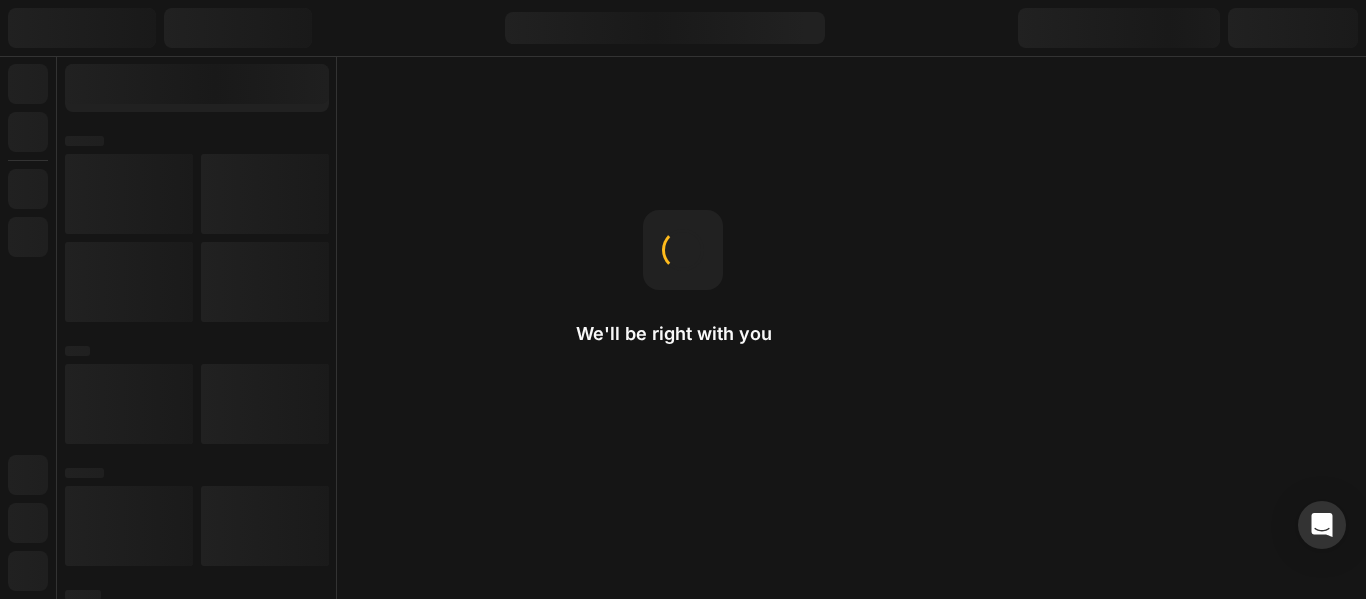 scroll, scrollTop: 0, scrollLeft: 0, axis: both 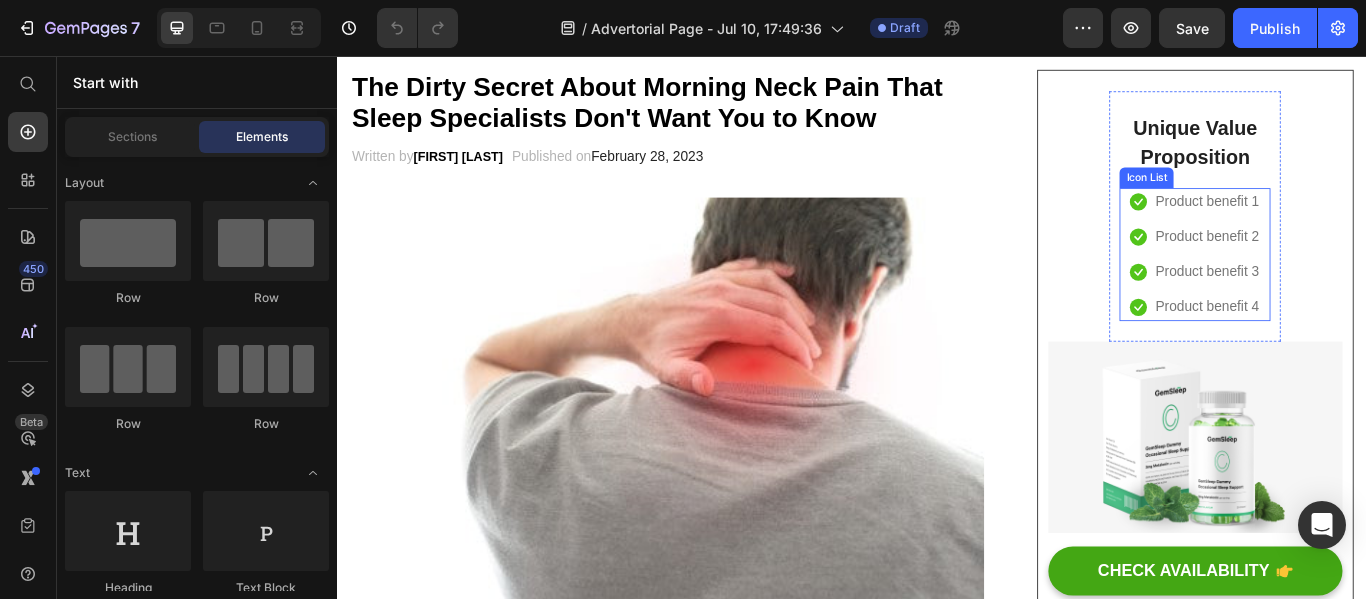 click on "Icon Product benefit 2 Text block" at bounding box center [1337, 267] 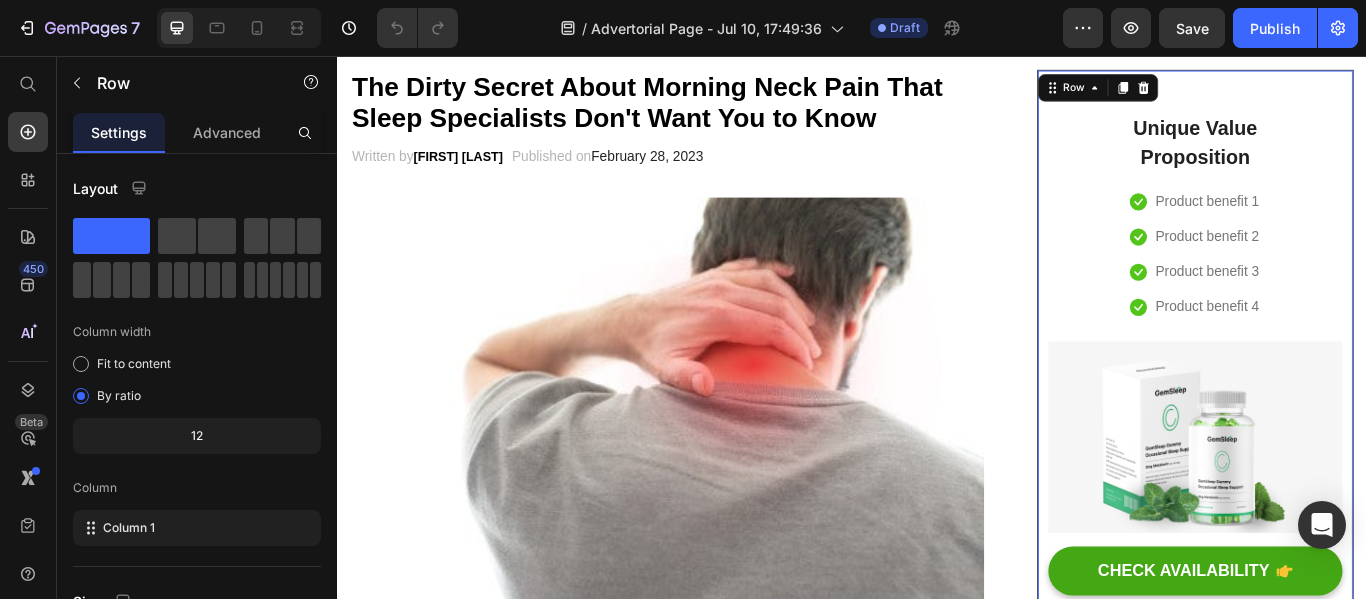 click on "Unique Value Proposition Heading
Icon Product benefit 1 Text block
Icon Product benefit 2 Text block
Icon Product benefit 3  Text block
Icon Product benefit 4   Text block Icon List Row Image  	   CHECK AVAILABILITY Button ✔️ 30-Day Money-Back Guarantee Text block" at bounding box center (1337, 411) 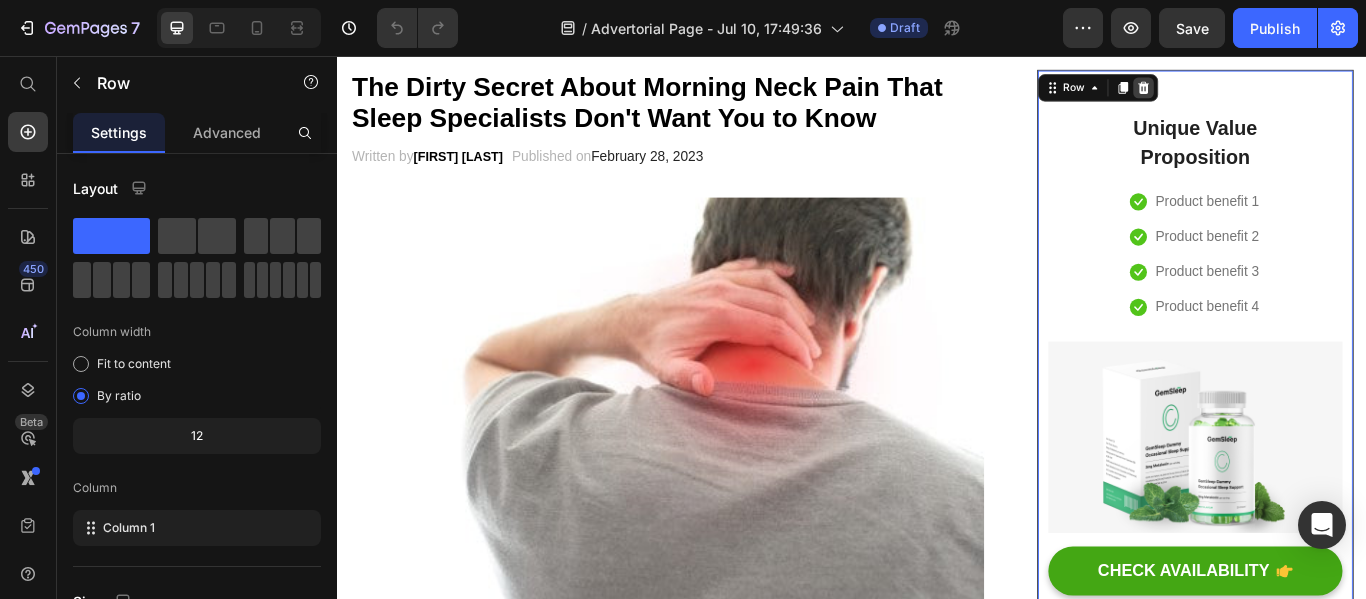 click 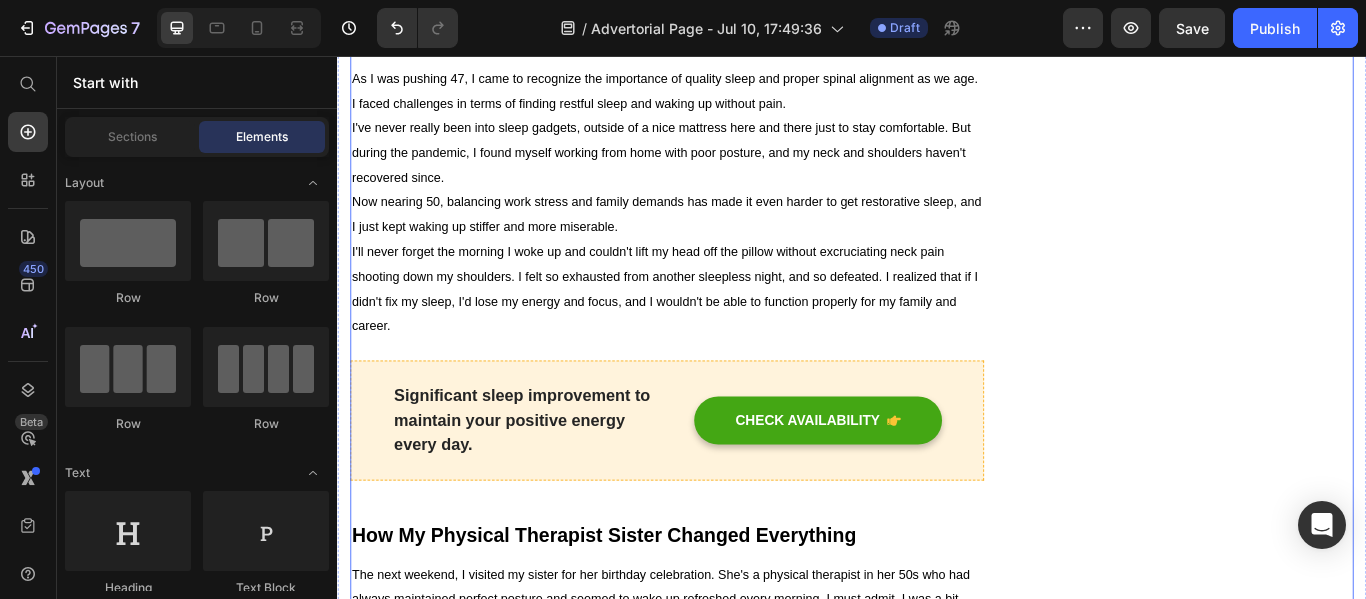 scroll, scrollTop: 843, scrollLeft: 0, axis: vertical 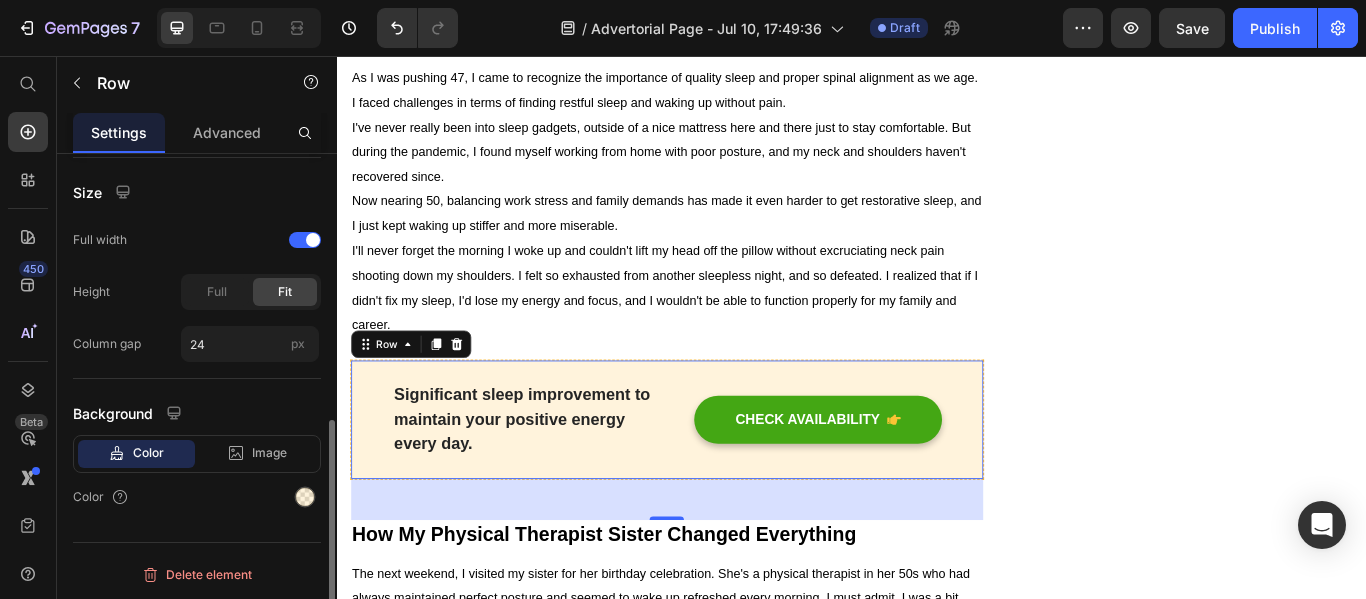 click on "Color" at bounding box center (148, 453) 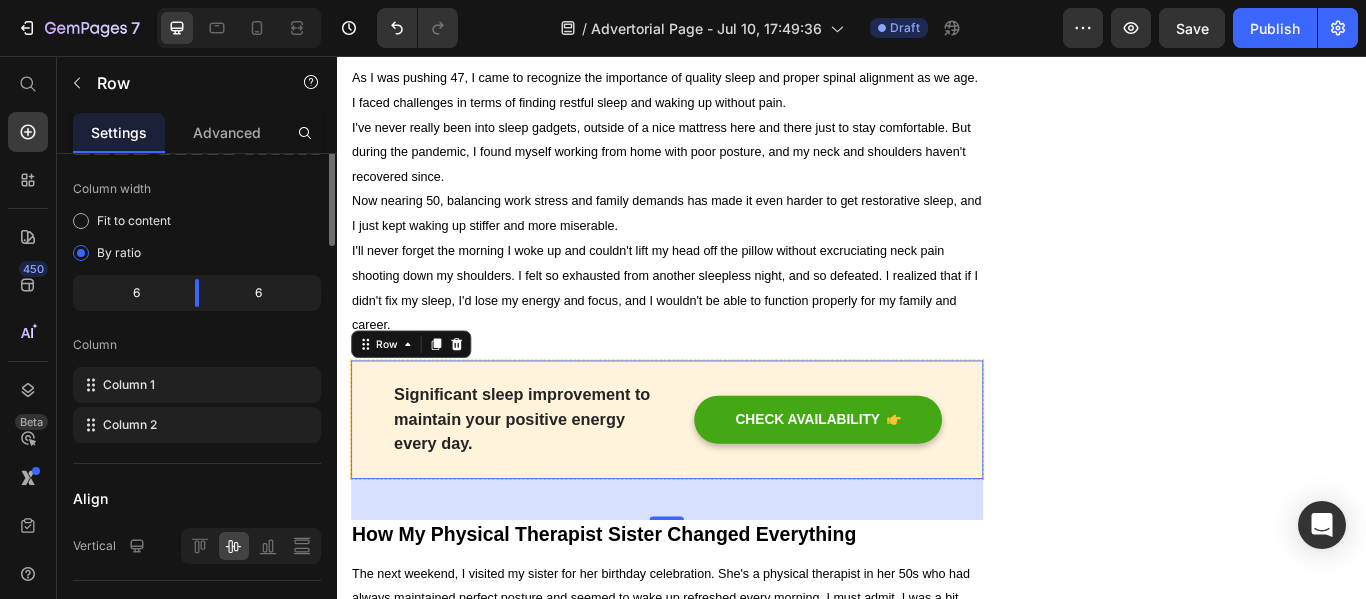 scroll, scrollTop: 0, scrollLeft: 0, axis: both 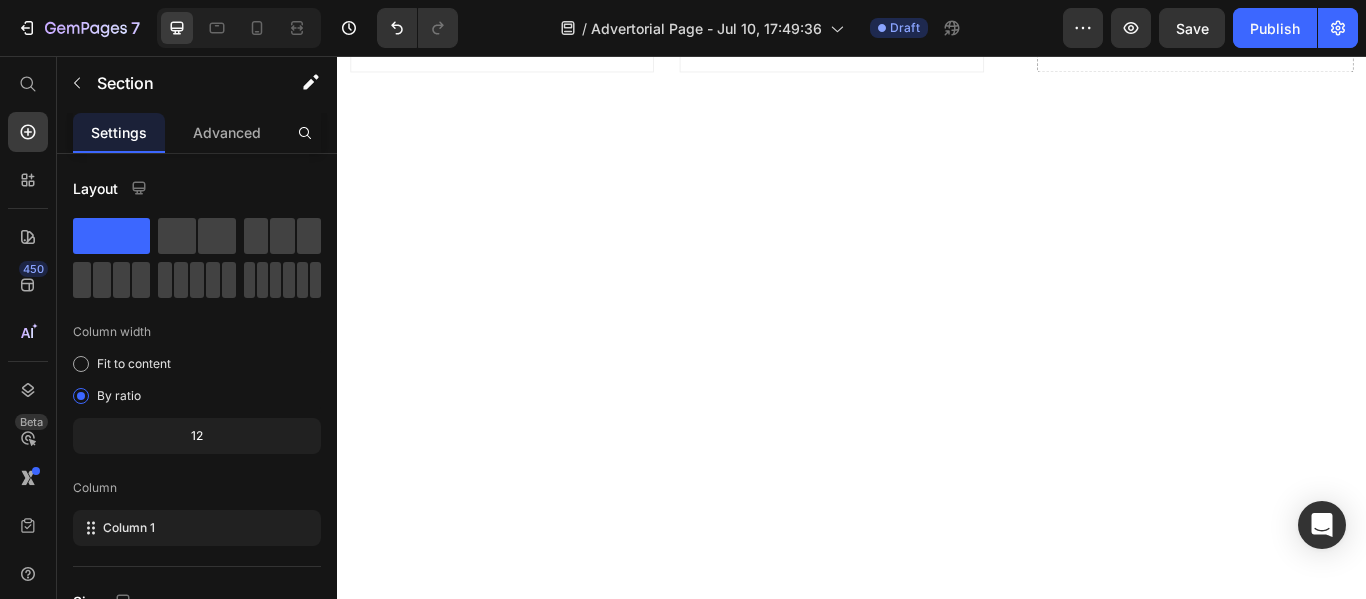 click on "Drop element here" at bounding box center [937, -1138] 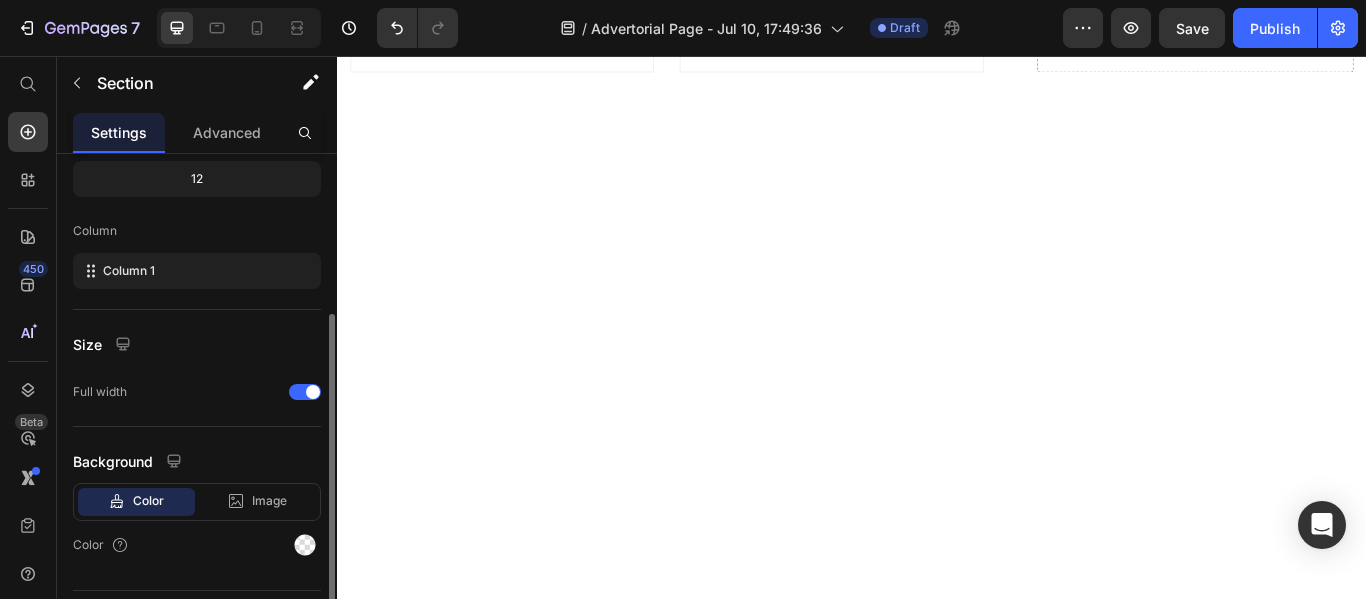 scroll, scrollTop: 306, scrollLeft: 0, axis: vertical 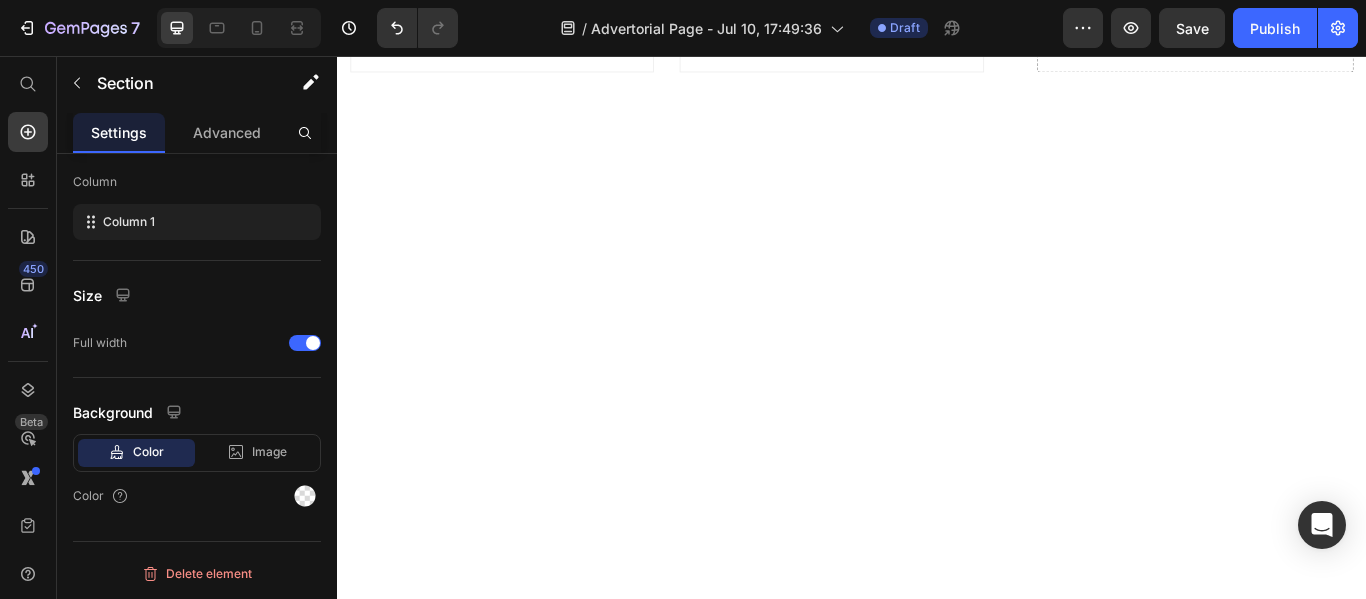 click at bounding box center [937, -1200] 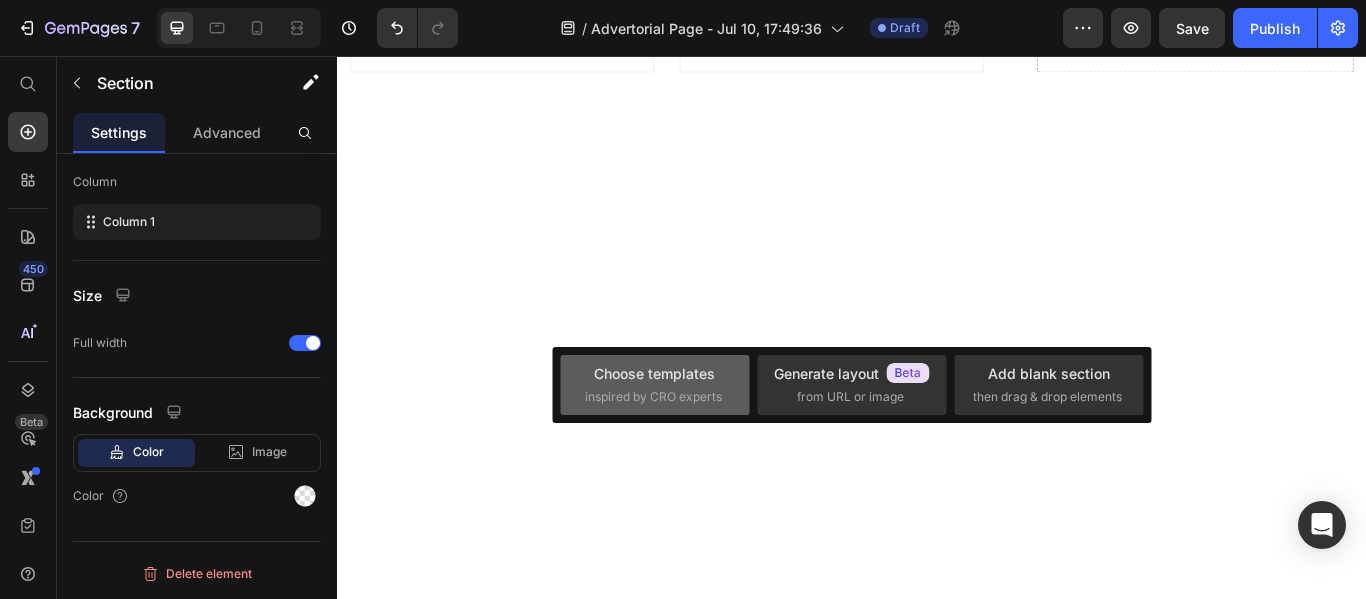click on "Choose templates" at bounding box center [654, 373] 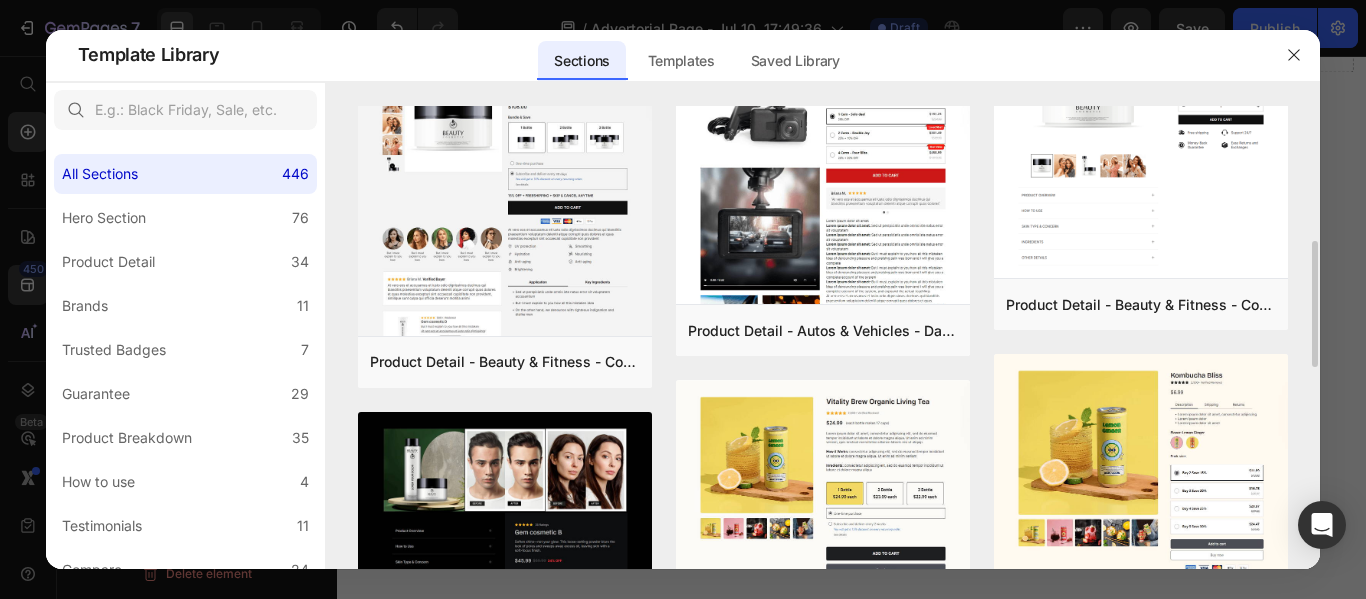 scroll, scrollTop: 491, scrollLeft: 0, axis: vertical 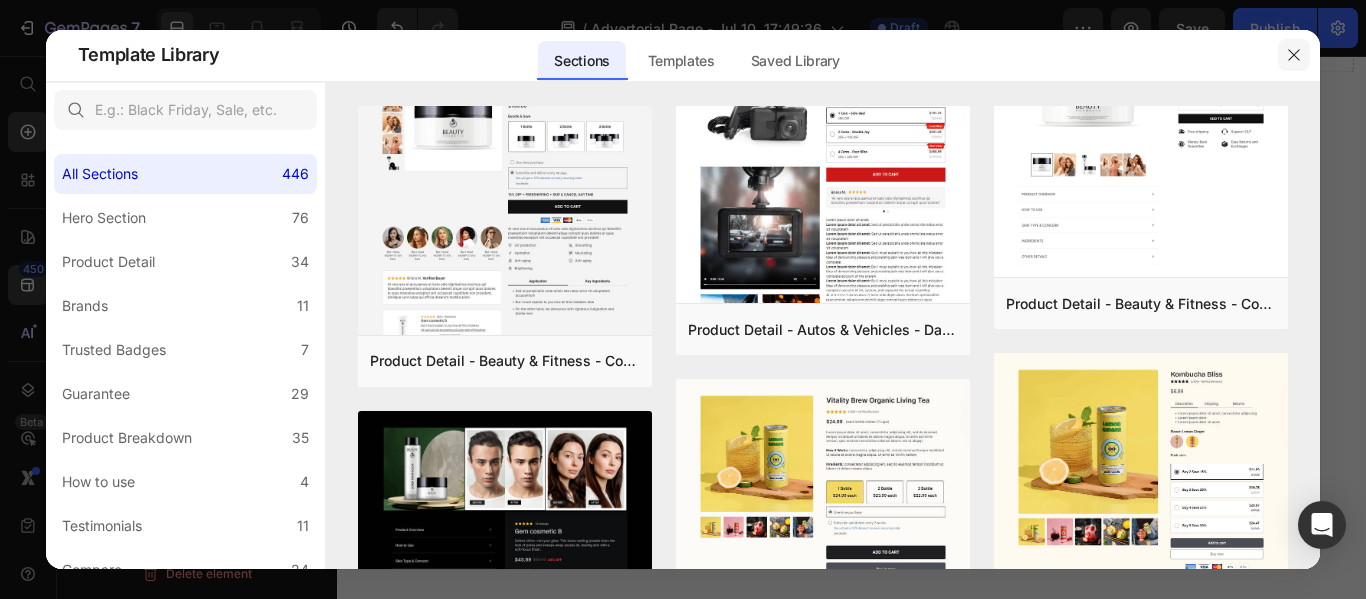 click 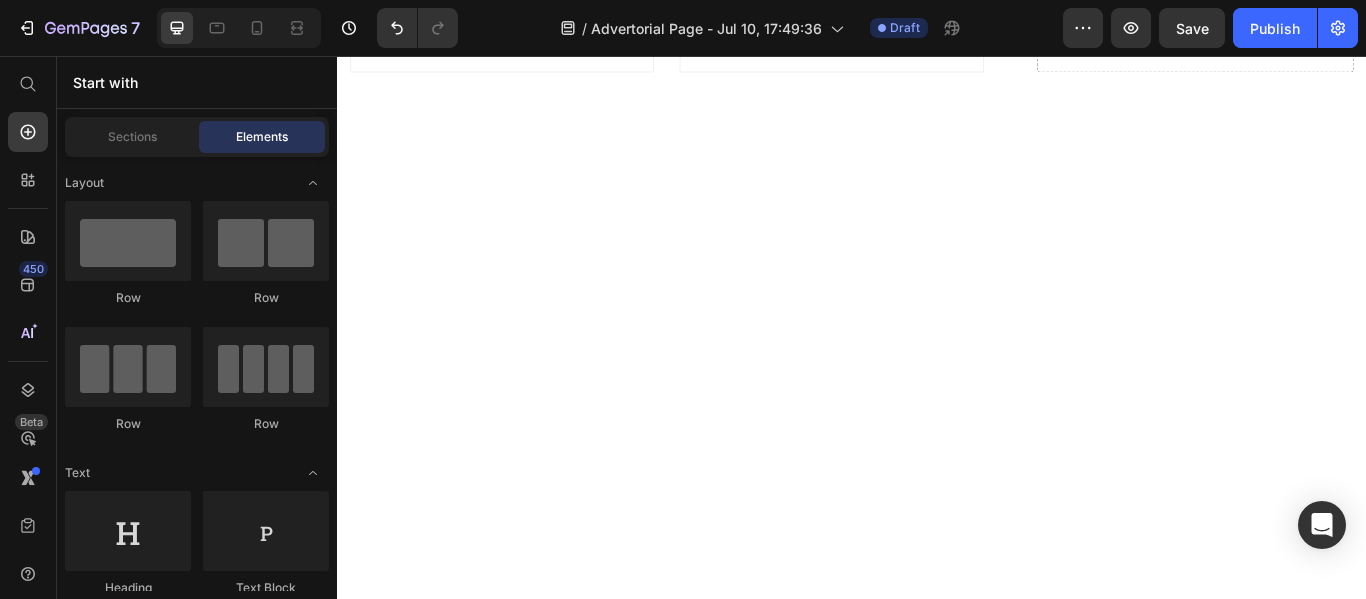 click on "Drop element here" at bounding box center [949, -1138] 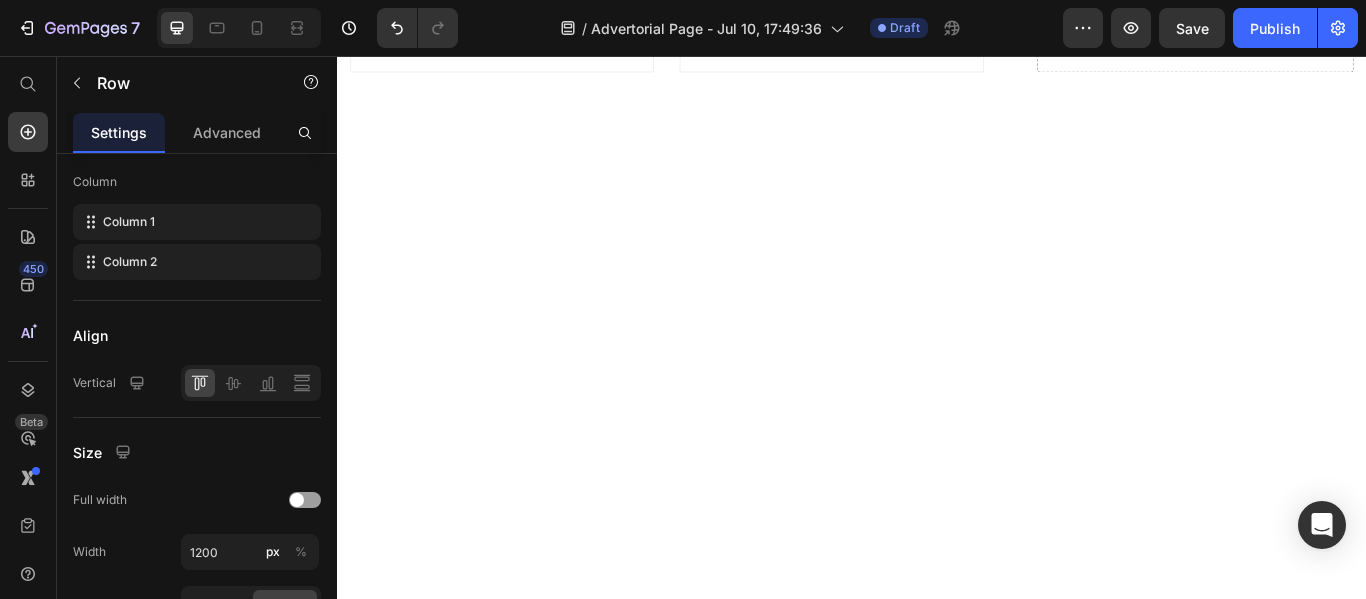 click on "The Dirty Secret About Morning Neck Pain That Sleep Specialists Don't Want You to Know Heading Written by  [FIRST] [LAST]   Text block Published on  February 28, 2023 Text block Row Image As I was pushing 47, I came to recognize the importance of quality sleep and proper spinal alignment as we age. I faced challenges in terms of finding restful sleep and waking up without pain. I've never really been into sleep gadgets, outside of a nice mattress here and there just to stay comfortable. But during the pandemic, I found myself working from home with poor posture, and my neck and shoulders haven't recovered since. Now nearing 50, balancing work stress and family demands has made it even harder to get restorative sleep, and I just kept waking up stiffer and more miserable. Text block Significant sleep improvement to maintain your positive energy  every day. Text block  	   CHECK AVAILABILITY Button Row How My Physical Therapist Sister Changed Everything Heading Text block Image Heading Text block Image" at bounding box center [721, -3578] 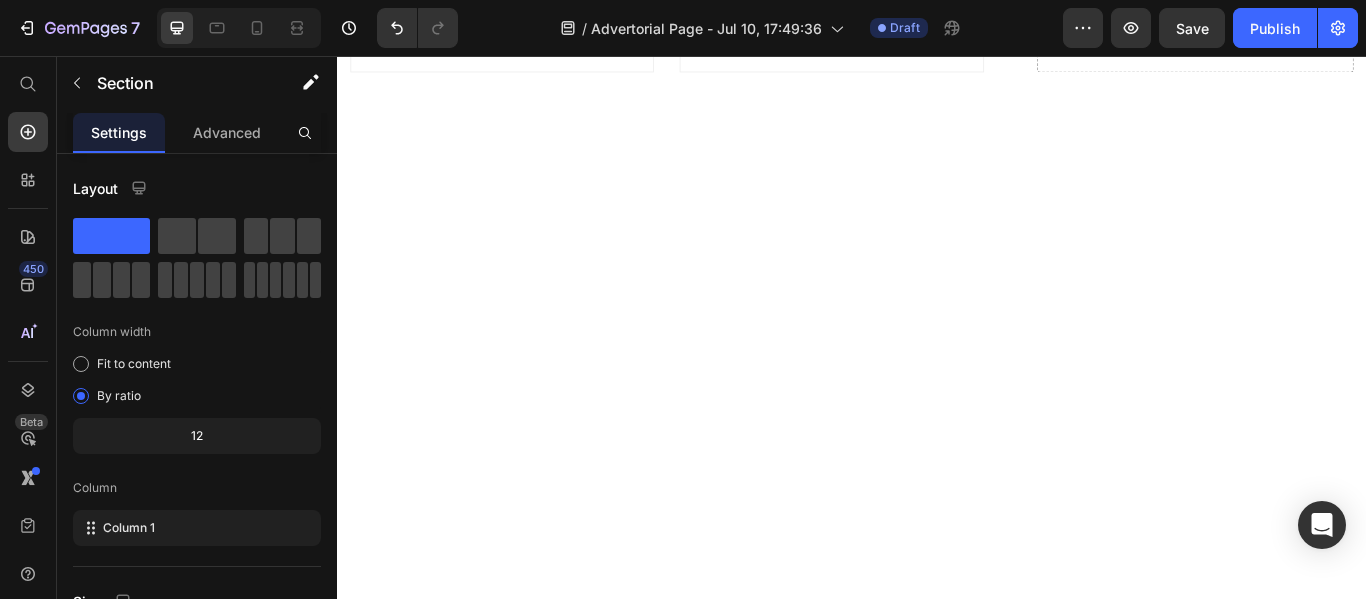 click on "Drop element here Section 3   You can create reusable sections Create Theme Section AI Content Write with GemAI What would you like to describe here? Tone and Voice Persuasive Product Show more Generate" at bounding box center (937, -1138) 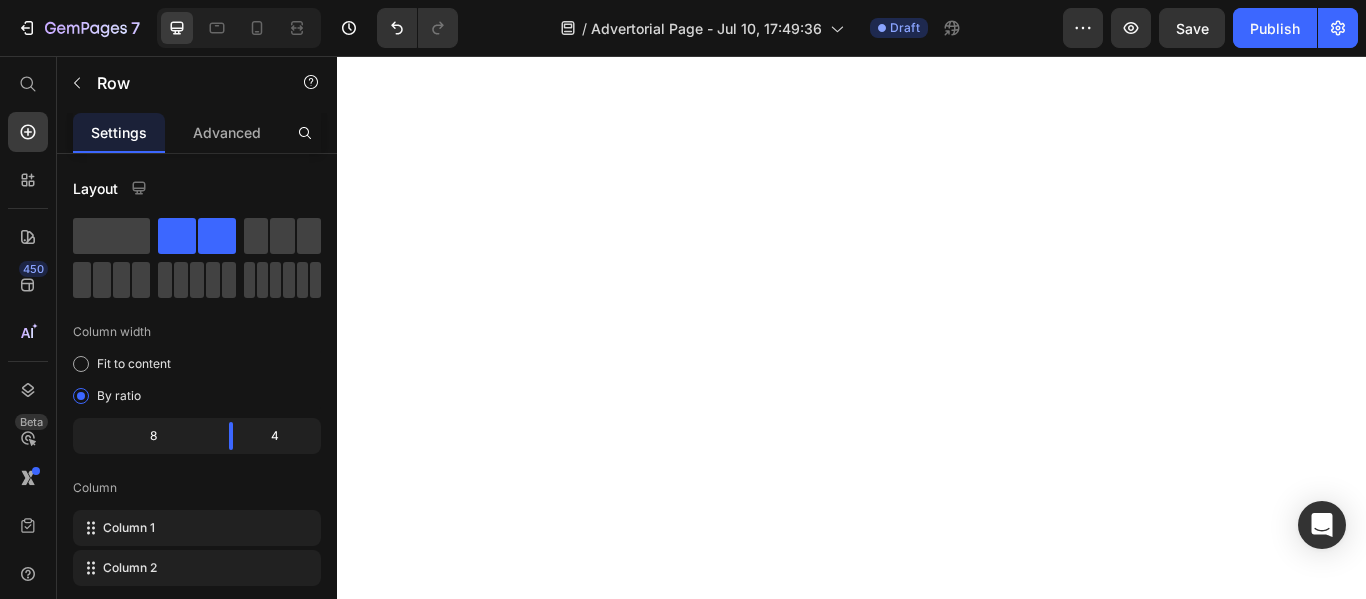 click on "The Dirty Secret About Morning Neck Pain That Sleep Specialists Don't Want You to Know Heading Written by  [FIRST] [LAST]   Text block Published on  February 28, 2023 Text block Row Image As I was pushing 47, I came to recognize the importance of quality sleep and proper spinal alignment as we age. I faced challenges in terms of finding restful sleep and waking up without pain. I've never really been into sleep gadgets, outside of a nice mattress here and there just to stay comfortable. But during the pandemic, I found myself working from home with poor posture, and my neck and shoulders haven't recovered since. Now nearing 50, balancing work stress and family demands has made it even harder to get restorative sleep, and I just kept waking up stiffer and more miserable. Text block Significant sleep improvement to maintain your positive energy  every day. Text block  	   CHECK AVAILABILITY Button Row How My Physical Therapist Sister Changed Everything Heading Text block Image Heading Text block Image" at bounding box center (721, -3578) 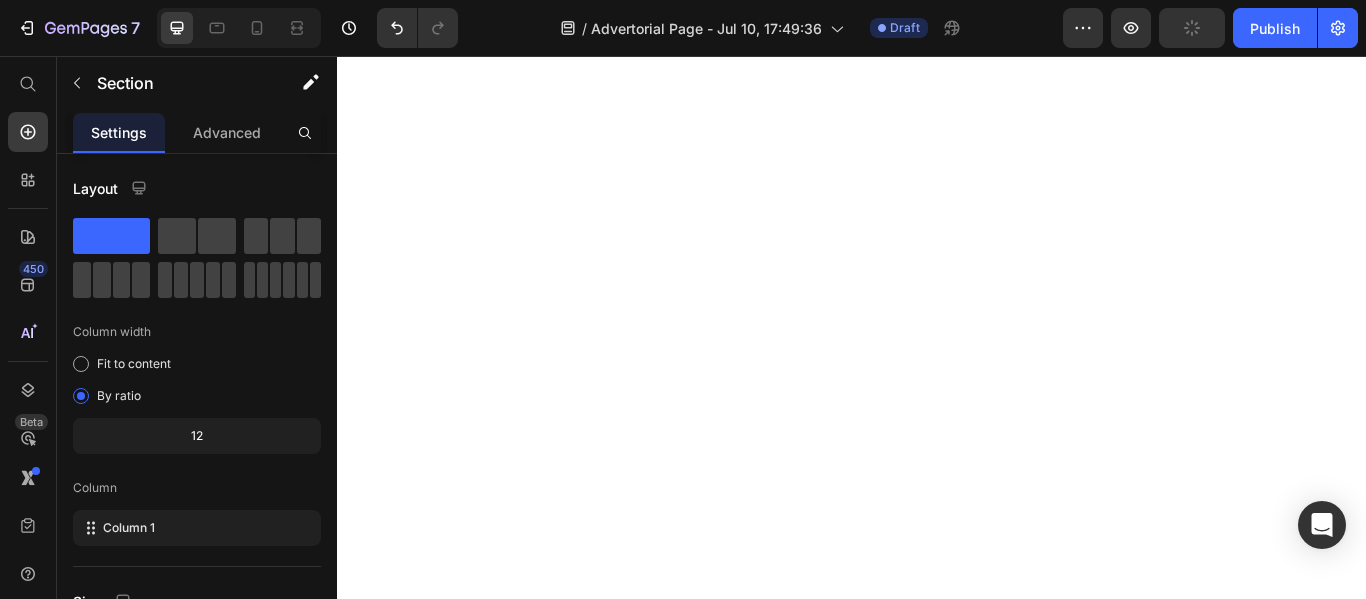 click on "CHECK AVAILABILITY Button ✔️ 30-Day Money-Back Guarantee Text block [Heading 2] Achievements Heading Image Image Image Row [Heading 2] Show social proof Heading                Icon                Icon                Icon                Icon                Icon Icon List Hoz It tastes delicious and aids with my sleep Heading But I must explain to you how all this mistaken idea of denouncing pleasure and praising pain was born and I will give you a complete account of the system, and expound the actual teachings of the great explorer of the truth Text block Image [FIRST] [LAST] Text block Image Verified Buyer Text block Row Row Row                Icon                Icon                Icon                Icon                Icon Icon List Hoz Great product! It helps my dad wake up well-rested Heading Text block Image [FIRST] [LAST] Text block Image Verified Buyer Text block Row Row Row Row                Icon                Icon                Icon                Icon                Icon Icon List Hoz Image" at bounding box center [937, -601] 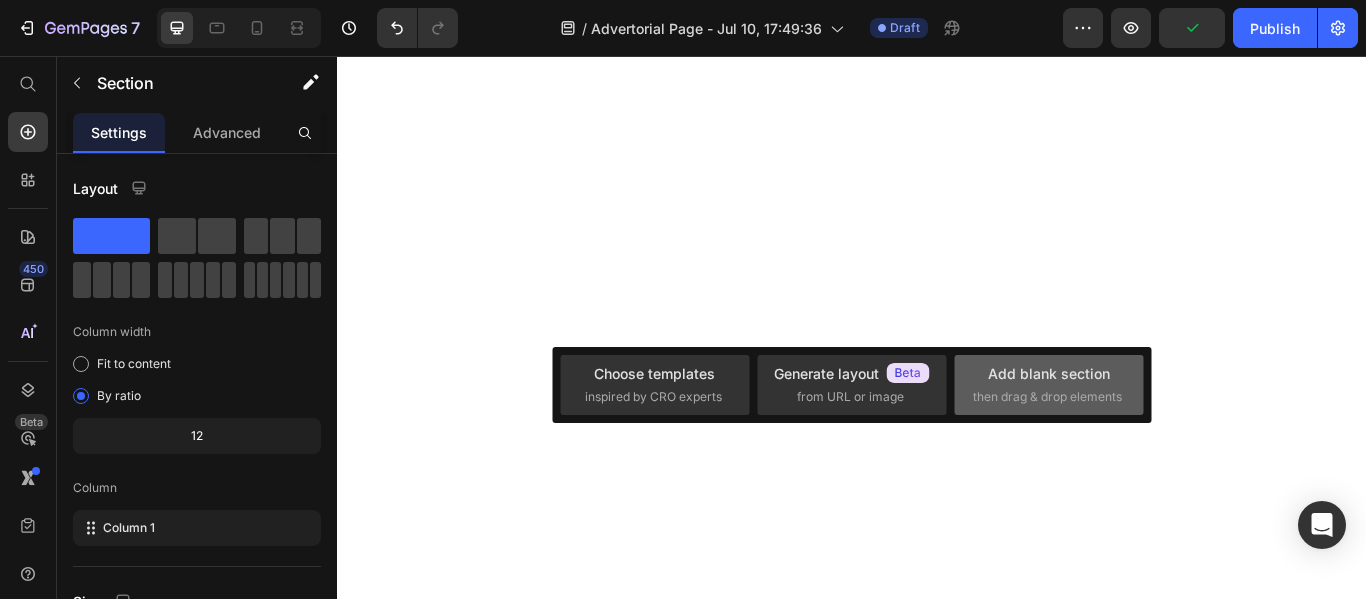 click on "Add blank section" at bounding box center (1049, 373) 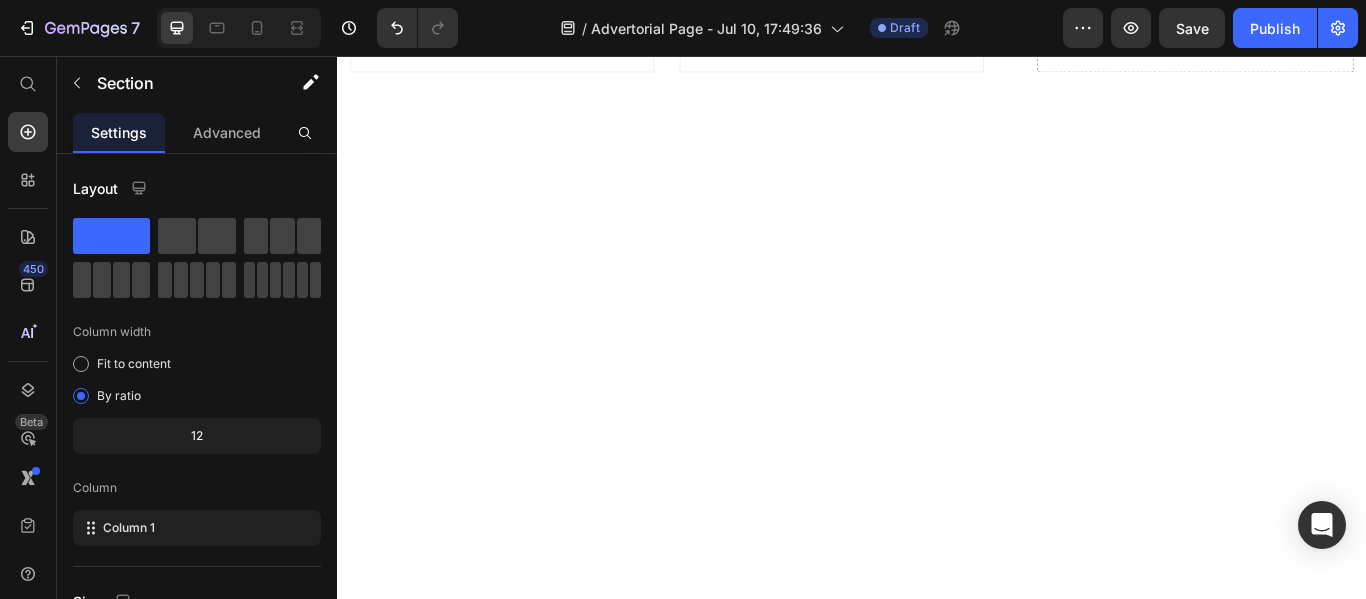 click on "Drop element here" at bounding box center [937, -1138] 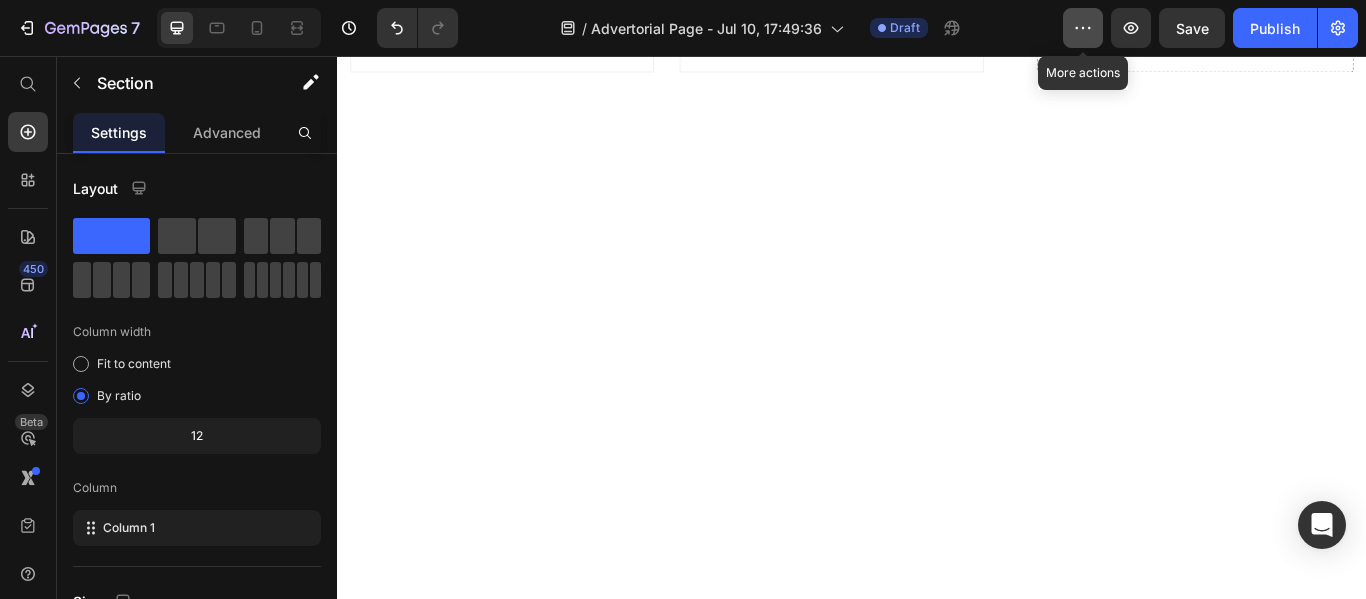 click 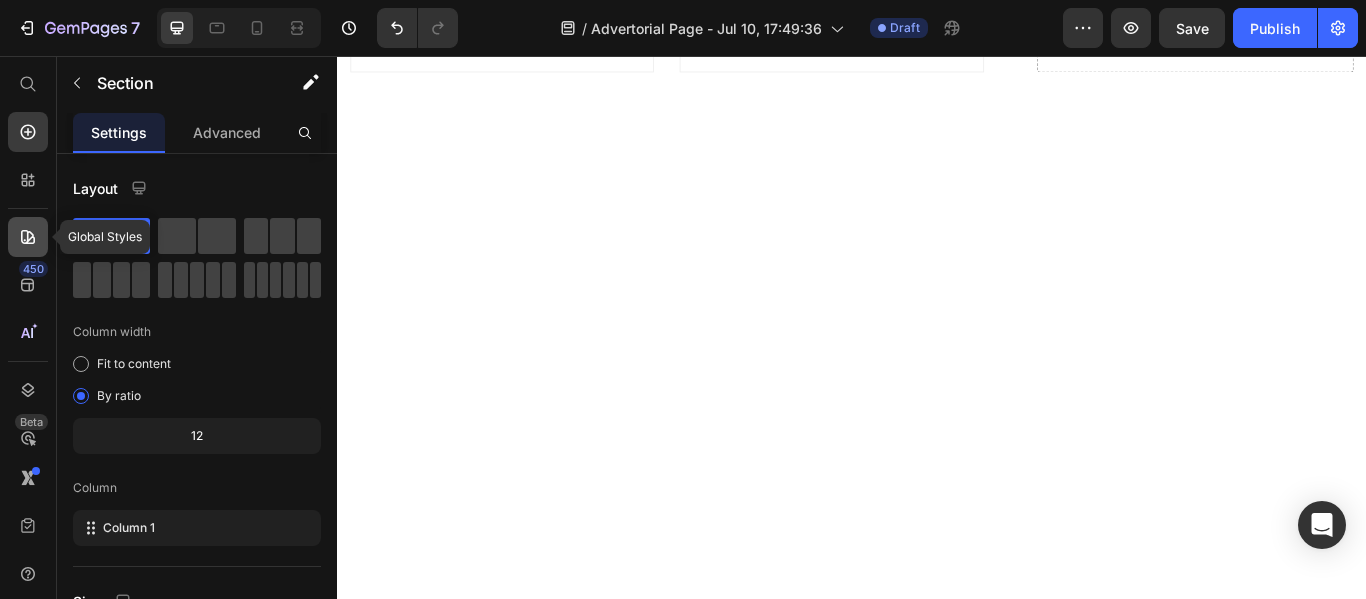 click 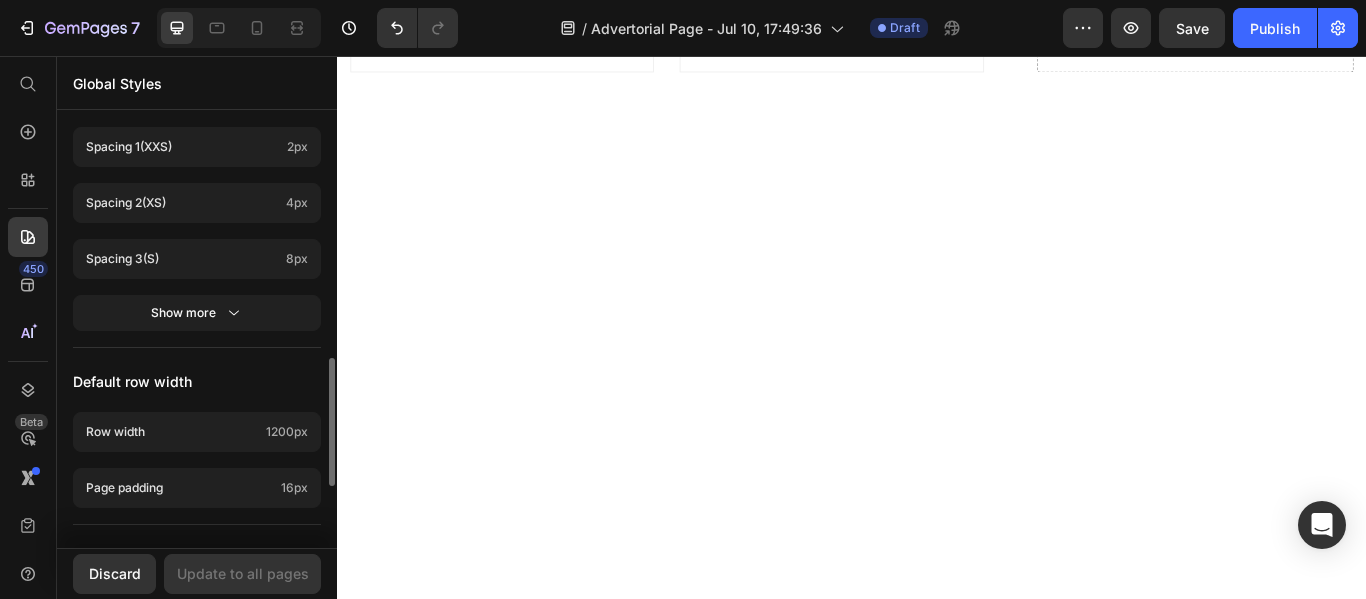 scroll, scrollTop: 819, scrollLeft: 0, axis: vertical 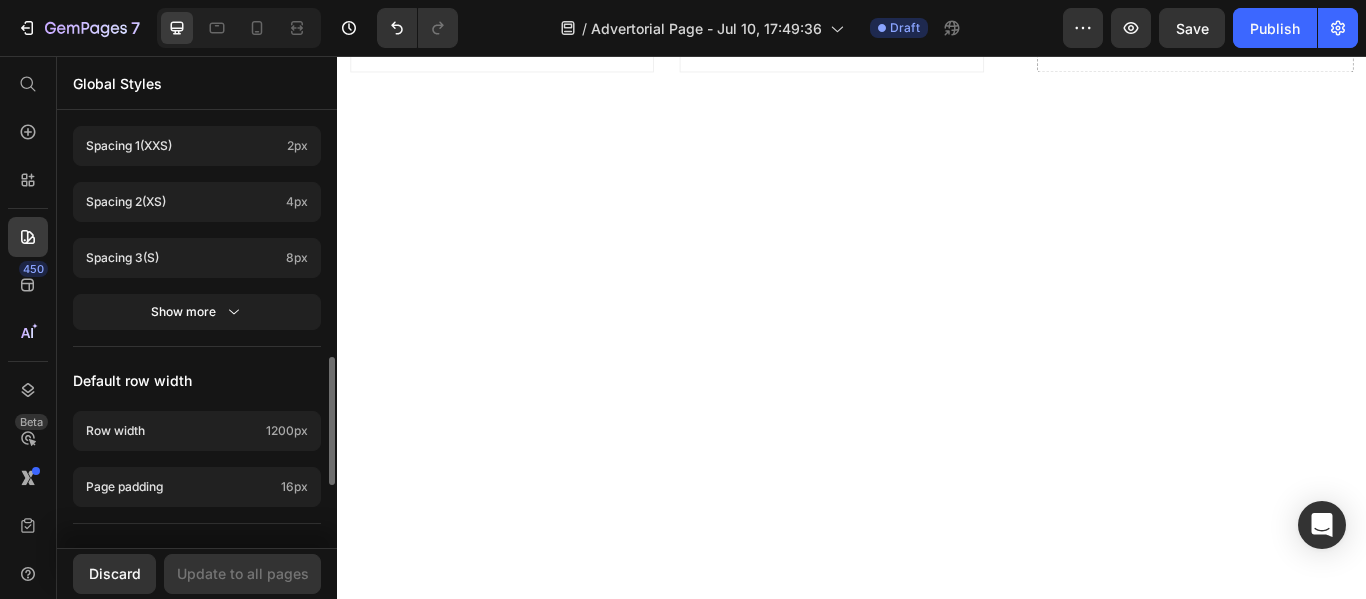 click on "Drop element here" at bounding box center [937, -1138] 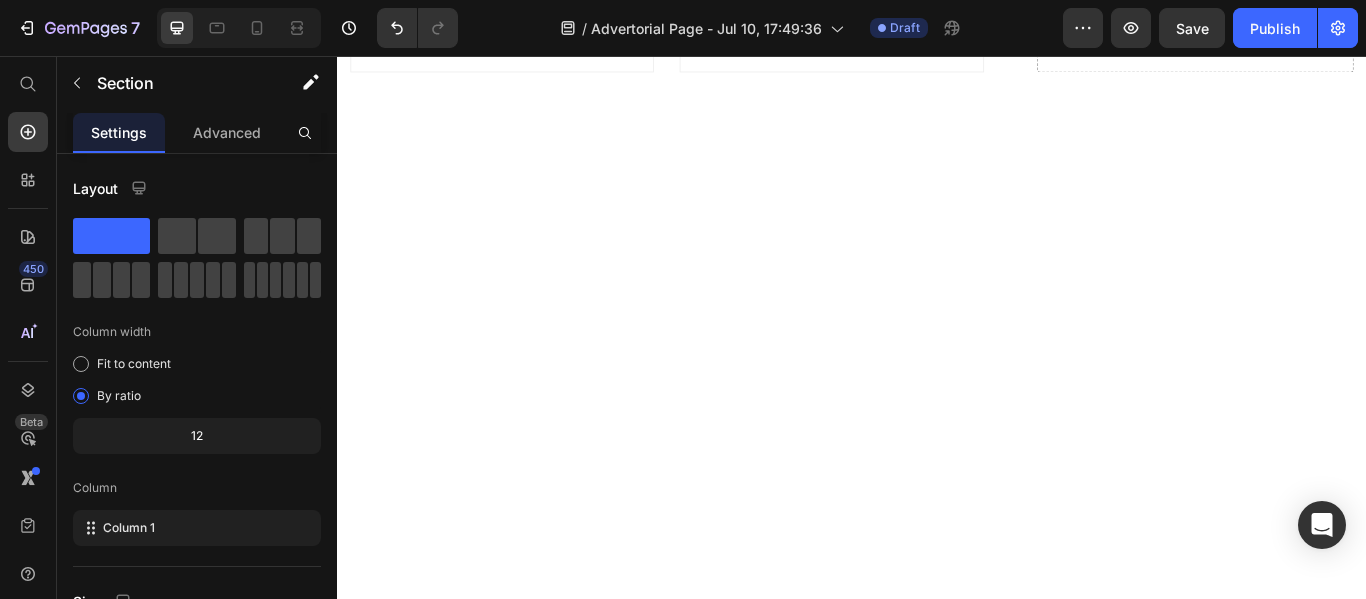 click on "Drop element here Section 3   You can create reusable sections Create Theme Section AI Content Write with GemAI What would you like to describe here? Tone and Voice Persuasive Product Sterling Silver Bracelet for Unique Female Style Show more Generate" at bounding box center [937, -1138] 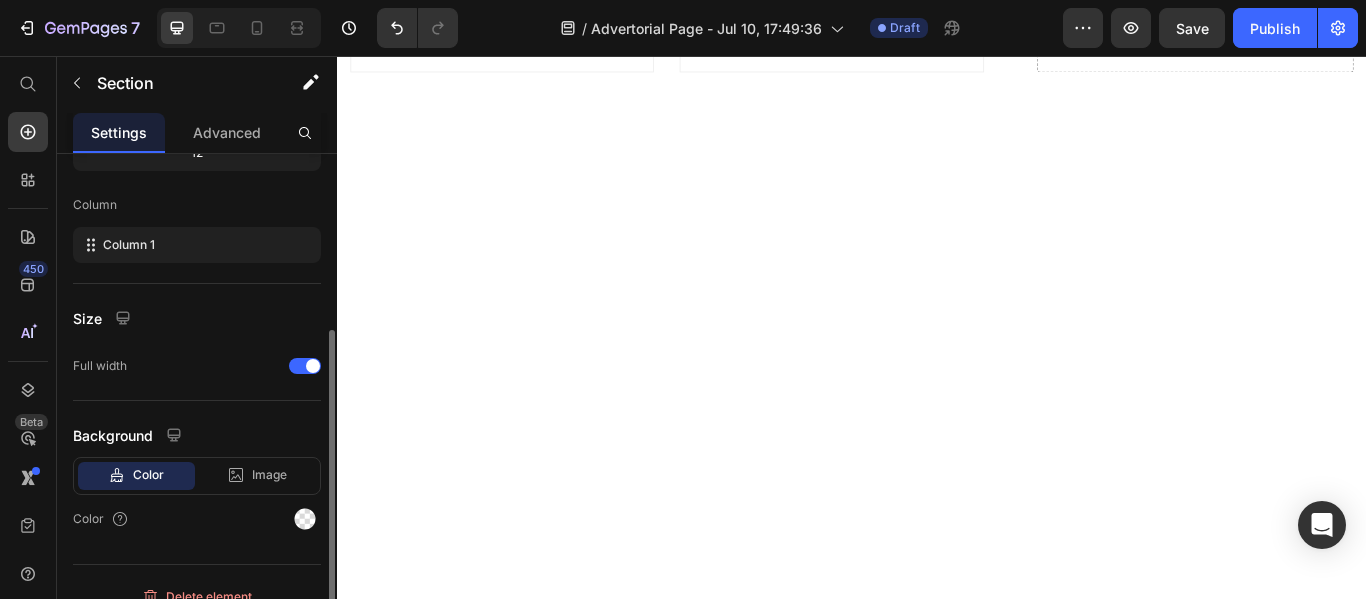 scroll, scrollTop: 306, scrollLeft: 0, axis: vertical 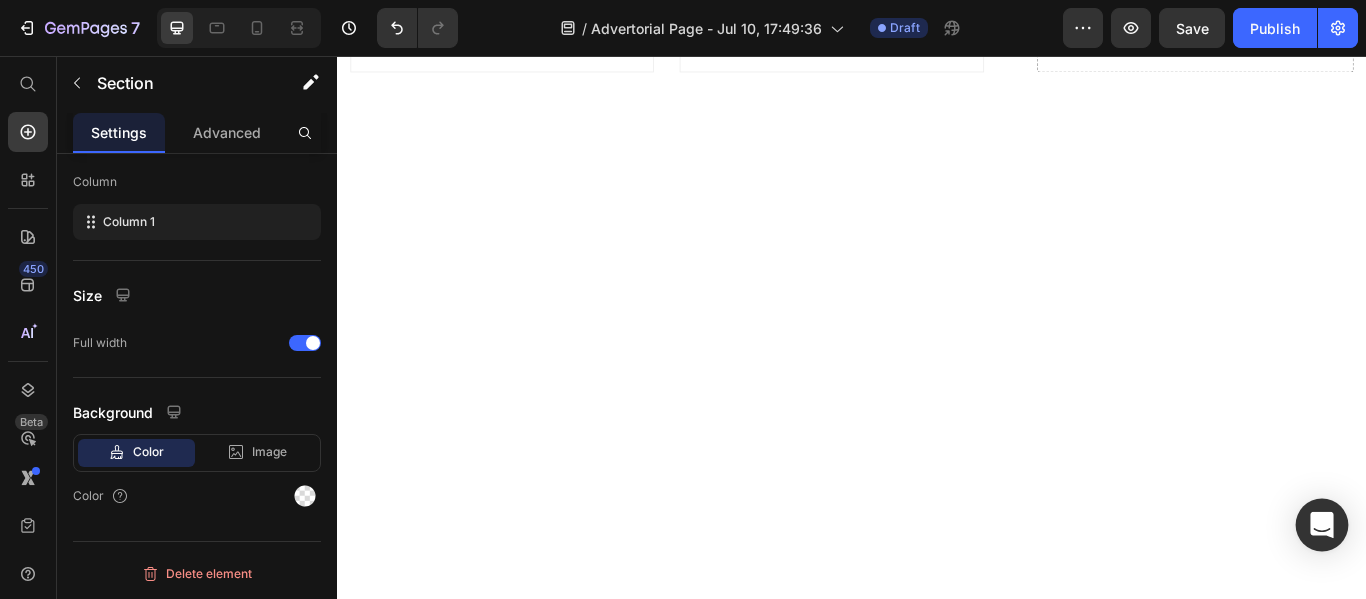 click 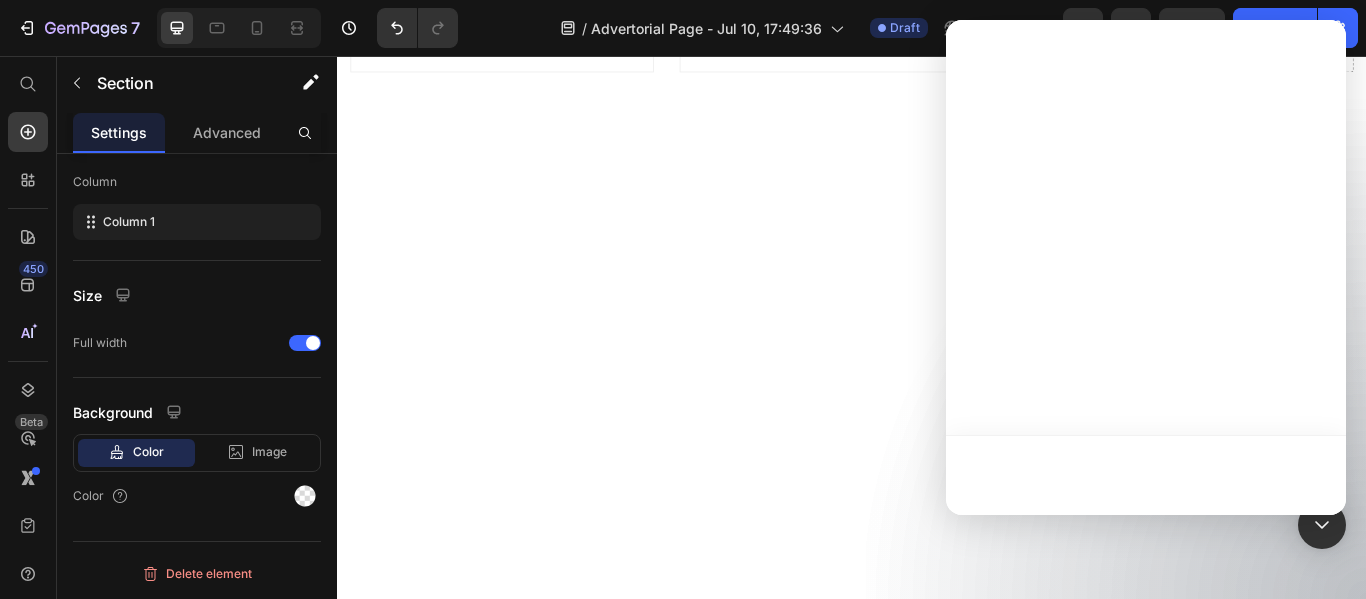 click on "Drop element here Section 3   You can create reusable sections Create Theme Section AI Content Write with GemAI What would you like to describe here? Tone and Voice Persuasive Product Sterling Silver Bracelet for Unique Female Style Show more Generate" at bounding box center (937, -1138) 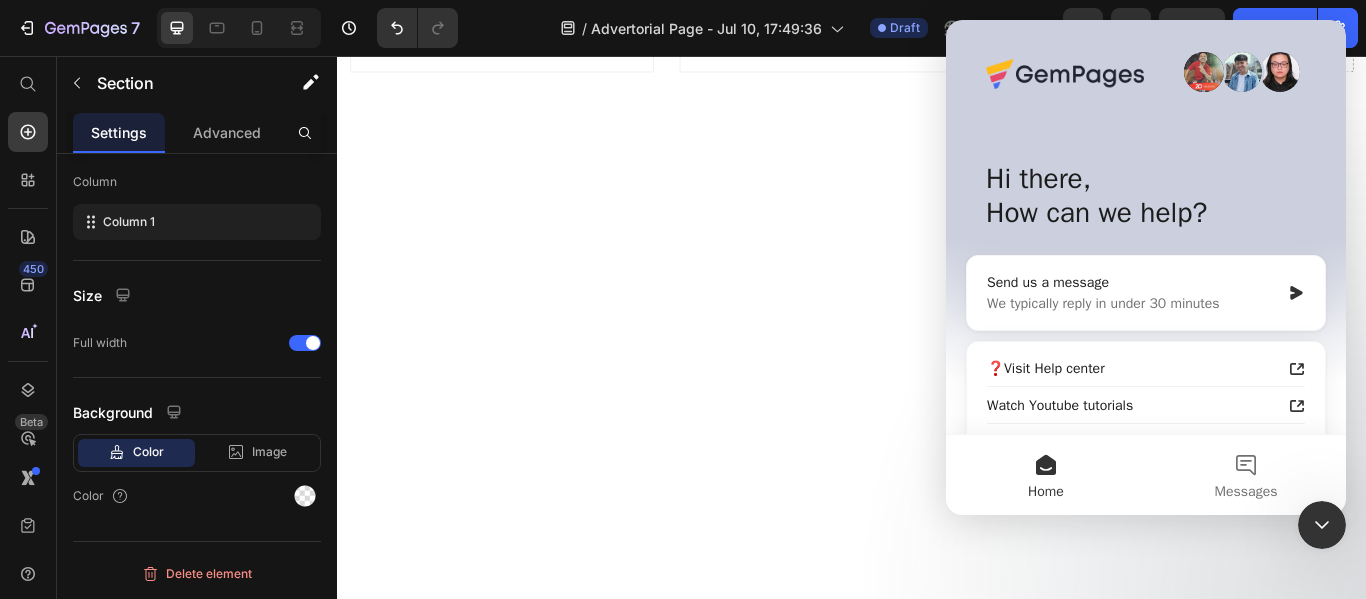 scroll, scrollTop: 0, scrollLeft: 0, axis: both 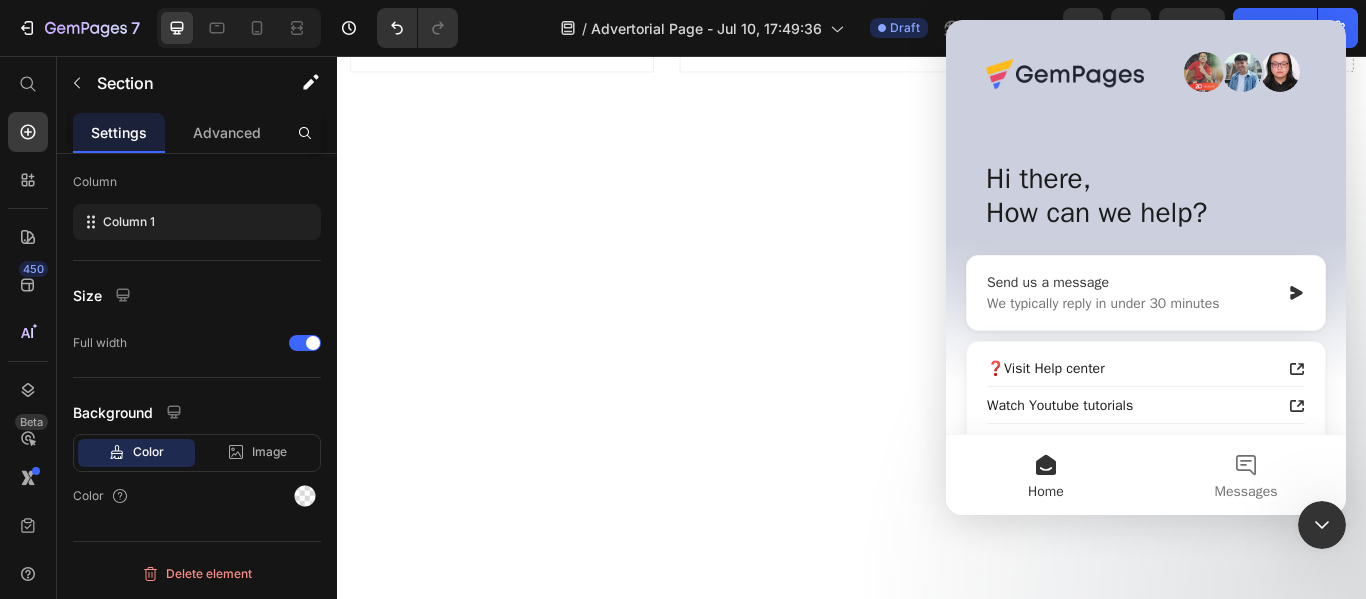 click on "We typically reply in under 30 minutes" at bounding box center [1133, 303] 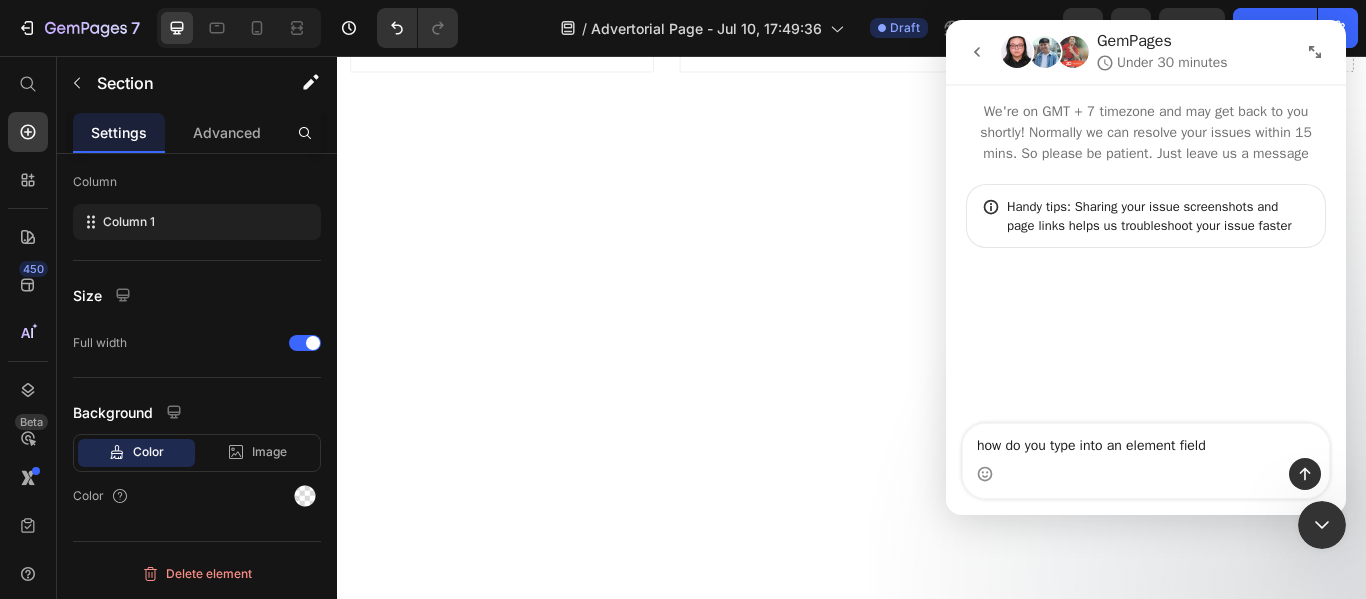 type on "how do you type into an element field?" 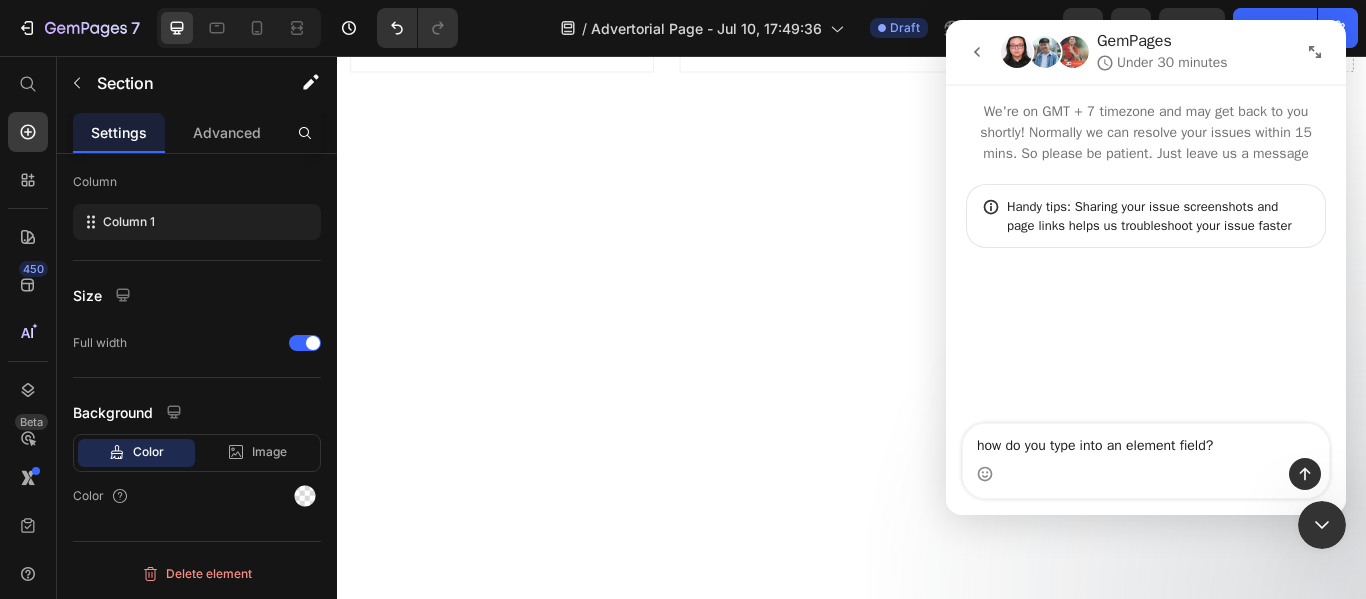 type 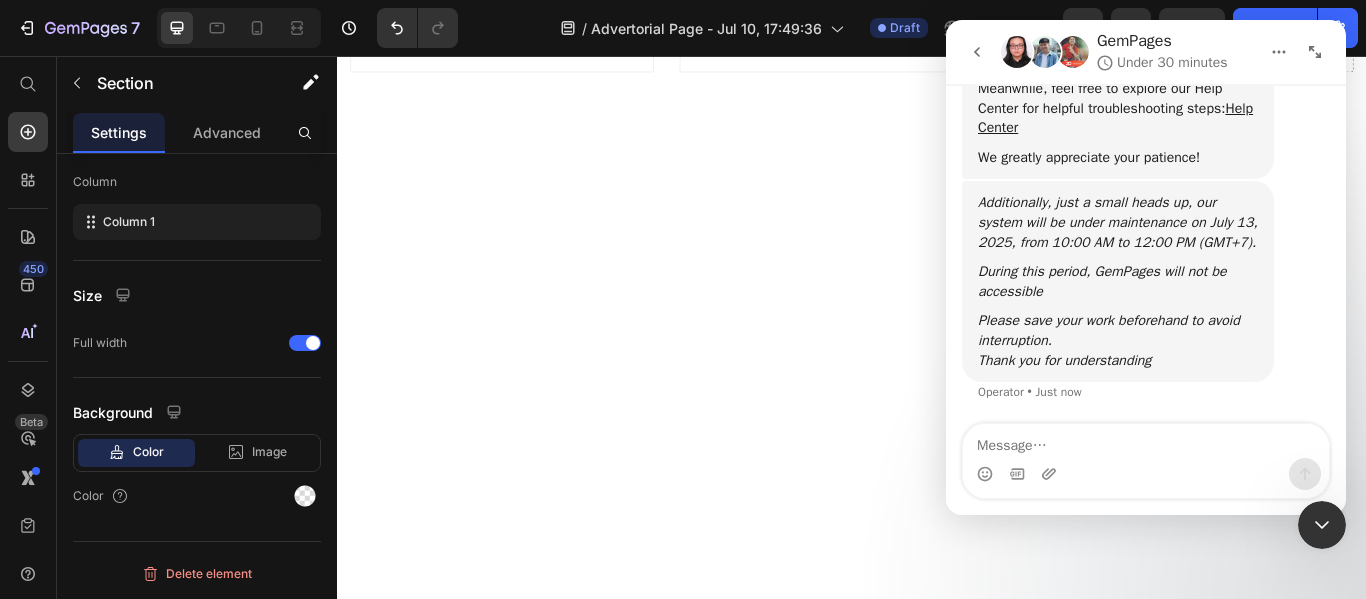 scroll, scrollTop: 383, scrollLeft: 0, axis: vertical 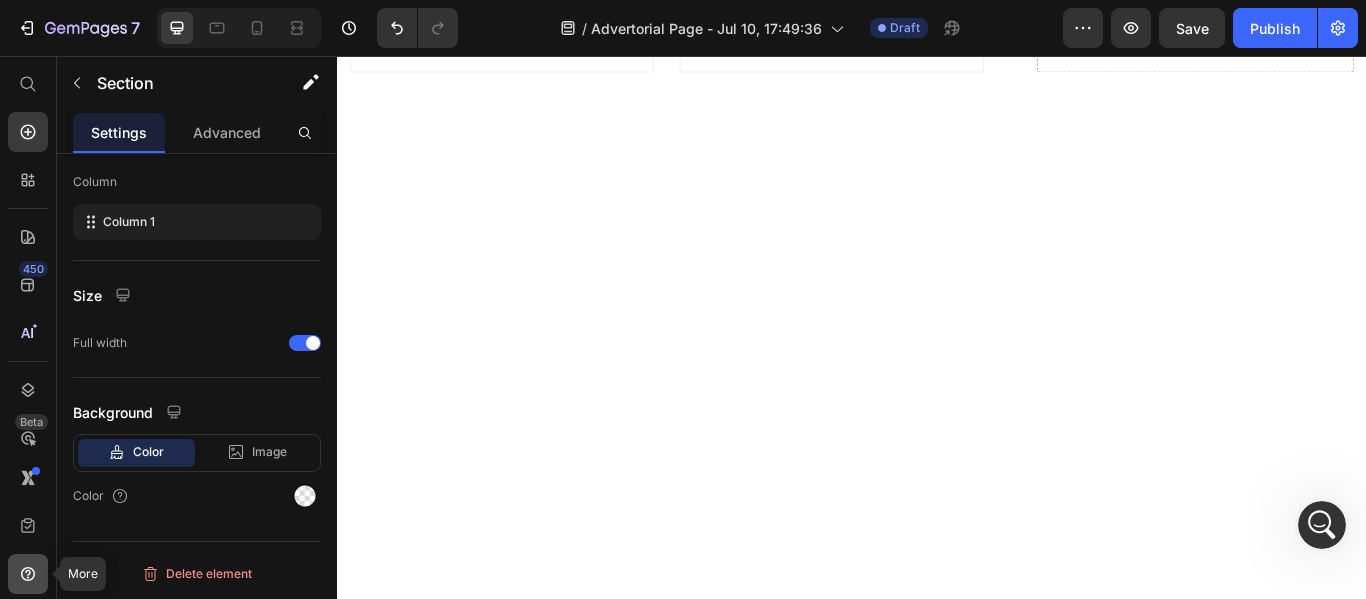 click 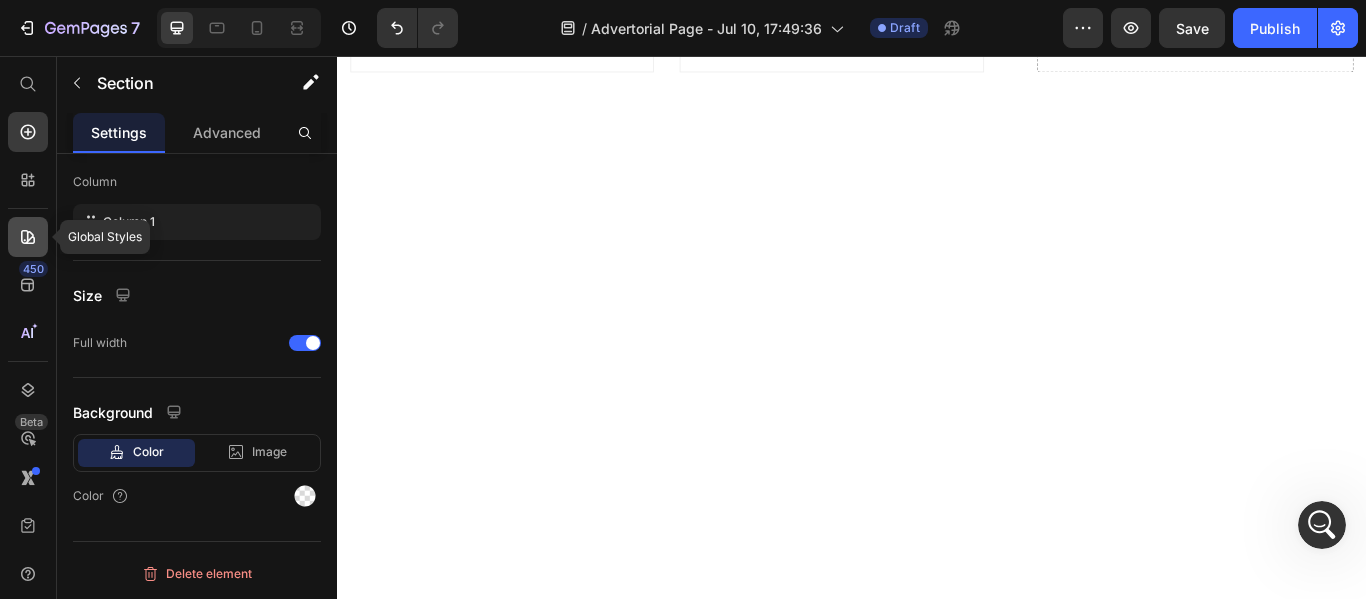 click 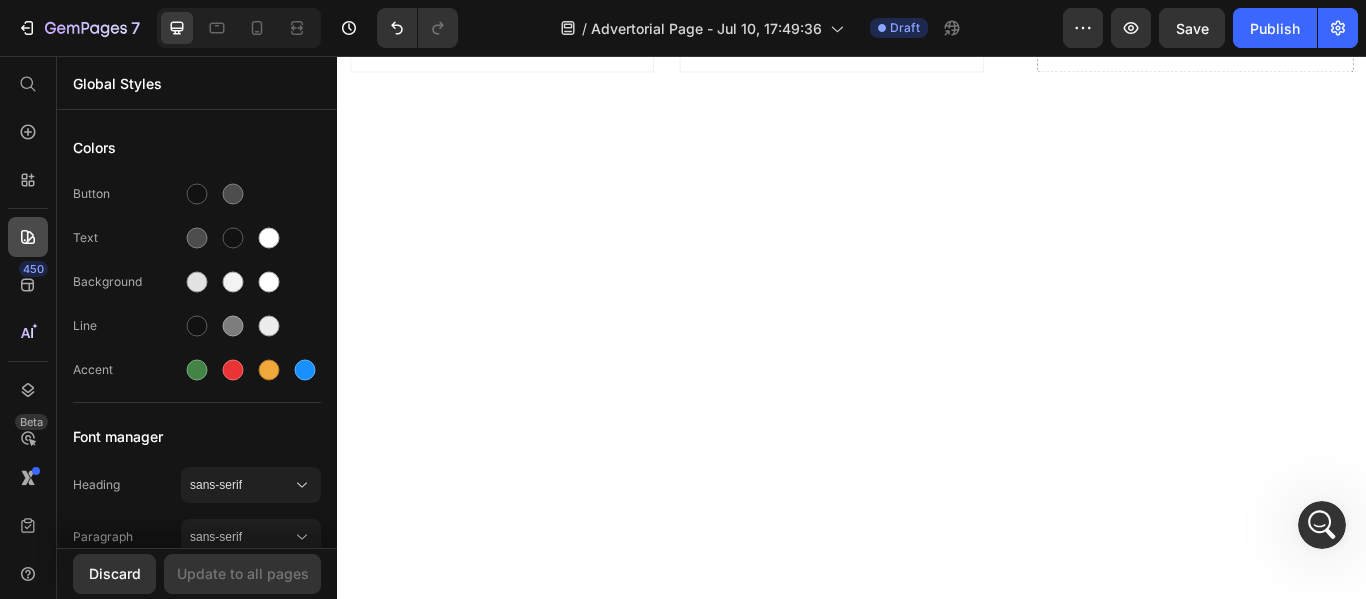 click 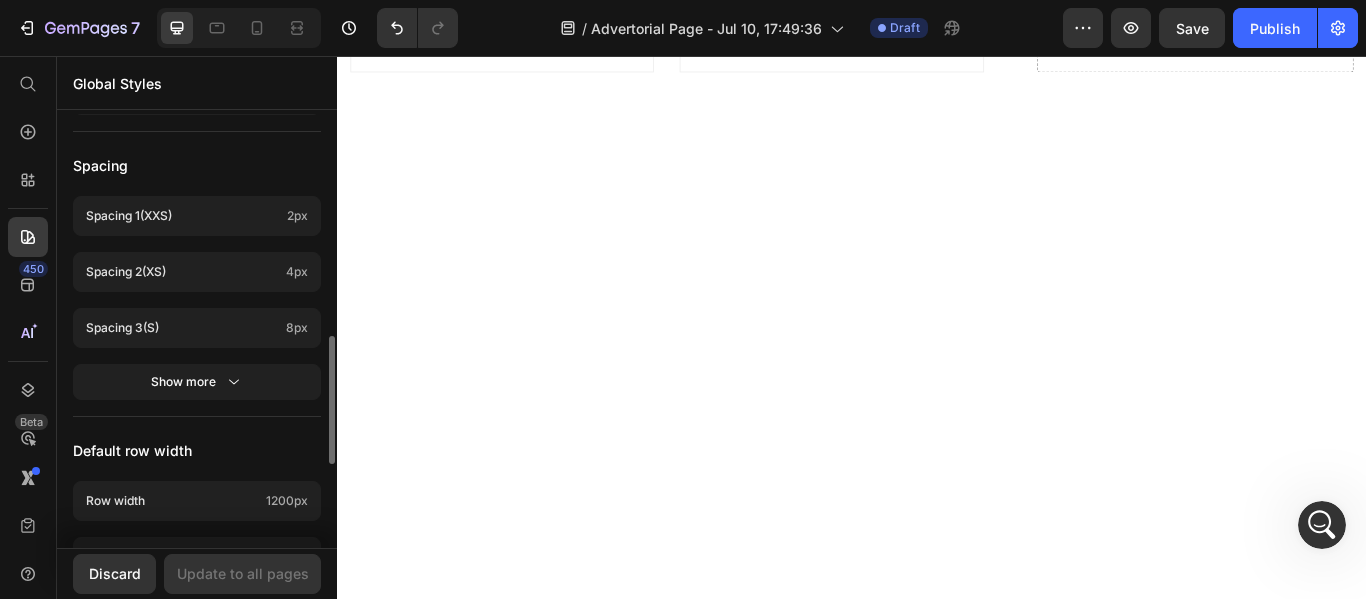 scroll, scrollTop: 1031, scrollLeft: 0, axis: vertical 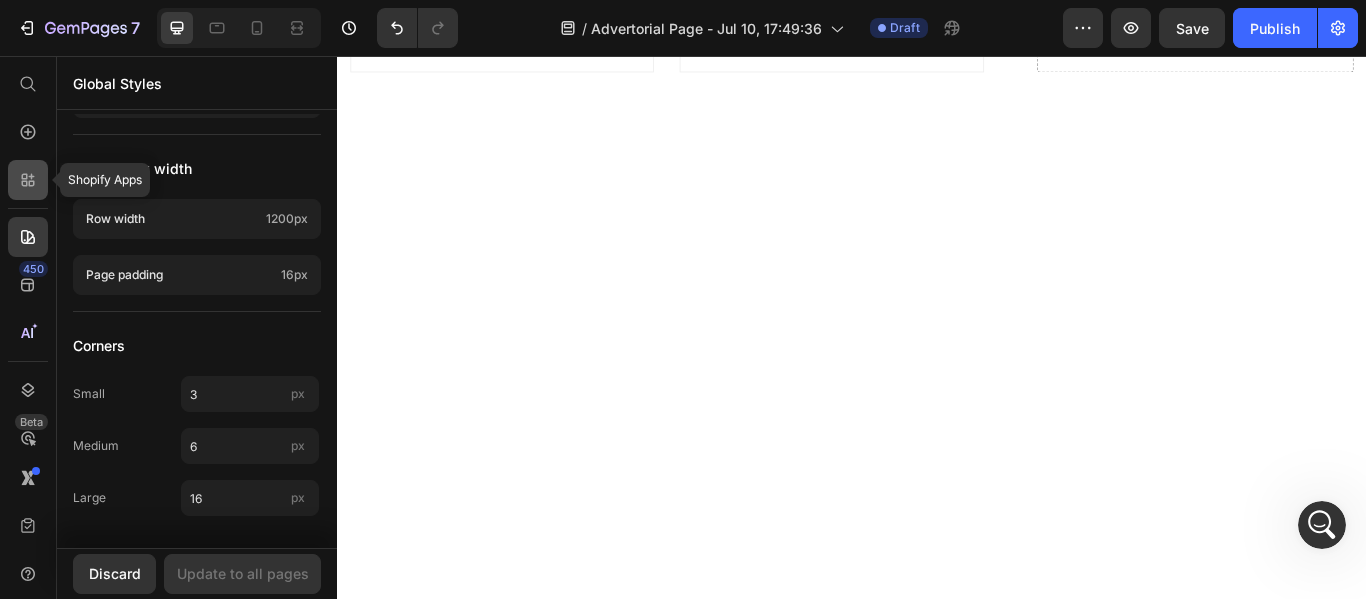 click 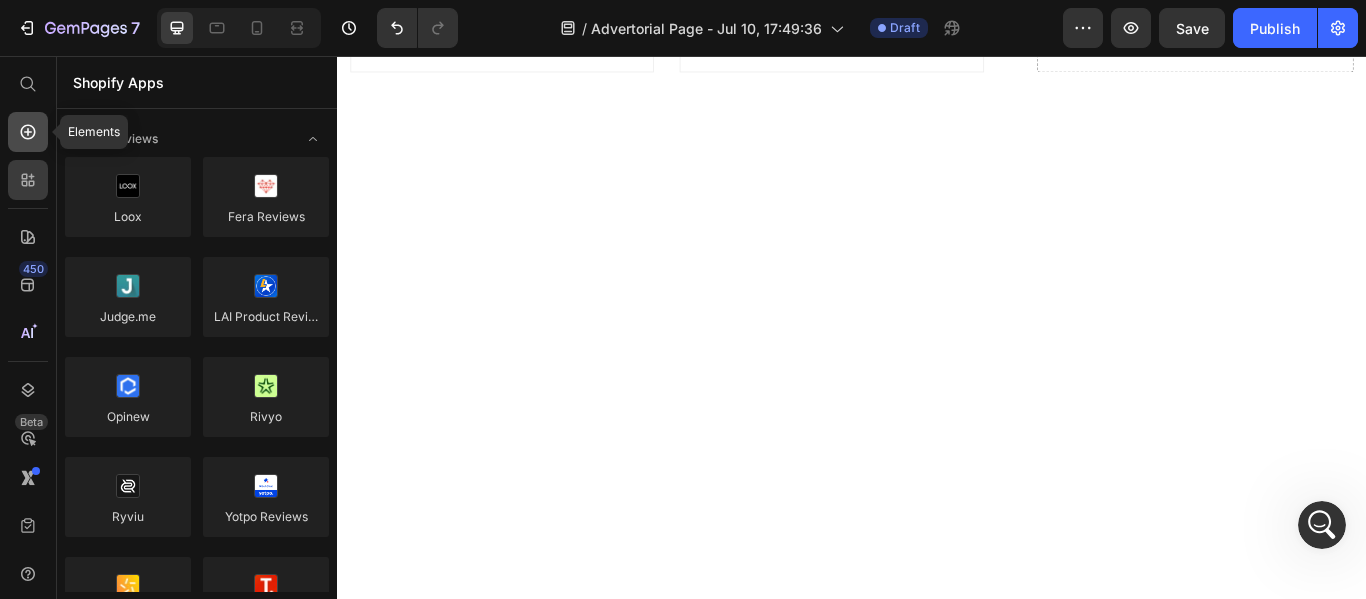 click 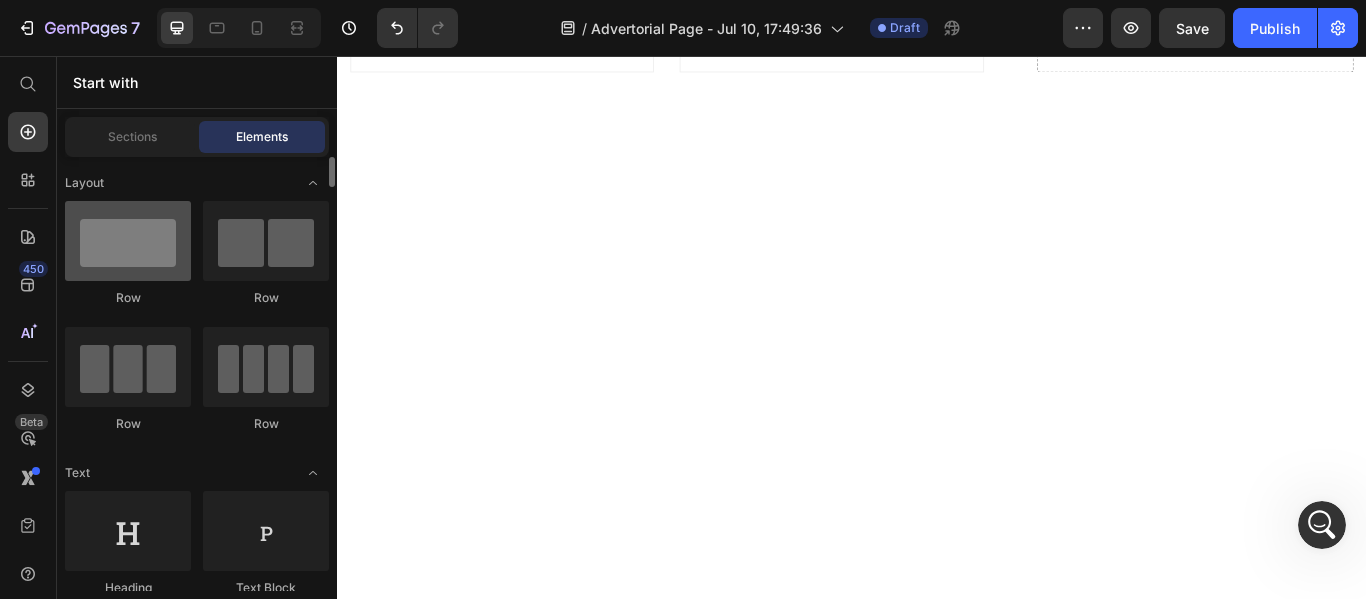 click at bounding box center (128, 241) 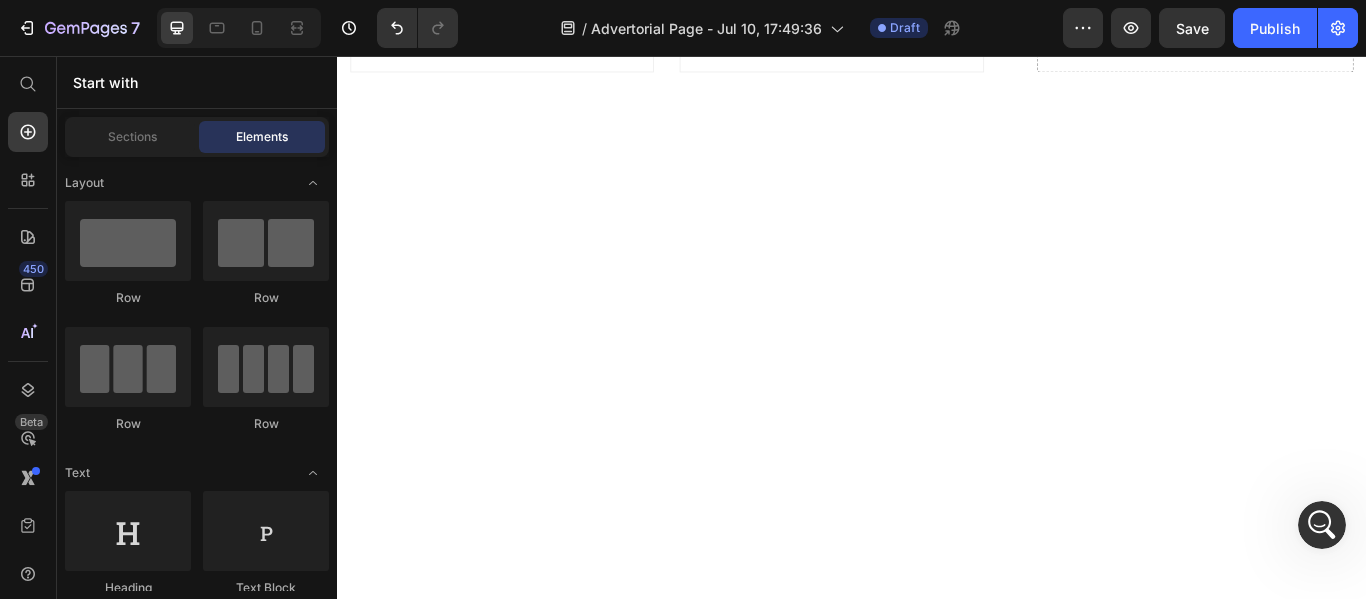 click on "Drop element here" at bounding box center (937, -1138) 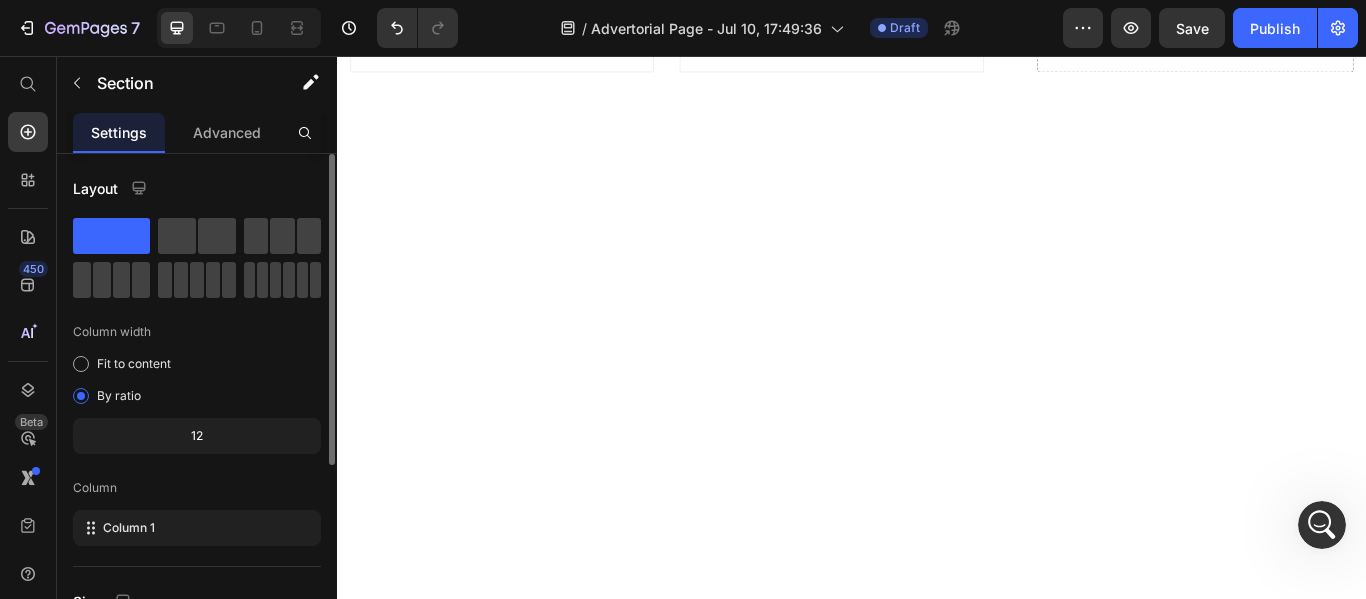 click on "Column width" at bounding box center (112, 332) 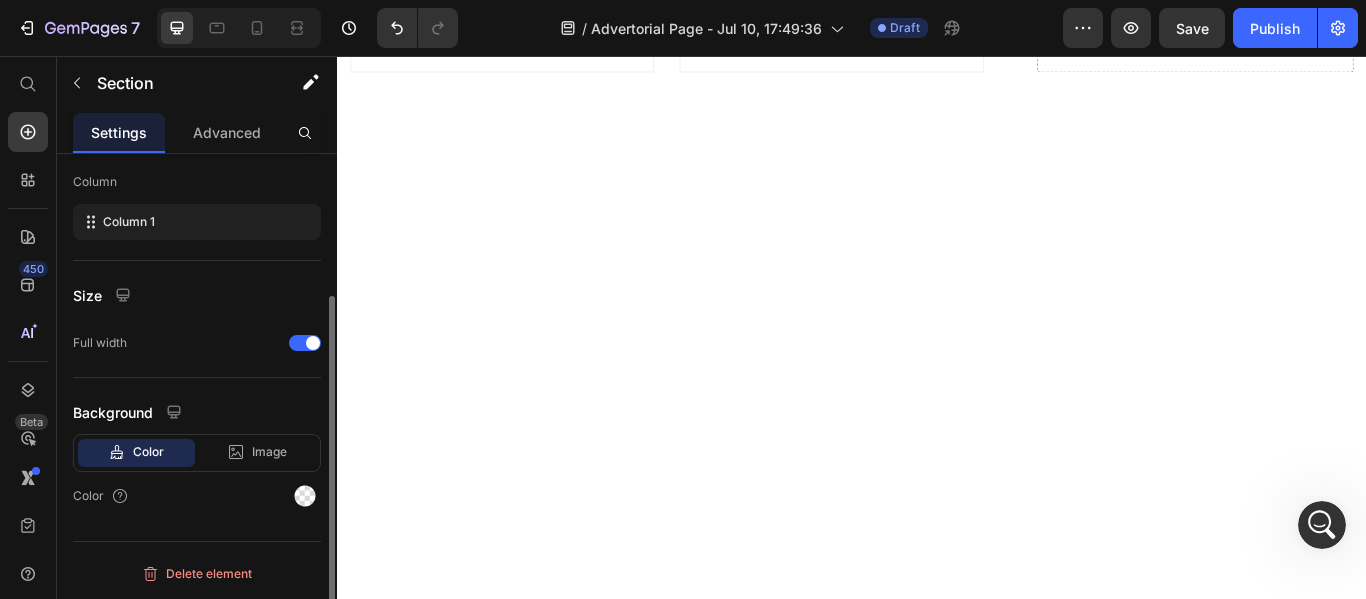 scroll, scrollTop: 0, scrollLeft: 0, axis: both 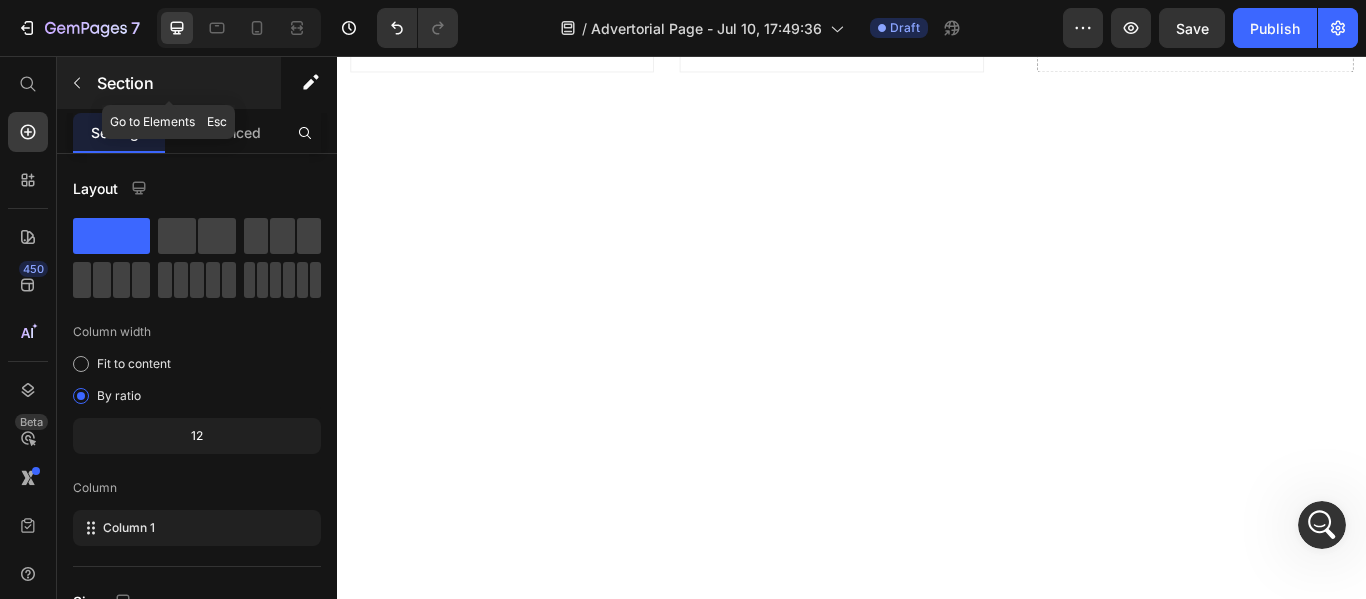 click 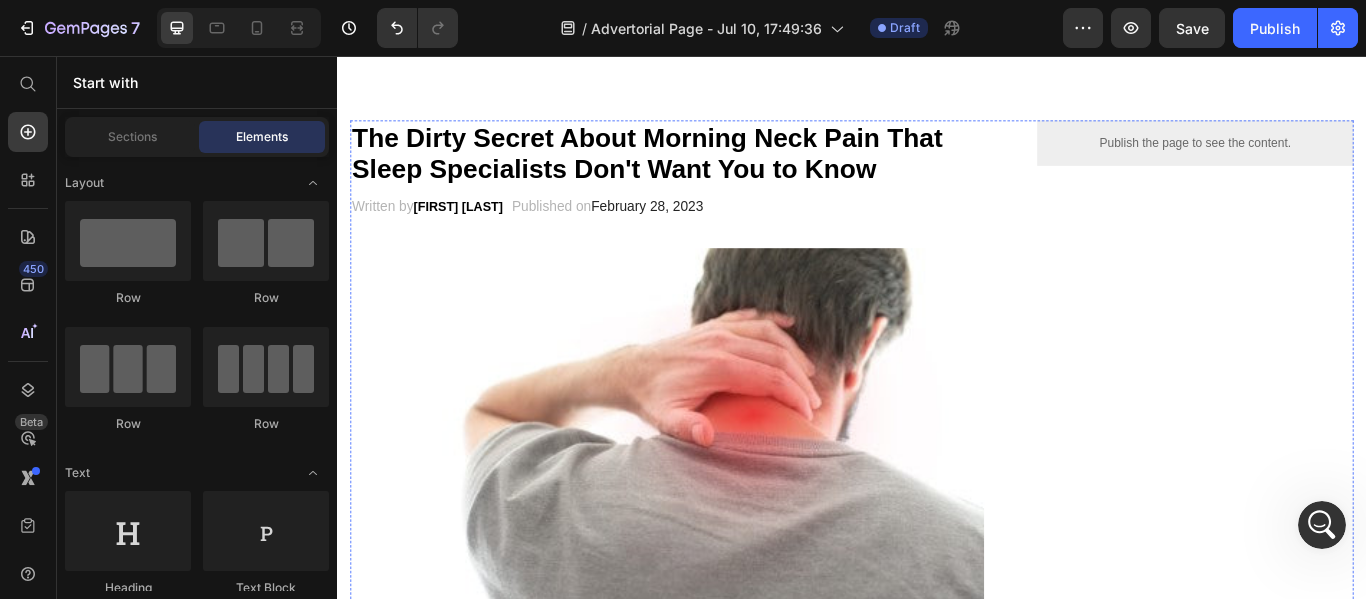 scroll, scrollTop: 113, scrollLeft: 0, axis: vertical 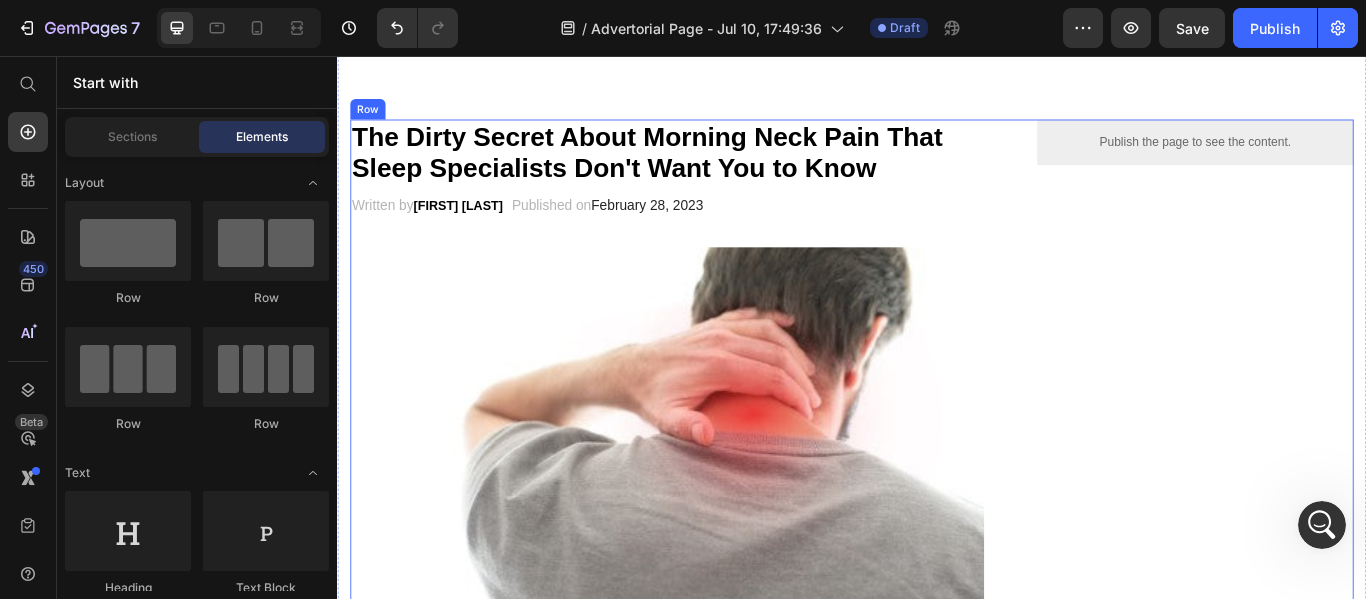 click on "The Dirty Secret About Morning Neck Pain That Sleep Specialists Don't Want You to Know Heading Written by  [FIRST] [LAST]   Text block Published on  February 28, 2023 Text block Row Image As I was pushing 47, I came to recognize the importance of quality sleep and proper spinal alignment as we age. I faced challenges in terms of finding restful sleep and waking up without pain. I've never really been into sleep gadgets, outside of a nice mattress here and there just to stay comfortable. But during the pandemic, I found myself working from home with poor posture, and my neck and shoulders haven't recovered since. Now nearing 50, balancing work stress and family demands has made it even harder to get restorative sleep, and I just kept waking up stiffer and more miserable. Text block Significant sleep improvement to maintain your positive energy  every day. Text block  	   CHECK AVAILABILITY Button Row How My Physical Therapist Sister Changed Everything Heading Text block Image Heading Text block Image" at bounding box center (721, 2507) 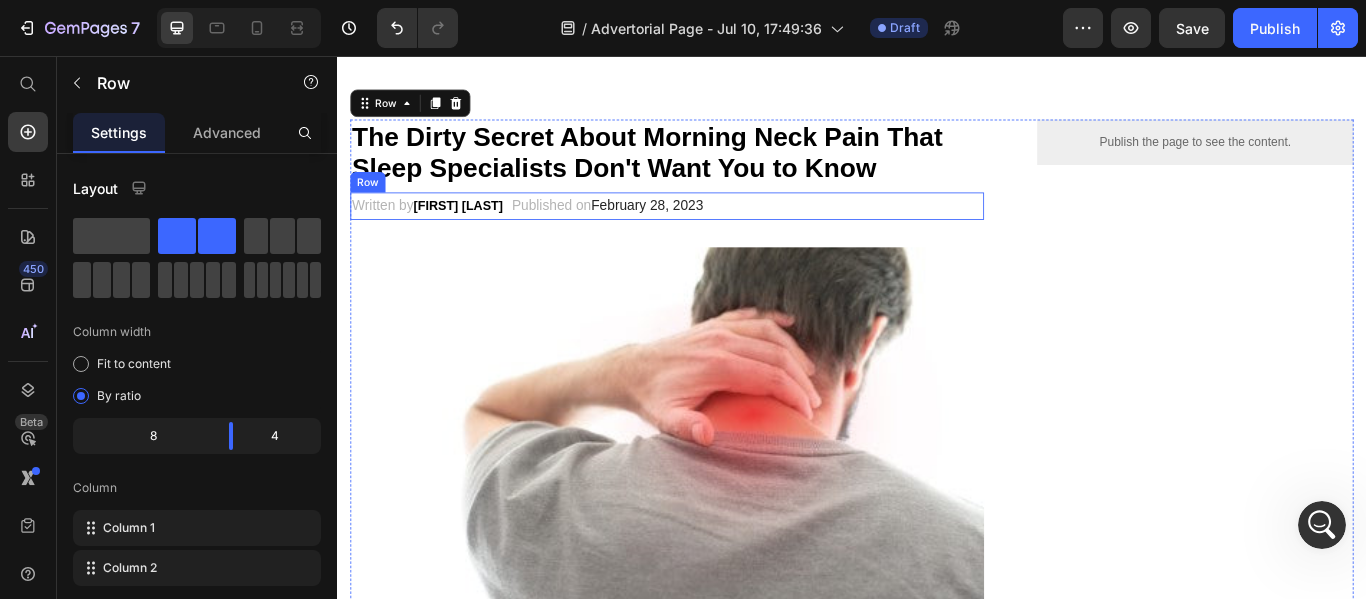 click on "Written by  [FIRST] [LAST]   Text block Published on  February 28, 2023 Text block Row" at bounding box center [721, 231] 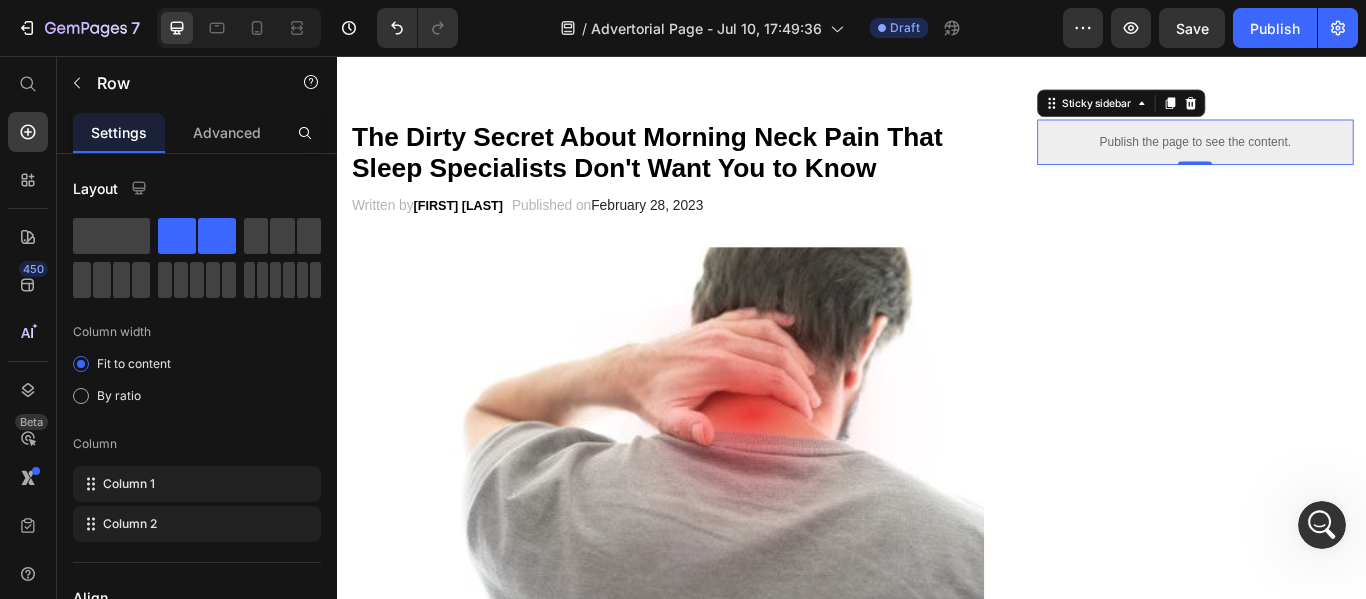 click on "Publish the page to see the content." at bounding box center [1337, 156] 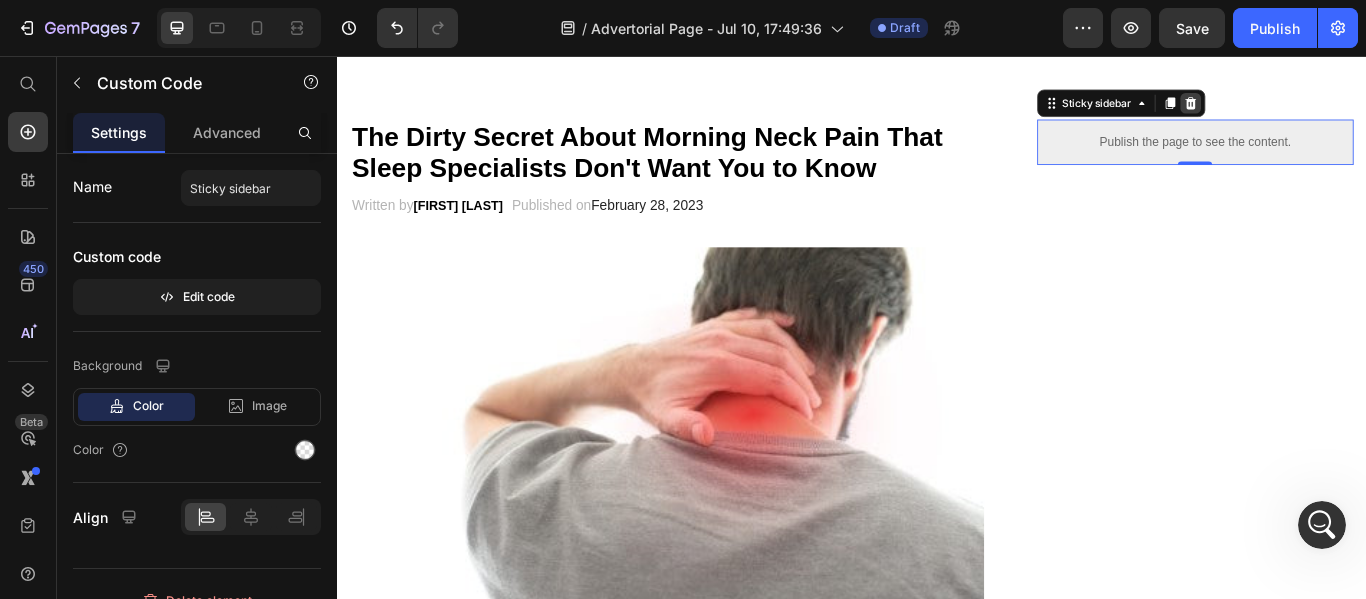 click at bounding box center [1332, 111] 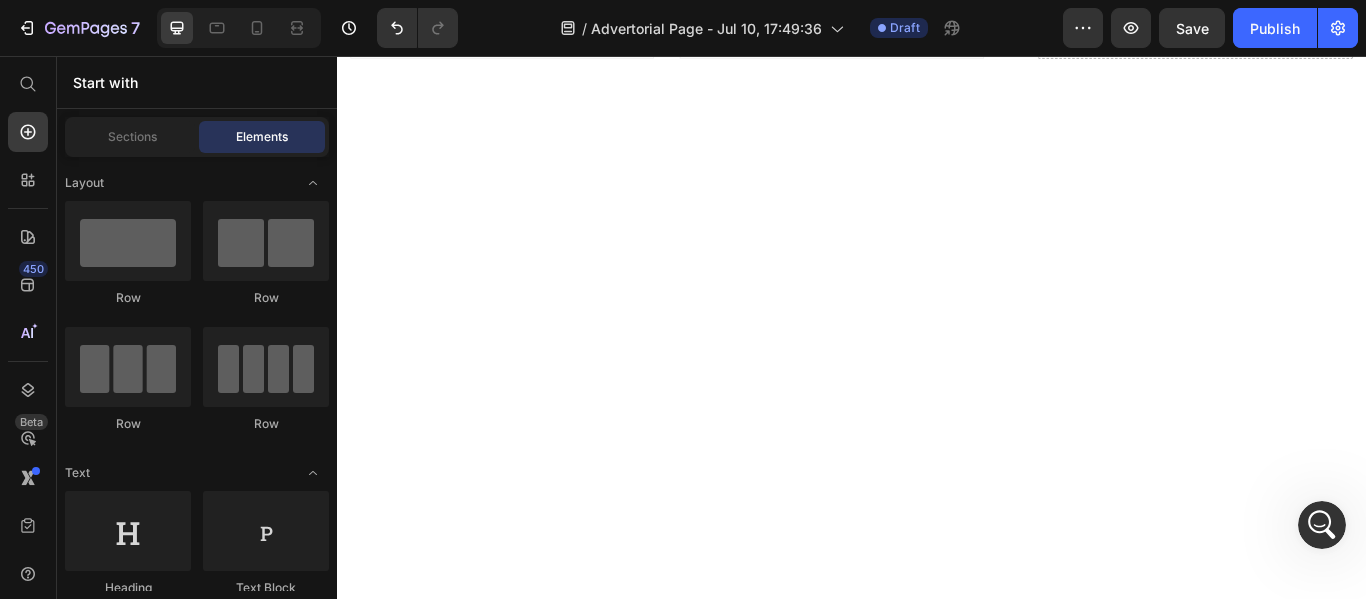 scroll, scrollTop: 6216, scrollLeft: 0, axis: vertical 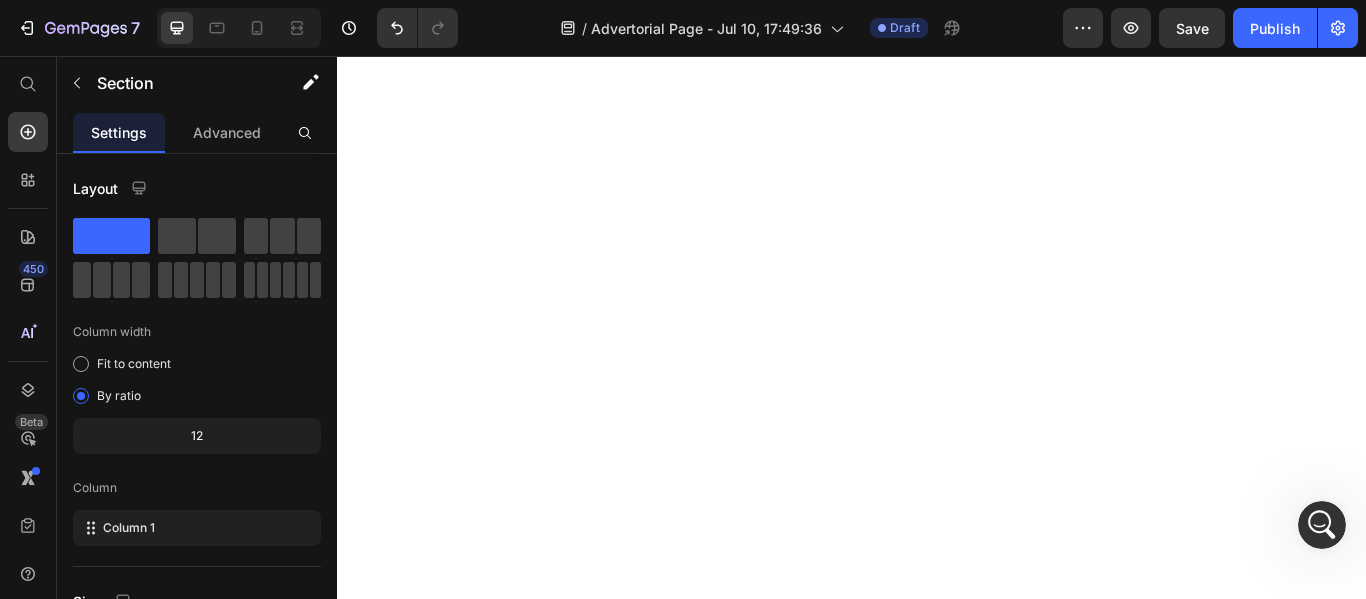 click on "Section 3" at bounding box center [1502, -1230] 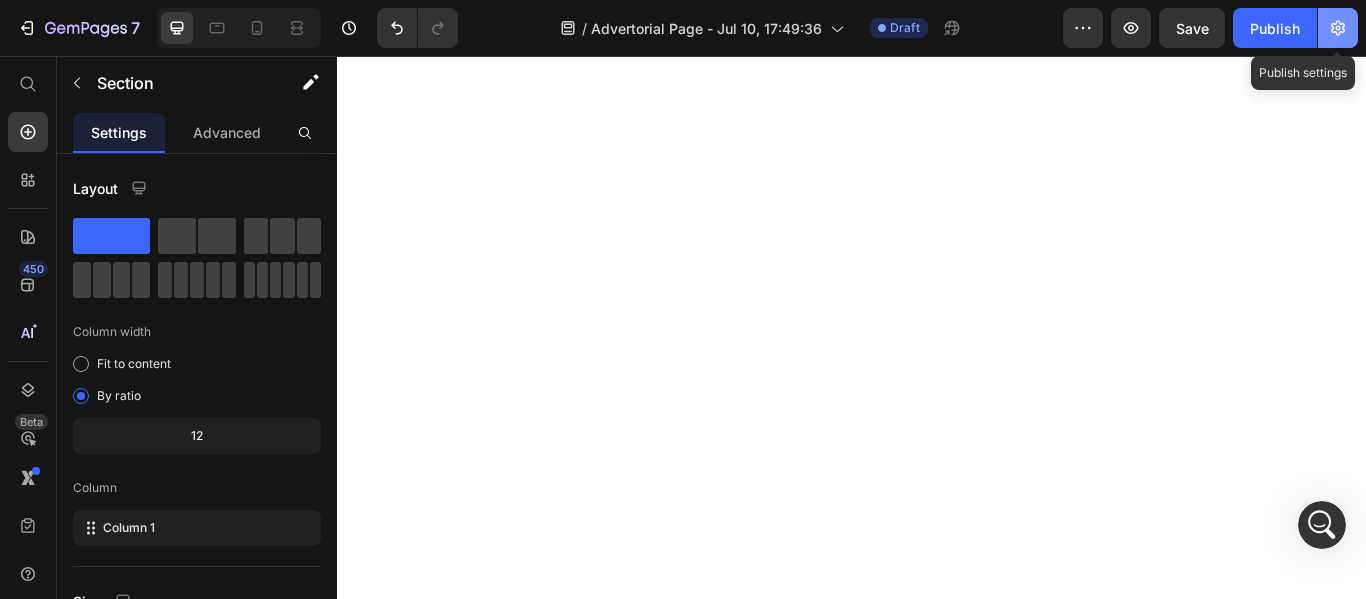 click 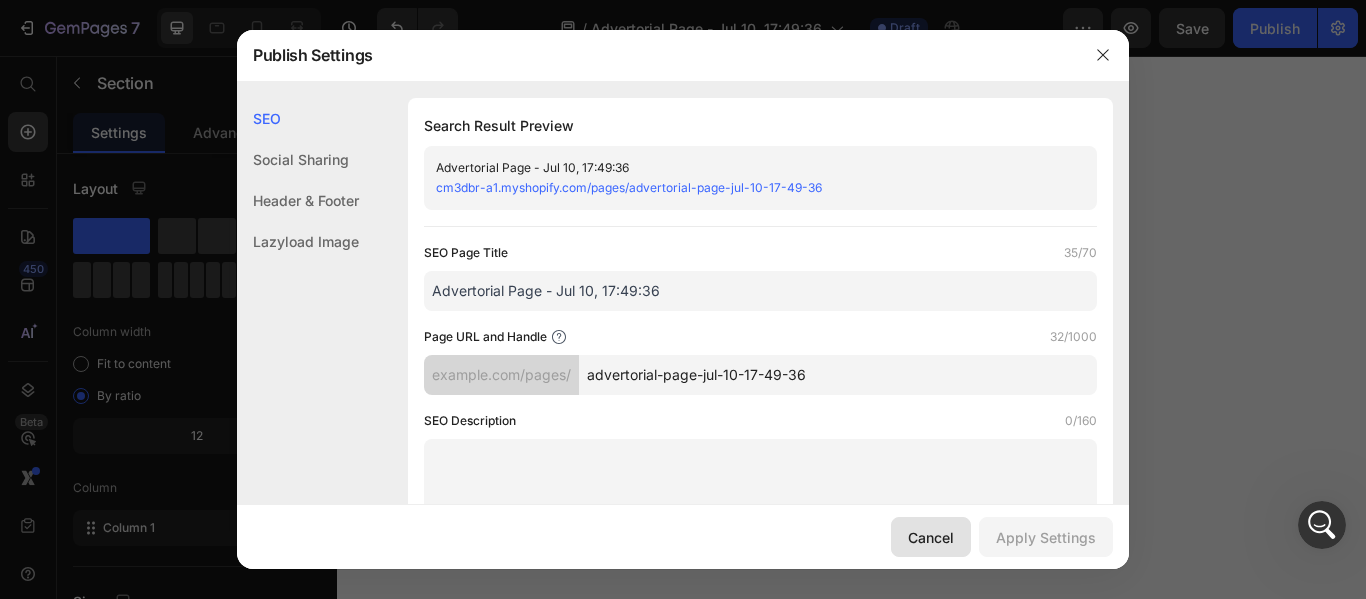 click on "Cancel" at bounding box center (931, 537) 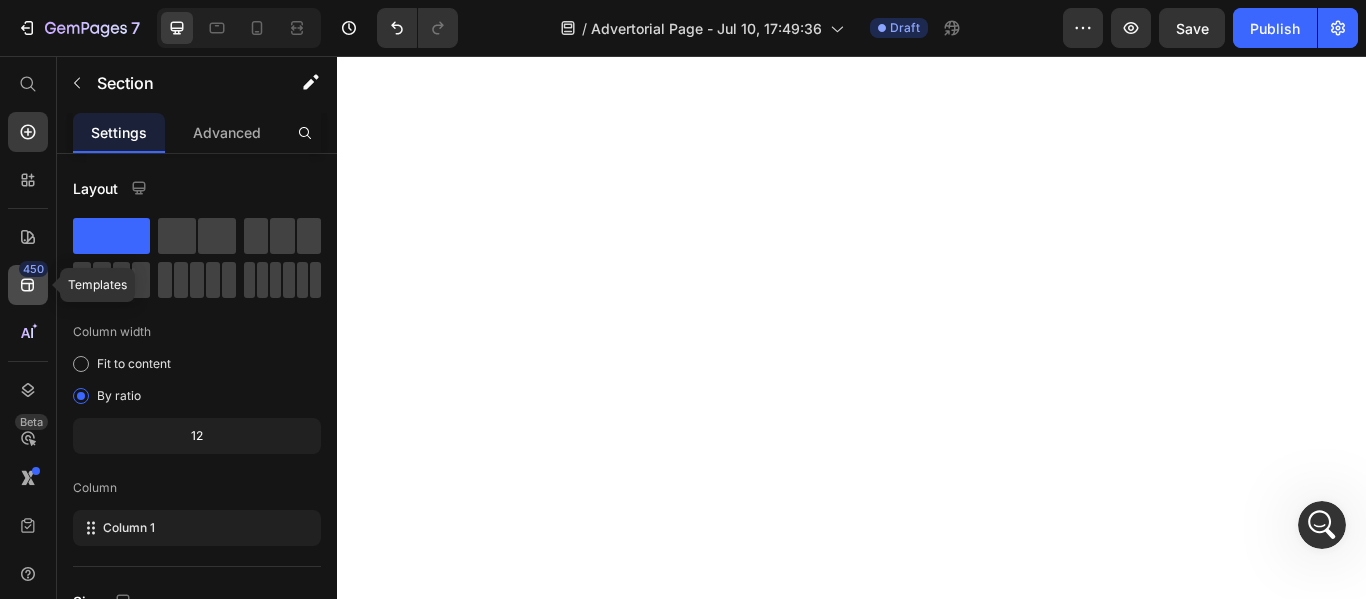 click 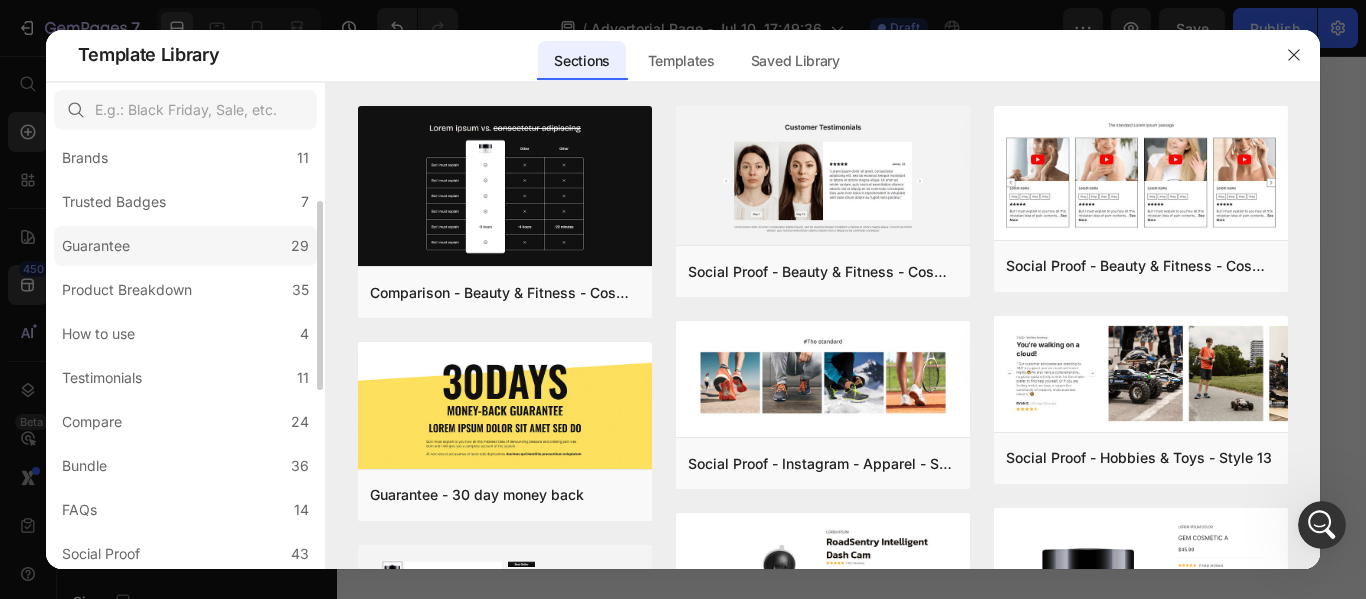 scroll, scrollTop: 147, scrollLeft: 0, axis: vertical 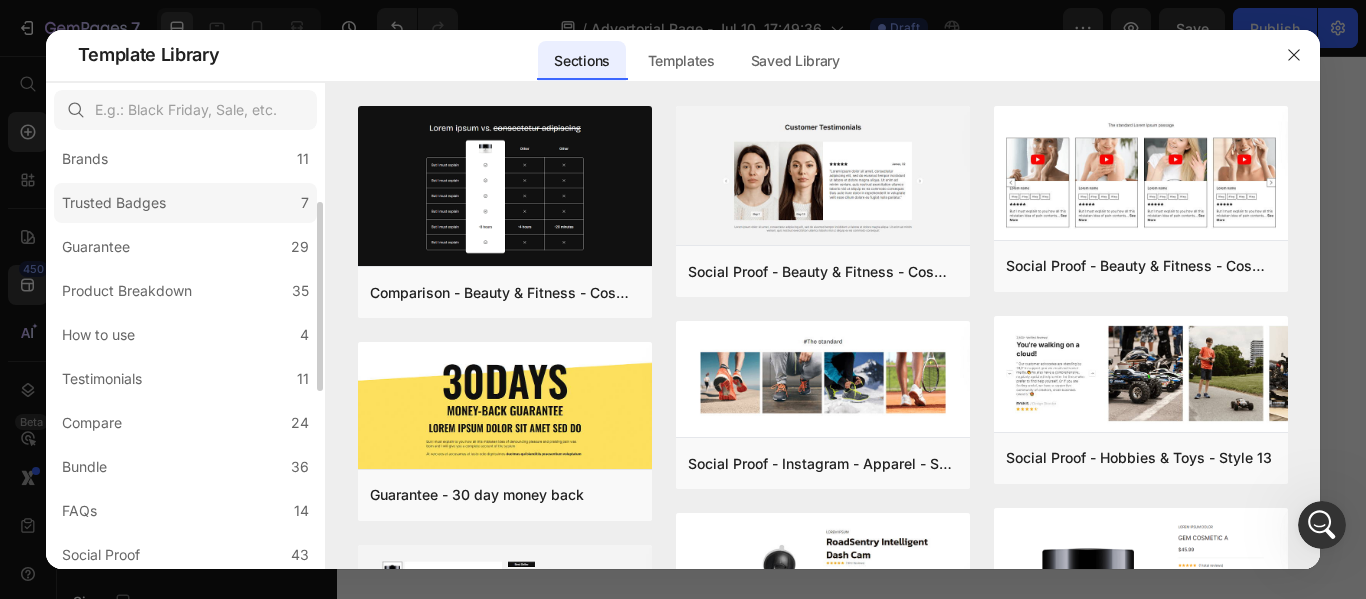 click on "Trusted Badges 7" 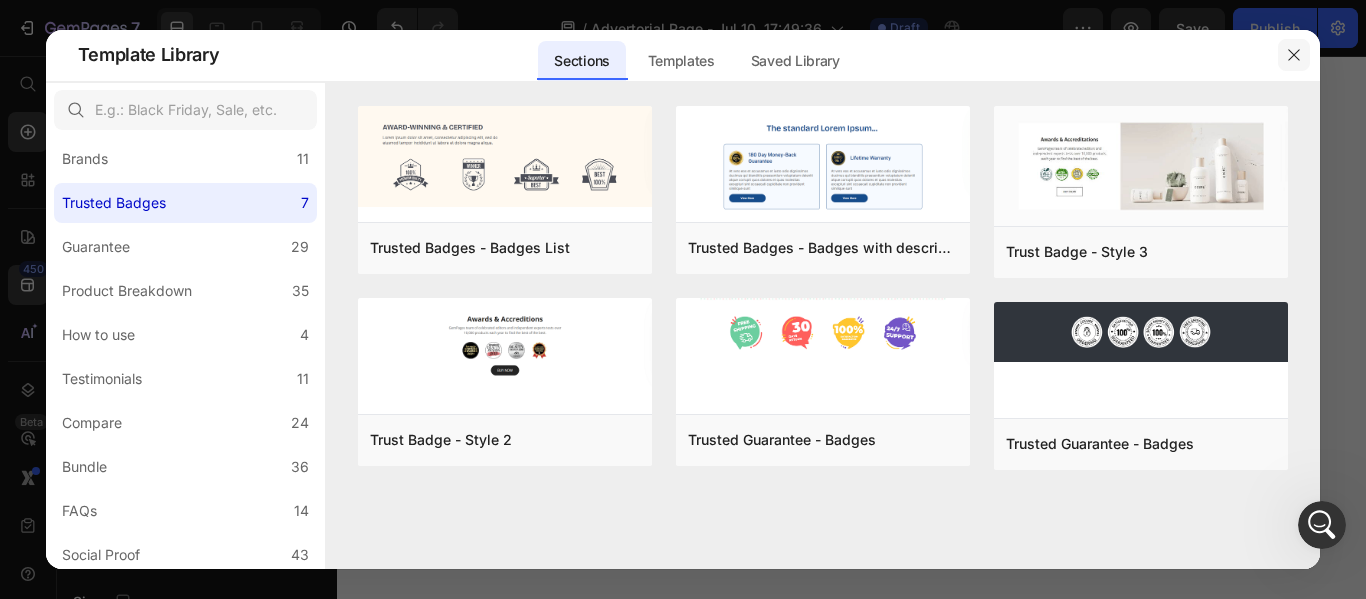 click 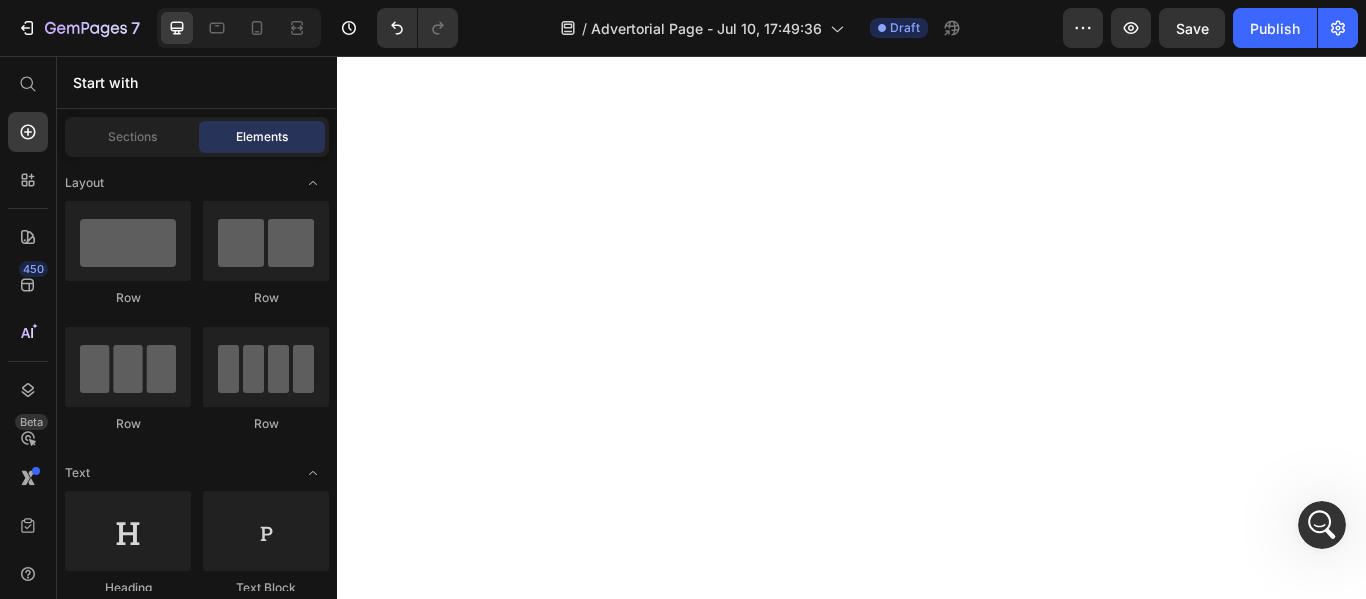 click on "Drop element here" at bounding box center (949, -1324) 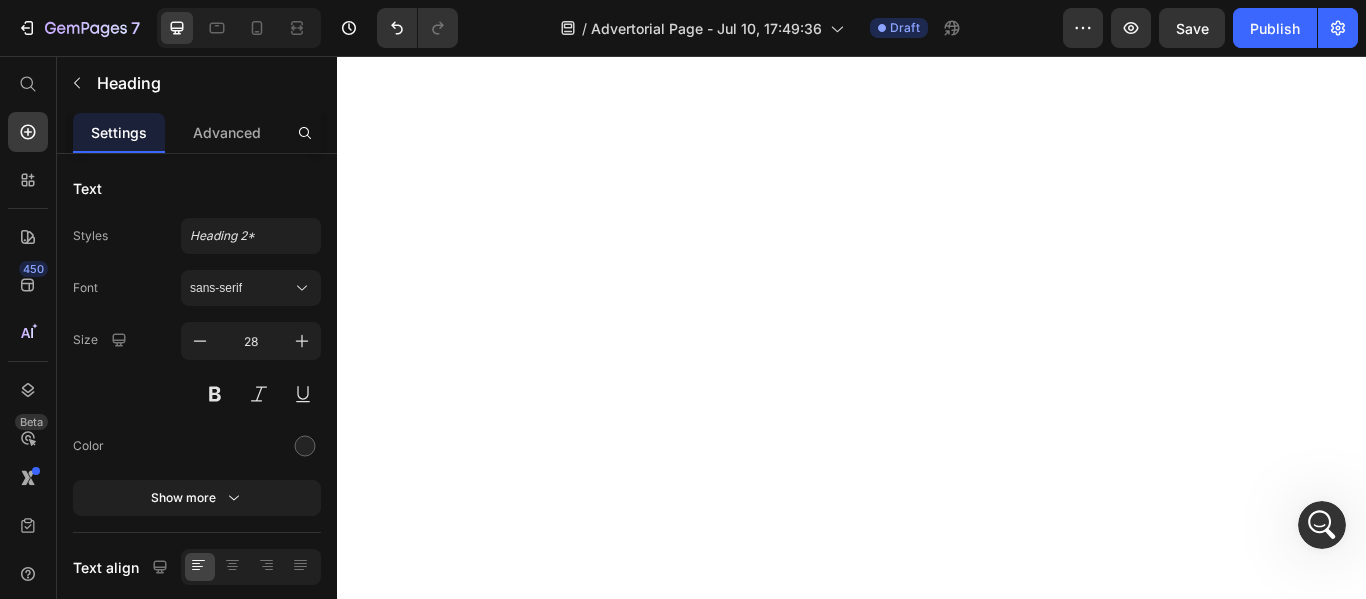 click on "[Heading 2] Achievements" at bounding box center (721, -1101) 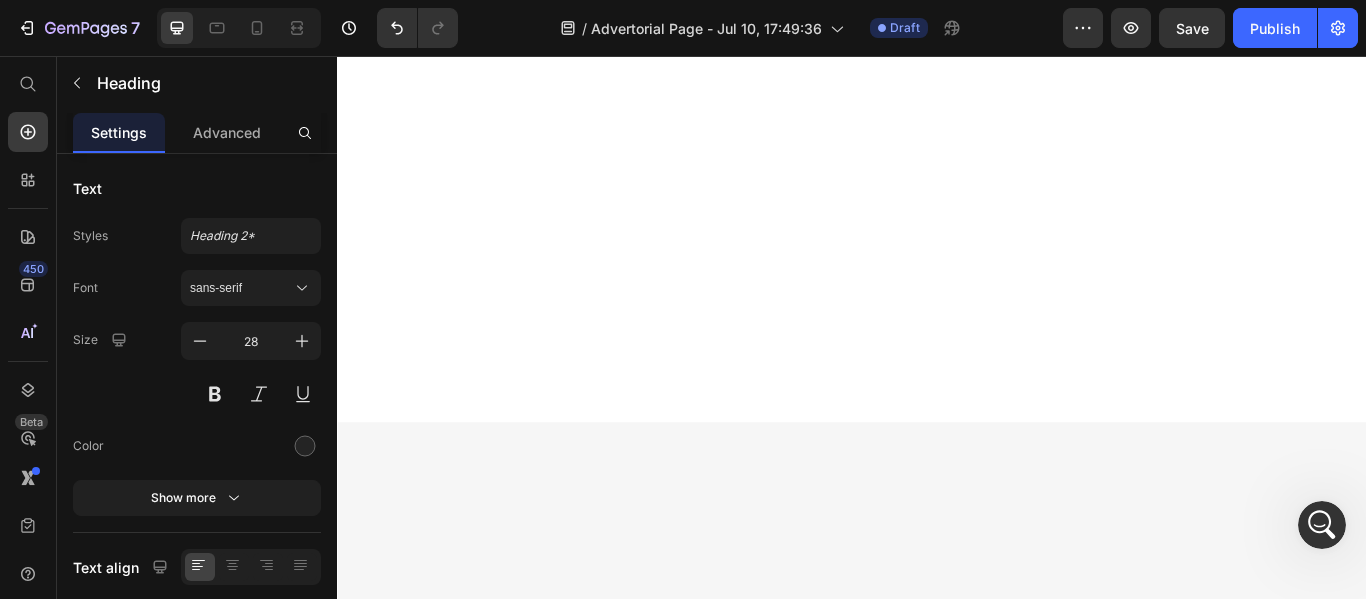 scroll, scrollTop: 6701, scrollLeft: 0, axis: vertical 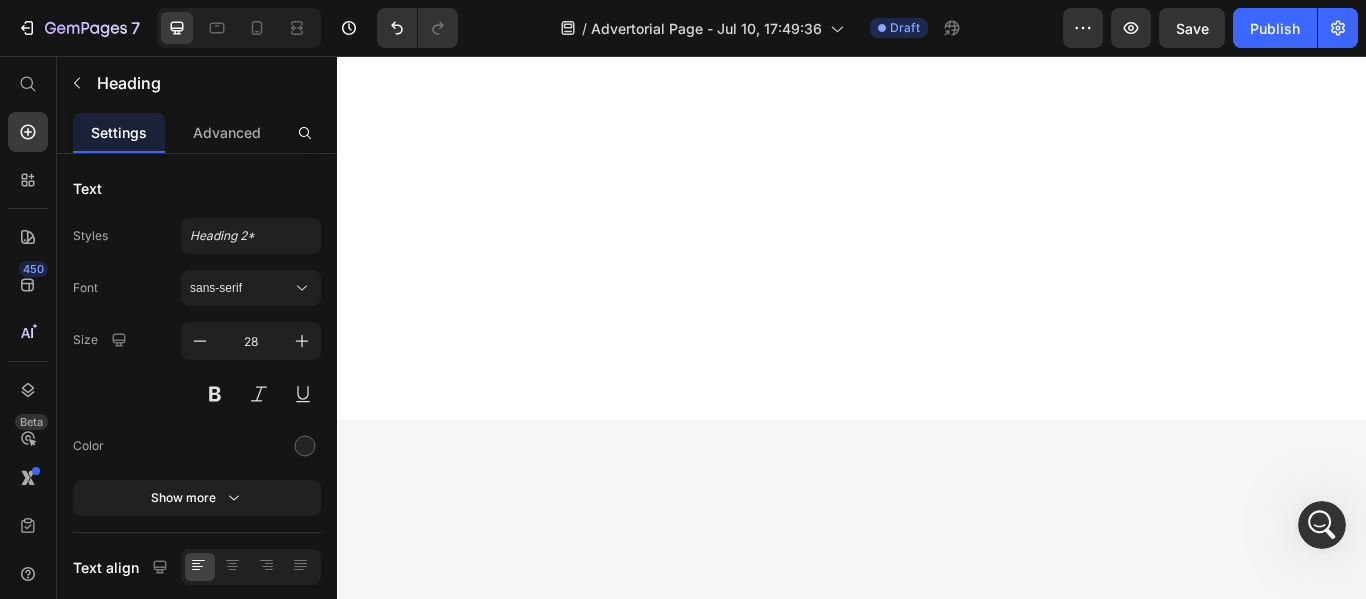 click on "[Heading 2] Show social proof" at bounding box center [721, -1297] 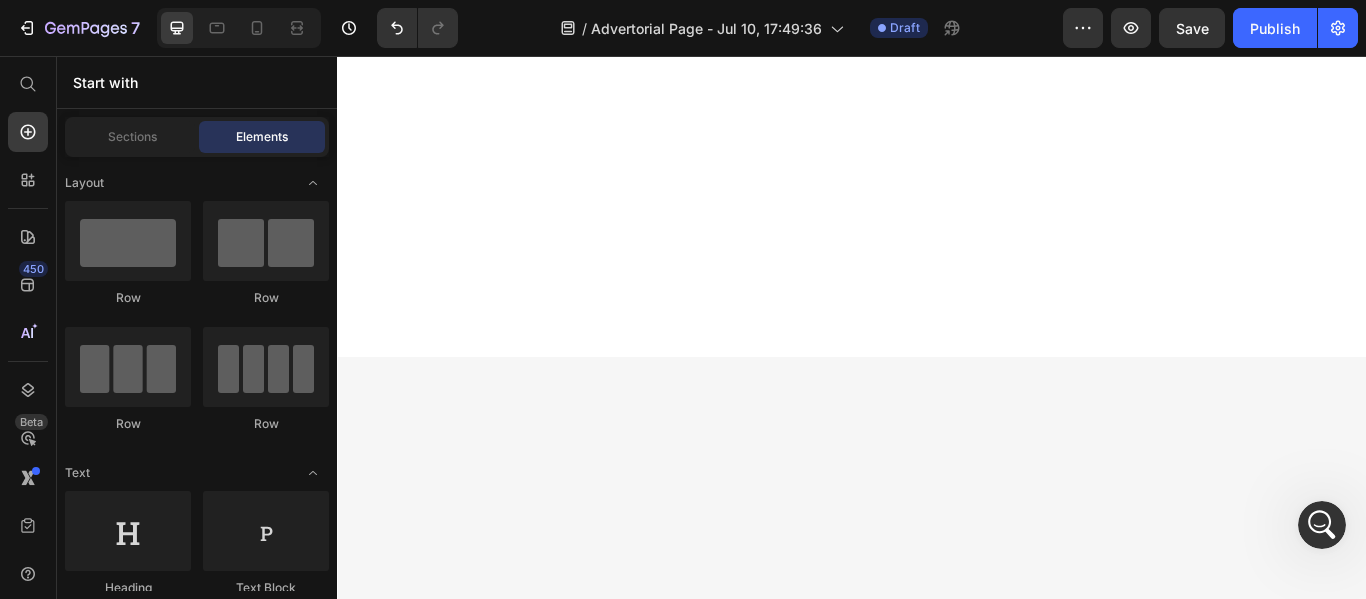 click on "It tastes delicious and aids with my sleep" at bounding box center (529, -1238) 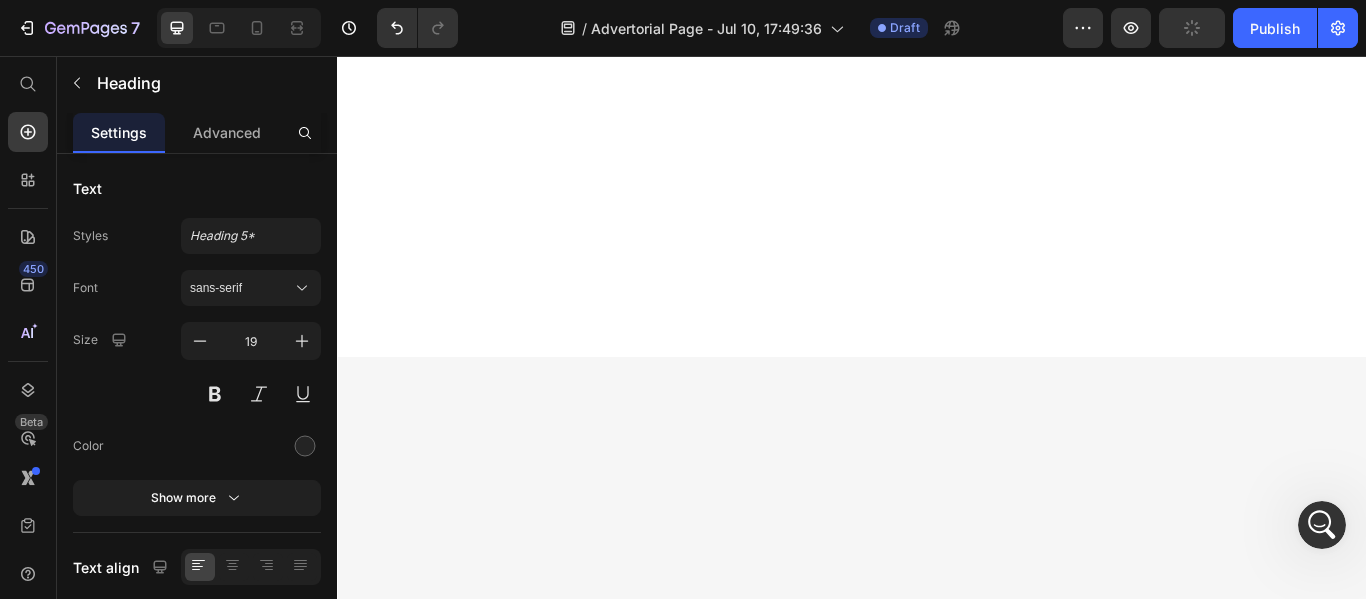 click 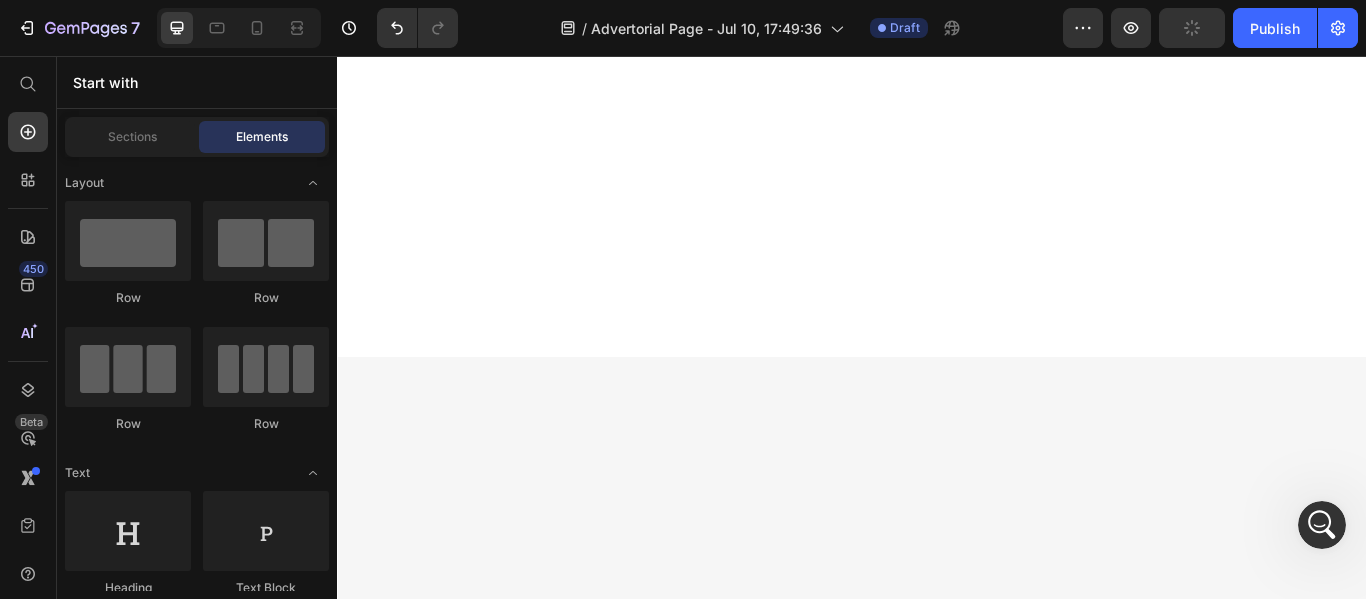 click on "Icon                Icon                Icon                Icon                Icon" at bounding box center (529, -1292) 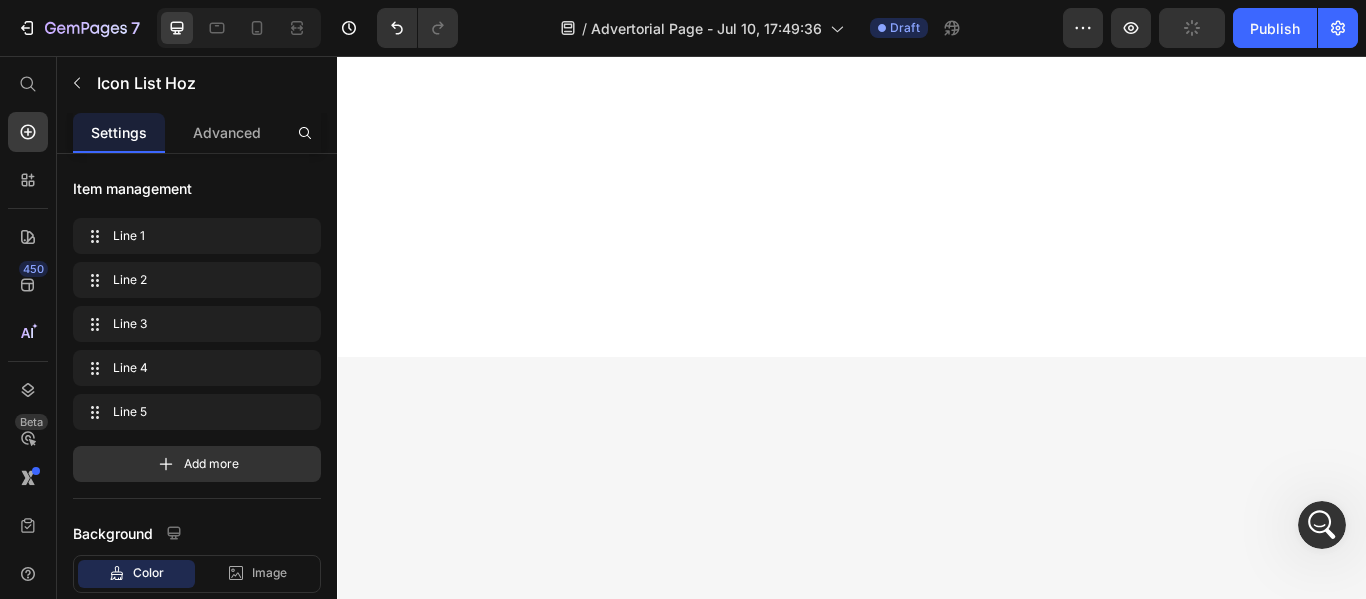 click on "Icon                Icon                Icon                Icon                Icon Icon List Hoz   16 But I must explain to you how all this mistaken idea of denouncing pleasure and praising pain was born and I will give you a complete account of the system, and expound the actual teachings of the great explorer of the truth Text block Image [FIRST] [LAST] Text block Image Verified Buyer Text block Row Row Row" at bounding box center [529, -1155] 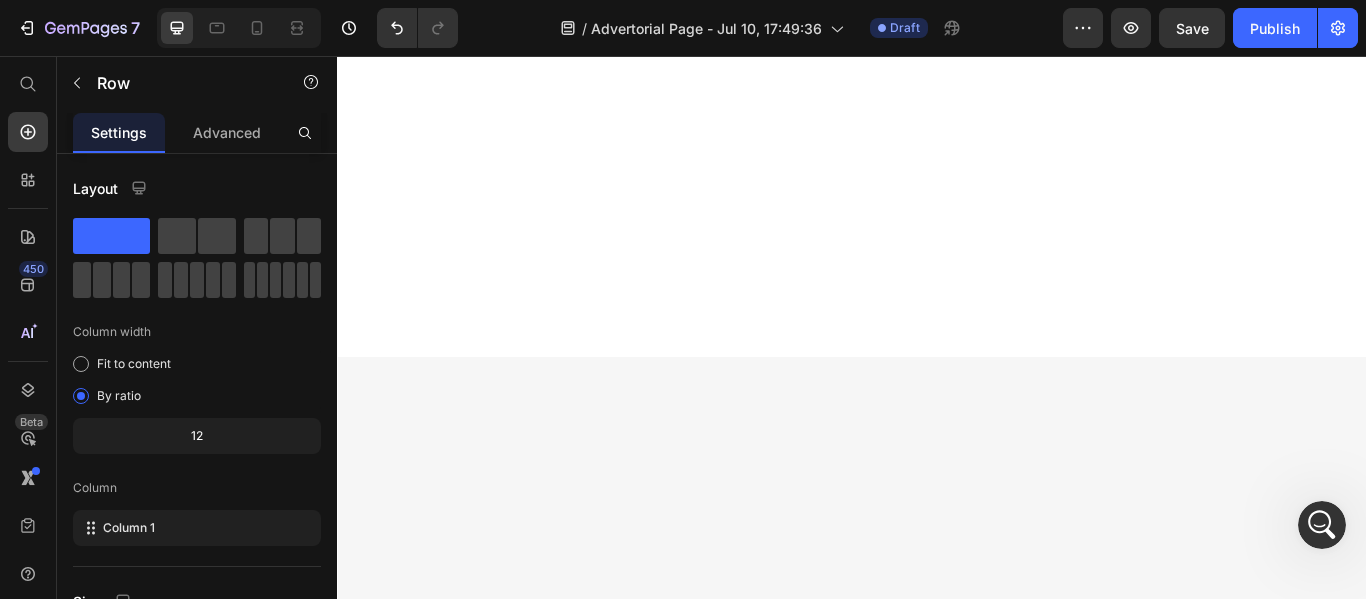 click 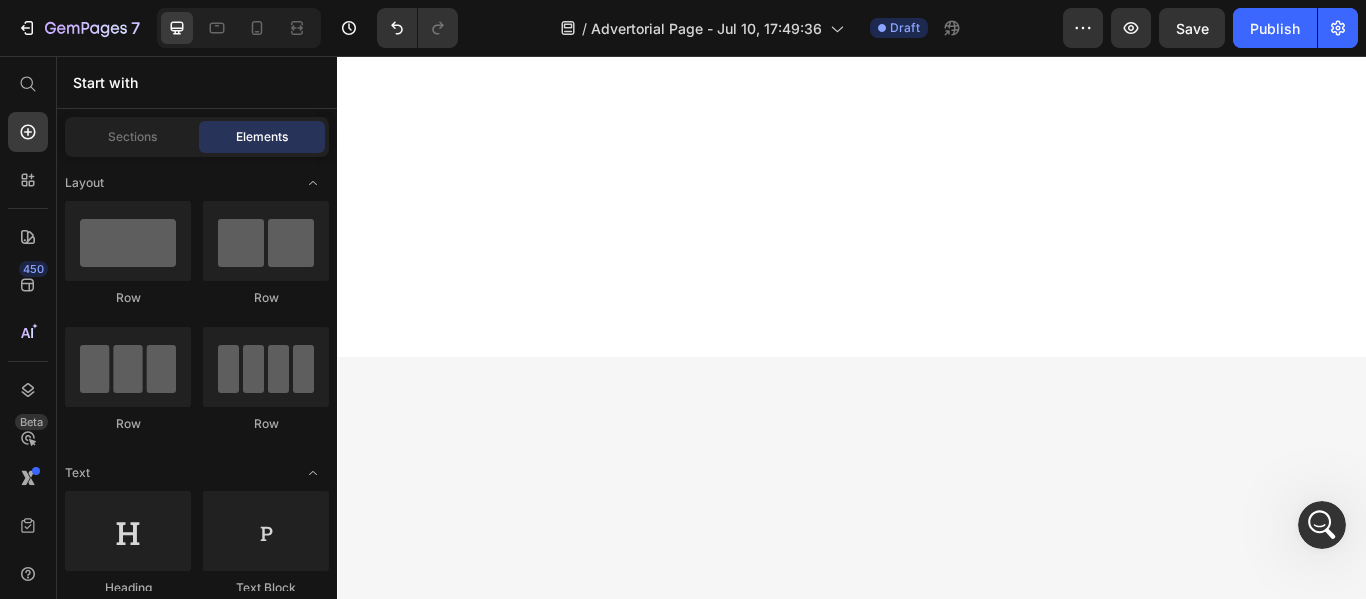 click on "Icon Icon Icon Icon Icon Icon List Hoz Great product! It helps my dad wake up well-rested Heading But I must explain to you how all this mistaken idea of denouncing pleasure and praising pain was born and I will give you a complete account of the system, and expound the actual teachings of the great explorer of the truth Text block Image [NAME] Text block Image Verified Buyer Text block Row Row Row" at bounding box center (913, -1121) 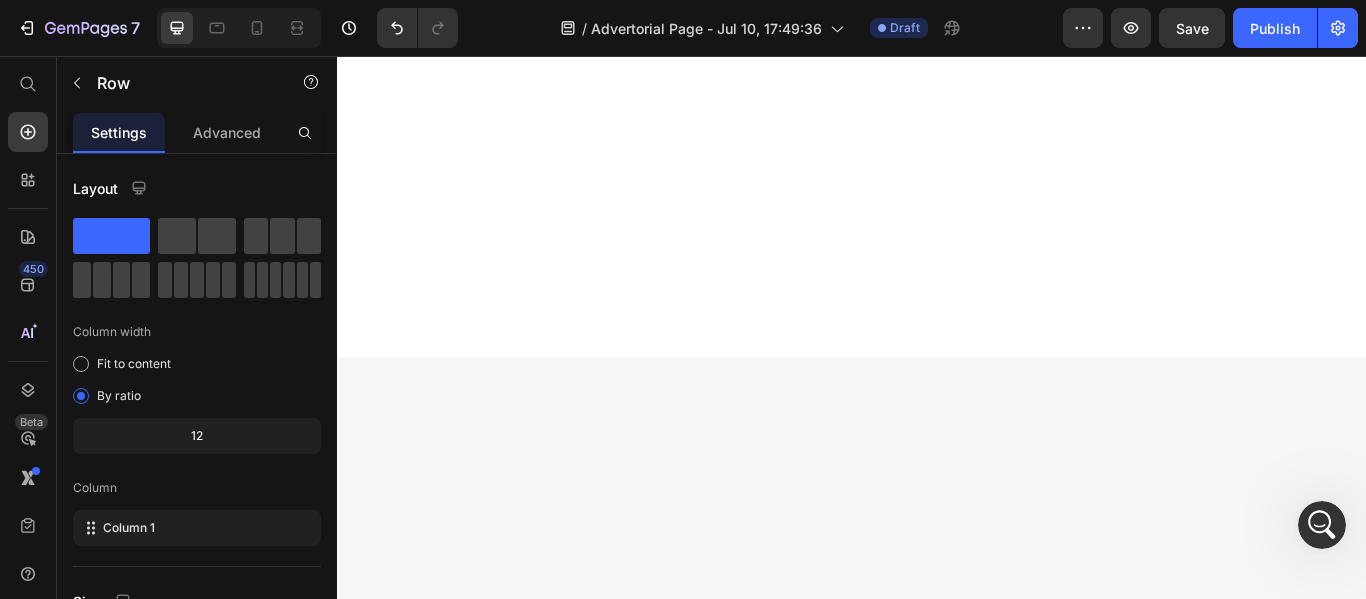 click 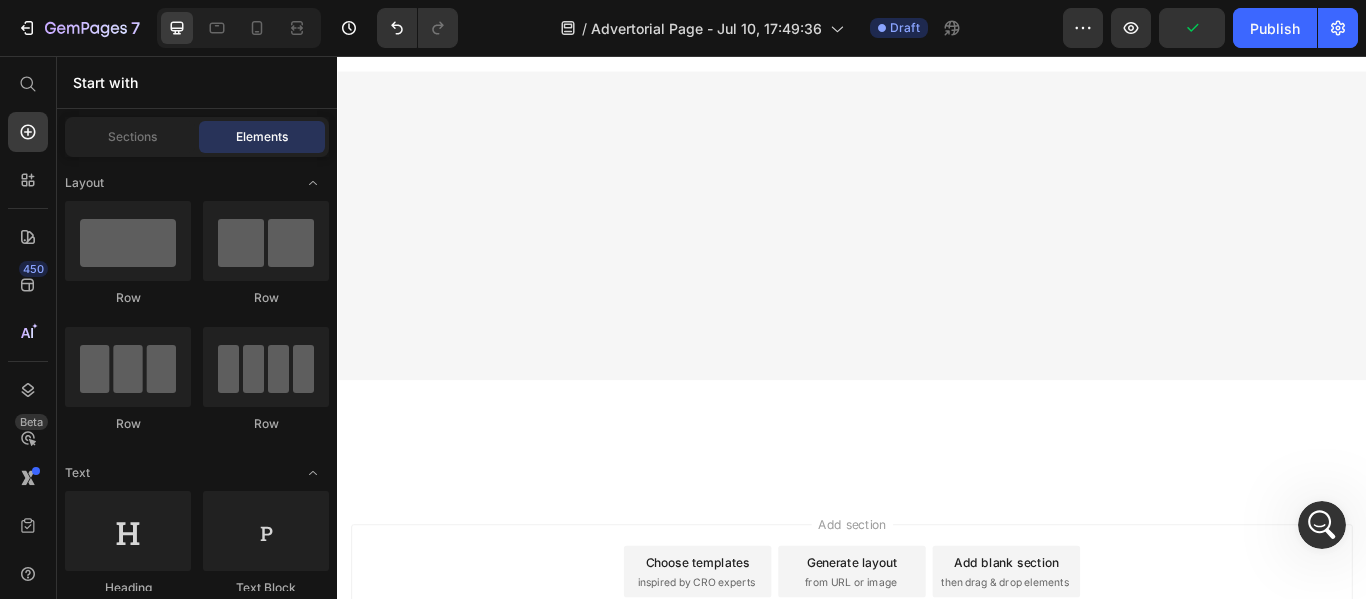 click on "Drop element here" at bounding box center [913, -1287] 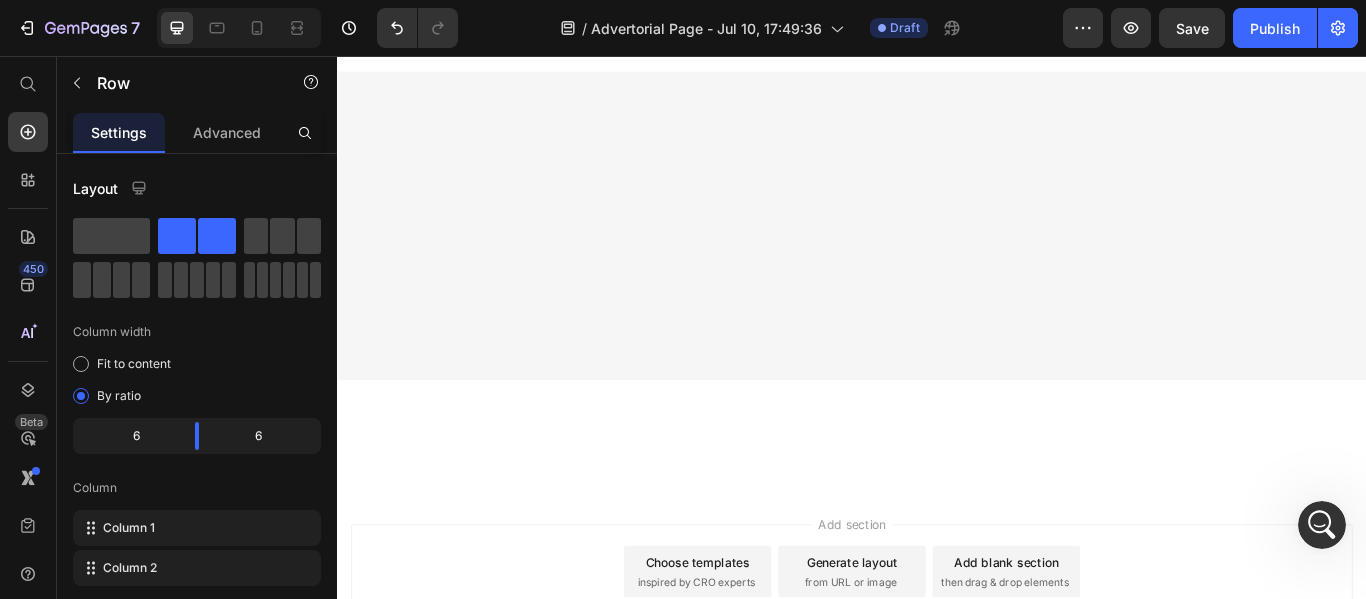 scroll, scrollTop: 460, scrollLeft: 0, axis: vertical 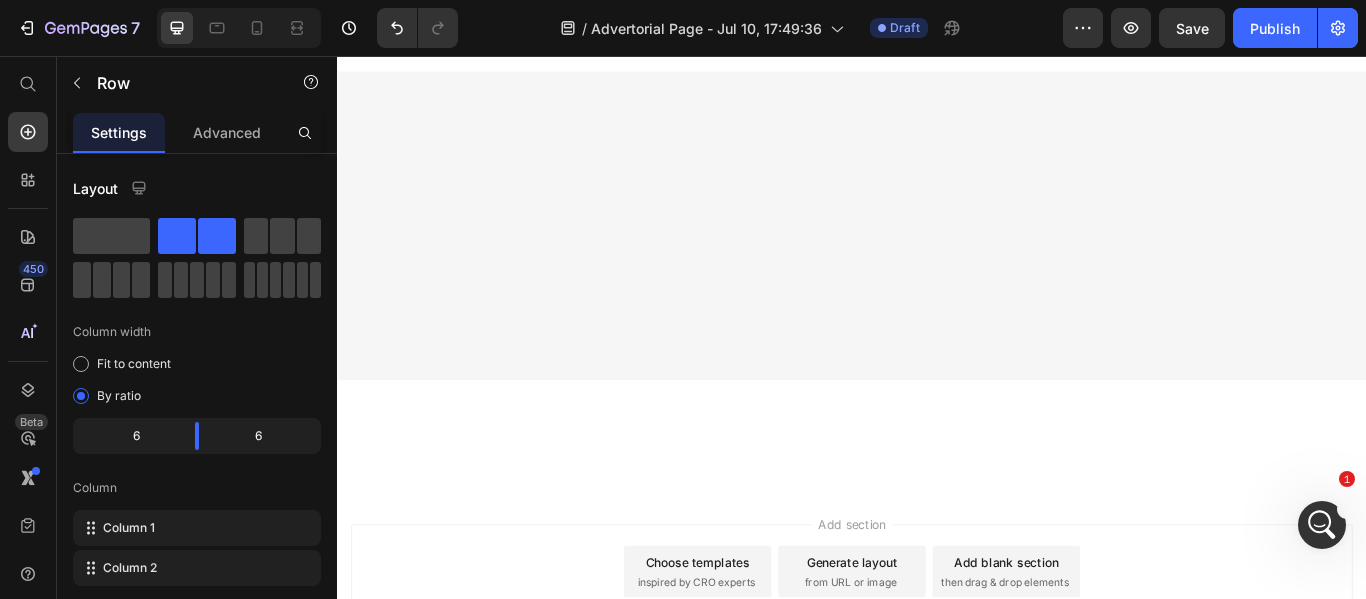 click 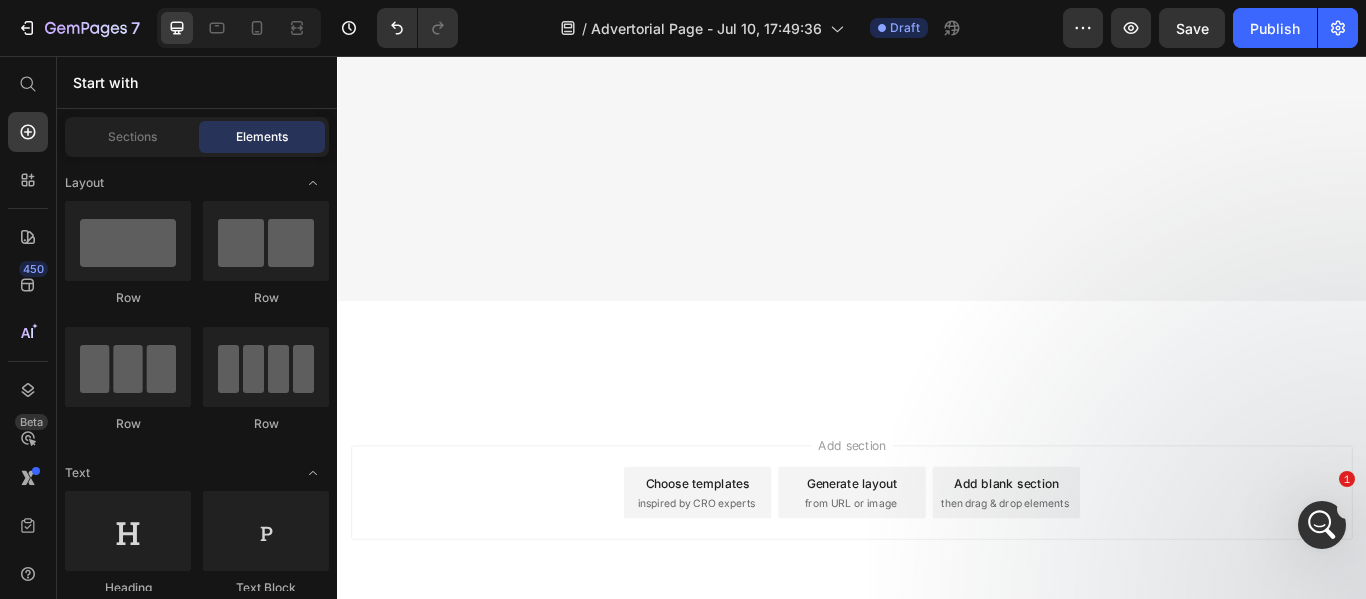scroll, scrollTop: 578, scrollLeft: 0, axis: vertical 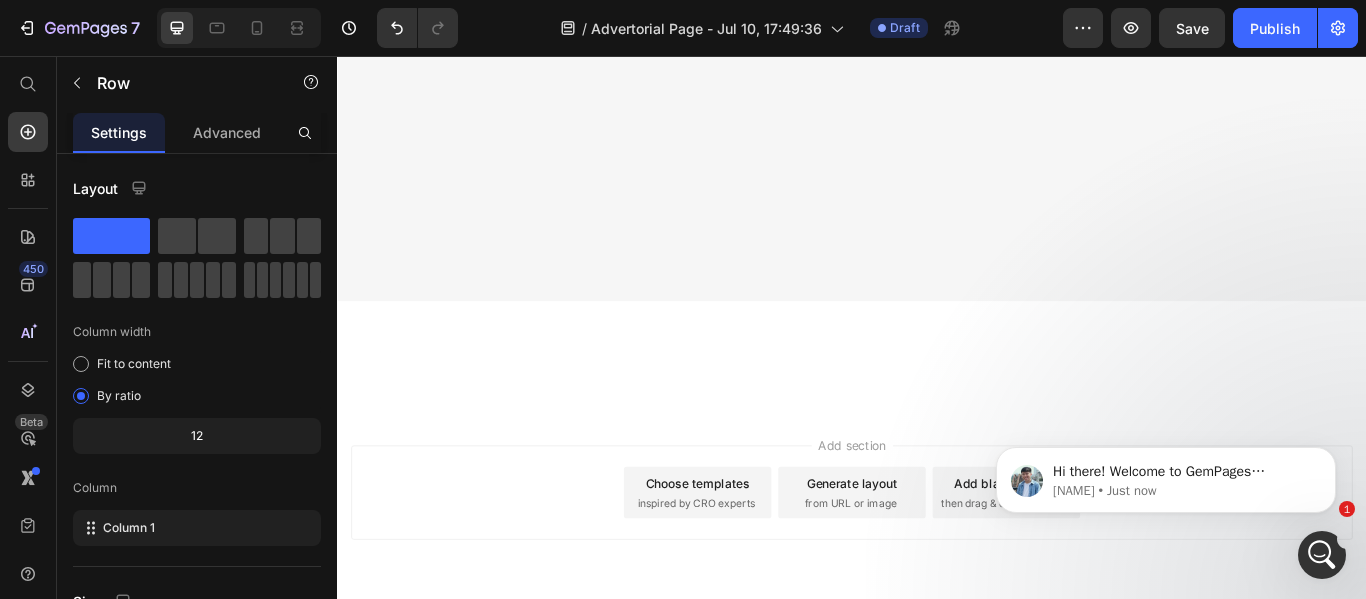 click 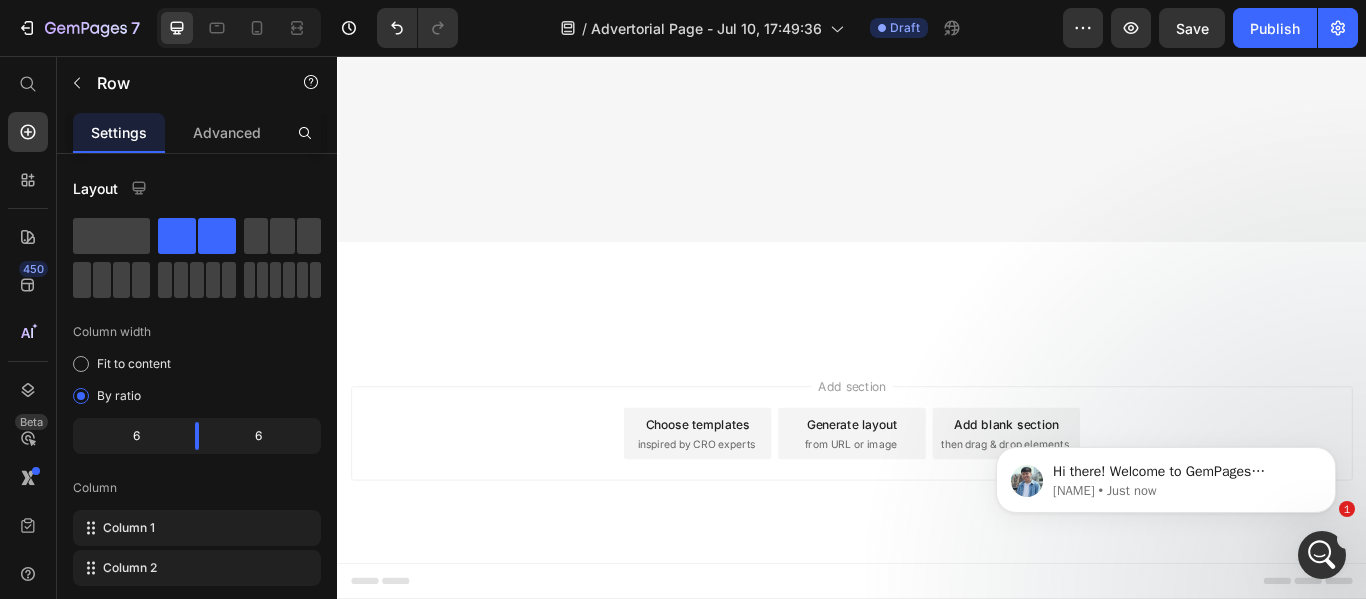 click on "Drop element here" at bounding box center (913, -1023) 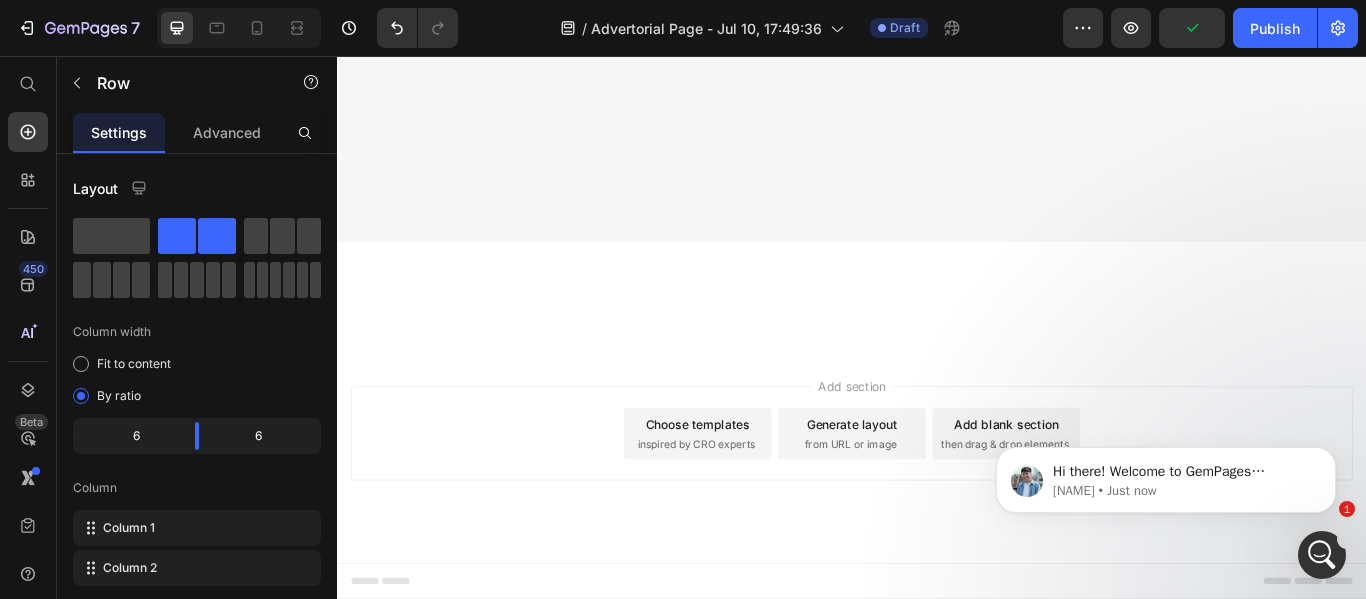 click 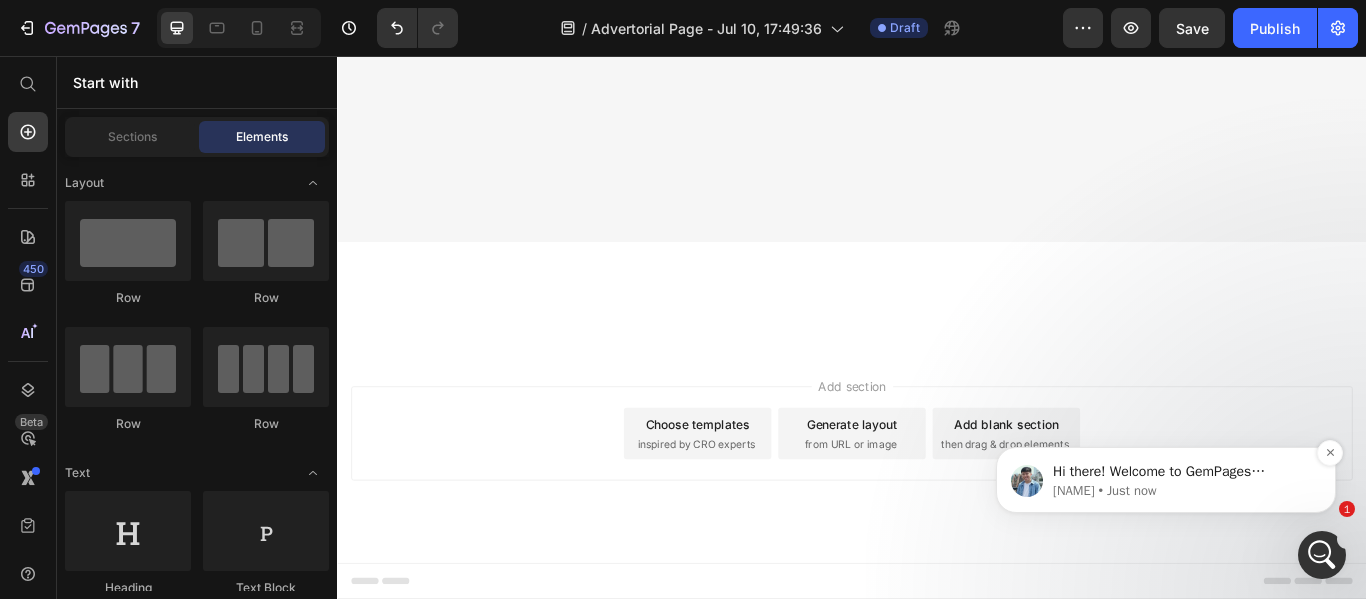 click on "Hi there! Welcome to GemPages Customer Support! This is [NAME] at your service. May I know your name so that I can address you properly? [FIRST] • Just now" at bounding box center (1166, 480) 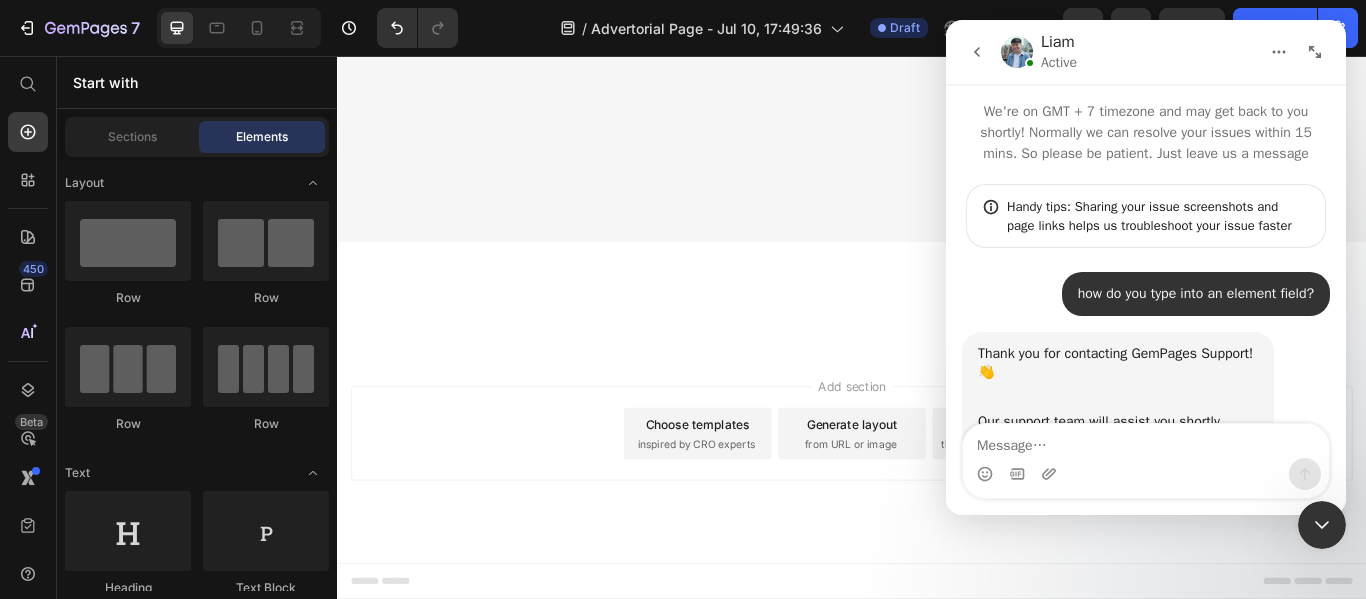 scroll, scrollTop: 261, scrollLeft: 0, axis: vertical 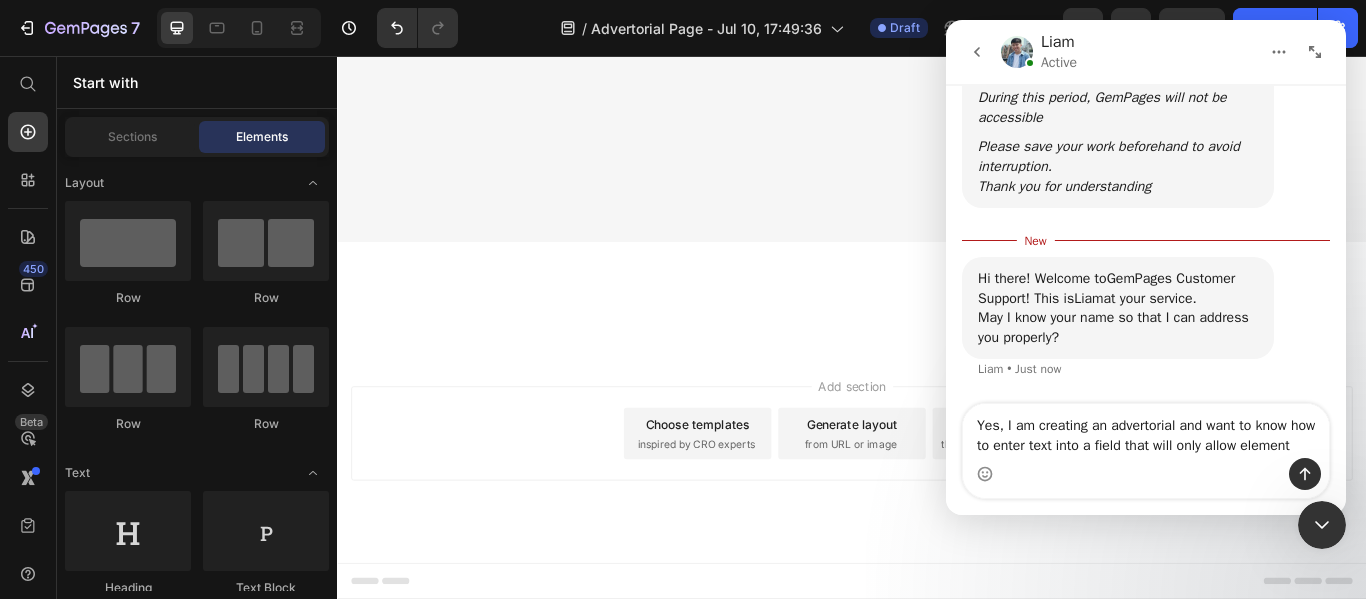 type on "Yes, I am creating an advertorial and want to know how to enter text into a field that will only allow elements" 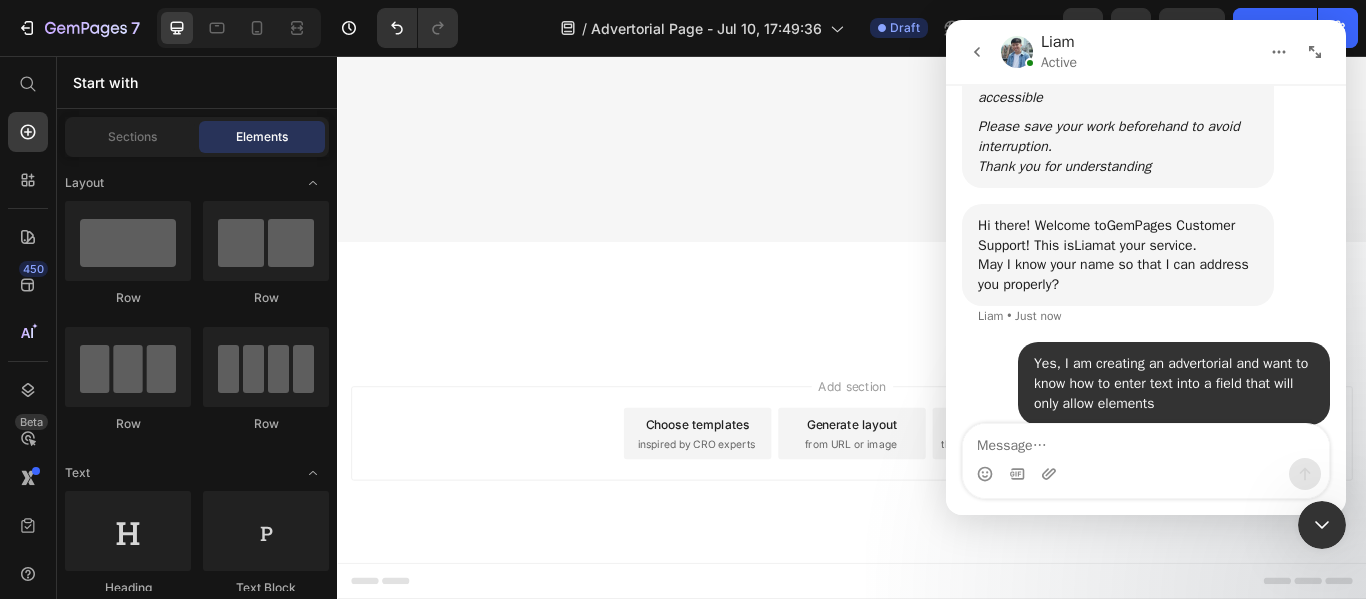 scroll, scrollTop: 600, scrollLeft: 0, axis: vertical 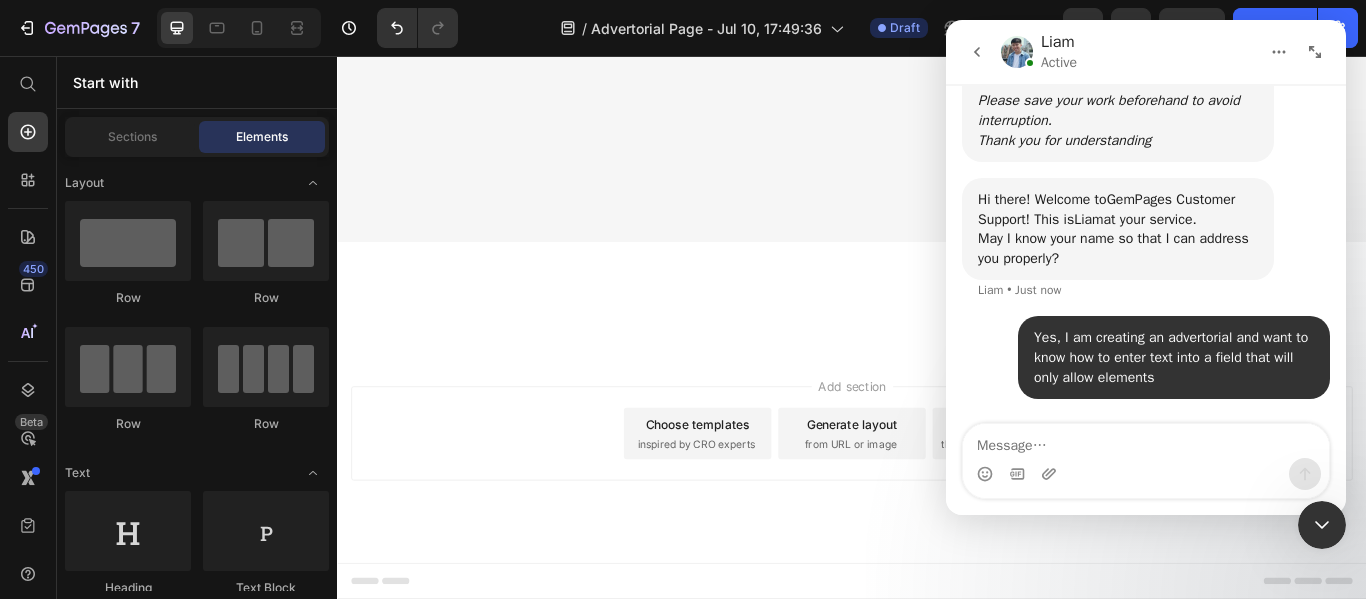click at bounding box center [463, -1041] 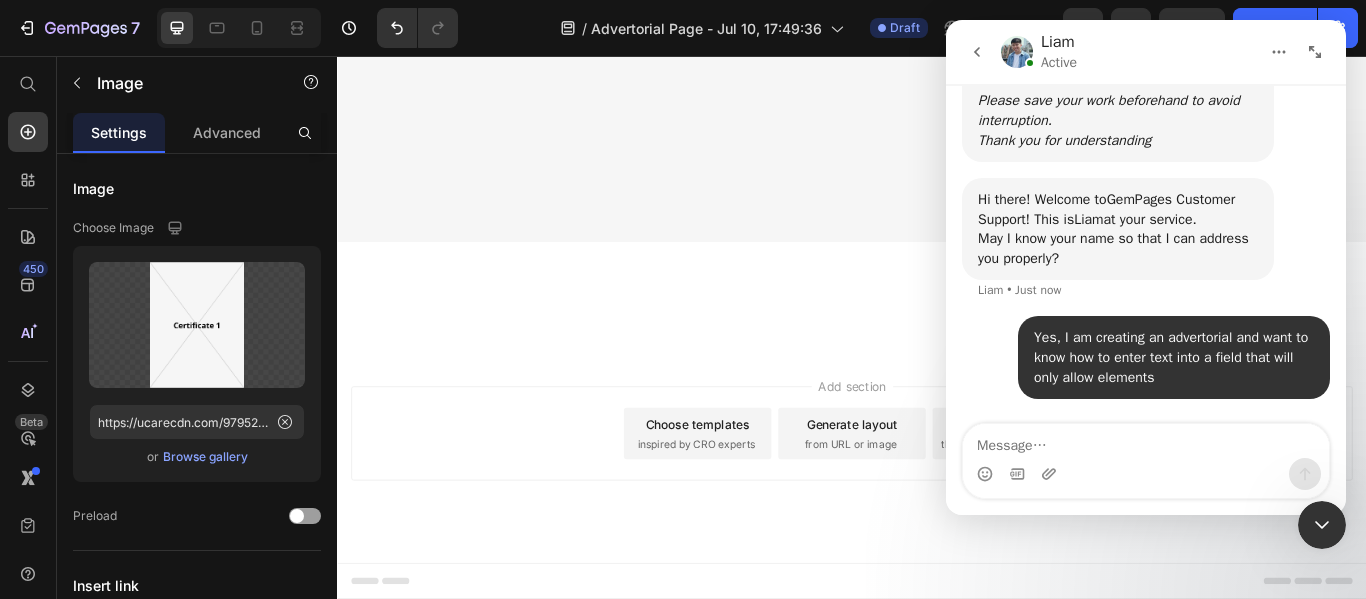 click 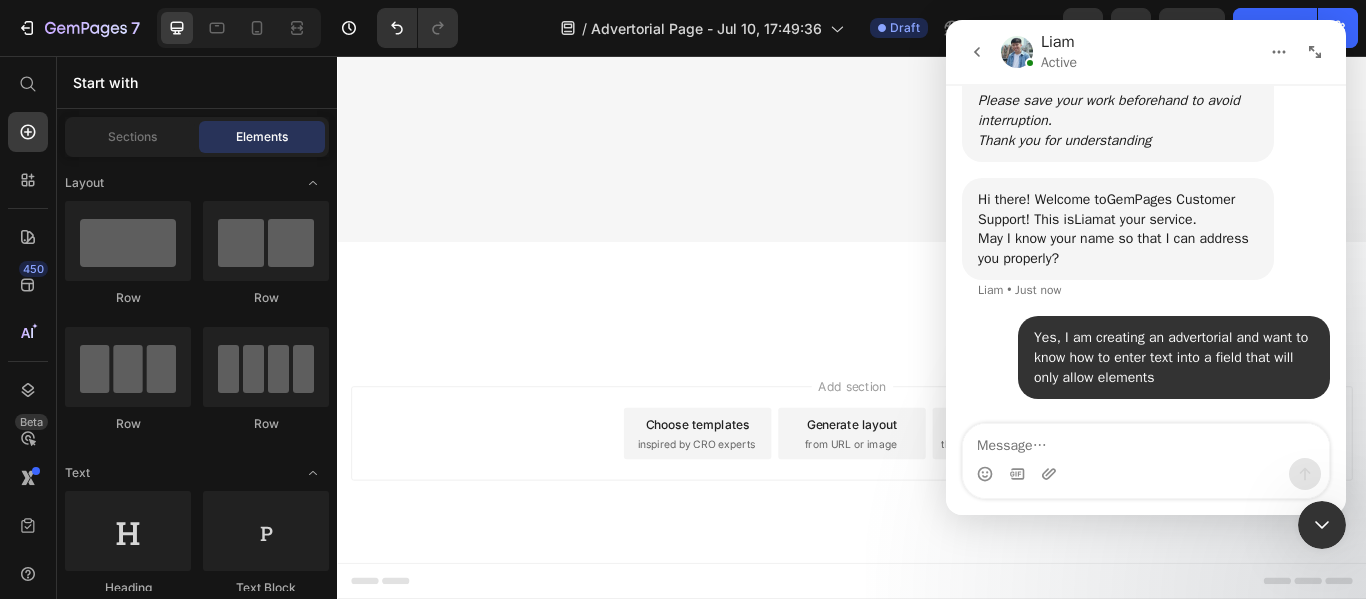 click at bounding box center (722, -1101) 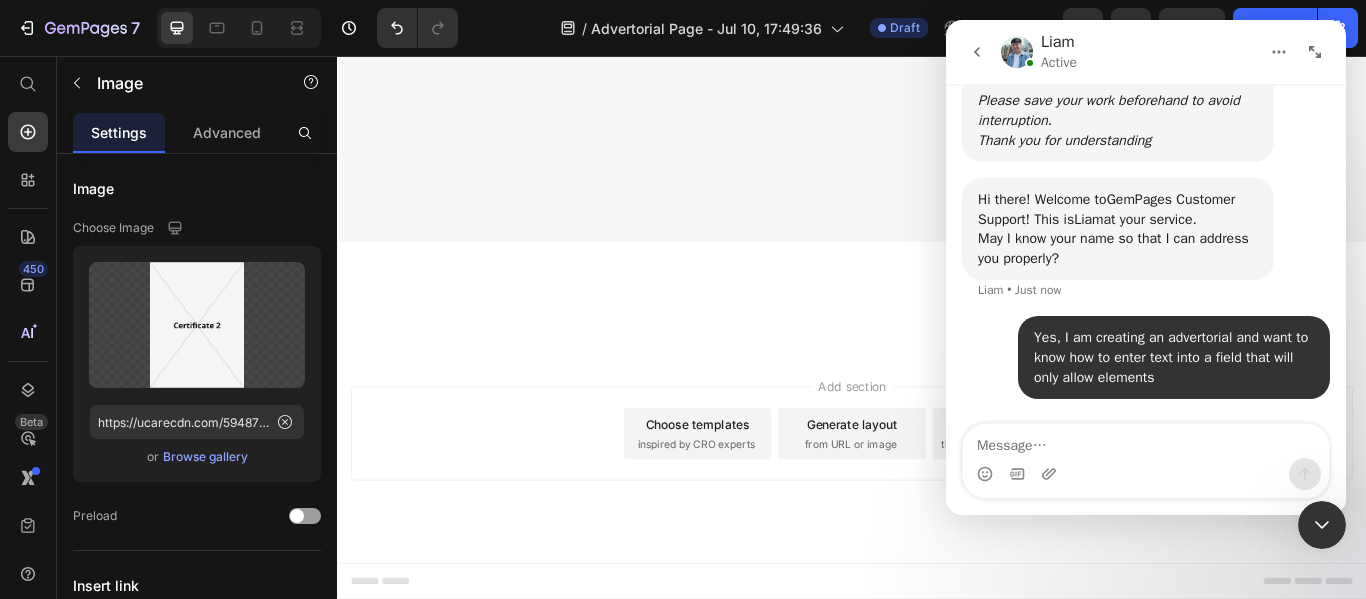 click 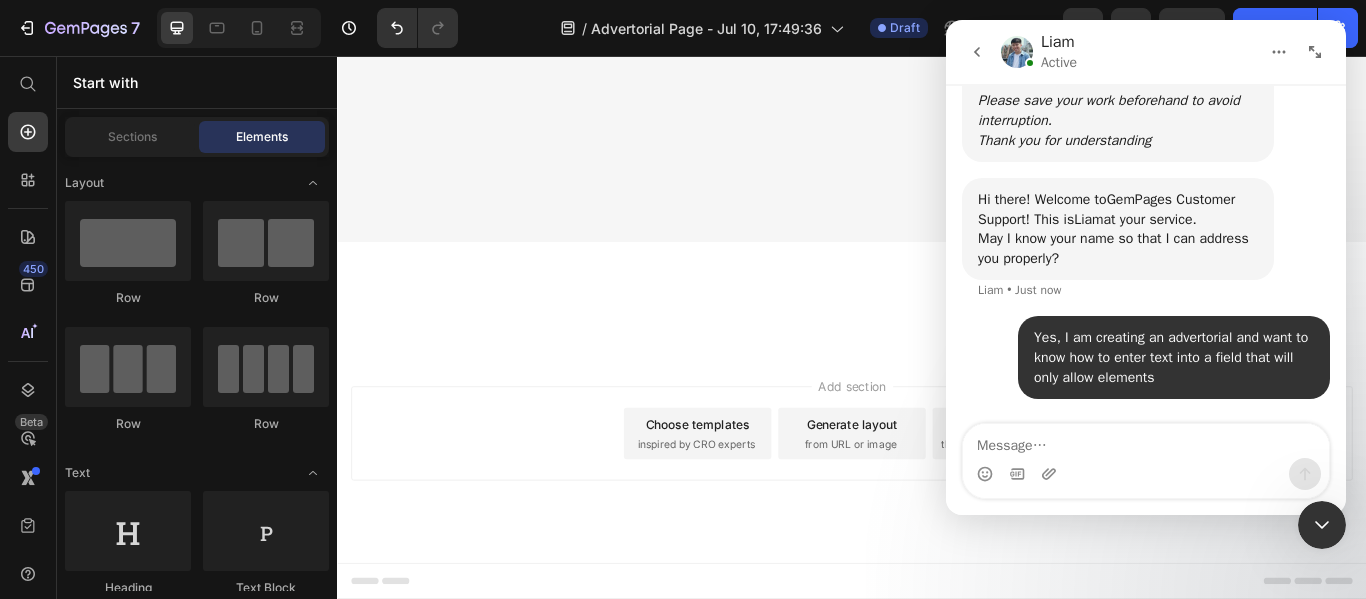 click at bounding box center [980, -1101] 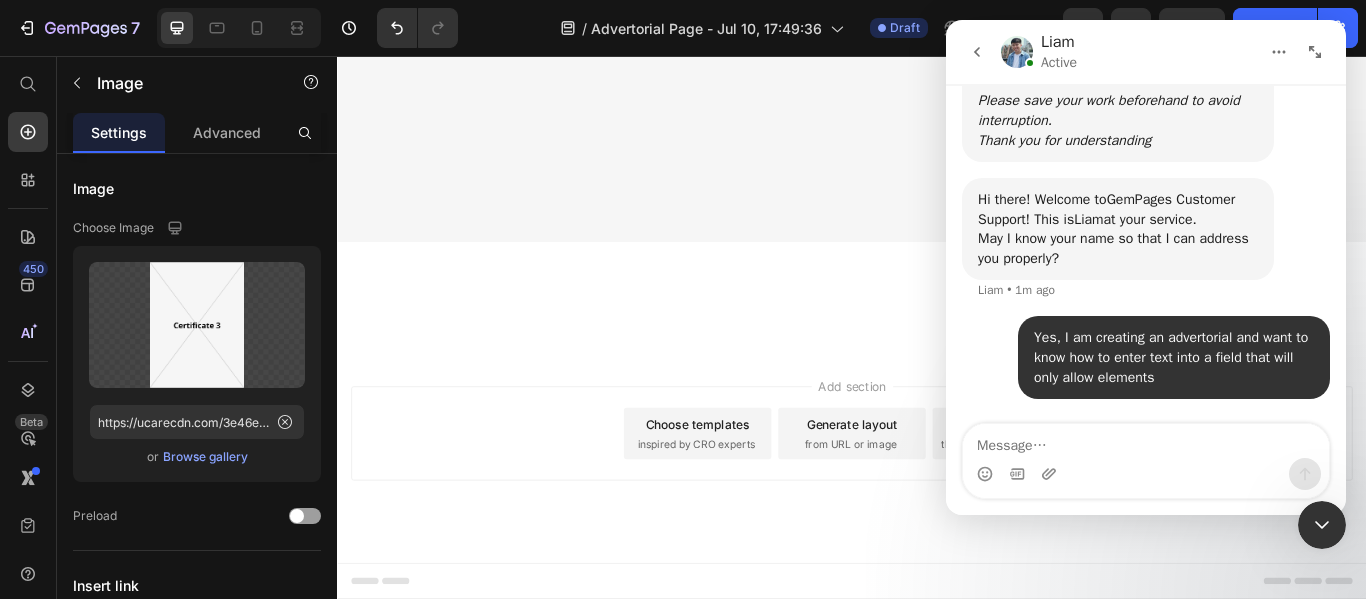 click 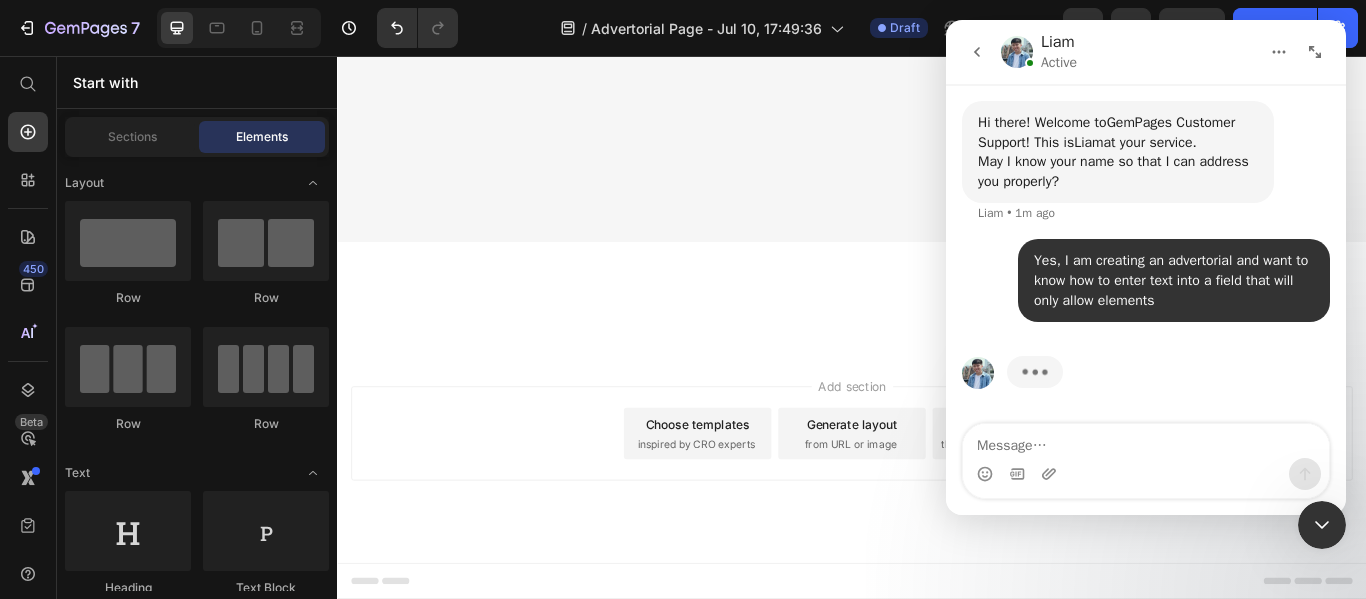 scroll, scrollTop: 677, scrollLeft: 0, axis: vertical 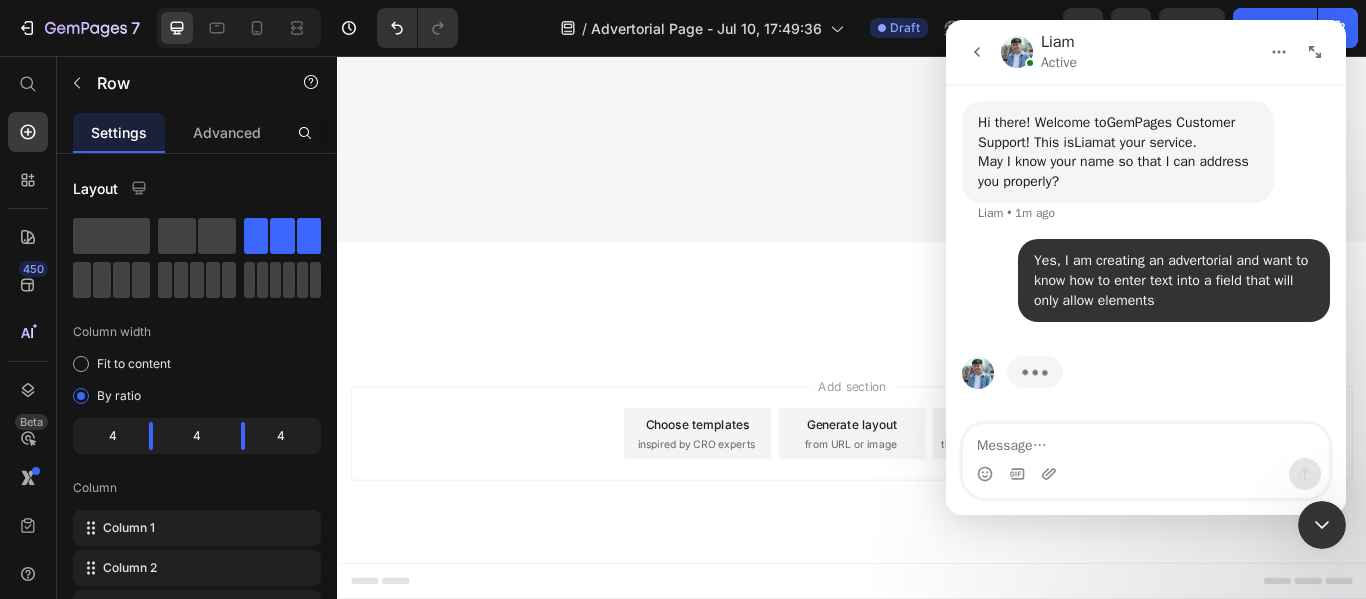 click on "Drop element here" at bounding box center [722, -1071] 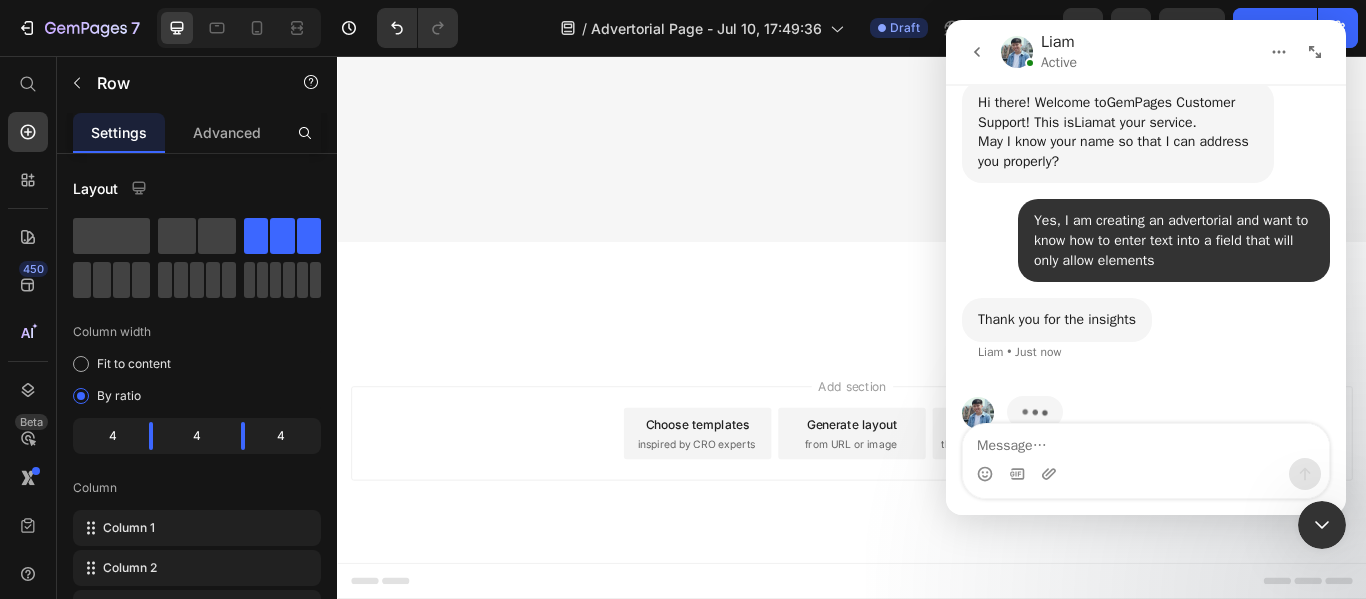 scroll, scrollTop: 736, scrollLeft: 0, axis: vertical 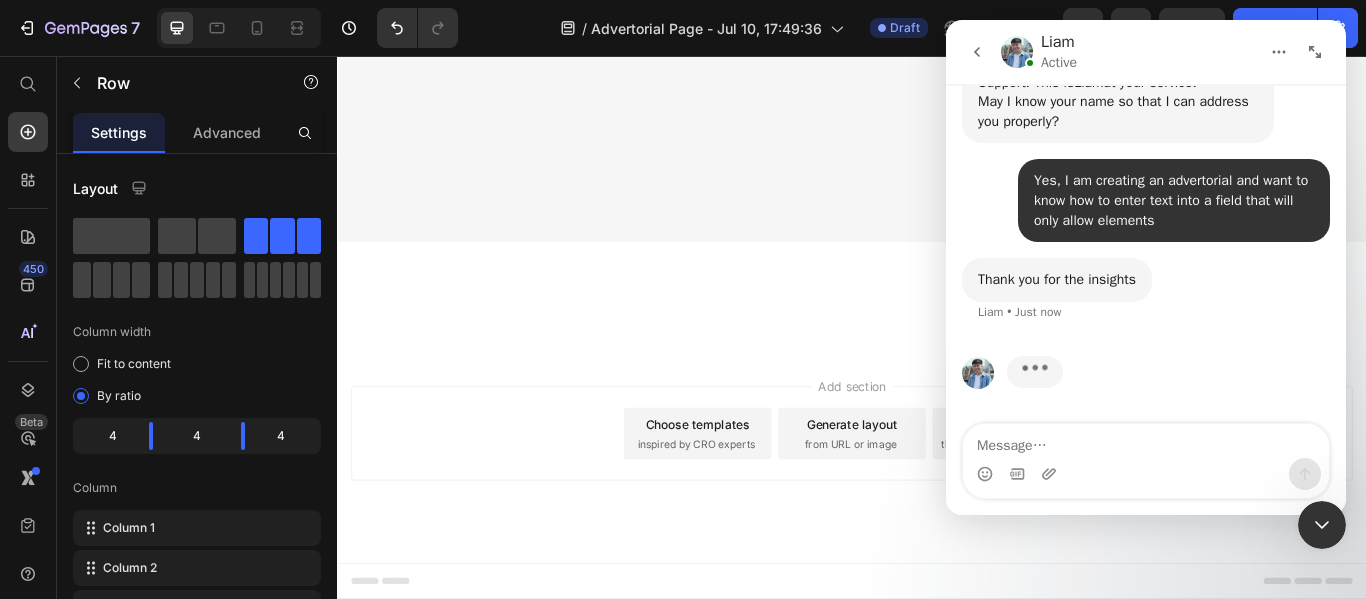 click 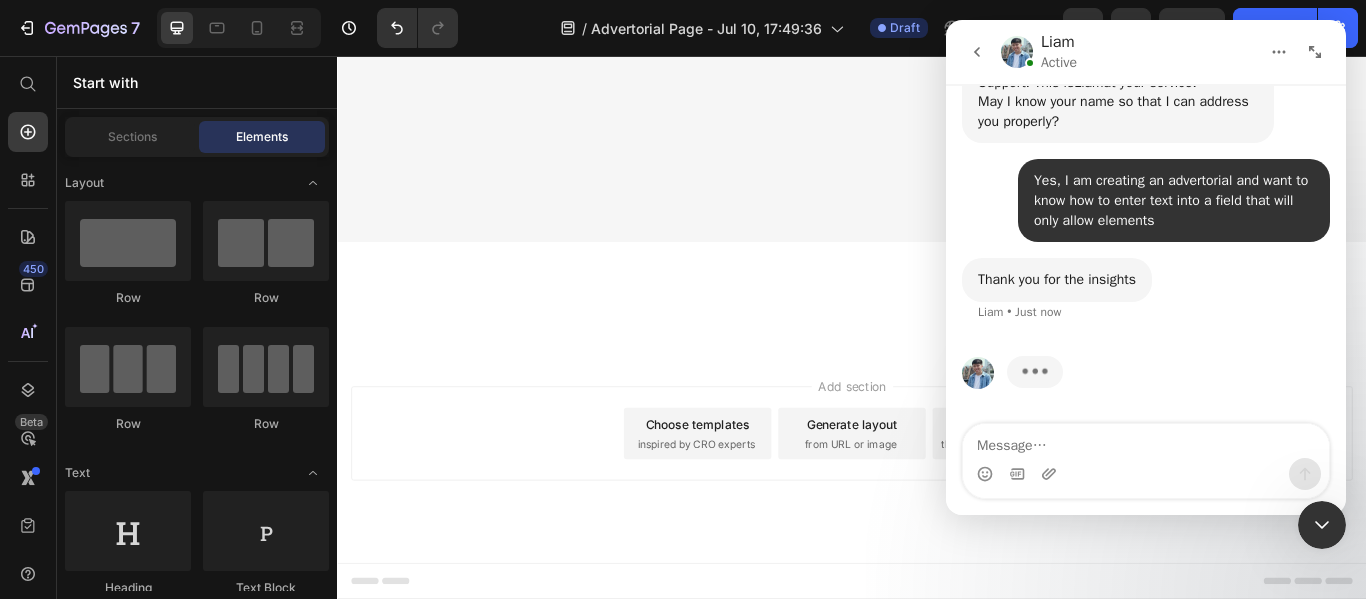 click on "CHECK AVAILABILITY Button ✔️ 30-Day Money-Back Guarantee Text block ⁠⁠⁠⁠⁠⁠⁠ IMPORTANT INFORMATION Heading
Drop element here Row Your Brand Heading Differentiation Point 1 Text block
Icon Row Differentiation Point 2 Text block
Icon Row Differentiation Point 3 Text block
Icon Row Differentiation Point 4 Text block
Icon Row Differentiation Point 5 Text block
Icon Row Differentiation Point 6 Text block
Icon Row Differentiation Point 7 Text block
Icon Row Differentiation Point 8 Text block
Icon Row Row Other Brands Heading
Icon Row
Icon Row
Icon Row
Icon Row
Icon Row
Icon Row
Icon Row
Icon Row Row" at bounding box center [937, -1076] 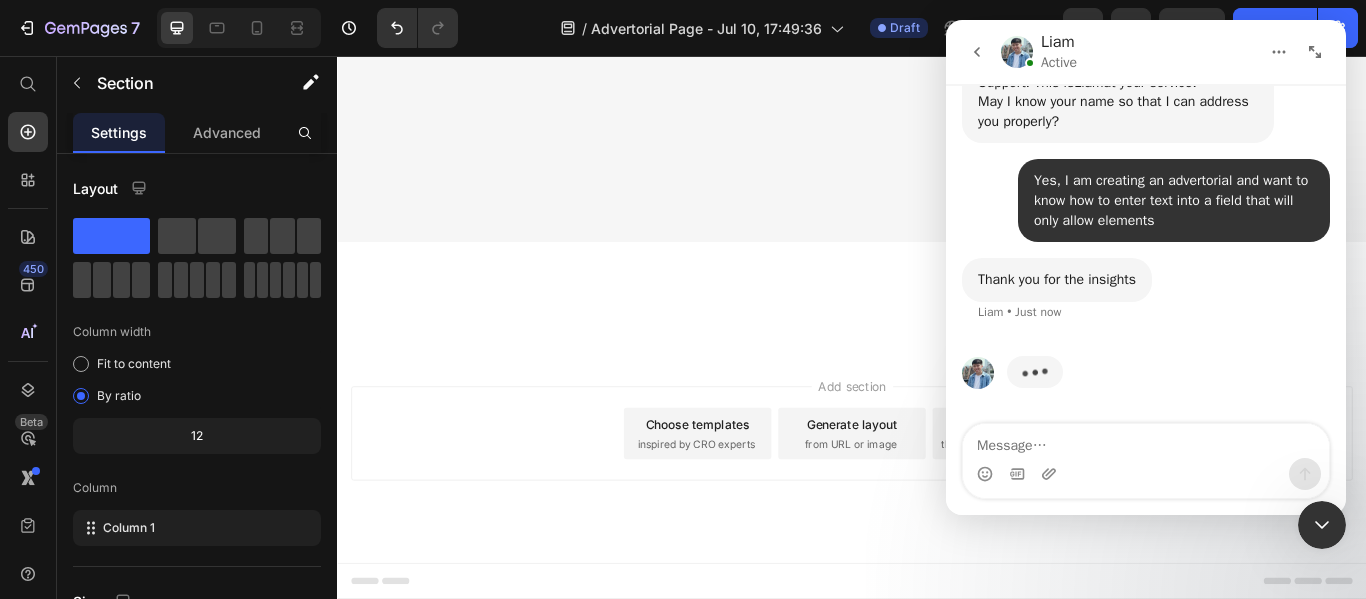 click 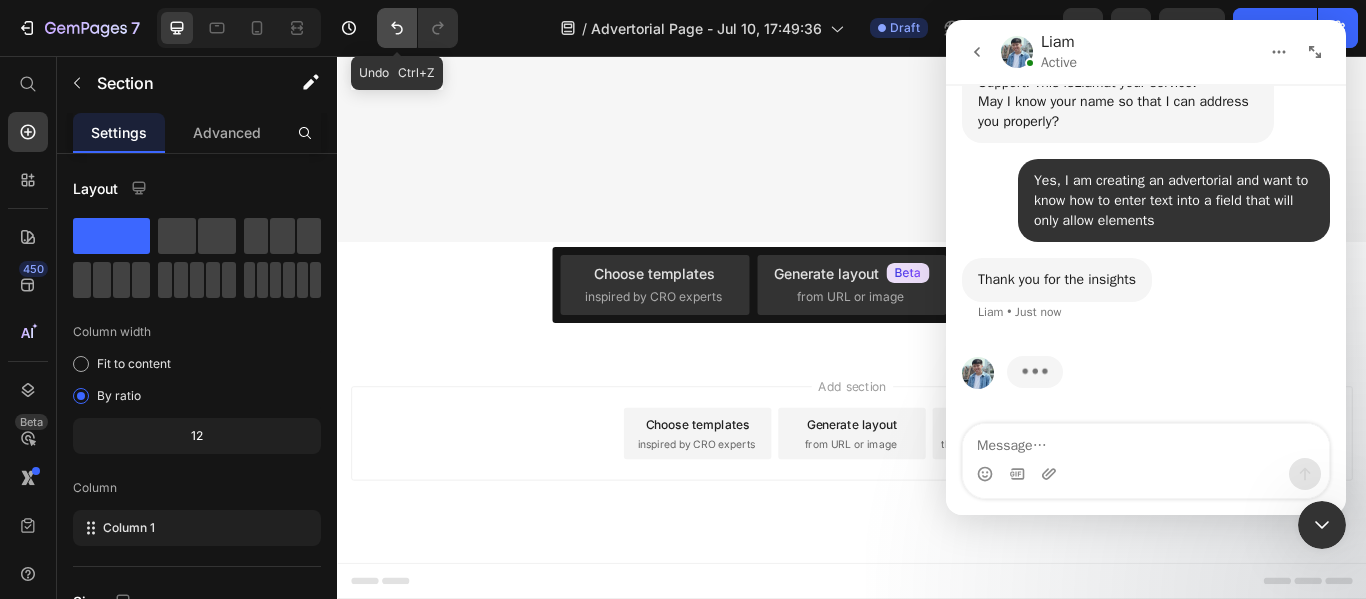 click 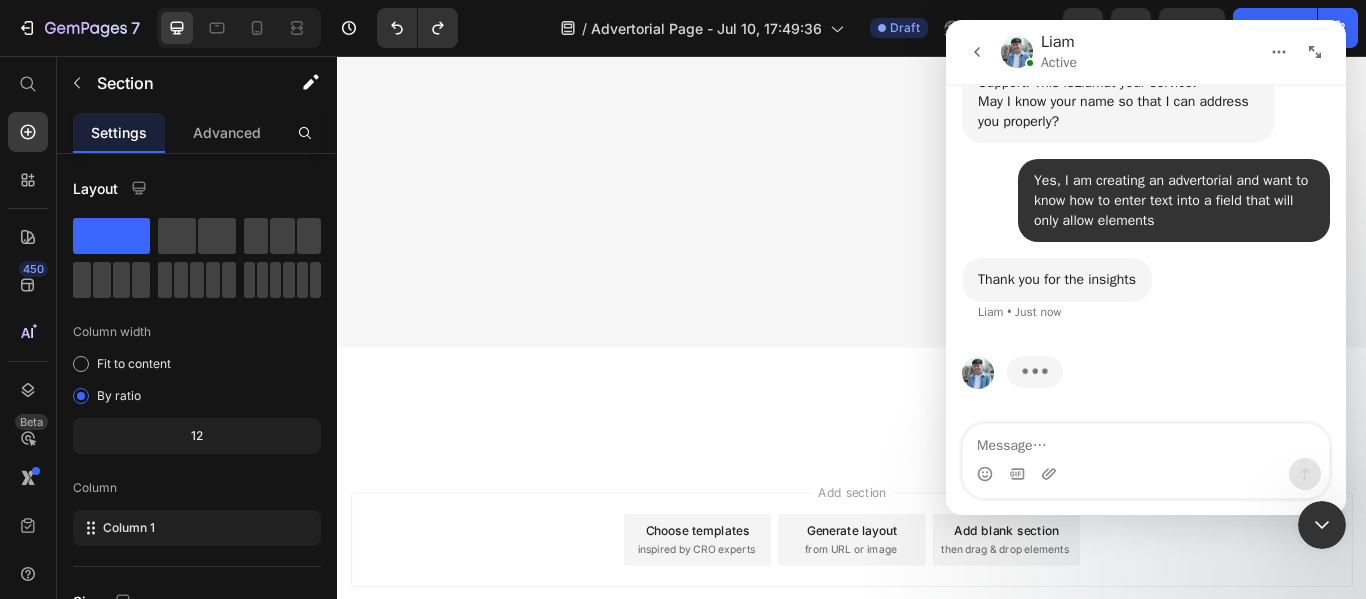 scroll, scrollTop: 6377, scrollLeft: 0, axis: vertical 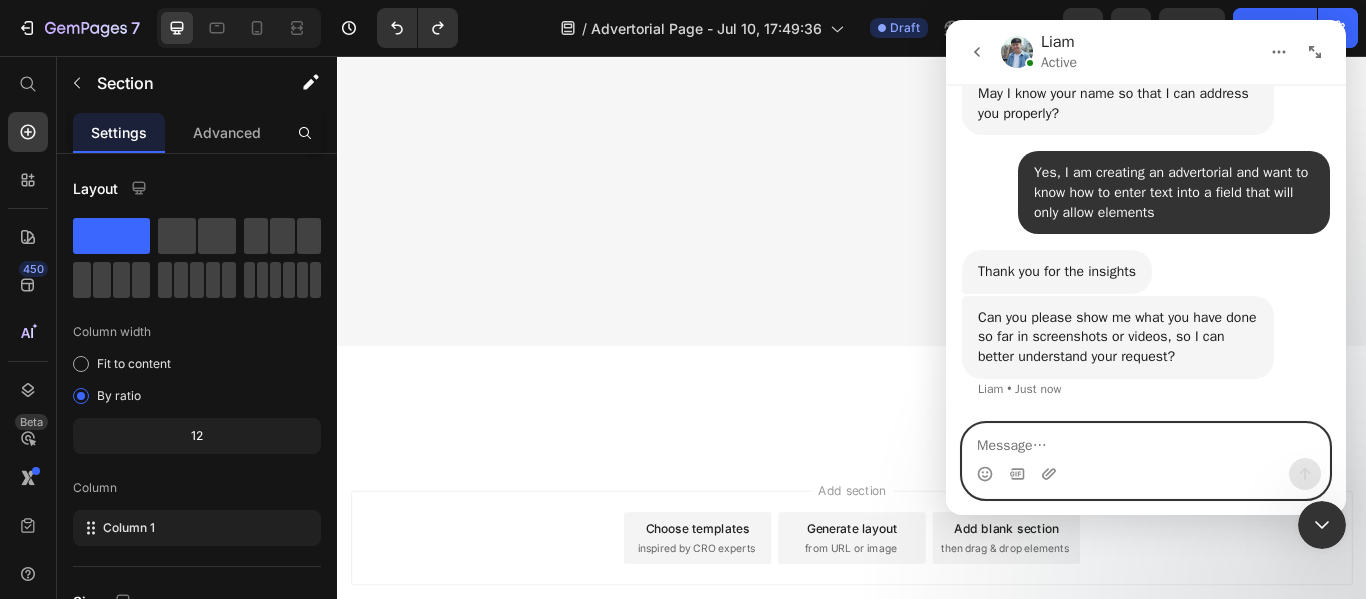 click at bounding box center (1146, 441) 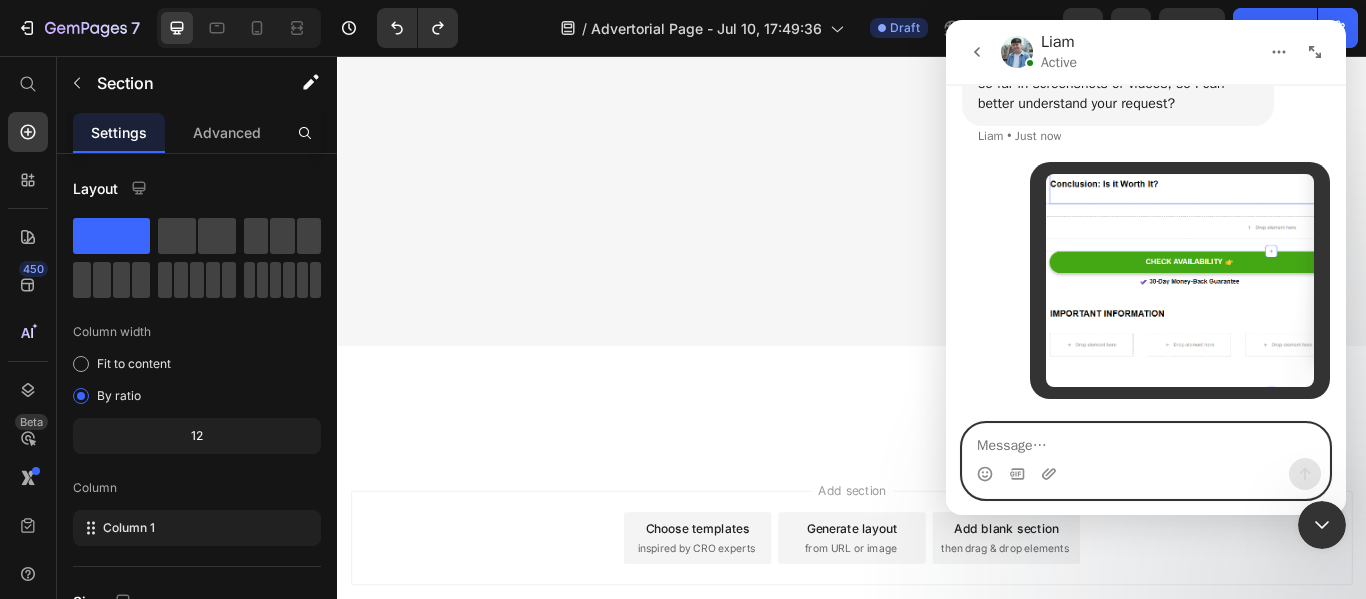 scroll, scrollTop: 998, scrollLeft: 0, axis: vertical 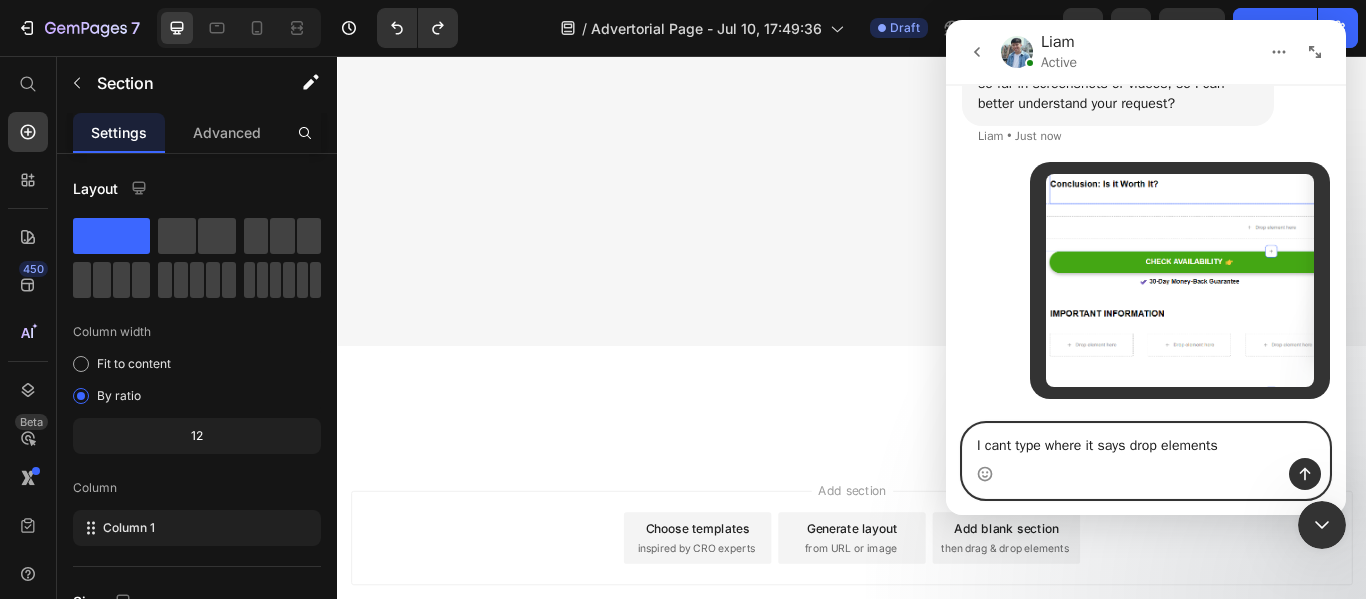 type on "I cant type where it says drop elements" 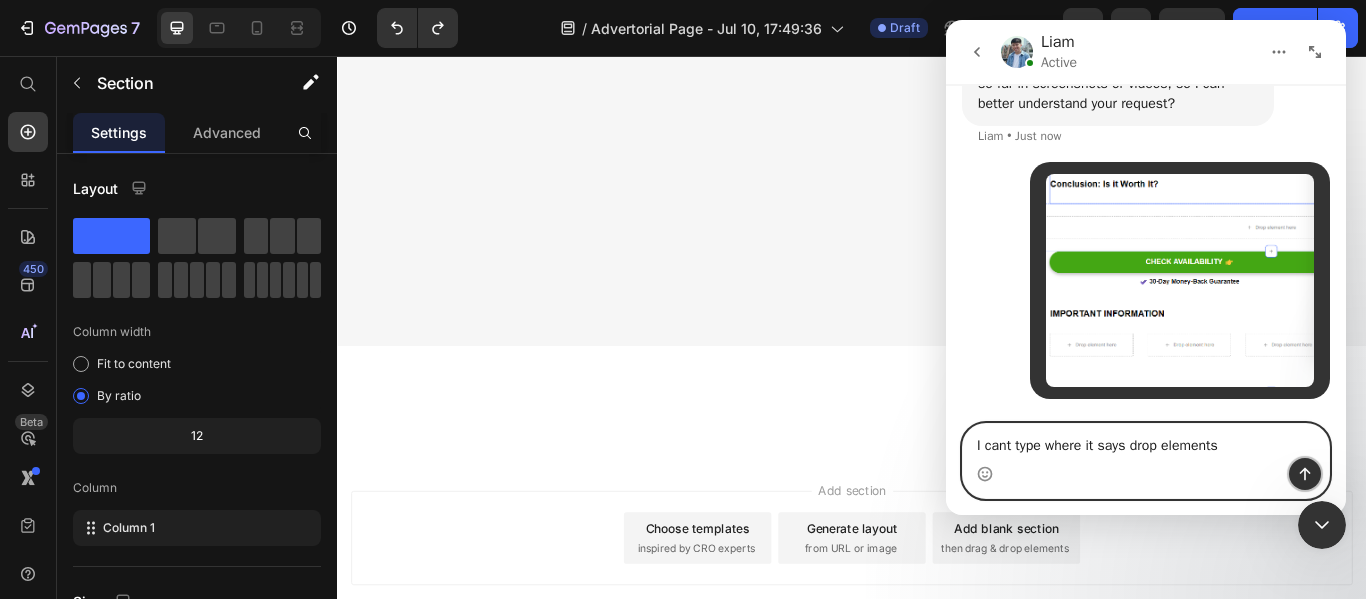 click 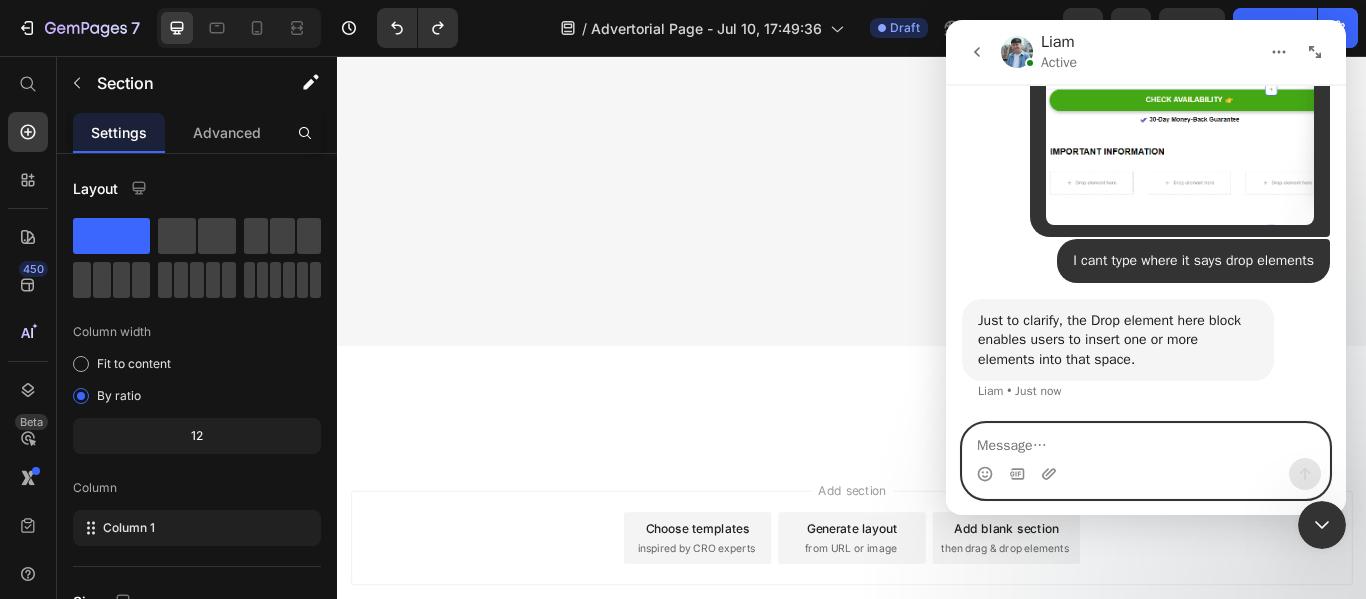 scroll, scrollTop: 1219, scrollLeft: 0, axis: vertical 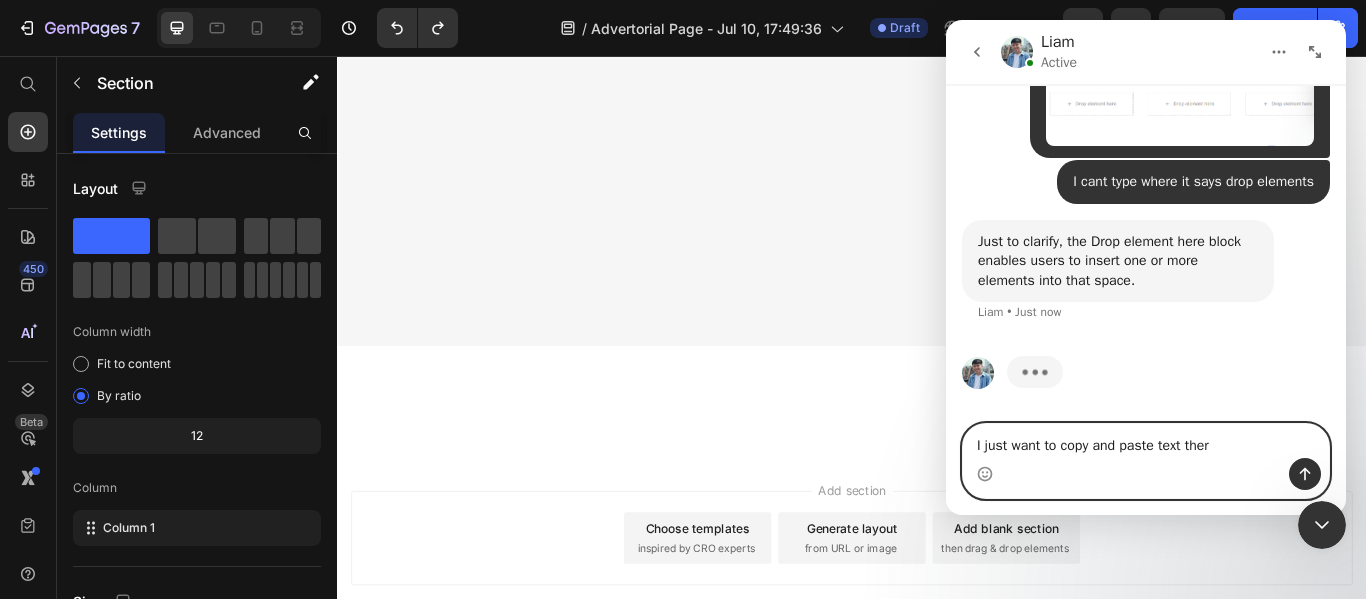type on "I just want to copy and paste text there" 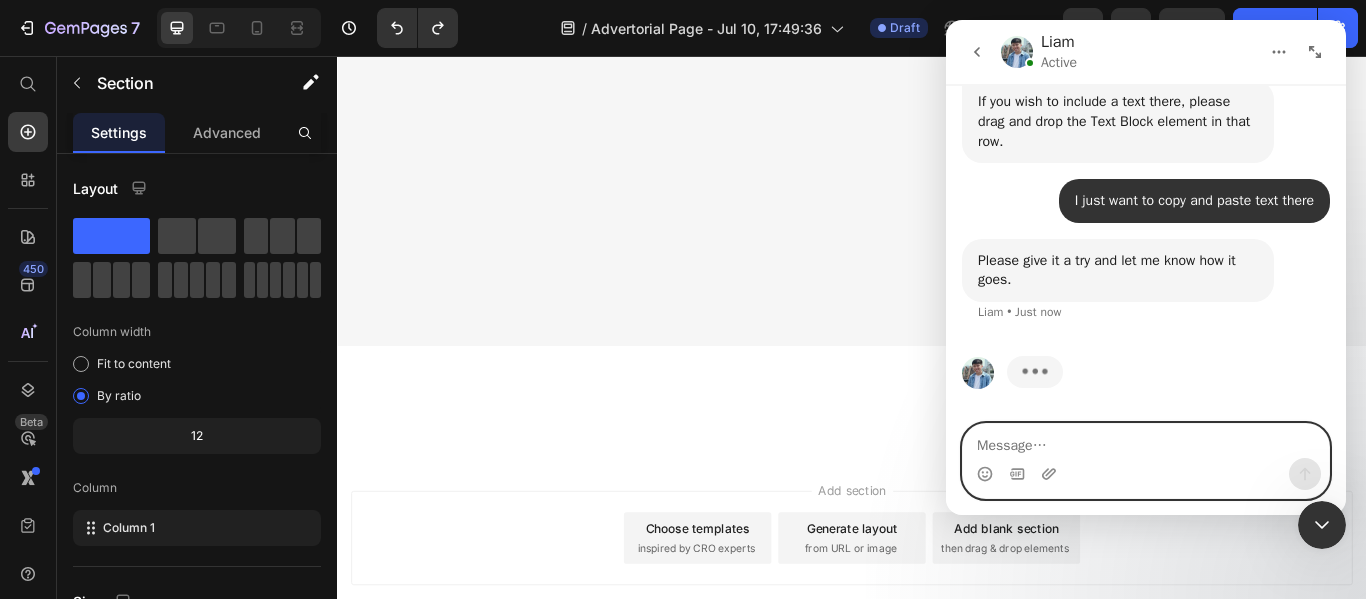 scroll, scrollTop: 1443, scrollLeft: 0, axis: vertical 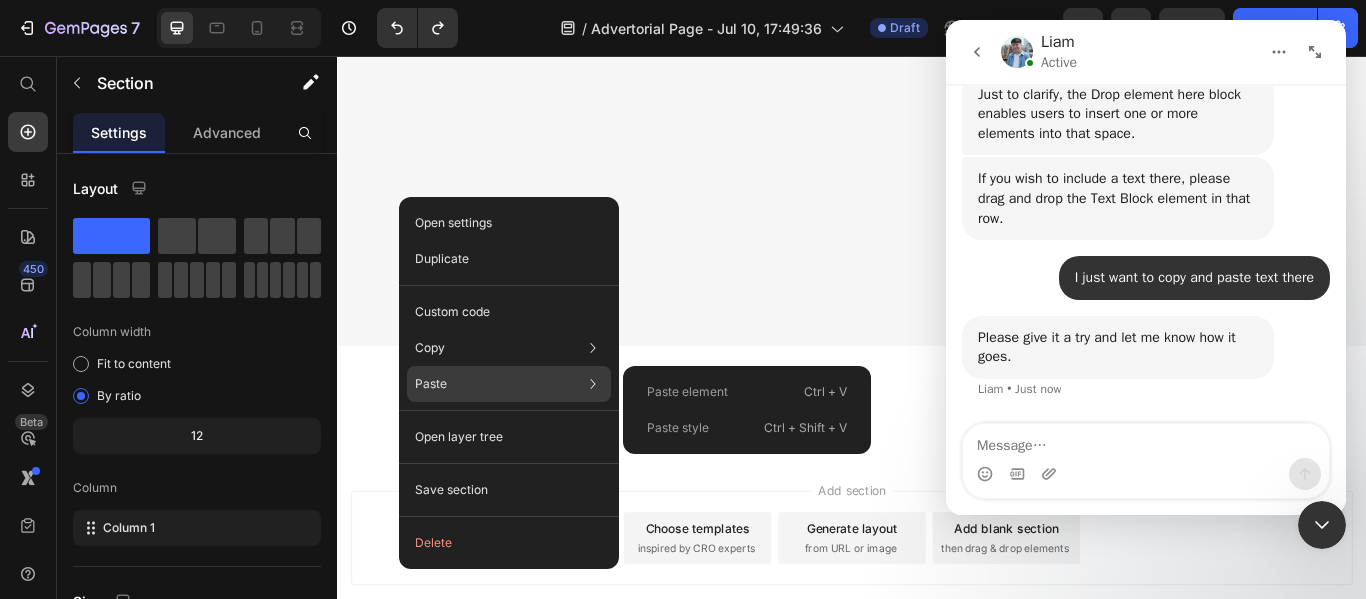 click on "Paste" at bounding box center [431, 384] 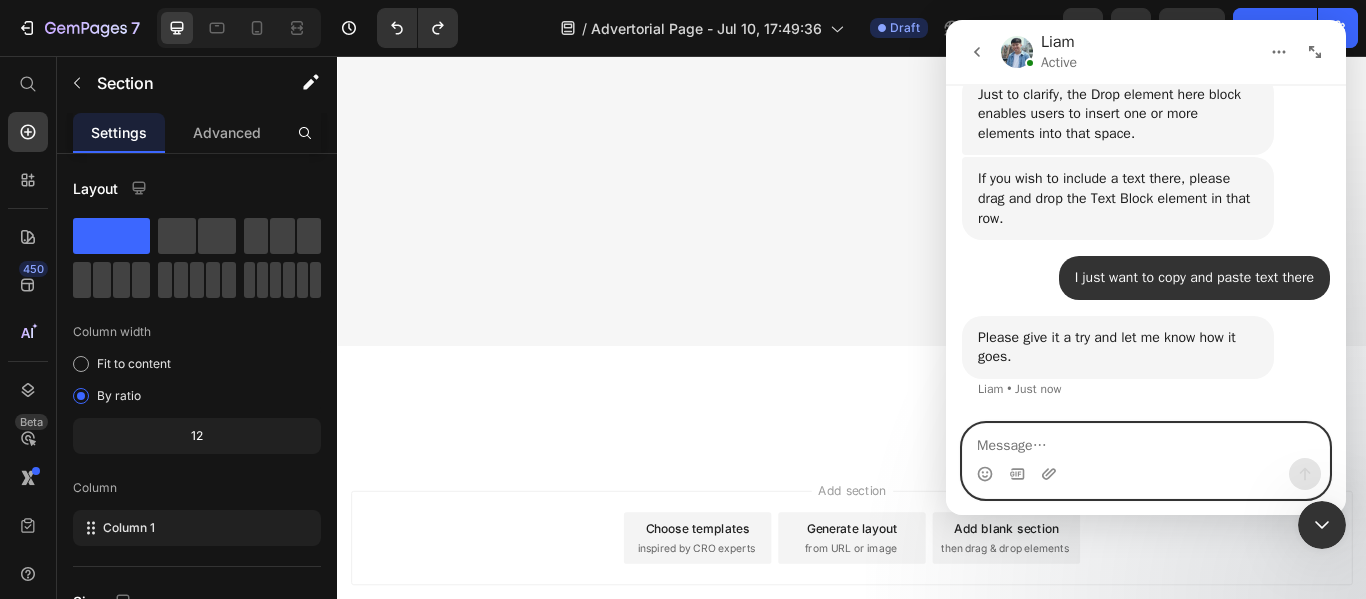 click at bounding box center (1146, 441) 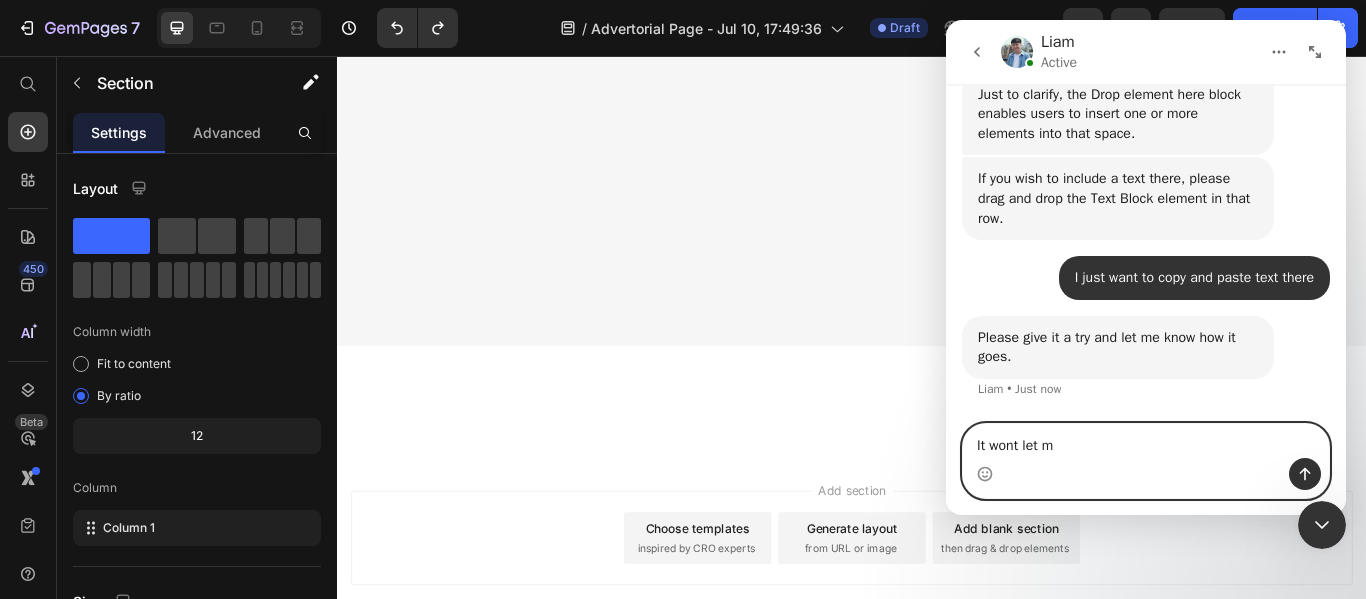 type on "It wont let me" 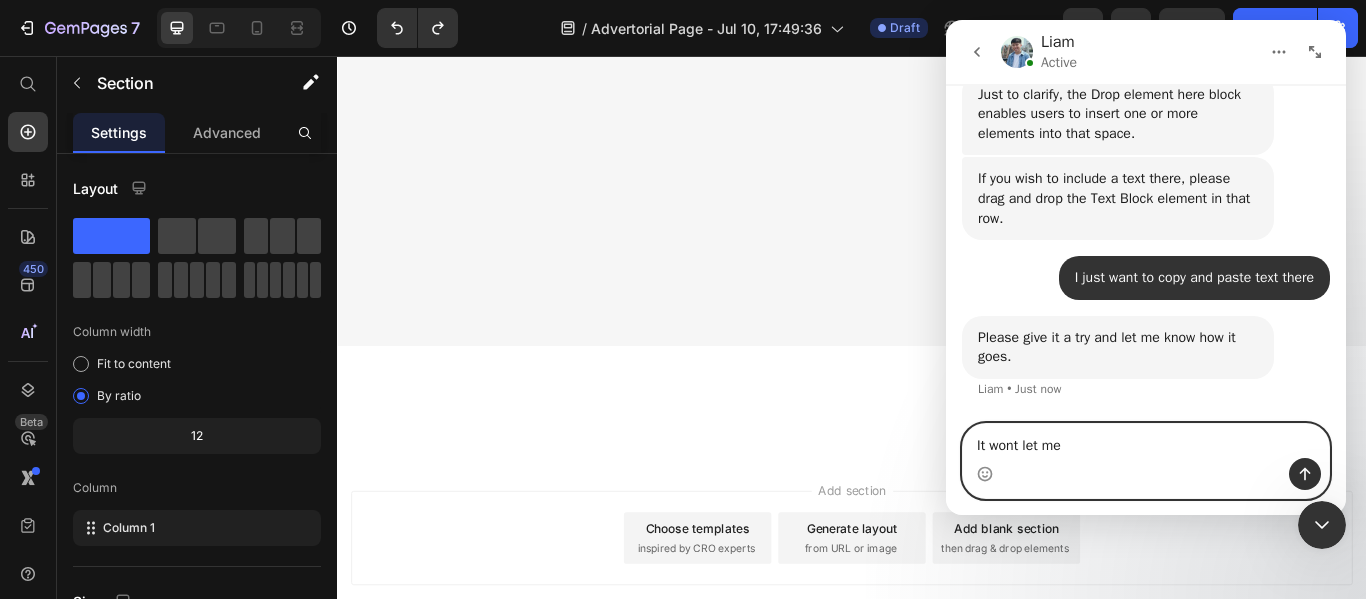 type 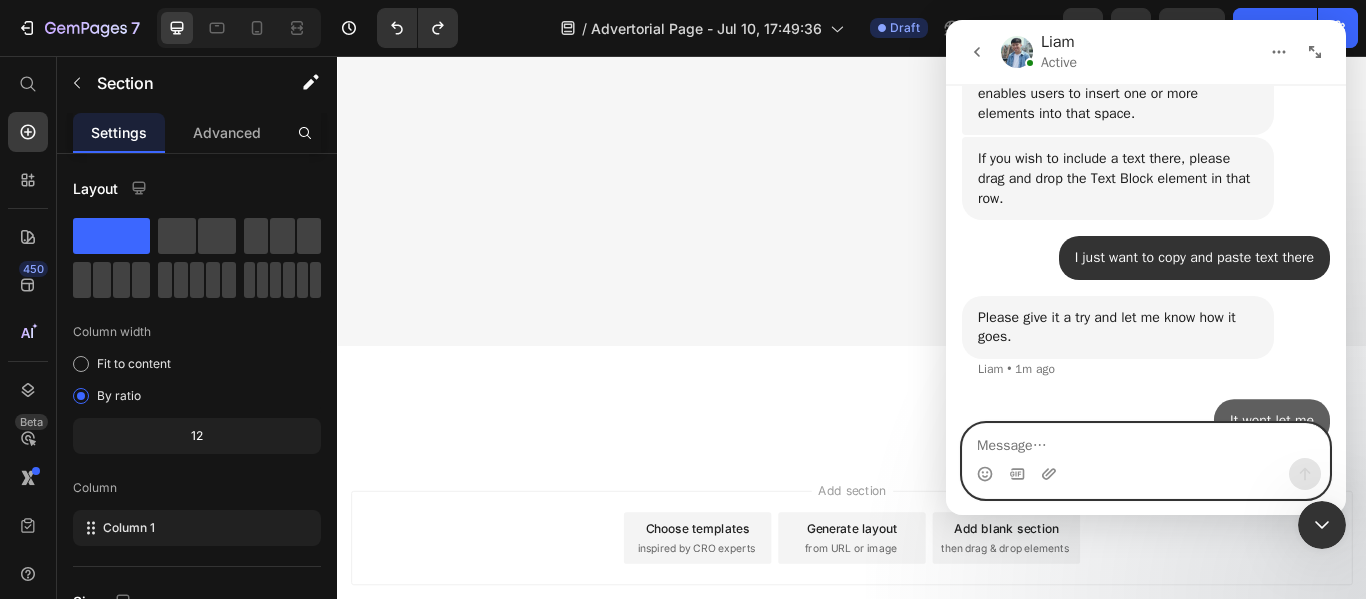 scroll, scrollTop: 1425, scrollLeft: 0, axis: vertical 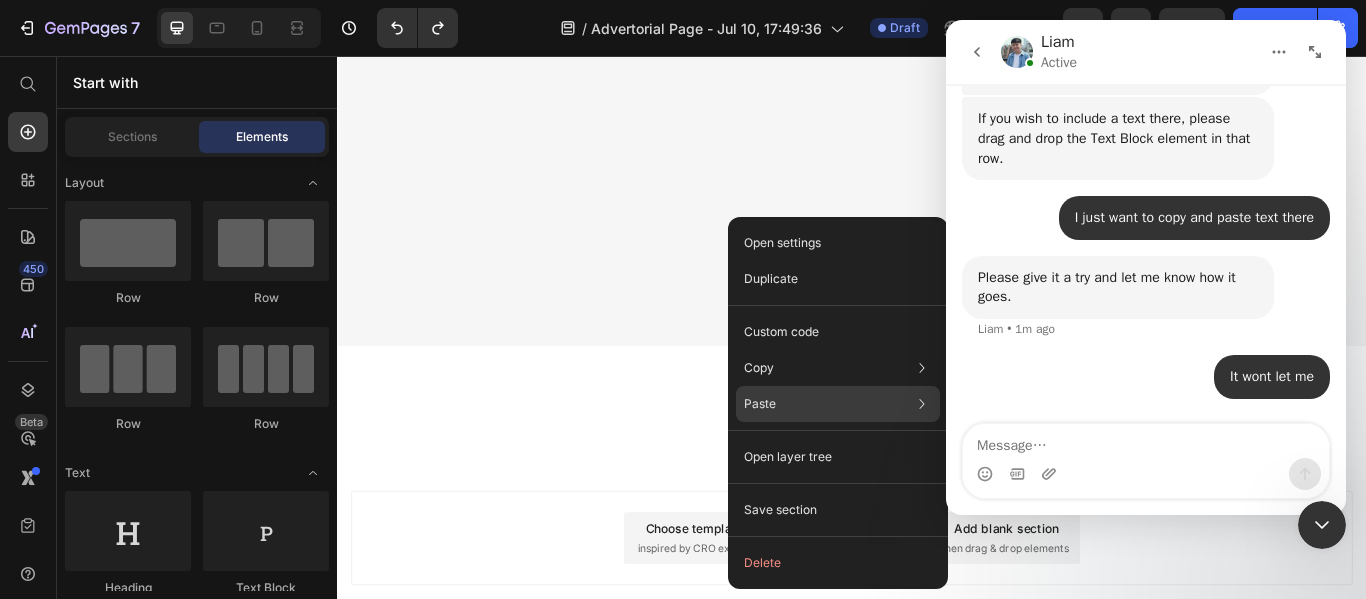 click on "Paste Paste element  Ctrl + V Paste style  Ctrl + Shift + V" 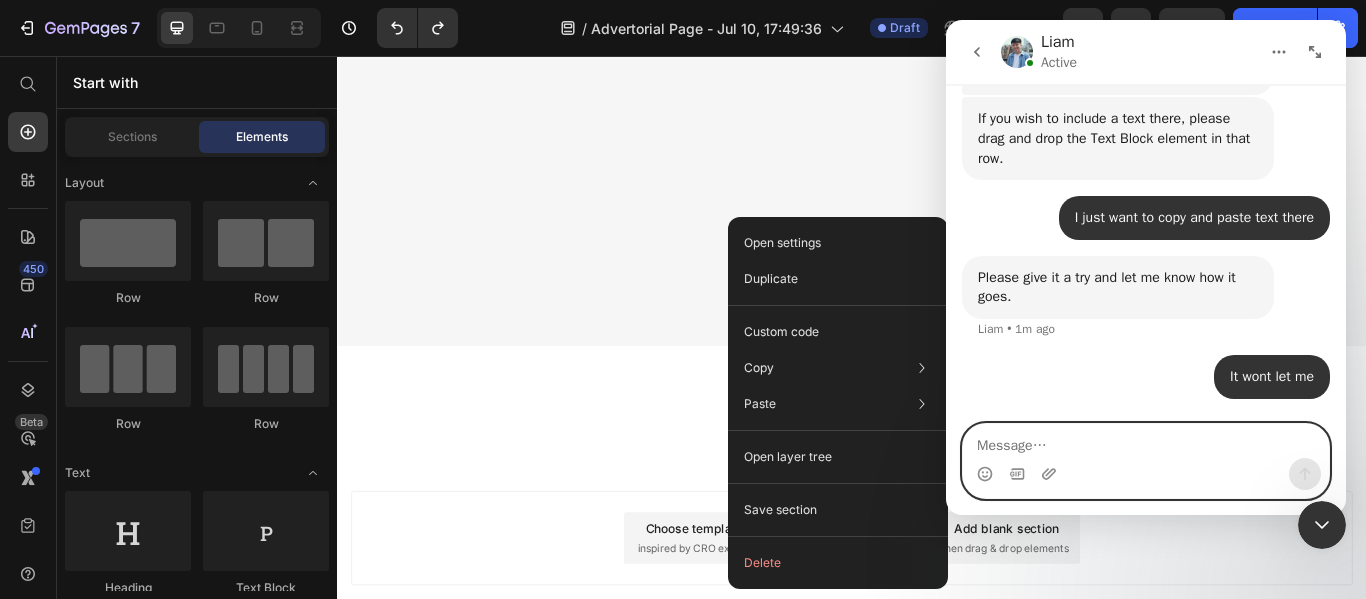 click at bounding box center (1146, 441) 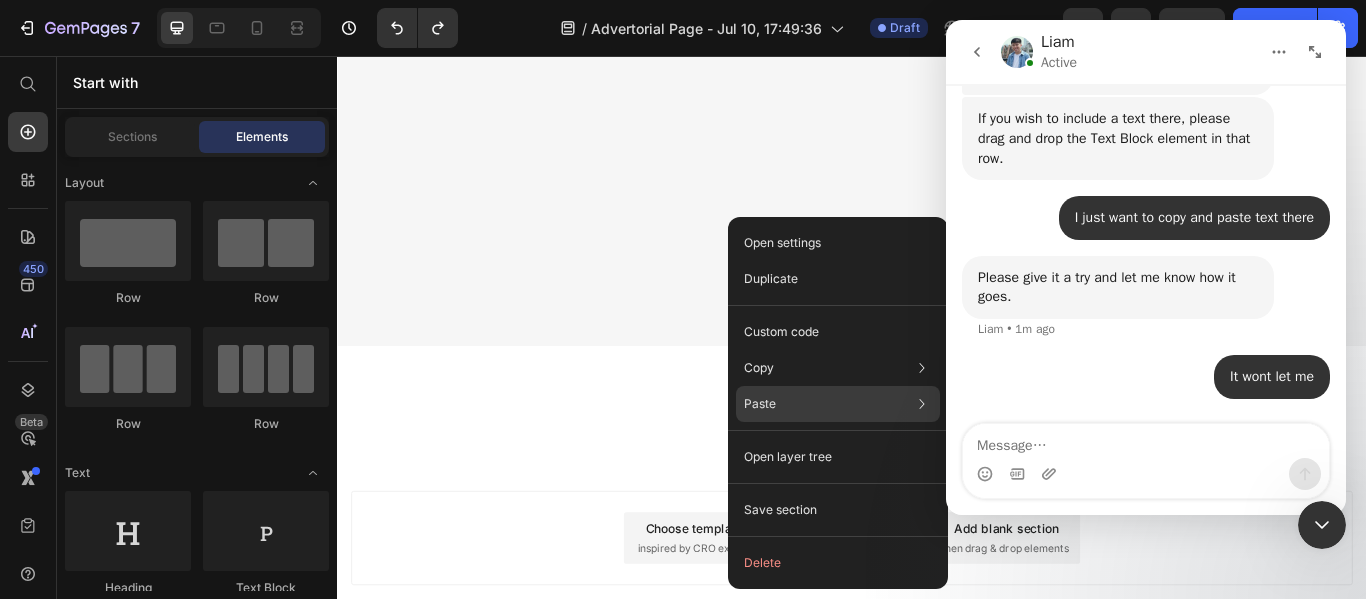 click on "Paste Paste element  Ctrl + V Paste style  Ctrl + Shift + V" 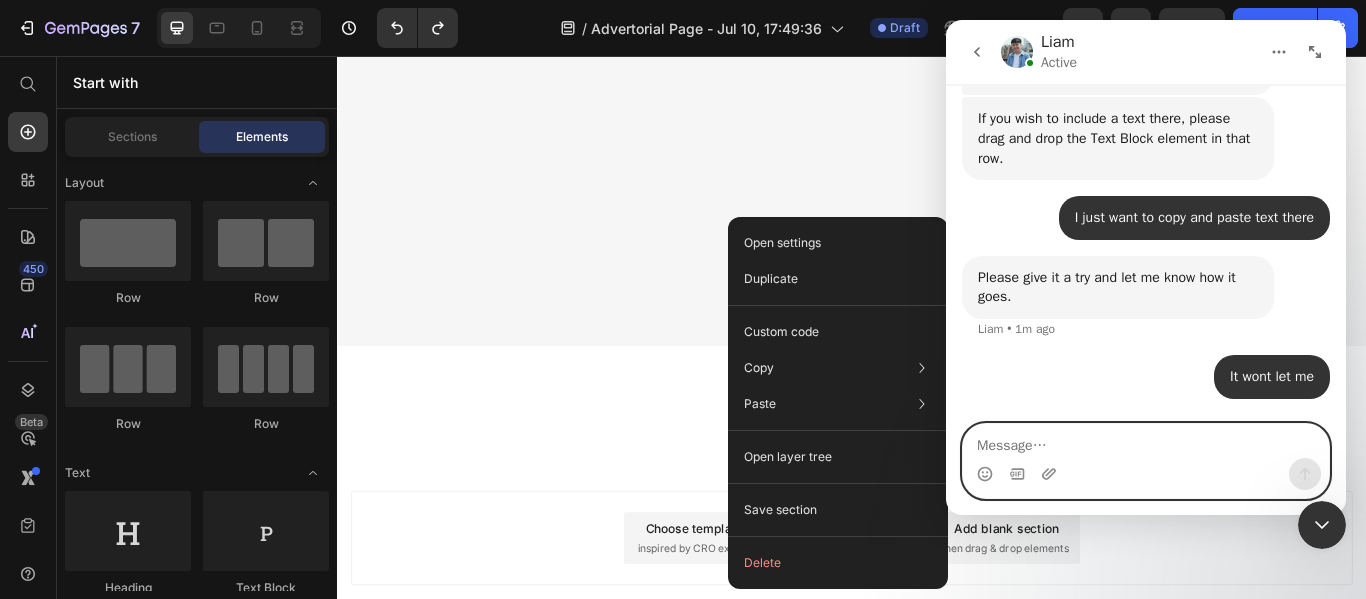 click at bounding box center [1146, 441] 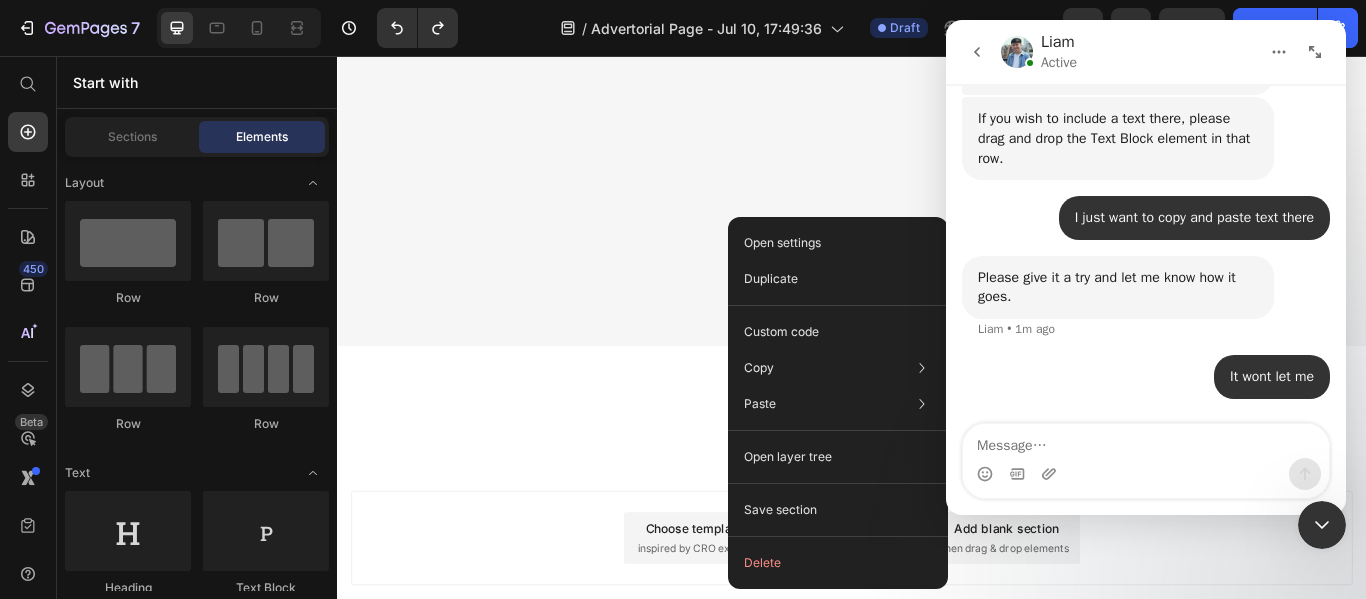 click on "The Dirty Secret About Morning Neck Pain That Sleep Specialists Don't Want You to Know Heading Written by  [FIRST] [LAST]   Text block Published on  February 28, 2023 Text block Row Image As I was pushing 47, I came to recognize the importance of quality sleep and proper spinal alignment as we age. I faced challenges in terms of finding restful sleep and waking up without pain. I've never really been into sleep gadgets, outside of a nice mattress here and there just to stay comfortable. But during the pandemic, I found myself working from home with poor posture, and my neck and shoulders haven't recovered since. Now nearing 50, balancing work stress and family demands has made it even harder to get restorative sleep, and I just kept waking up stiffer and more miserable. Text block Significant sleep improvement to maintain your positive energy  every day. Text block  	   CHECK AVAILABILITY Button Row How My Physical Therapist Sister Changed Everything Heading Text block Image Heading Text block Image" at bounding box center [721, -3757] 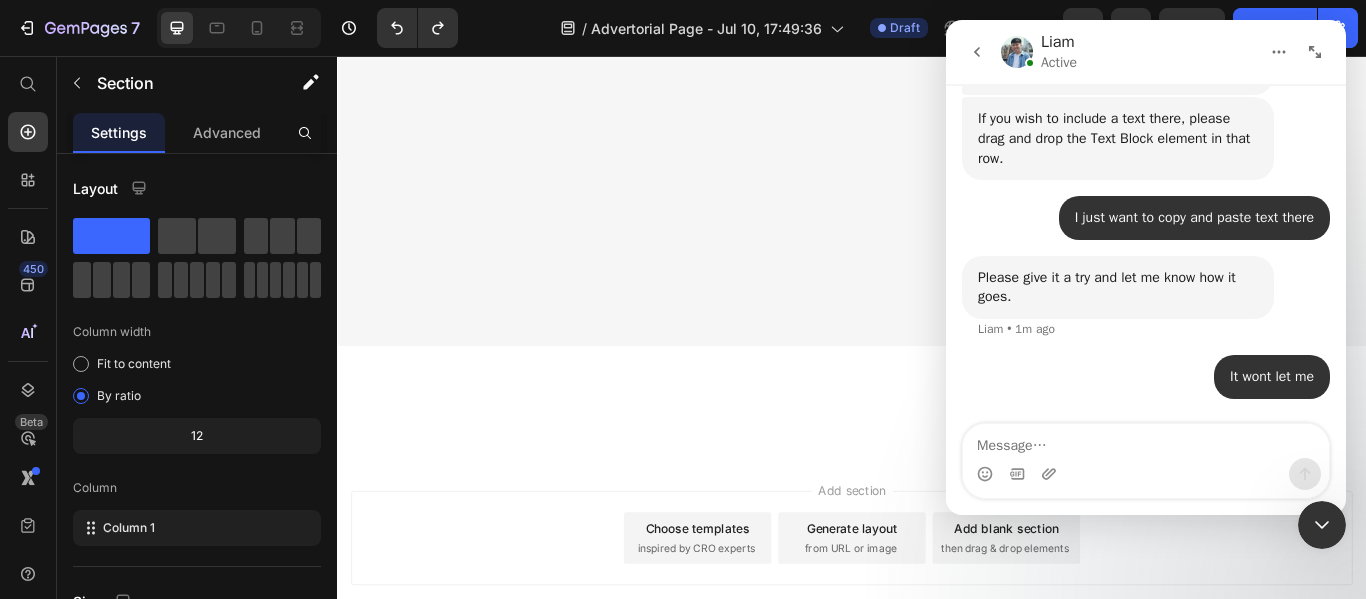 click on "Drop element here" at bounding box center (937, -1317) 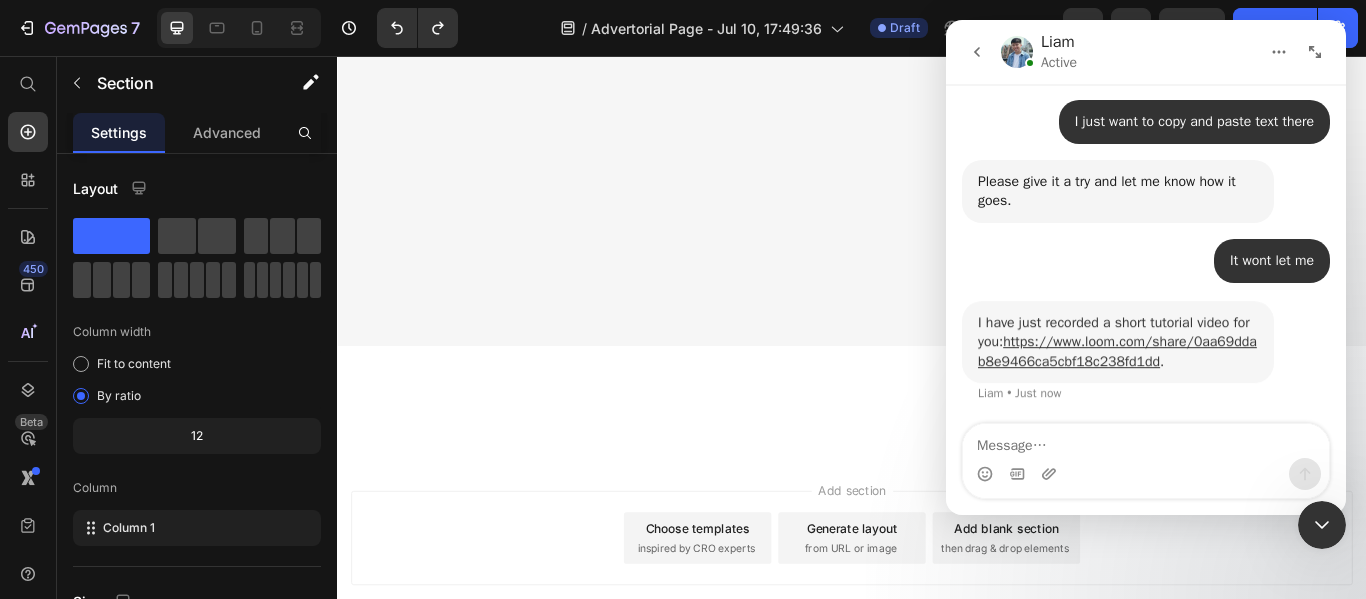 scroll, scrollTop: 1621, scrollLeft: 0, axis: vertical 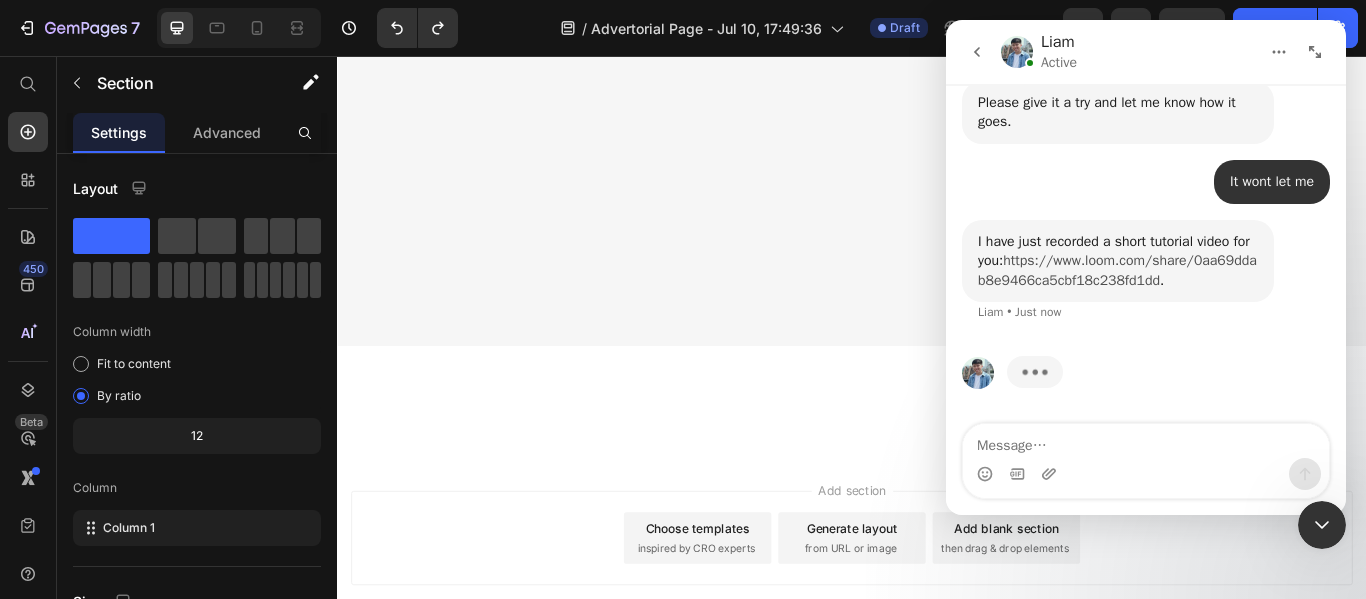 click on "https://www.loom.com/share/0aa69ddab8e9466ca5cbf18c238fd1dd" at bounding box center (1117, 270) 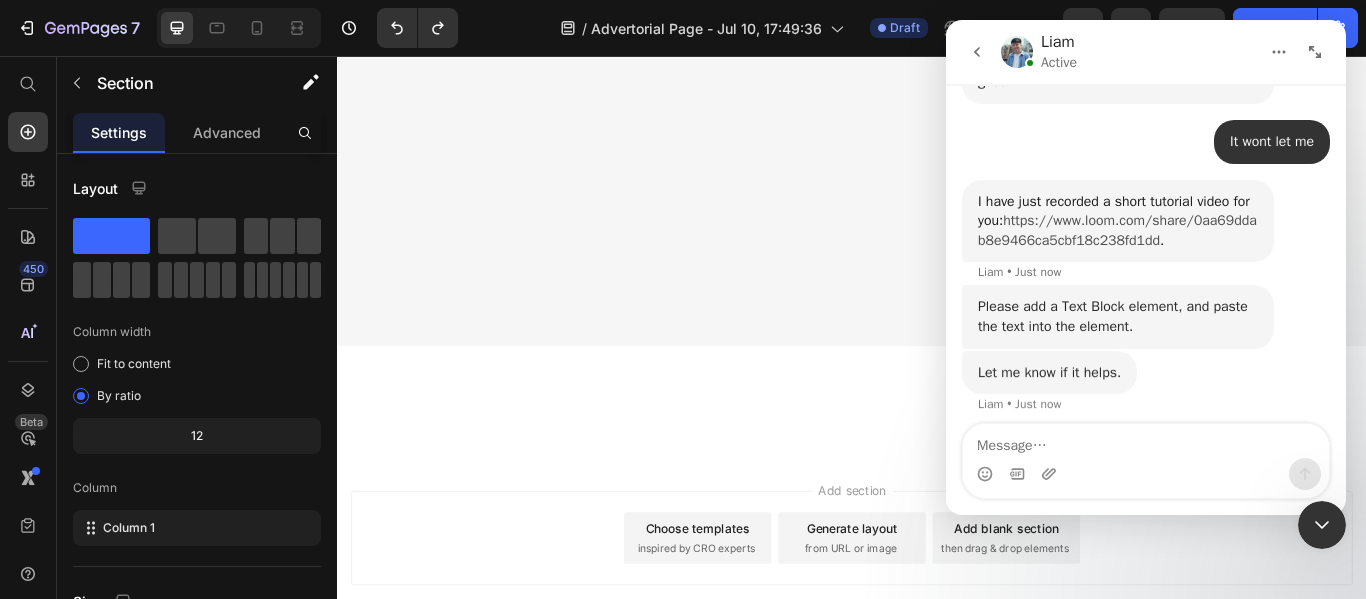 scroll, scrollTop: 1674, scrollLeft: 0, axis: vertical 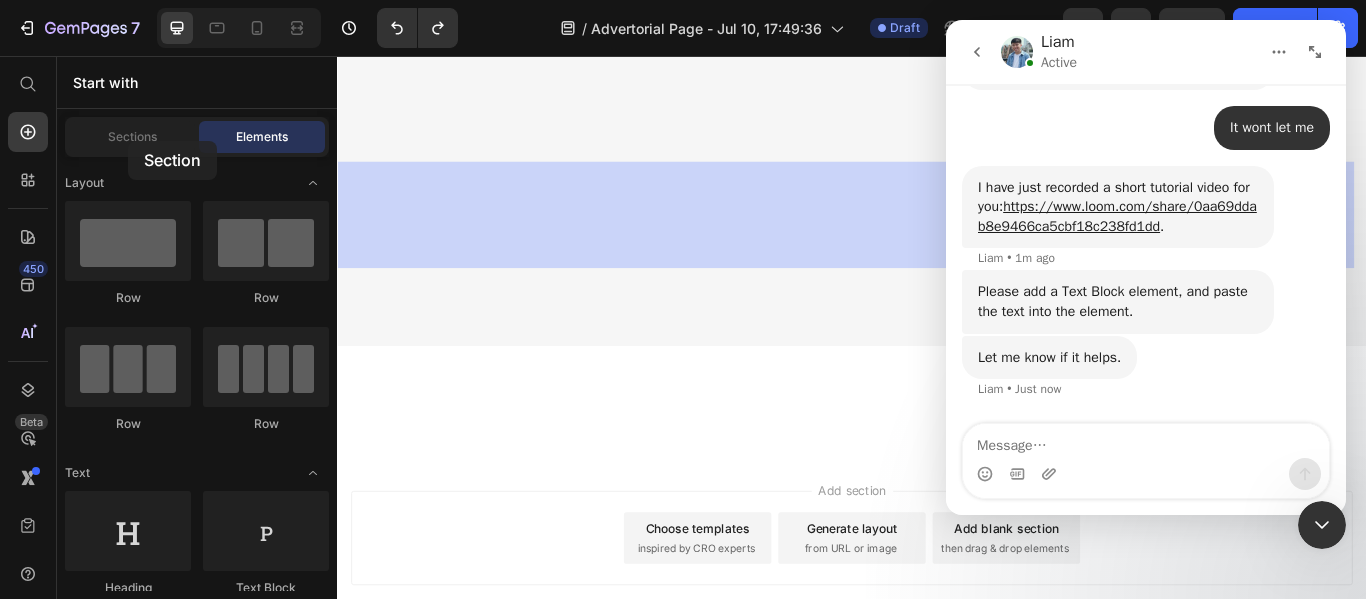 drag, startPoint x: 881, startPoint y: 235, endPoint x: 463, endPoint y: 192, distance: 420.2059 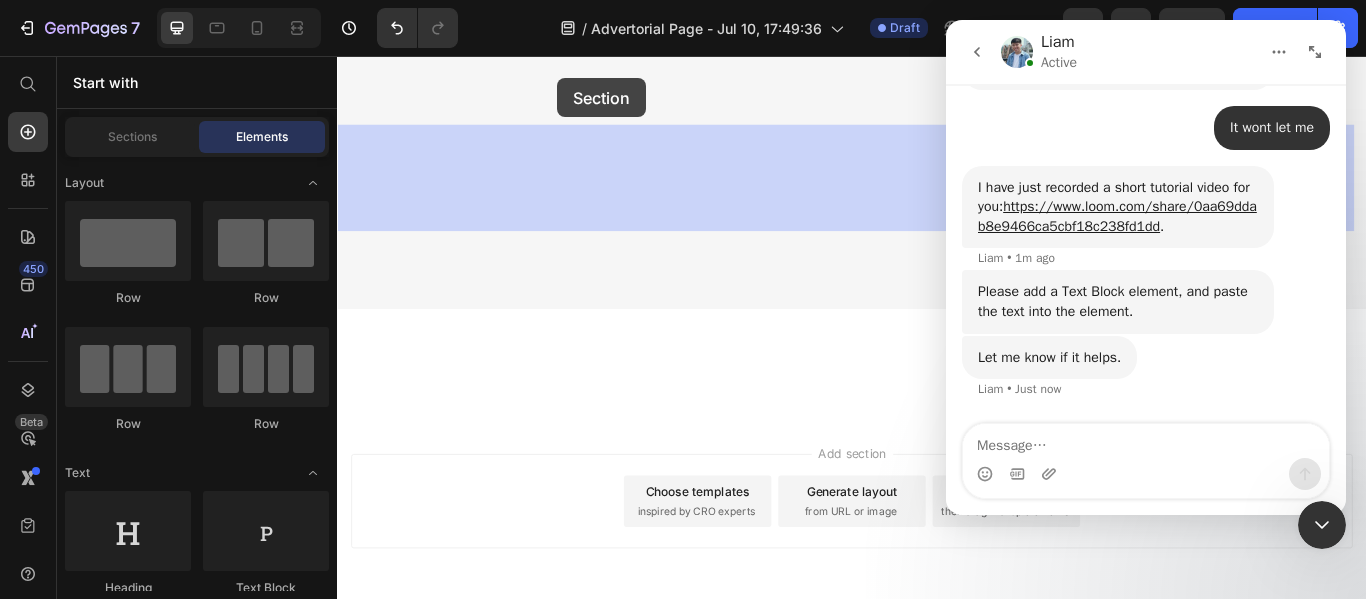 scroll, scrollTop: 6322, scrollLeft: 0, axis: vertical 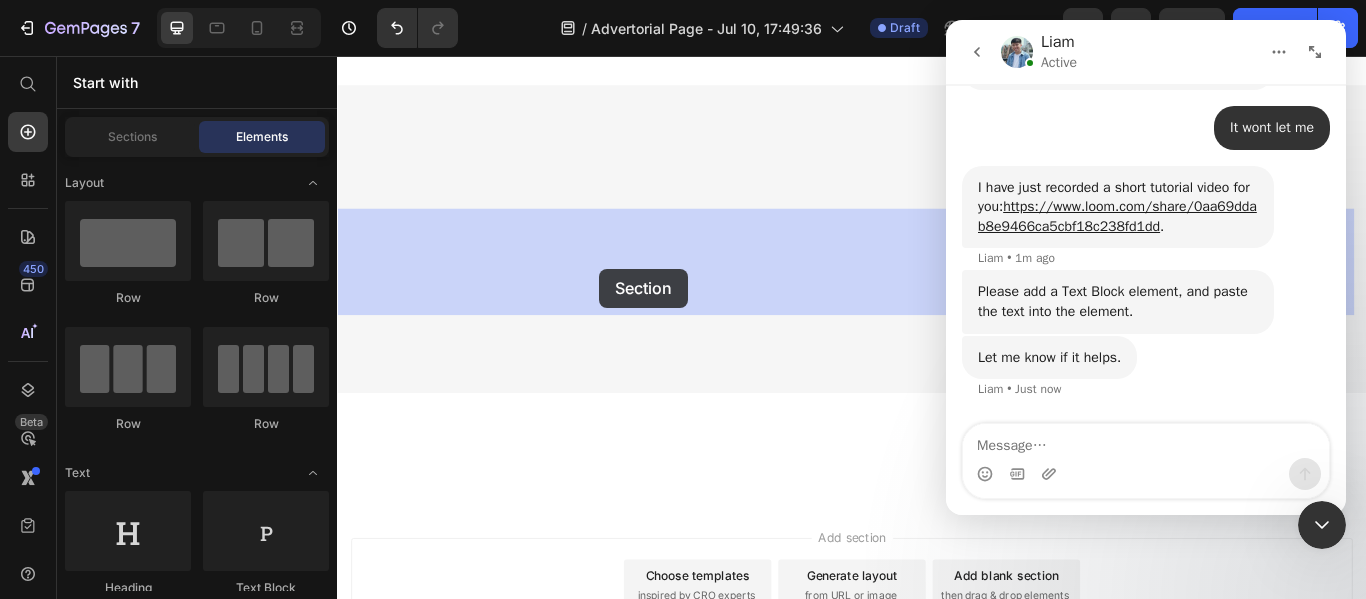 drag, startPoint x: 903, startPoint y: 247, endPoint x: 643, endPoint y: 302, distance: 265.75363 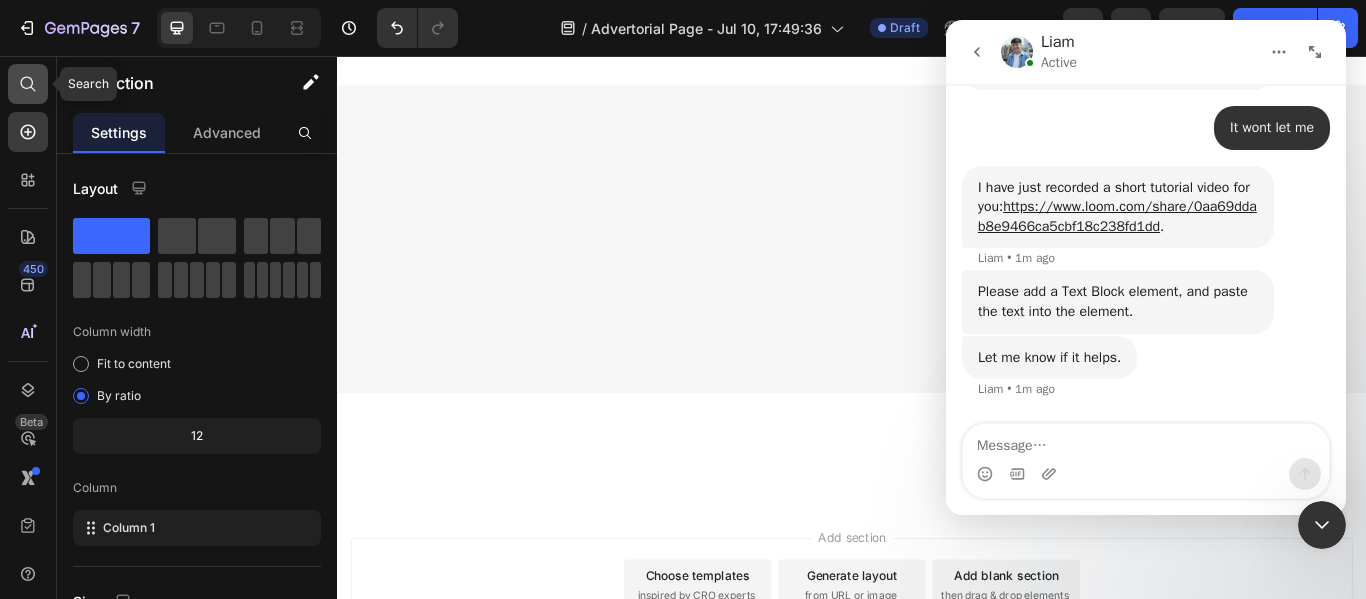 click 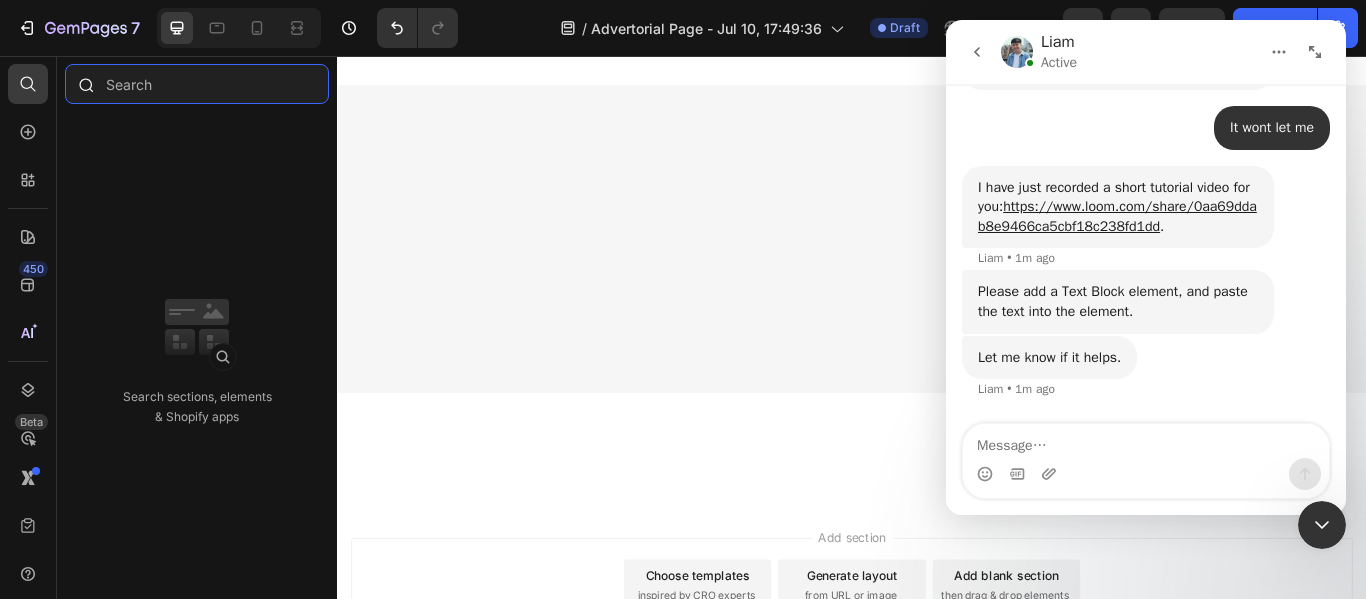 click at bounding box center (197, 84) 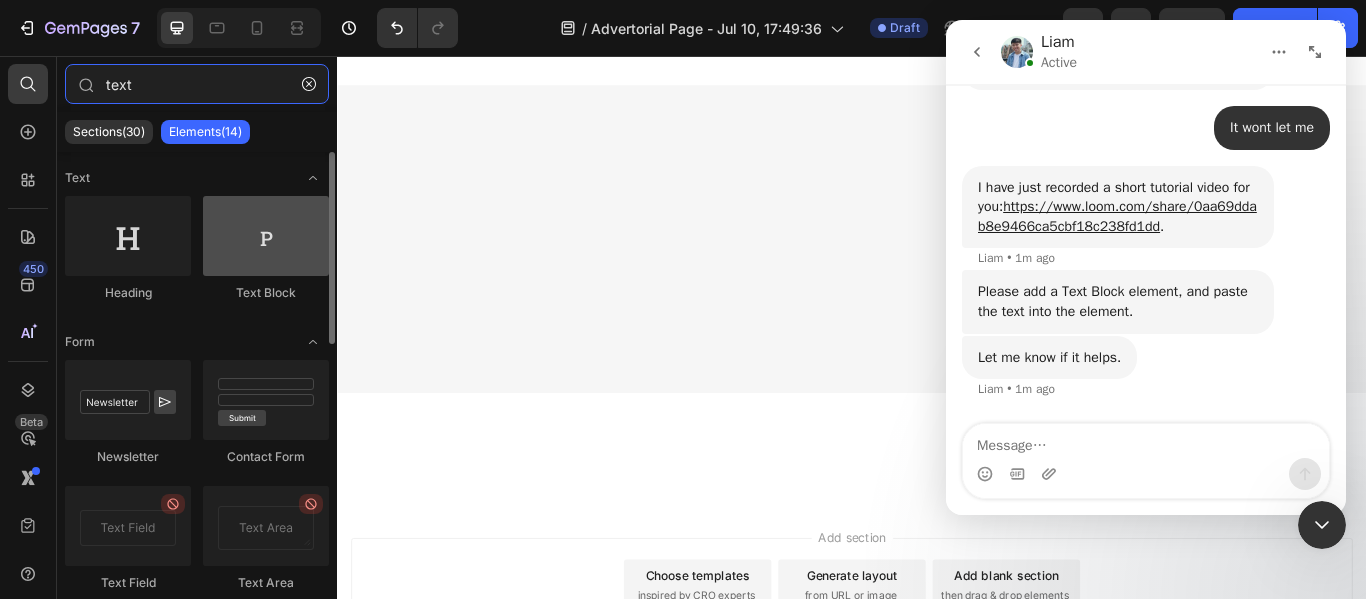 type on "text" 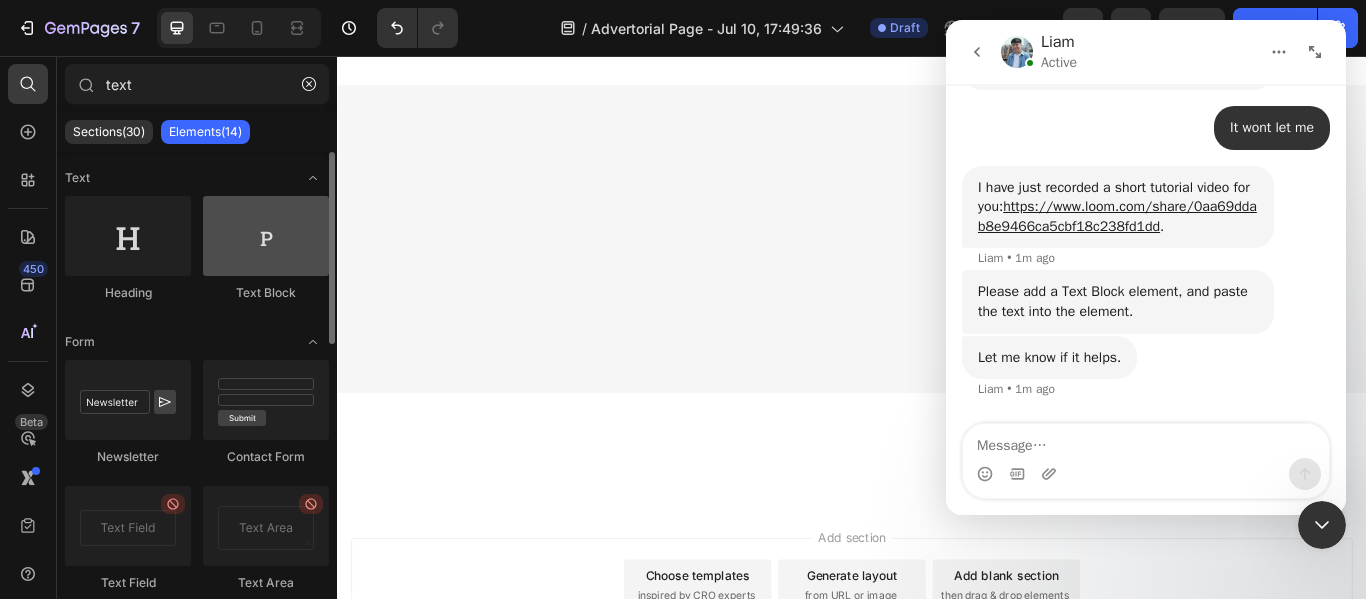 click at bounding box center [266, 236] 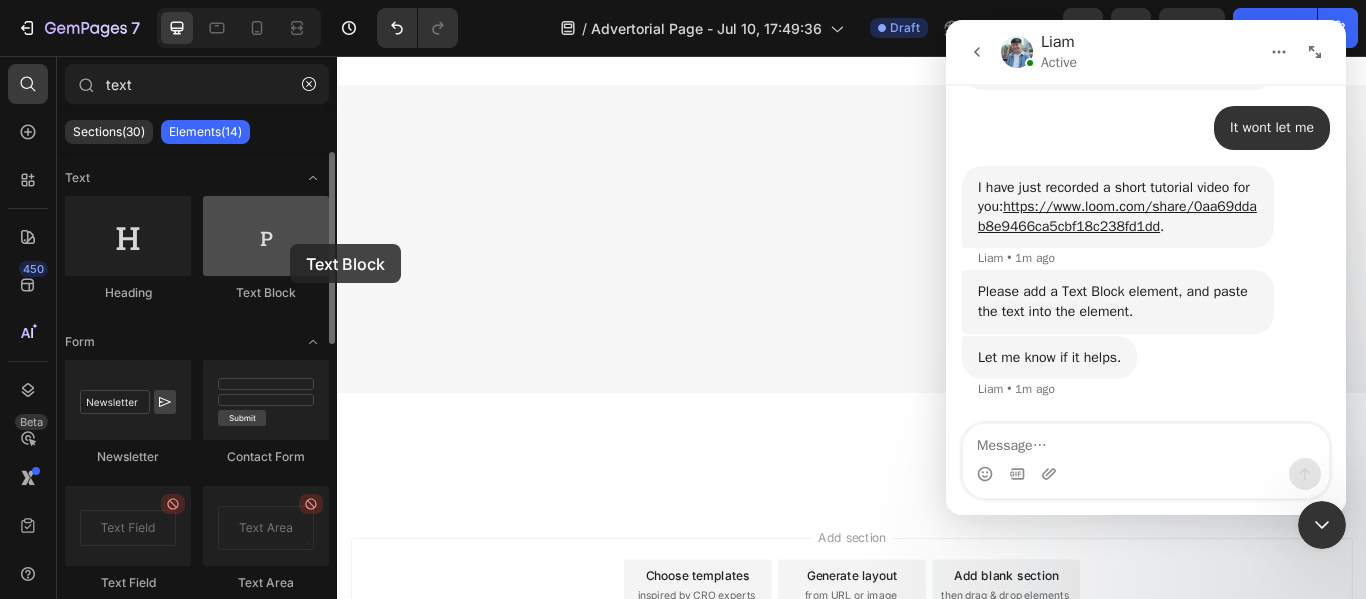 click at bounding box center (266, 236) 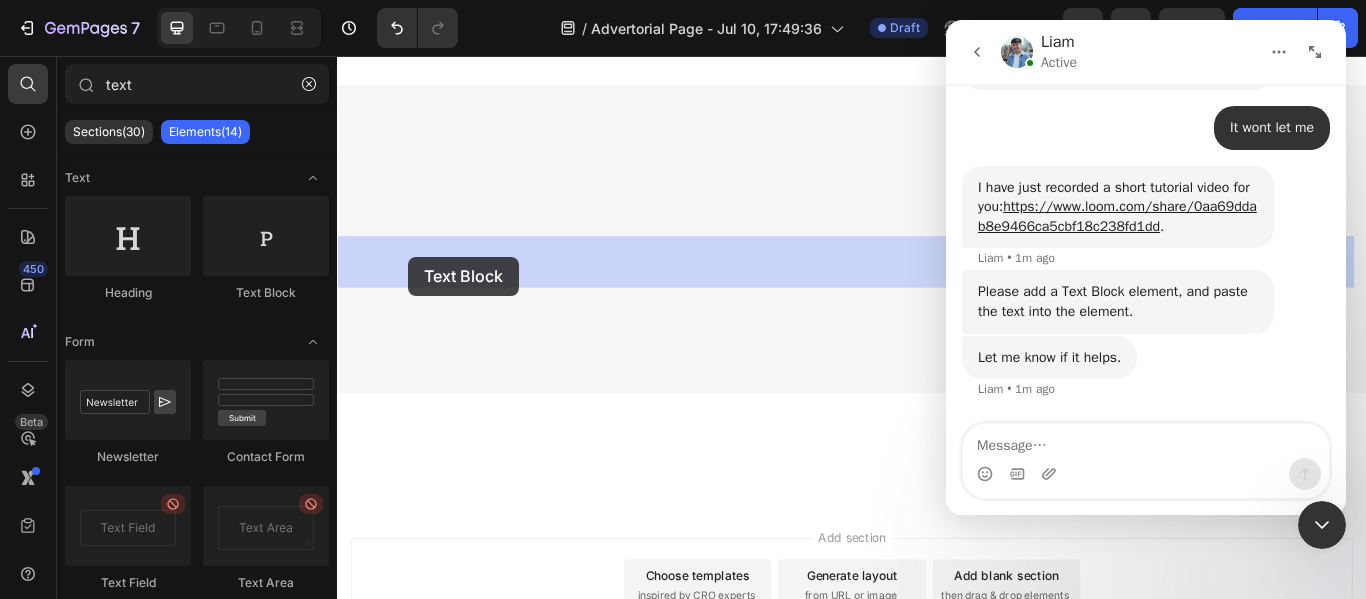 drag, startPoint x: 405, startPoint y: 289, endPoint x: 418, endPoint y: 290, distance: 13.038404 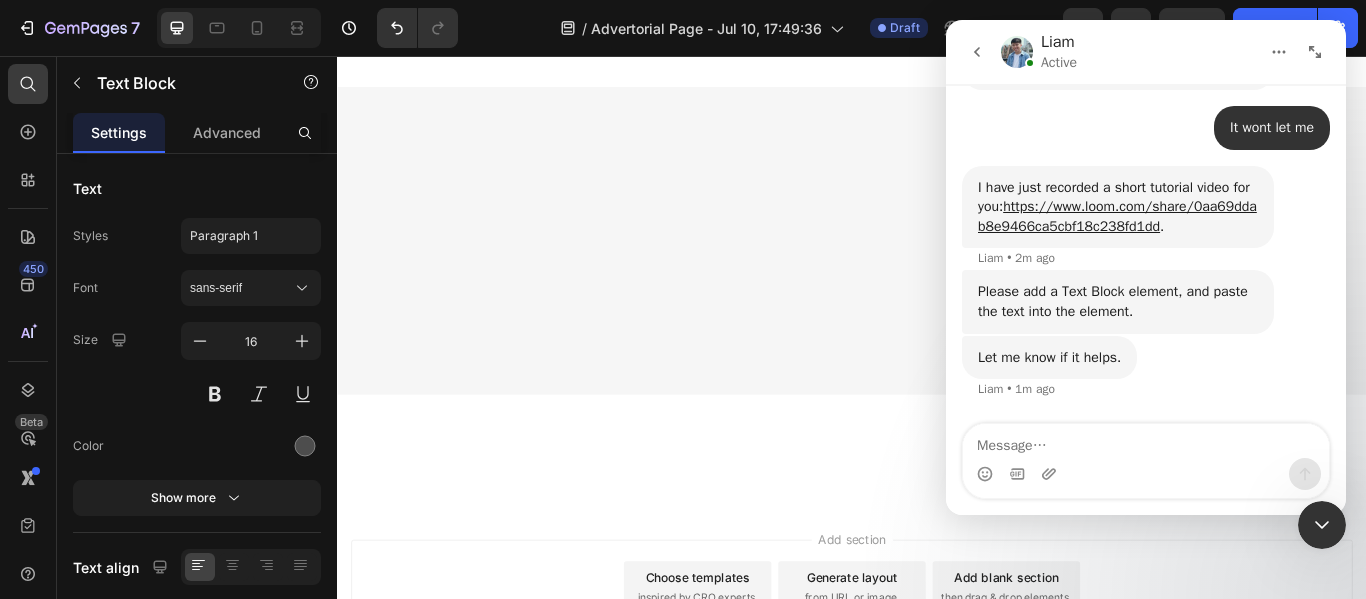 click on "Lorem ipsum dolor sit amet, consectetur adipiscing elit, sed do eiusmod tempor incididunt ut labore et dolore magna aliqua. Ut enim ad minim veniam, quis nostrud exercitation ullamco laboris nisi ut aliquip ex ea commodo consequat." at bounding box center (937, -1261) 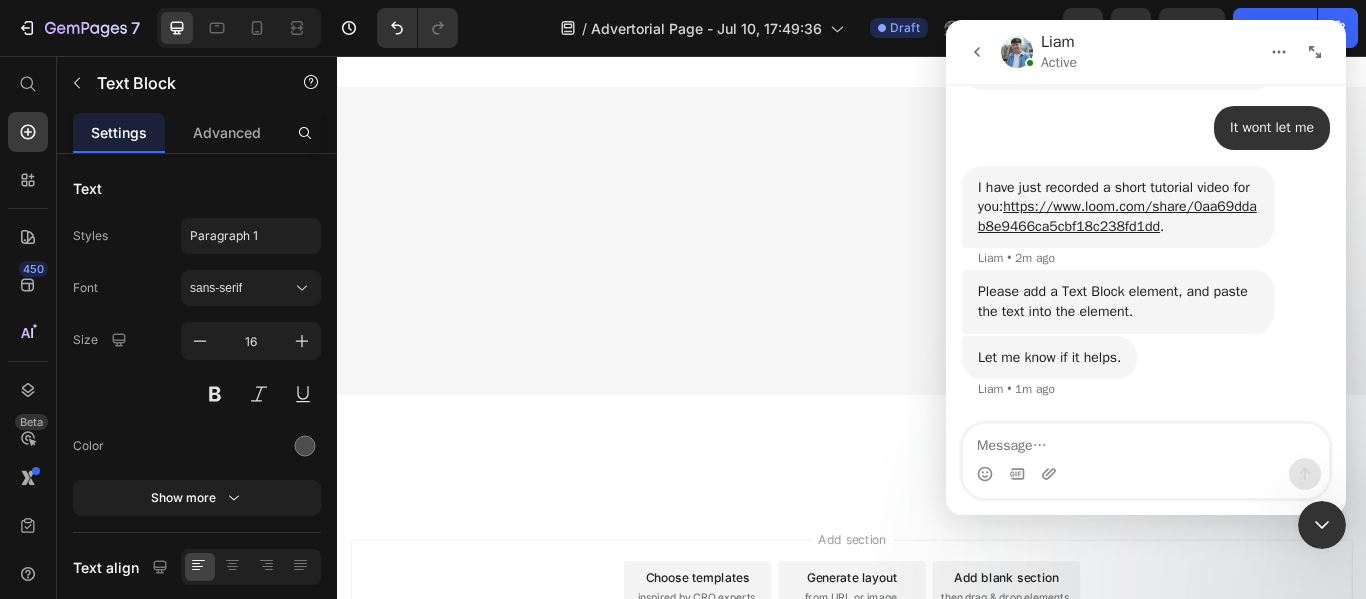 click on "Lorem ipsum dolor sit amet, consectetur adipiscing elit, sed do eiusmod tempor incididunt ut labore et dolore magna aliqua. Ut enim ad minim veniam, quis nostrud exercitation ullamco laboris nisi ut aliquip ex ea commodo consequat." at bounding box center [937, -1261] 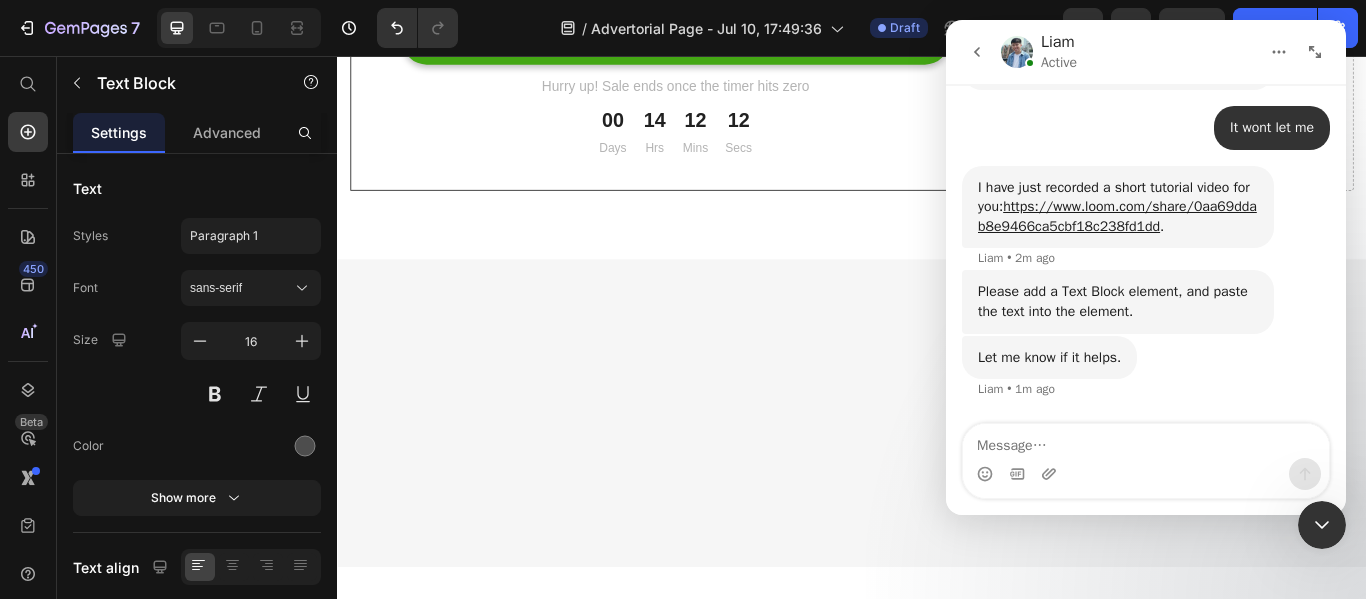 click at bounding box center [937, -1276] 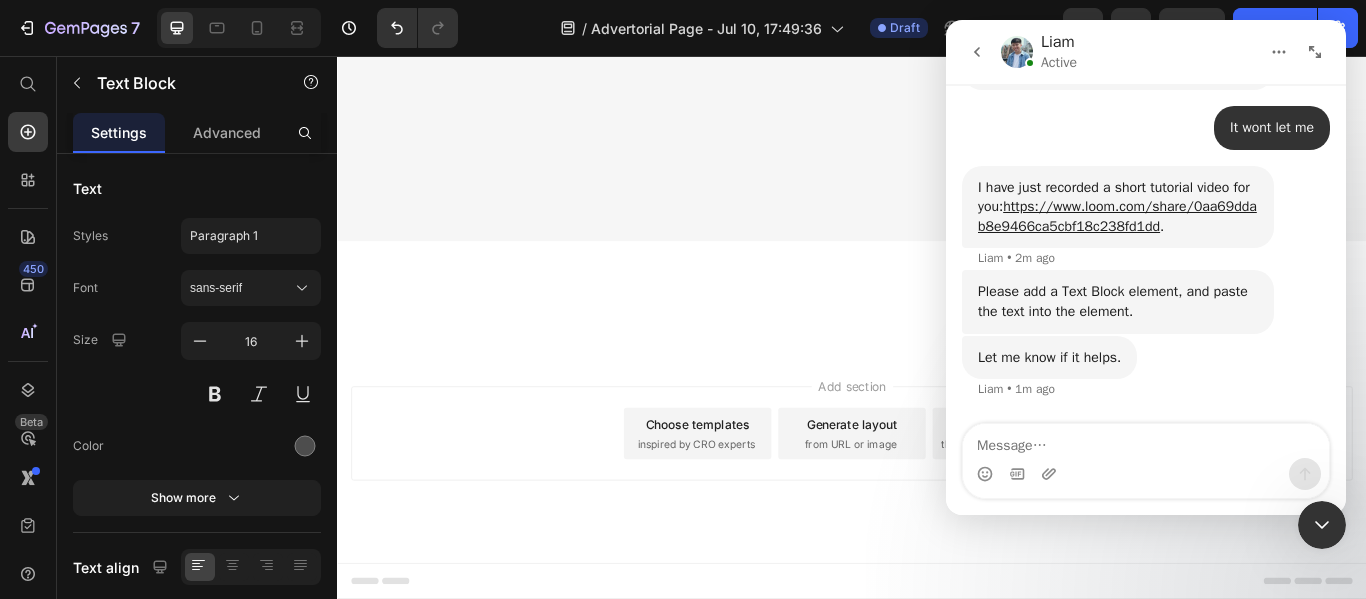 scroll, scrollTop: 6734, scrollLeft: 0, axis: vertical 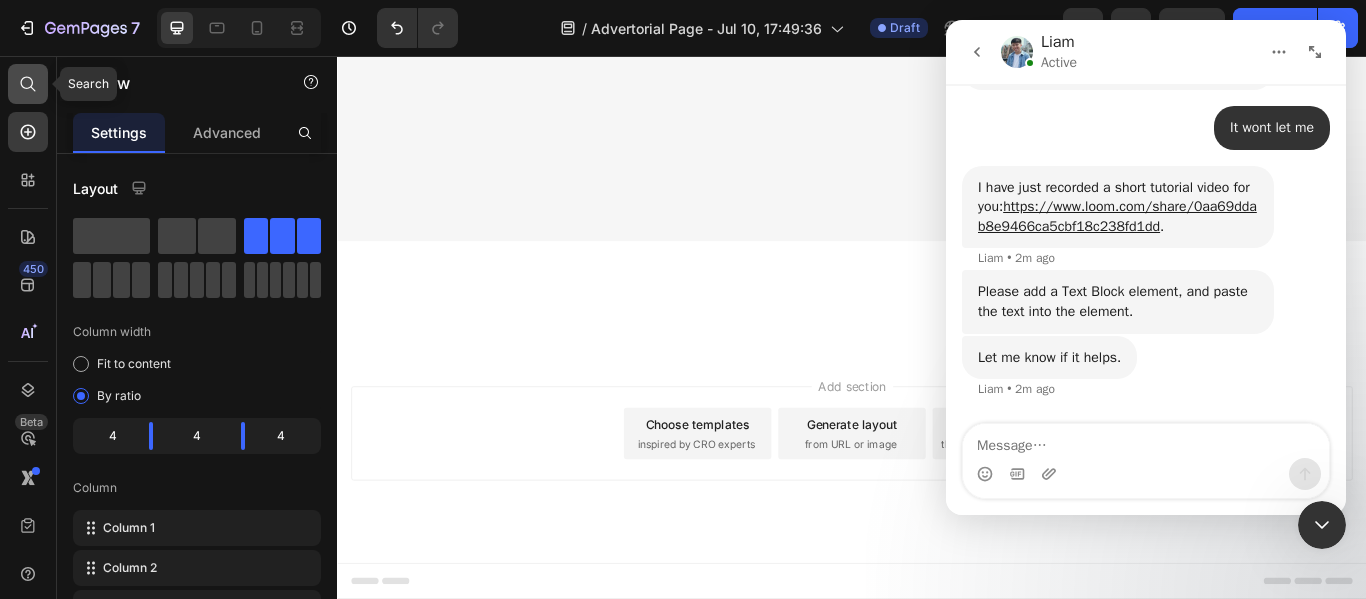 click 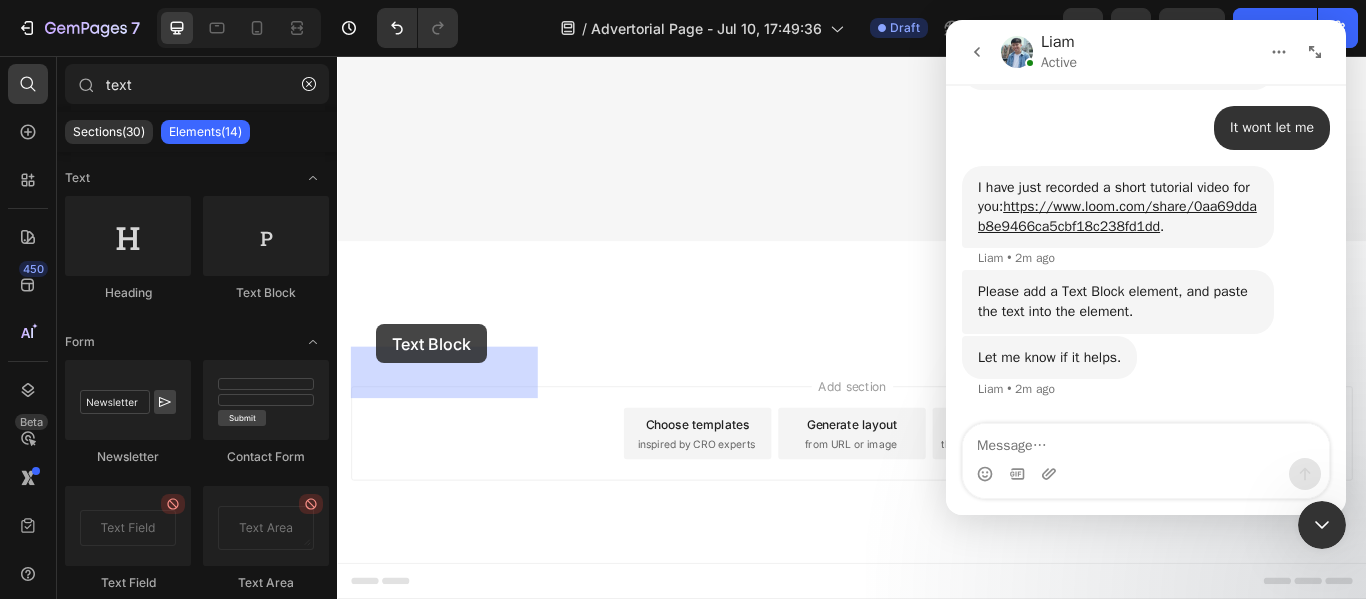 drag, startPoint x: 588, startPoint y: 297, endPoint x: 383, endPoint y: 369, distance: 217.27632 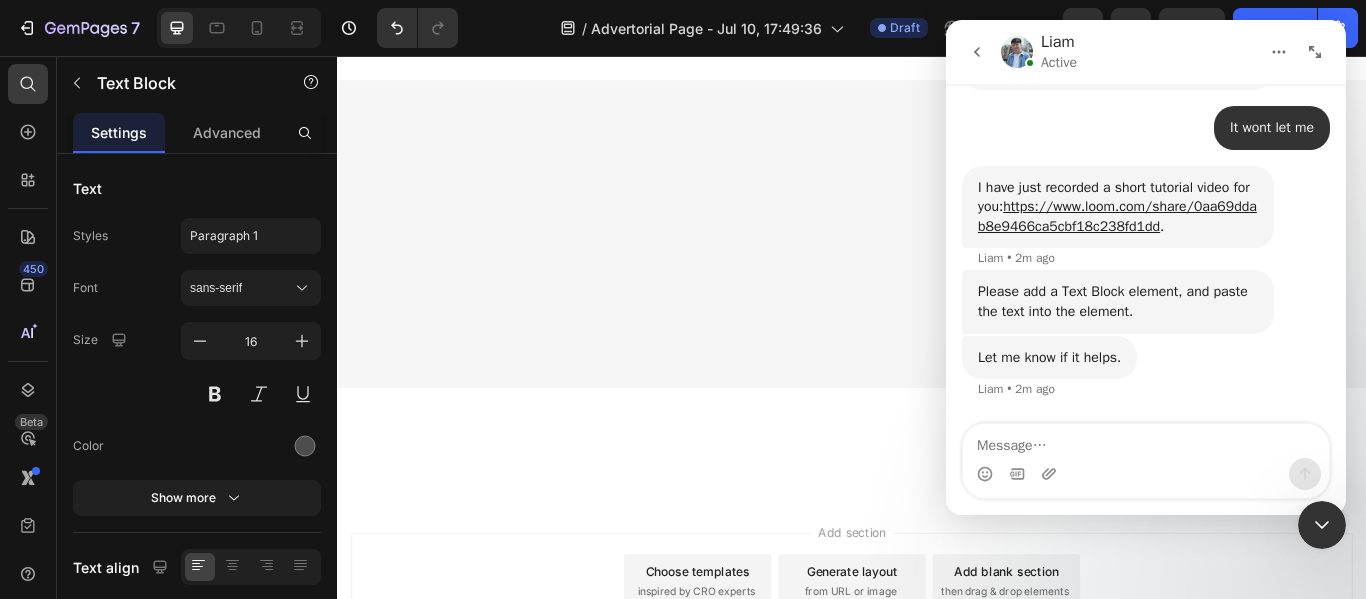 click on "Drop element here" at bounding box center [722, -1064] 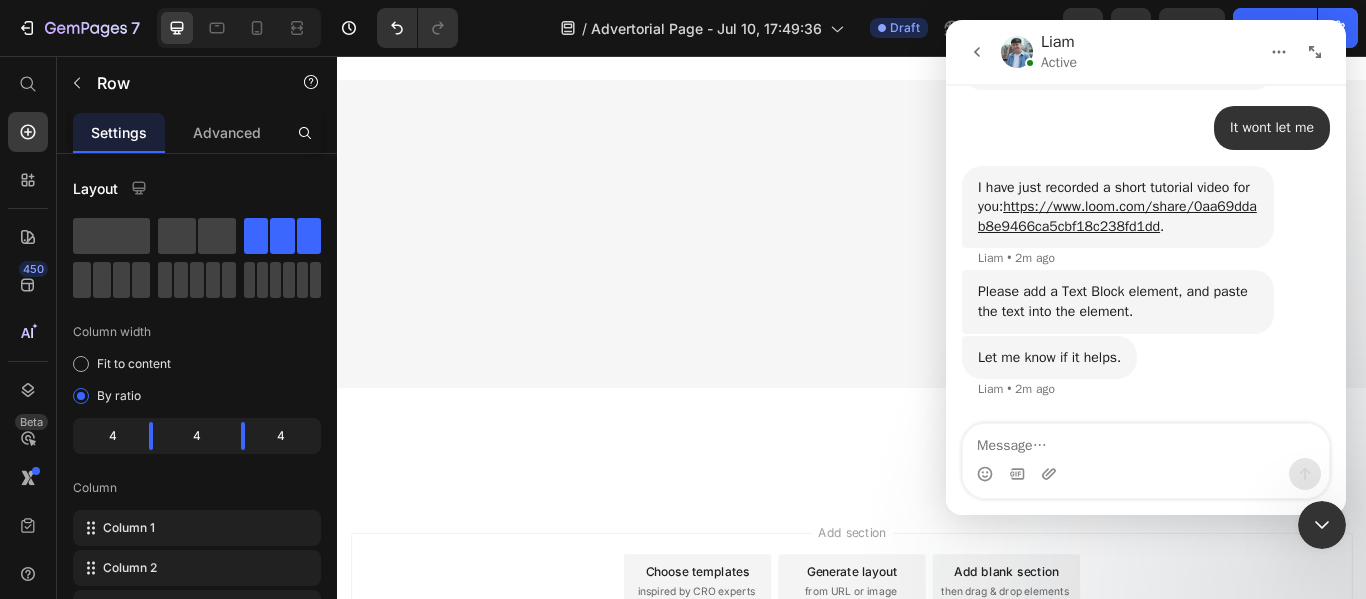 click 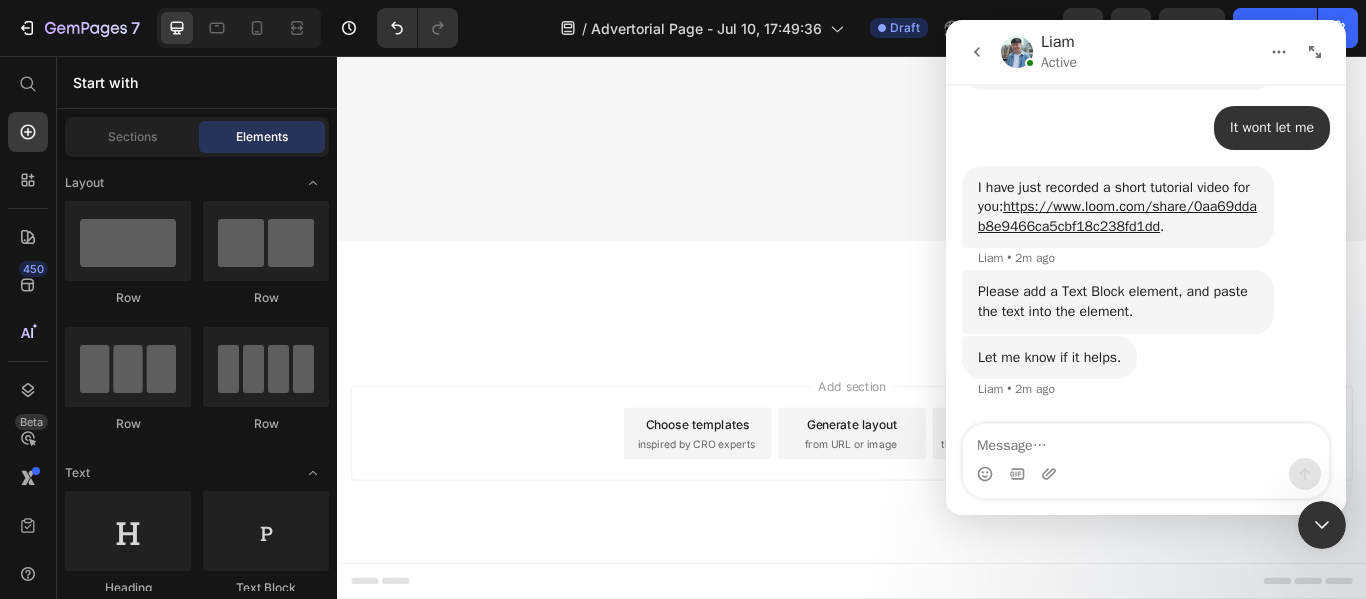click on "CHECK AVAILABILITY Button ✔️ 30-Day Money-Back Guarantee Text block IMPORTANT INFORMATION Heading" at bounding box center (721, -1162) 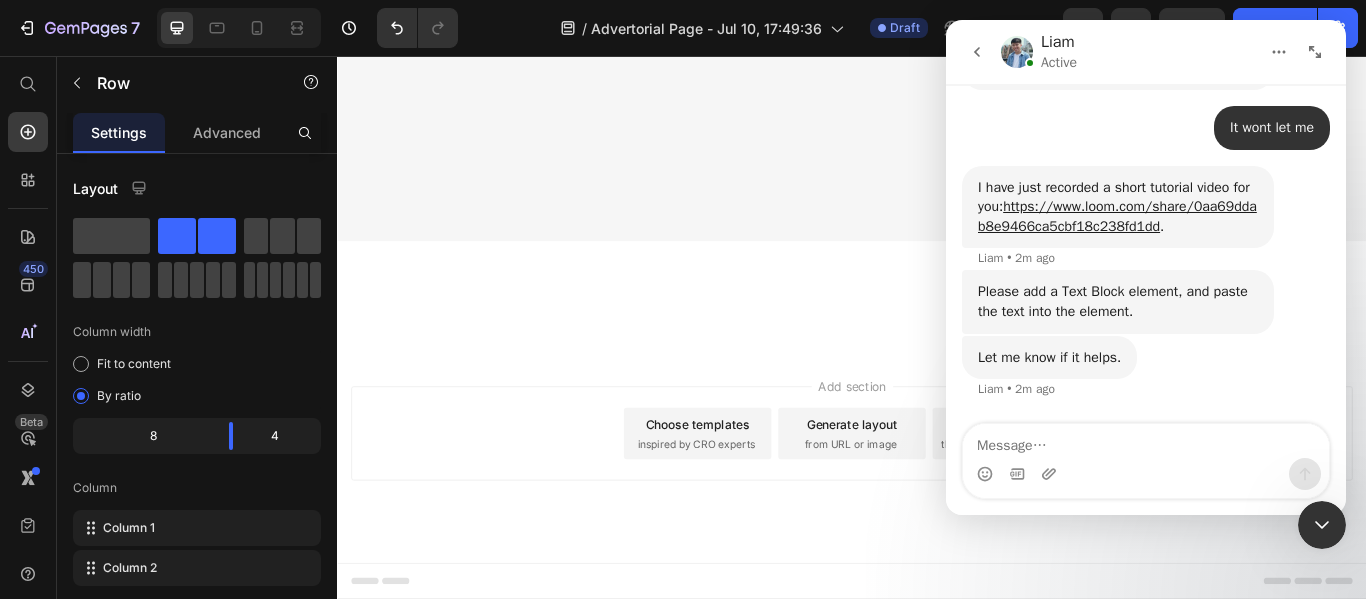 click on "48" at bounding box center (937, -1031) 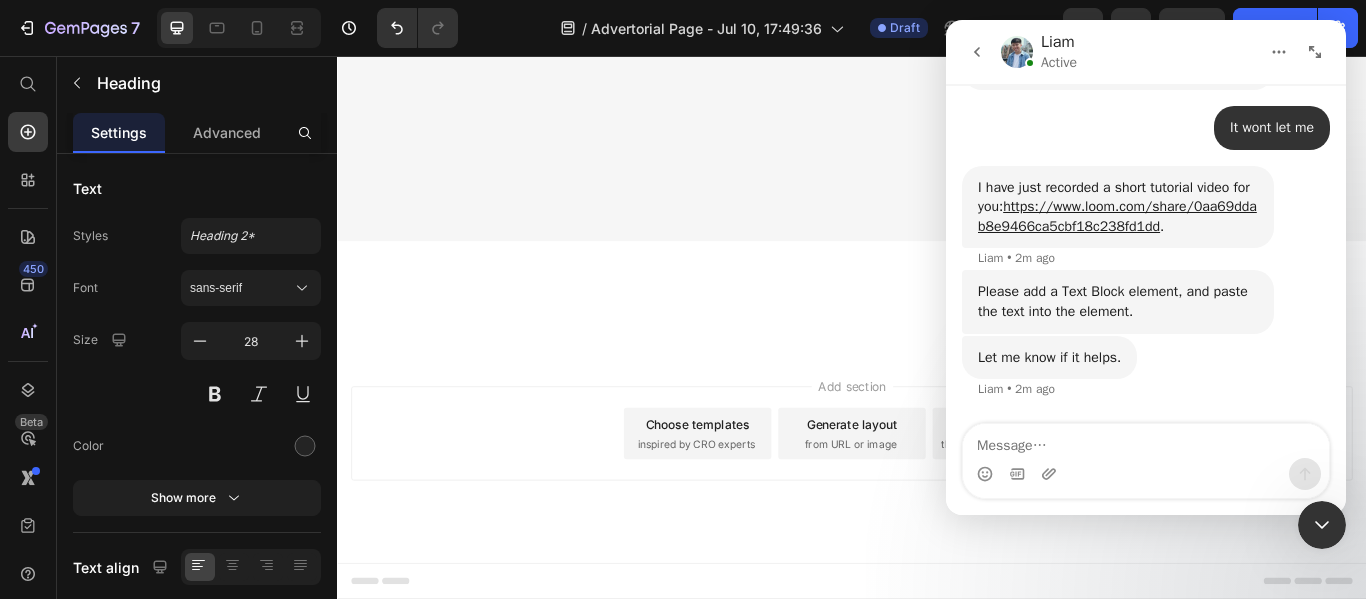 click 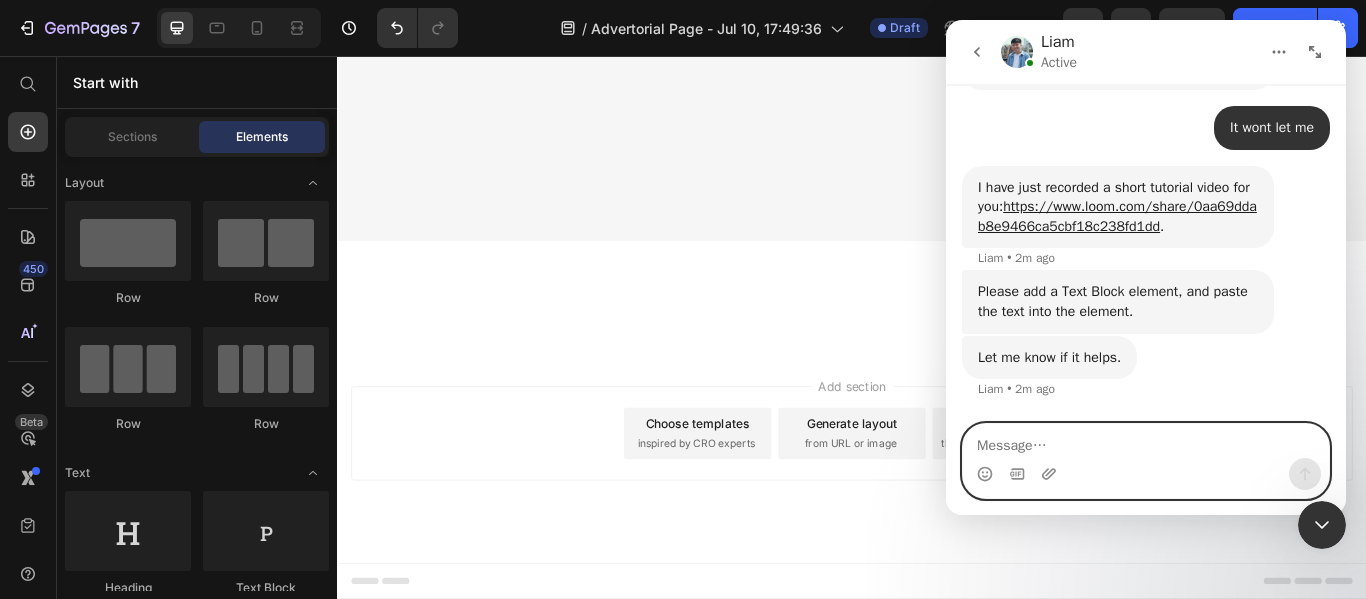 click at bounding box center [1146, 441] 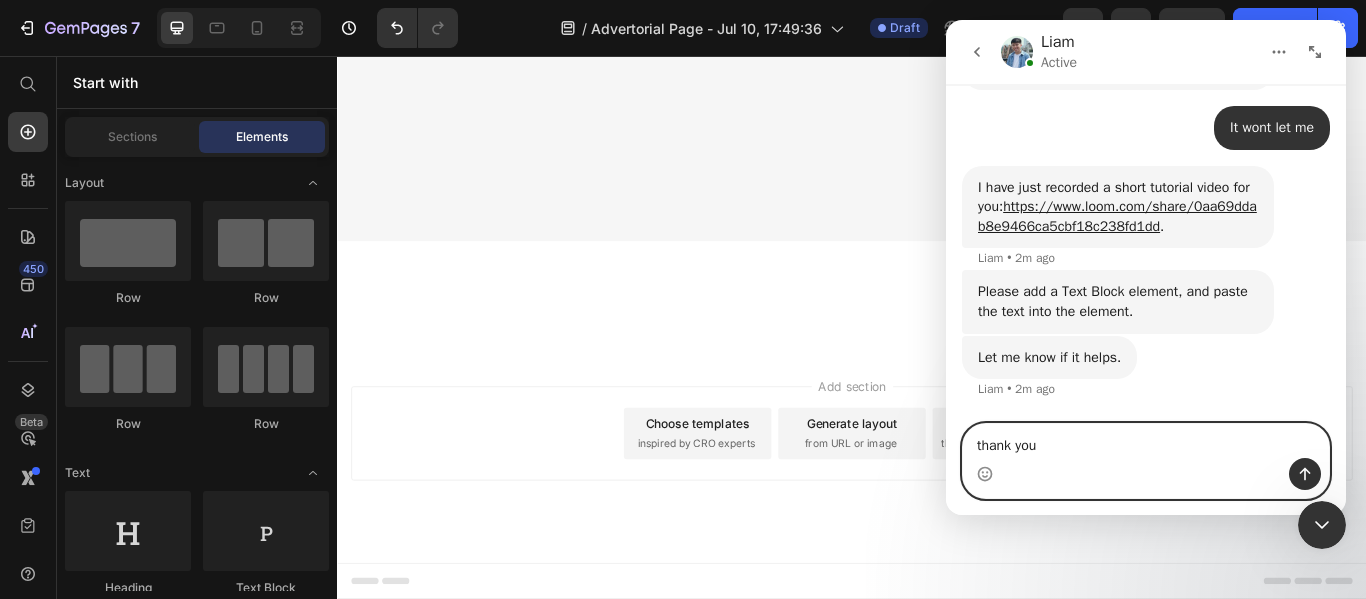 type on "thank you" 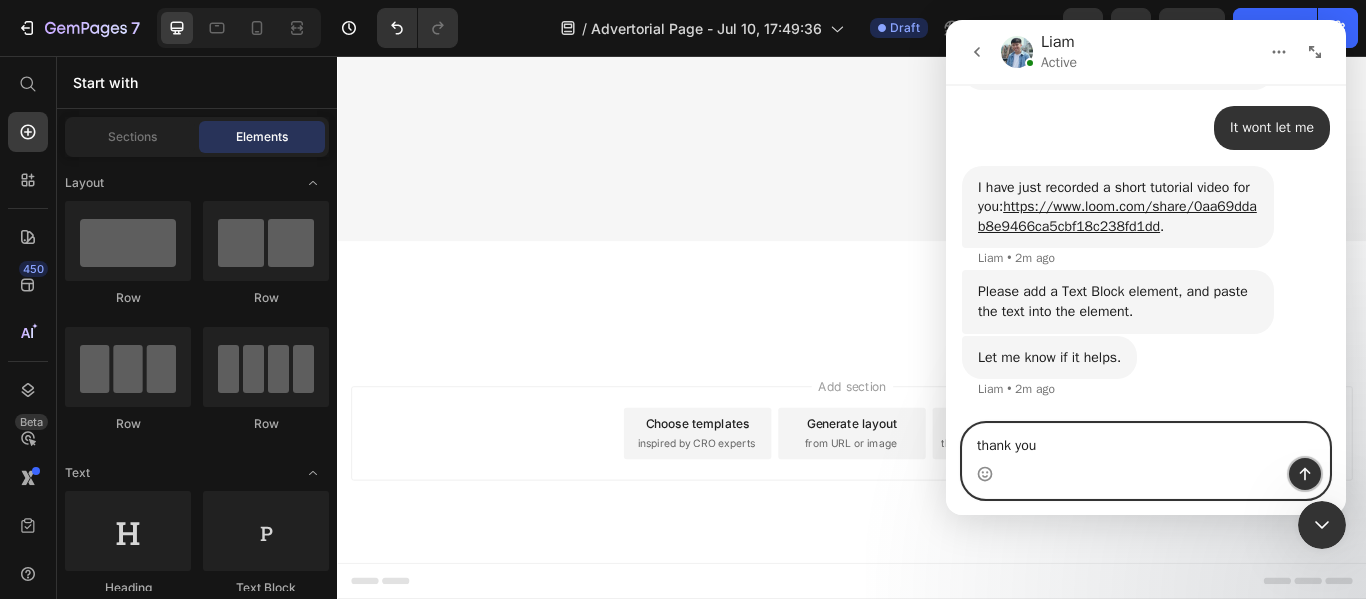 click at bounding box center (1305, 474) 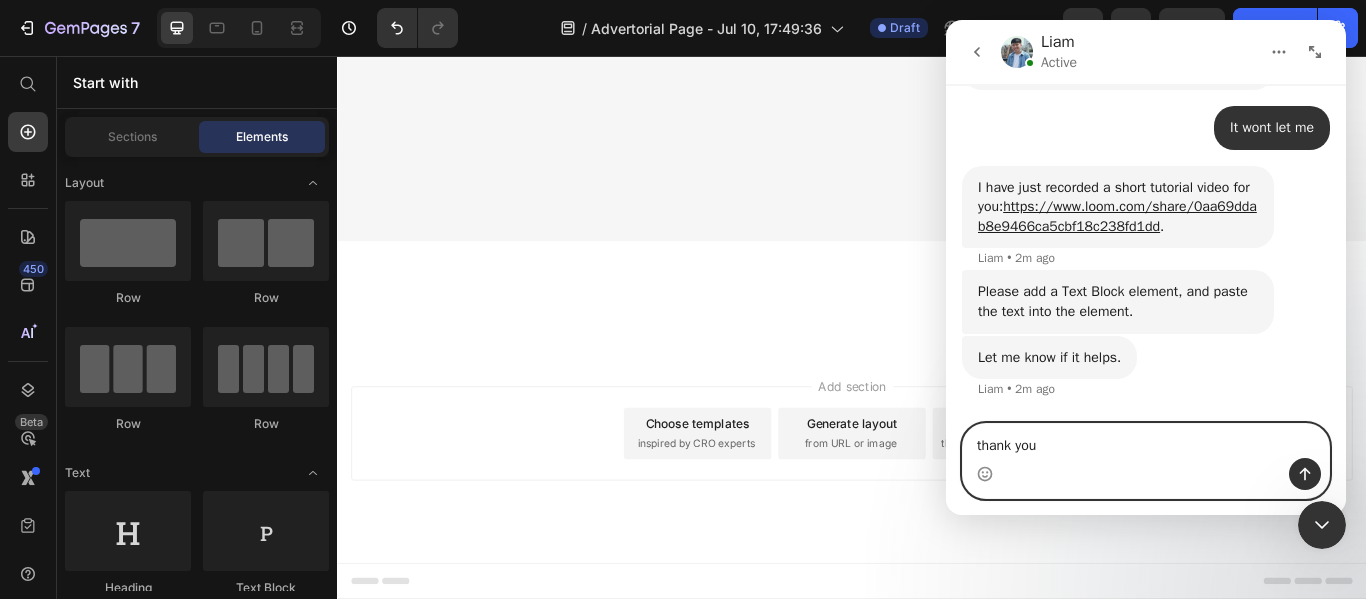 type 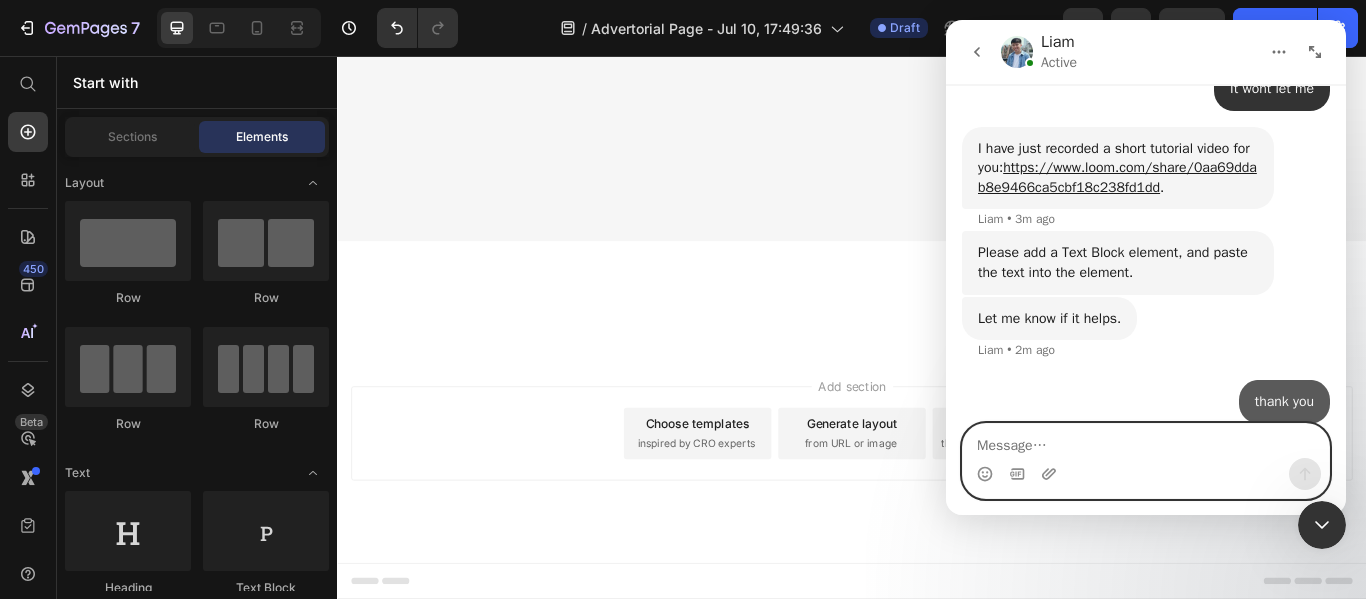 scroll, scrollTop: 1734, scrollLeft: 0, axis: vertical 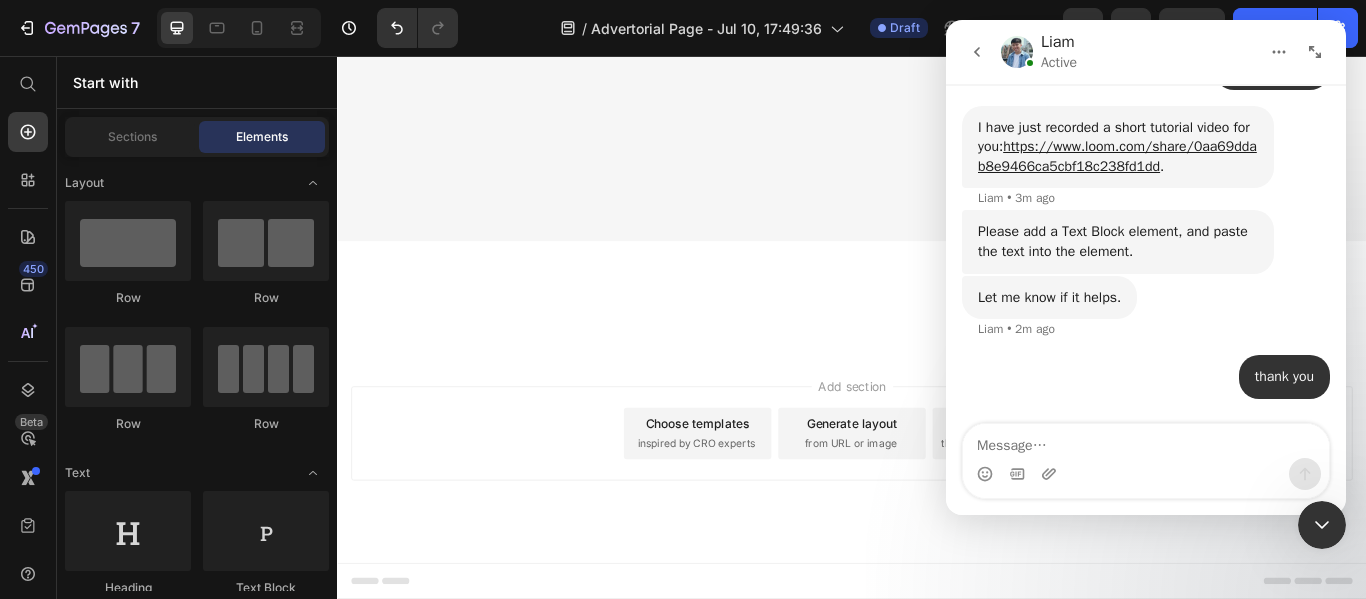 click 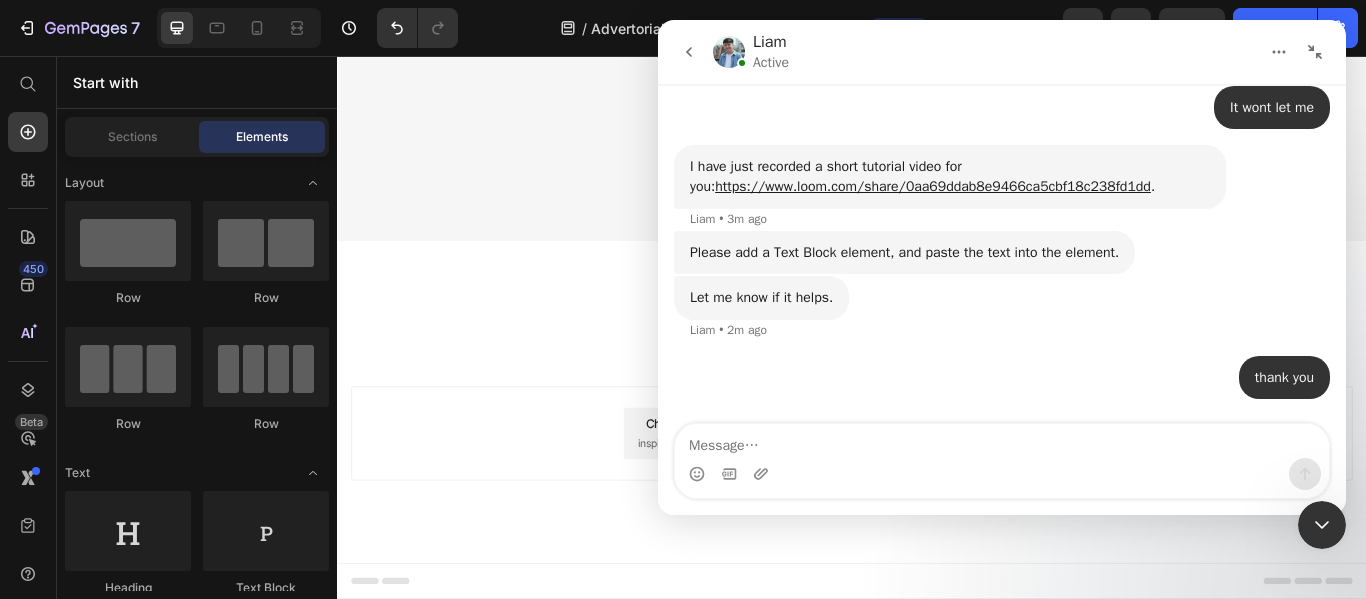 scroll, scrollTop: 1380, scrollLeft: 0, axis: vertical 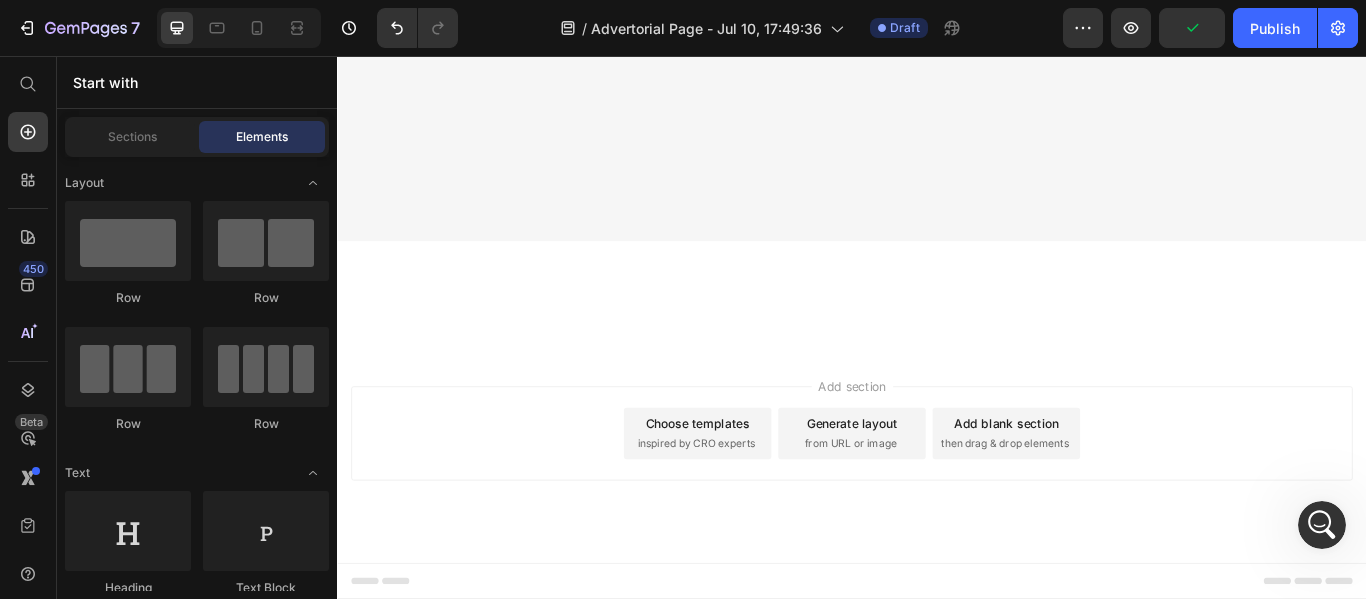 click on "Drop element here" at bounding box center [1337, -1090] 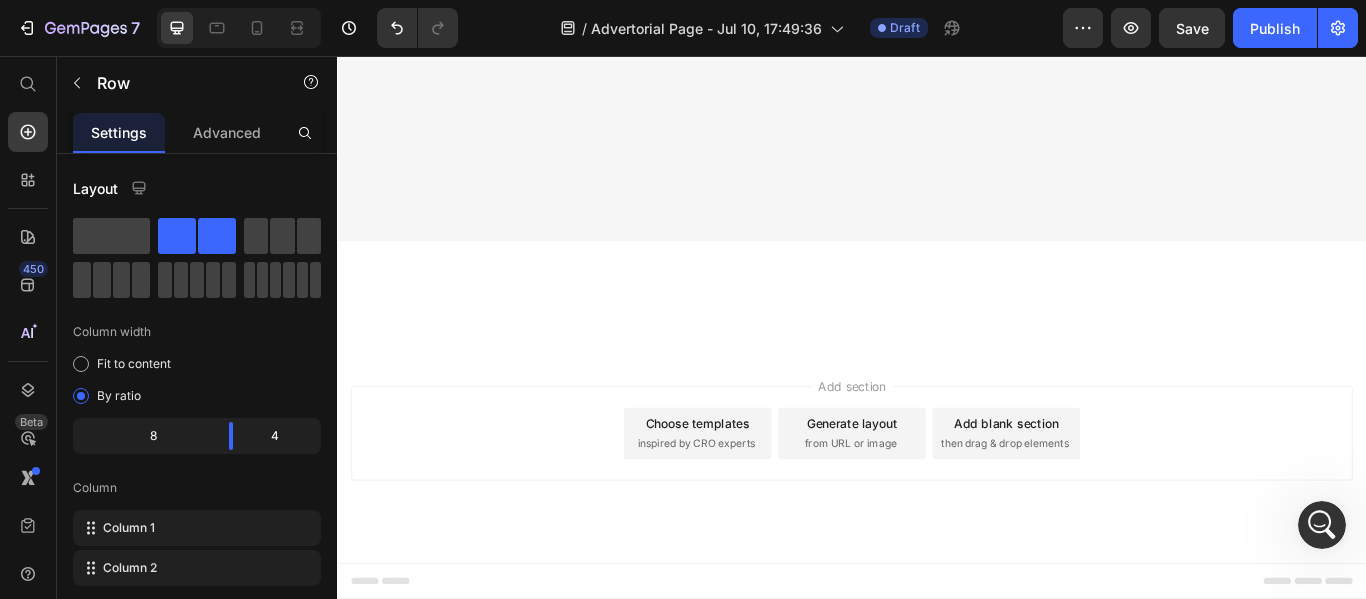 scroll, scrollTop: 1457, scrollLeft: 0, axis: vertical 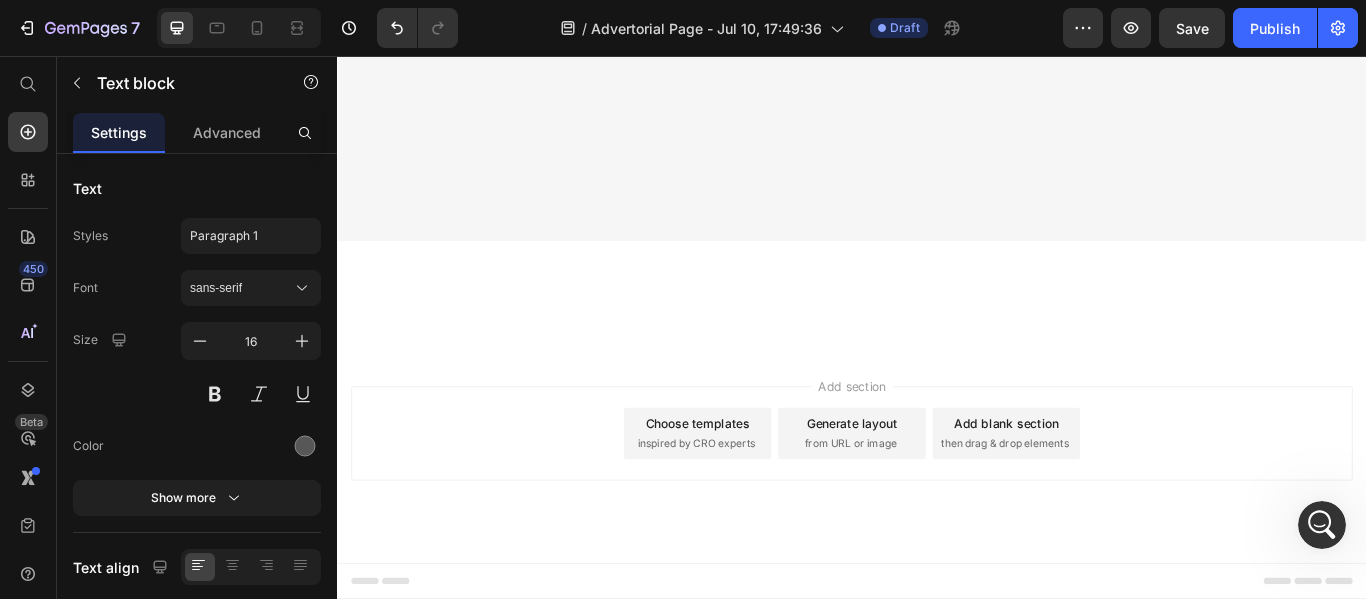 click on "How do I wash and care for my Crazy Compression Socks?" at bounding box center [613, -912] 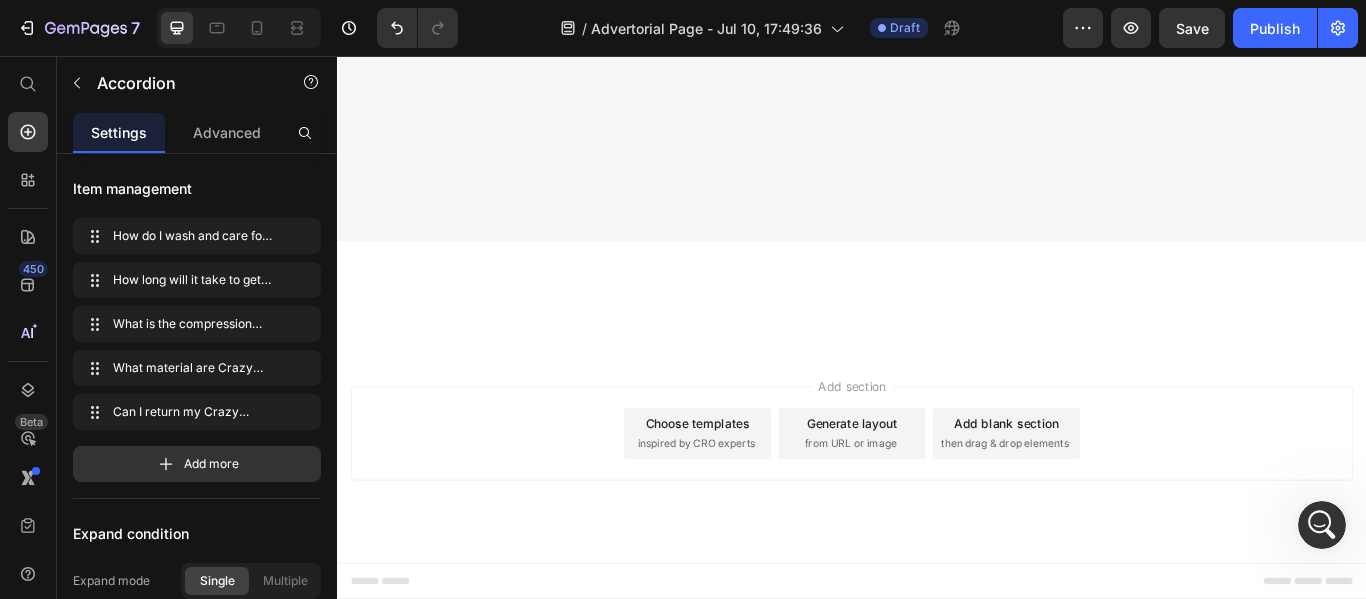 click 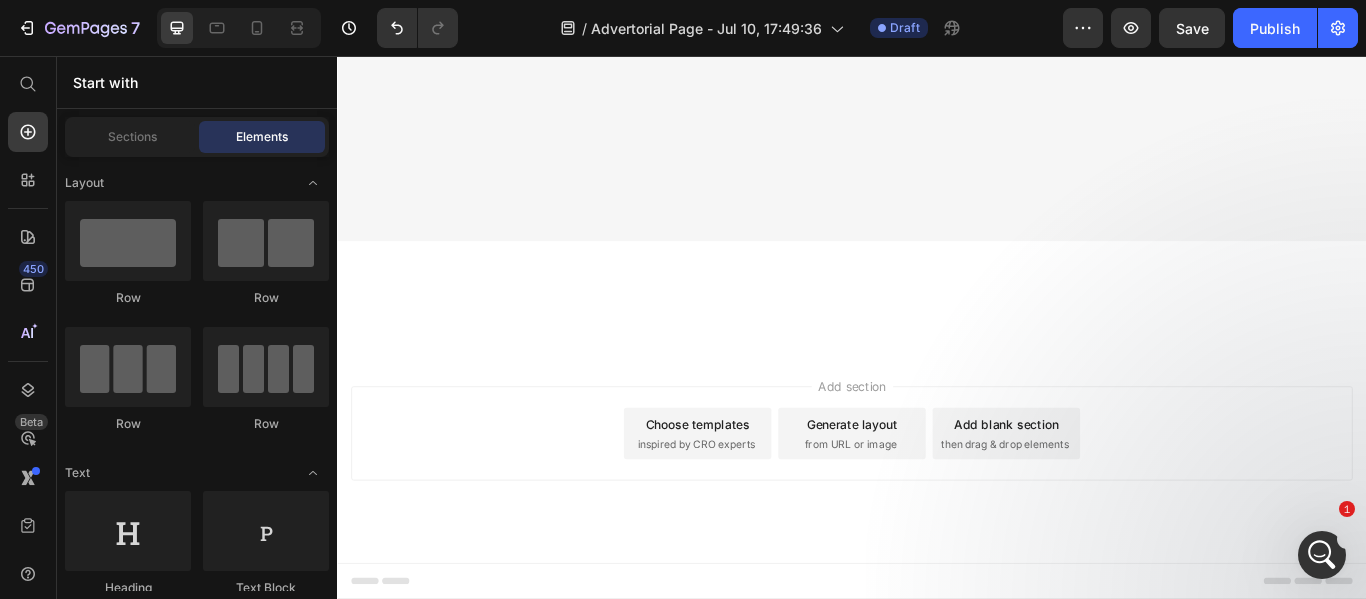 scroll, scrollTop: 1440, scrollLeft: 0, axis: vertical 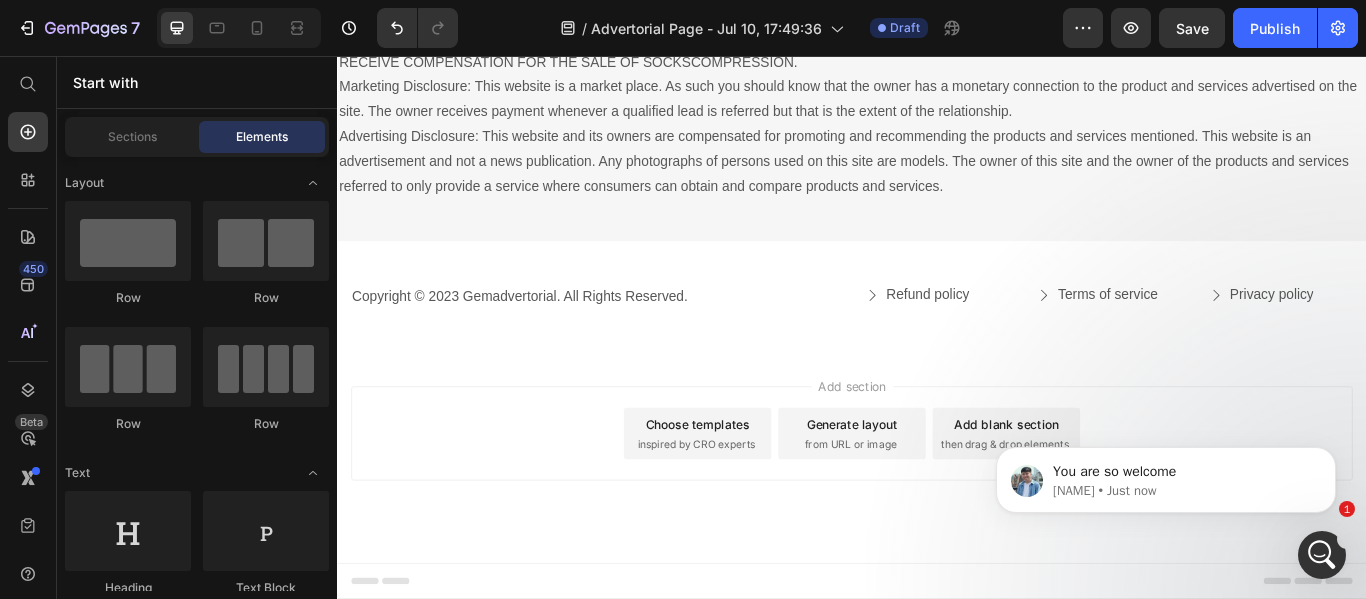 click on "Get a free pair of smart compression socks" at bounding box center [731, -509] 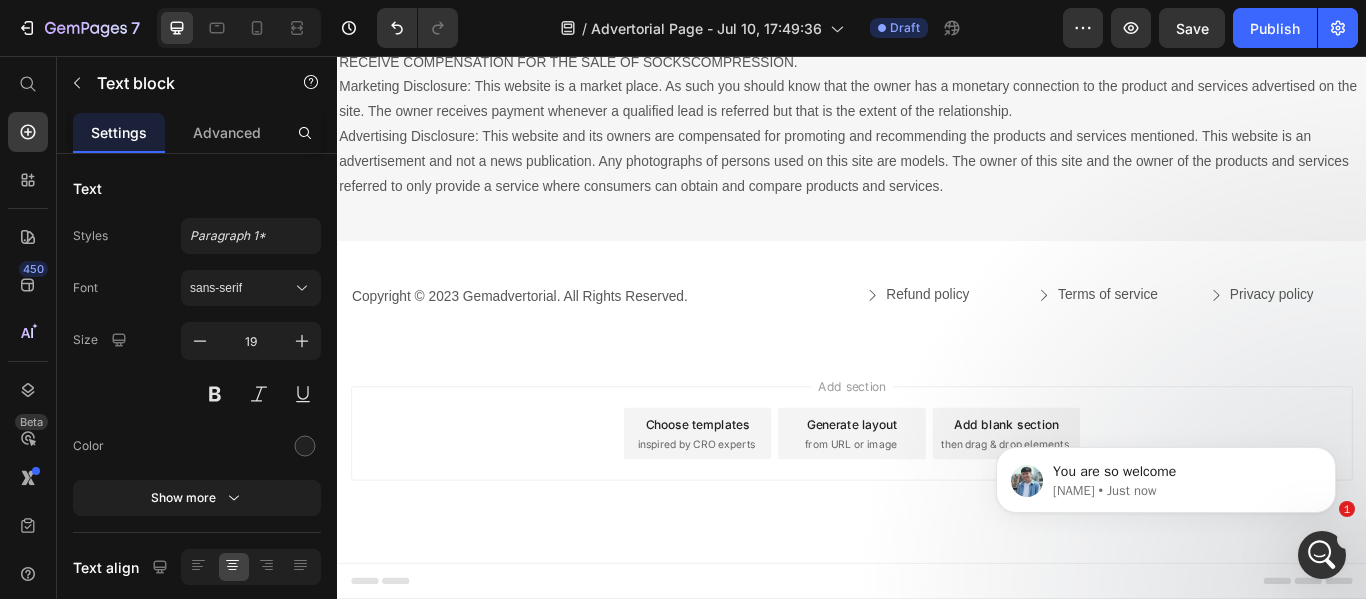 click at bounding box center (570, -544) 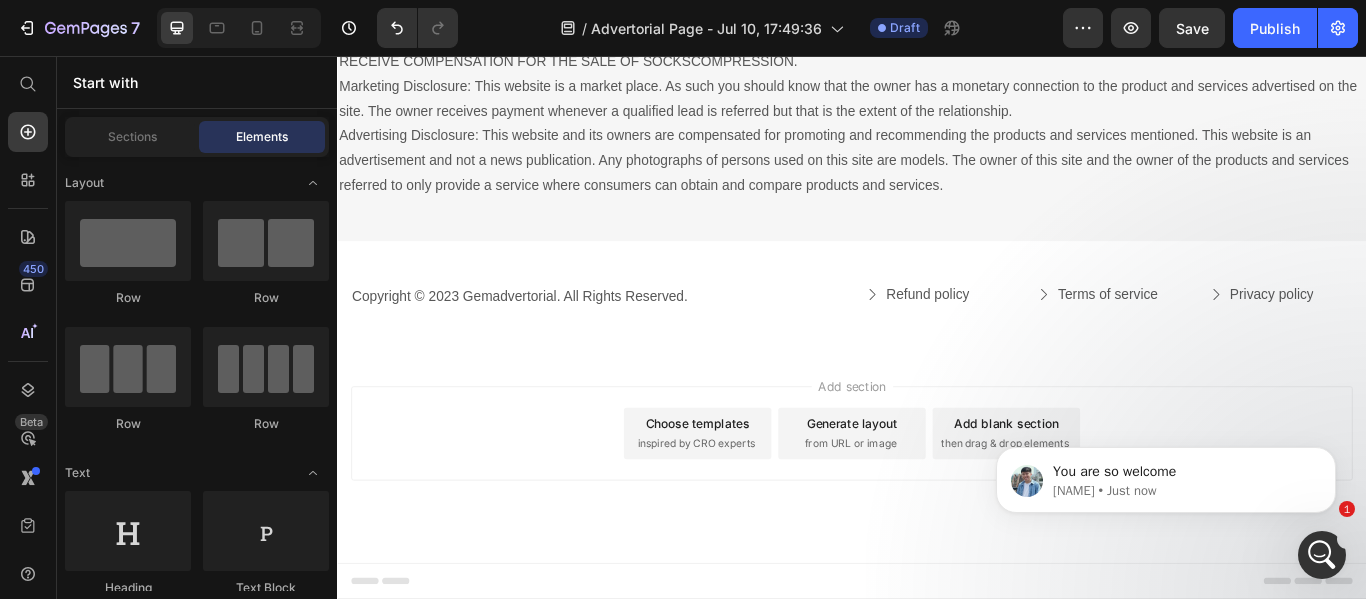 click on "To day’s offer:" at bounding box center (731, -498) 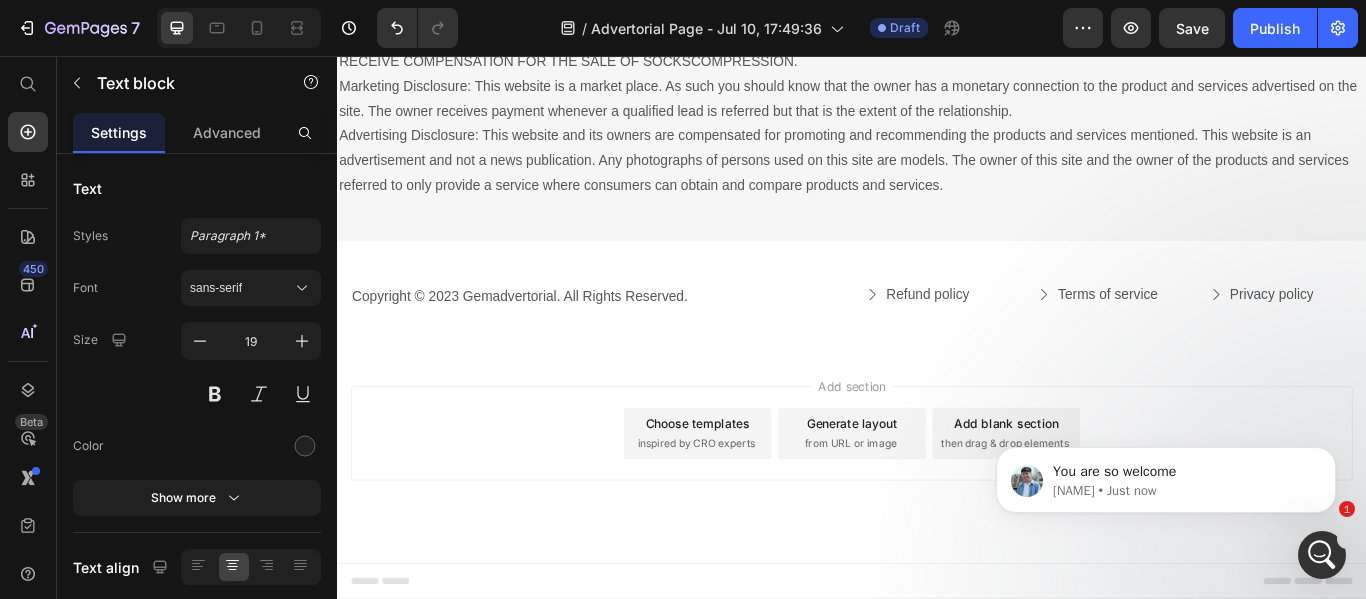 click 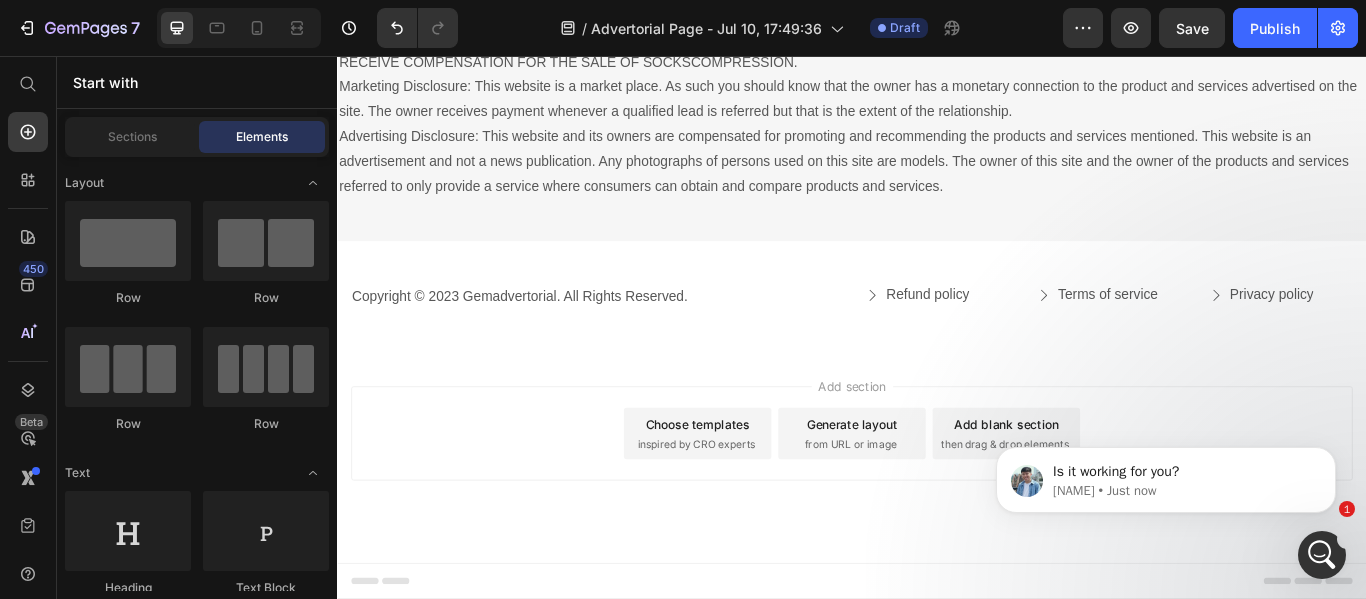 click on "Lorem Ipsum is simply dummy text of the printing and typesetting industry. Lorem Ipsum has been the industry's standard dummy text ever since the 1500s, when an unknown printer took a galley of type and scrambled" at bounding box center (731, -432) 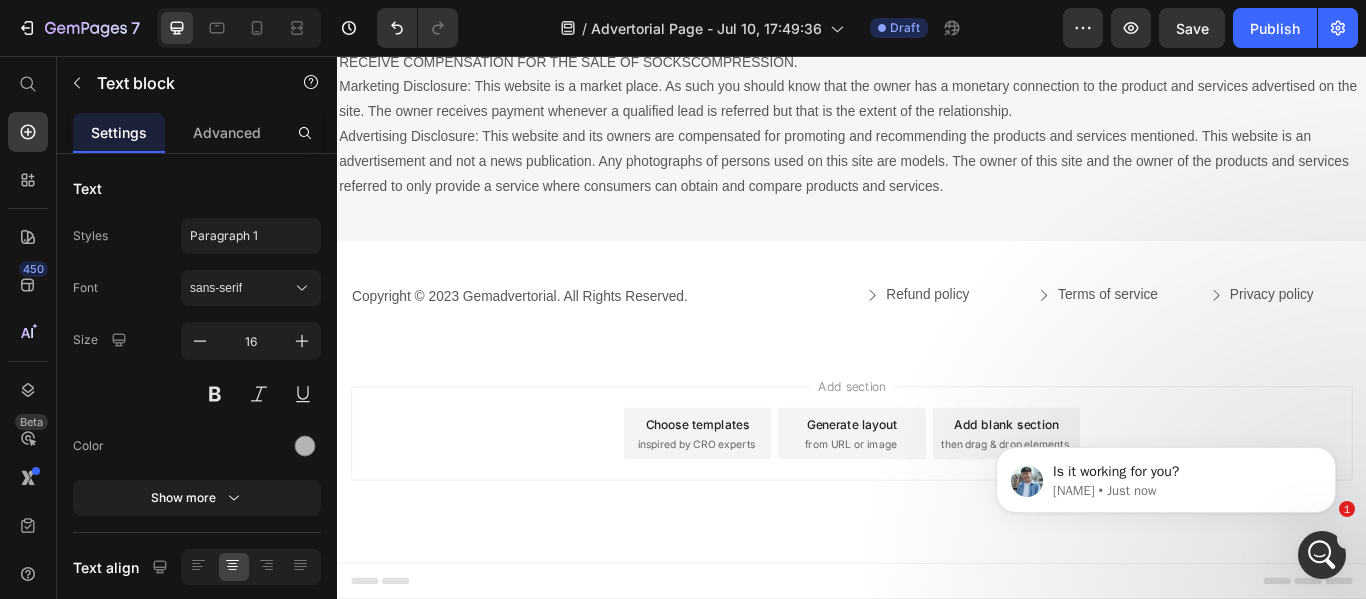 scroll, scrollTop: 1563, scrollLeft: 0, axis: vertical 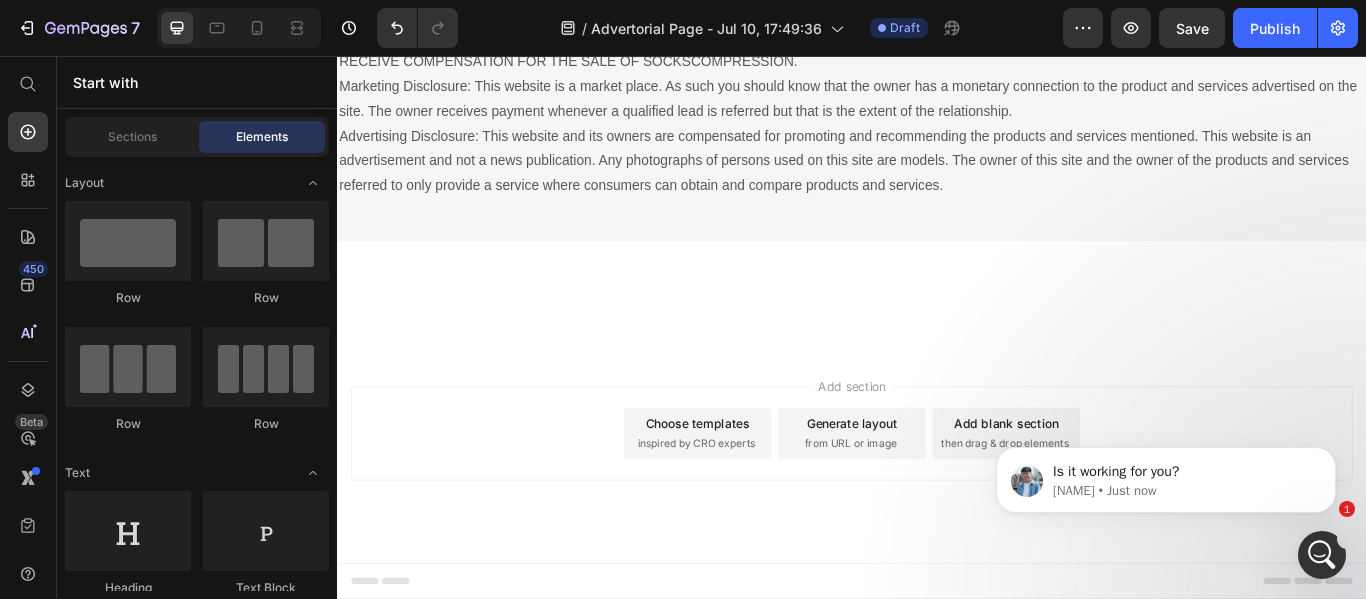 click on "CHECK AVAILABILITY Button ✔️ 30-Day Money-Back Guarantee Text block IMPORTANT INFORMATION Heading
Drop element here Row Your Brand Heading Differentiation Point 1 Text block
Icon Row Differentiation Point 2 Text block
Icon Row Differentiation Point 3 Text block
Icon Row Differentiation Point 4 Text block
Icon Row Differentiation Point 5 Text block
Icon Row Differentiation Point 6 Text block
Icon Row Differentiation Point 7 Text block
Icon Row Differentiation Point 8 Text block
Icon Row Row Other Brands Heading
Icon Row
Icon Row
Icon Row
Icon Row
Icon Row
Icon Row
Icon Row
Icon Row Row" at bounding box center [937, -535] 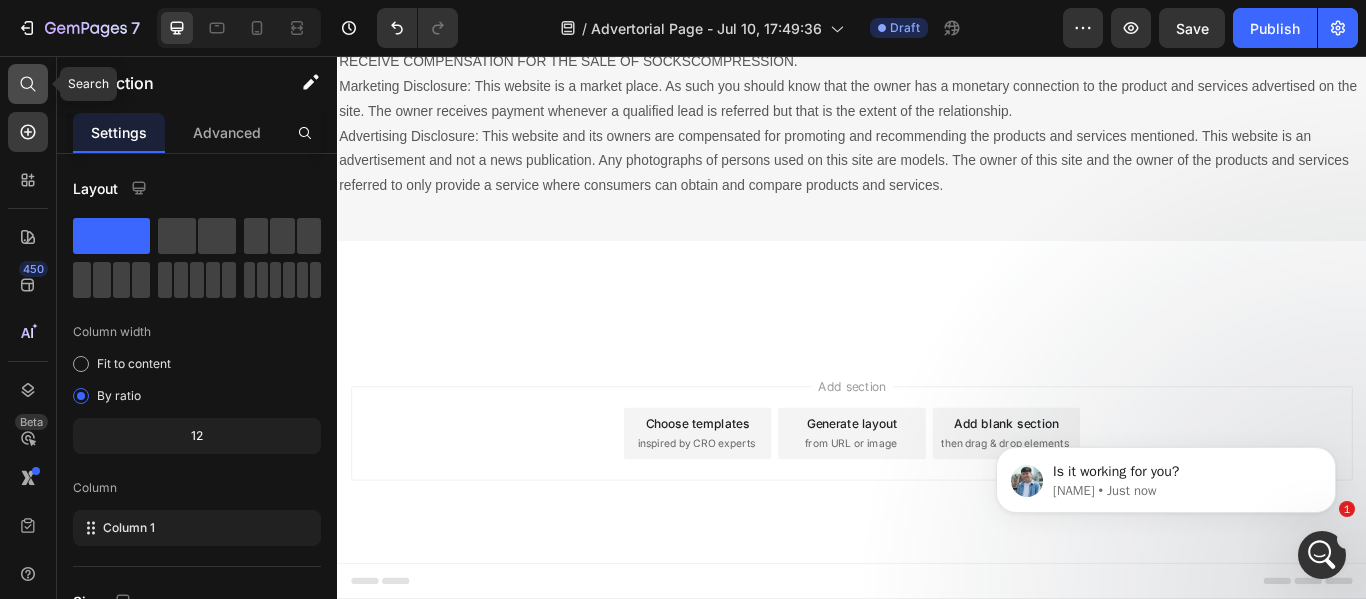 click 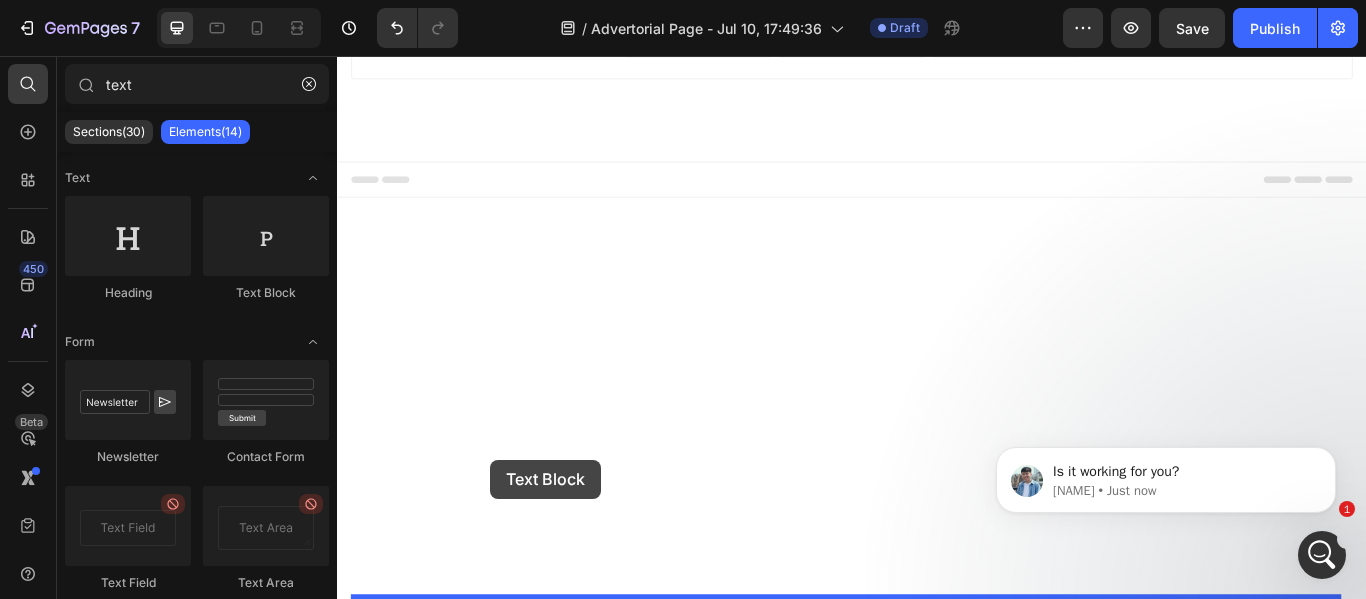 drag, startPoint x: 569, startPoint y: 307, endPoint x: 515, endPoint y: 527, distance: 226.53035 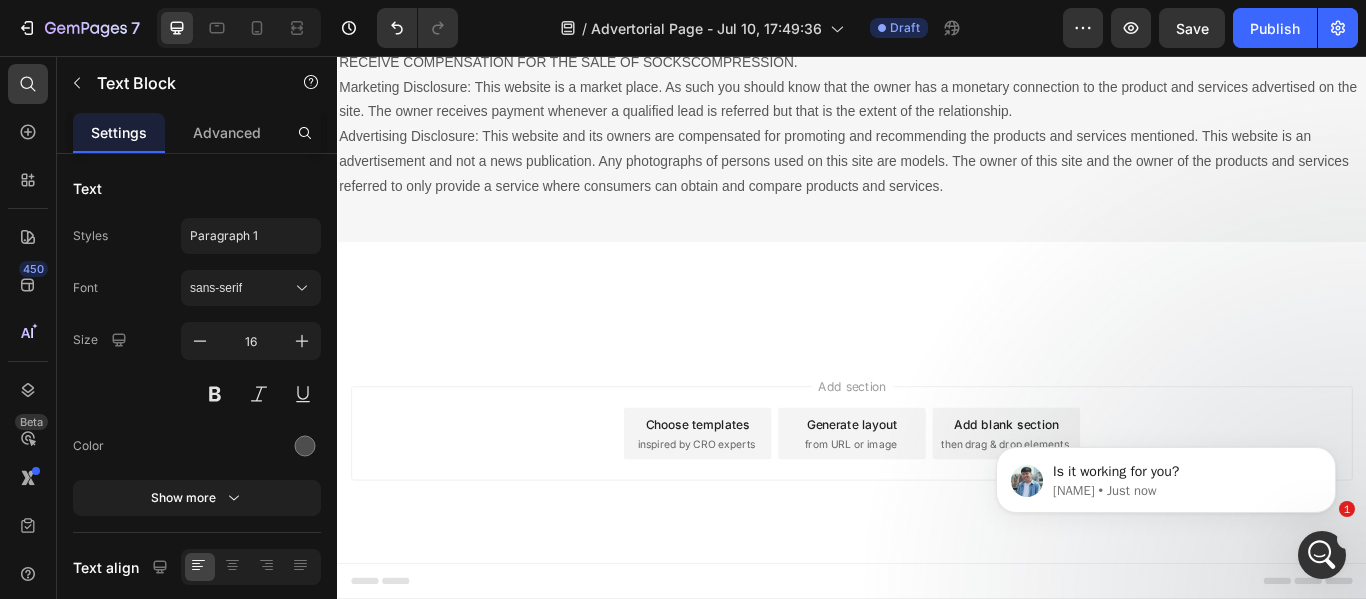 scroll, scrollTop: 6626, scrollLeft: 0, axis: vertical 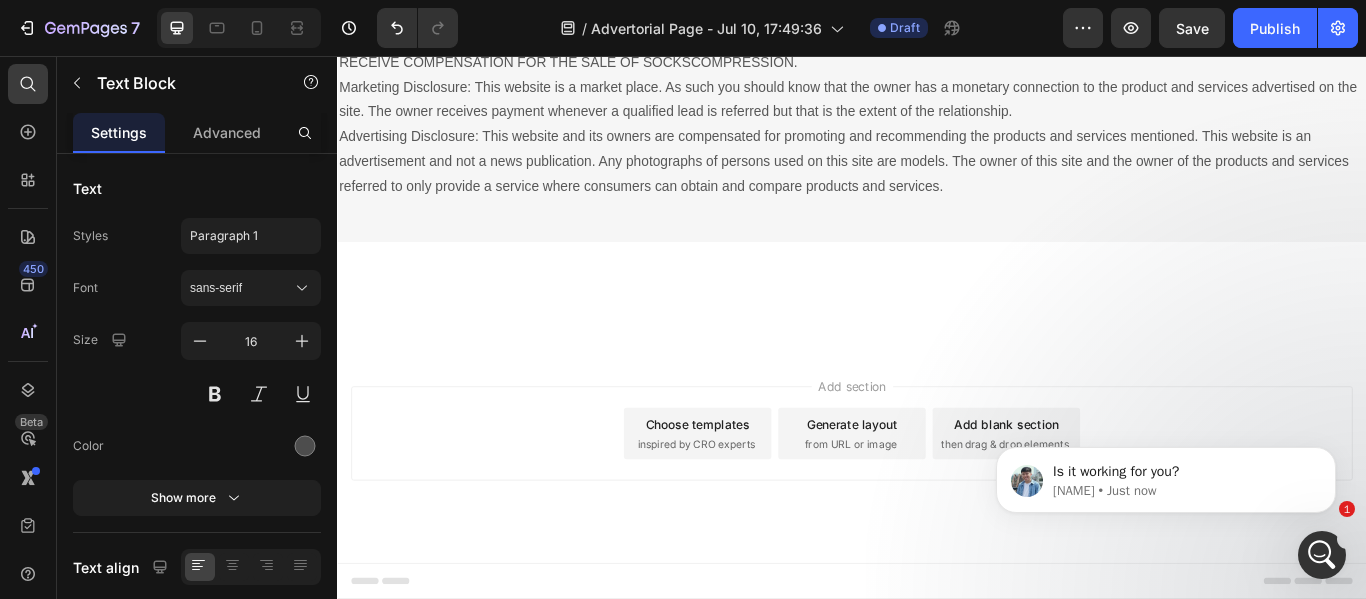 click on "CHECK AVAILABILITY Button ✔️ 30-Day Money-Back Guarantee Text block IMPORTANT INFORMATION Heading
Drop element here Row Lorem ipsum dolor sit amet, consectetur adipiscing elit, sed do eiusmod tempor incididunt ut labore et dolore magna aliqua. Ut enim ad minim veniam, quis nostrud exercitation ullamco laboris nisi ut aliquip ex ea commodo consequat. Text Block   48 Your Brand Heading Differentiation Point 1 Text block
Icon Row Differentiation Point 2 Text block
Icon Row Differentiation Point 3 Text block
Icon Row Differentiation Point 4 Text block
Icon Row Differentiation Point 5 Text block
Icon Row Differentiation Point 6 Text block
Icon Row Differentiation Point 7 Text block
Icon Row Differentiation Point 8 Text block
Icon Row Row Other Brands Heading
Icon Row
Icon Row
Icon Row
Icon Row Icon" at bounding box center (937, -589) 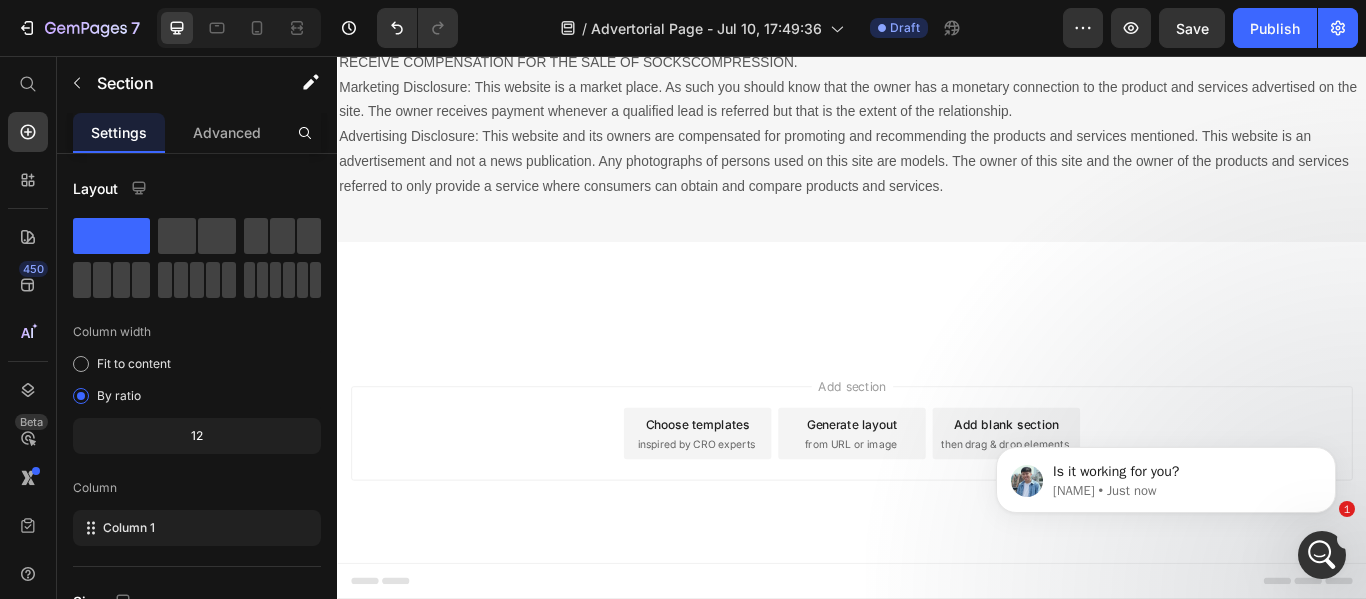 click on "Lorem ipsum dolor sit amet, consectetur adipiscing elit, sed do eiusmod tempor incididunt ut labore et dolore magna aliqua. Ut enim ad minim veniam, quis nostrud exercitation ullamco laboris nisi ut aliquip ex ea commodo consequat." at bounding box center [937, -482] 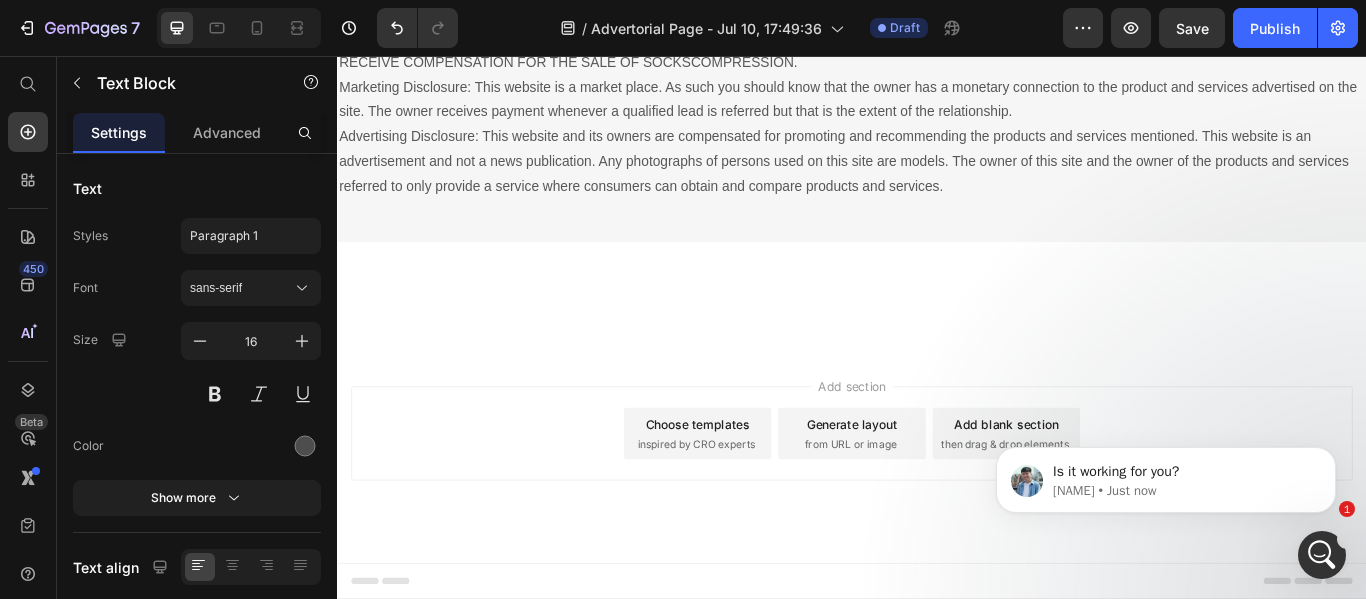 click on "Lorem ipsum dolor sit amet, consectetur adipiscing elit, sed do eiusmod tempor incididunt ut labore et dolore magna aliqua. Ut enim ad minim veniam, quis nostrud exercitation ullamco laboris nisi ut aliquip ex ea commodo consequat." at bounding box center (937, -482) 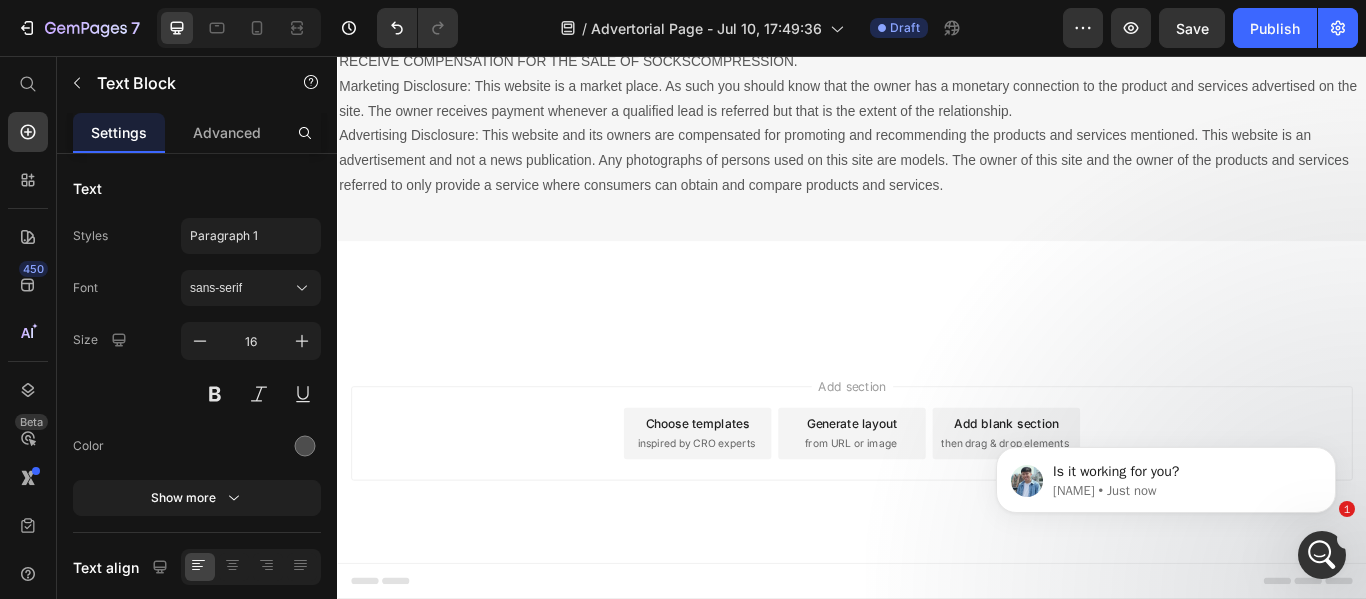 scroll, scrollTop: 29, scrollLeft: 0, axis: vertical 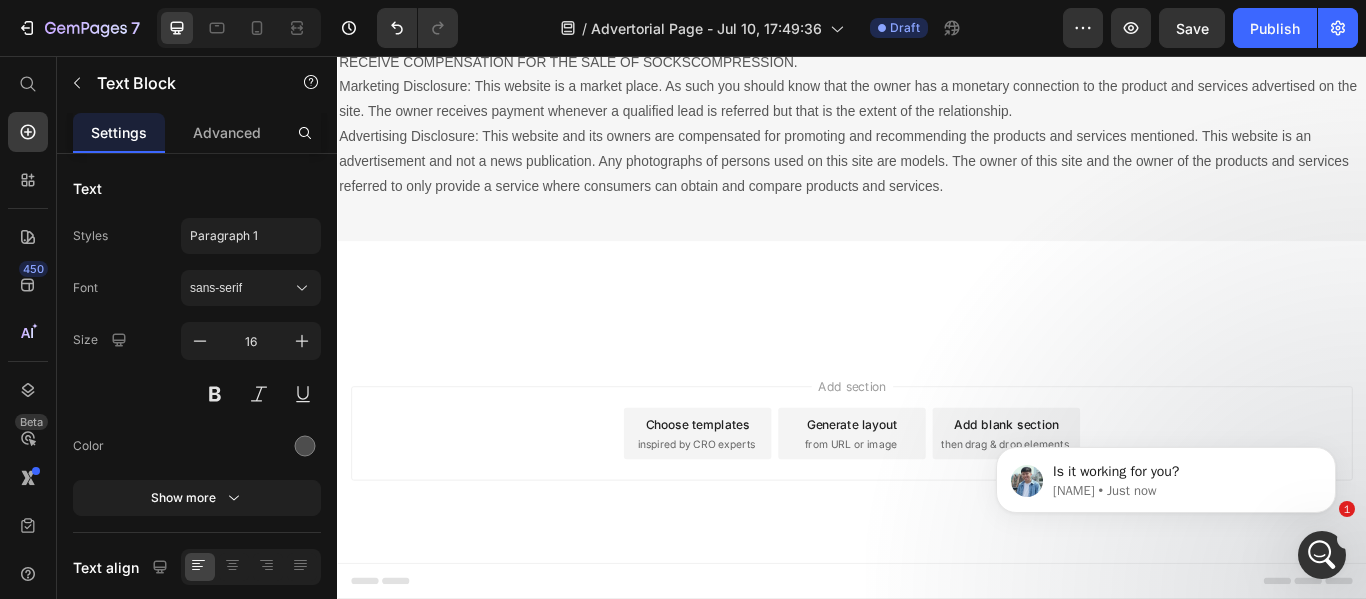 click on "Until Thursday, August 10, 2025, Upsurge is offering a 46% discount for all new customers. But stocks are running LOW. If you want to try this revolutionary pillow now at the introductory price of $49.99 (incl. 46% discount) and with the 30-day money-back guarantee, it pays to act fast!" at bounding box center [913, -512] 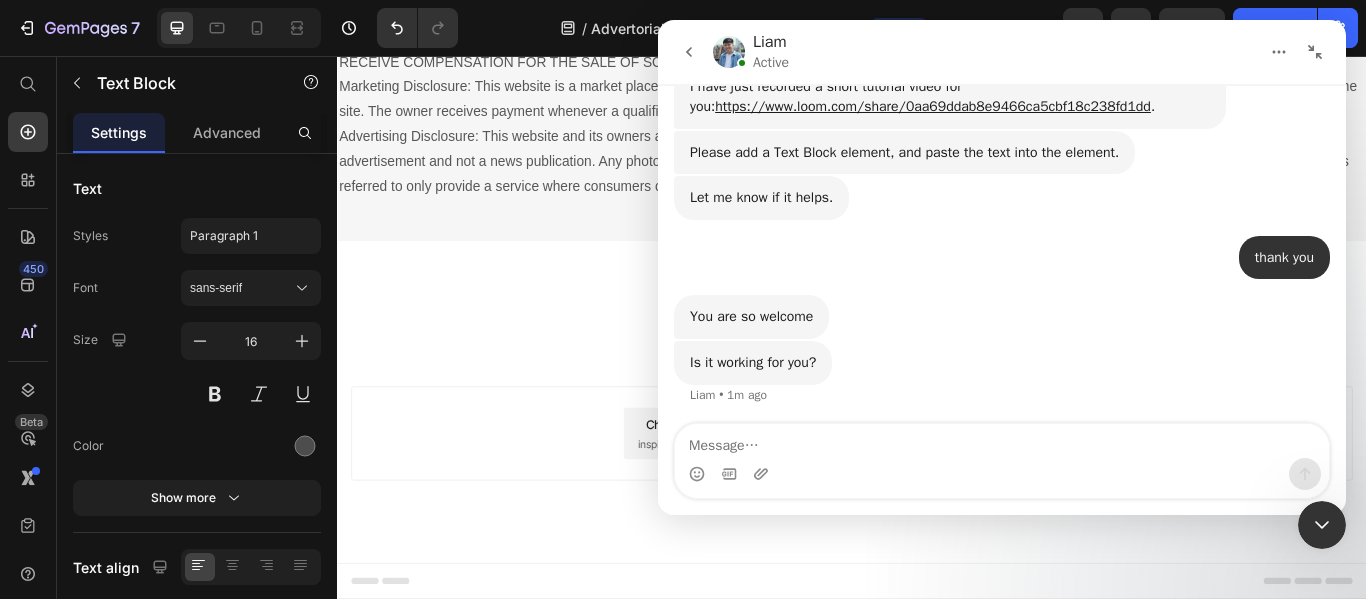 scroll, scrollTop: 1466, scrollLeft: 0, axis: vertical 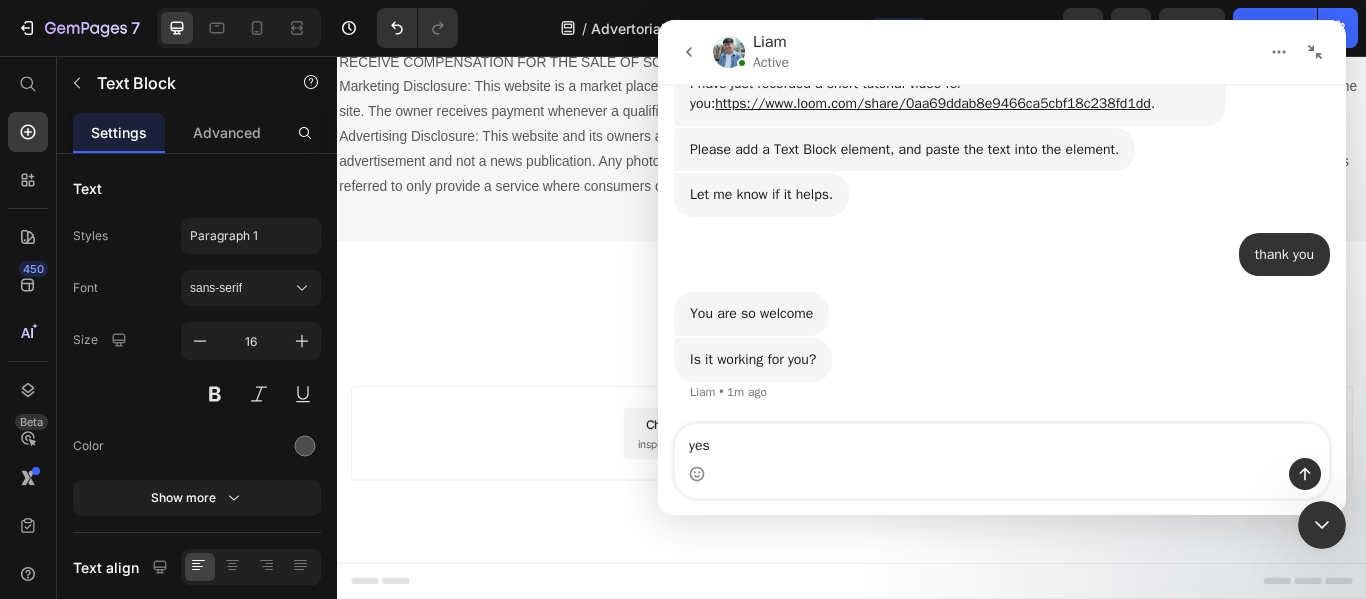 type on "yes" 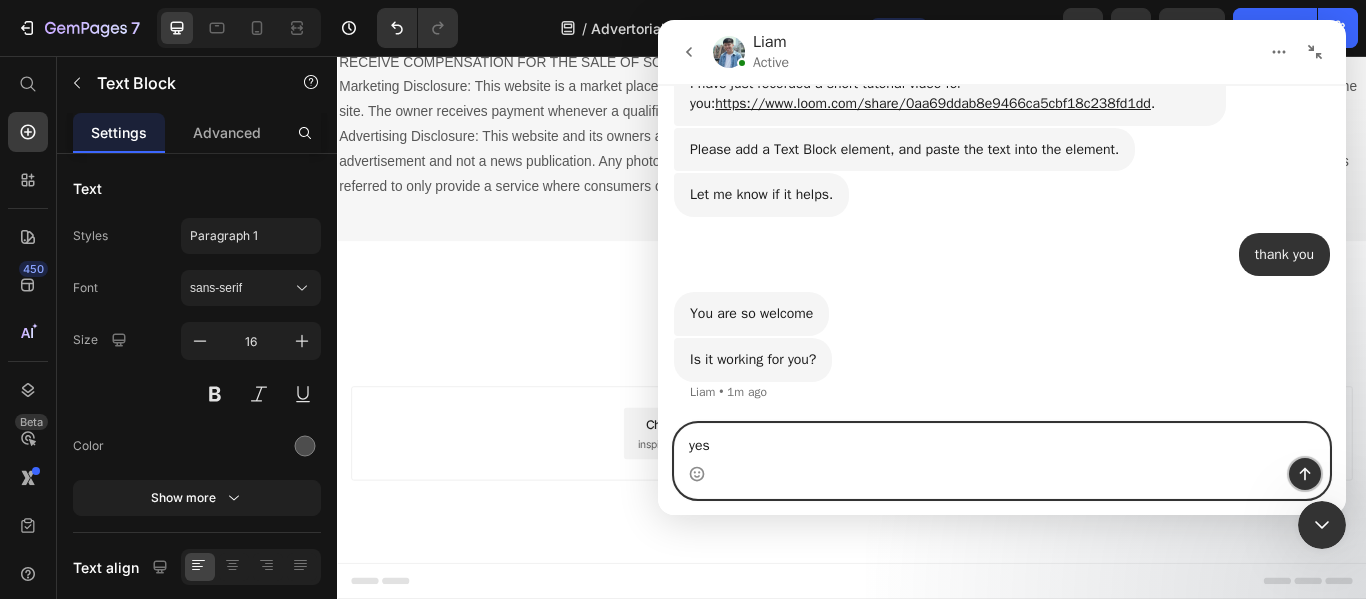 click 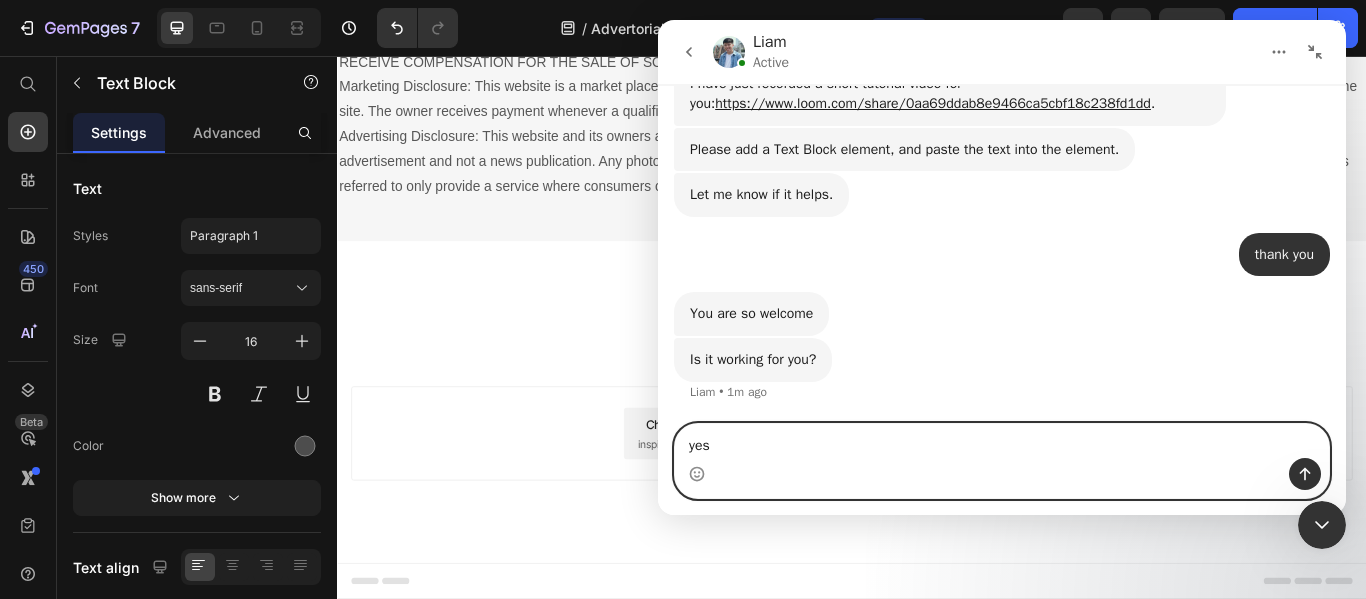 type 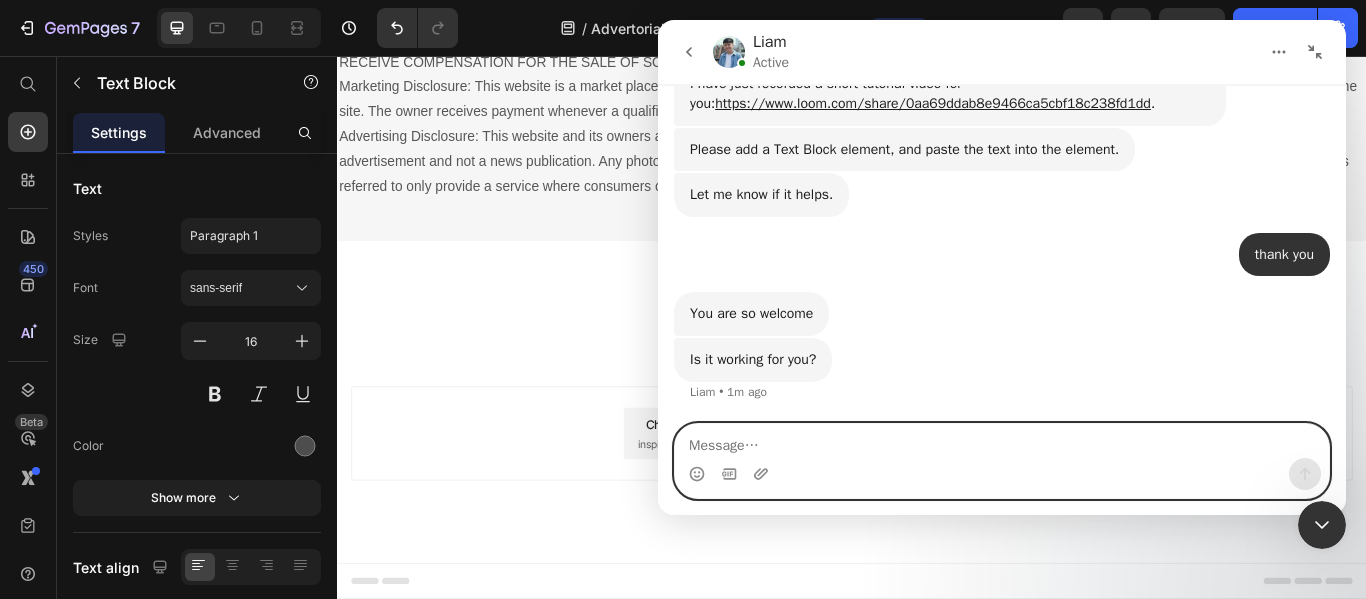 scroll, scrollTop: 1525, scrollLeft: 0, axis: vertical 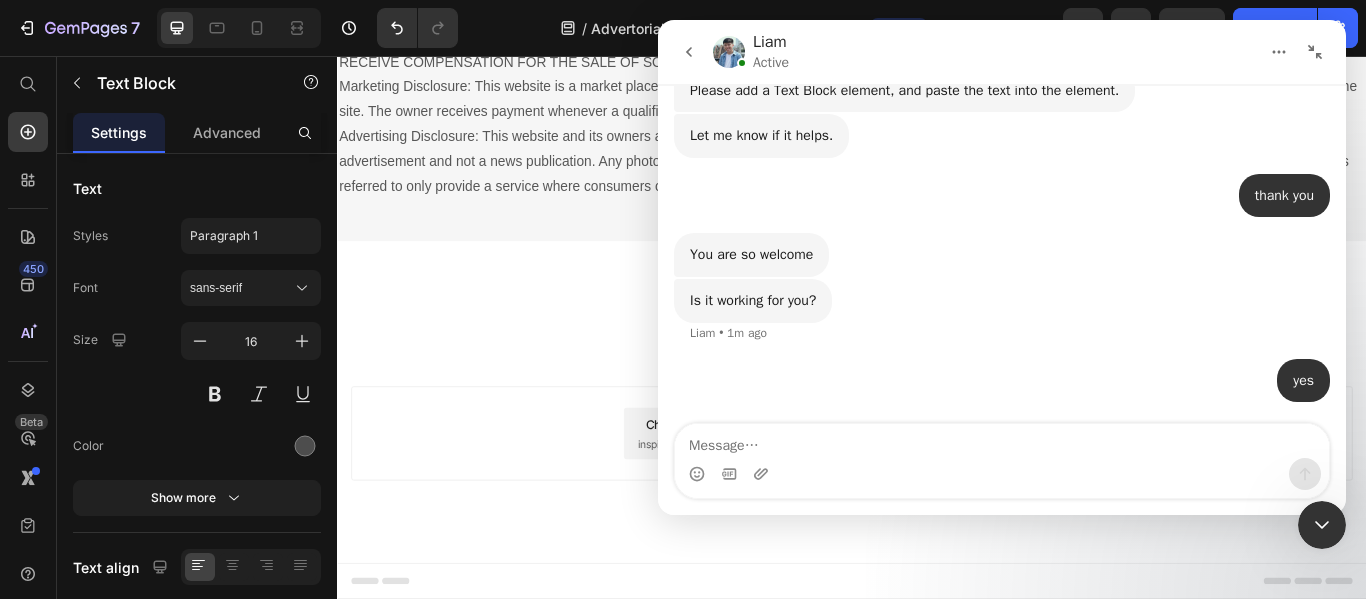 click 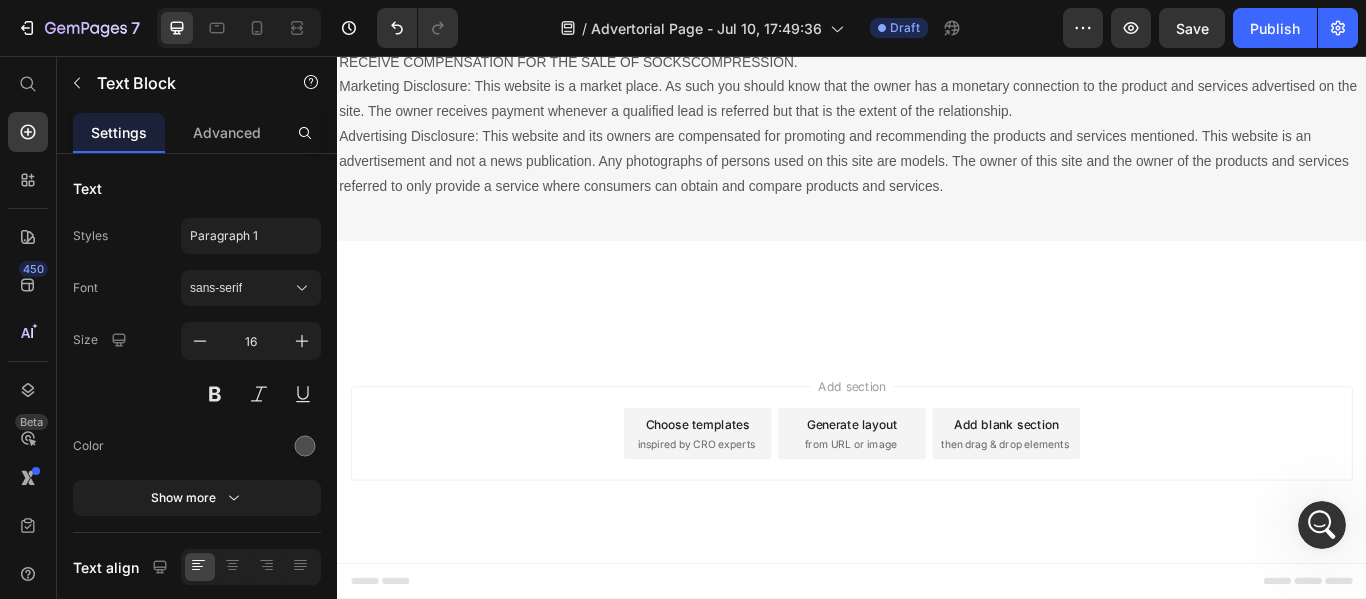 click on "Until Thursday, August 10, 2025, Upsurge is offering a 46% discount for all new customers. But stocks are running LOW. If you want to try this revolutionary pillow now at the introductory price of $49.99 (incl. 46% discount) and with the 30-day money-back guarantee, it pays to act fast!" at bounding box center (913, -512) 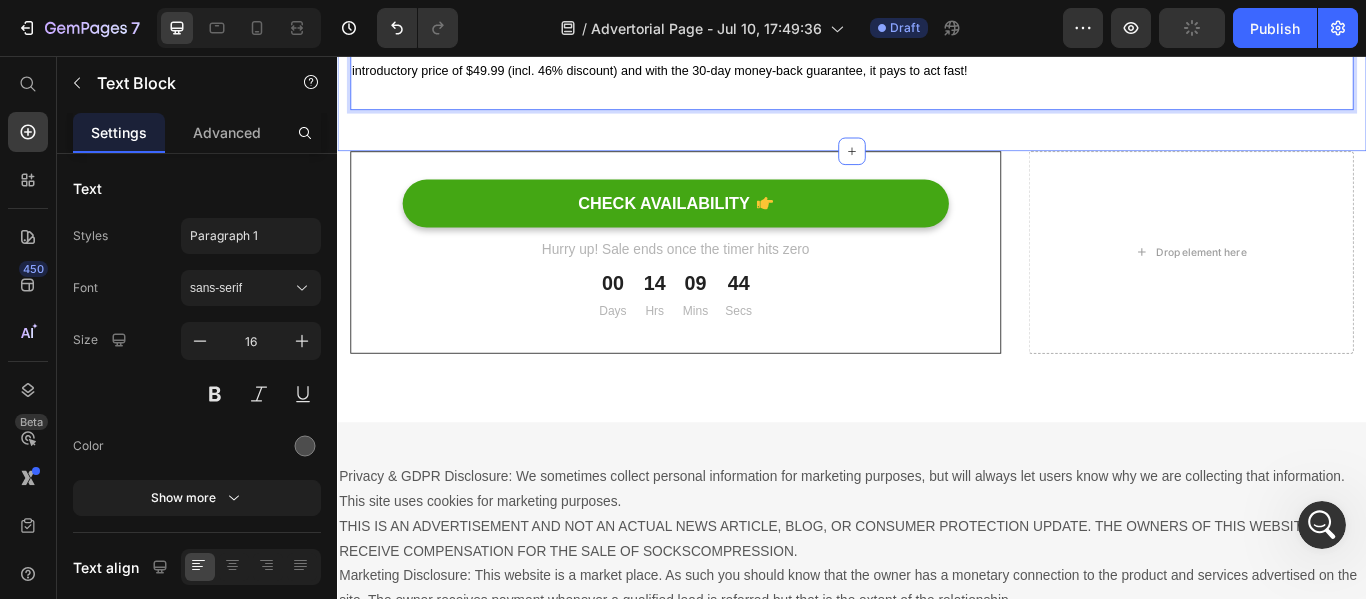 scroll, scrollTop: 7118, scrollLeft: 0, axis: vertical 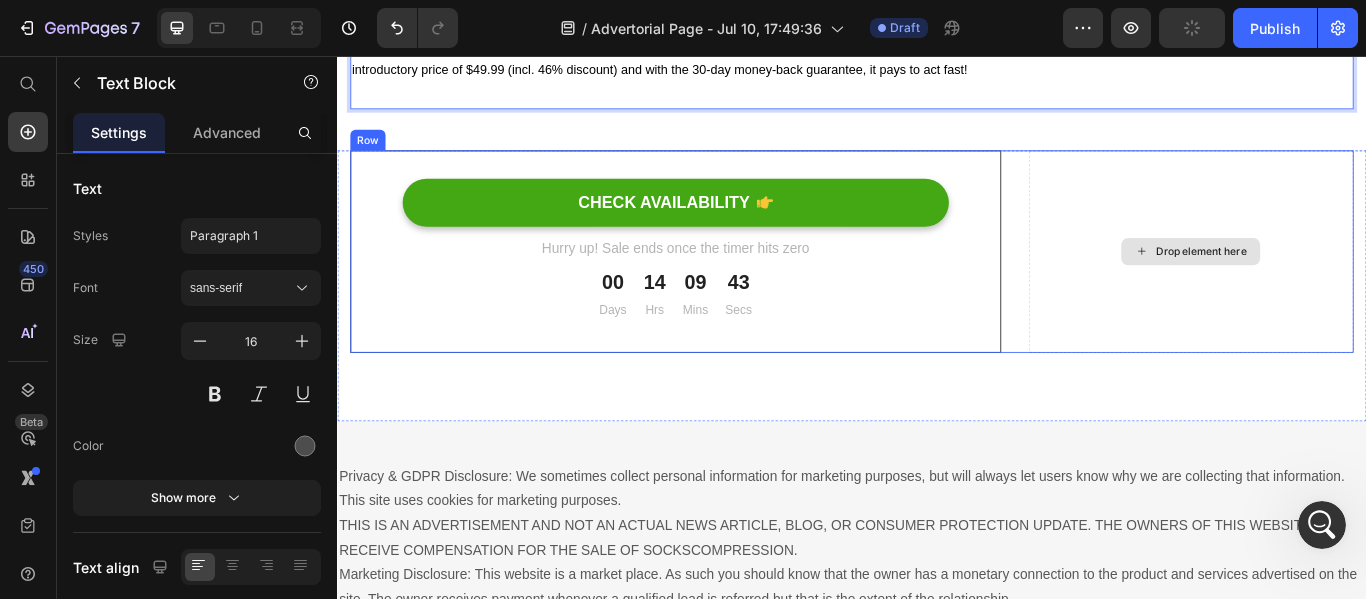 click on "Drop element here" at bounding box center [1332, 284] 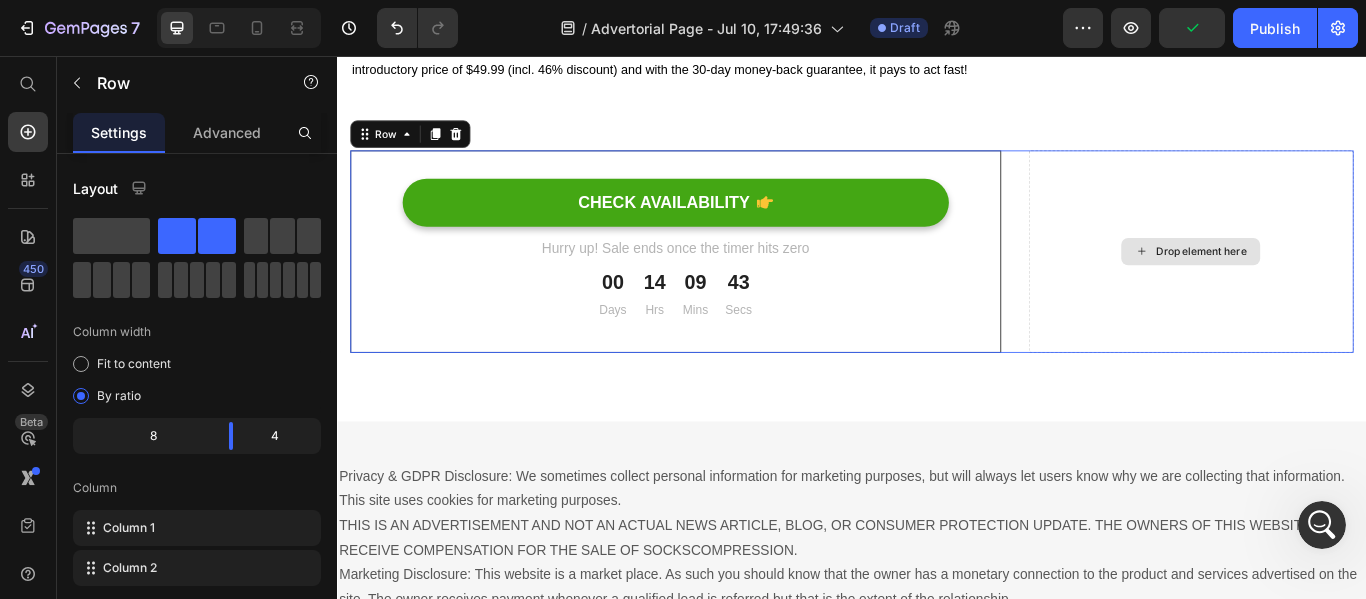 scroll, scrollTop: 0, scrollLeft: 0, axis: both 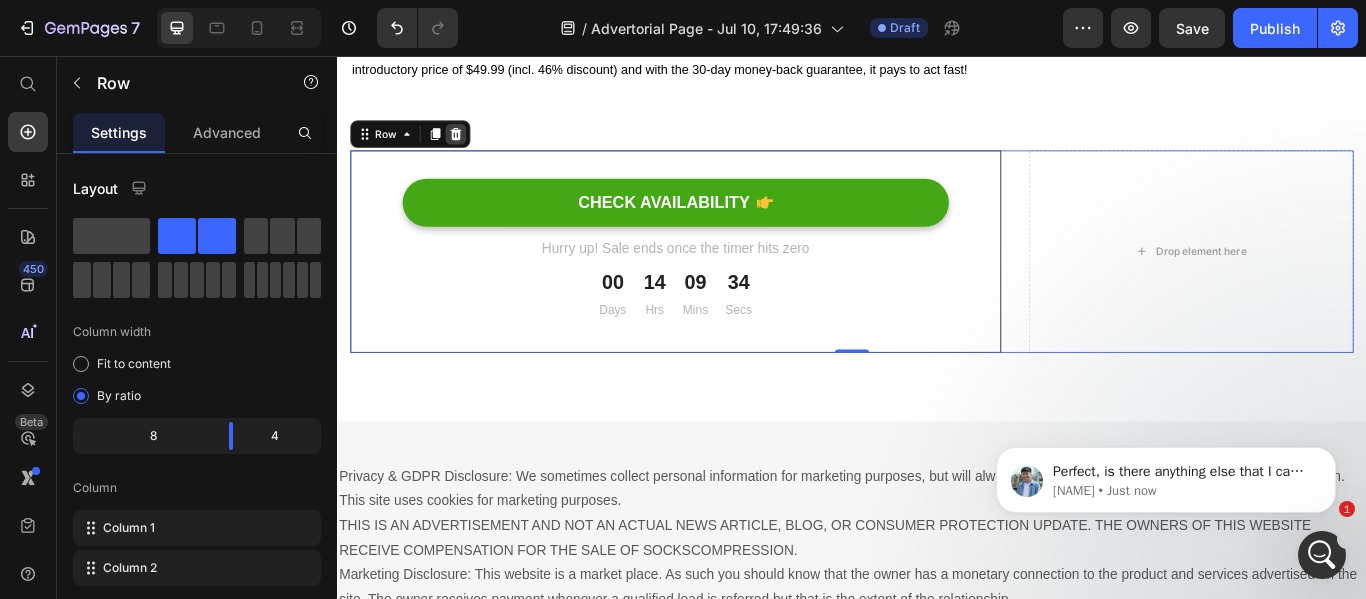 click 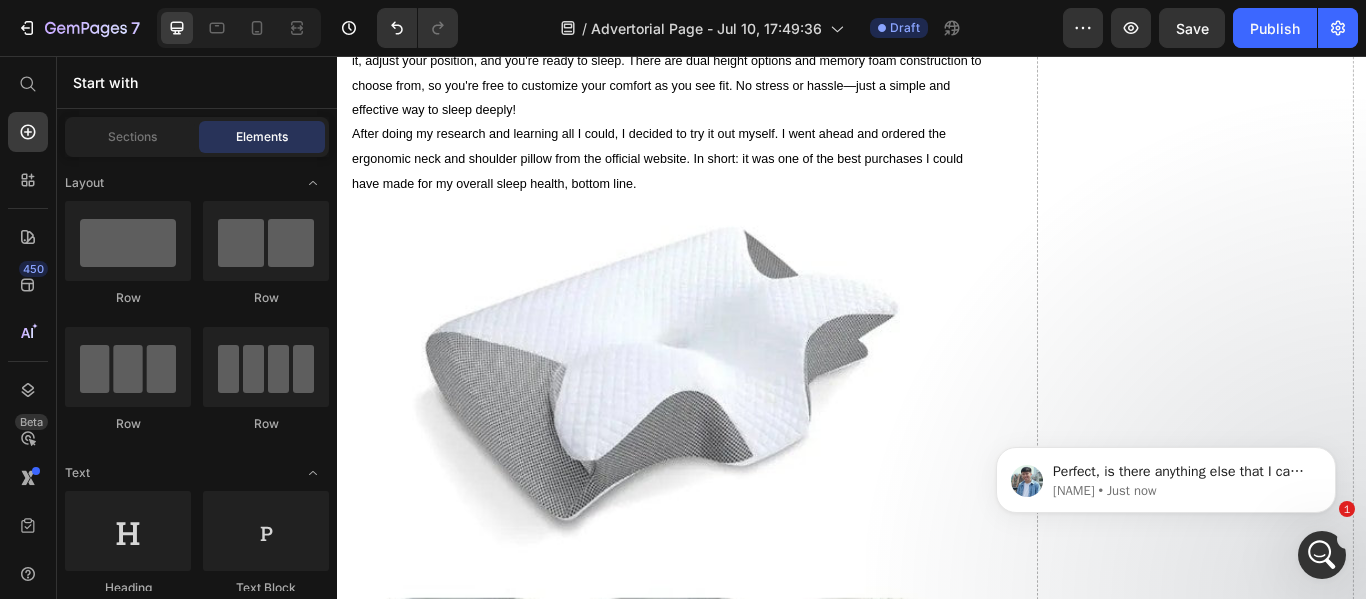 scroll, scrollTop: 3019, scrollLeft: 0, axis: vertical 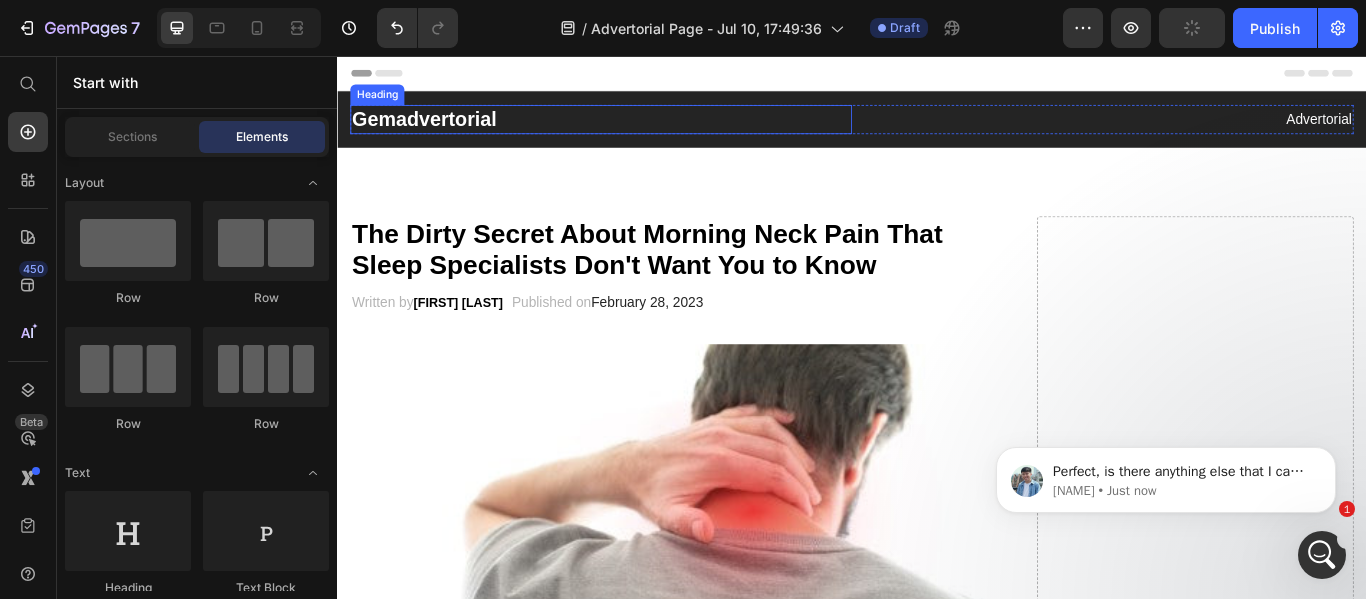 click on "Gemadvertorial" at bounding box center [644, 130] 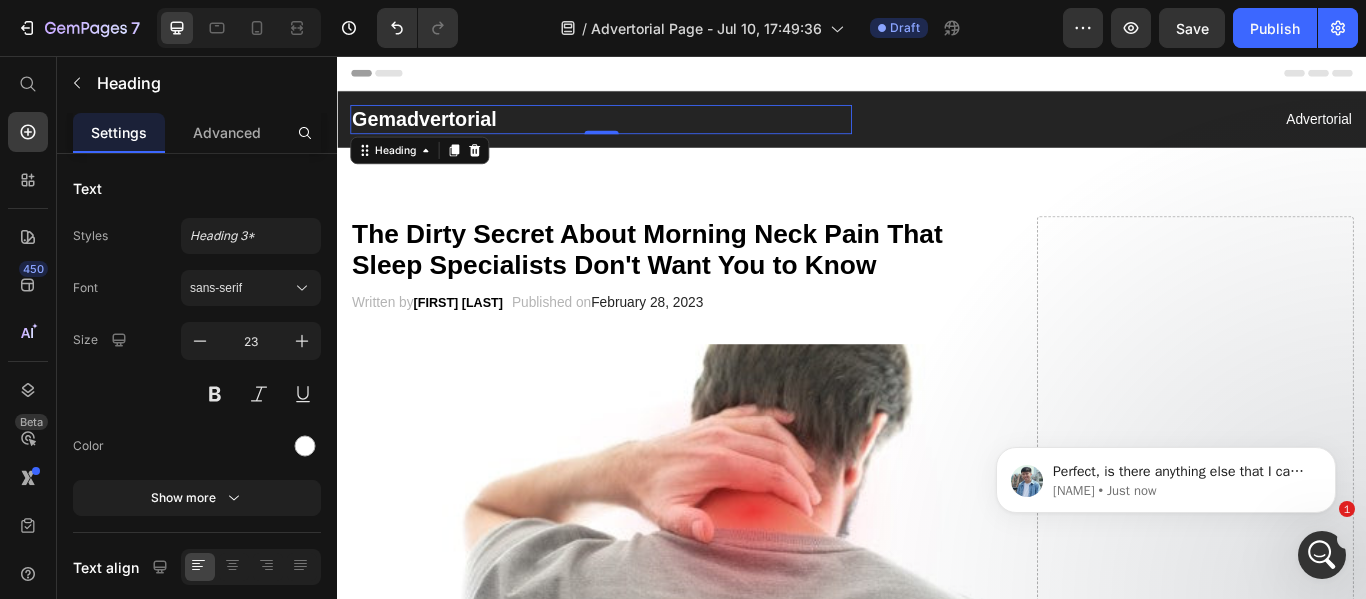 click on "Gemadvertorial" at bounding box center (644, 130) 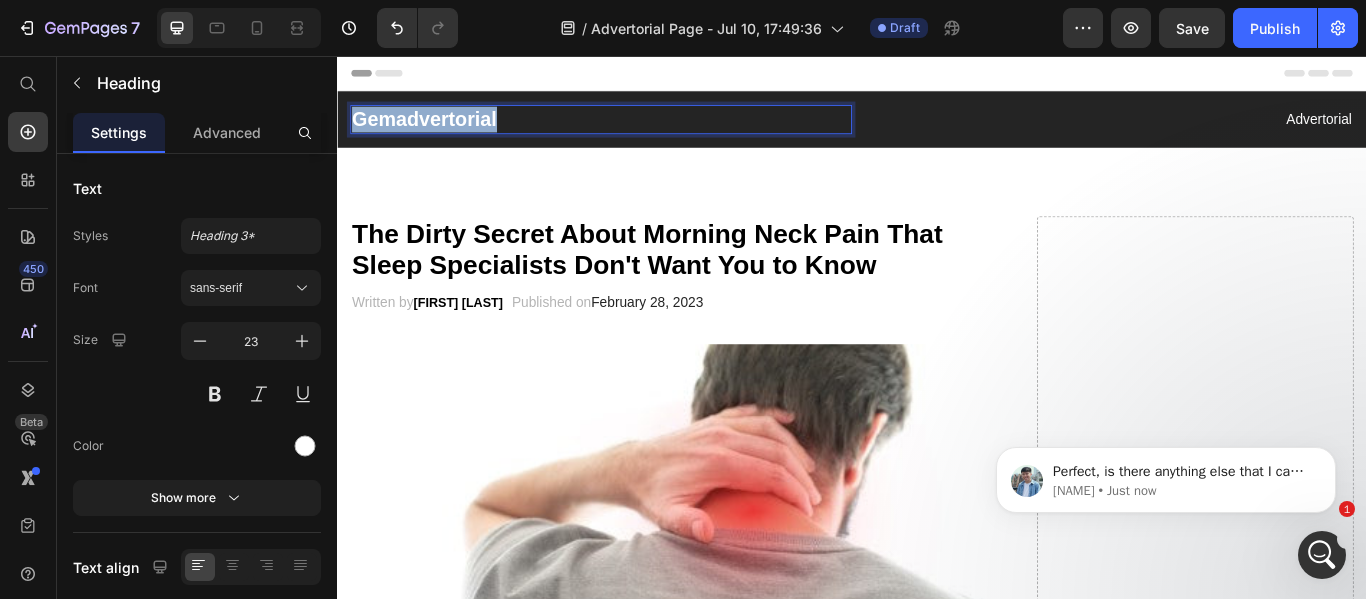 click on "Gemadvertorial" at bounding box center [644, 130] 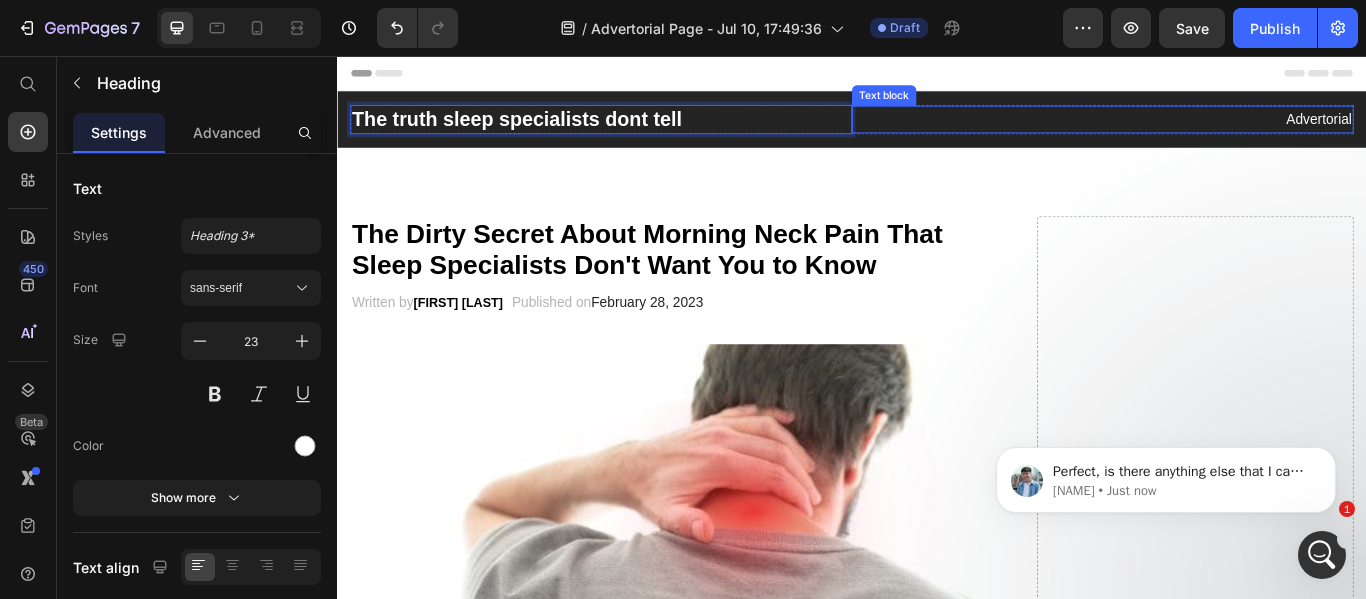 click on "Advertorial" at bounding box center [1229, 130] 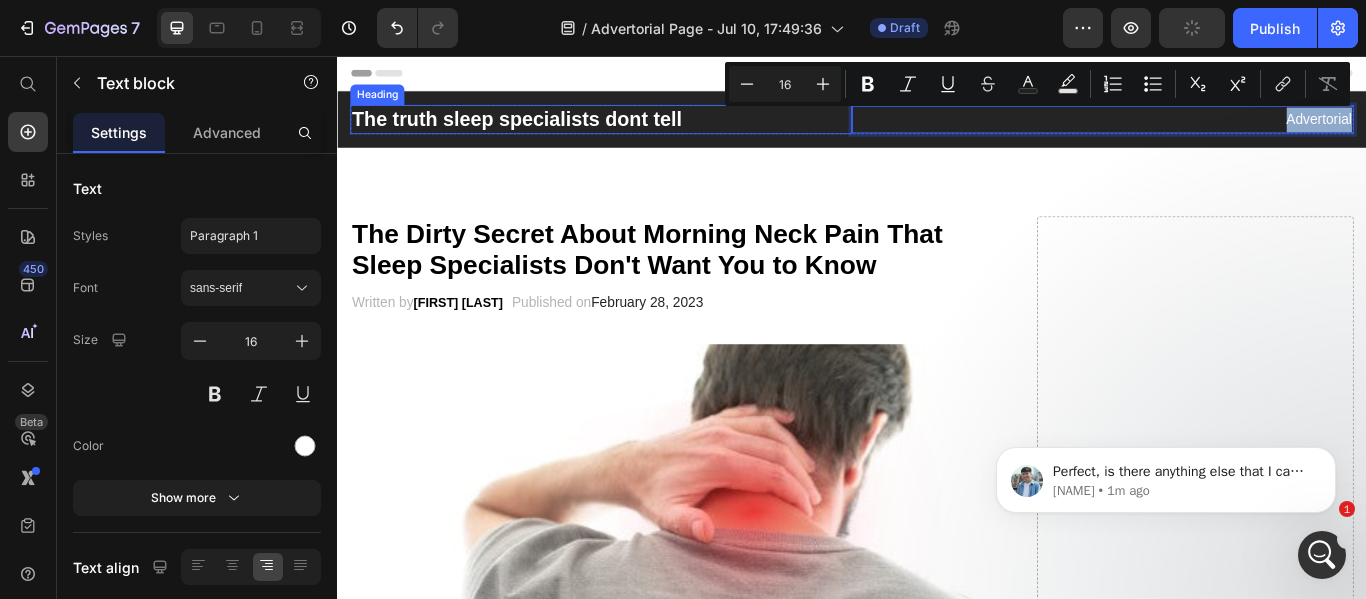 click on "The truth sleep specialists dont tell" at bounding box center [644, 130] 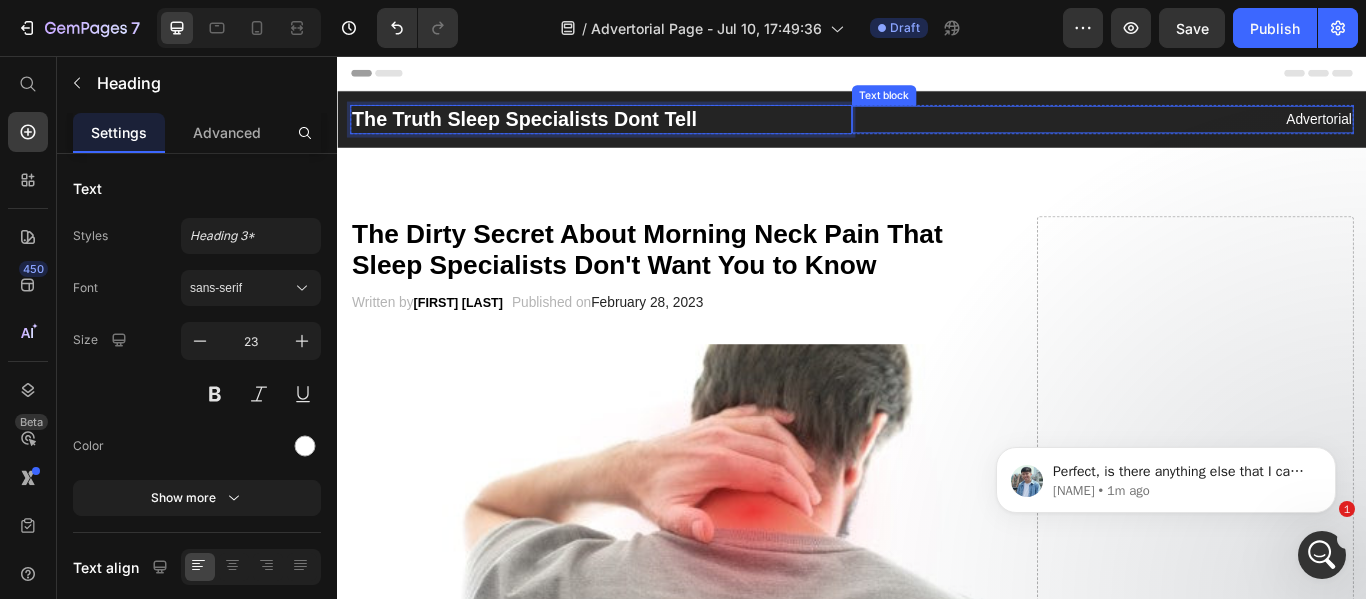 click on "Advertorial" at bounding box center (1229, 130) 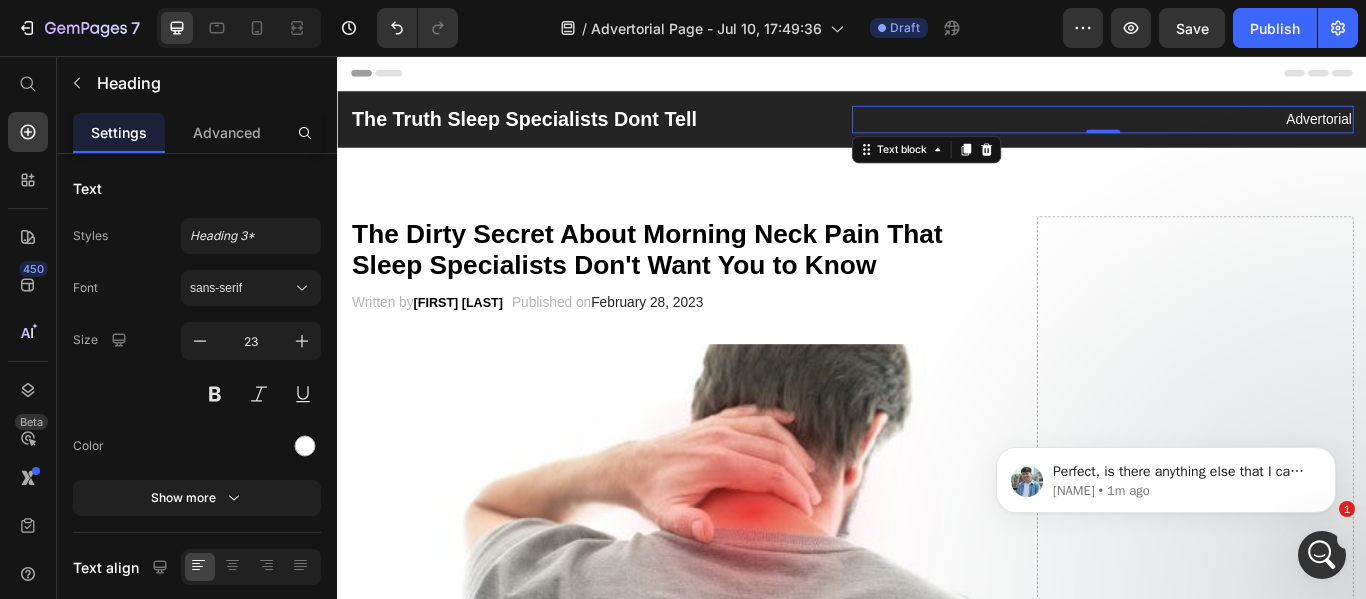 click on "Advertorial" at bounding box center [1229, 130] 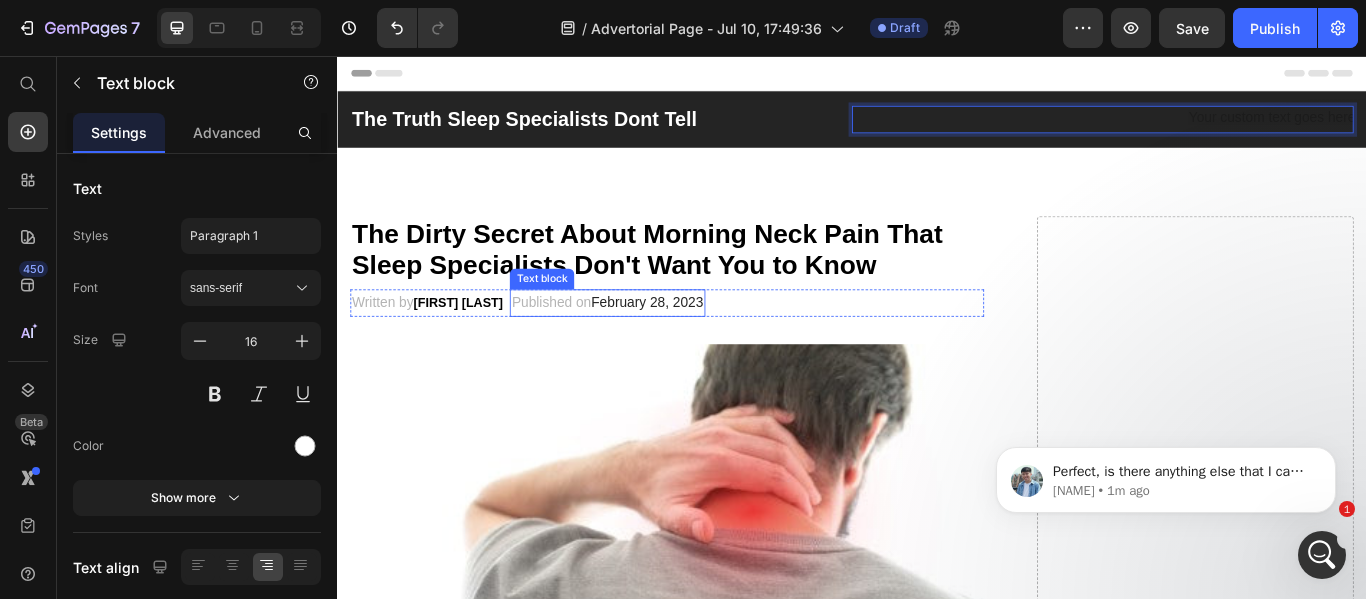 click on "February 28, 2023" at bounding box center (698, 343) 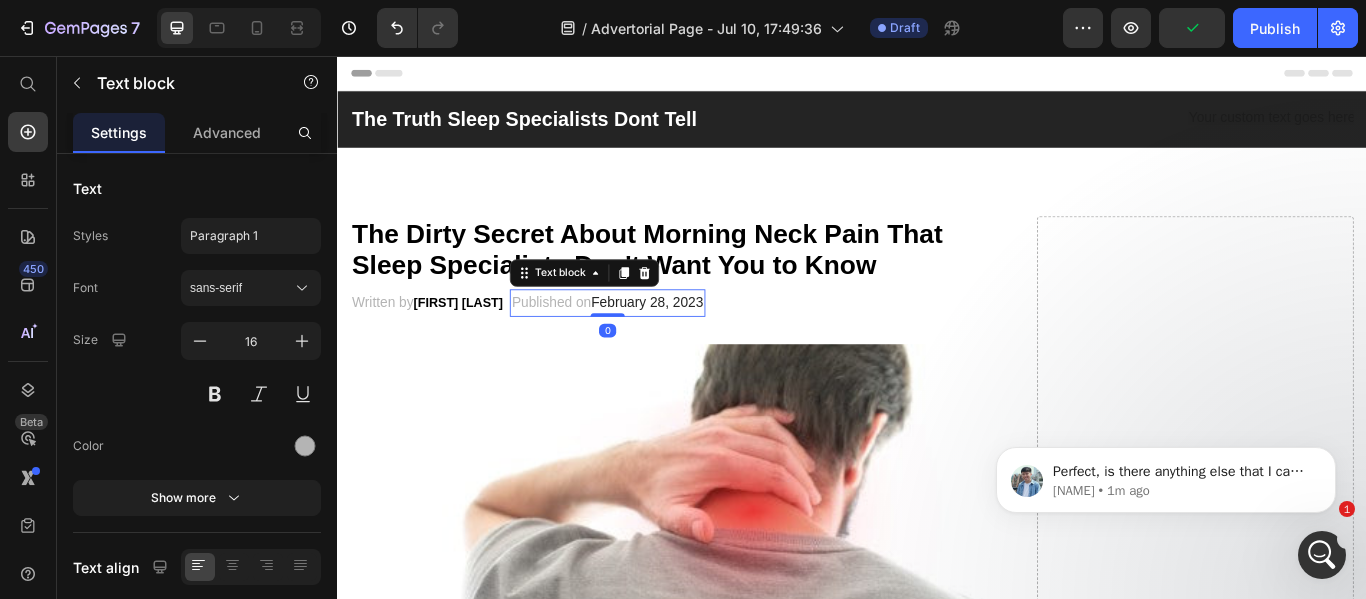 click on "February 28, 2023" at bounding box center [698, 343] 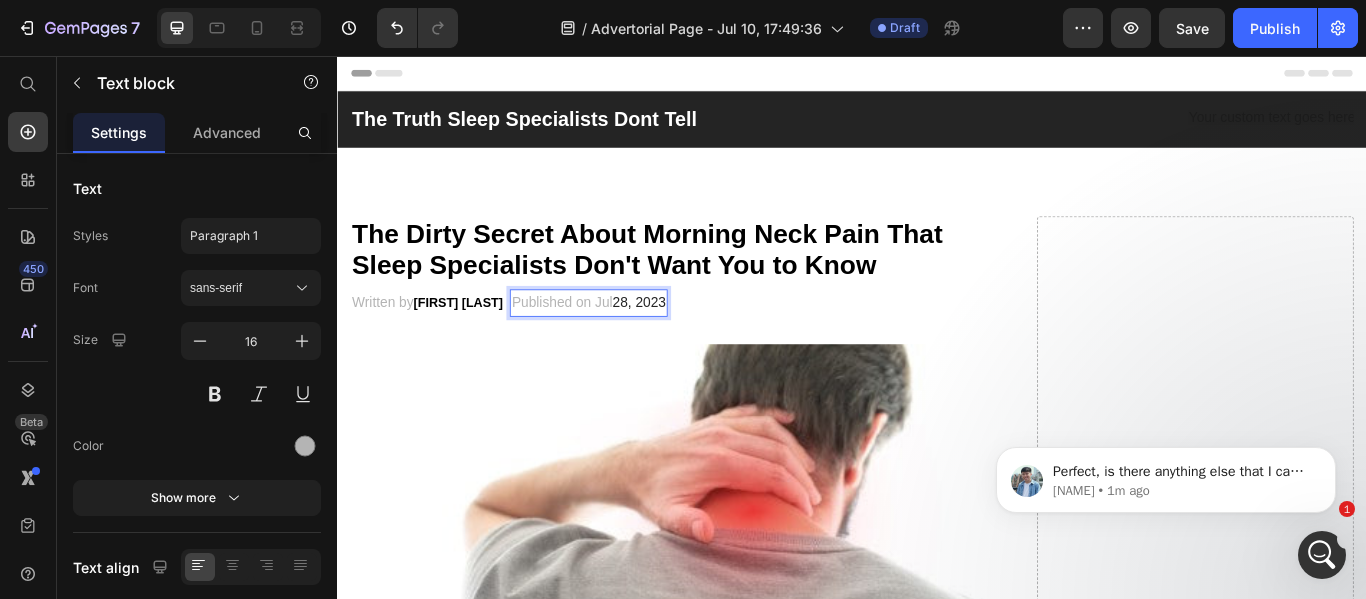 click on "28, 2023" at bounding box center (689, 343) 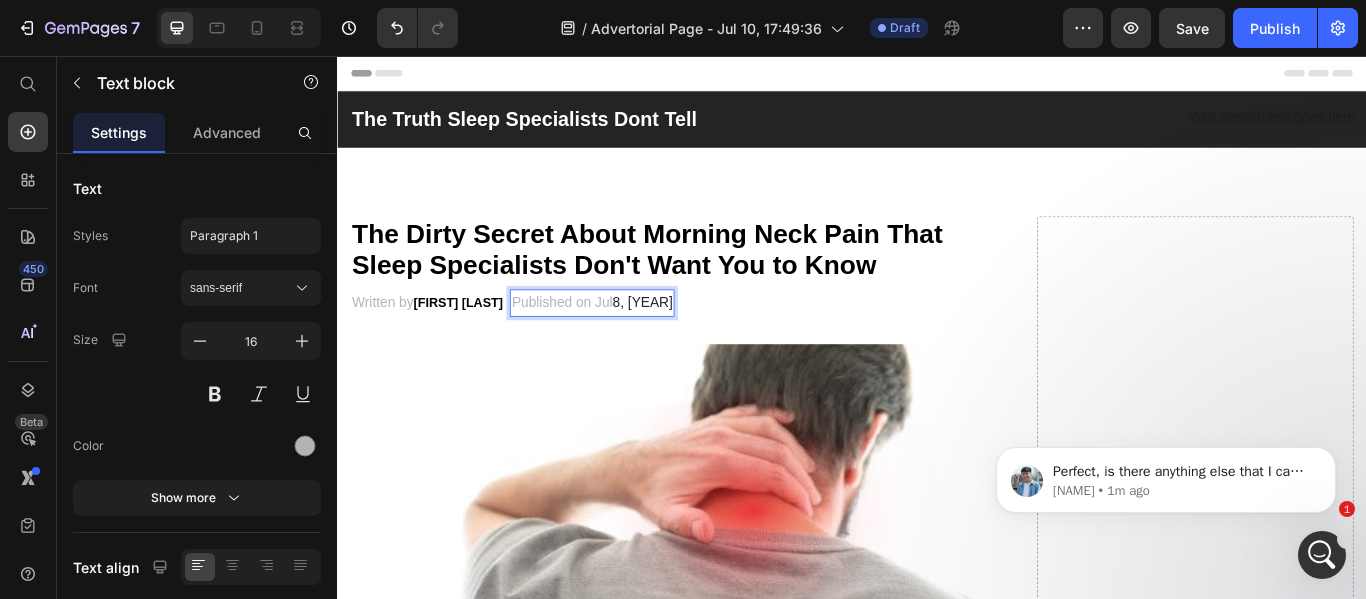 click on "8, [YEAR]" at bounding box center [693, 343] 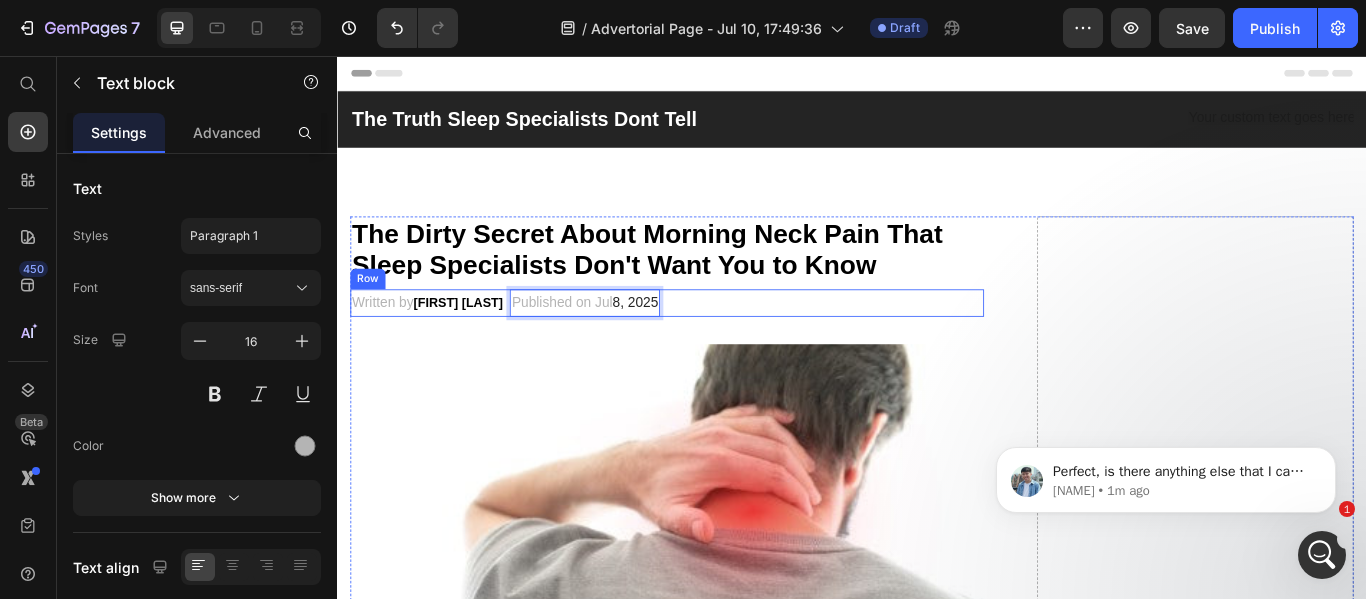 click on "Written by [NAME]   Text block Published on Jul  8, 2025 Text block   0 Row" at bounding box center [721, 344] 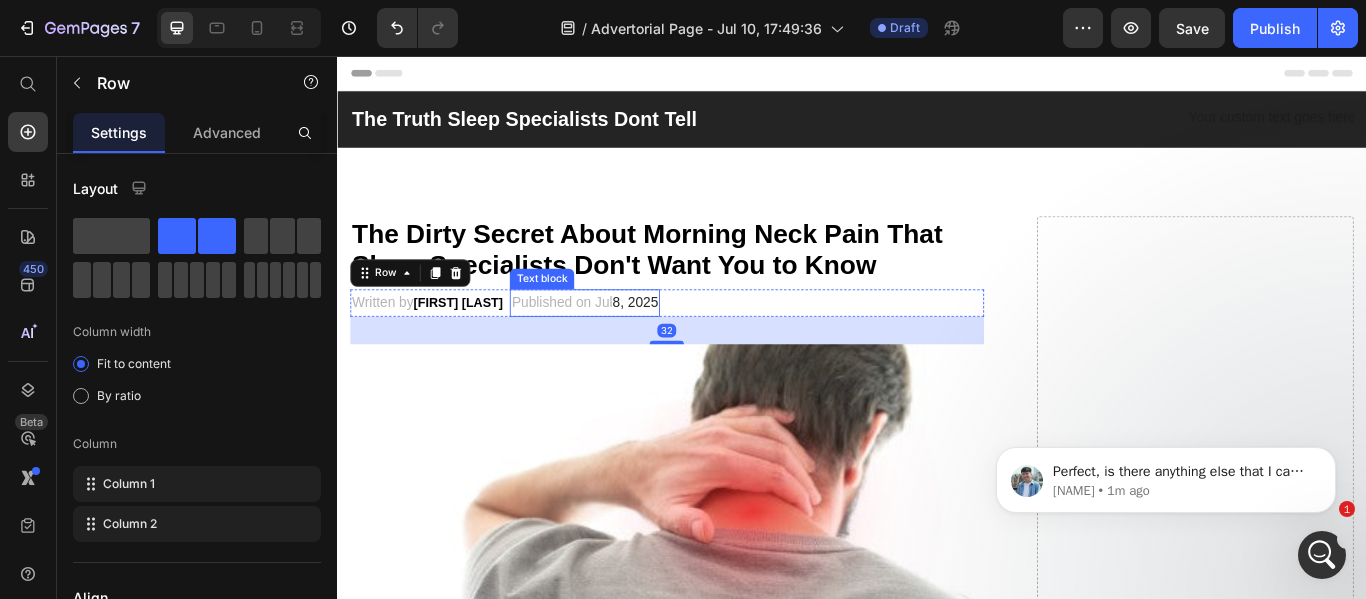 click on "Published on [MONTH]  8, [YEAR]" at bounding box center [625, 344] 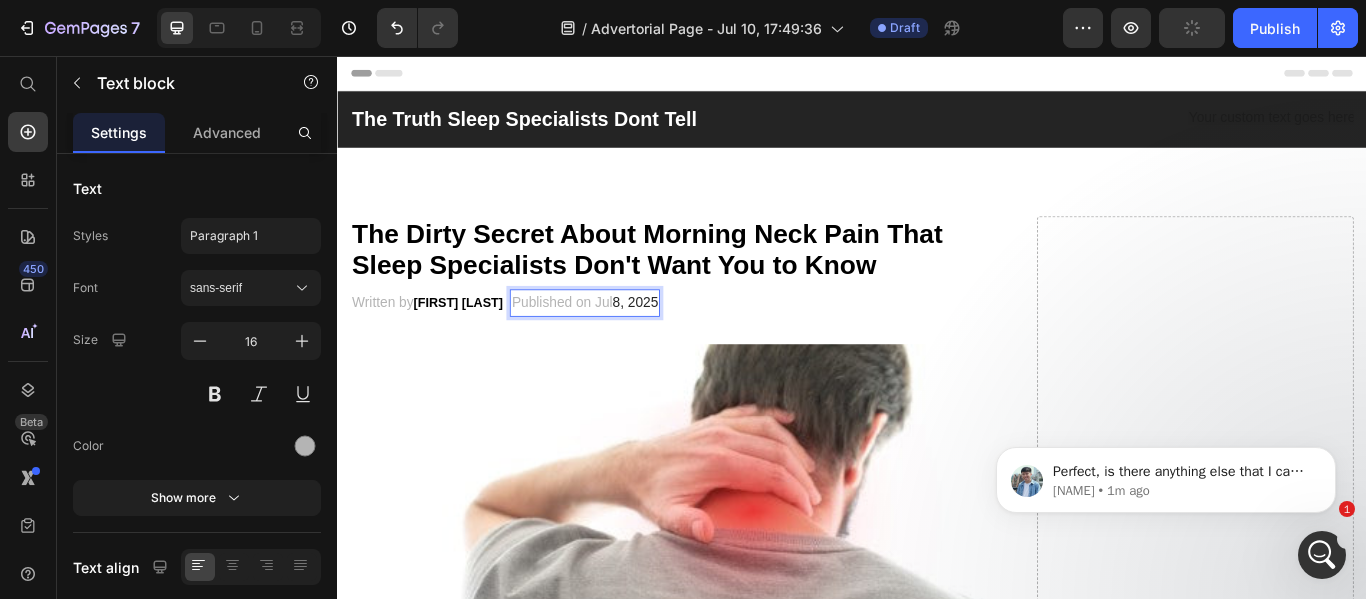 click on "Published on [MONTH]  8, [YEAR]" at bounding box center [625, 344] 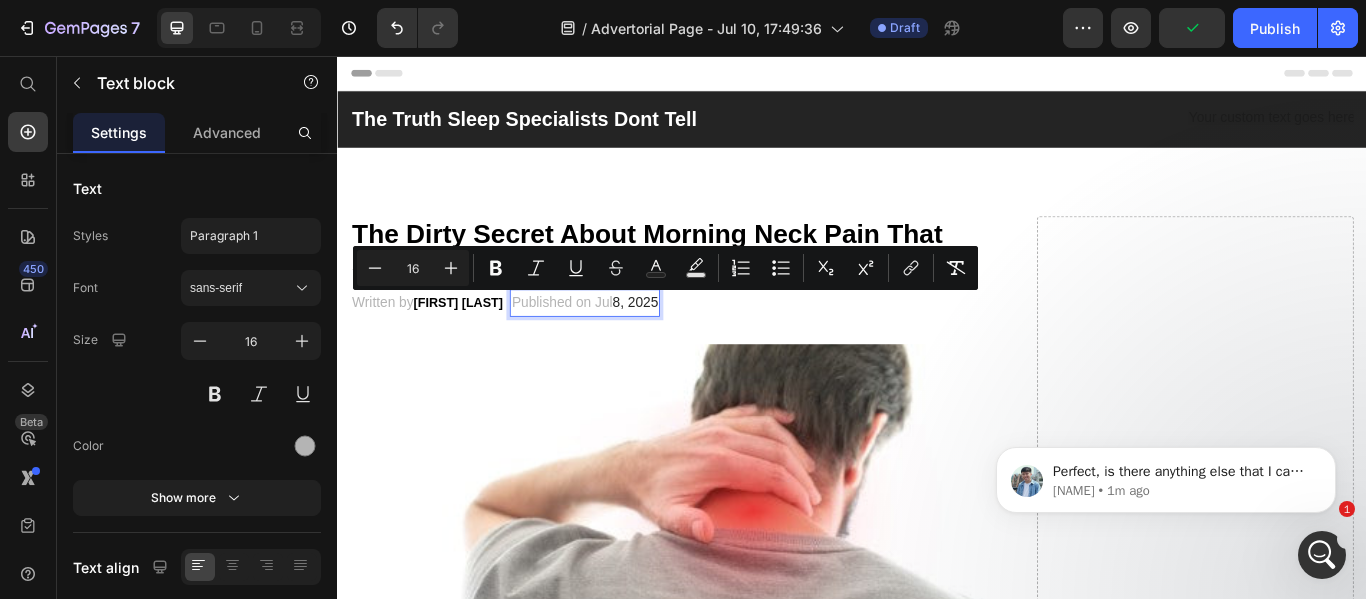 click on "Published on [MONTH]  8, [YEAR]" at bounding box center (625, 344) 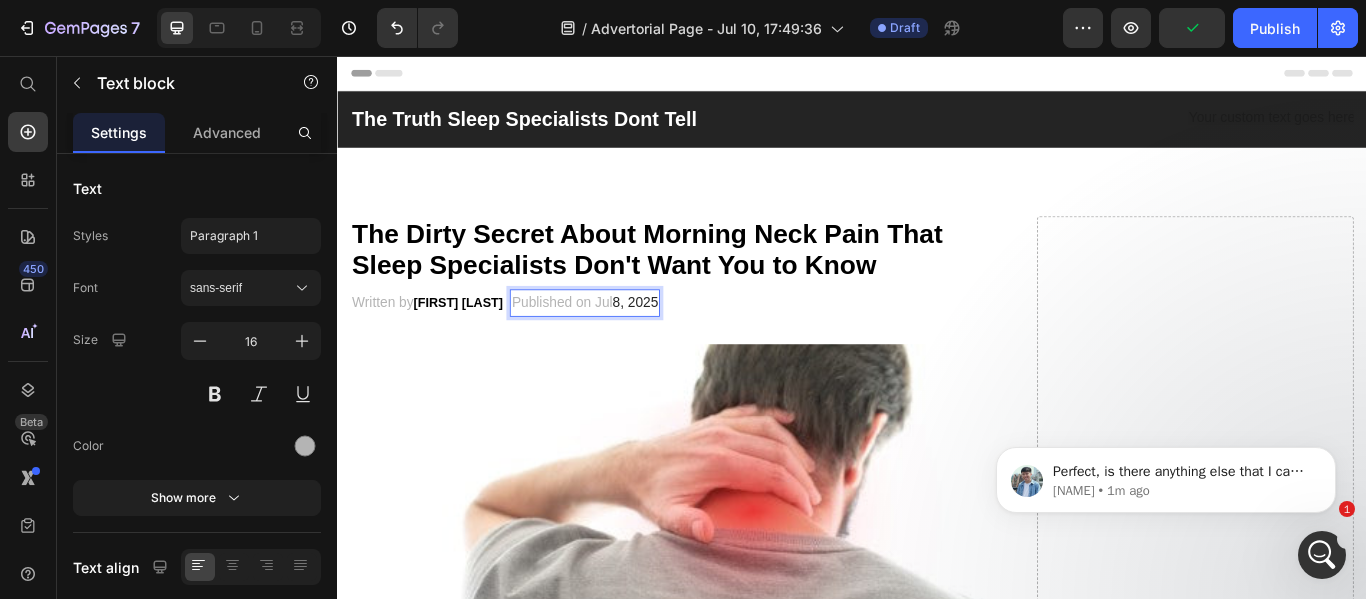 drag, startPoint x: 689, startPoint y: 348, endPoint x: 702, endPoint y: 341, distance: 14.764823 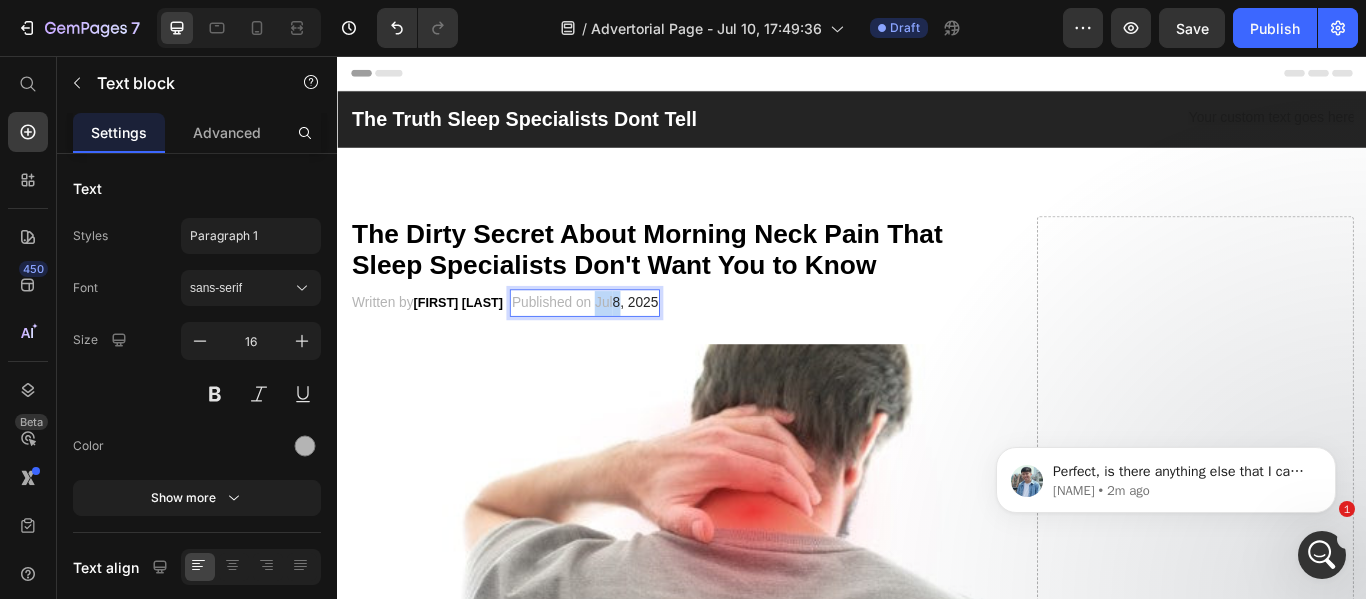 drag, startPoint x: 681, startPoint y: 344, endPoint x: 702, endPoint y: 344, distance: 21 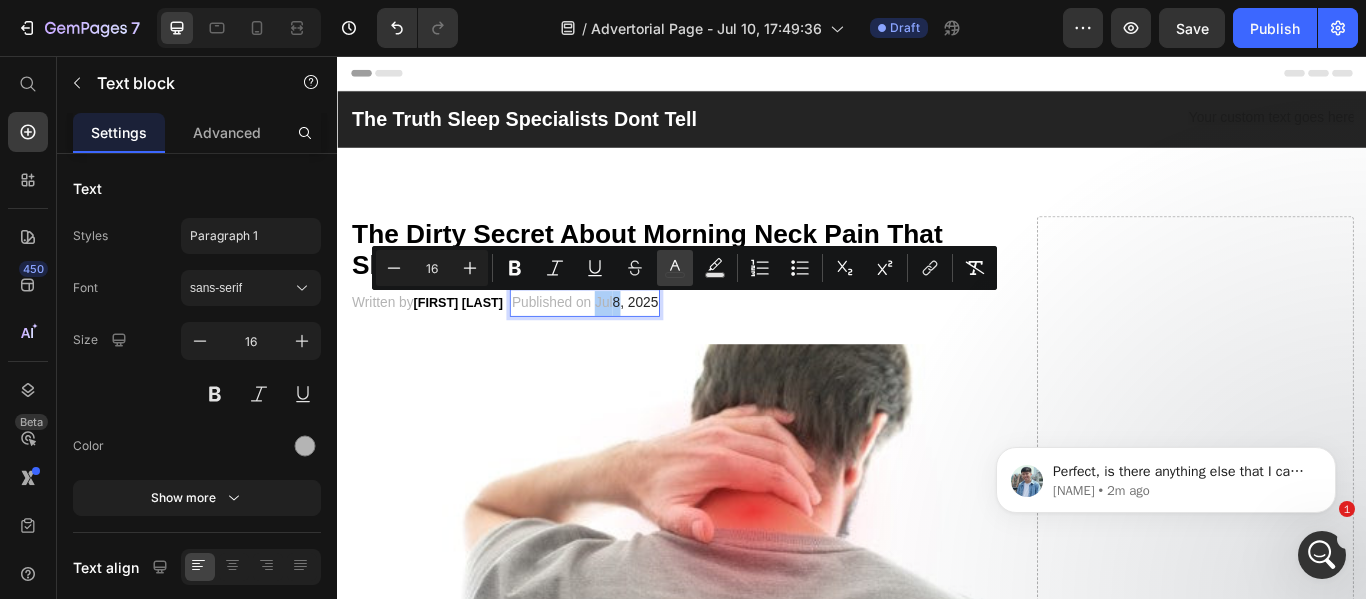click 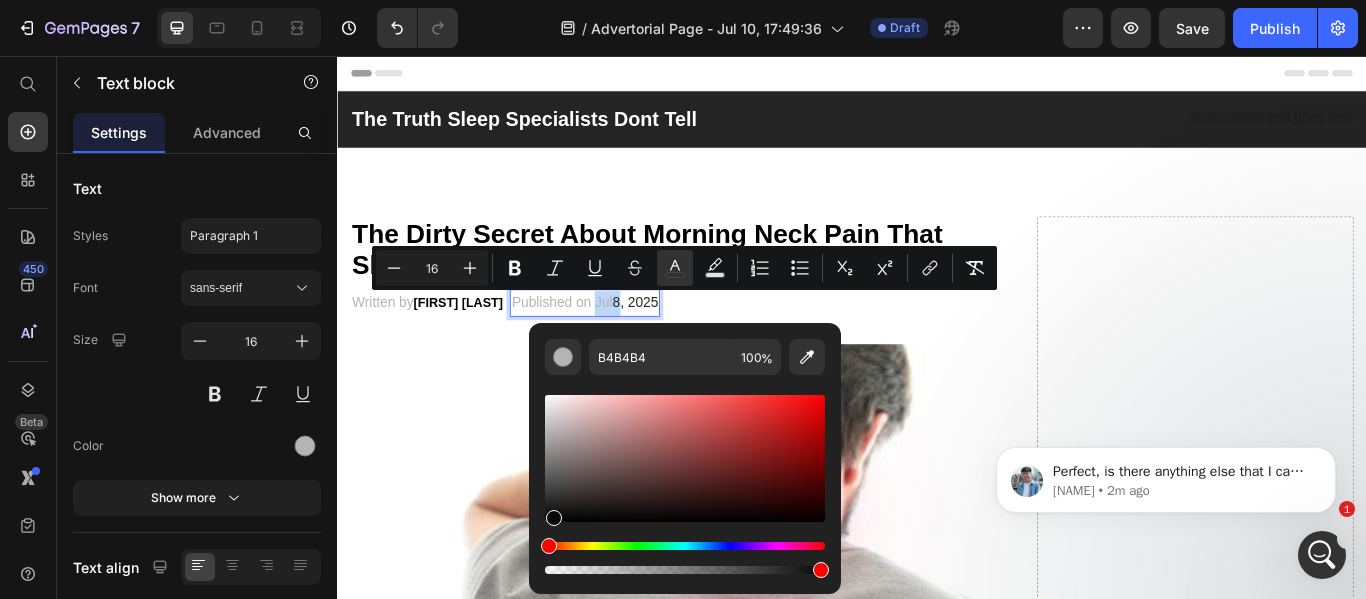 click at bounding box center (685, 458) 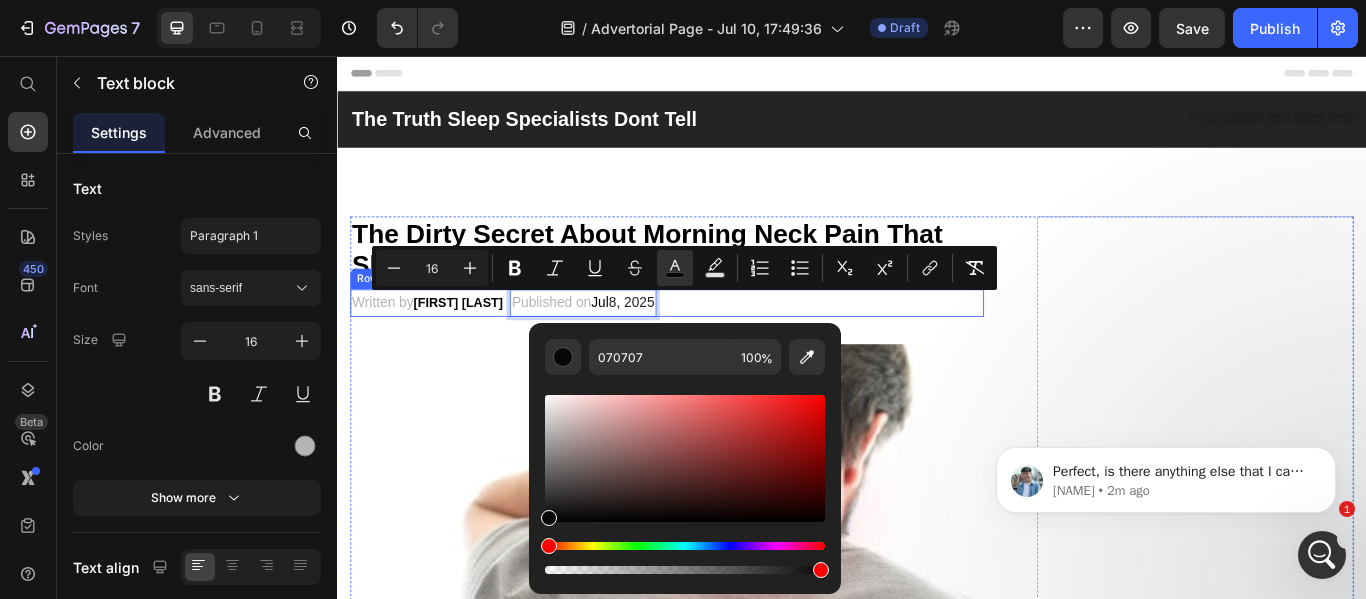 click on "Written by  [FIRST] [LAST]   Text block Published on  Jul  8, 2025 Text block   0 Row" at bounding box center [721, 344] 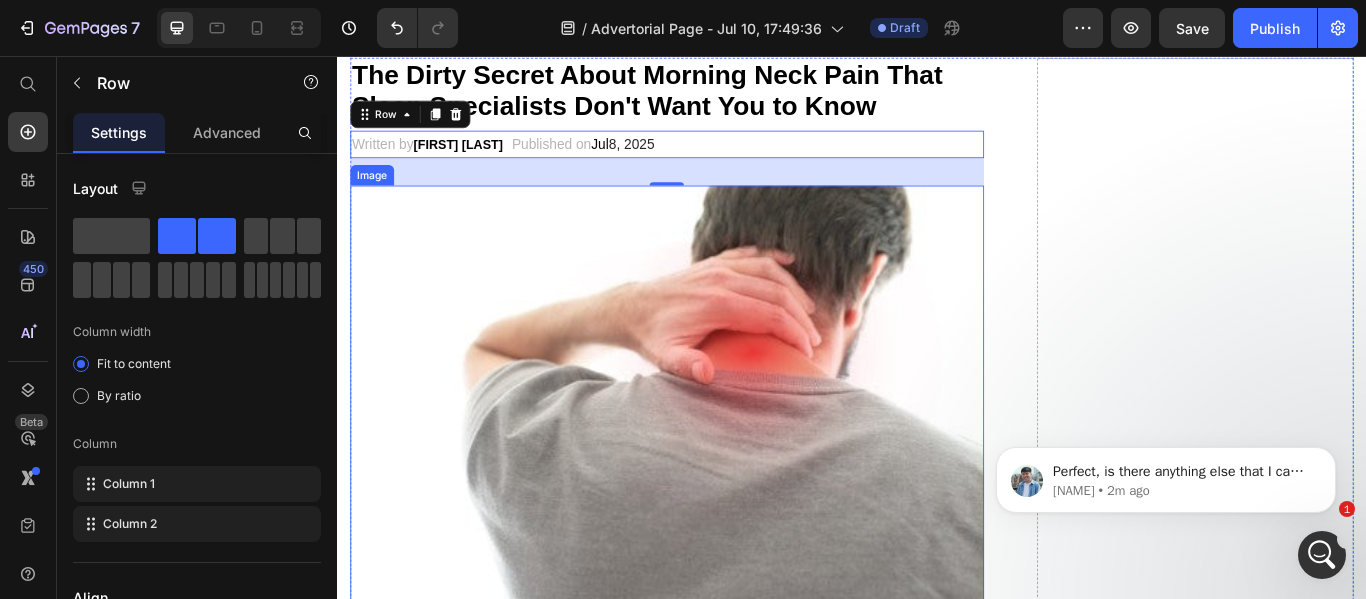 scroll, scrollTop: 187, scrollLeft: 0, axis: vertical 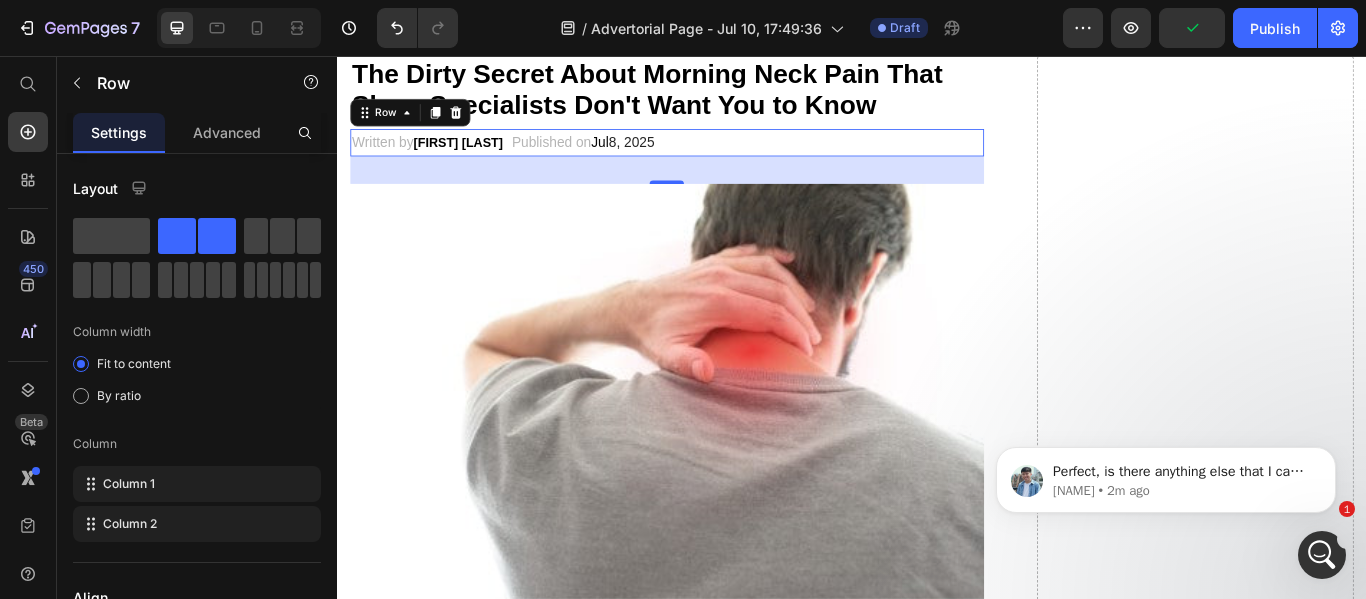 click on "32" at bounding box center (721, 189) 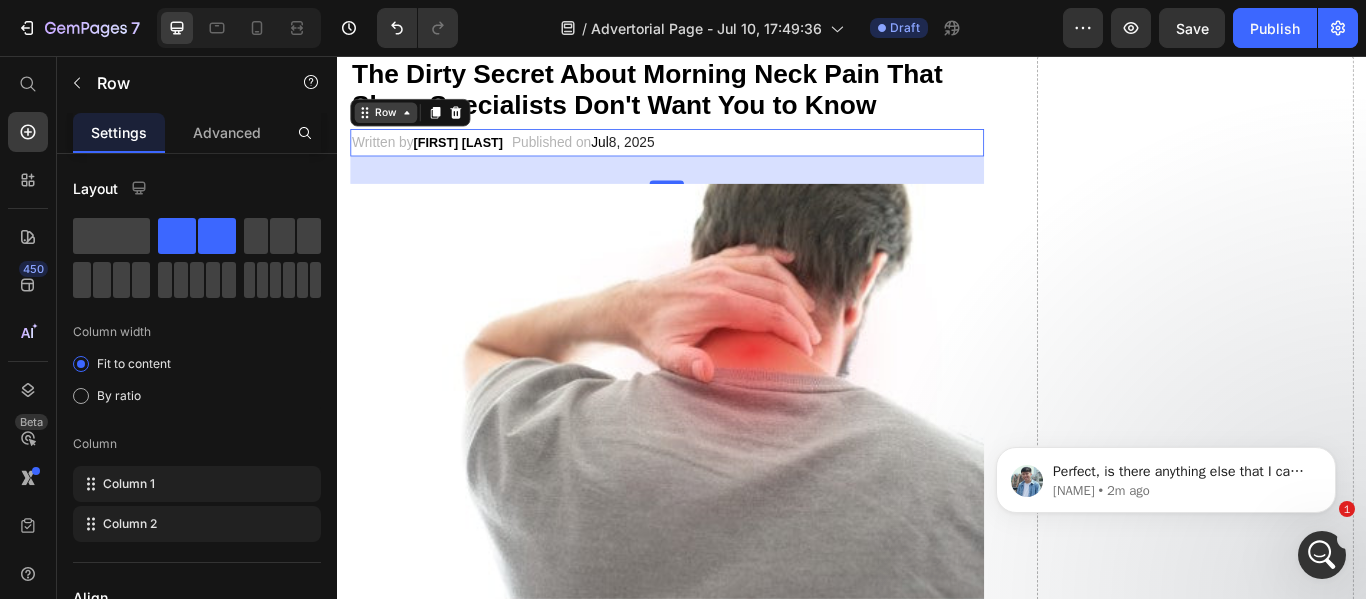 click on "Row" at bounding box center (393, 122) 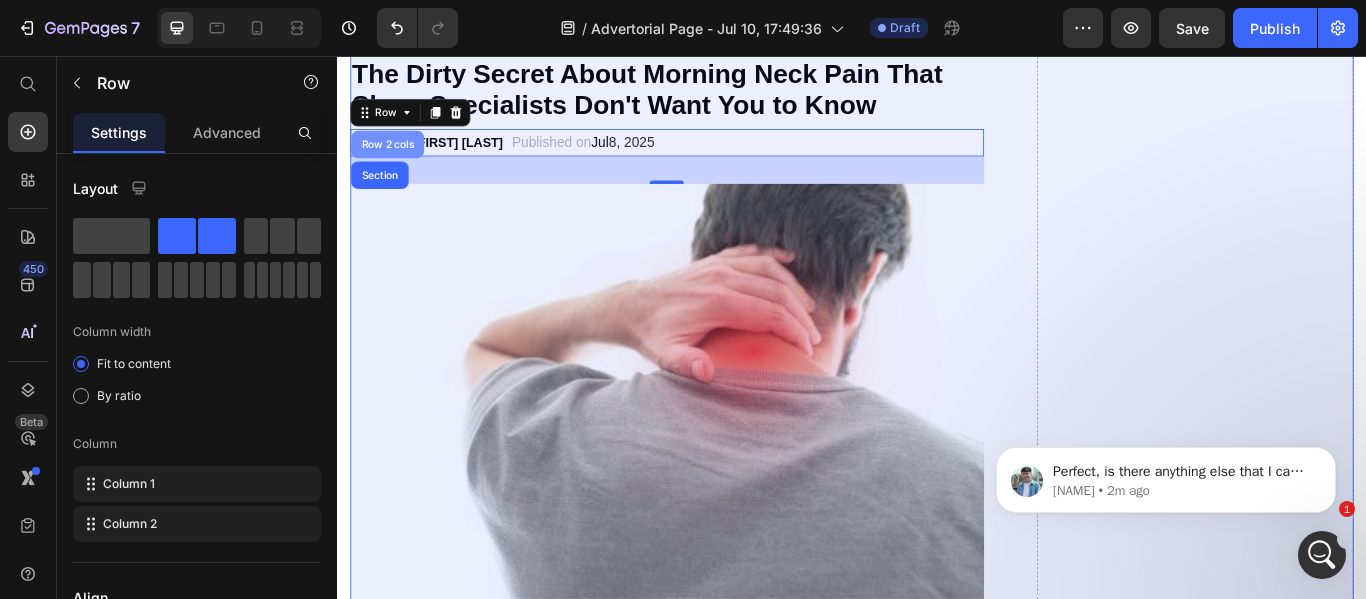 click on "Row 2 cols" at bounding box center (395, 159) 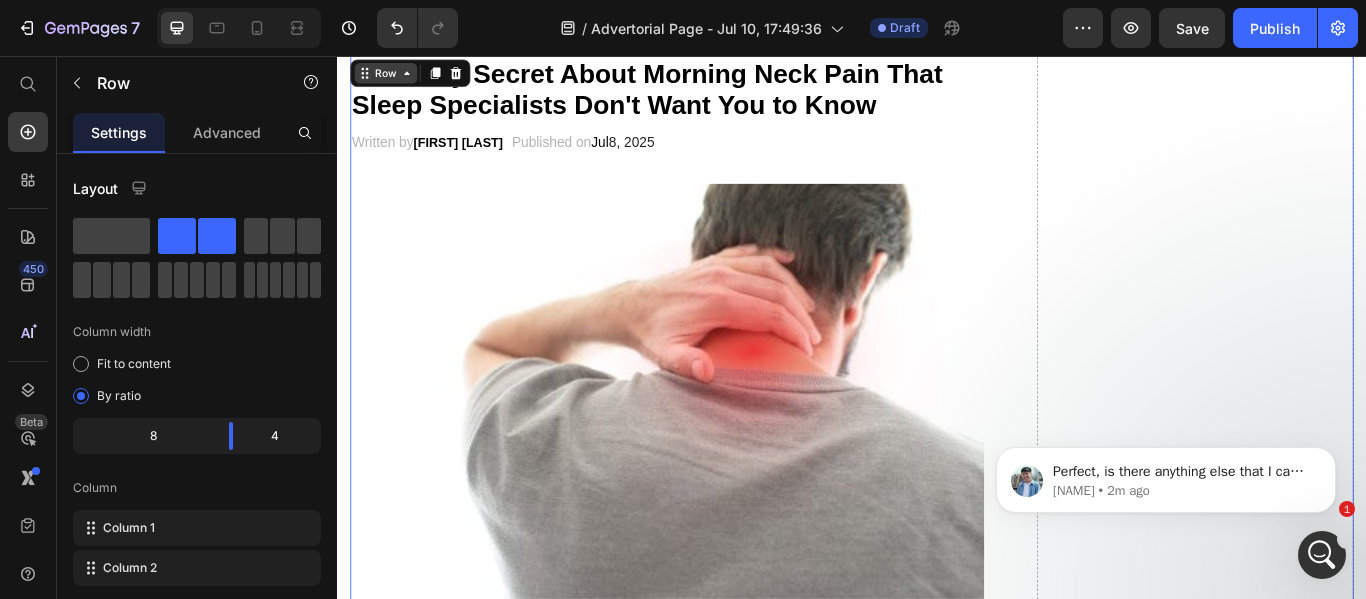 click on "Row" at bounding box center [393, 76] 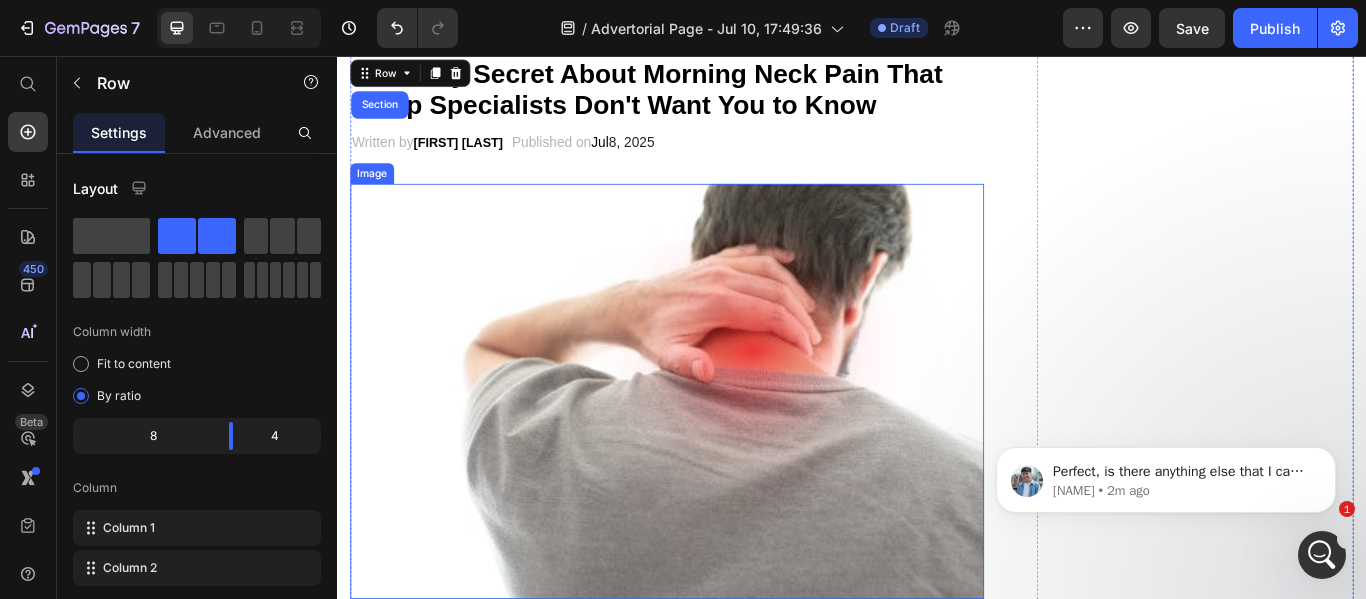 scroll, scrollTop: 0, scrollLeft: 0, axis: both 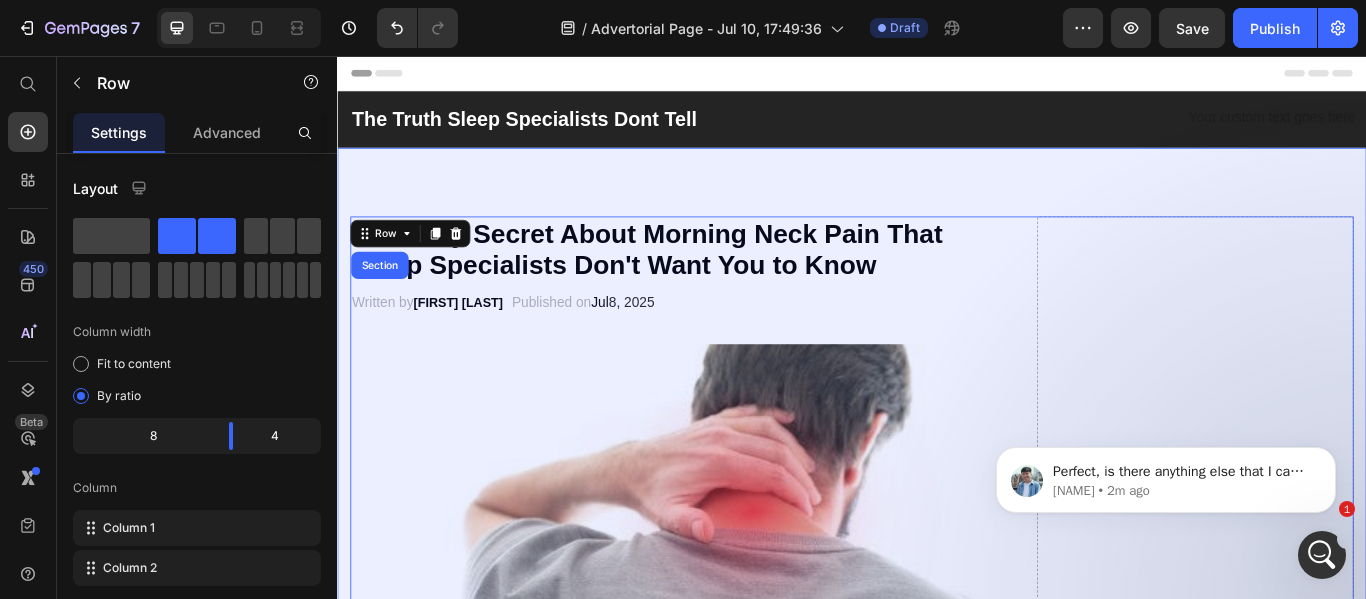 click at bounding box center (721, 634) 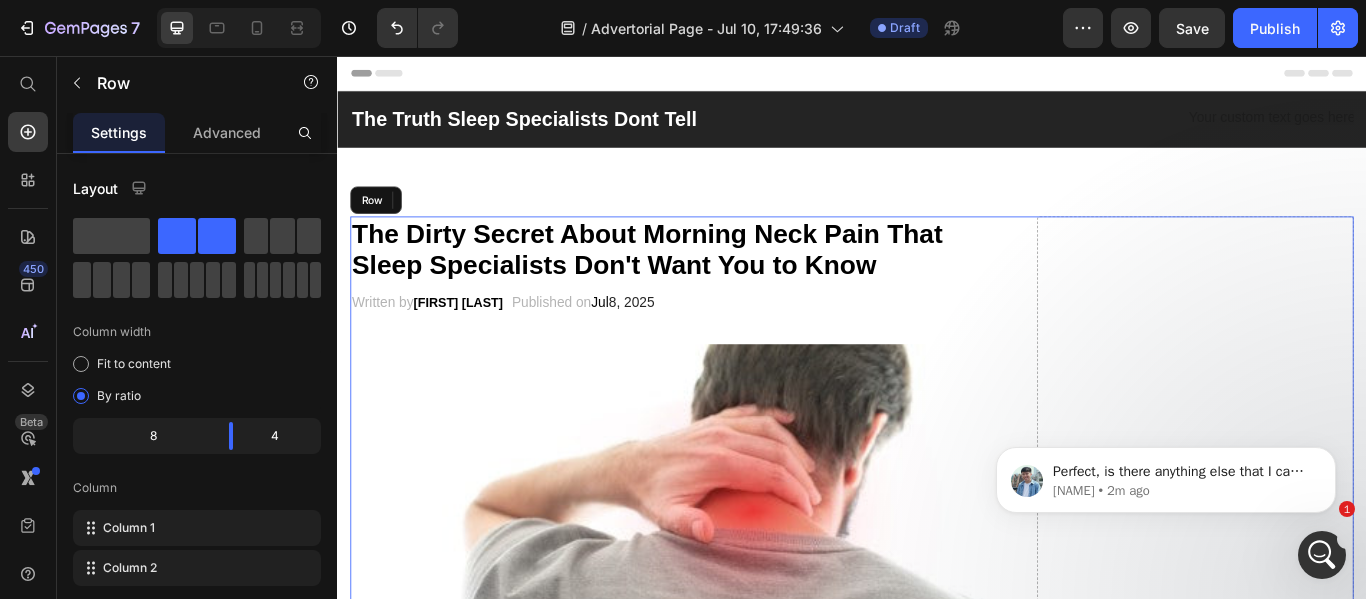 click on "Drop element here" at bounding box center (1337, 2931) 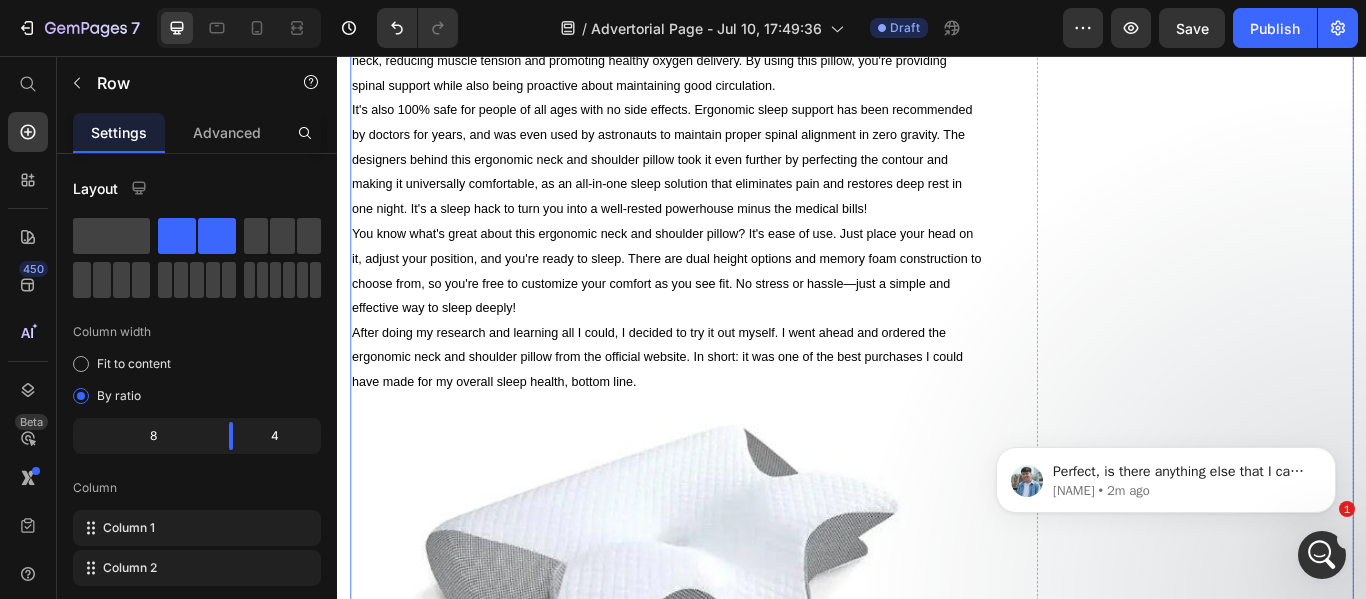 scroll, scrollTop: 2926, scrollLeft: 0, axis: vertical 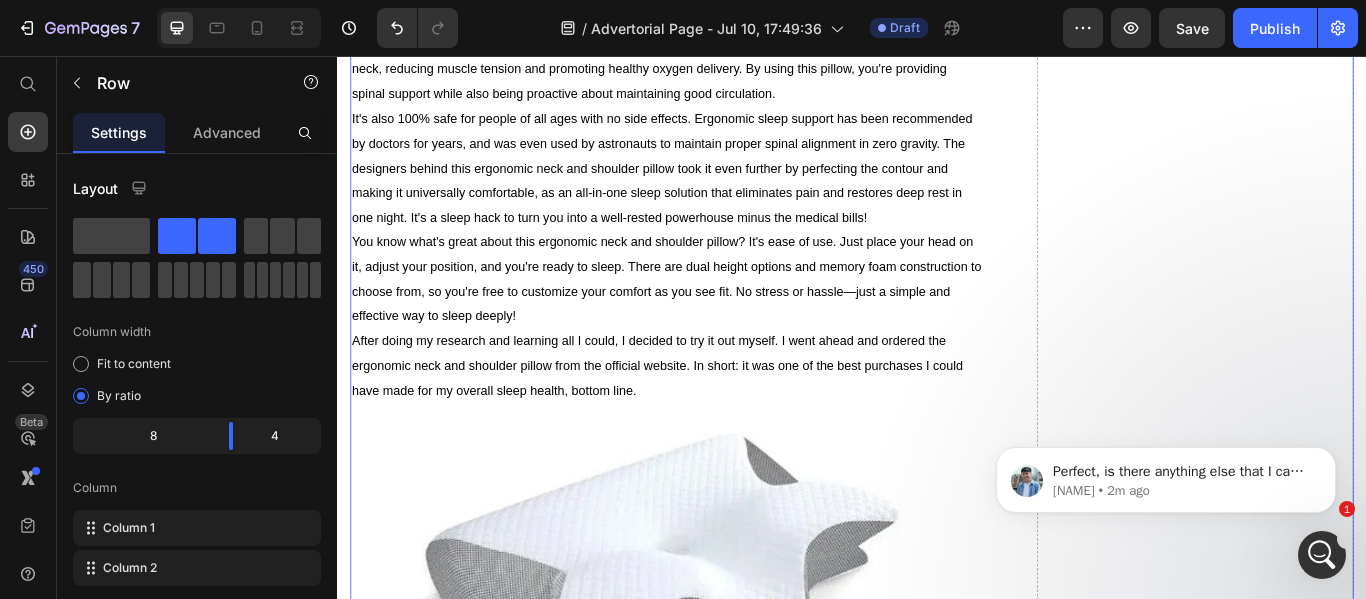click on "Drop element here" at bounding box center (1337, 5) 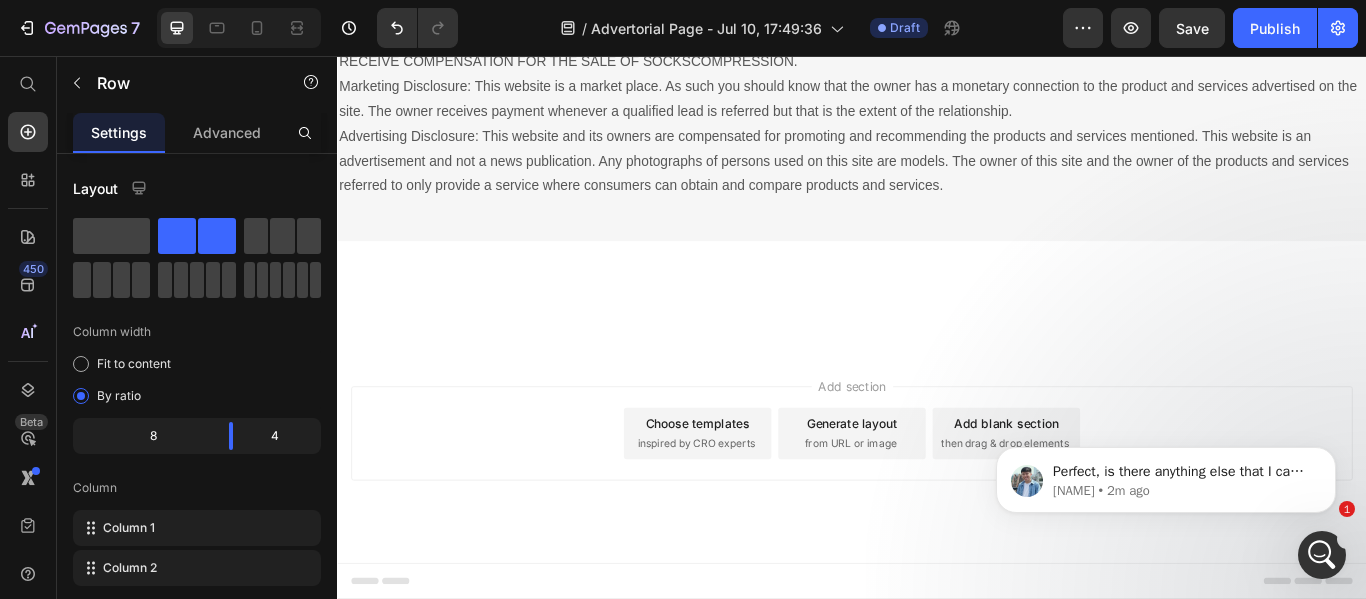scroll, scrollTop: 6533, scrollLeft: 0, axis: vertical 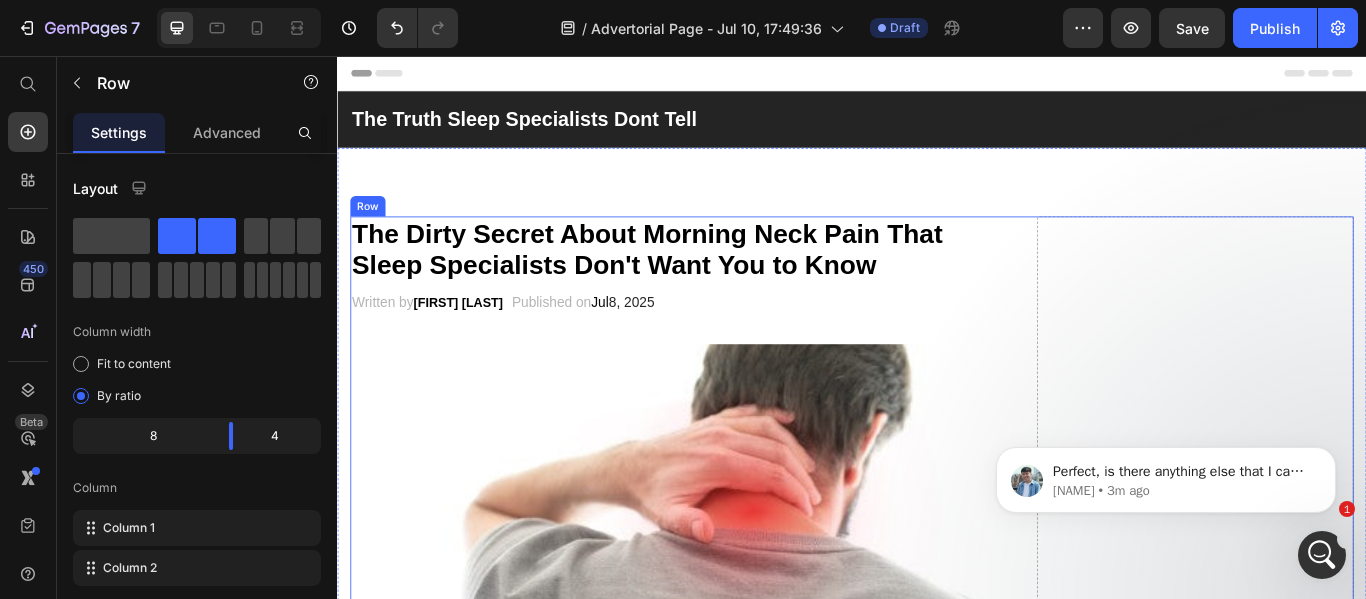 click on "The Dirty Secret About Morning Neck Pain That Sleep Specialists Don't Want You to Know Heading Written by [NAME] Text block Published on Jul 8, 2025 Text block Image [NAME] Text block Image Verified Buyer Text block Row Row Row" at bounding box center [721, 2931] 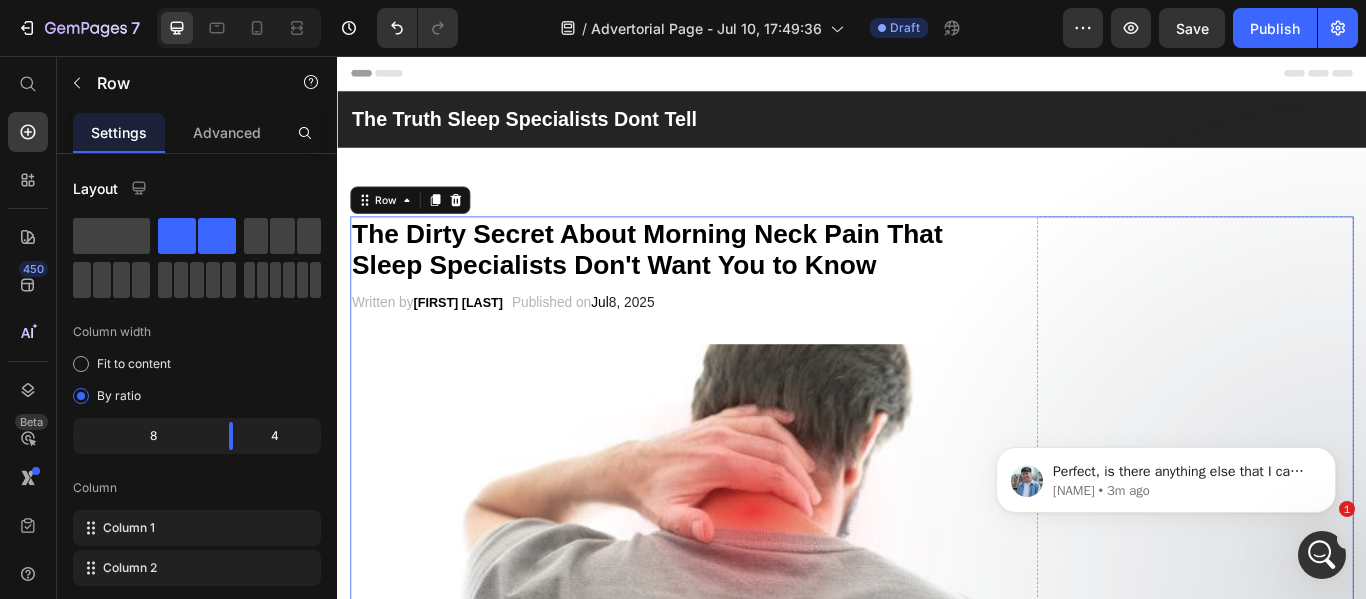 click on "The Dirty Secret About Morning Neck Pain That Sleep Specialists Don't Want You to Know Heading Written by [NAME] Text block Published on Jul 8, 2025 Text block Image [NAME] Text block Image Verified Buyer Text block Row Row Row" at bounding box center [721, 2931] 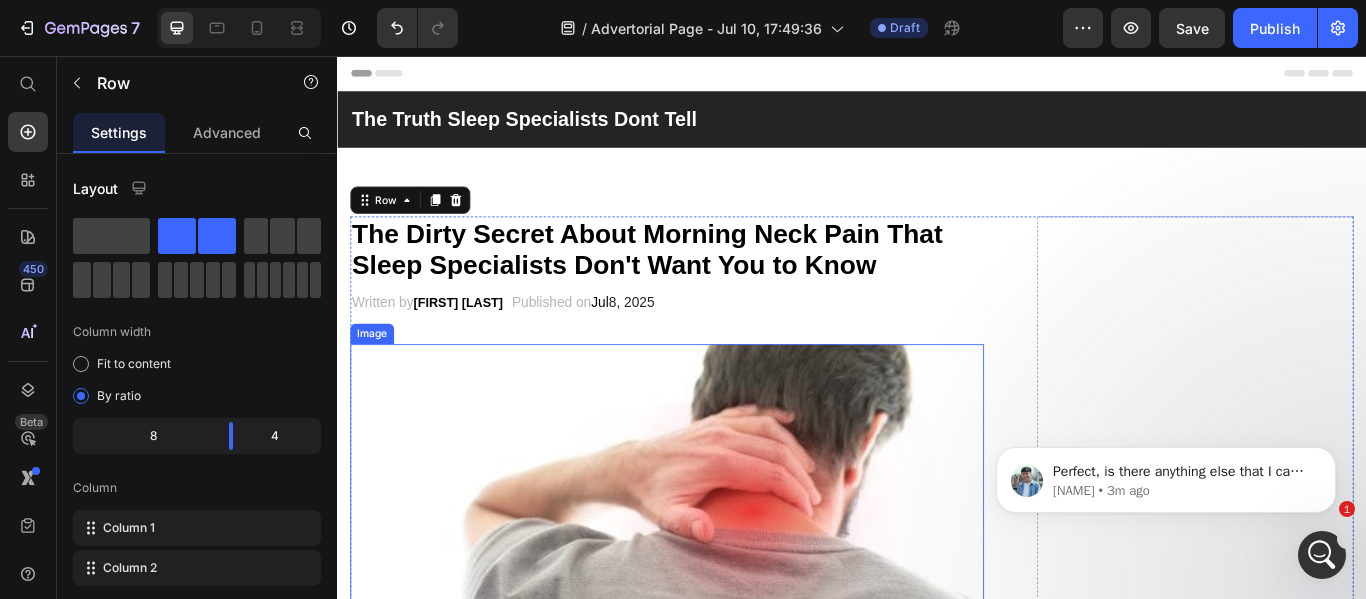 click at bounding box center [721, 634] 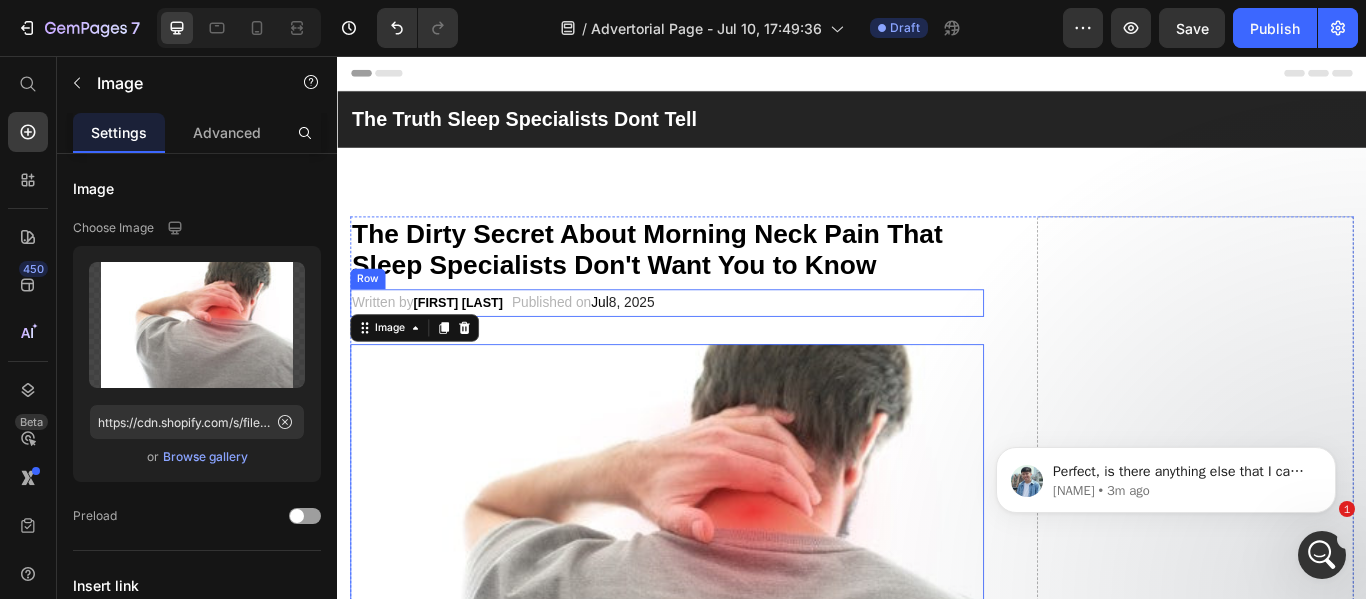 click on "Written by [NAME]   Text block Published on  Jul  8, 2025 Text block Row" at bounding box center (721, 344) 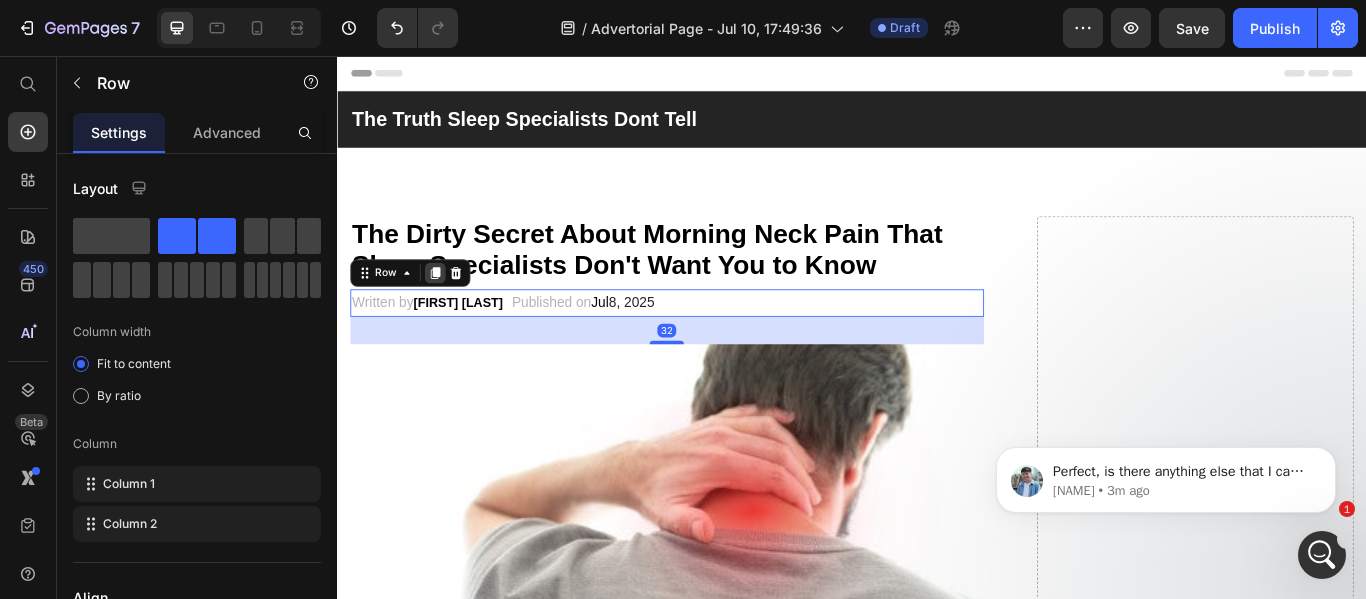 click 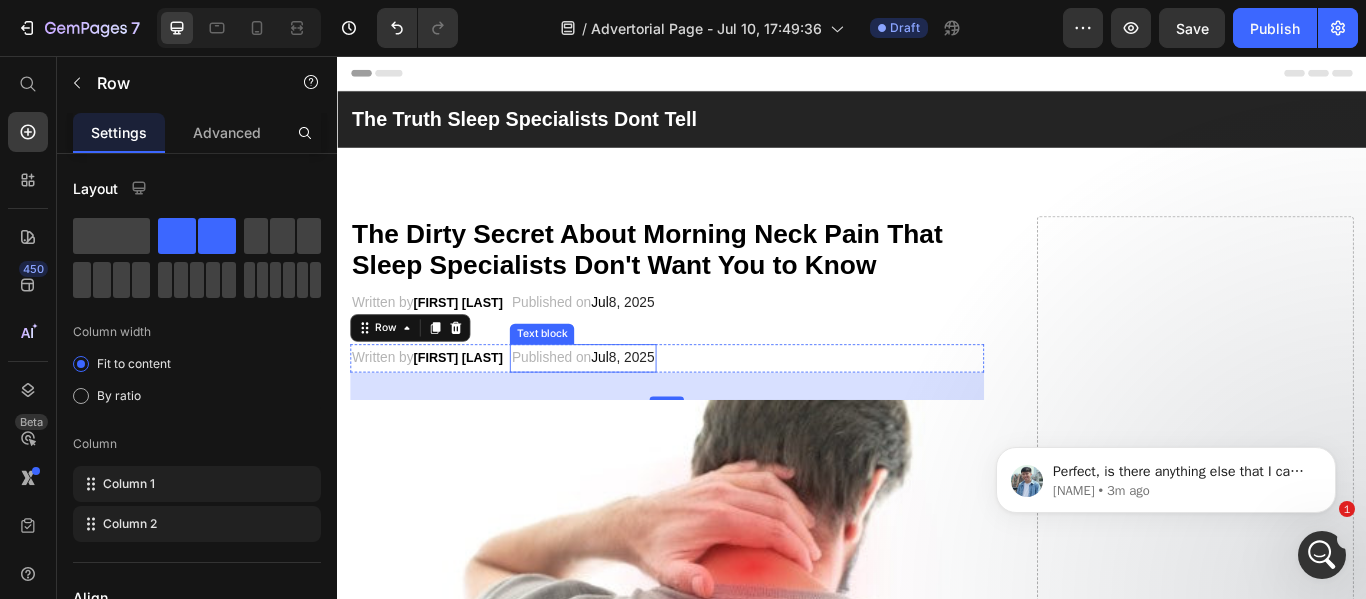 click on "Published on  Jul  8, 2025" at bounding box center [623, 408] 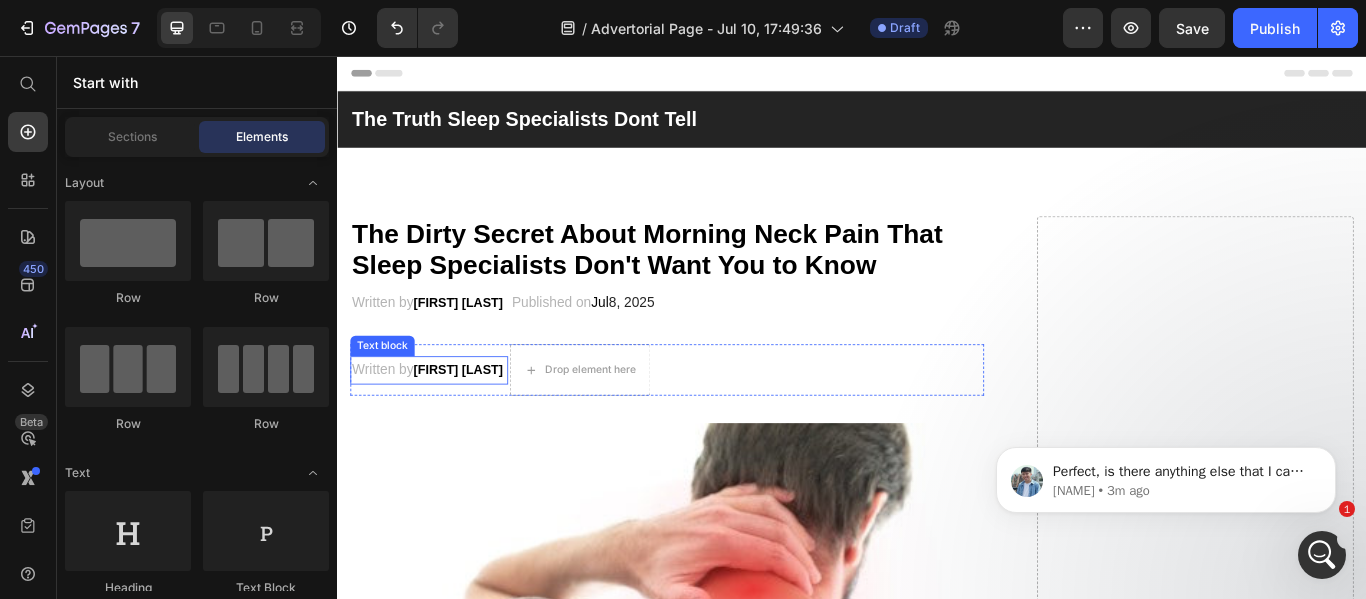 click on "Written by  [FIRST] [LAST]" at bounding box center [444, 422] 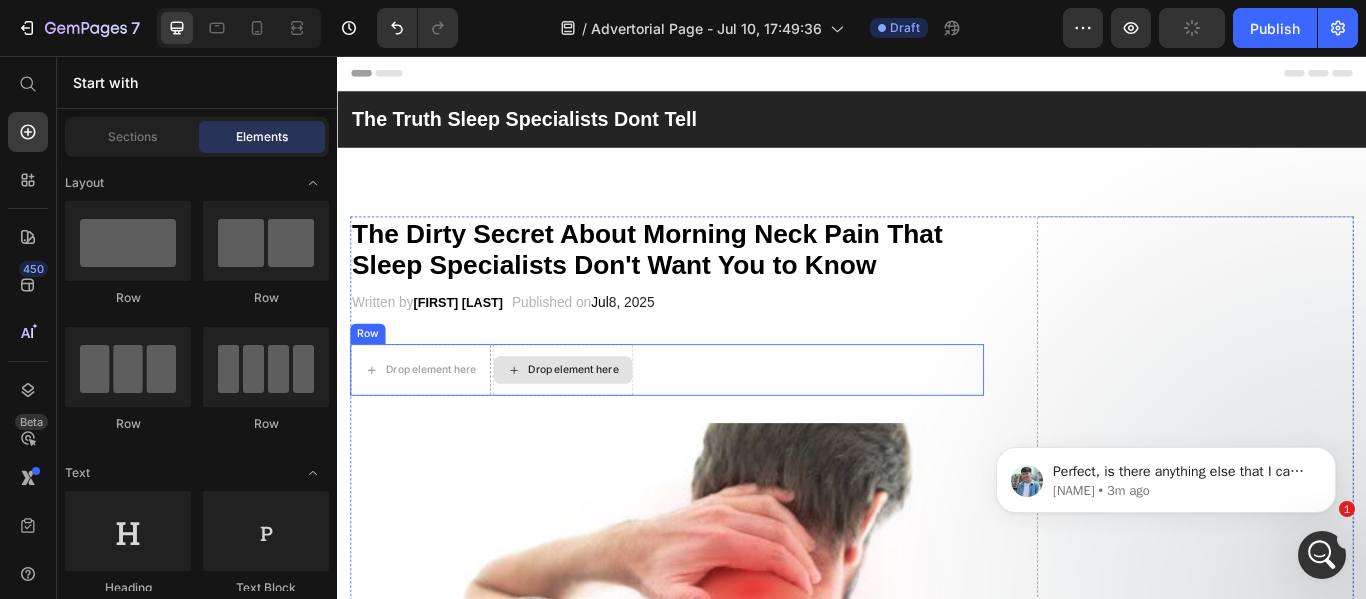click on "Drop element here" at bounding box center [600, 422] 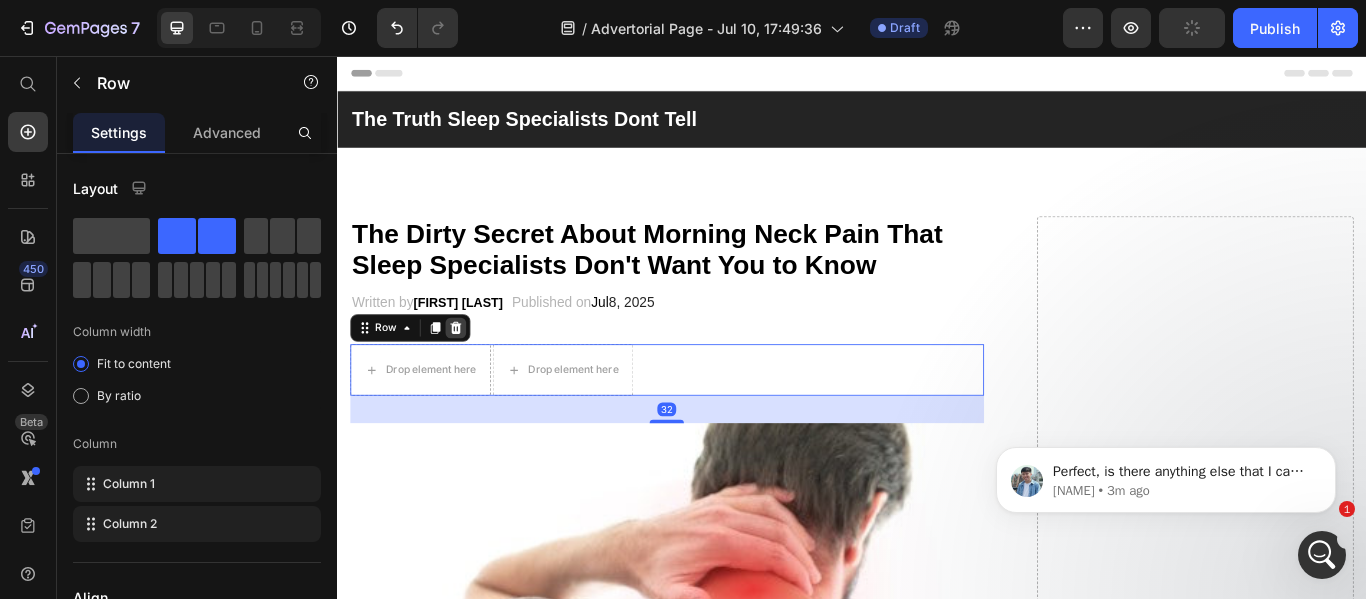 click 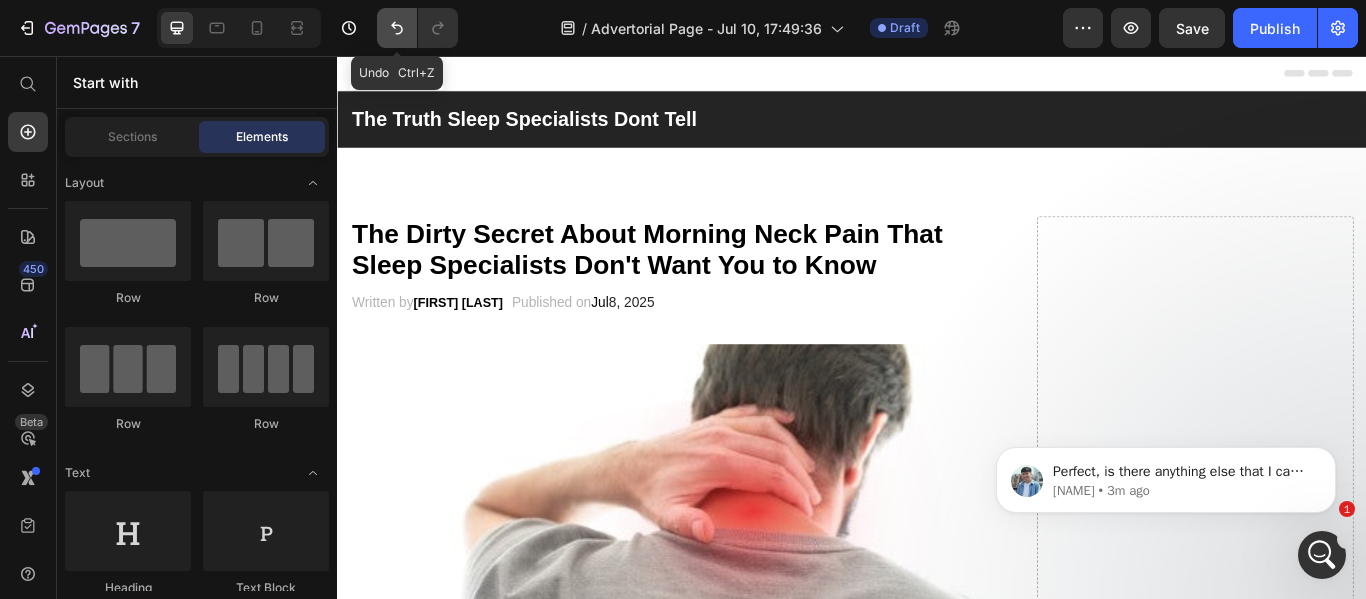 click 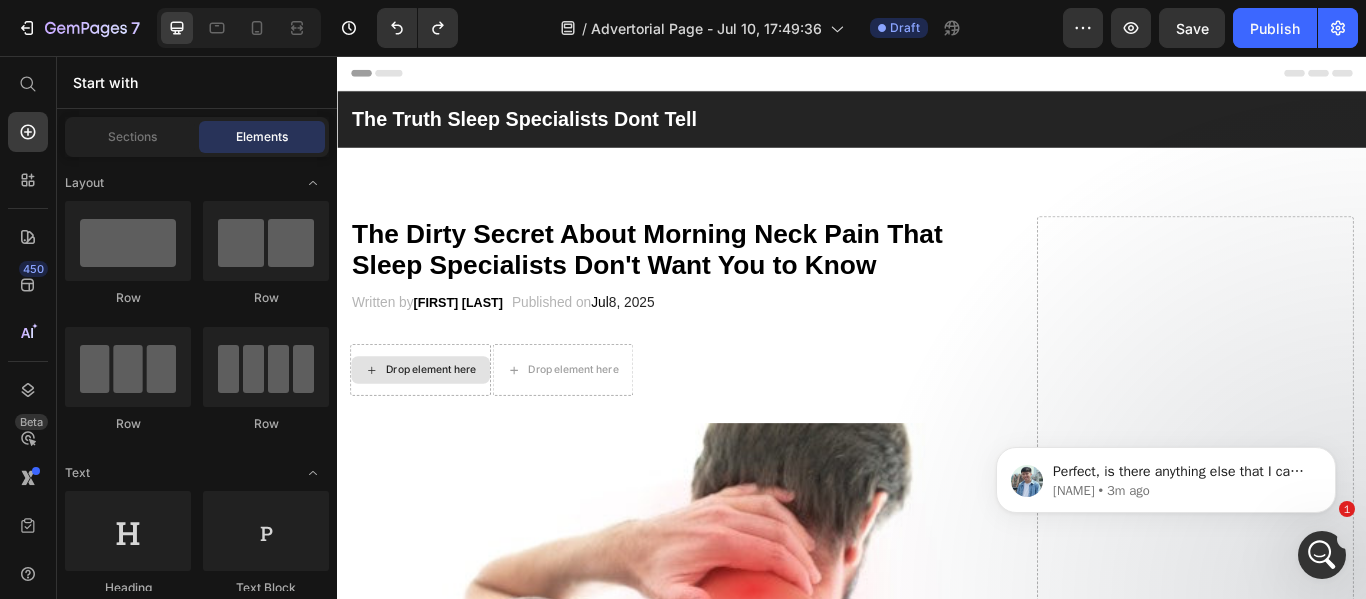 click on "Drop element here" at bounding box center [446, 422] 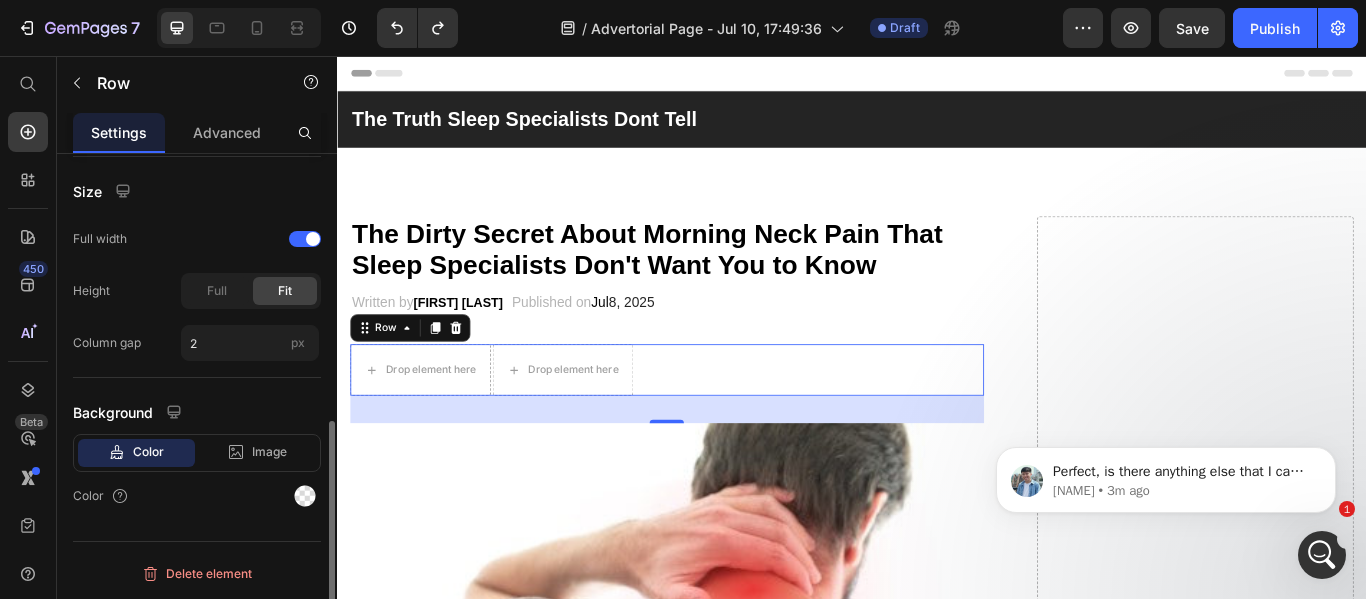 scroll, scrollTop: 570, scrollLeft: 0, axis: vertical 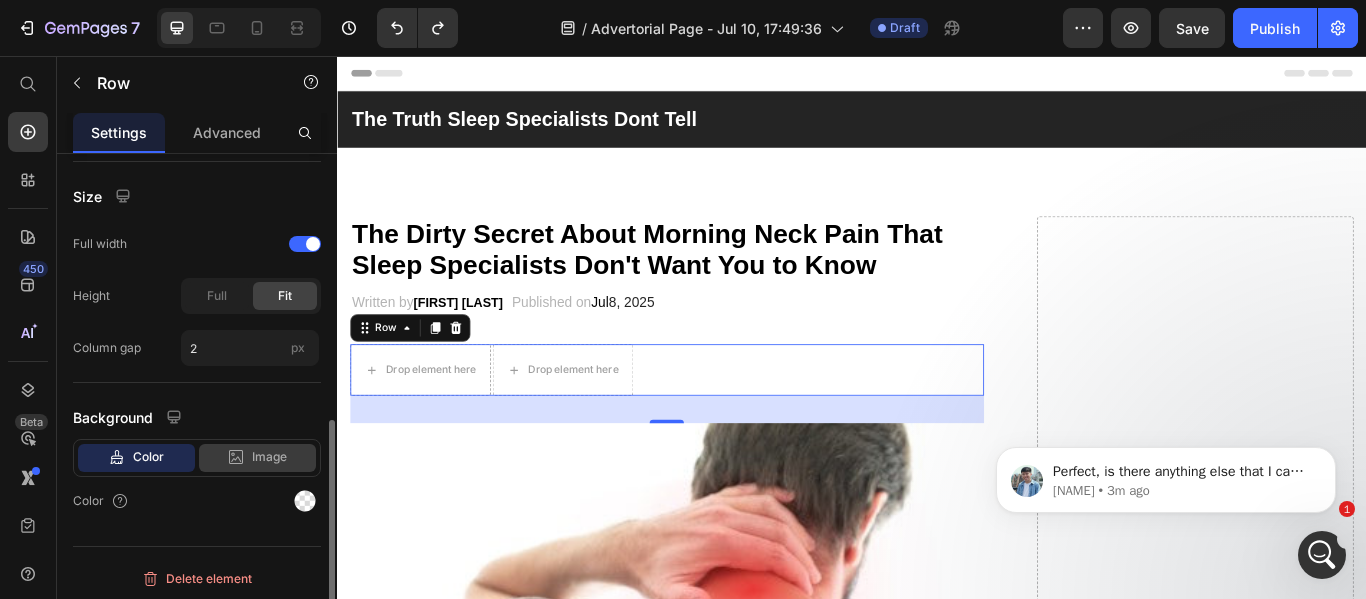 click 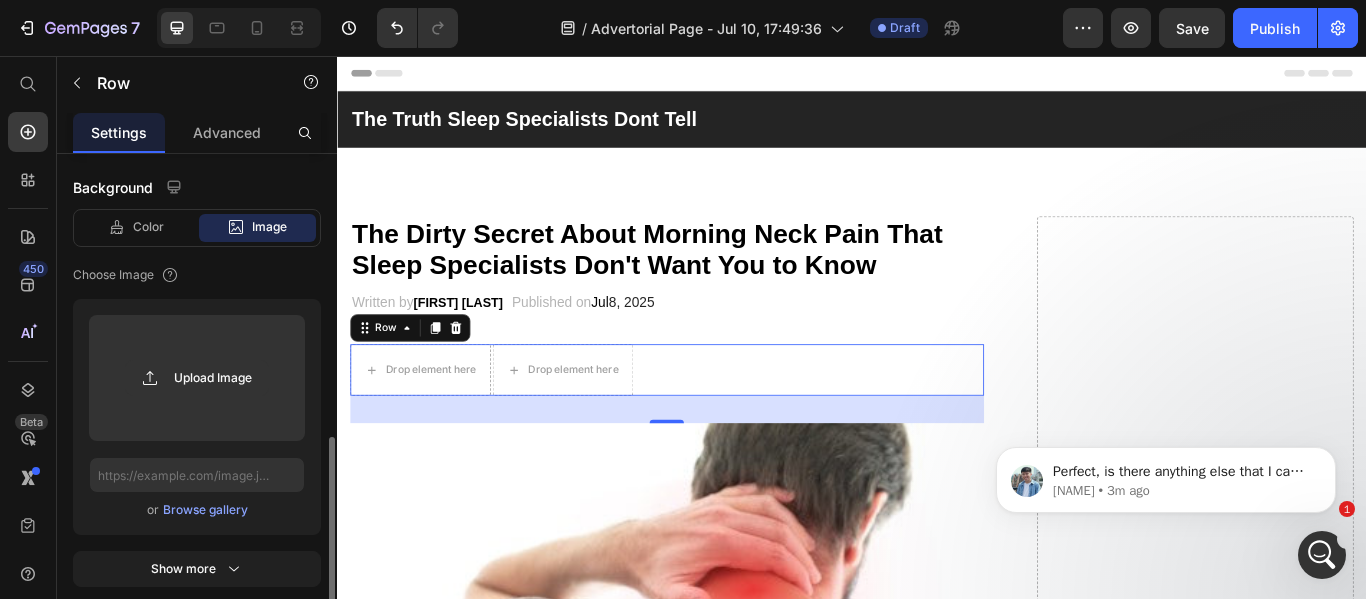 scroll, scrollTop: 802, scrollLeft: 0, axis: vertical 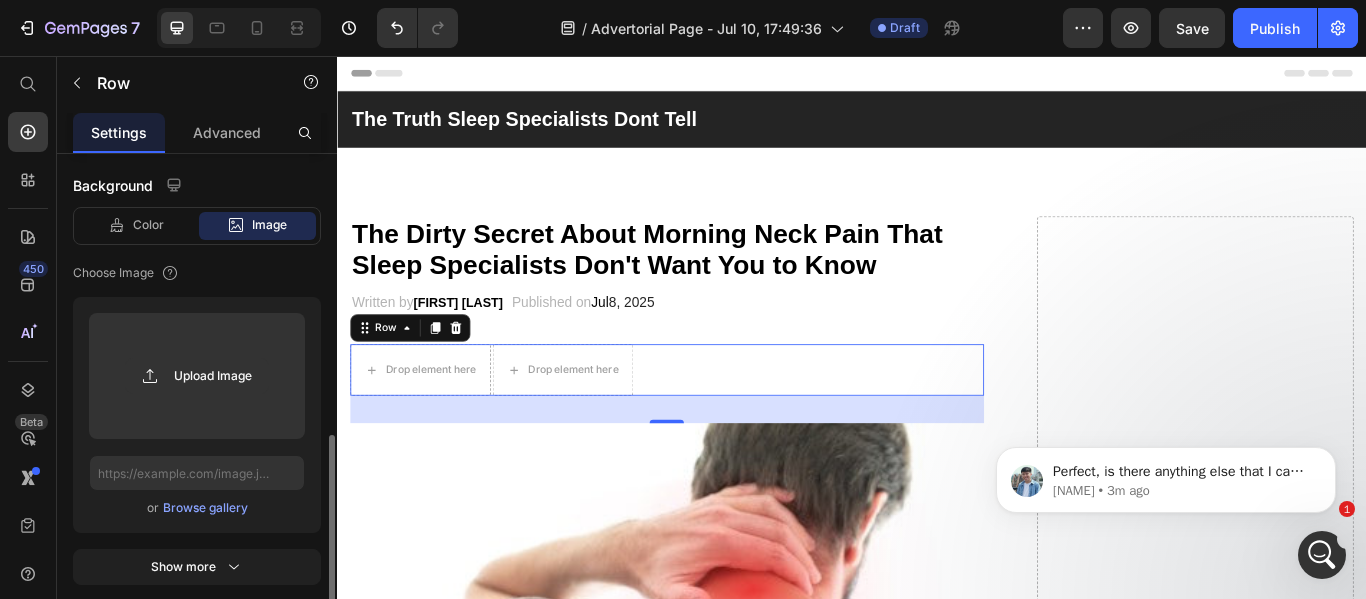 click on "Browse gallery" at bounding box center (205, 508) 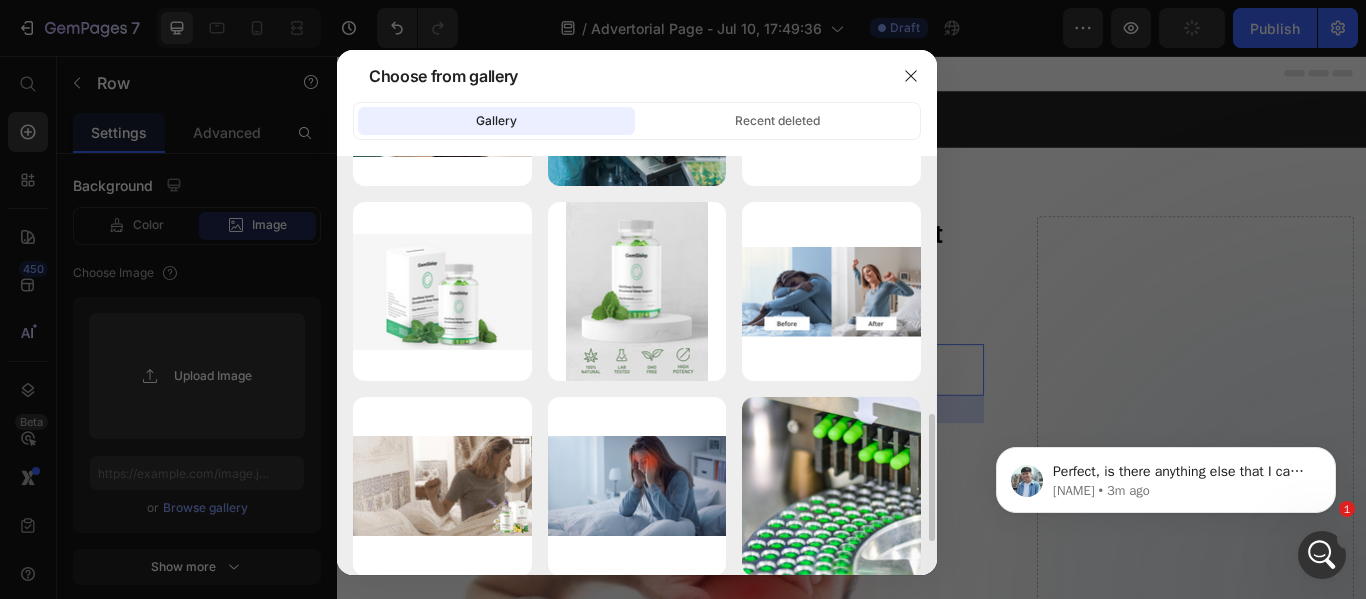 scroll, scrollTop: 960, scrollLeft: 0, axis: vertical 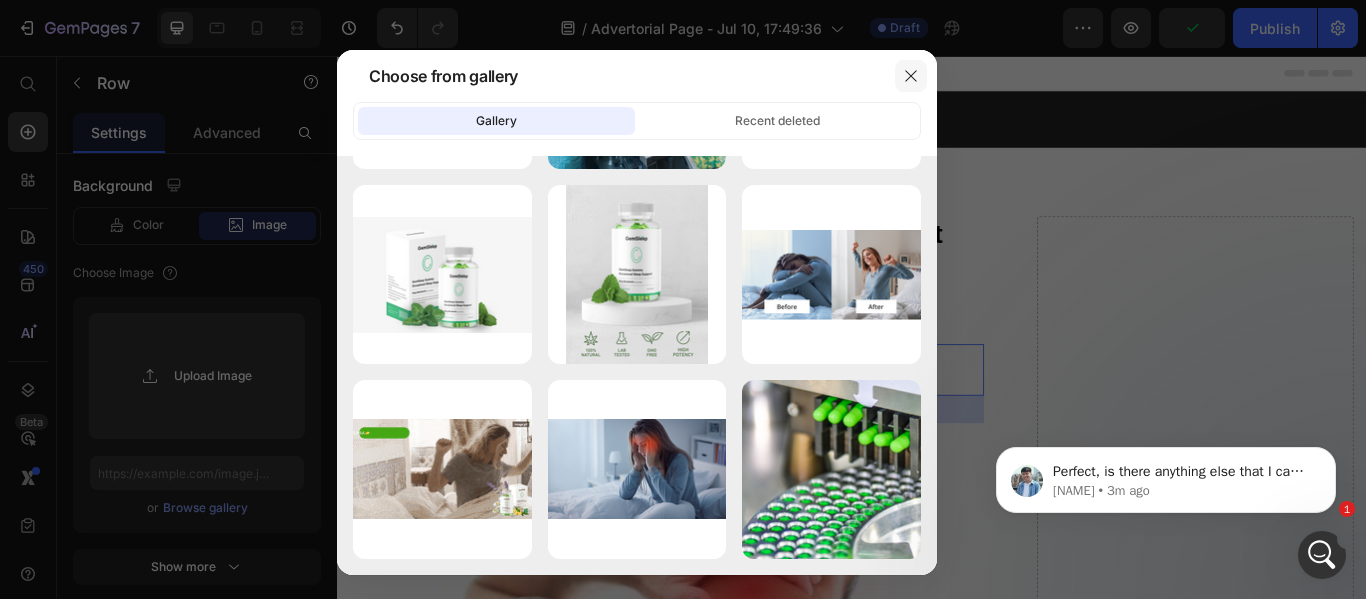 click 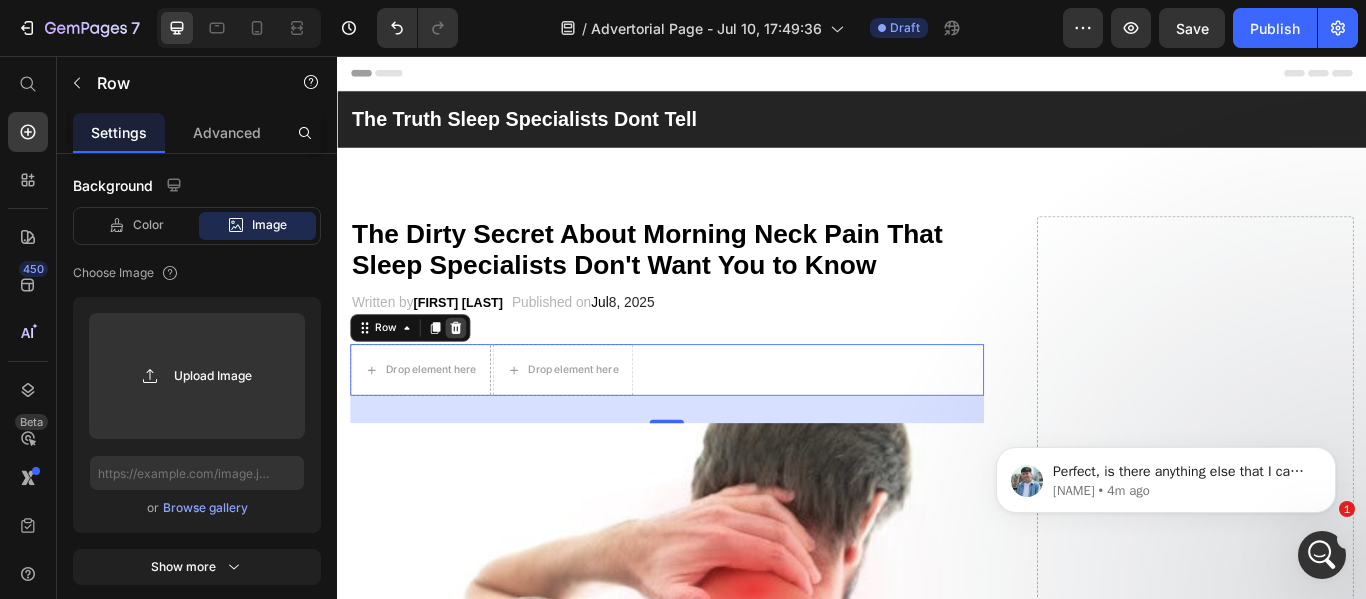 click 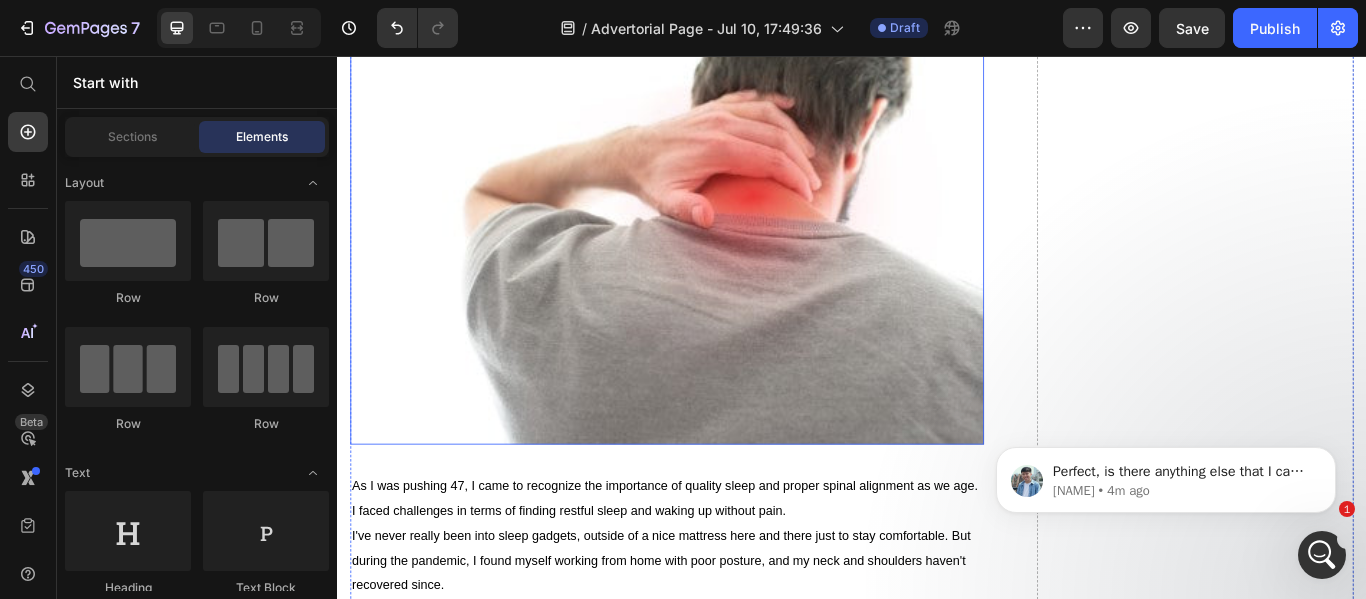 scroll, scrollTop: 369, scrollLeft: 0, axis: vertical 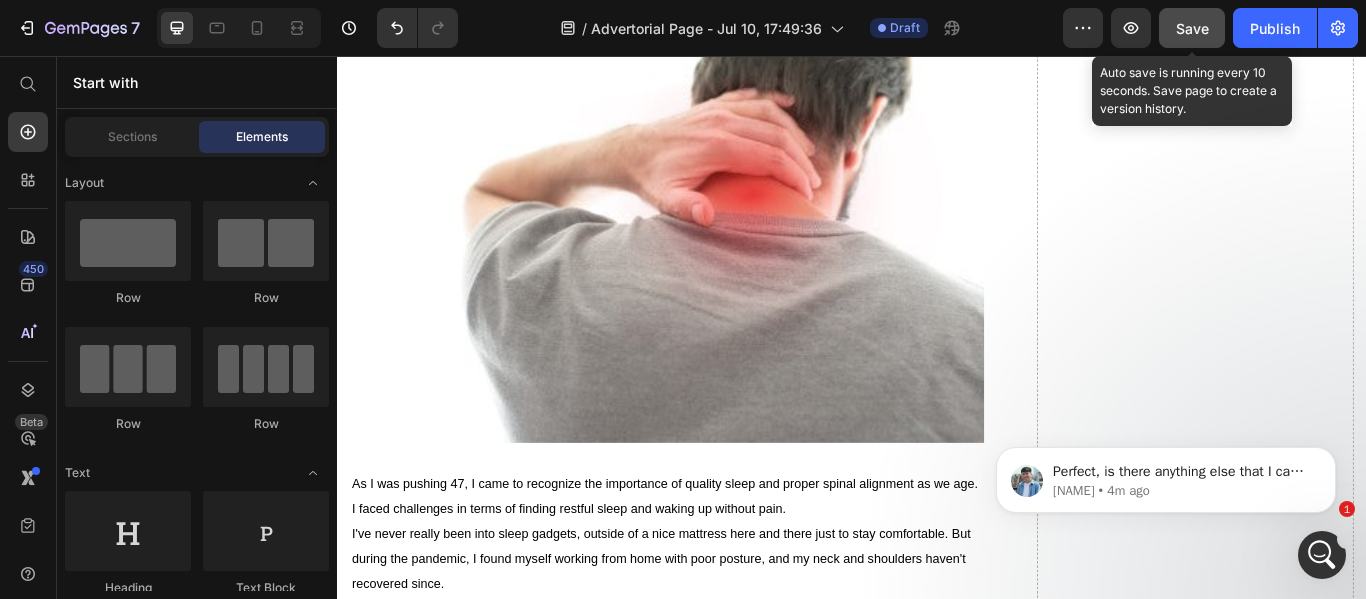 click on "Save" 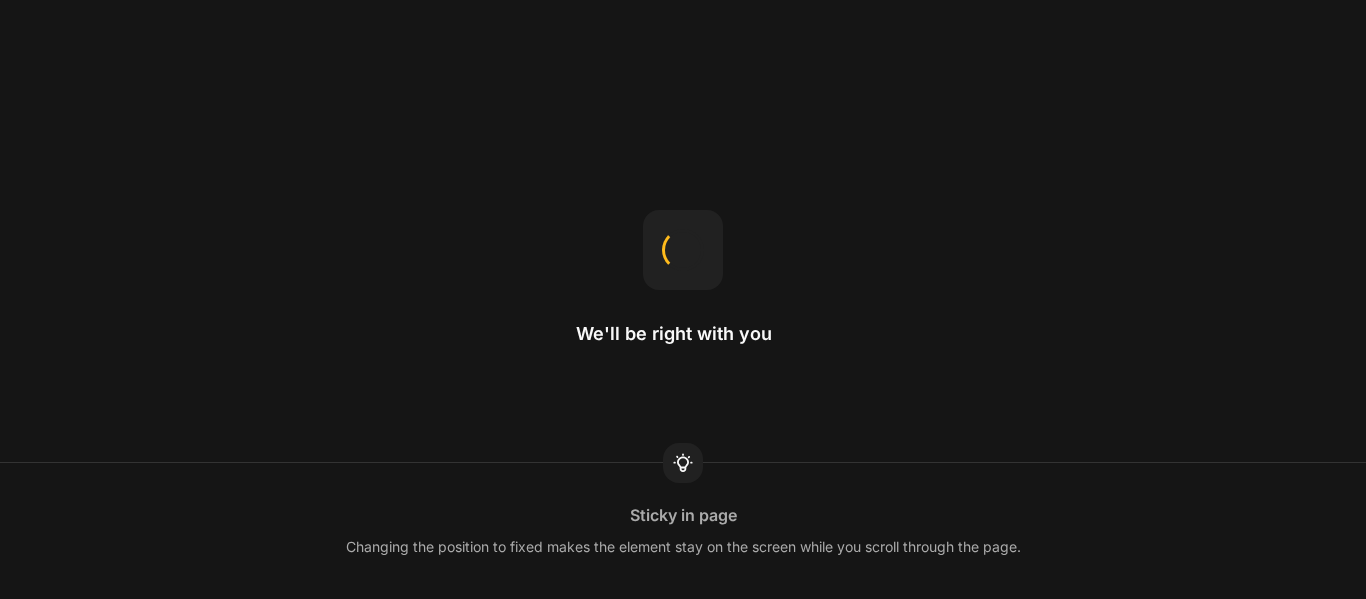 scroll, scrollTop: 0, scrollLeft: 0, axis: both 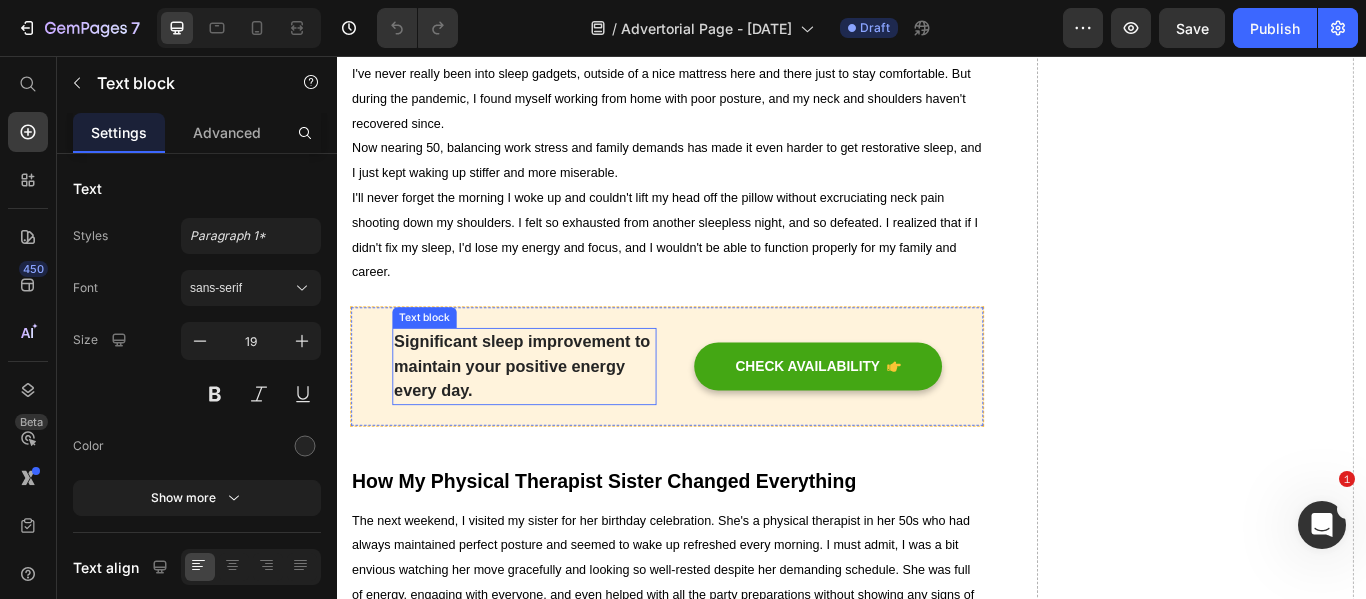 click on "Significant sleep improvement to maintain your positive energy  every day." at bounding box center (555, 418) 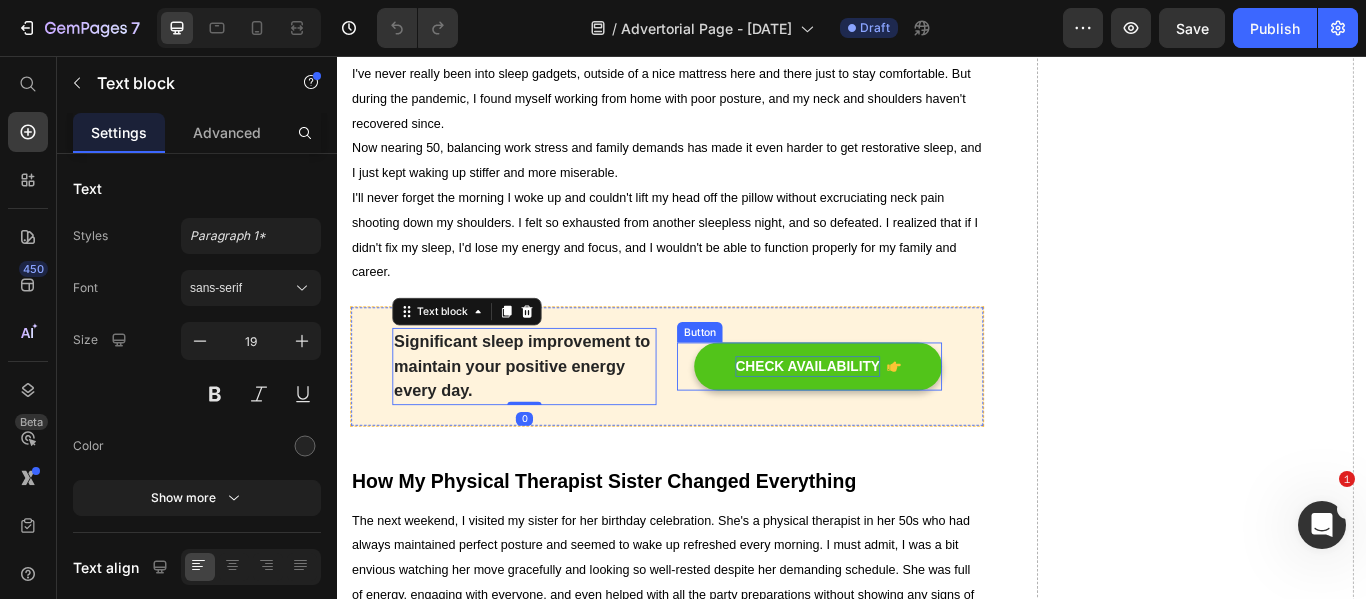click on "CHECK AVAILABILITY" at bounding box center [885, 418] 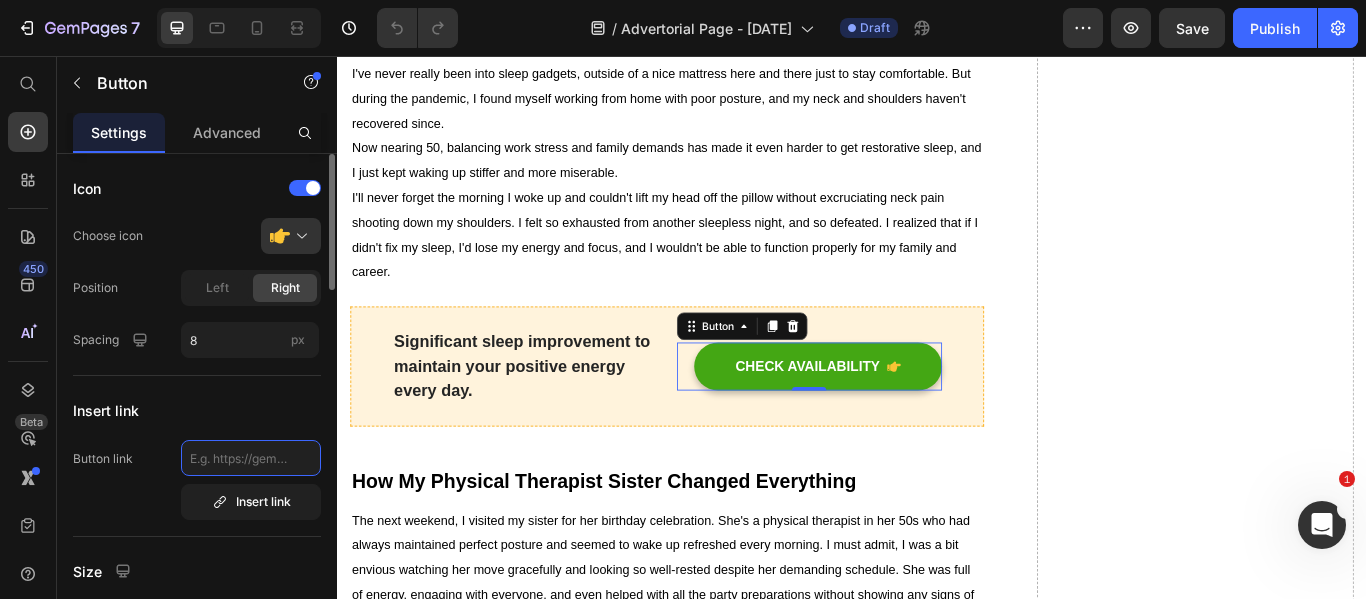 click 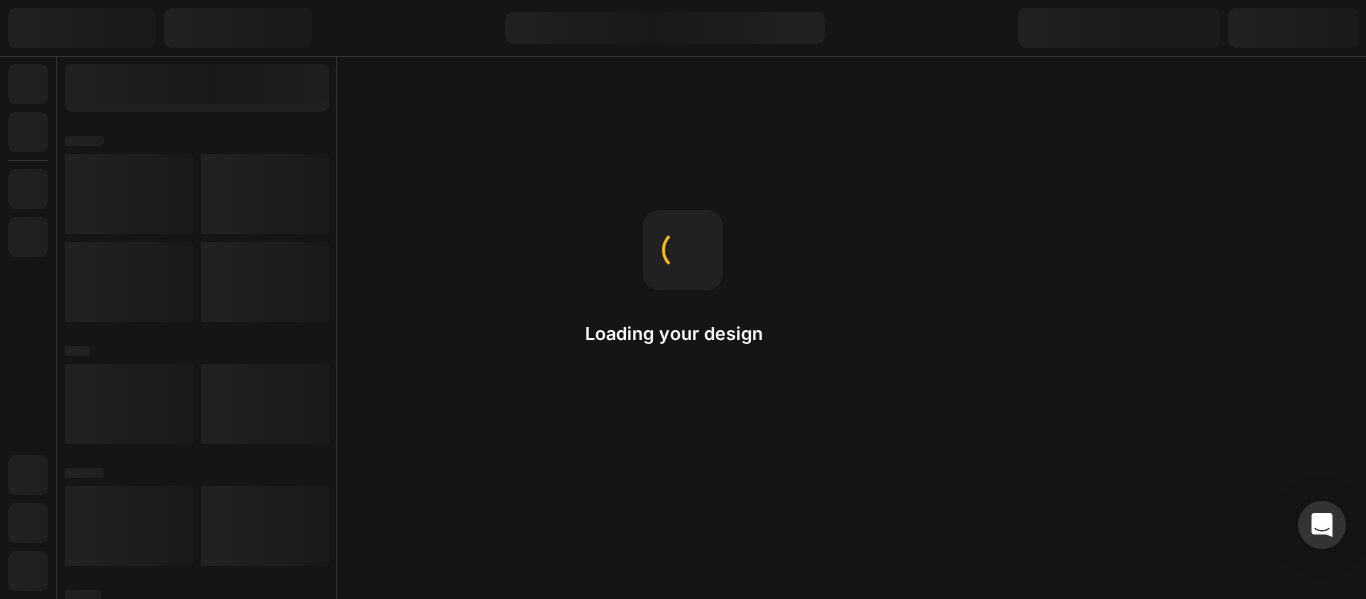 scroll, scrollTop: 0, scrollLeft: 0, axis: both 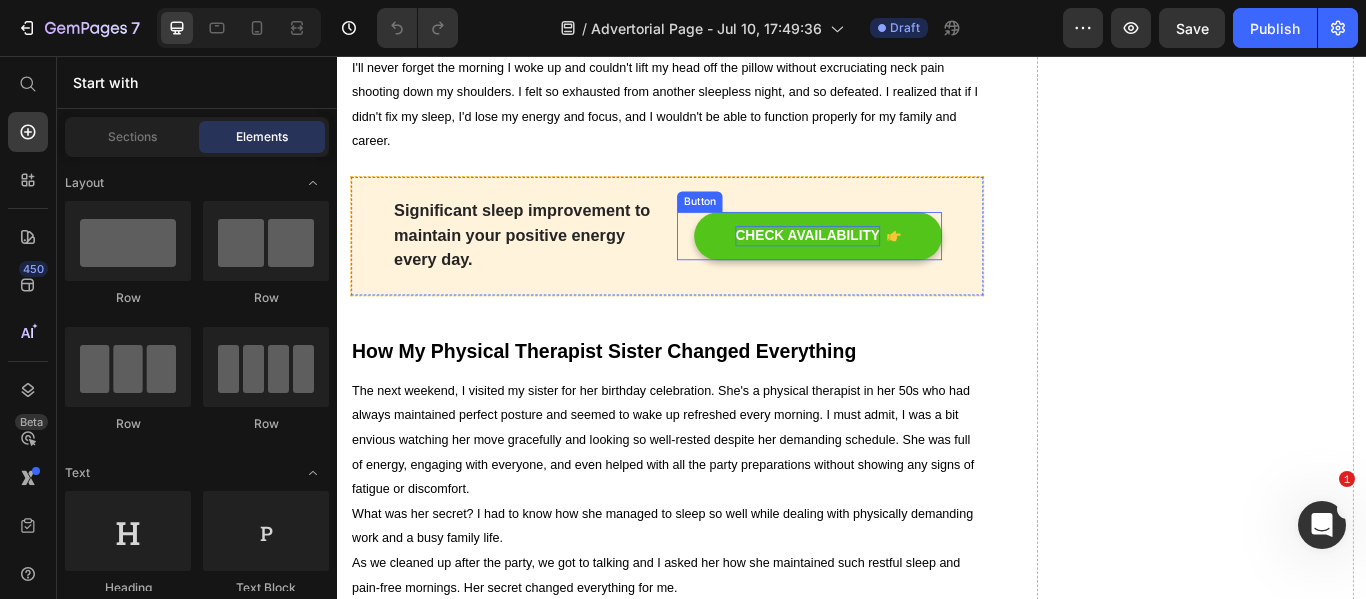 click on "CHECK AVAILABILITY" at bounding box center (885, 266) 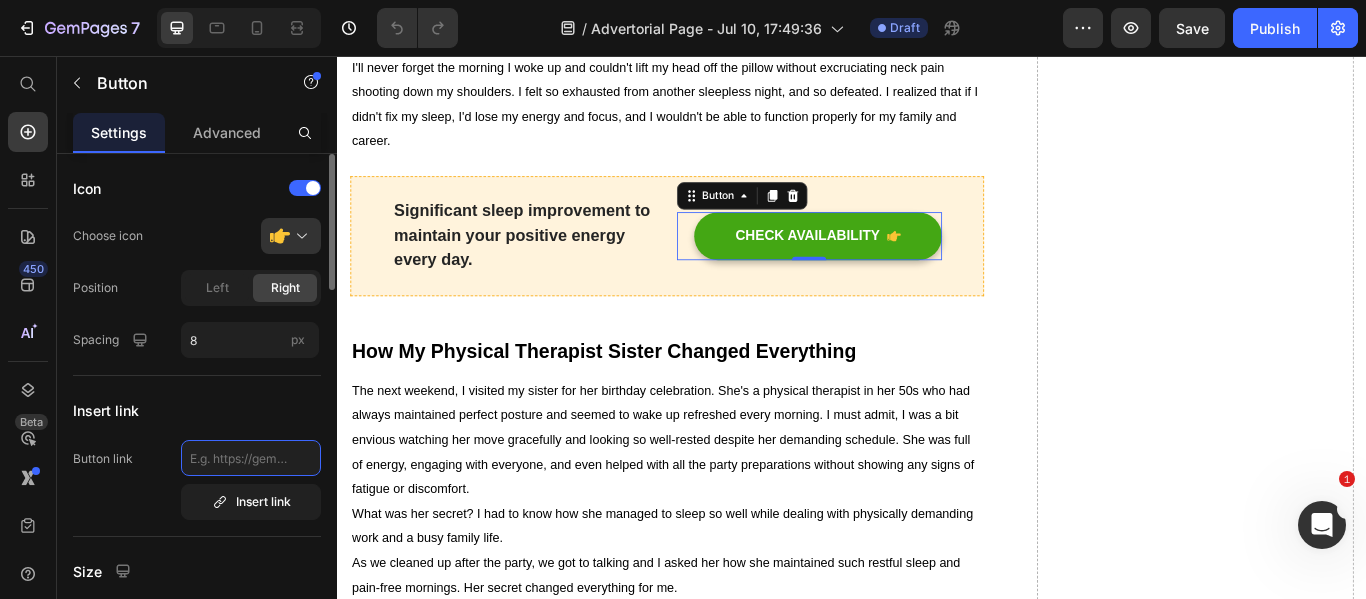 click 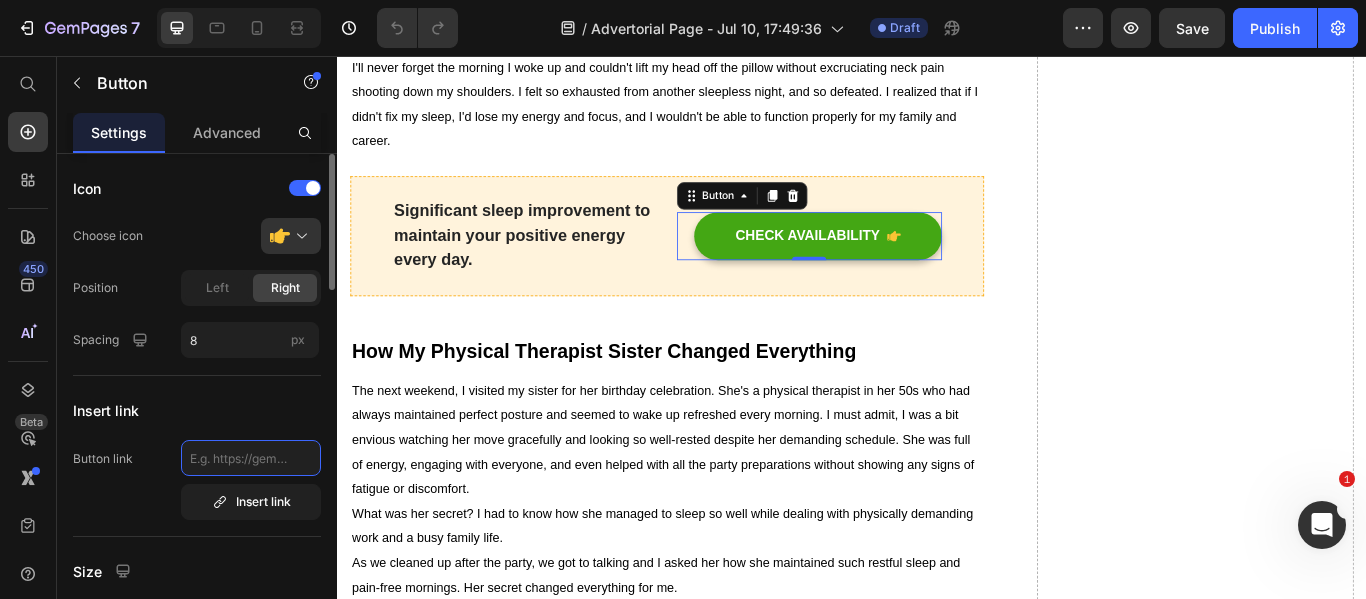 paste on "https://myupsurge.com/collections/household-supplies/products/memory-foam-contoured-support-neck-pillow" 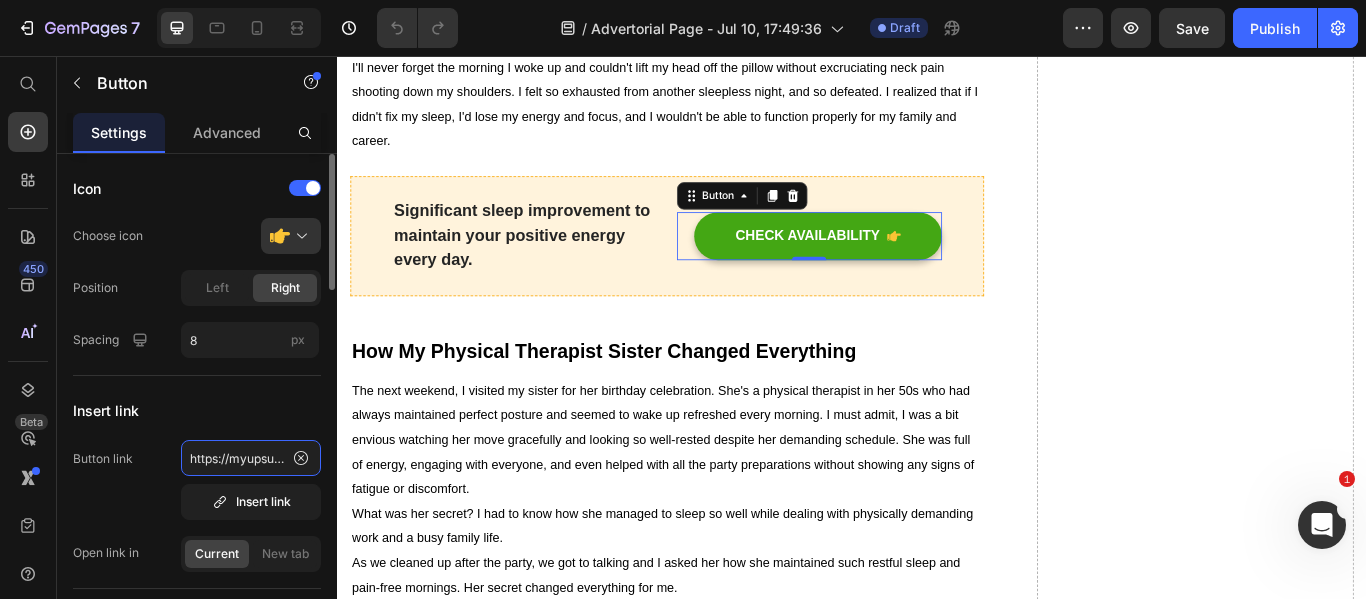 scroll, scrollTop: 0, scrollLeft: 539, axis: horizontal 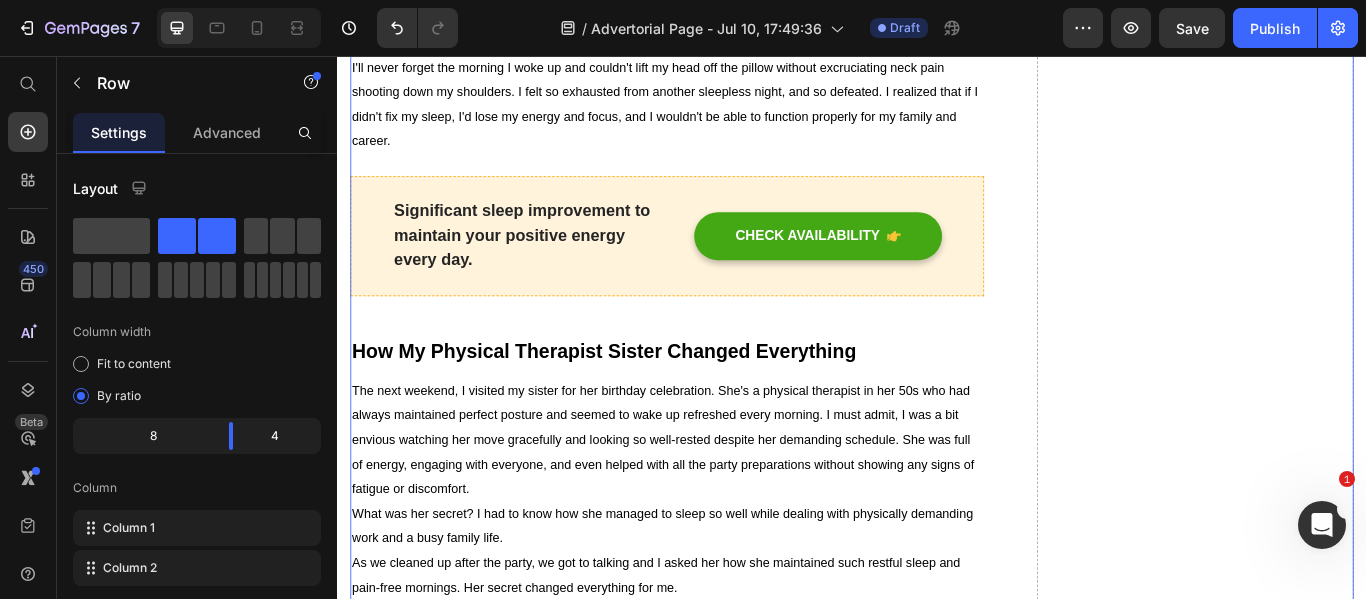 click on "The Dirty Secret About Morning Neck Pain That Sleep Specialists Don't Want You to Know Heading Written by [NAME] Text block Published on Jul 8, 2025 Text block Image [NAME] Text block Image Verified Buyer Text block Row Row Row" at bounding box center (937, 1563) 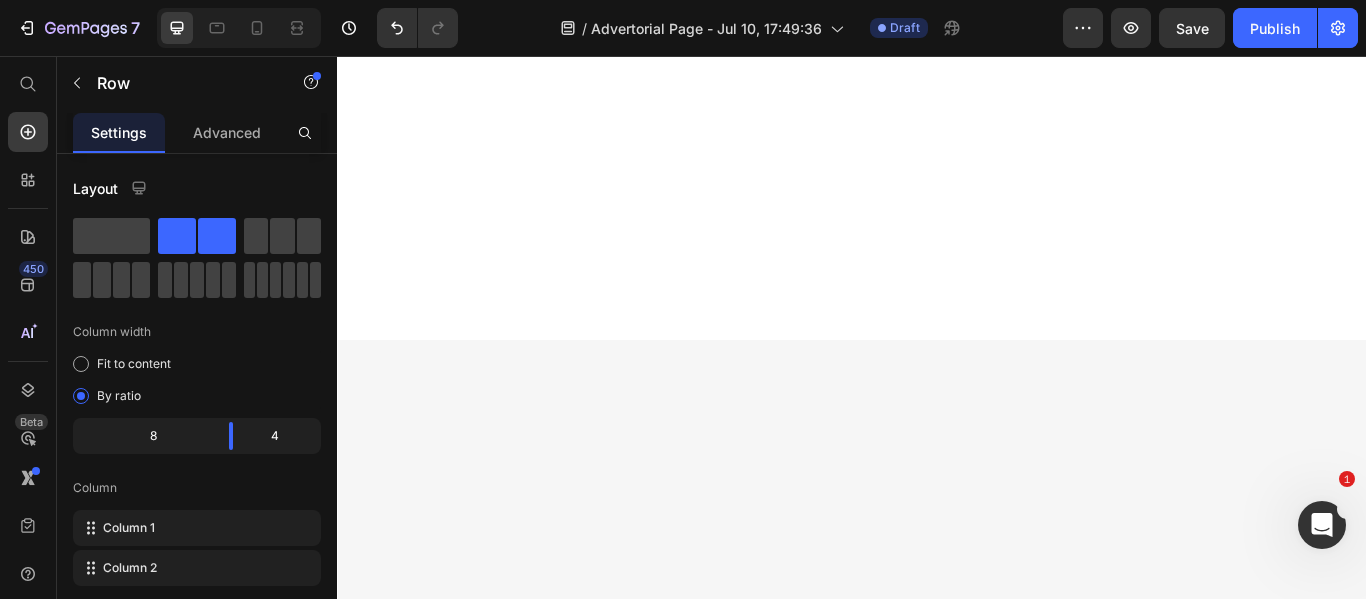 scroll, scrollTop: 5420, scrollLeft: 0, axis: vertical 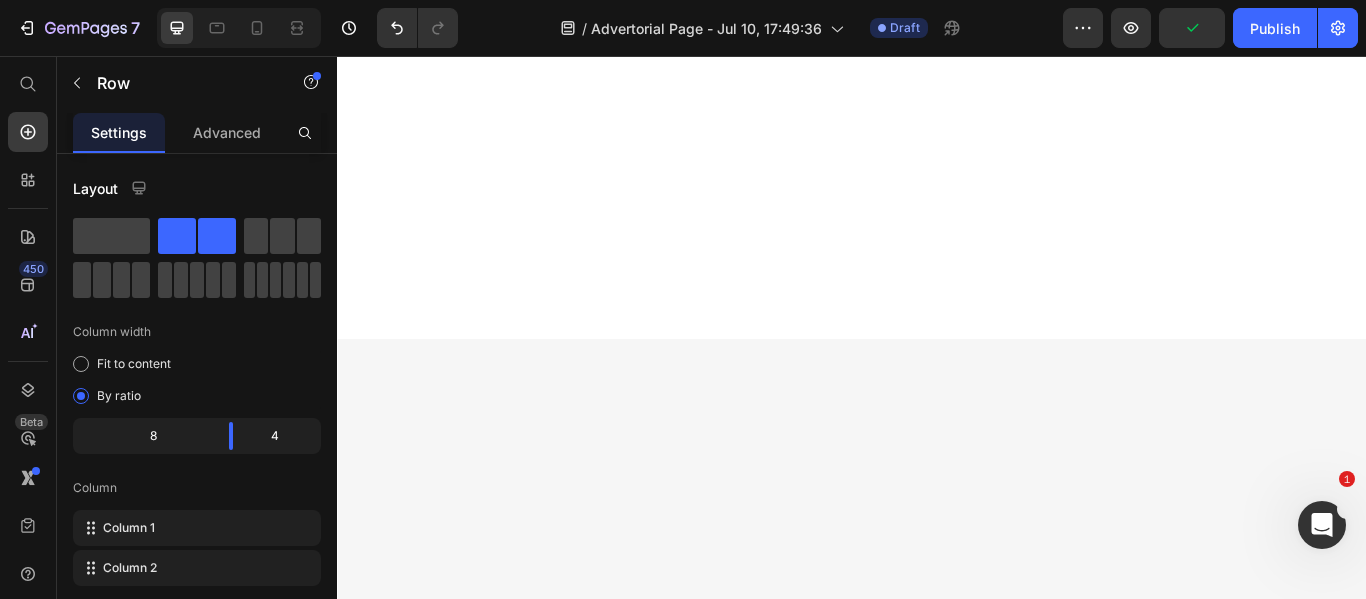 click on "CHECK AVAILABILITY" at bounding box center [885, -1230] 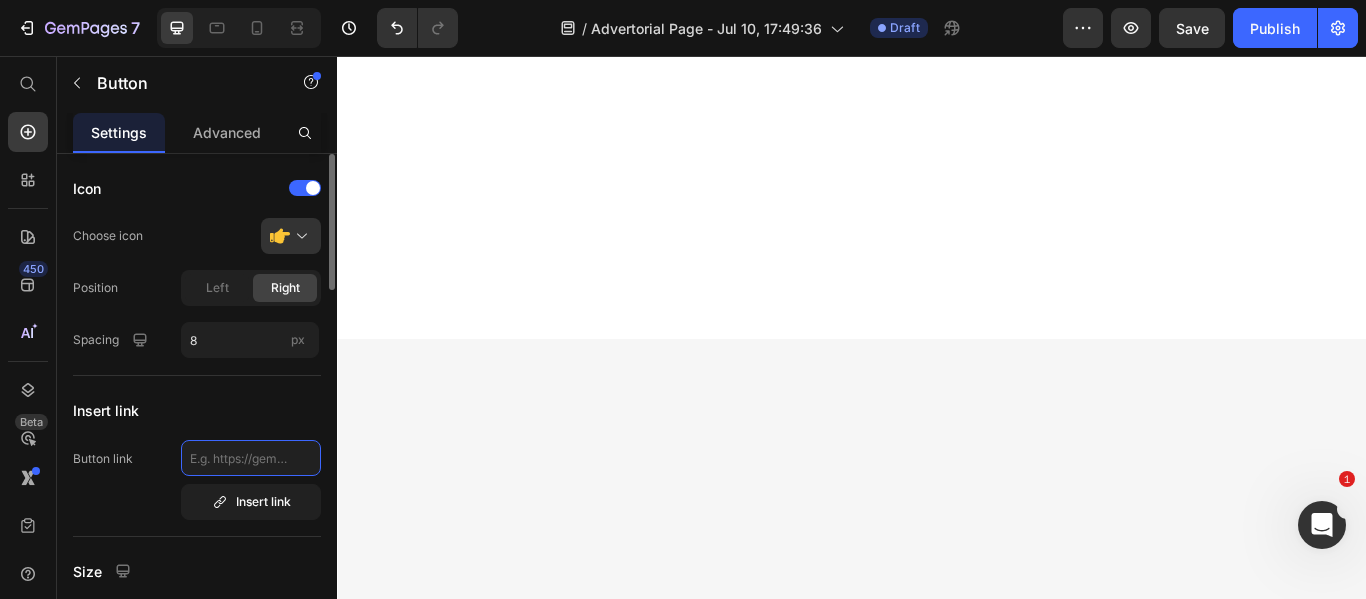 click 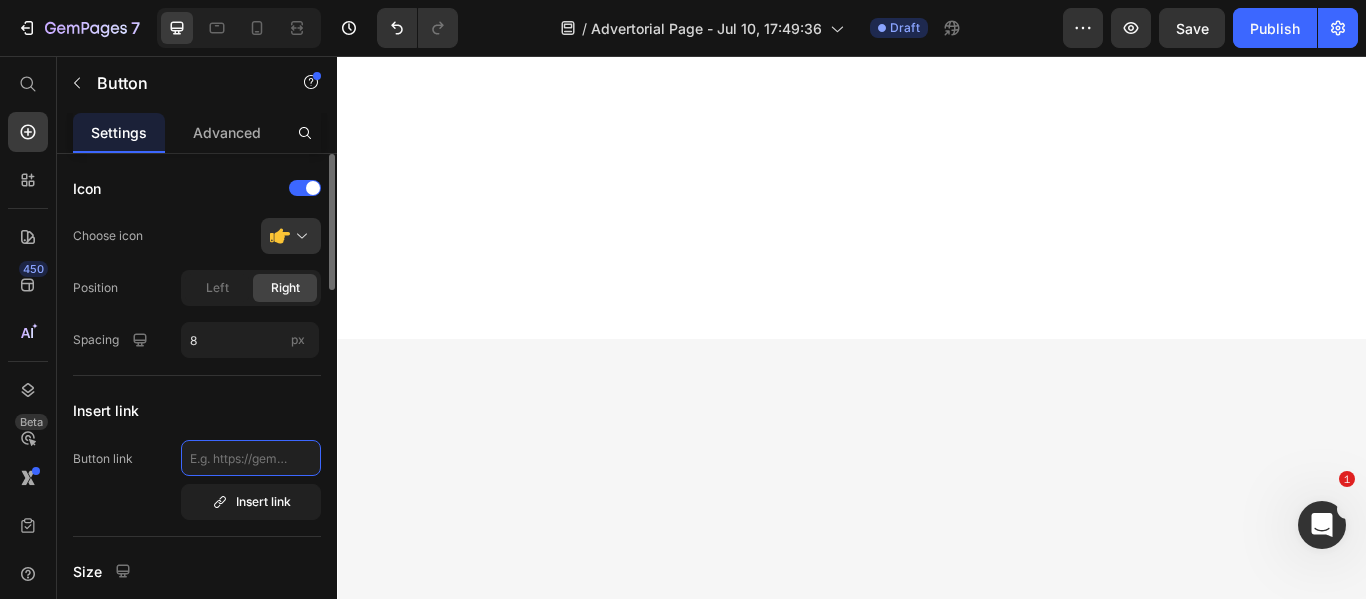 paste on "https://myupsurge.com/collections/household-supplies/products/memory-foam-contoured-support-neck-pillow" 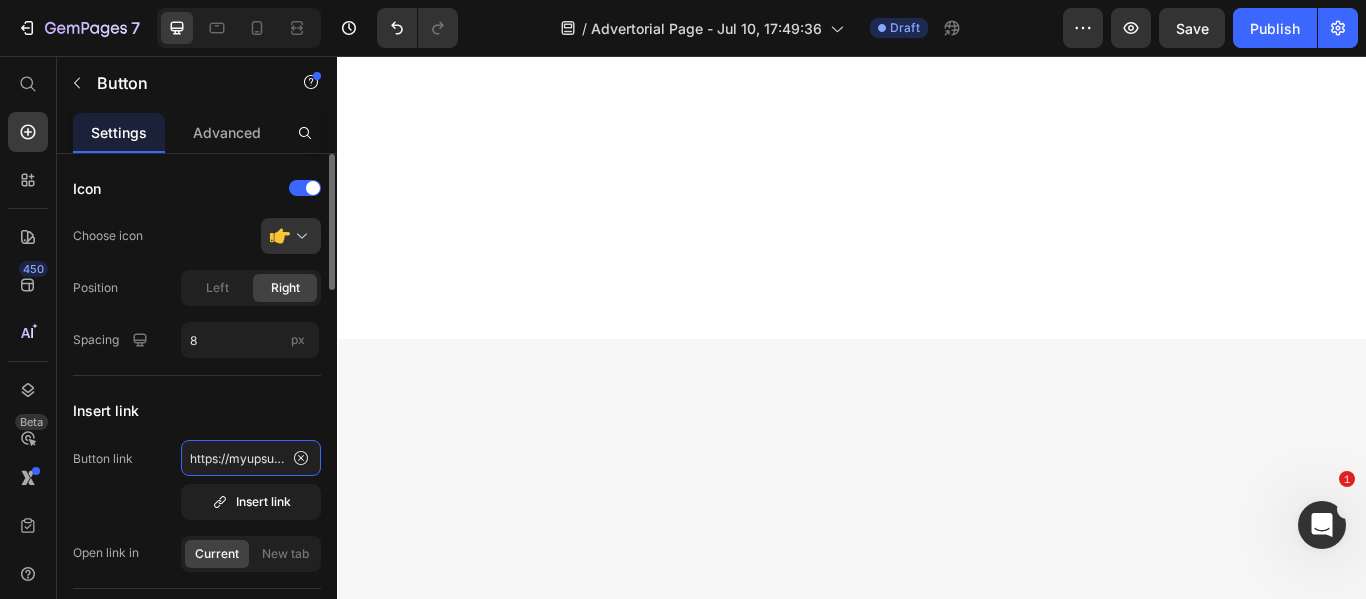 scroll, scrollTop: 0, scrollLeft: 539, axis: horizontal 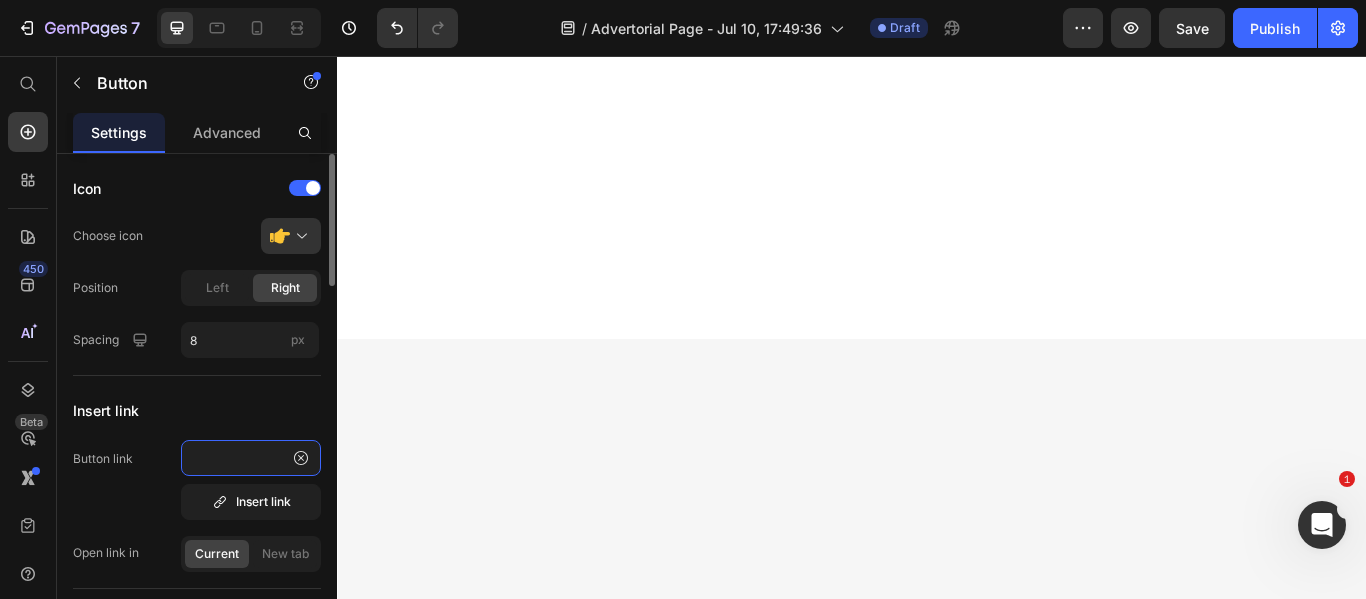 type on "https://myupsurge.com/collections/household-supplies/products/memory-foam-contoured-support-neck-pillow" 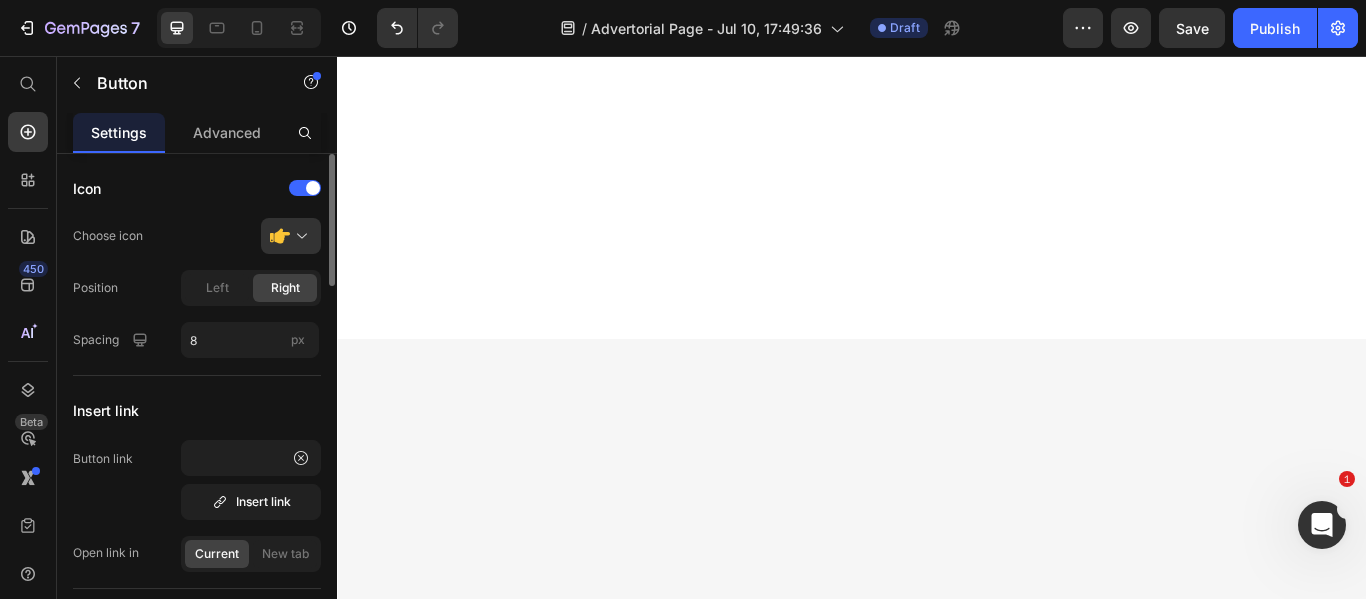 scroll, scrollTop: 0, scrollLeft: 0, axis: both 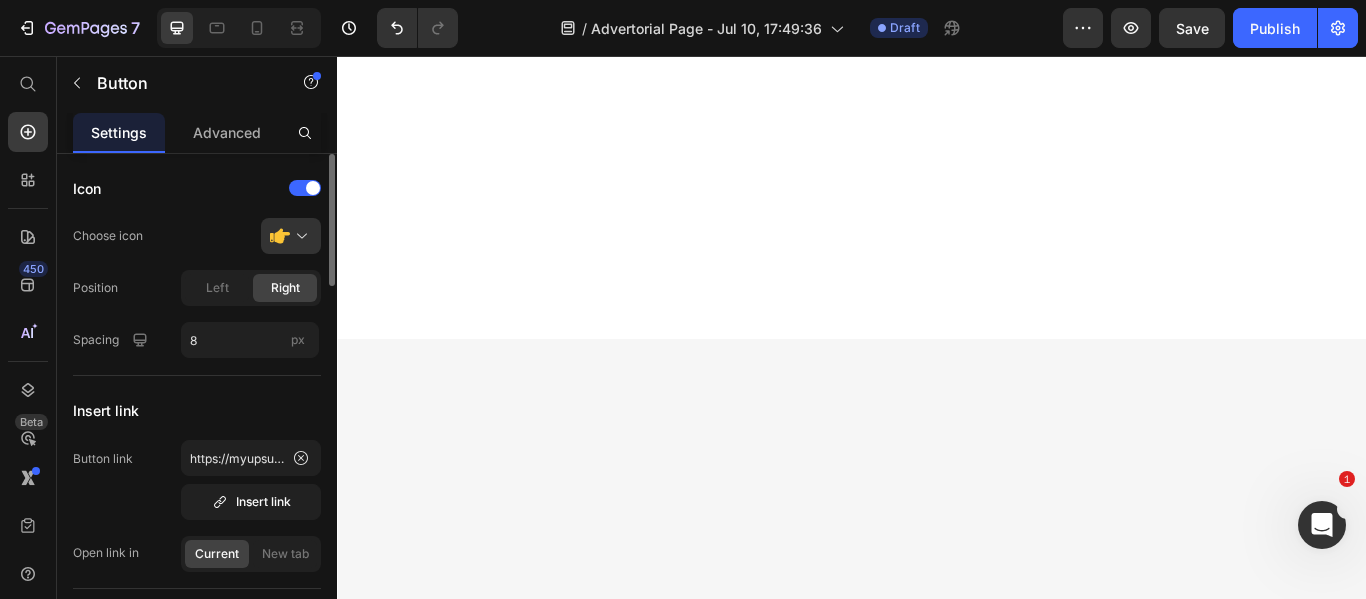 click on "Current" 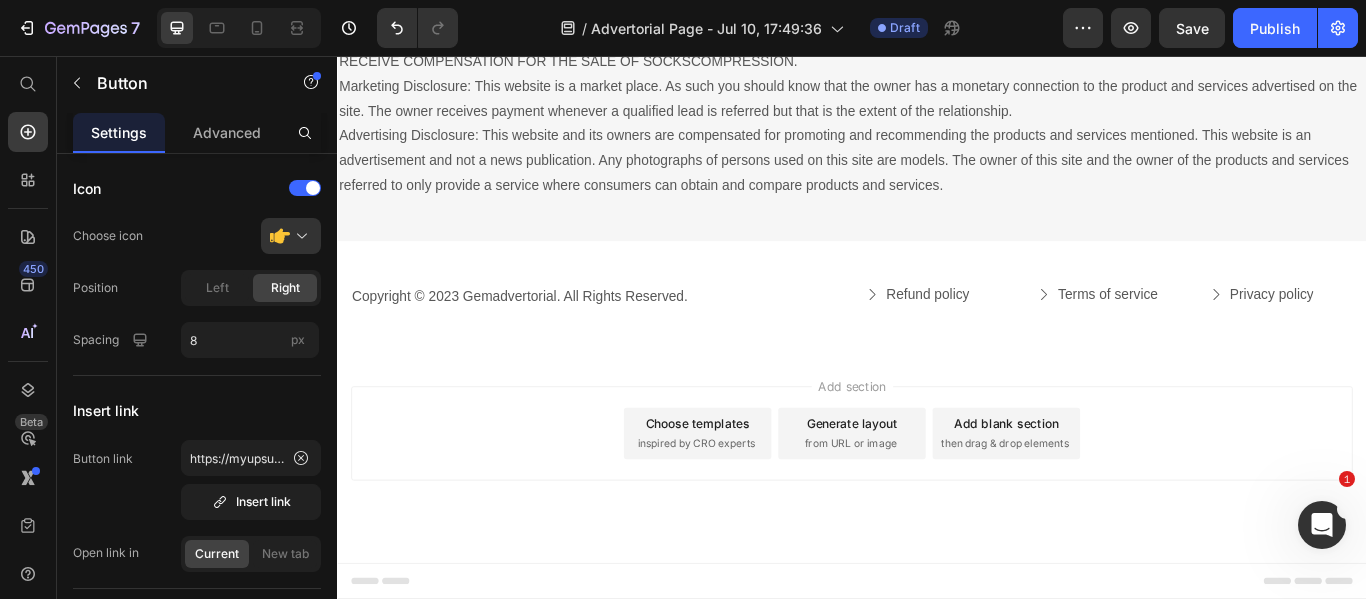 scroll, scrollTop: 6695, scrollLeft: 0, axis: vertical 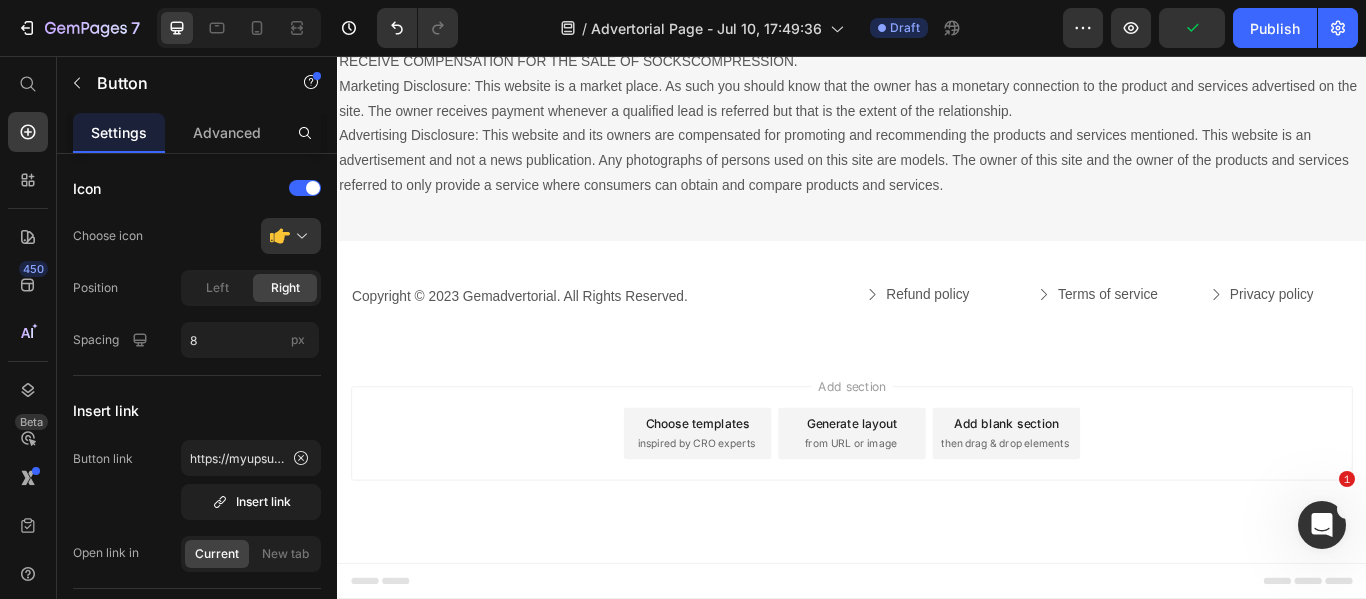 click 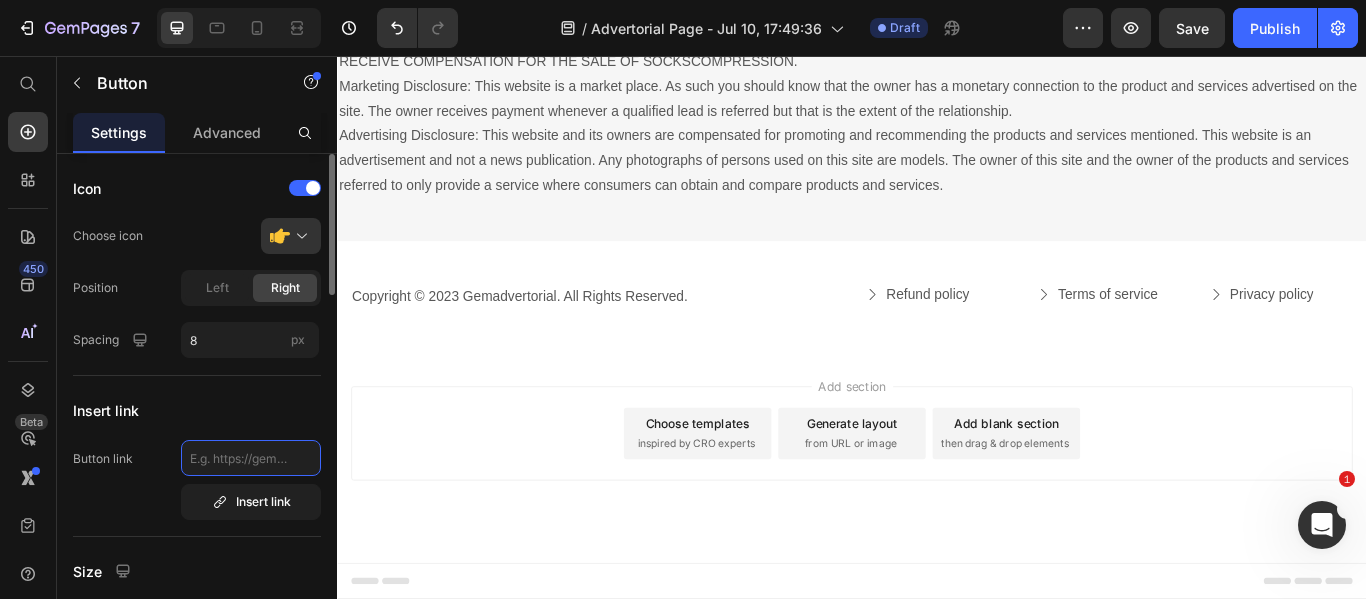 click 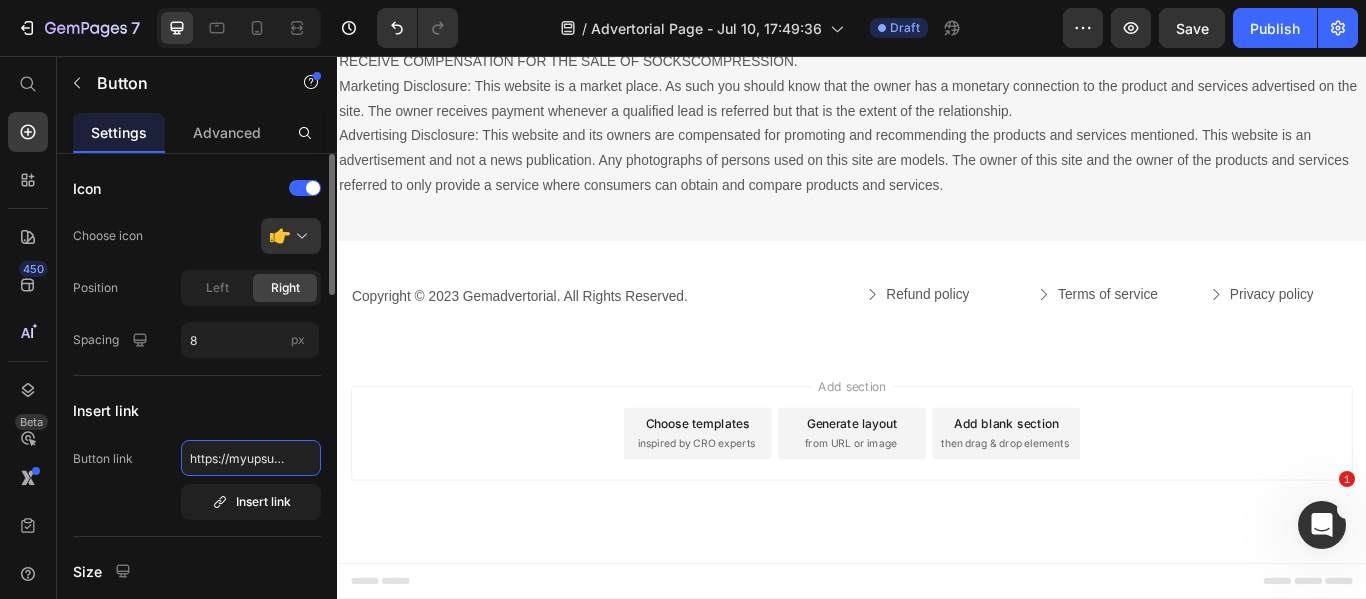 scroll, scrollTop: 0, scrollLeft: 539, axis: horizontal 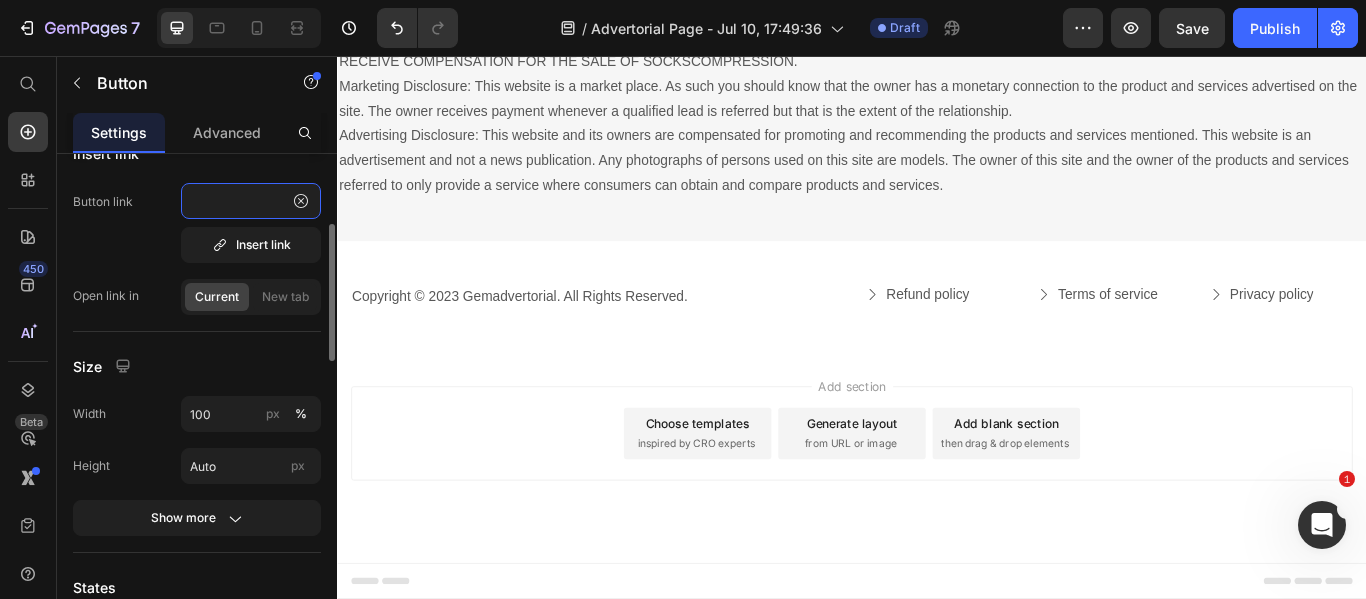 type on "https://myupsurge.com/collections/household-supplies/products/memory-foam-contoured-support-neck-pillow" 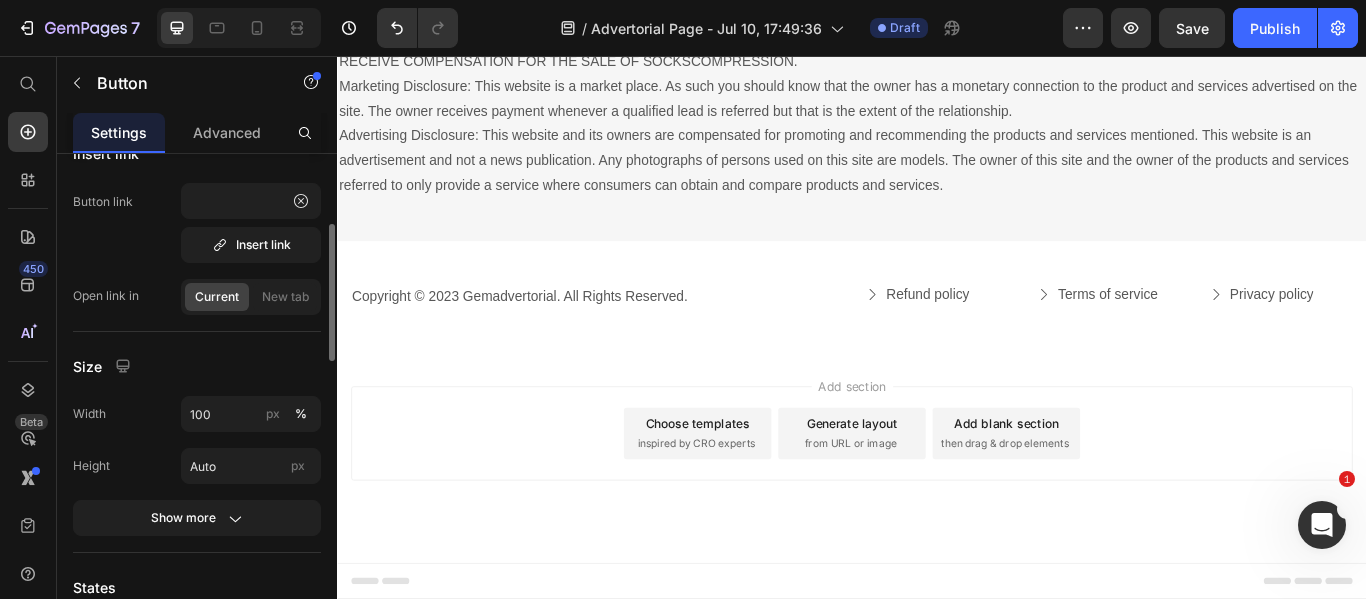 scroll, scrollTop: 0, scrollLeft: 0, axis: both 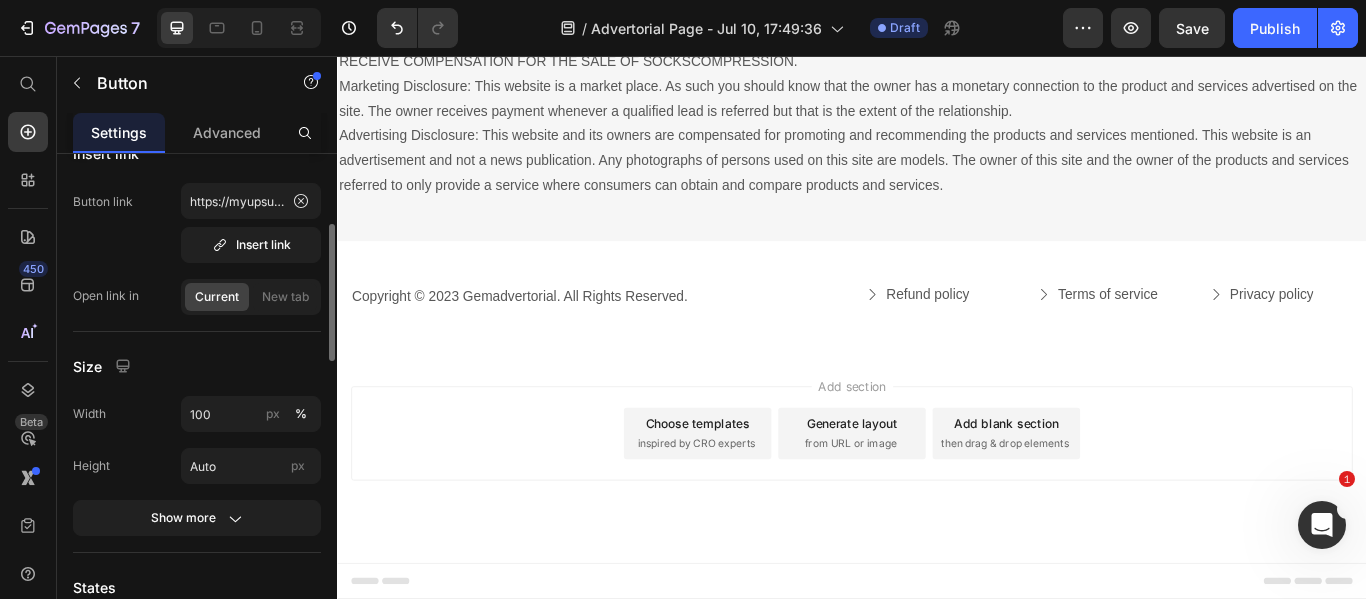 click on "Current" 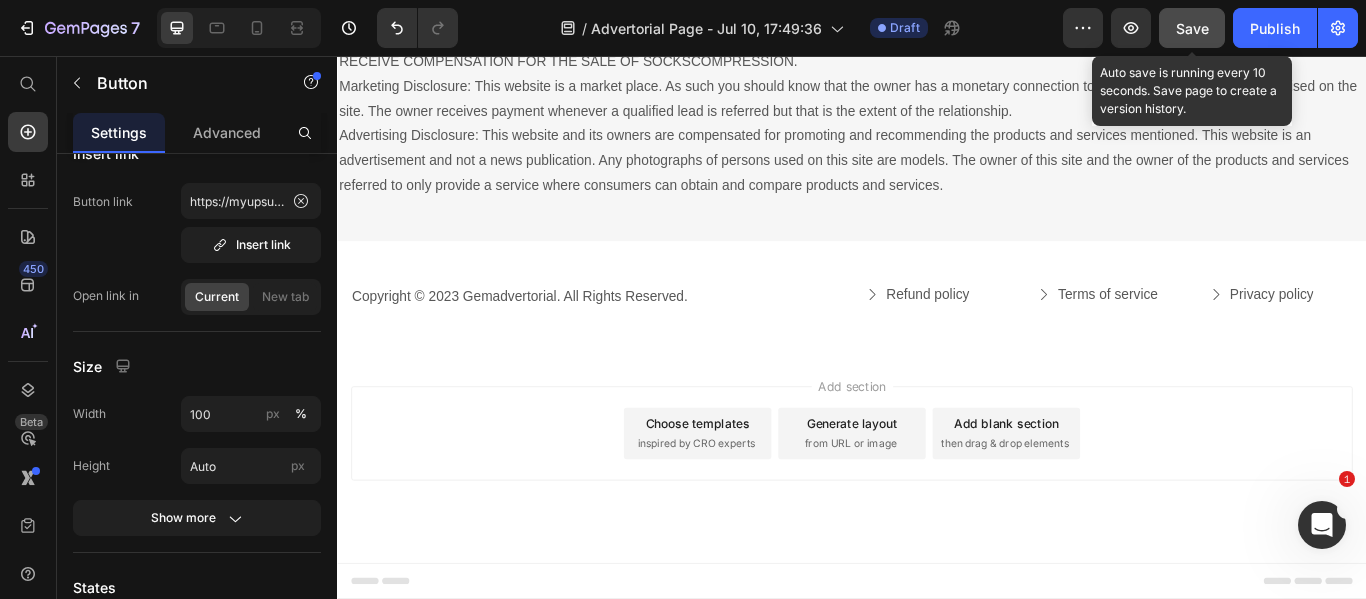 click on "Save" 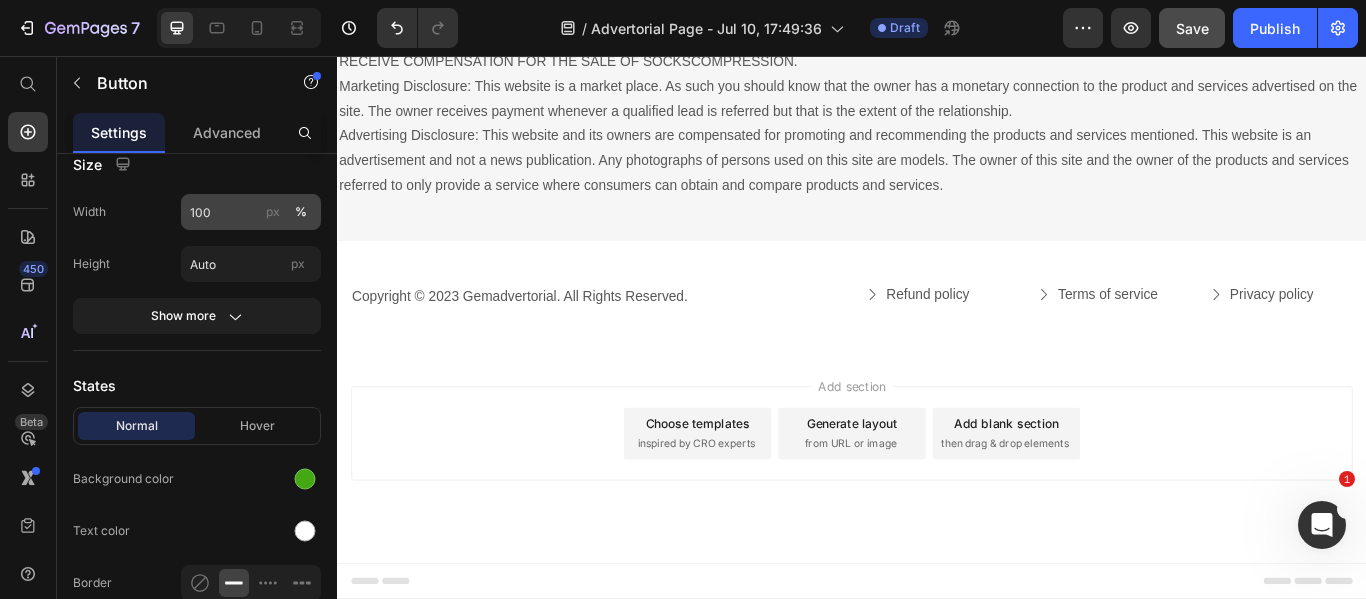 scroll, scrollTop: 0, scrollLeft: 0, axis: both 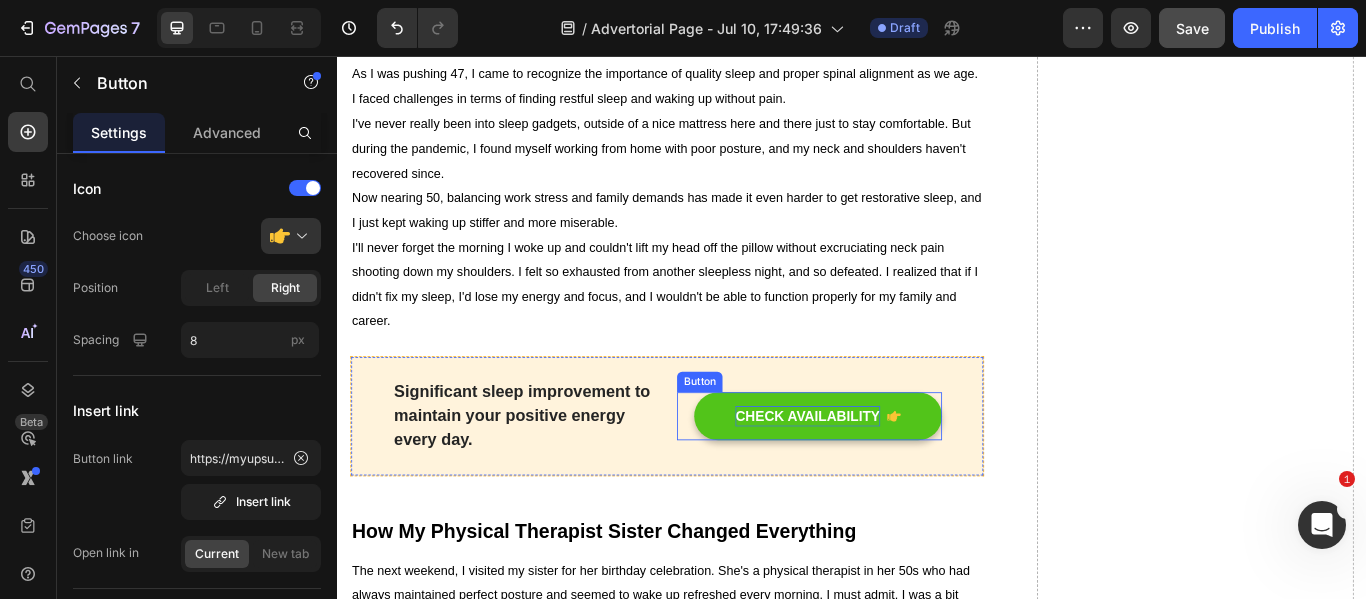 click on "CHECK AVAILABILITY" at bounding box center [885, 476] 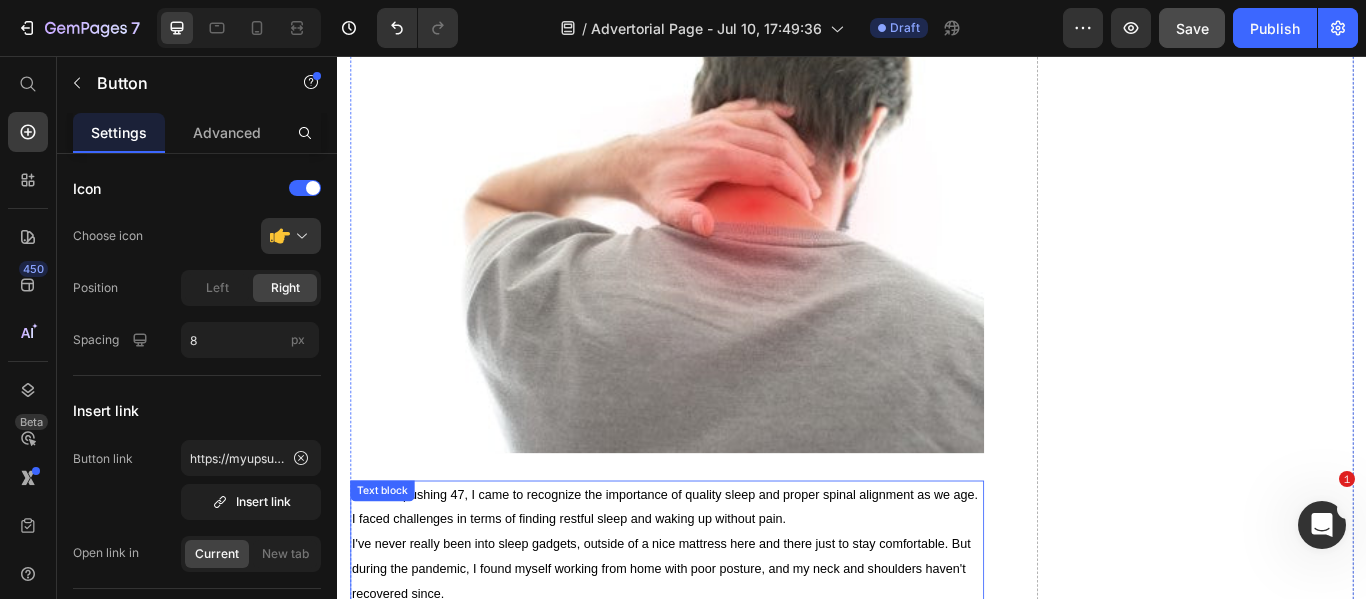scroll, scrollTop: 0, scrollLeft: 0, axis: both 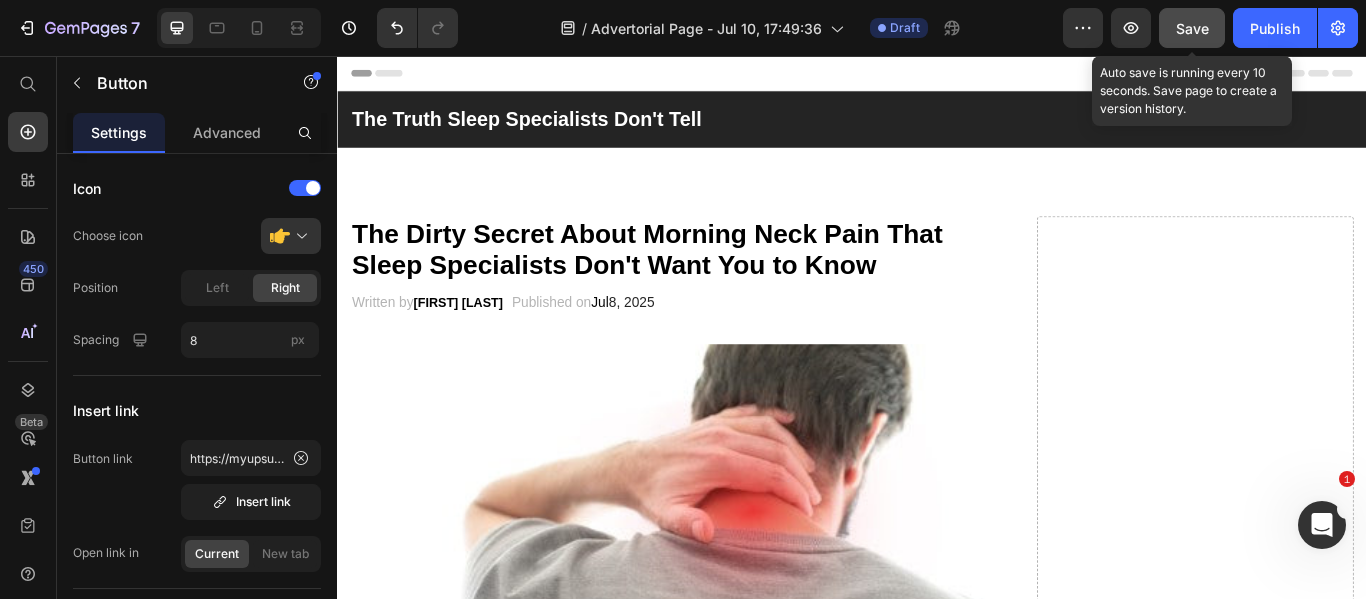 click on "Save" at bounding box center [1192, 28] 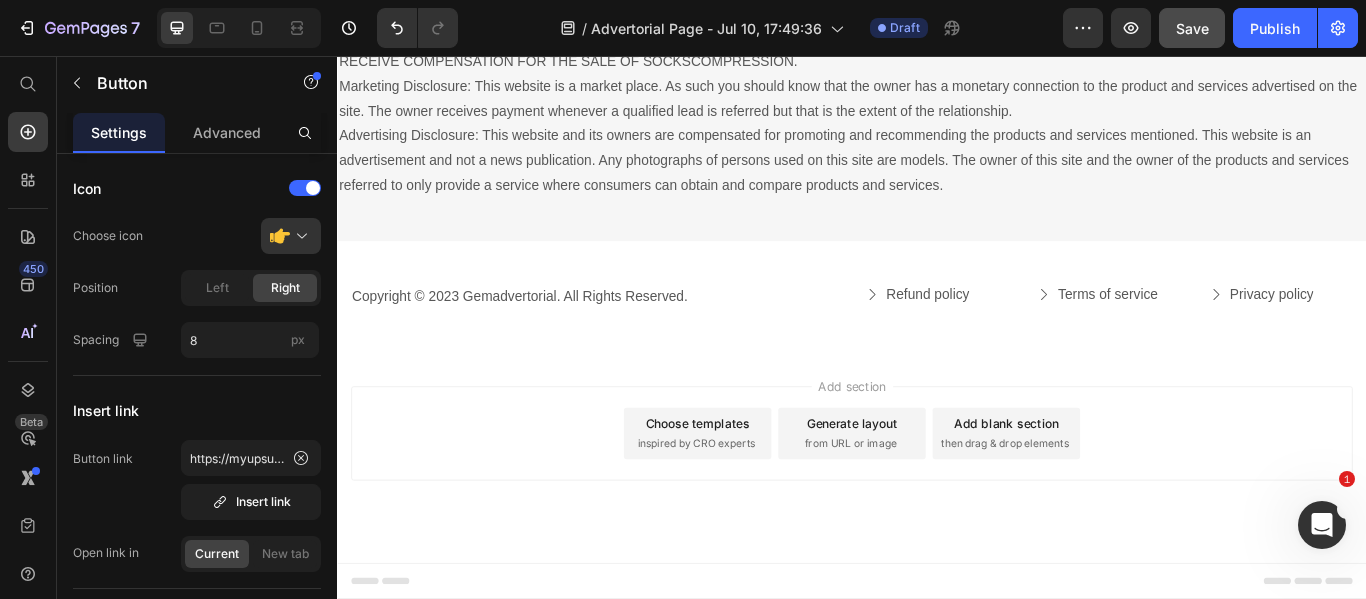 scroll, scrollTop: 6821, scrollLeft: 0, axis: vertical 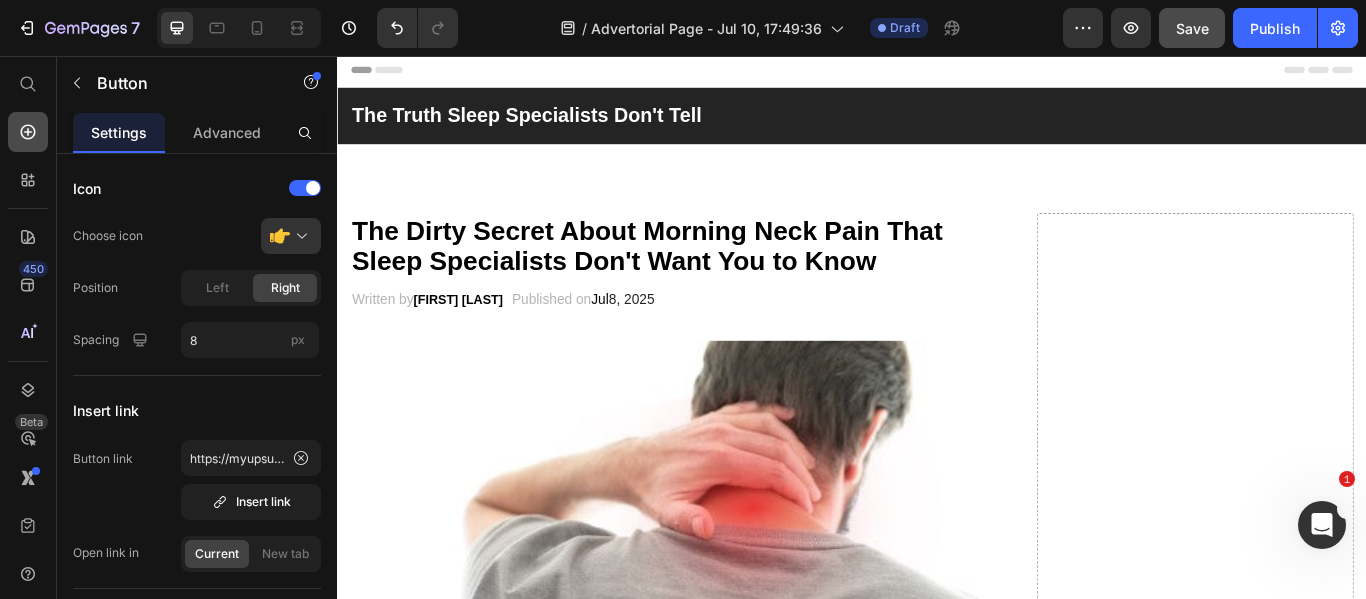 click 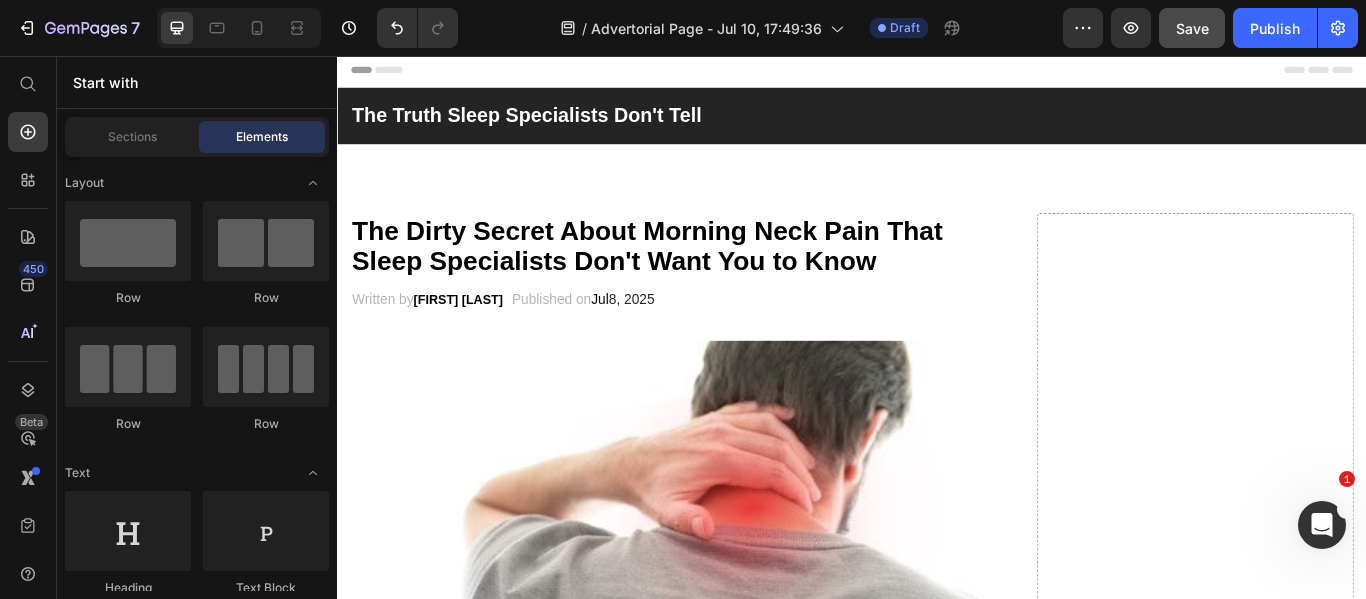 click on "Start with" at bounding box center [197, 82] 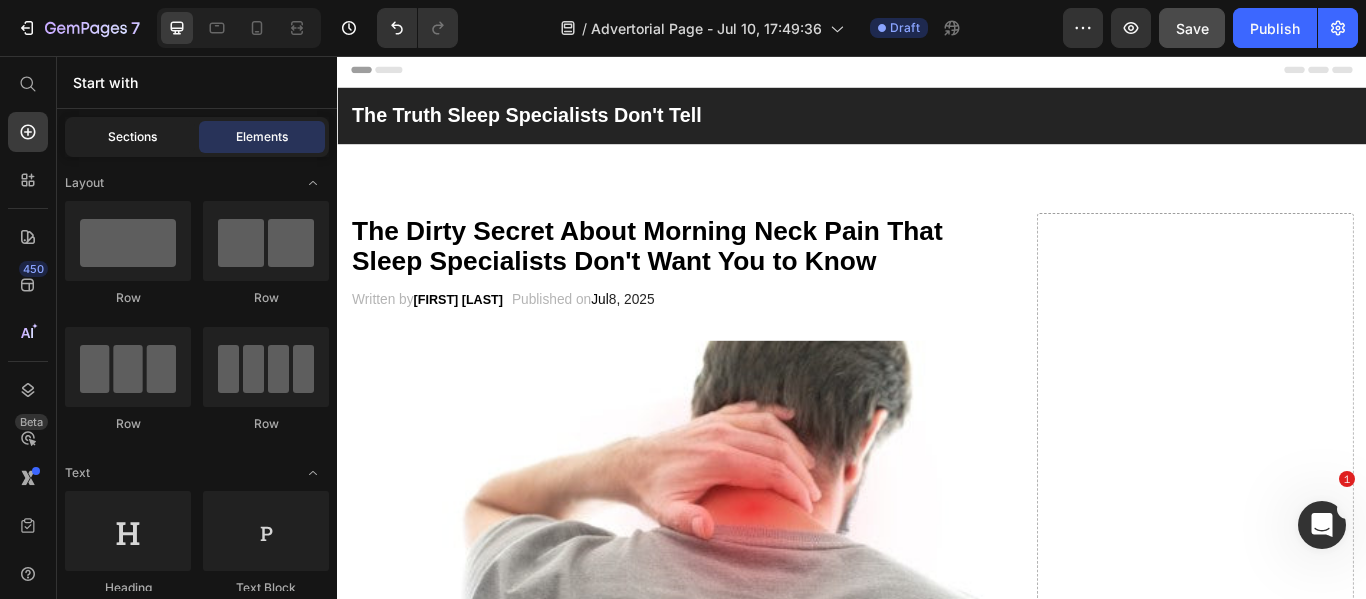 click on "Sections" at bounding box center [132, 137] 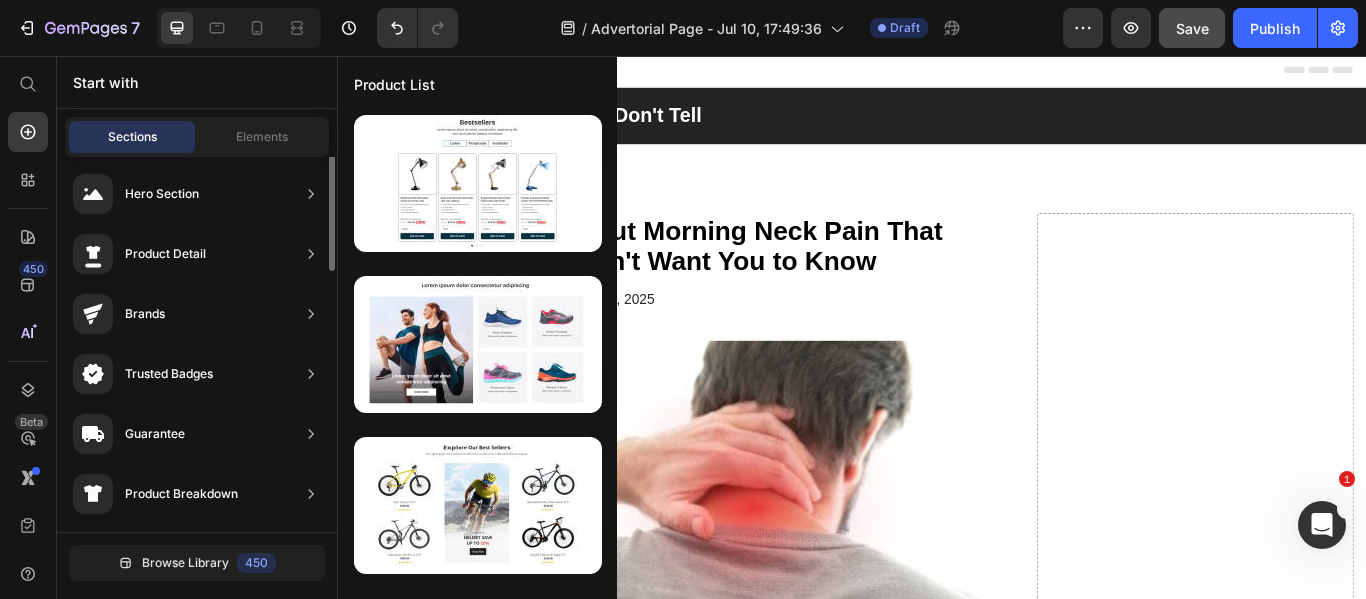 scroll, scrollTop: 0, scrollLeft: 0, axis: both 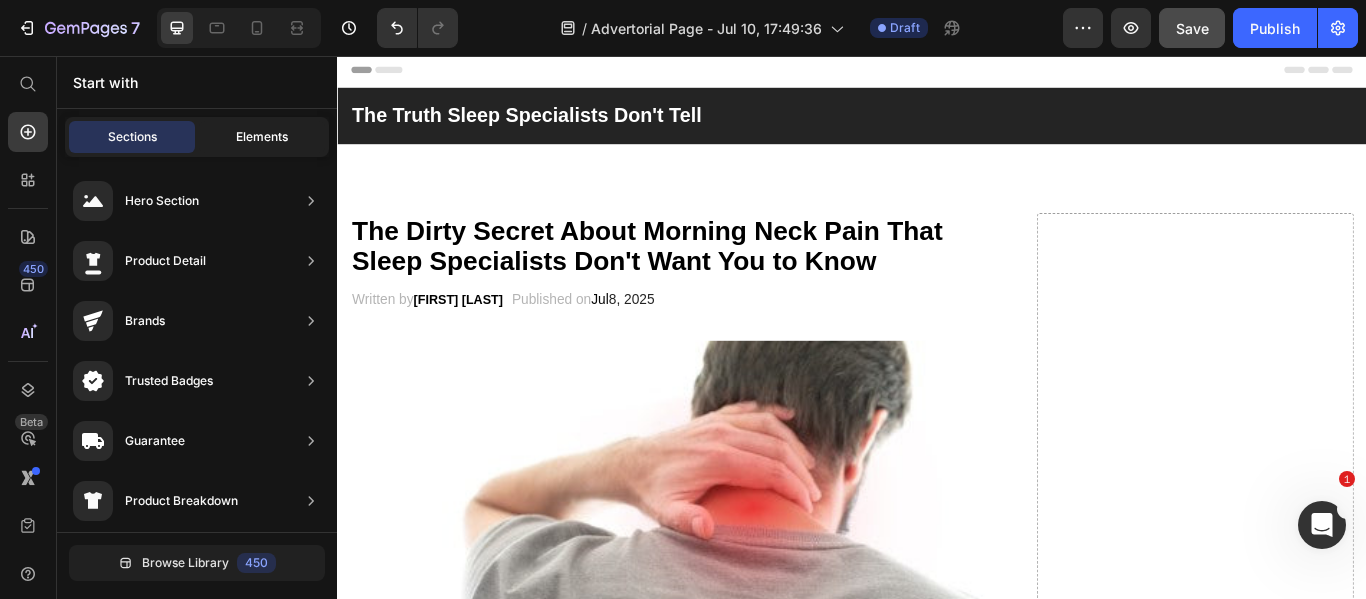 click on "Elements" at bounding box center (262, 137) 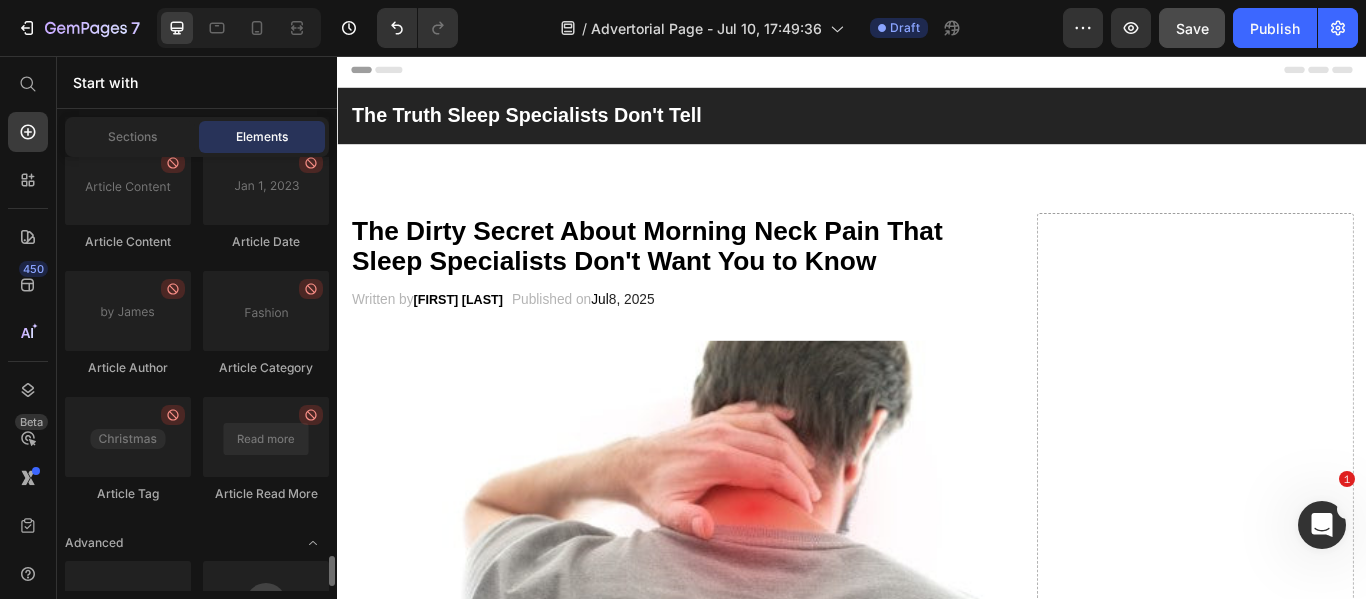 scroll, scrollTop: 5744, scrollLeft: 0, axis: vertical 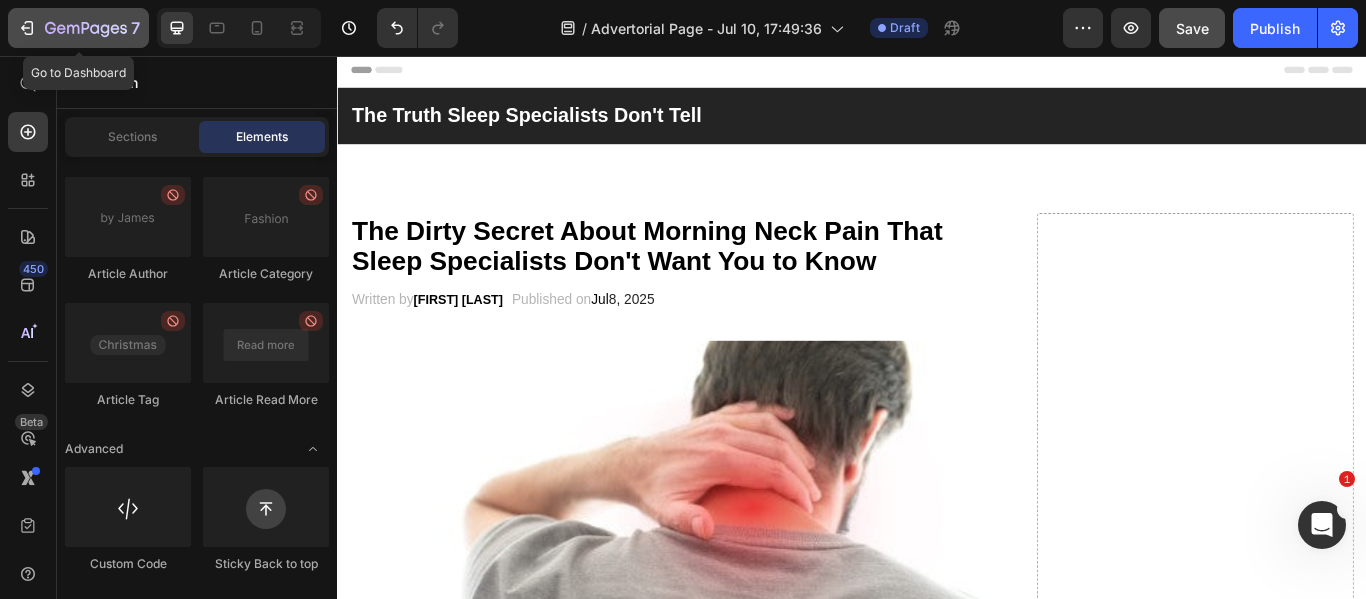 click 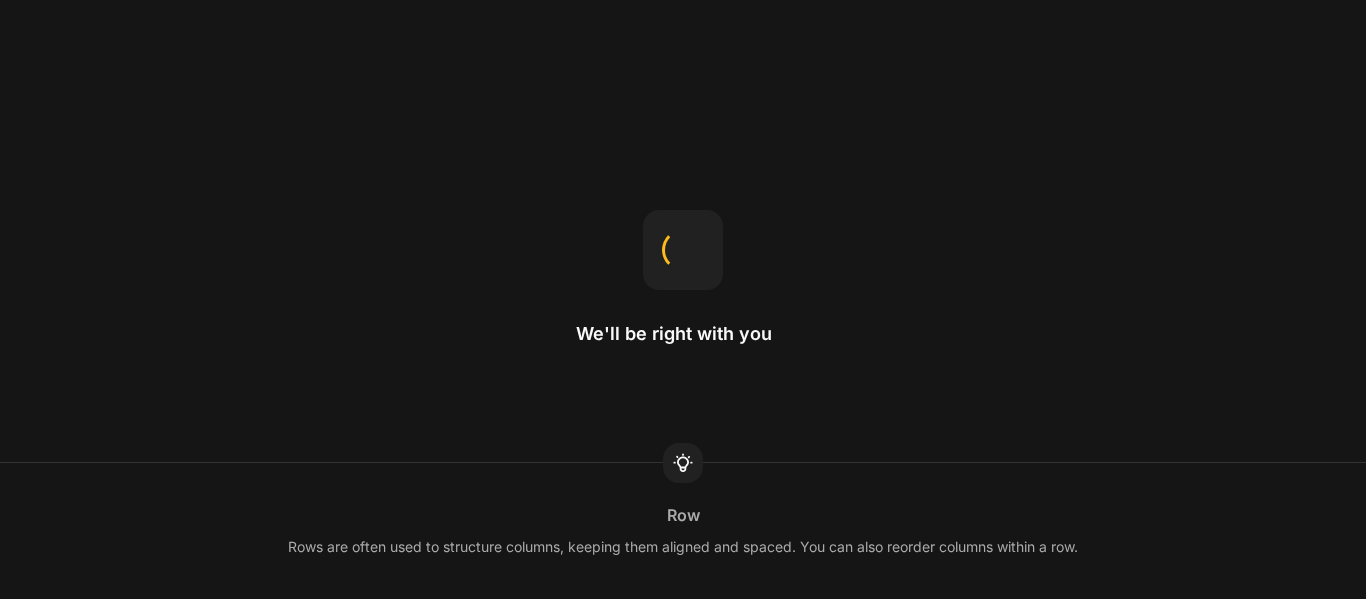 scroll, scrollTop: 0, scrollLeft: 0, axis: both 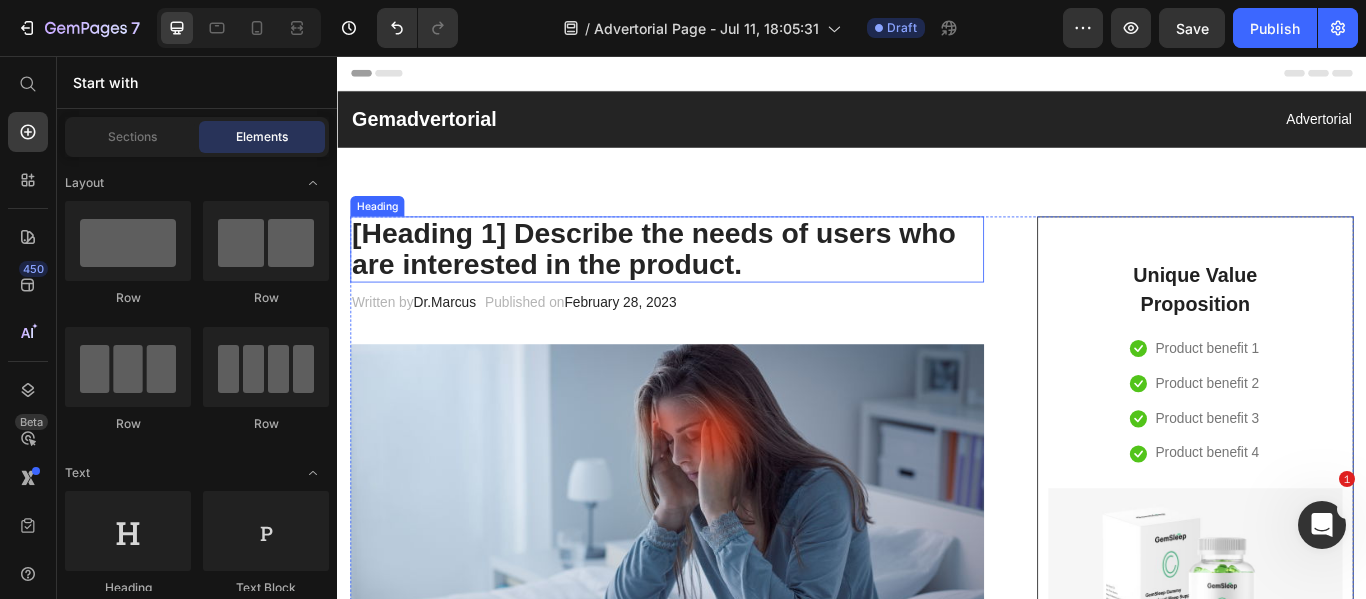 click on "[Heading 1] Describe the needs of users who are interested in the product." at bounding box center [721, 281] 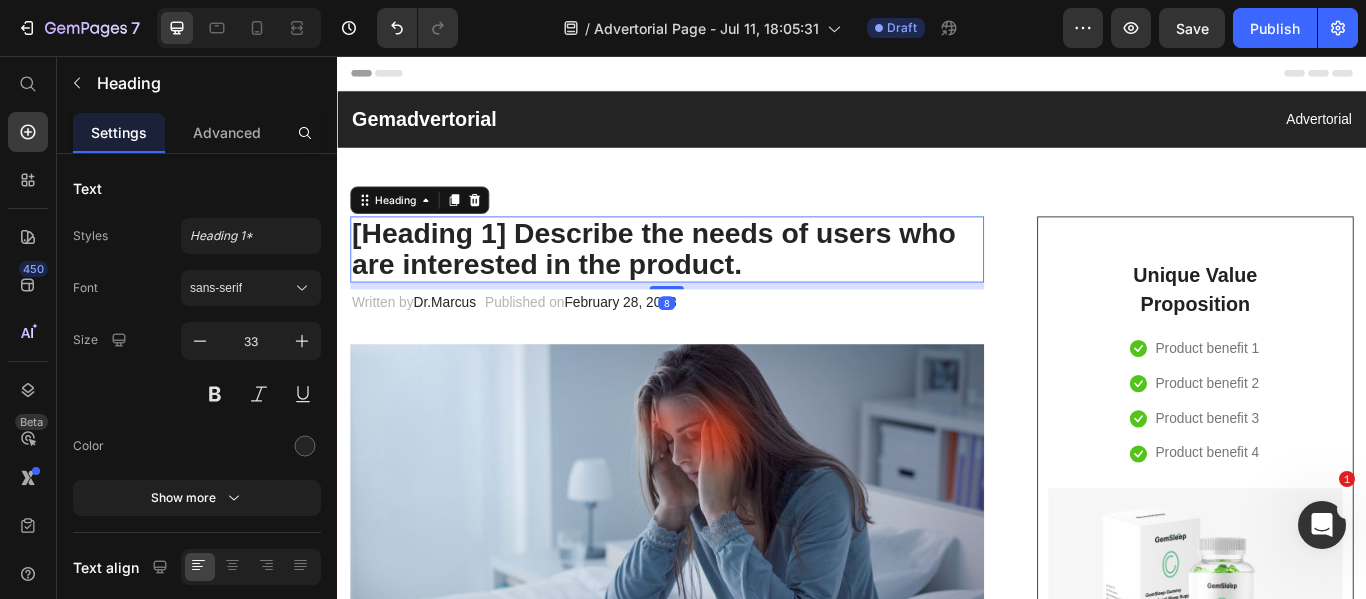 click on "[Heading 1] Describe the needs of users who are interested in the product." at bounding box center (721, 281) 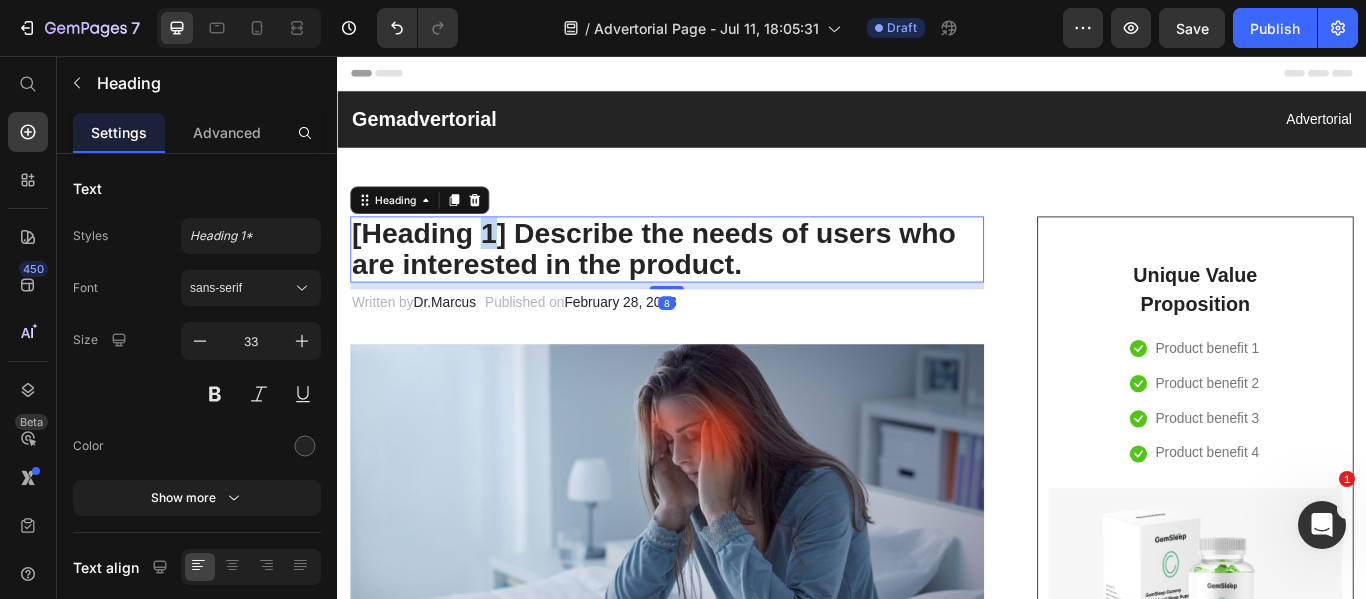 click on "[Heading 1] Describe the needs of users who are interested in the product." at bounding box center (721, 281) 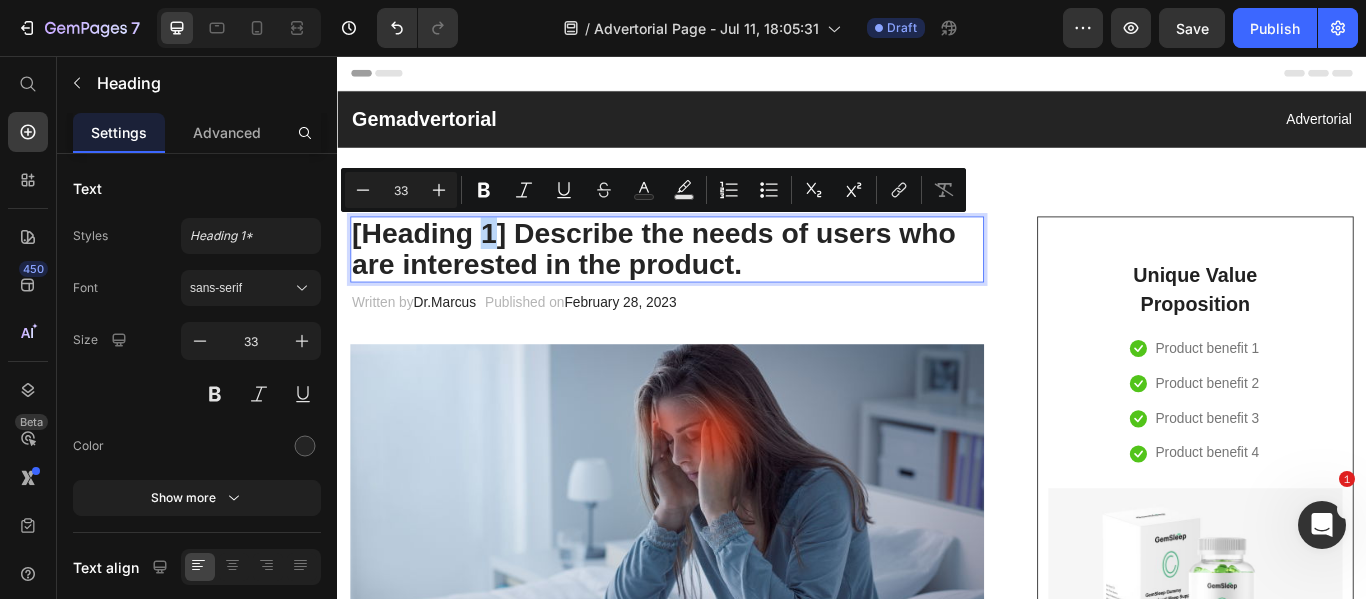 click on "[Heading 1] Describe the needs of users who are interested in the product." at bounding box center [721, 281] 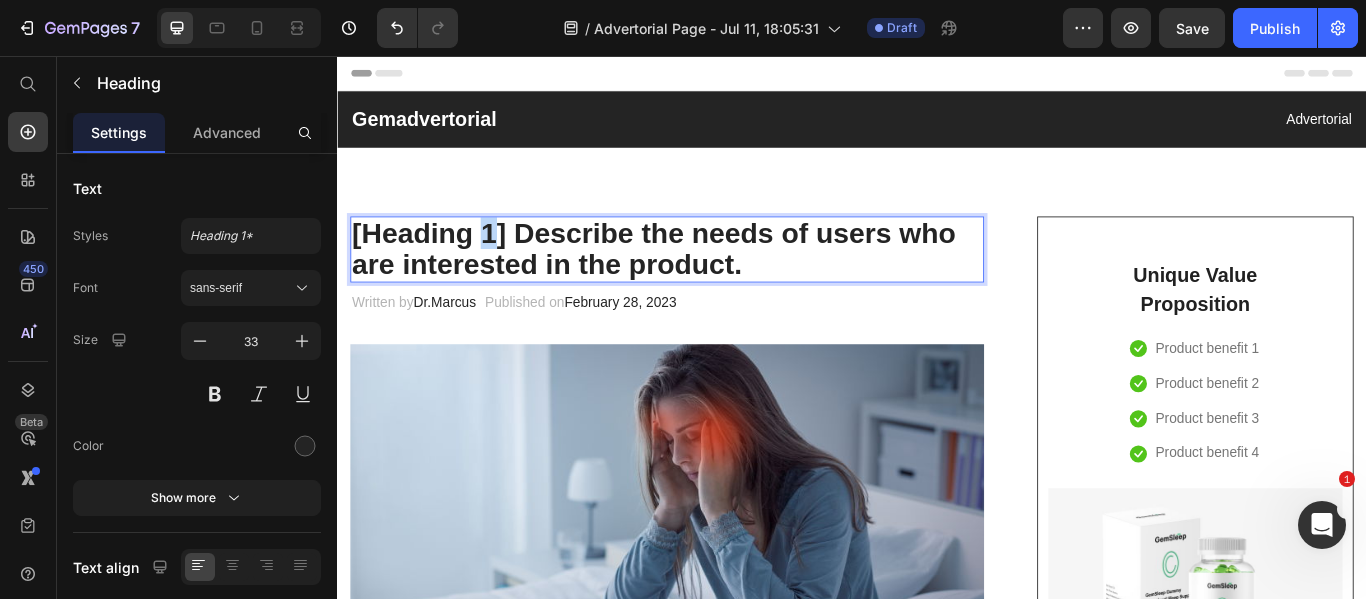 click on "[Heading 1] Describe the needs of users who are interested in the product." at bounding box center [721, 281] 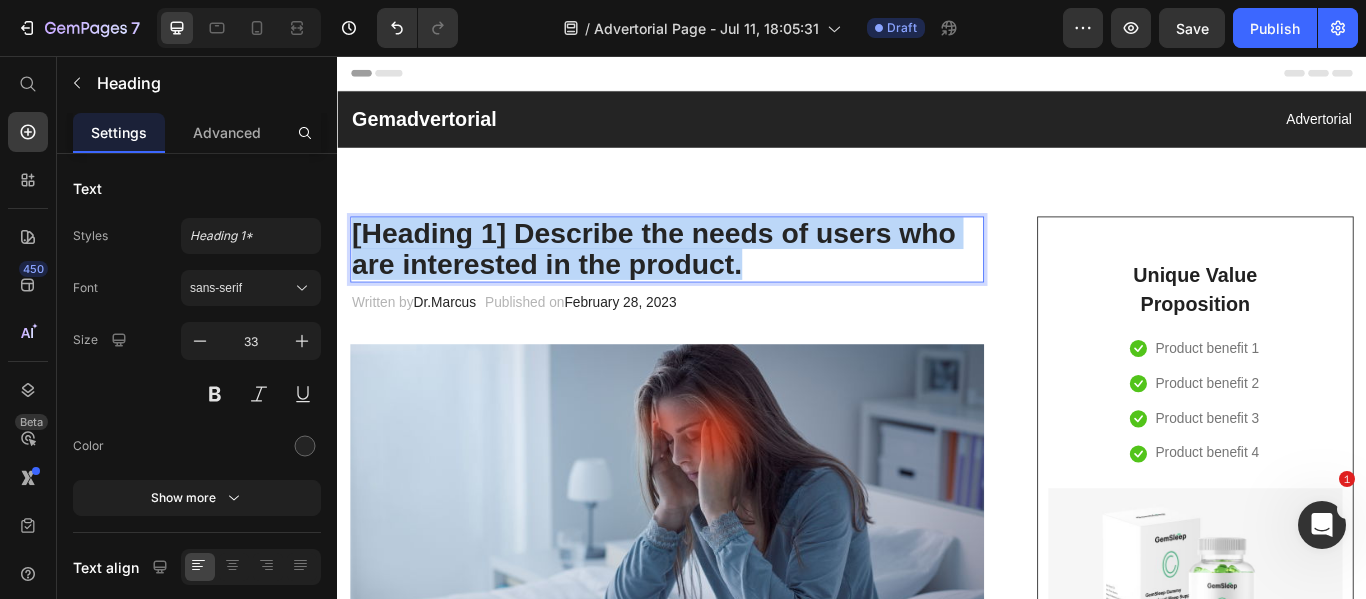 click on "[Heading 1] Describe the needs of users who are interested in the product." at bounding box center [721, 281] 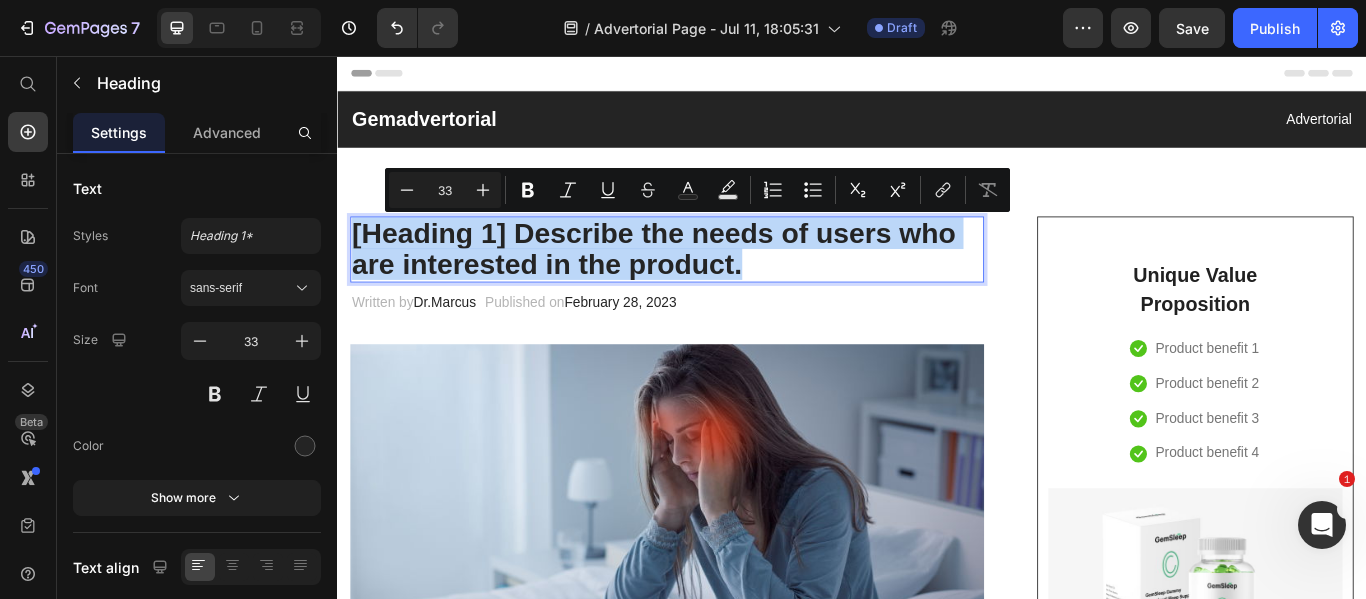 click on "[Heading 1] Describe the needs of users who are interested in the product." at bounding box center (721, 281) 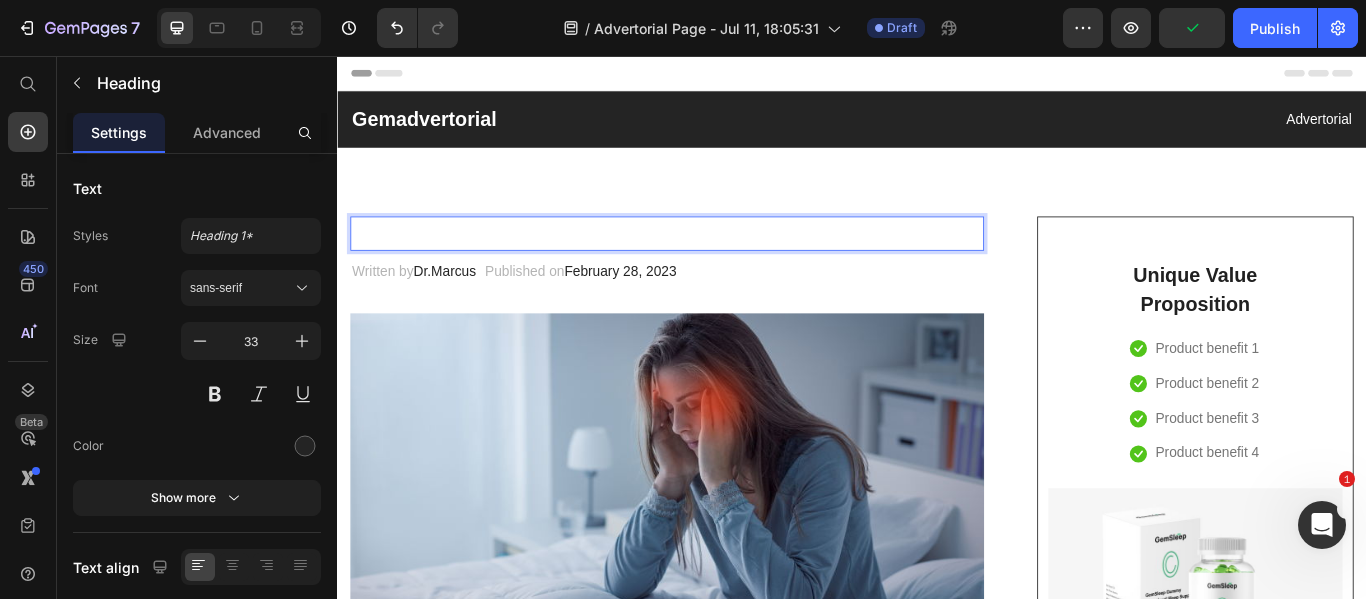 click at bounding box center (721, 263) 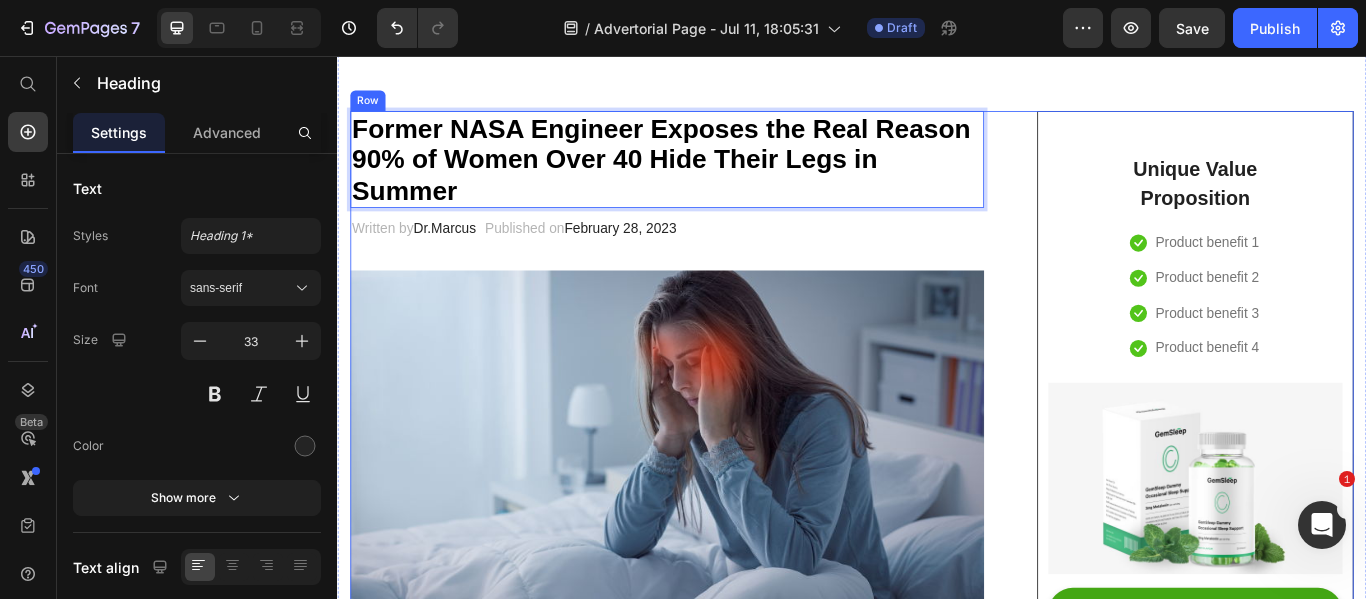 scroll, scrollTop: 125, scrollLeft: 0, axis: vertical 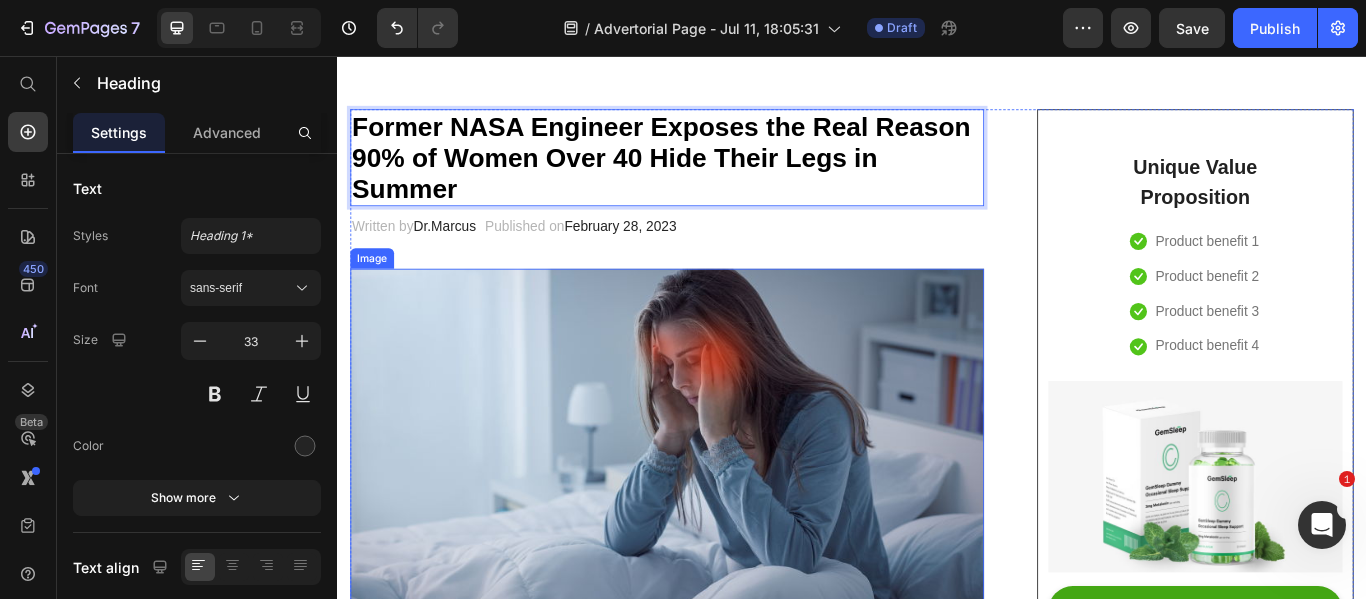 click at bounding box center (721, 511) 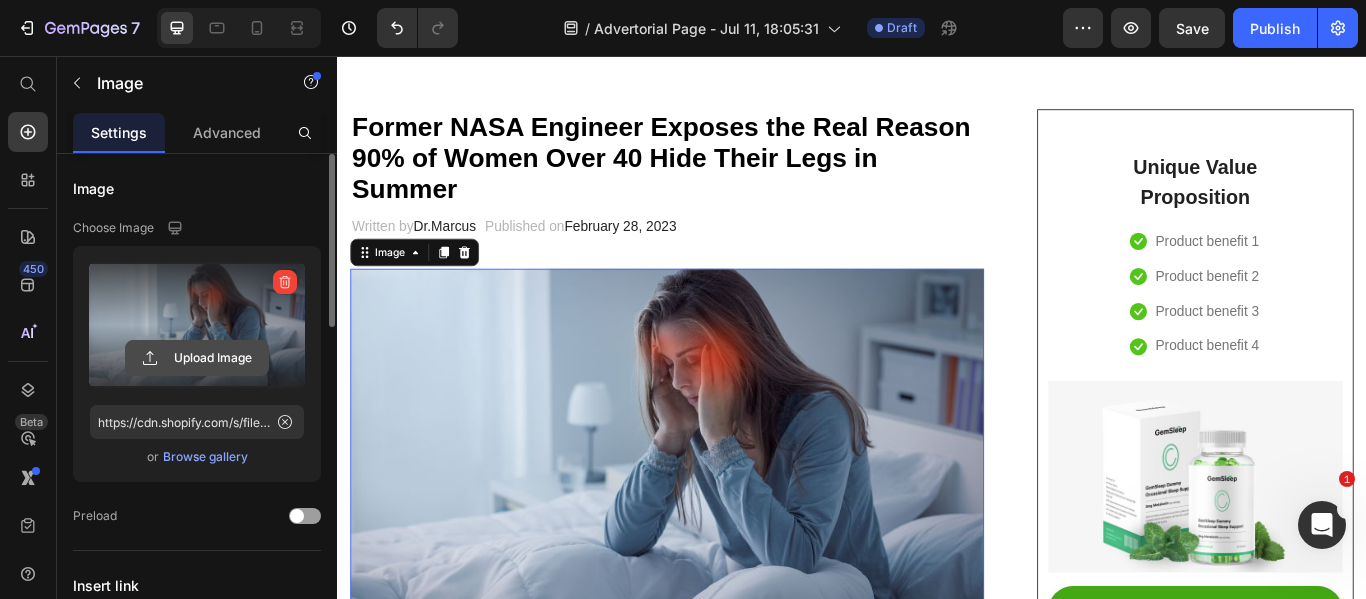 click 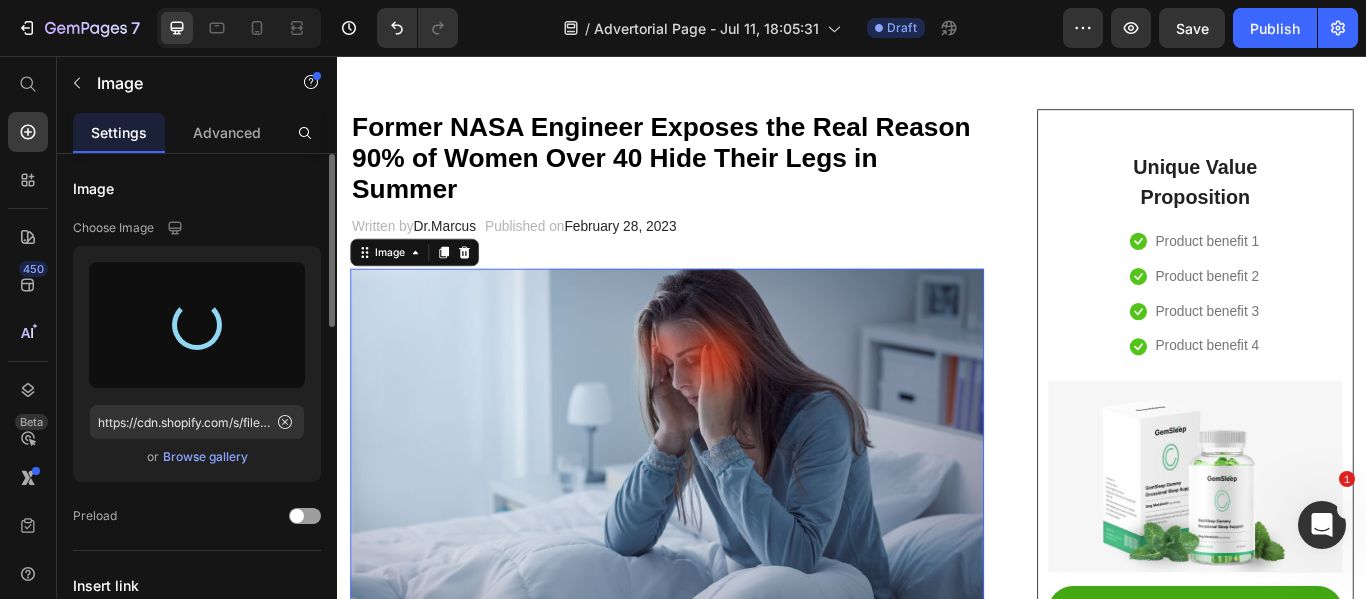 type on "https://cdn.shopify.com/s/files/1/0654/1282/5286/files/gempages_574882863443346544-c420578e-30ae-4919-b01c-5058aba2148b.jpg" 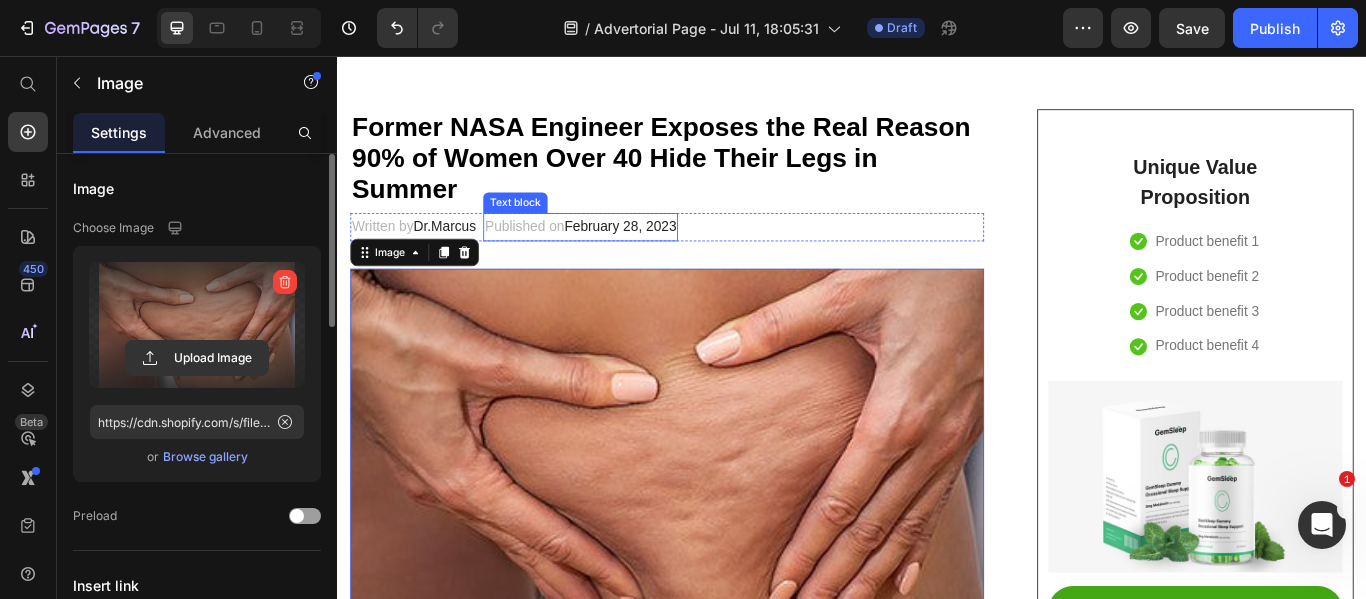 click on "February 28, 2023" at bounding box center [667, 254] 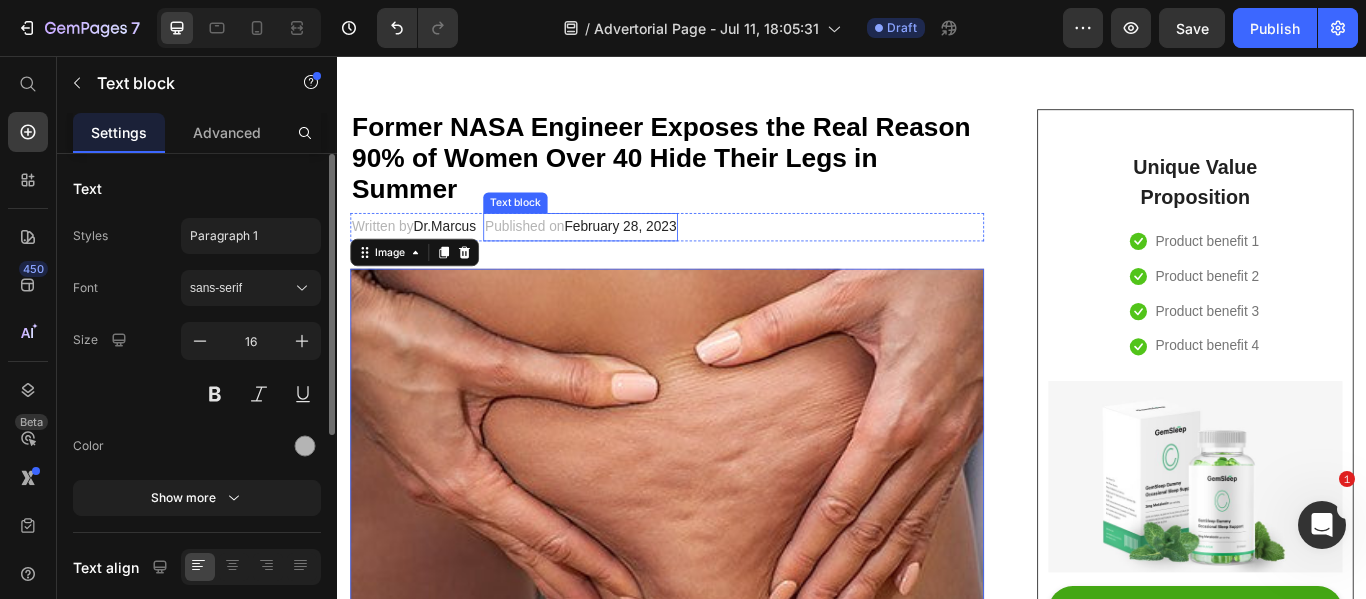 click on "February 28, 2023" at bounding box center (667, 254) 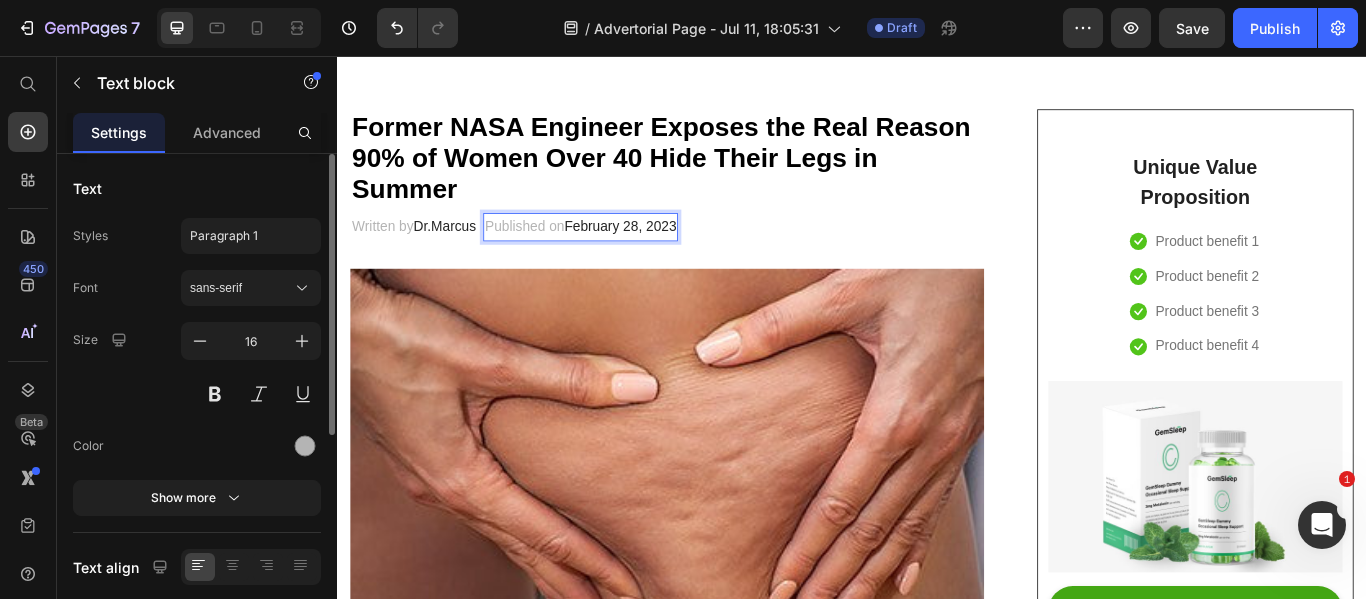 click on "February 28, 2023" at bounding box center (667, 254) 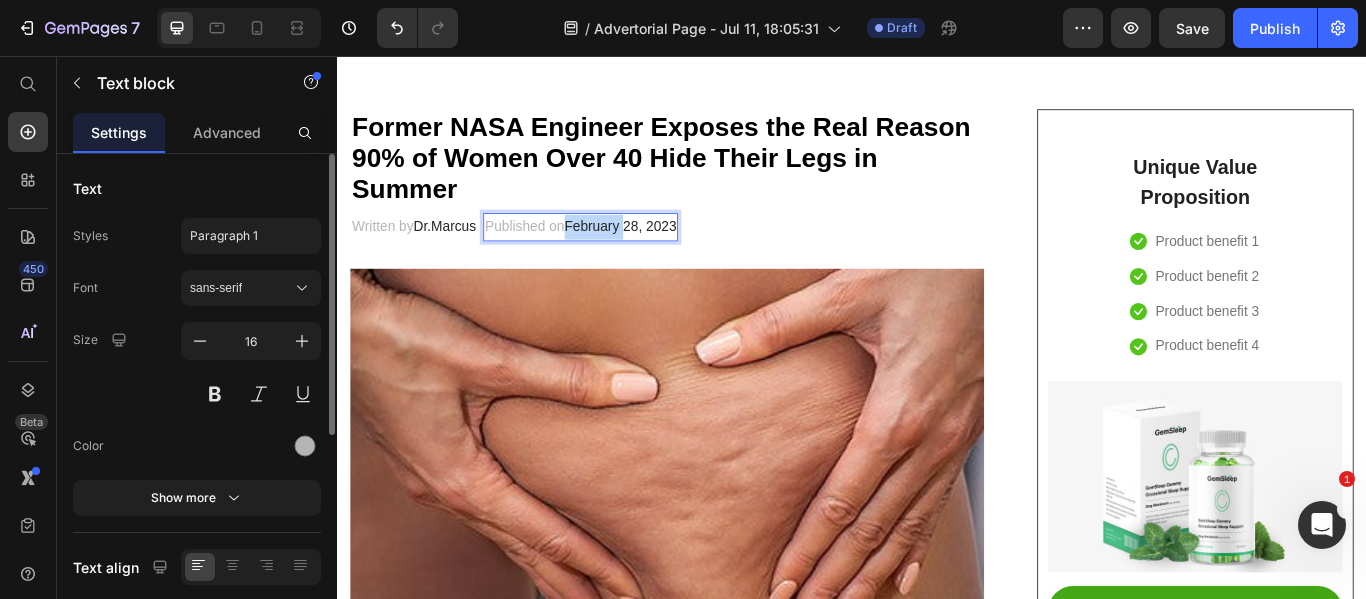 click on "February 28, 2023" at bounding box center [667, 254] 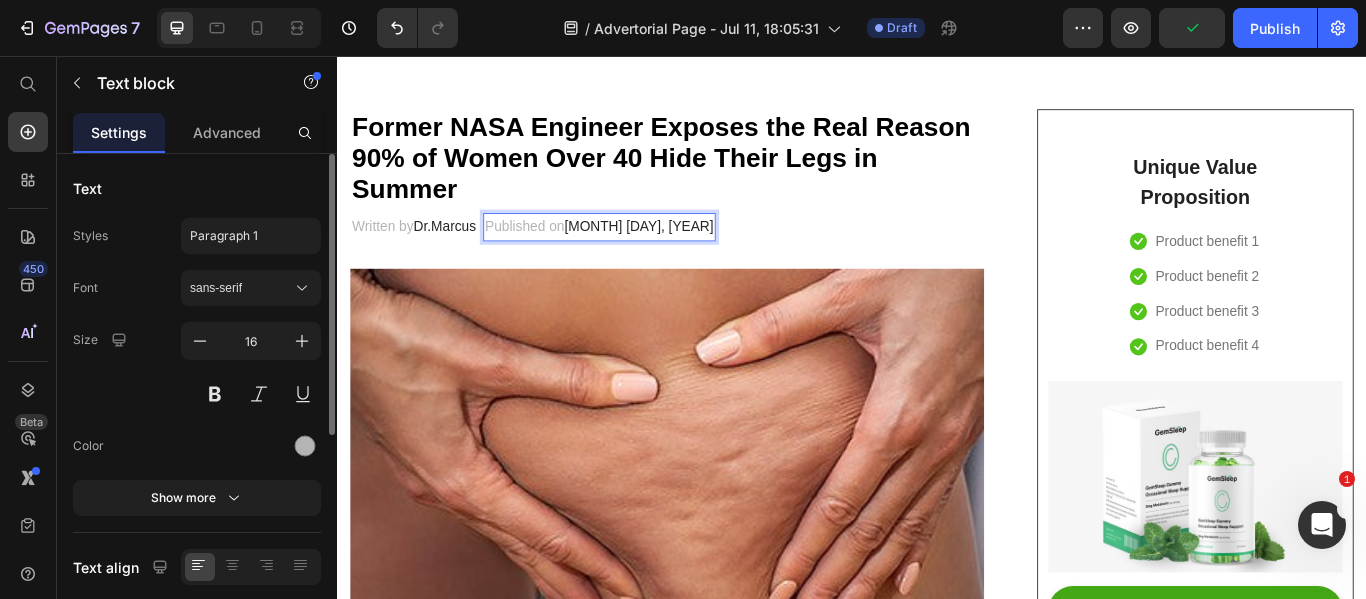 click on "July 28, 2023" at bounding box center (689, 254) 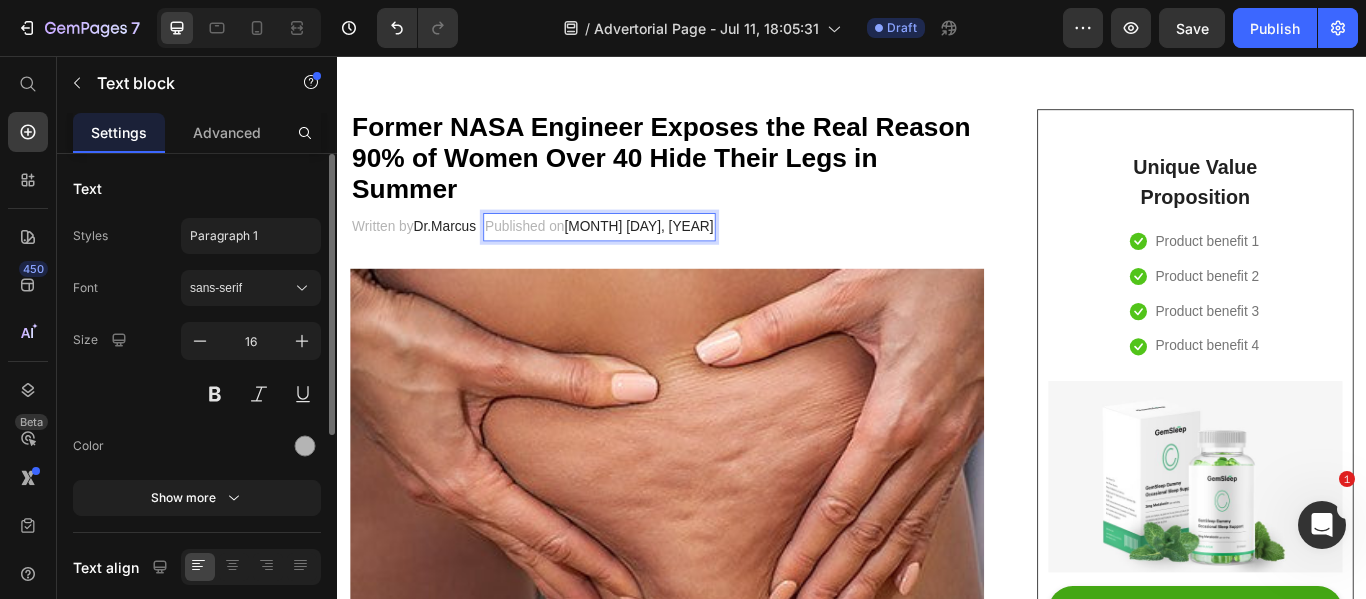 click on "July 11, 2023" at bounding box center [689, 254] 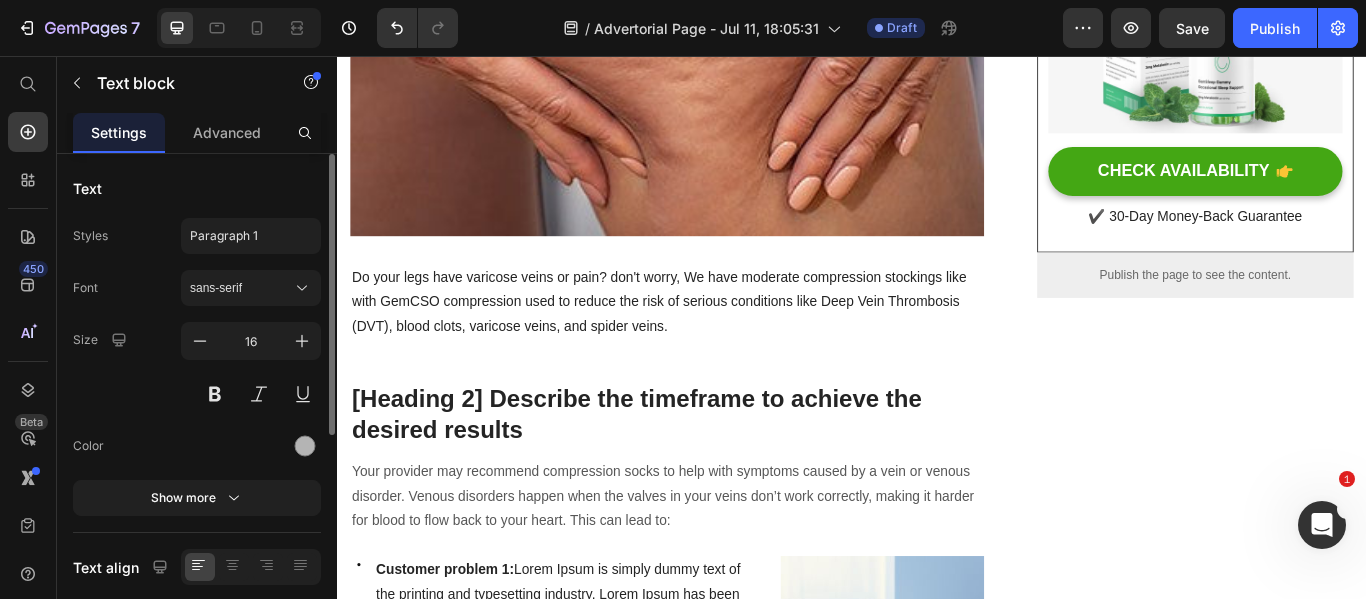 scroll, scrollTop: 638, scrollLeft: 0, axis: vertical 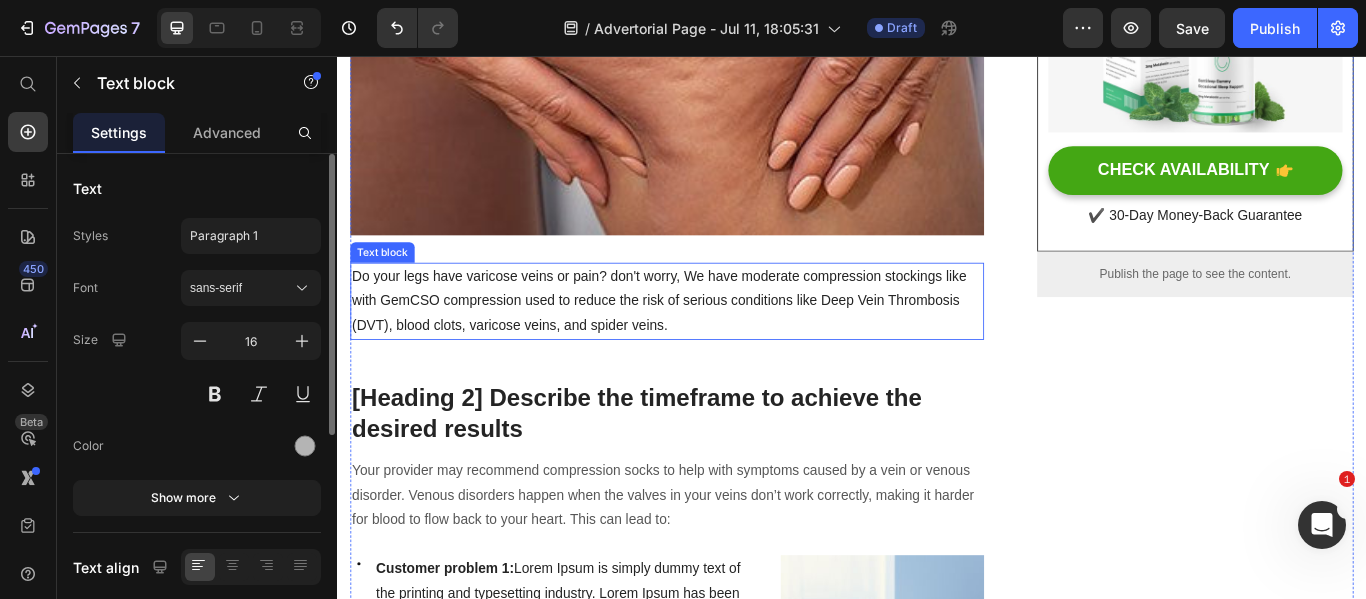 click on "Do your legs have varicose veins or pain? don't worry, We have moderate compression stockings like with GemCSO compression used to reduce the risk of serious conditions like Deep Vein Thrombosis (DVT), blood clots, varicose veins, and spider veins." at bounding box center (721, 342) 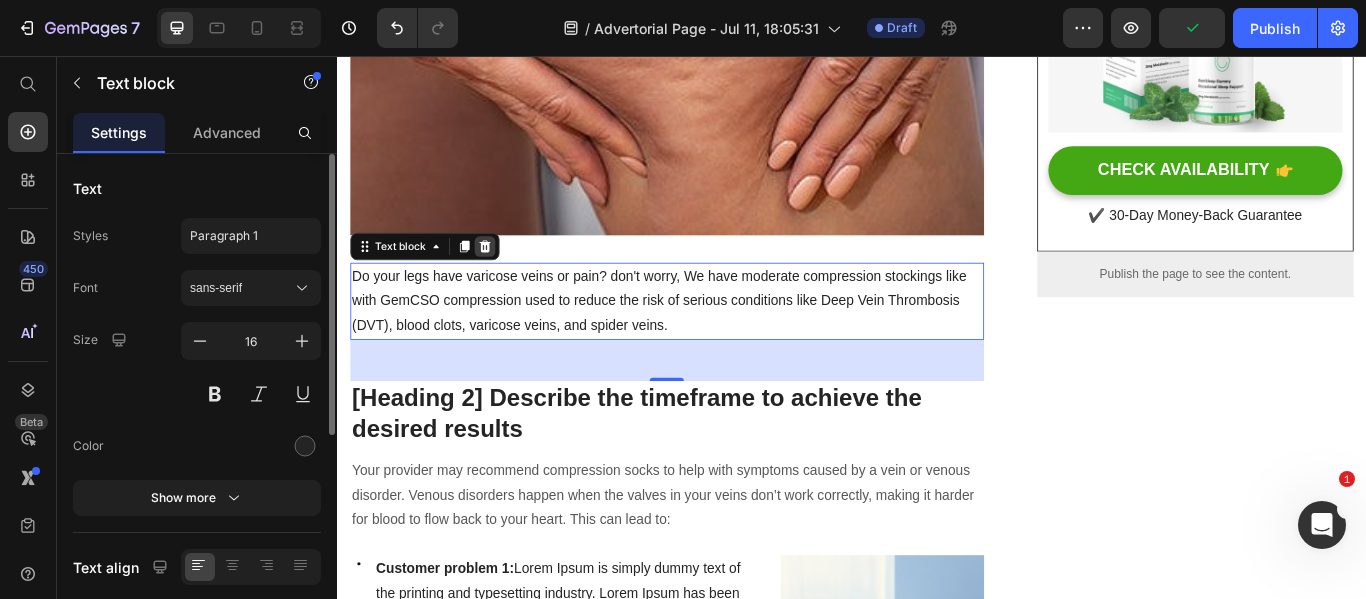 click 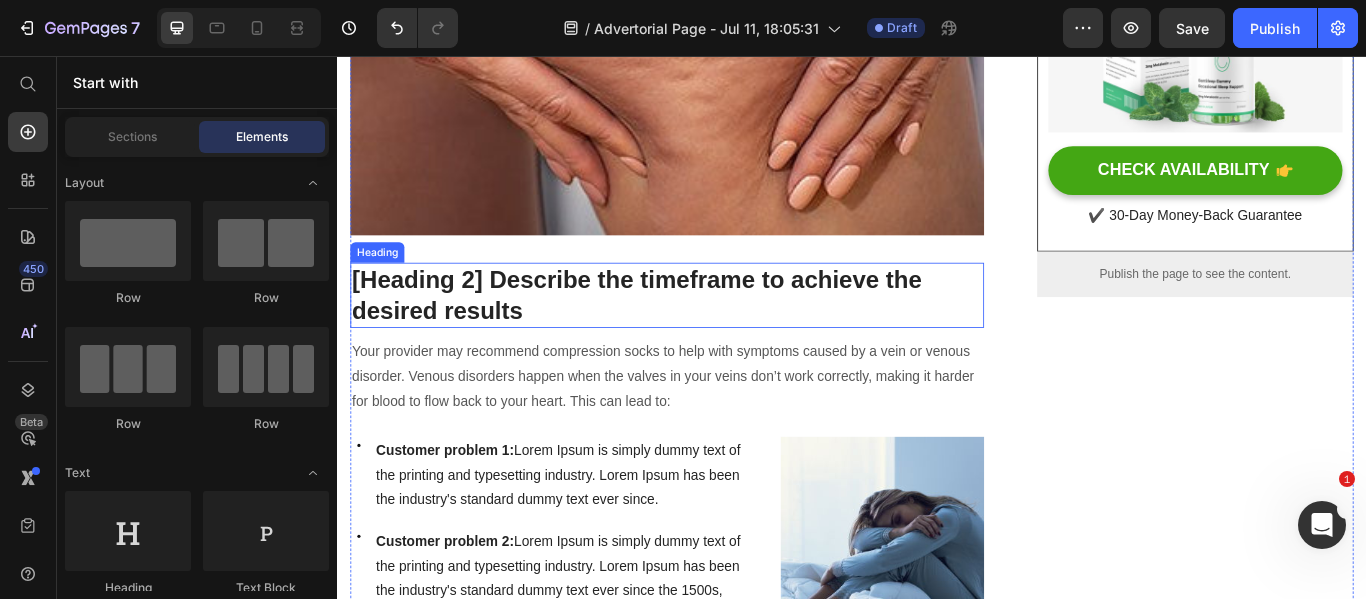 click on "[Heading 2] Describe the timeframe to achieve the desired results" at bounding box center [721, 335] 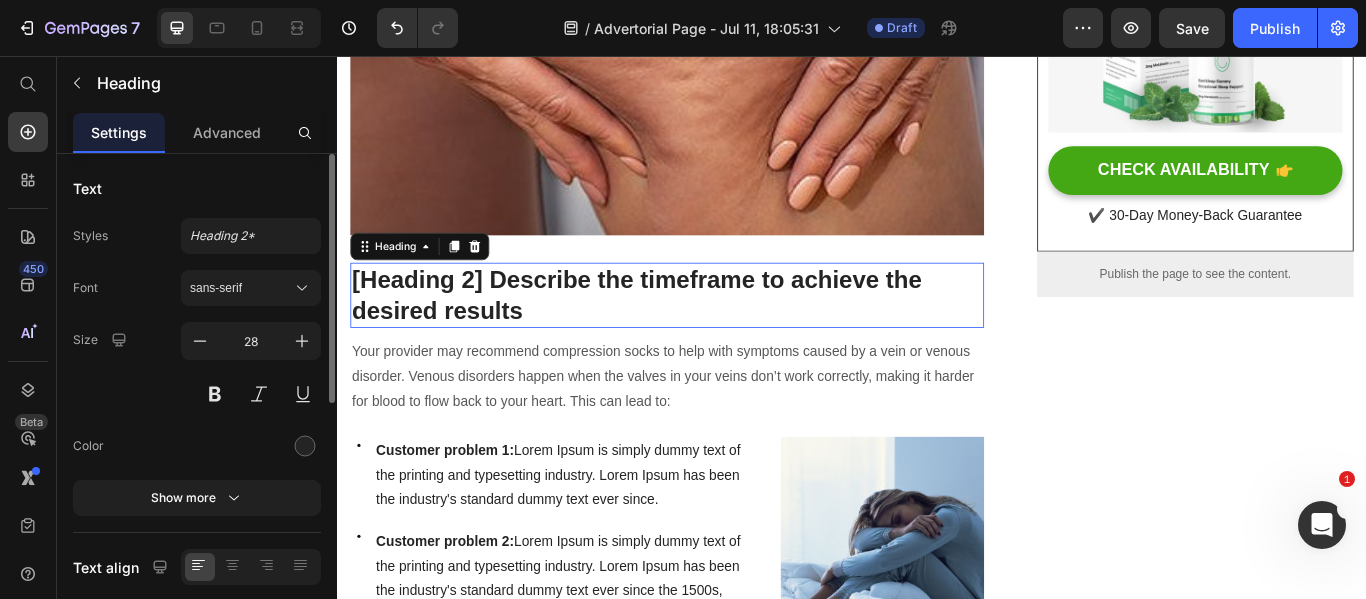 click on "[Heading 2] Describe the timeframe to achieve the desired results" at bounding box center [721, 335] 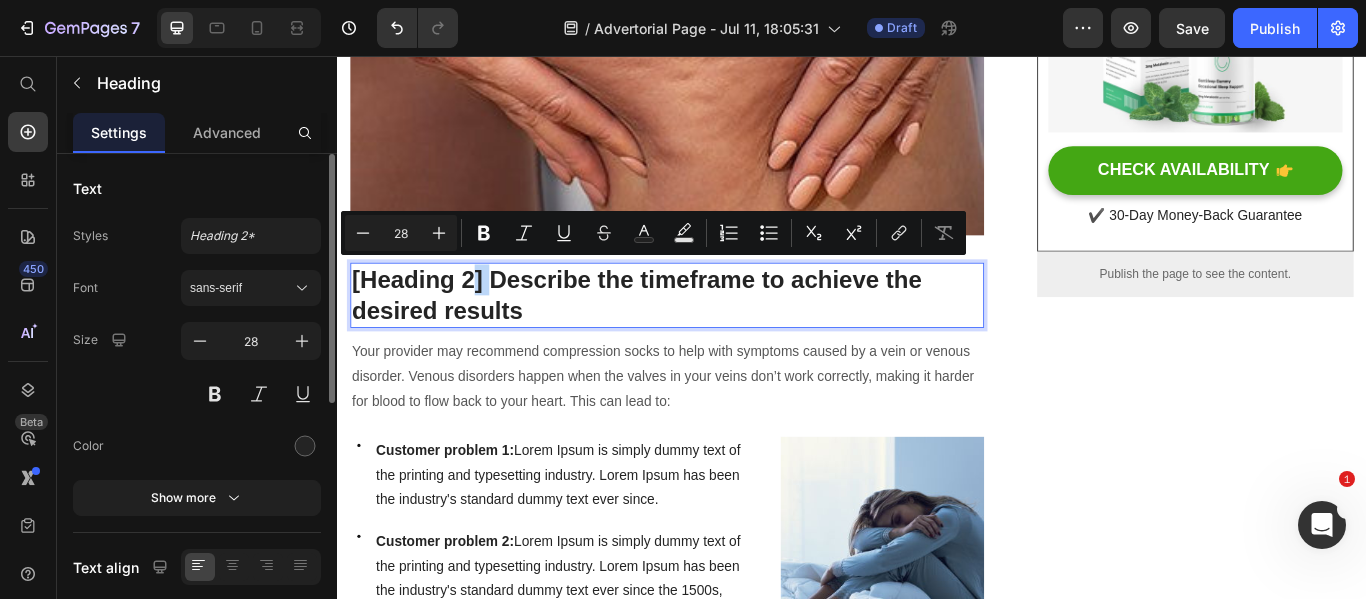 click on "[Heading 2] Describe the timeframe to achieve the desired results" at bounding box center (721, 335) 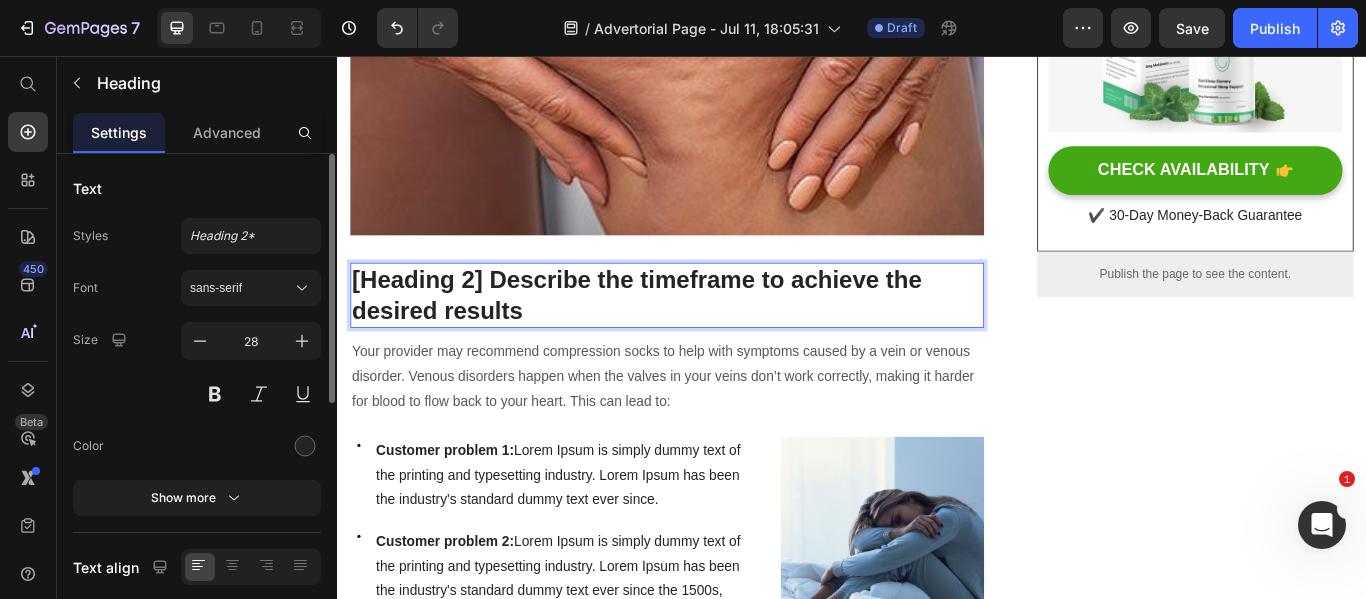 click on "[Heading 2] Describe the timeframe to achieve the desired results" at bounding box center (721, 335) 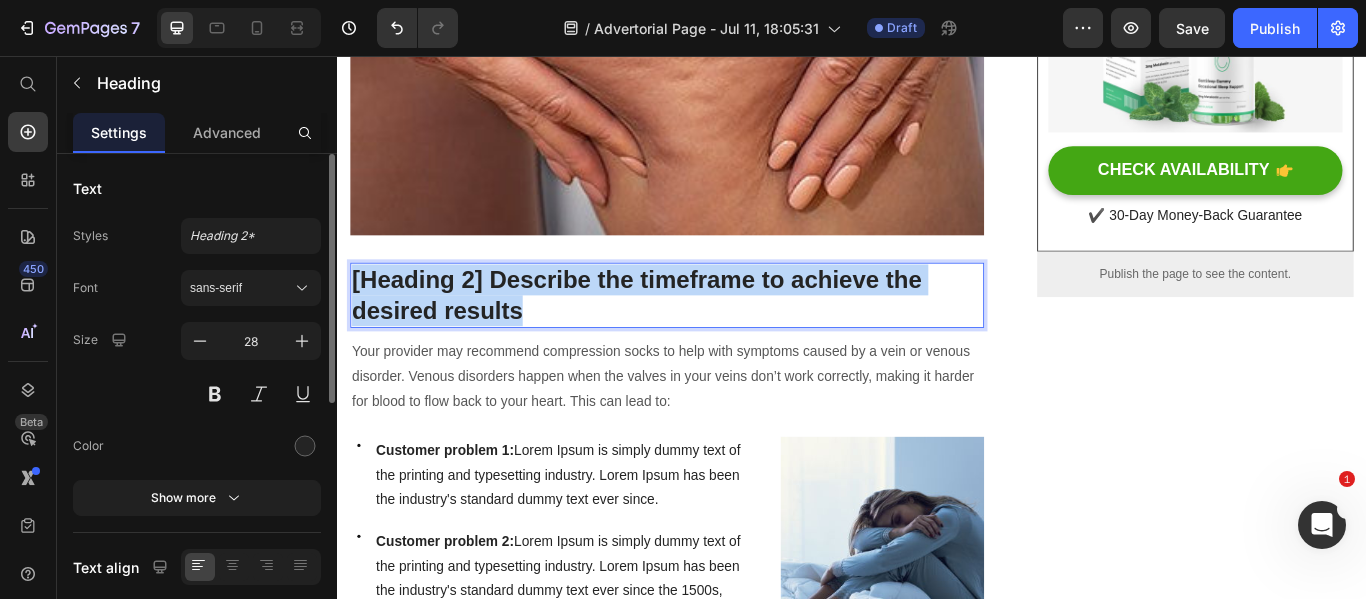 click on "[Heading 2] Describe the timeframe to achieve the desired results" at bounding box center (721, 335) 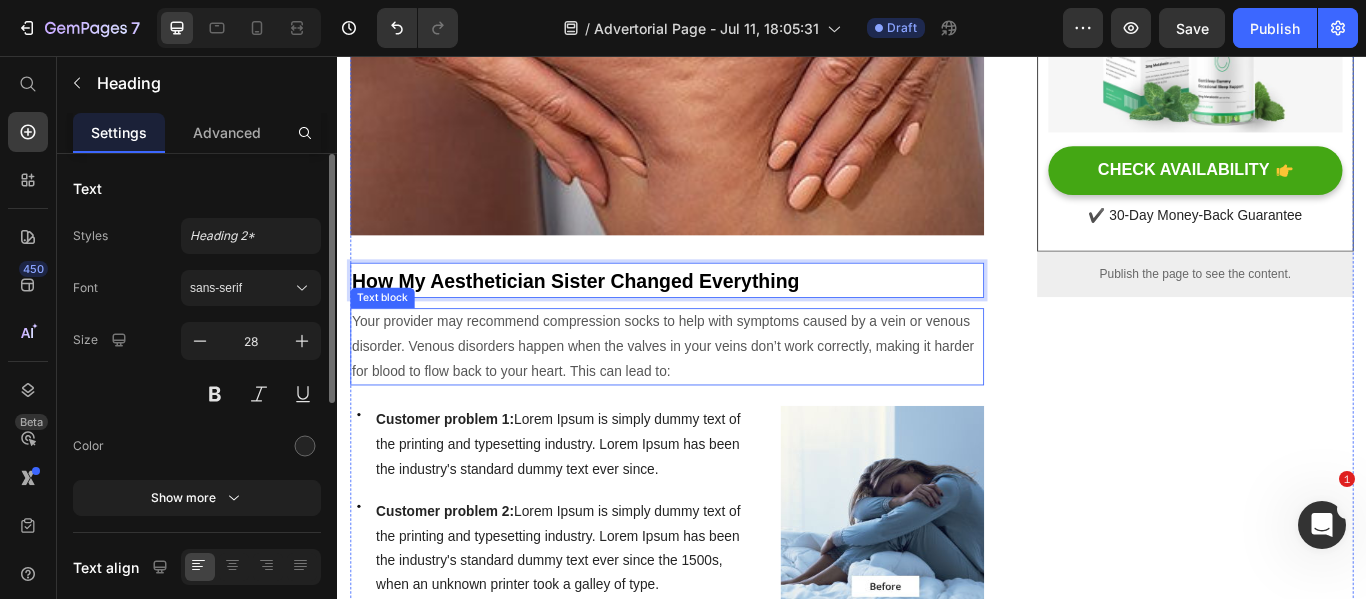 click on "Your provider may recommend compression socks to help with symptoms caused by a vein or venous disorder. Venous disorders happen when the valves in your veins don’t work correctly, making it harder for blood to flow back to your heart. This can lead to:" at bounding box center (721, 395) 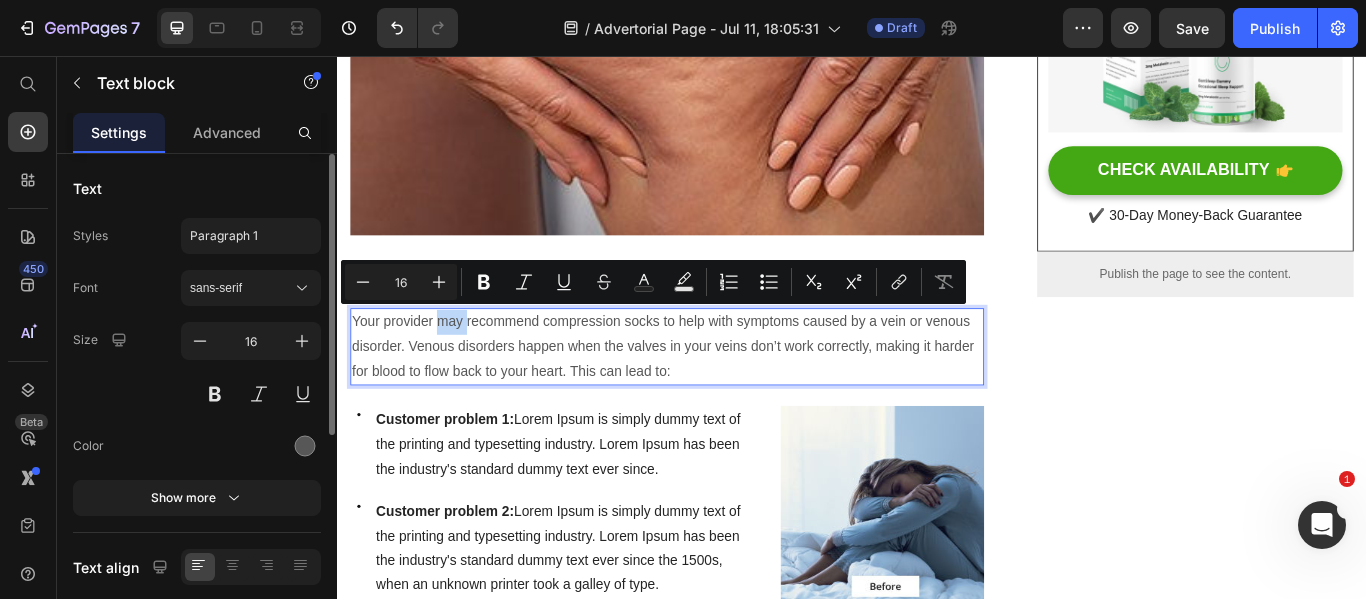 click on "Your provider may recommend compression socks to help with symptoms caused by a vein or venous disorder. Venous disorders happen when the valves in your veins don’t work correctly, making it harder for blood to flow back to your heart. This can lead to:" at bounding box center (721, 395) 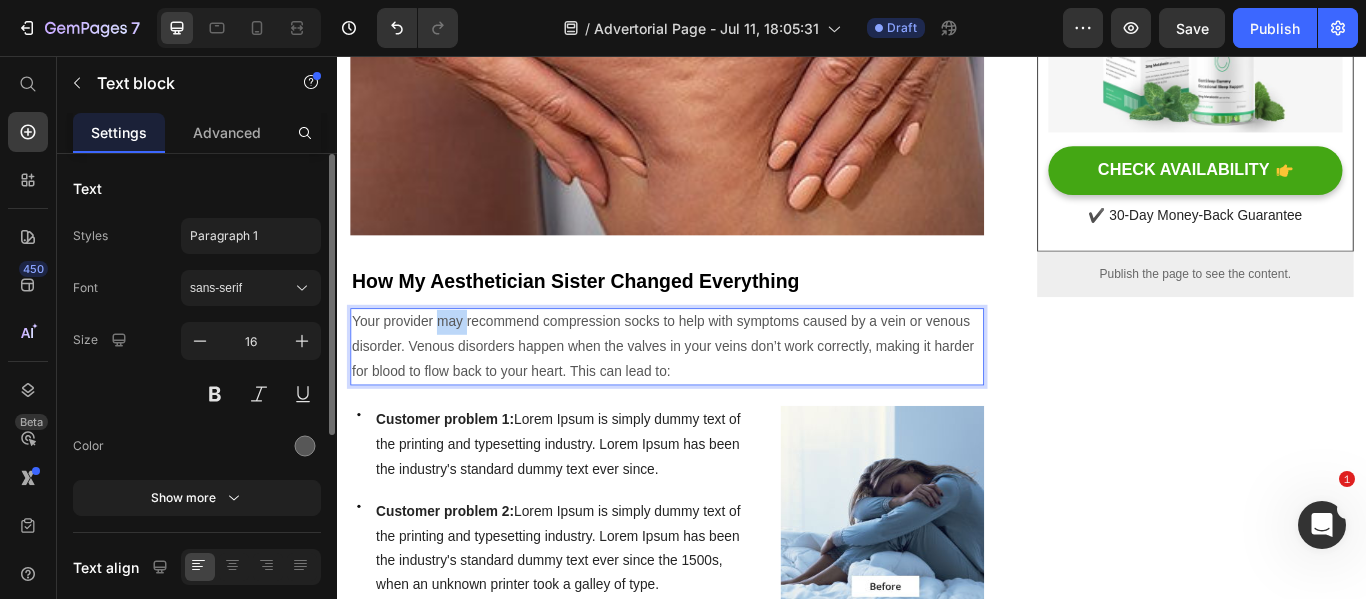 click on "Your provider may recommend compression socks to help with symptoms caused by a vein or venous disorder. Venous disorders happen when the valves in your veins don’t work correctly, making it harder for blood to flow back to your heart. This can lead to:" at bounding box center (721, 395) 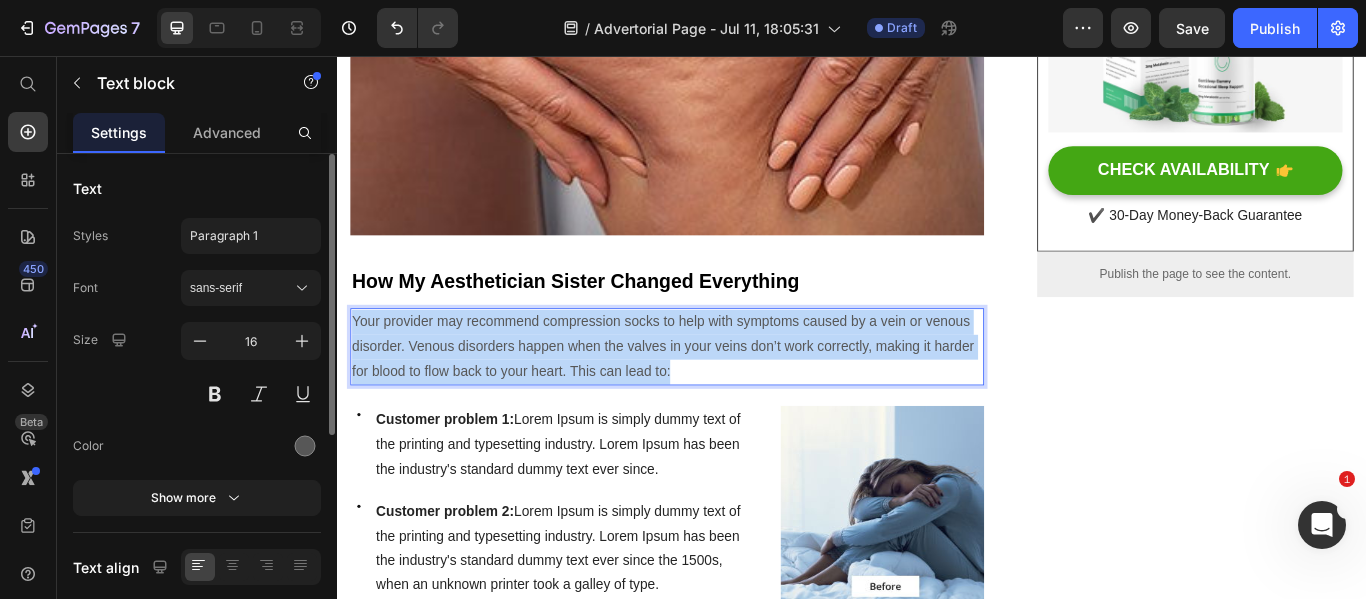 click on "Your provider may recommend compression socks to help with symptoms caused by a vein or venous disorder. Venous disorders happen when the valves in your veins don’t work correctly, making it harder for blood to flow back to your heart. This can lead to:" at bounding box center [721, 395] 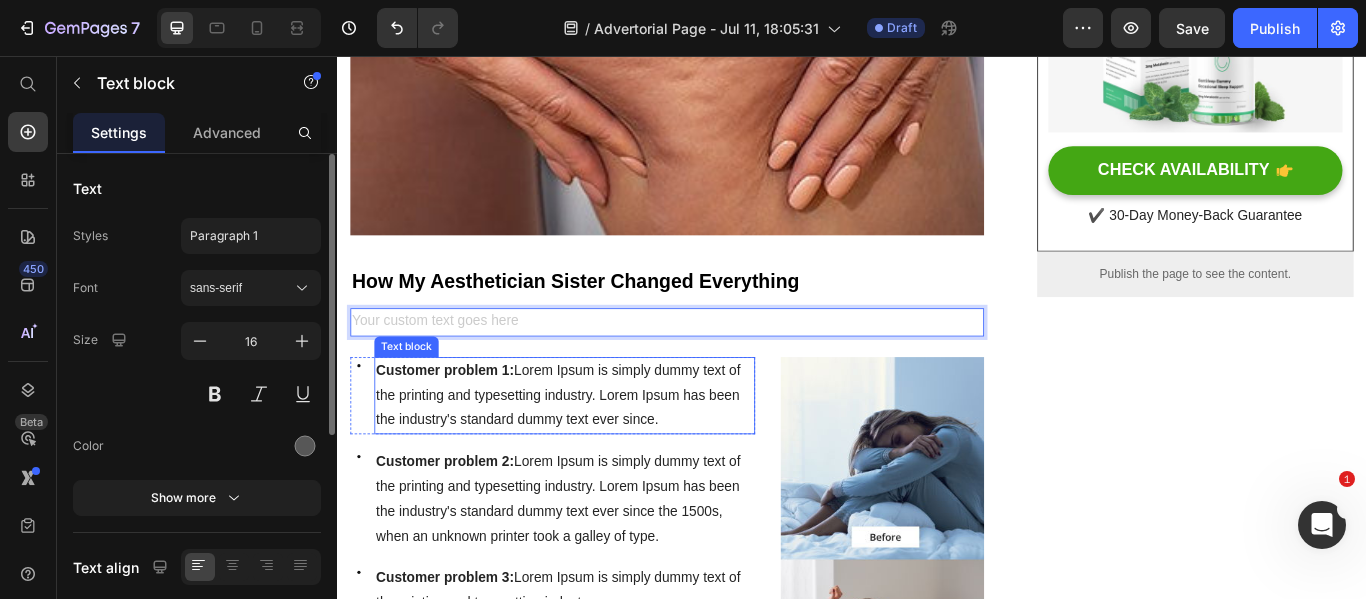 click on "Customer problem 1:" at bounding box center [462, 422] 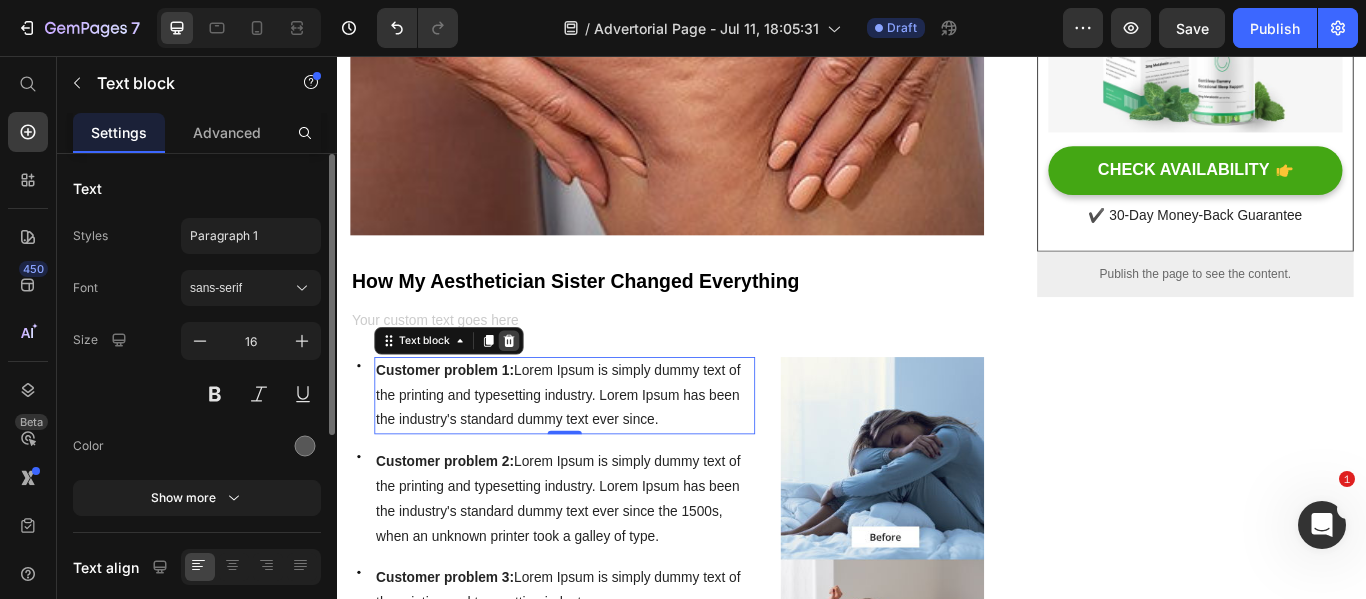 click at bounding box center [537, 388] 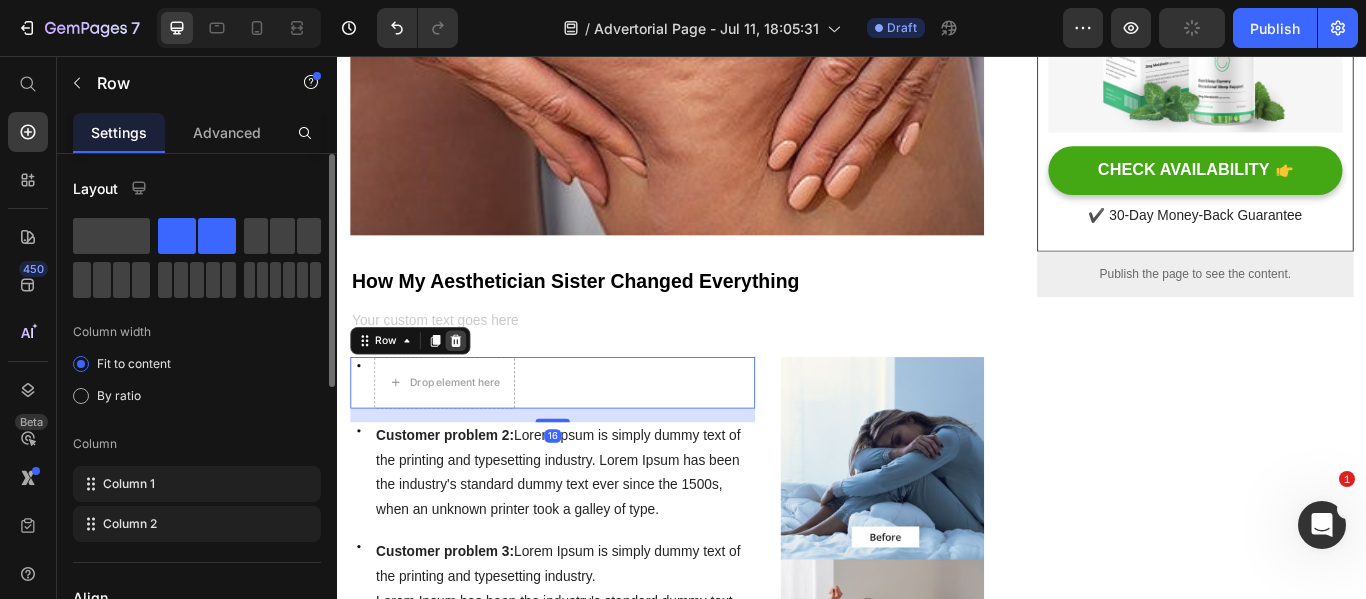 click 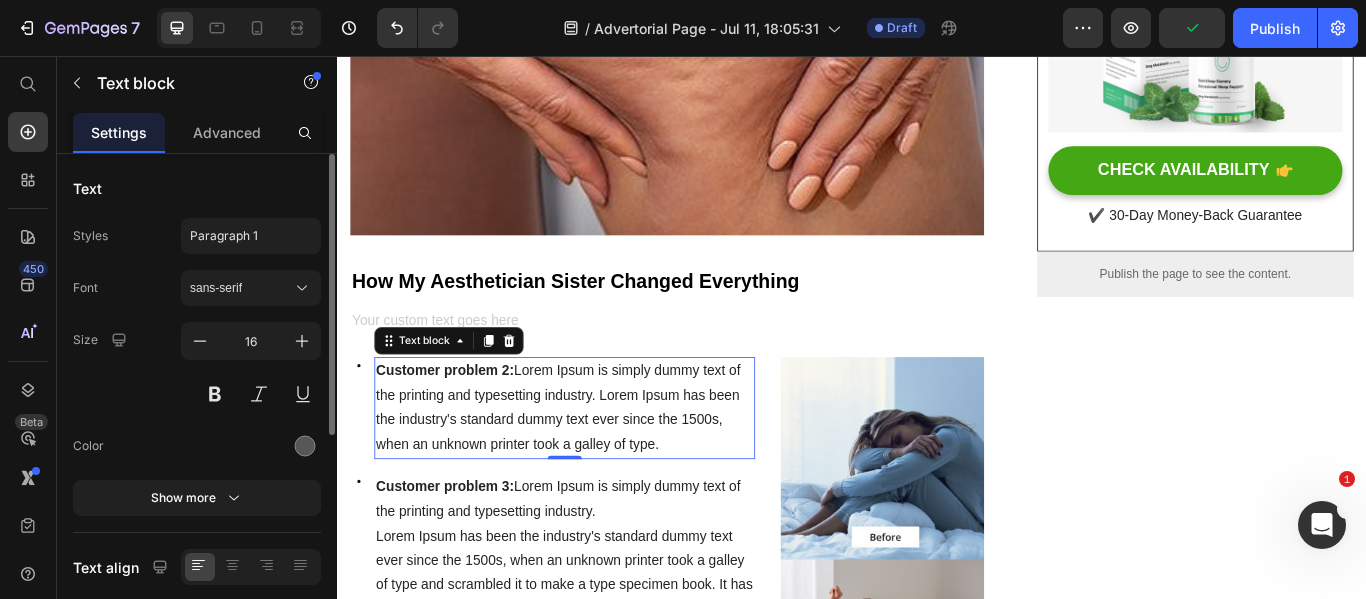 click on "Customer problem 2:  Lorem Ipsum is simply dummy text of the printing and typesetting industry. Lorem Ipsum has been the industry's standard dummy text ever since the 1500s, when an unknown printer took a galley of type." at bounding box center [602, 466] 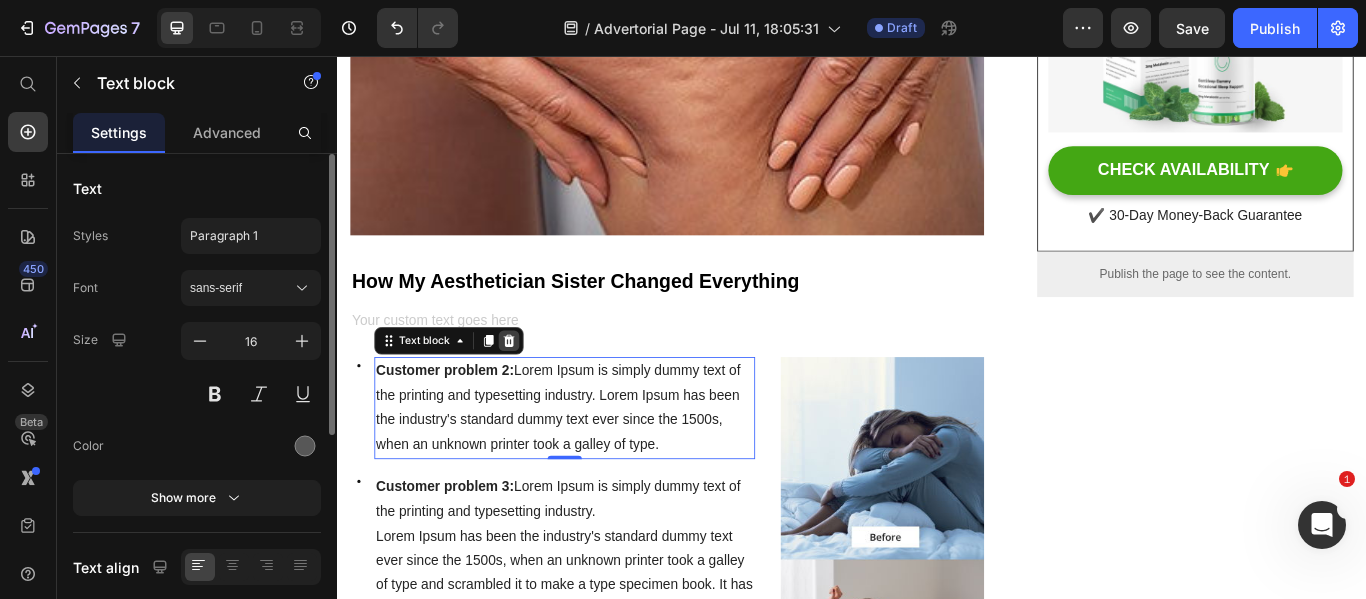 click at bounding box center (537, 388) 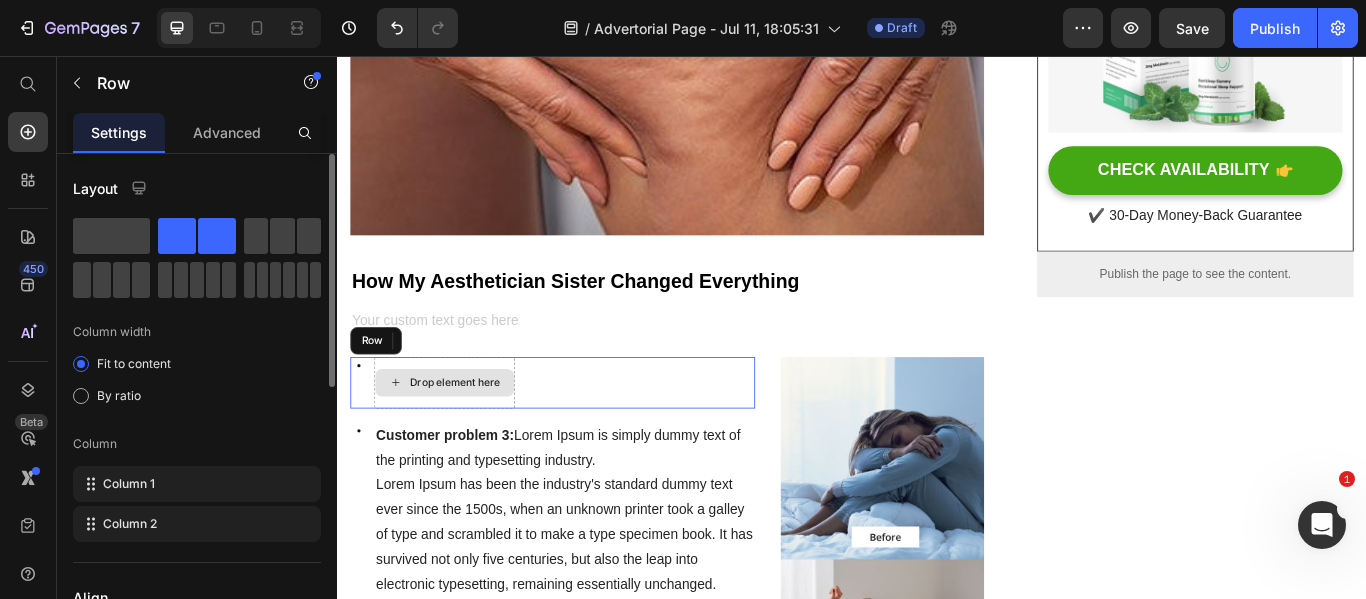 click on "Drop element here" at bounding box center (462, 437) 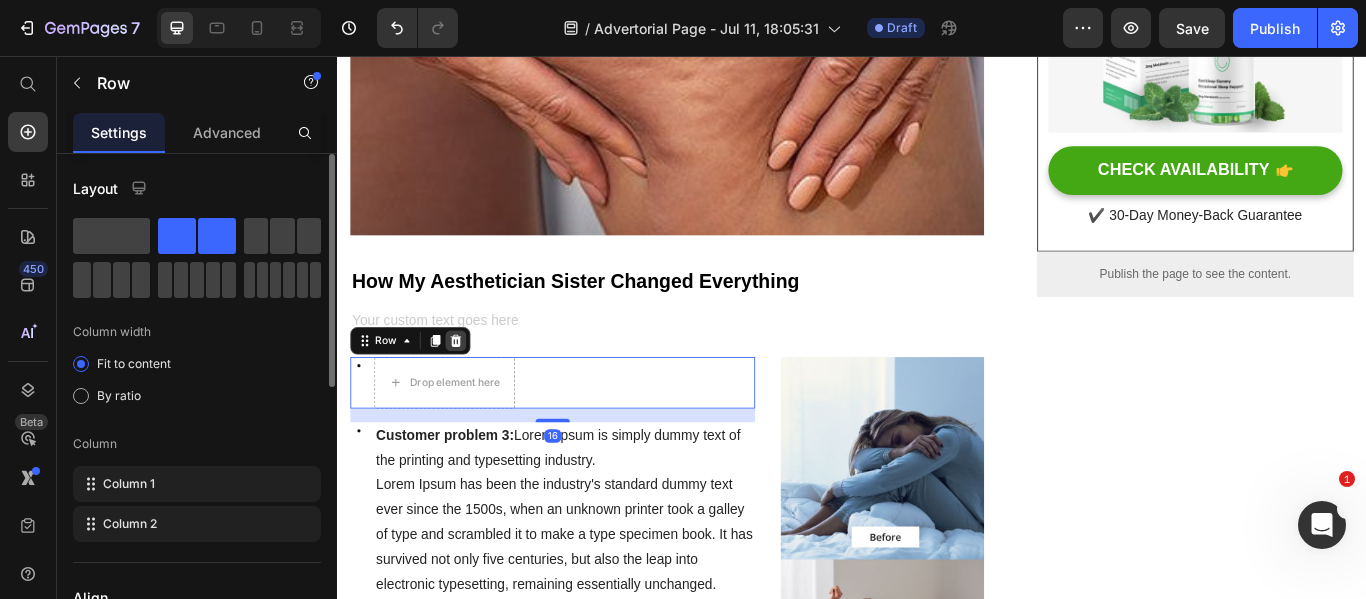 click at bounding box center (475, 388) 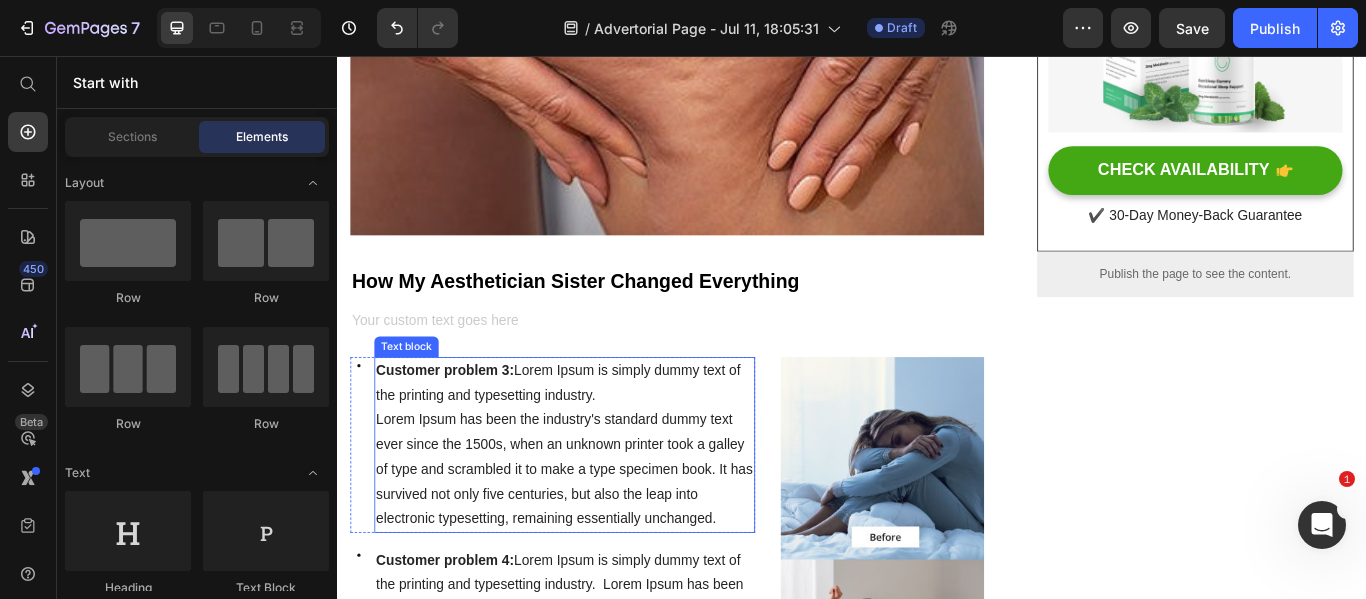 click on "Customer problem 3:" at bounding box center (462, 422) 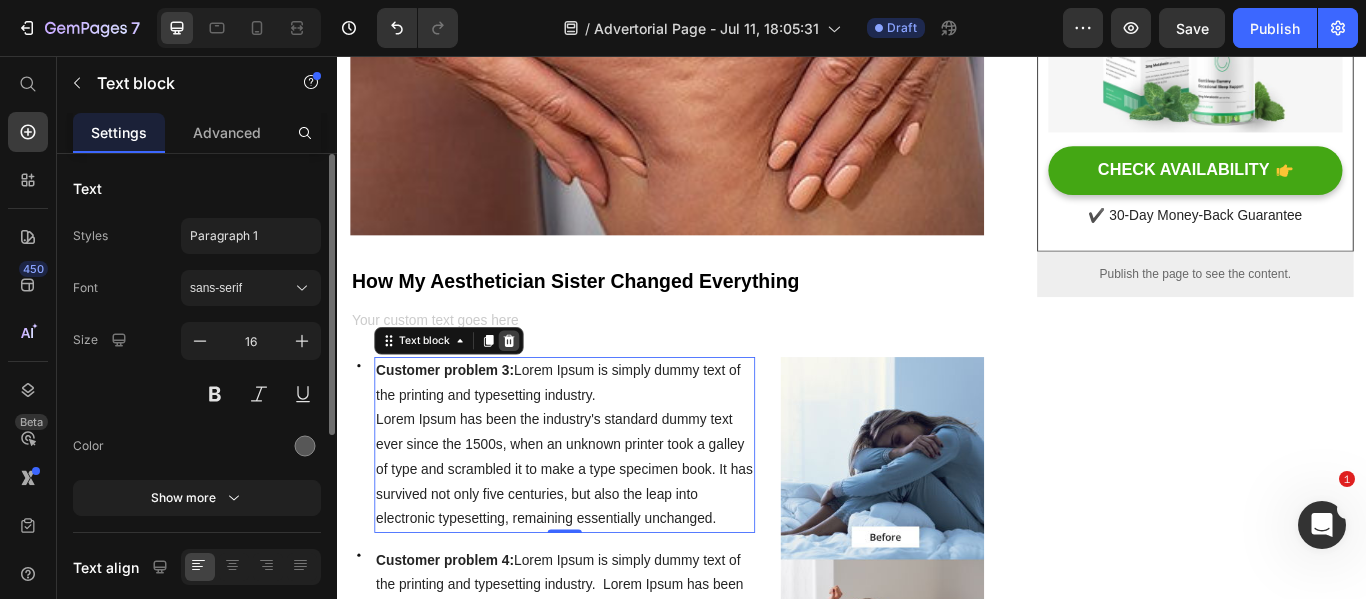 click 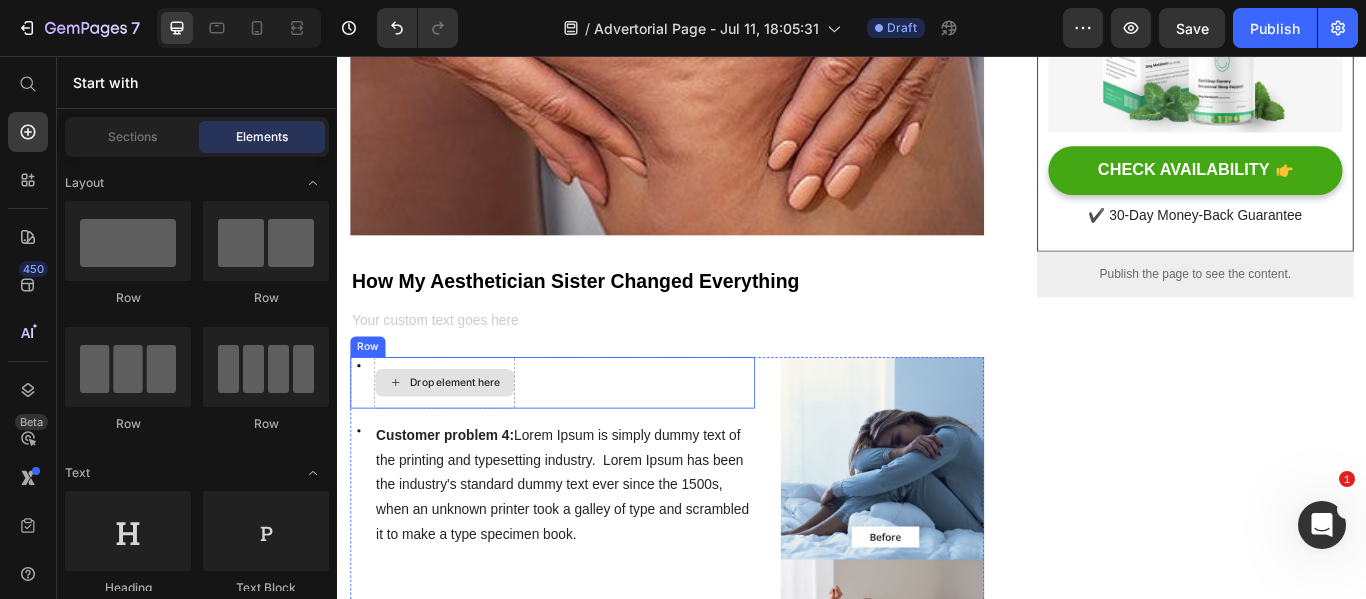 click on "Drop element here" at bounding box center (462, 437) 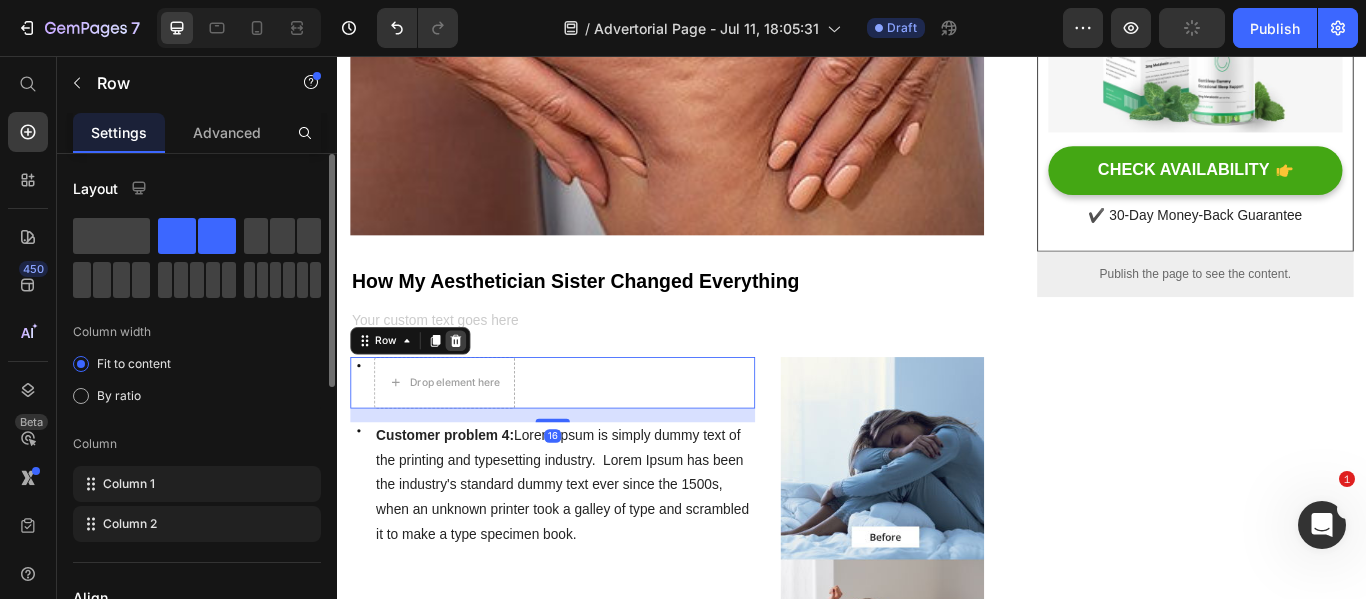 click 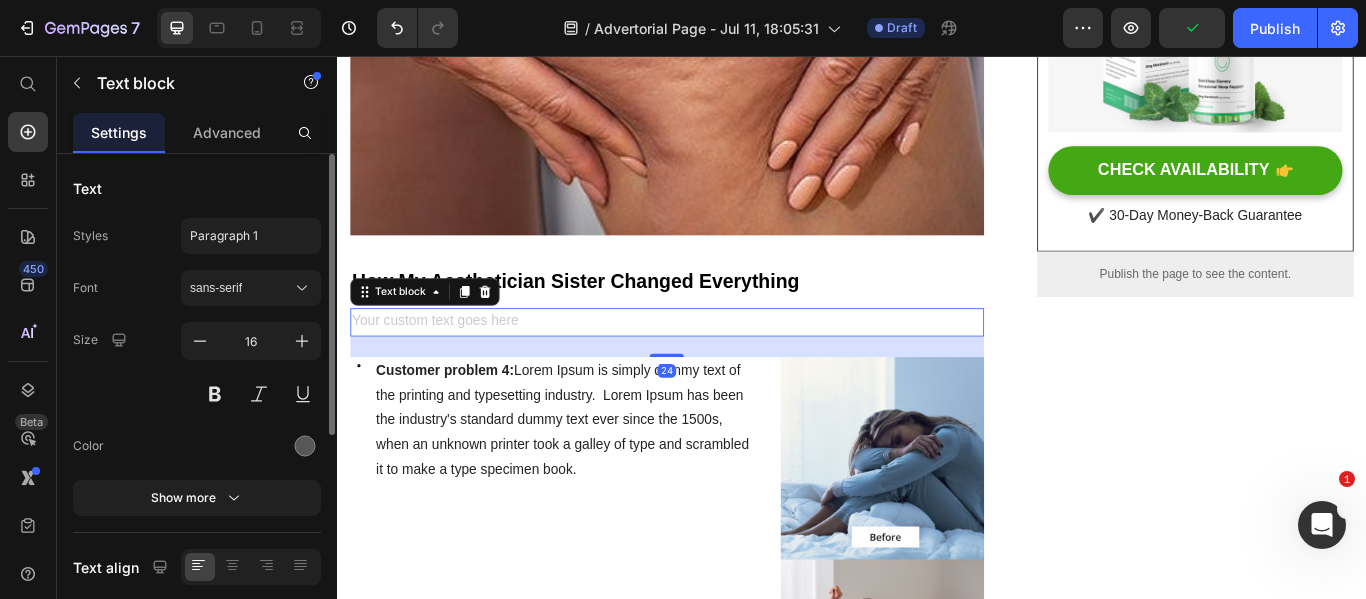 click at bounding box center (721, 366) 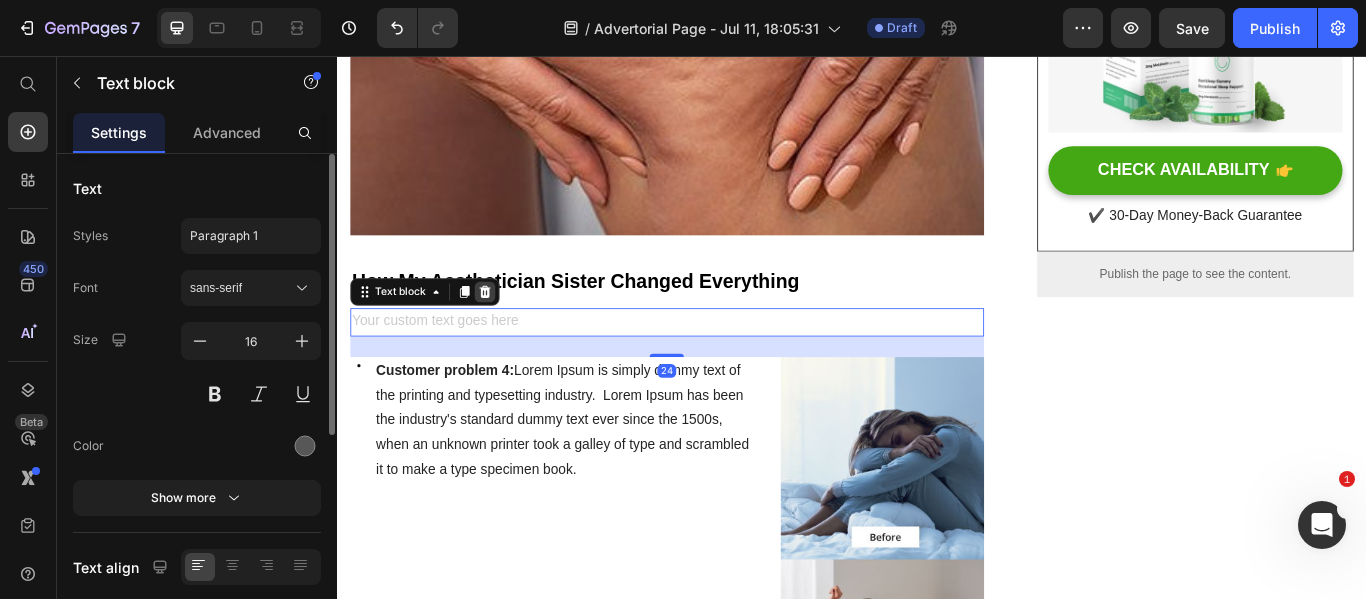click 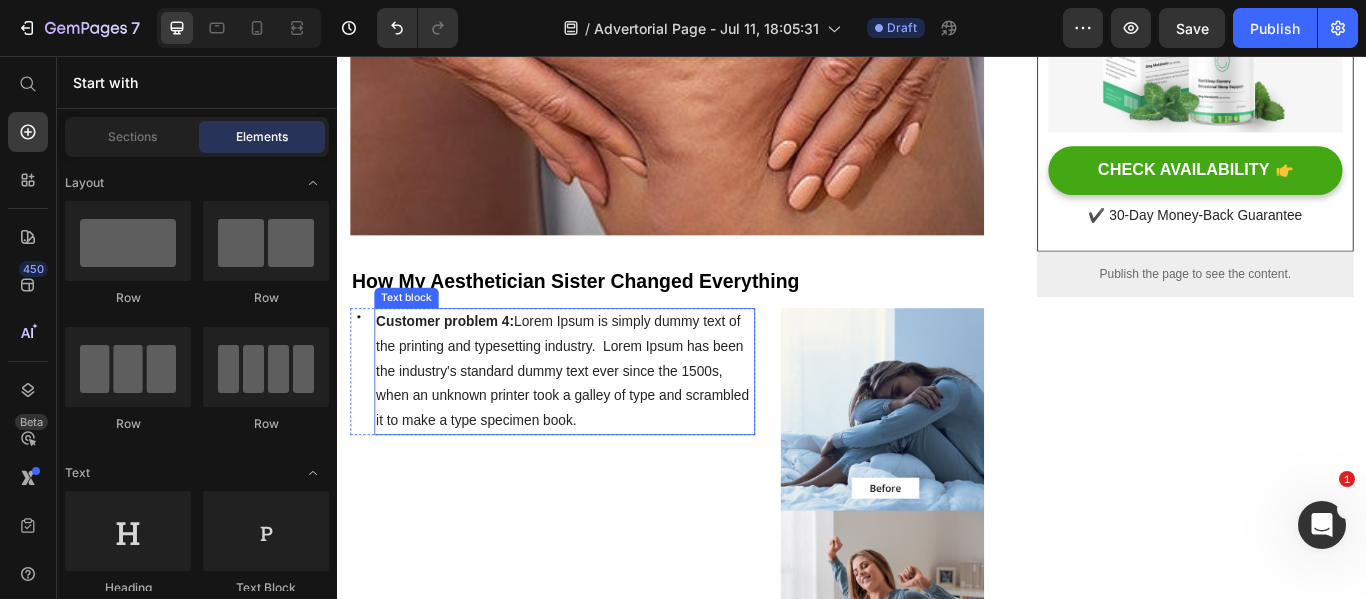 click on "Customer problem 4:  Lorem Ipsum is simply dummy text of the printing and typesetting industry.  Lorem Ipsum has been the industry's standard dummy text ever since the 1500s, when an unknown printer took a galley of type and scrambled it to make a type specimen book." at bounding box center (602, 424) 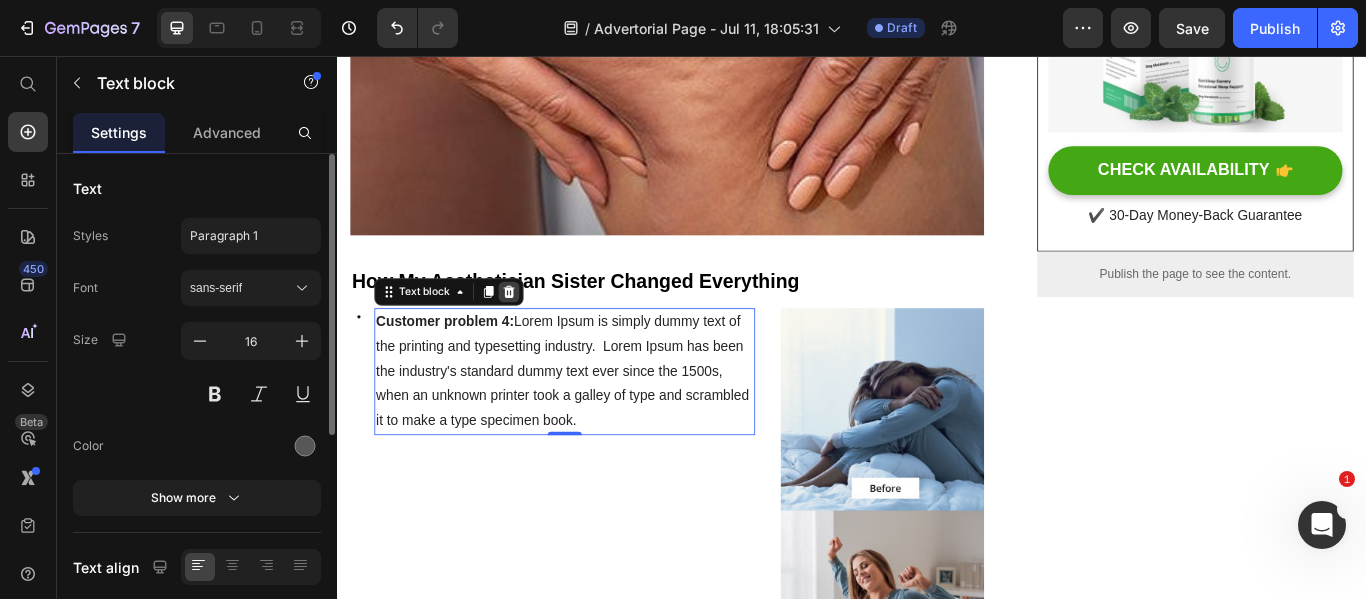 click 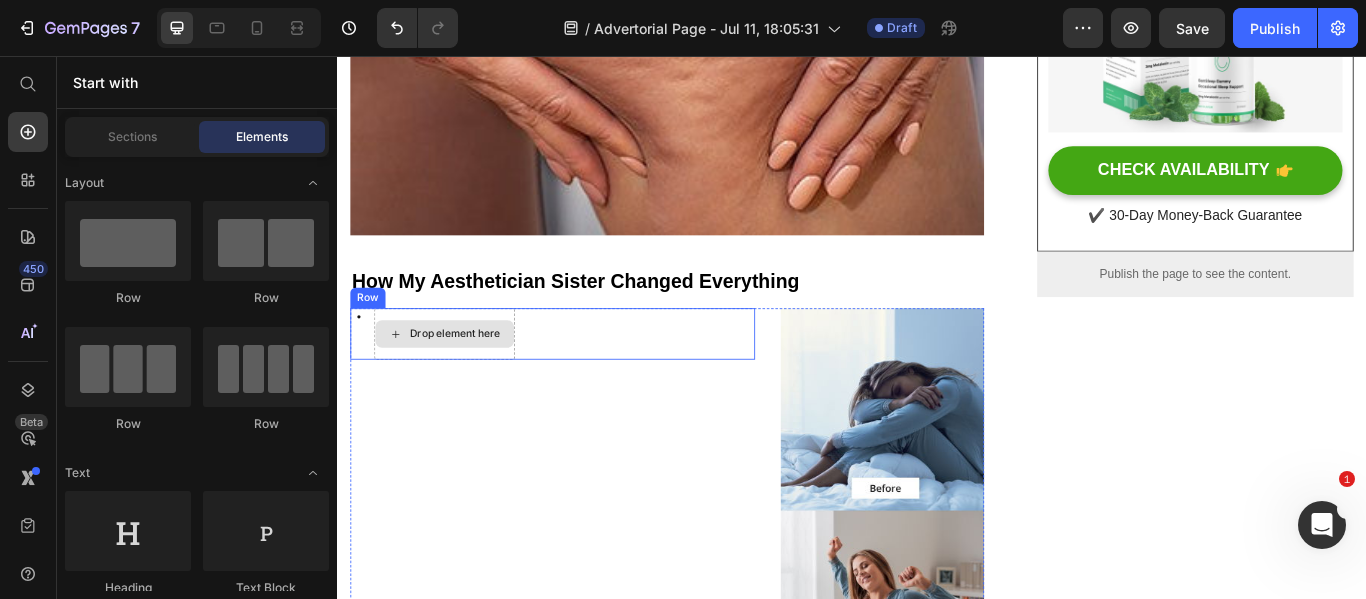 click on "Drop element here" at bounding box center [462, 380] 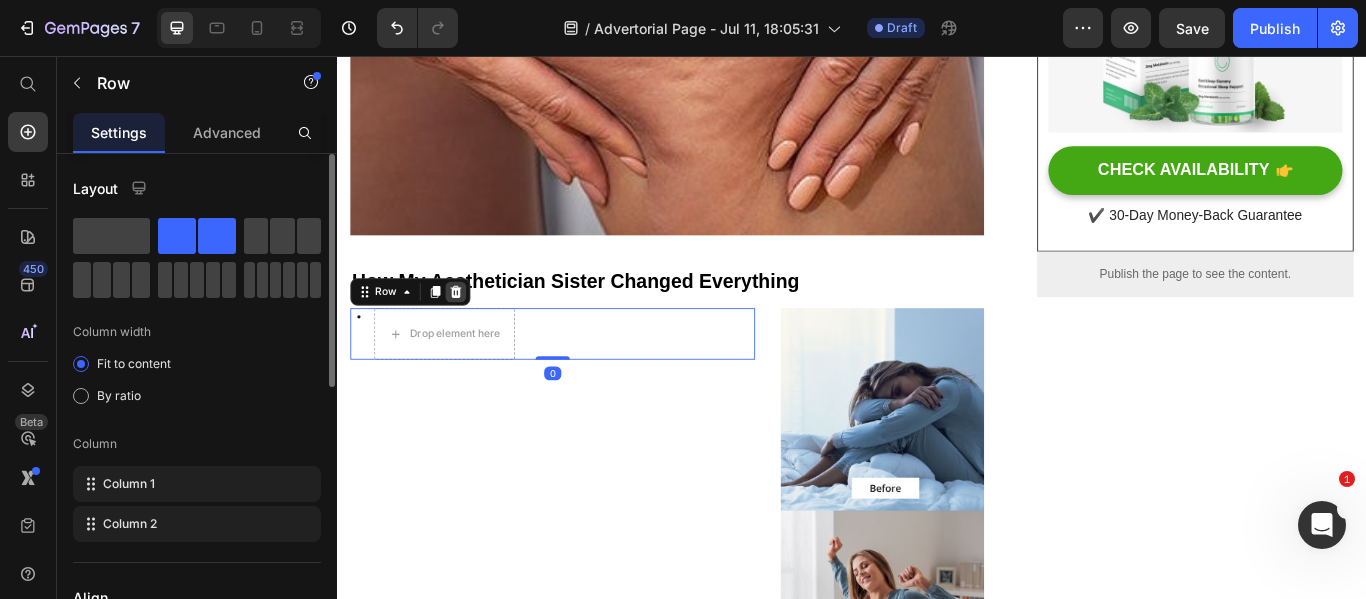 click at bounding box center [475, 331] 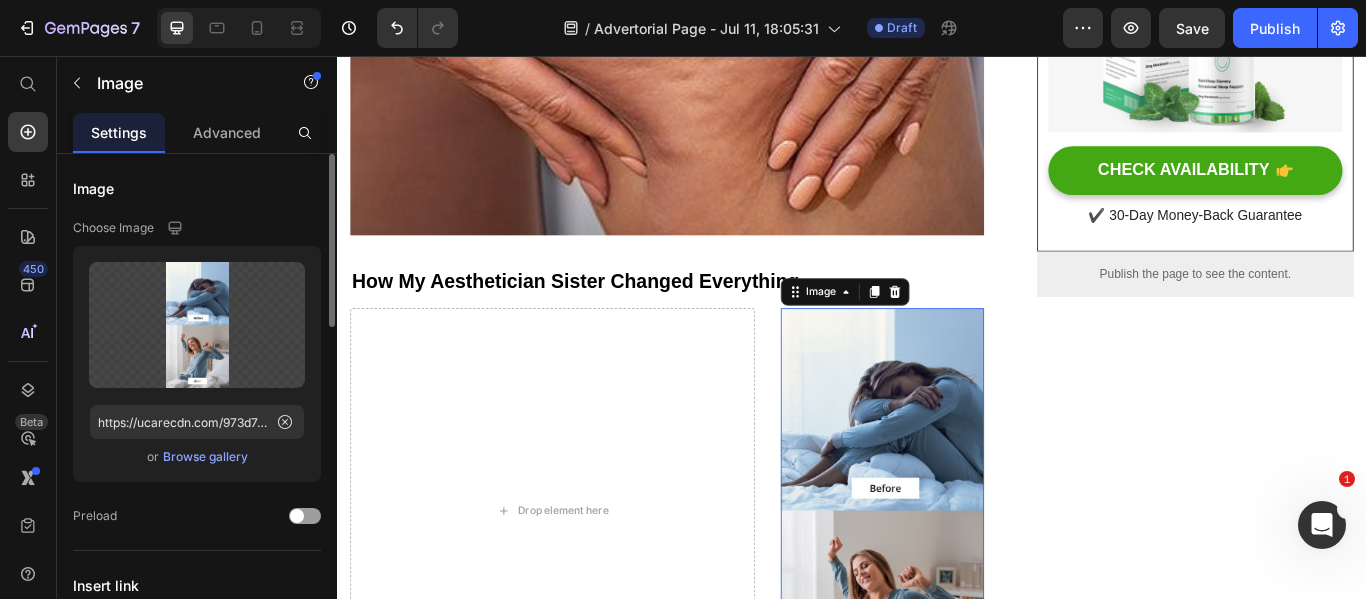 click at bounding box center [972, 586] 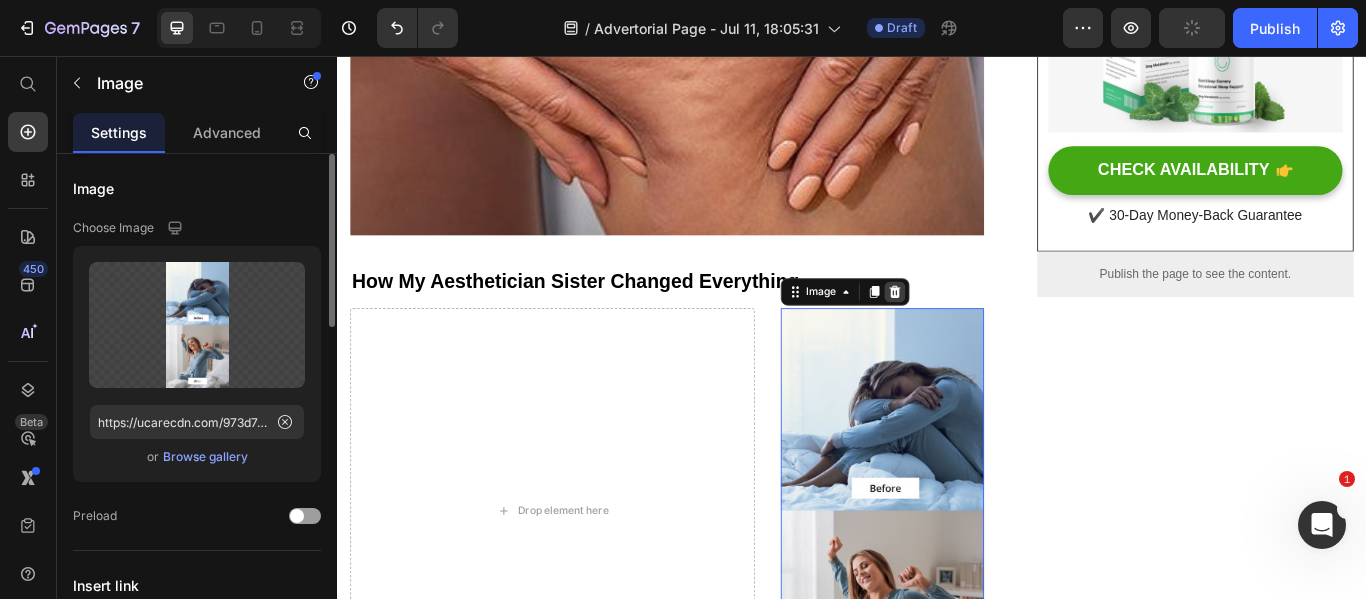 click 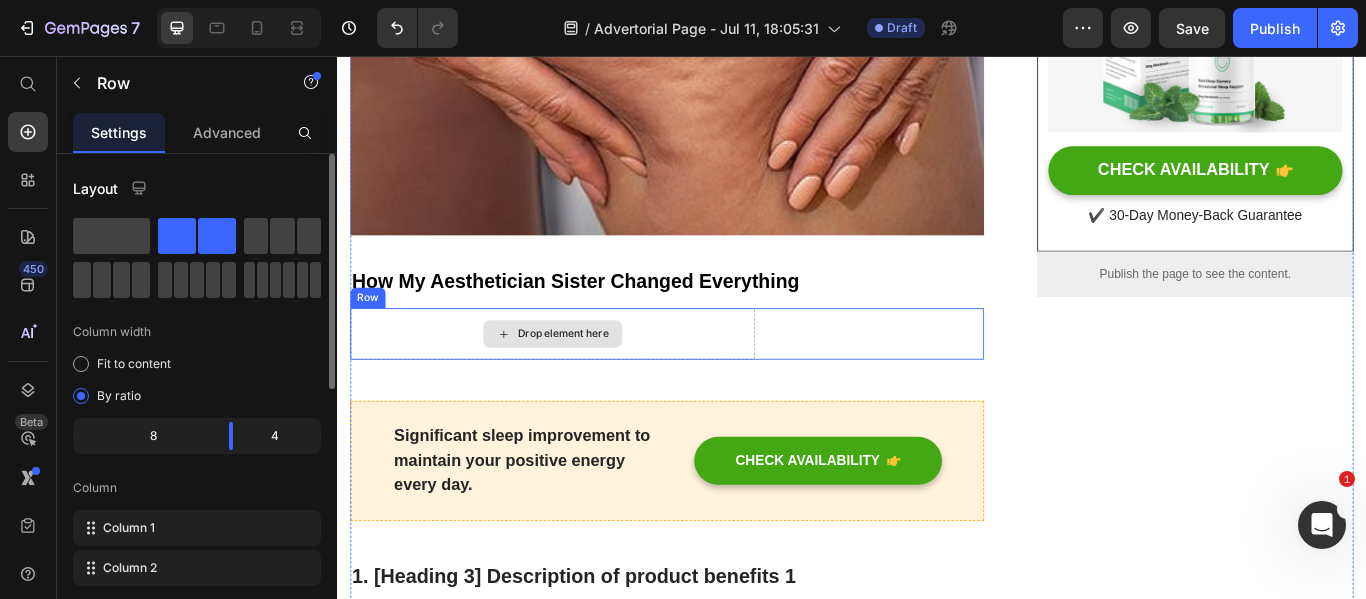 click on "Drop element here" at bounding box center [588, 380] 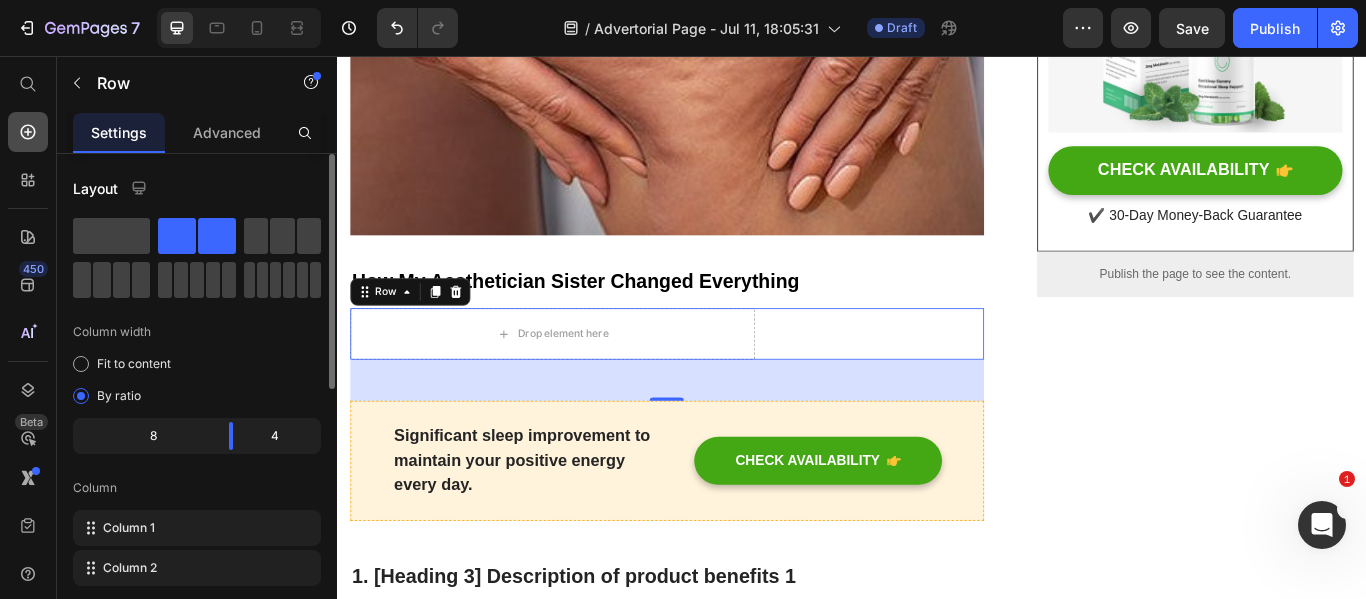 click 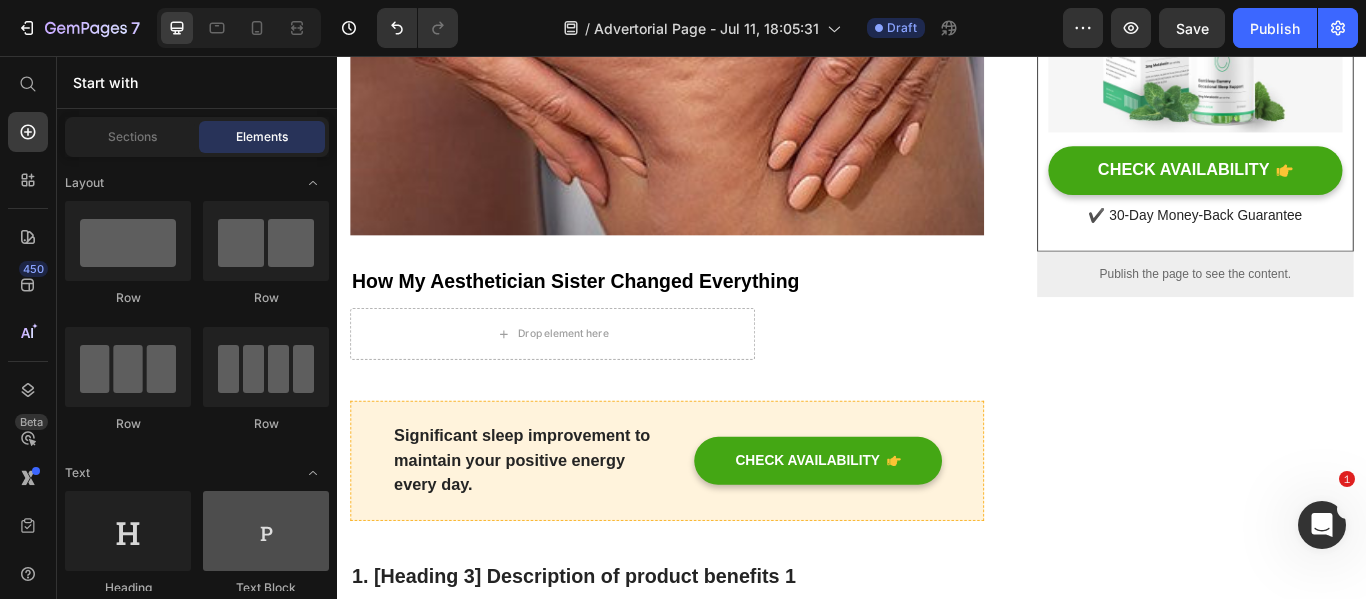 click at bounding box center (266, 531) 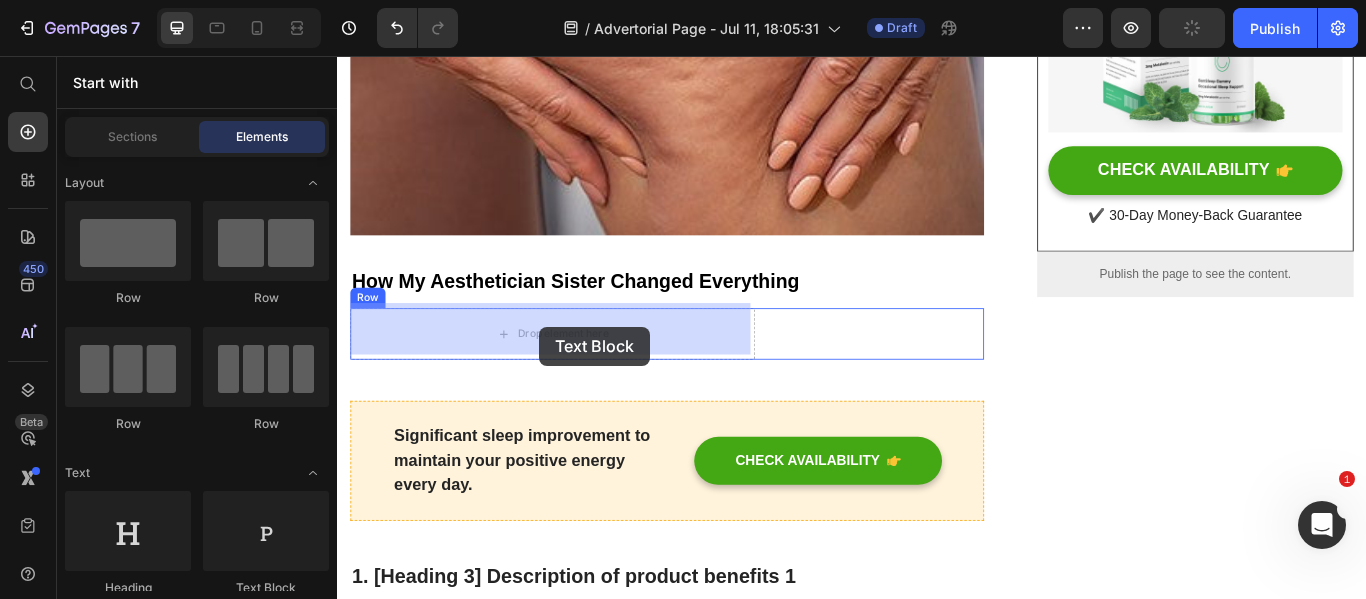 drag, startPoint x: 596, startPoint y: 576, endPoint x: 572, endPoint y: 365, distance: 212.36055 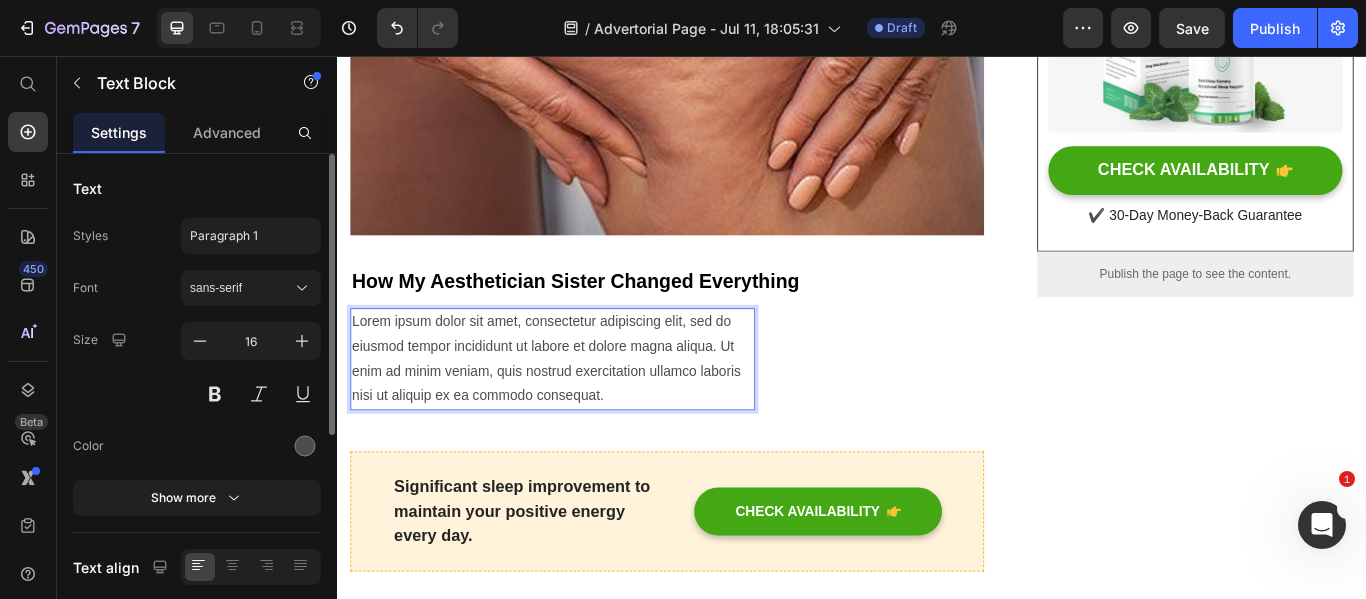 click on "Lorem ipsum dolor sit amet, consectetur adipiscing elit, sed do eiusmod tempor incididunt ut labore et dolore magna aliqua. Ut enim ad minim veniam, quis nostrud exercitation ullamco laboris nisi ut aliquip ex ea commodo consequat." at bounding box center [588, 409] 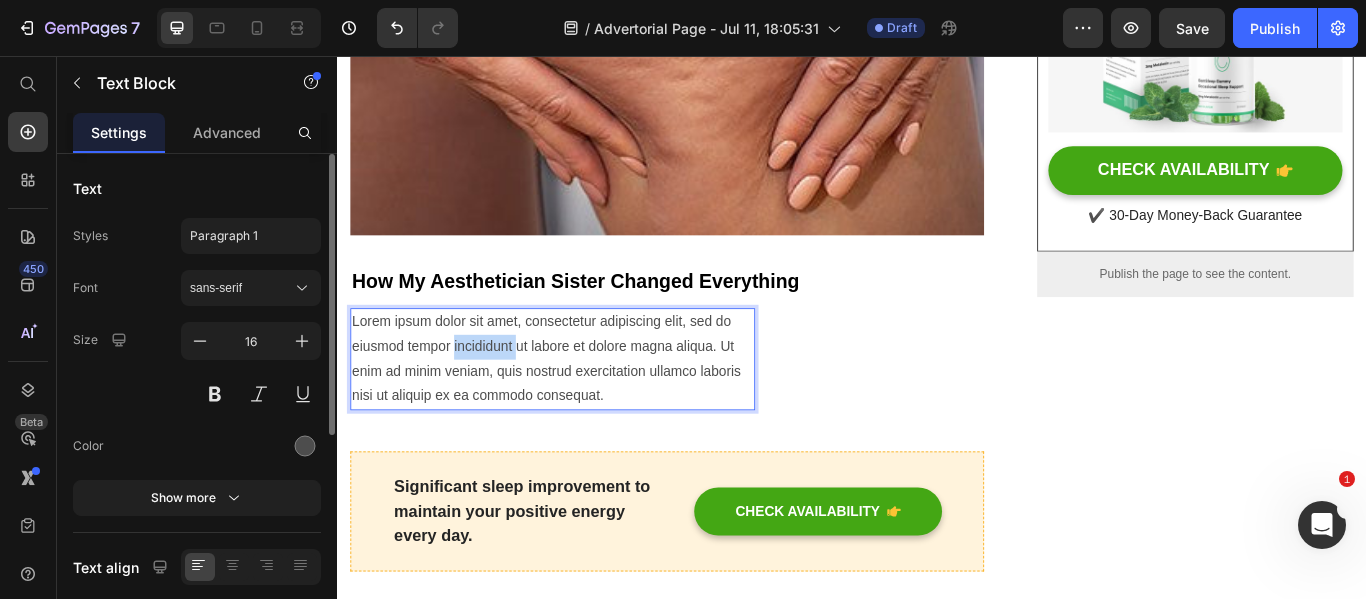 click on "Lorem ipsum dolor sit amet, consectetur adipiscing elit, sed do eiusmod tempor incididunt ut labore et dolore magna aliqua. Ut enim ad minim veniam, quis nostrud exercitation ullamco laboris nisi ut aliquip ex ea commodo consequat." at bounding box center (588, 409) 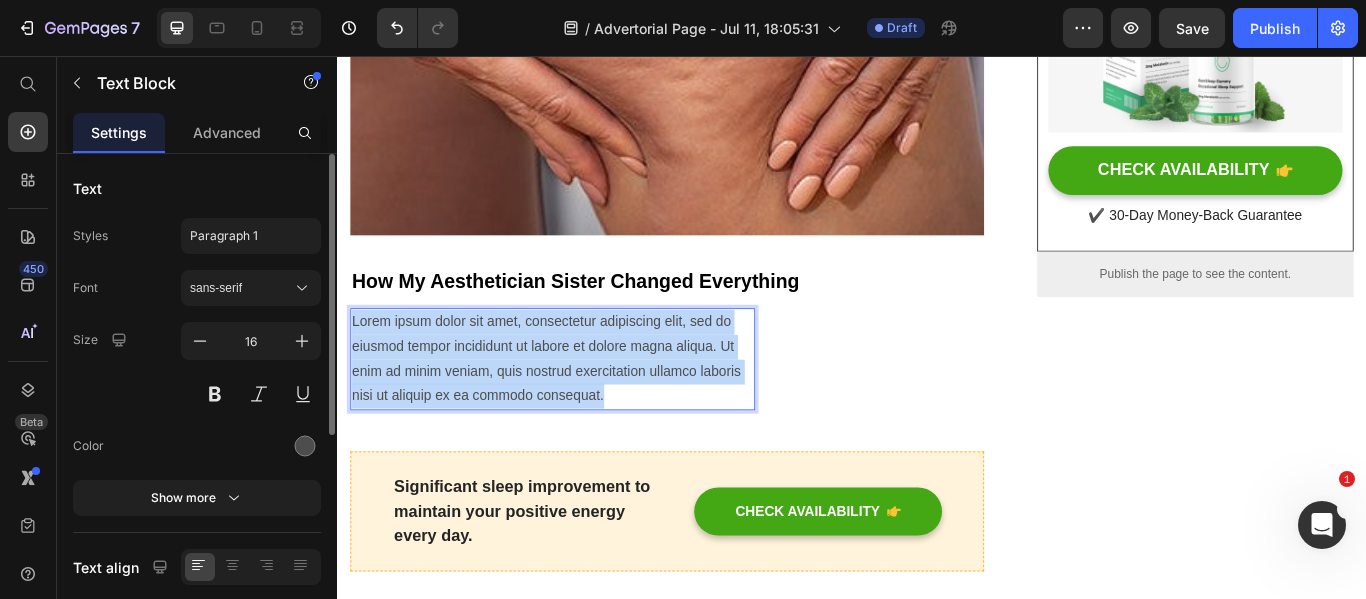 click on "Lorem ipsum dolor sit amet, consectetur adipiscing elit, sed do eiusmod tempor incididunt ut labore et dolore magna aliqua. Ut enim ad minim veniam, quis nostrud exercitation ullamco laboris nisi ut aliquip ex ea commodo consequat." at bounding box center (588, 409) 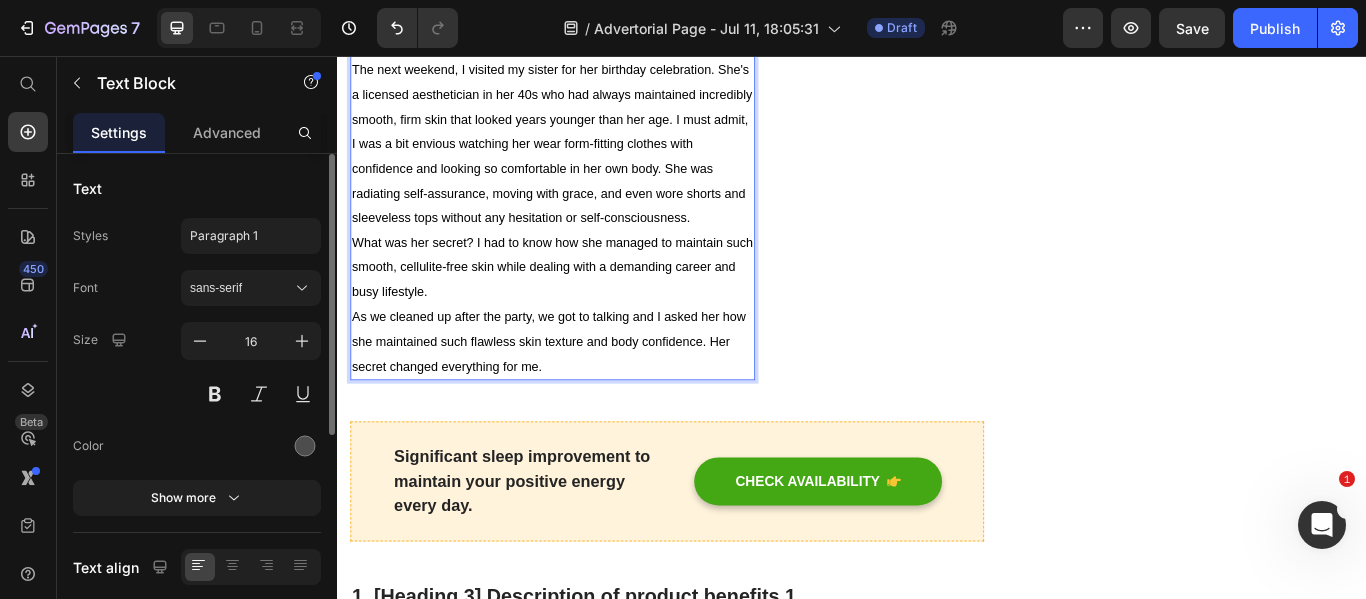 scroll, scrollTop: 1078, scrollLeft: 0, axis: vertical 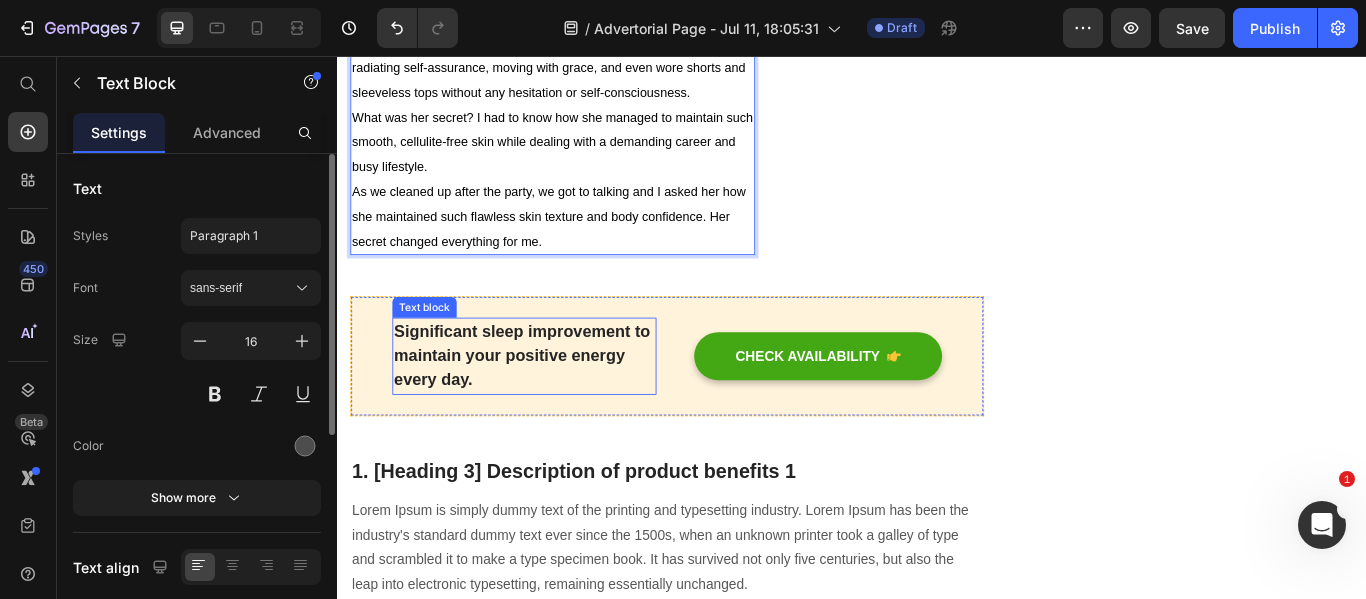 click on "Significant sleep improvement to maintain your positive energy  every day." at bounding box center [555, 406] 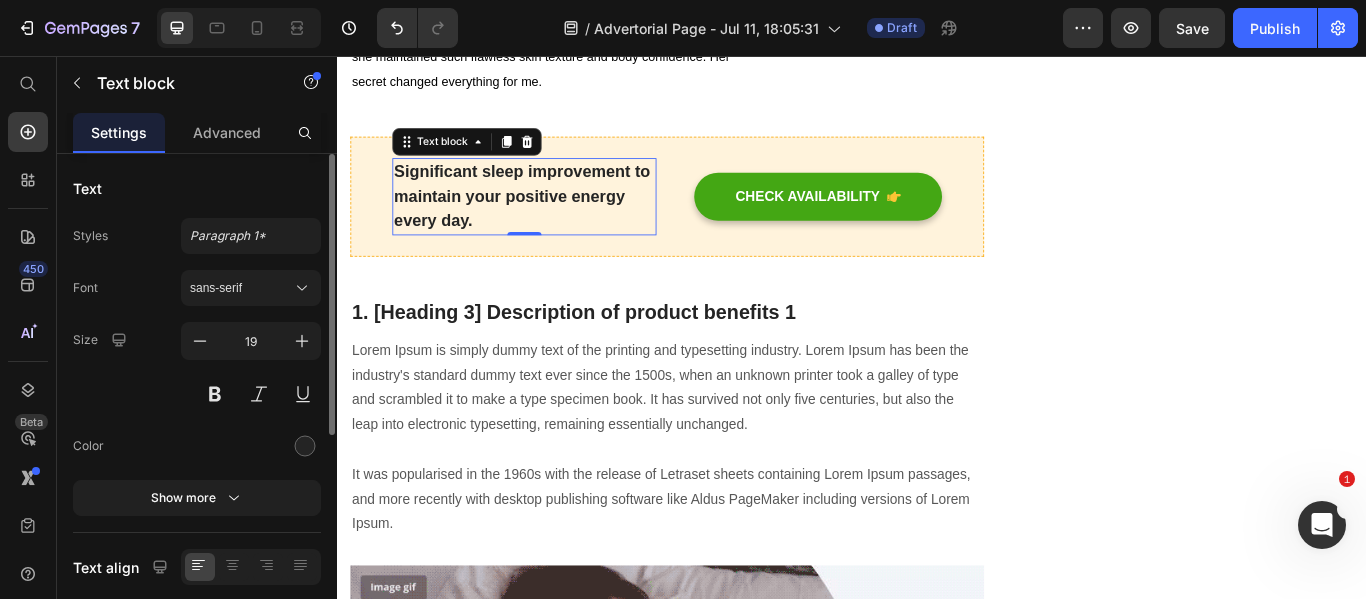 scroll, scrollTop: 1265, scrollLeft: 0, axis: vertical 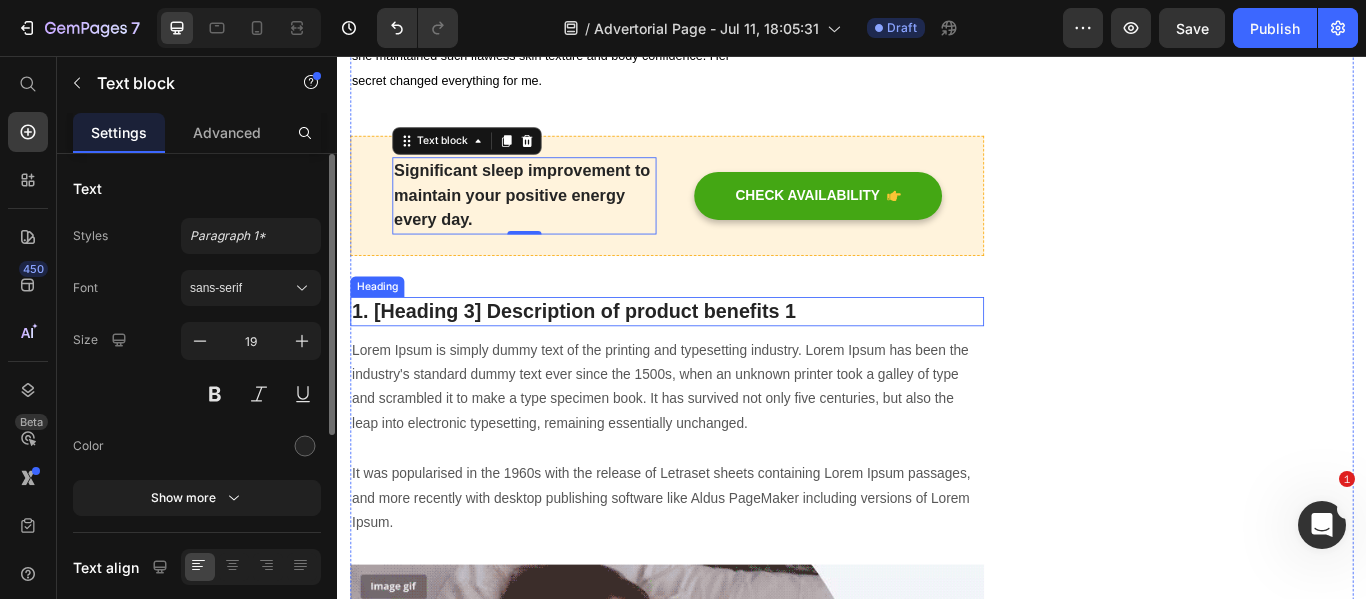 click on "1. [Heading 3] Description of product benefits 1" at bounding box center (721, 354) 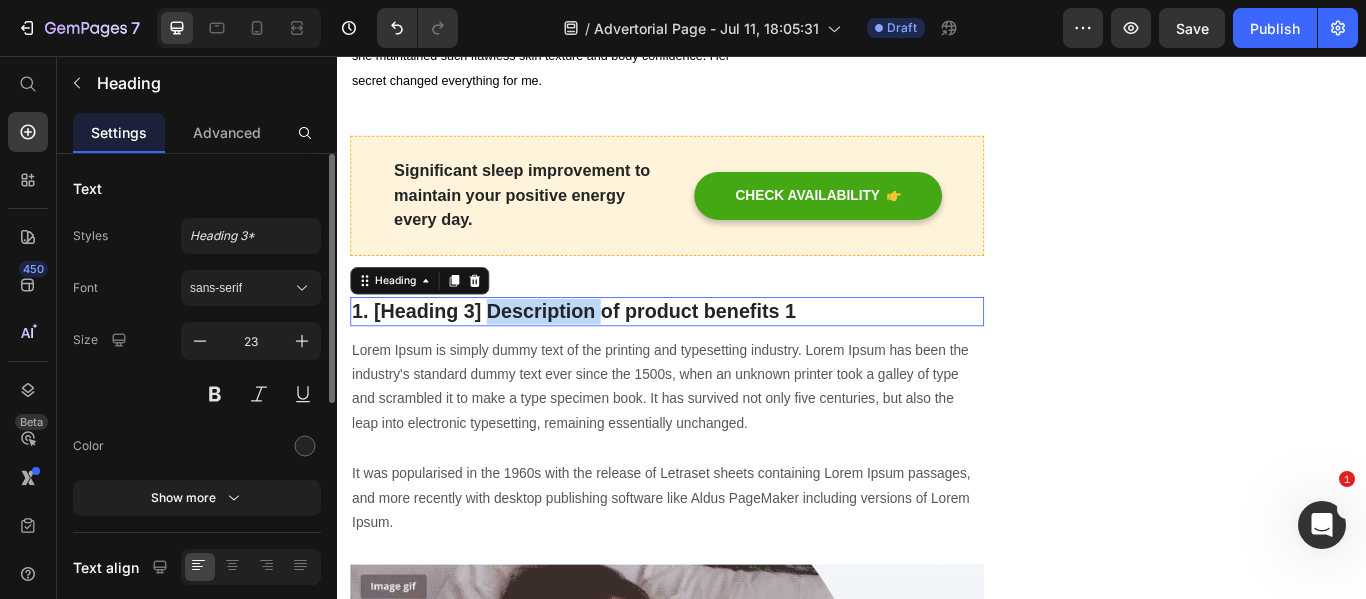 click on "1. [Heading 3] Description of product benefits 1" at bounding box center (721, 354) 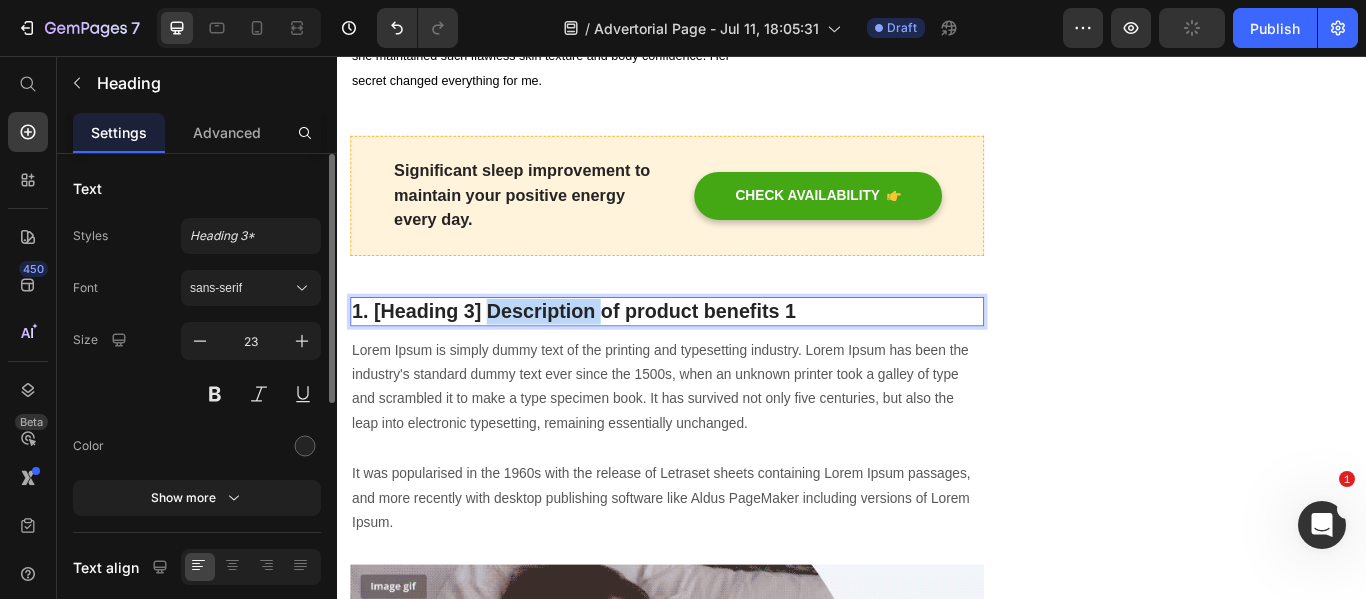 click on "1. [Heading 3] Description of product benefits 1" at bounding box center (721, 354) 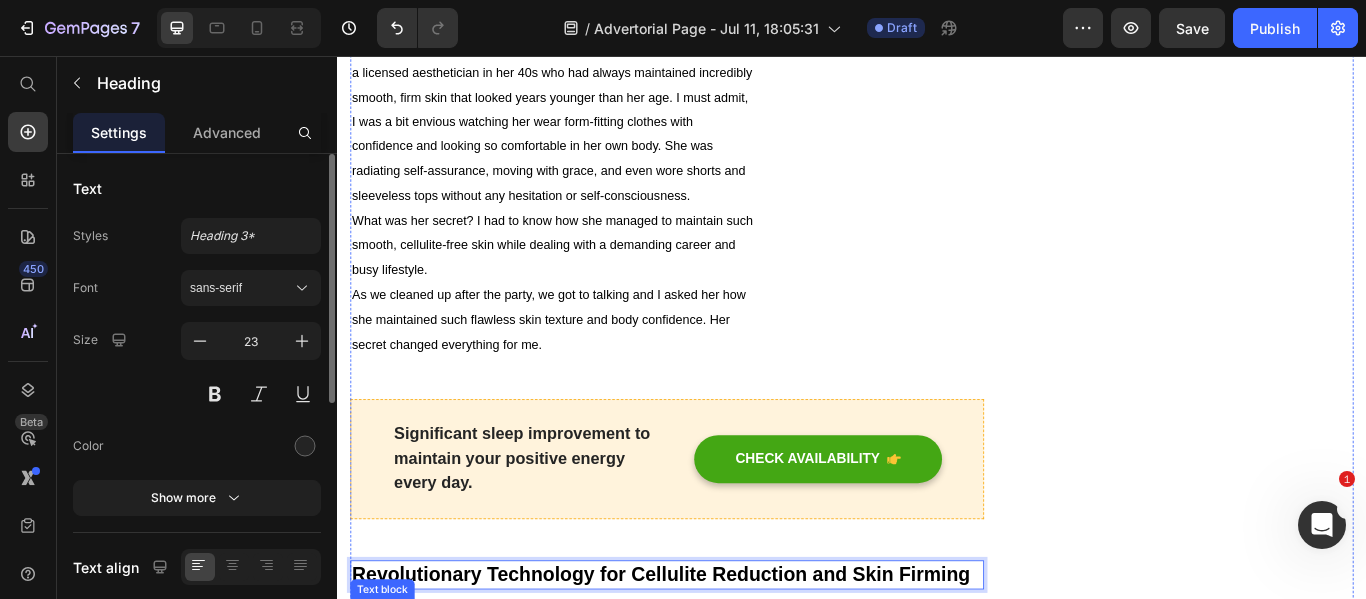 scroll, scrollTop: 957, scrollLeft: 0, axis: vertical 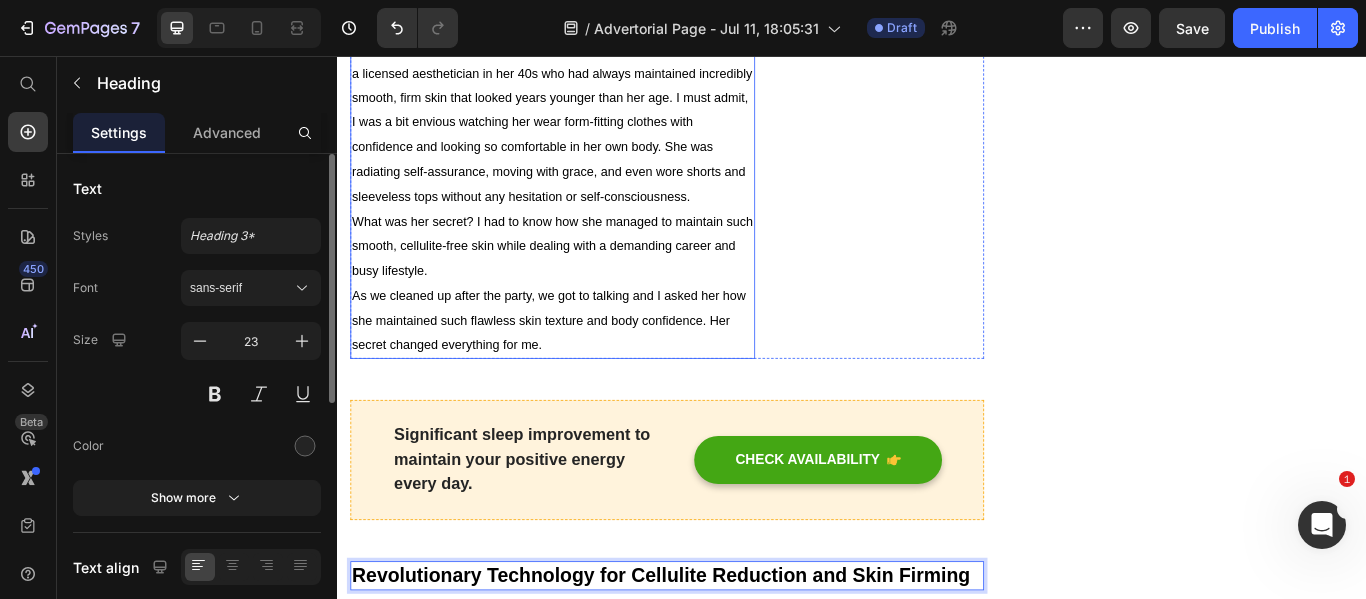 click on "As we cleaned up after the party, we got to talking and I asked her how she maintained such flawless skin texture and body confidence. Her secret changed everything for me." at bounding box center [588, 364] 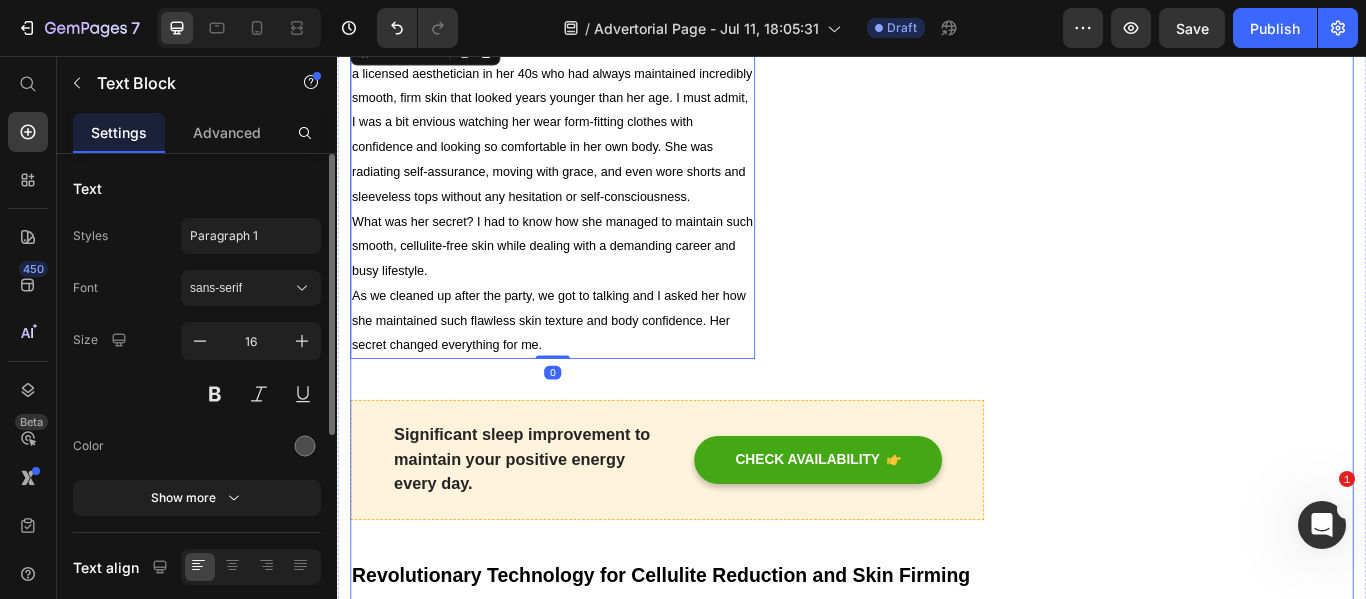 click on "⁠⁠⁠⁠⁠⁠⁠ Former NASA Engineer Exposes the Real Reason 90% of Women Over 40 Hide Their Legs in Summer Heading Written by  Dr.Marcus   Text block Published on  July 11, 2025 Text block Row Image ⁠⁠⁠⁠⁠⁠⁠ How My Aesthetician Sister Changed Everything Heading The next weekend, I visited my sister for her birthday celebration. She's a licensed aesthetician in her 40s who had always maintained incredibly smooth, firm skin that looked years younger than her age. I must admit, I was a bit envious watching her wear form-fitting clothes with confidence and looking so comfortable in her own body. She was radiating self-assurance, moving with grace, and even wore shorts and sleeveless tops without any hesitation or self-consciousness. What was her secret? I had to know how she managed to maintain such smooth, cellulite-free skin while dealing with a demanding career and busy lifestyle. Text Block   0 Image Row Significant sleep improvement to maintain your positive energy  every day.  	   Row" at bounding box center (721, 1869) 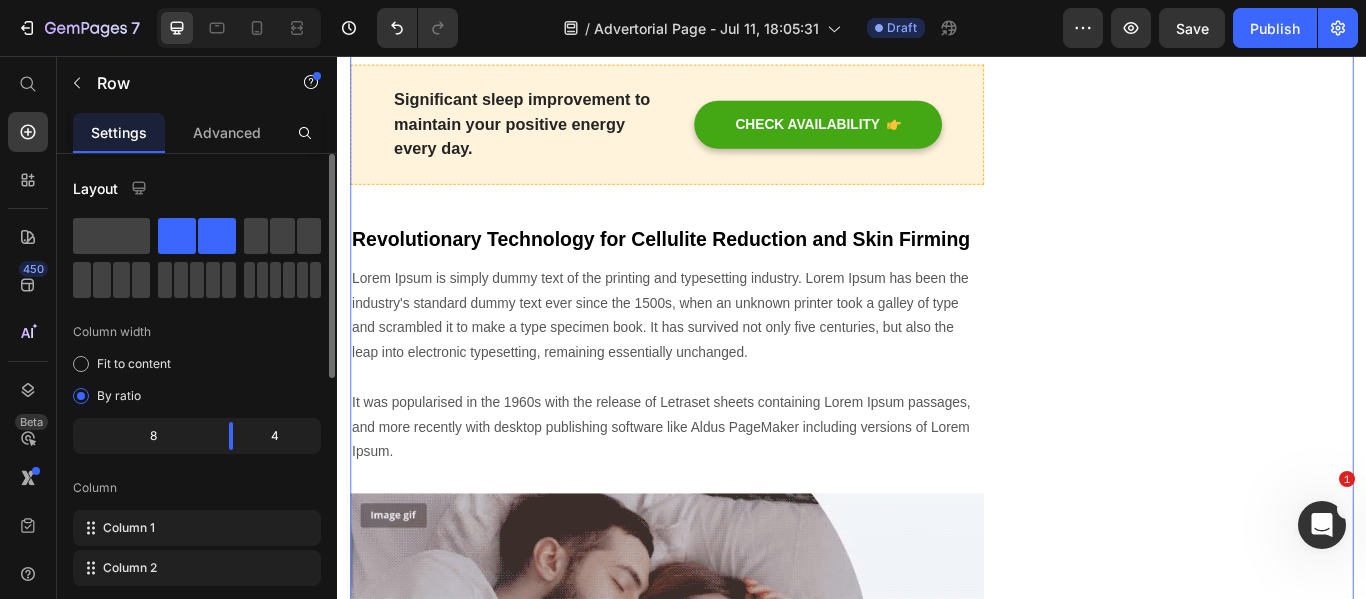 scroll, scrollTop: 1439, scrollLeft: 0, axis: vertical 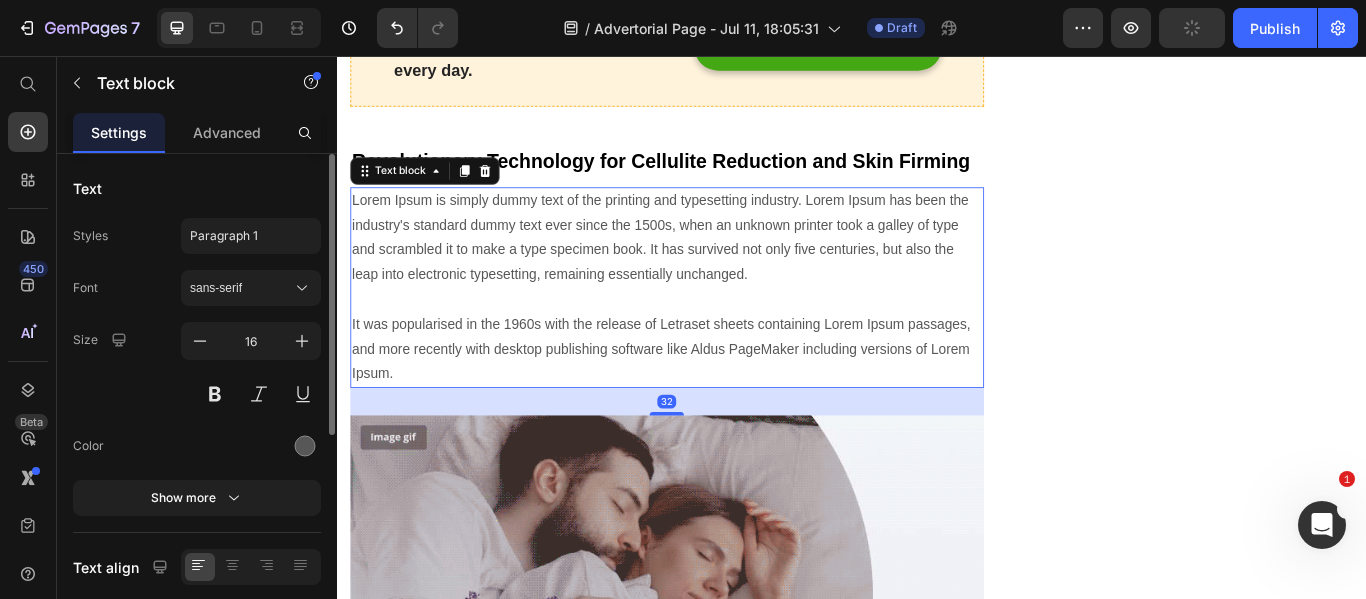 click on "Lorem Ipsum is simply dummy text of the printing and typesetting industry. Lorem Ipsum has been the industry's standard dummy text ever since the 1500s, when an unknown printer took a galley of type and scrambled it to make a type specimen book. It has survived not only five centuries, but also the leap into electronic typesetting, remaining essentially unchanged.  It was popularised in the 1960s with the release of Letraset sheets containing Lorem Ipsum passages, and more recently with desktop publishing software like Aldus PageMaker including versions of Lorem Ipsum." at bounding box center [721, 326] 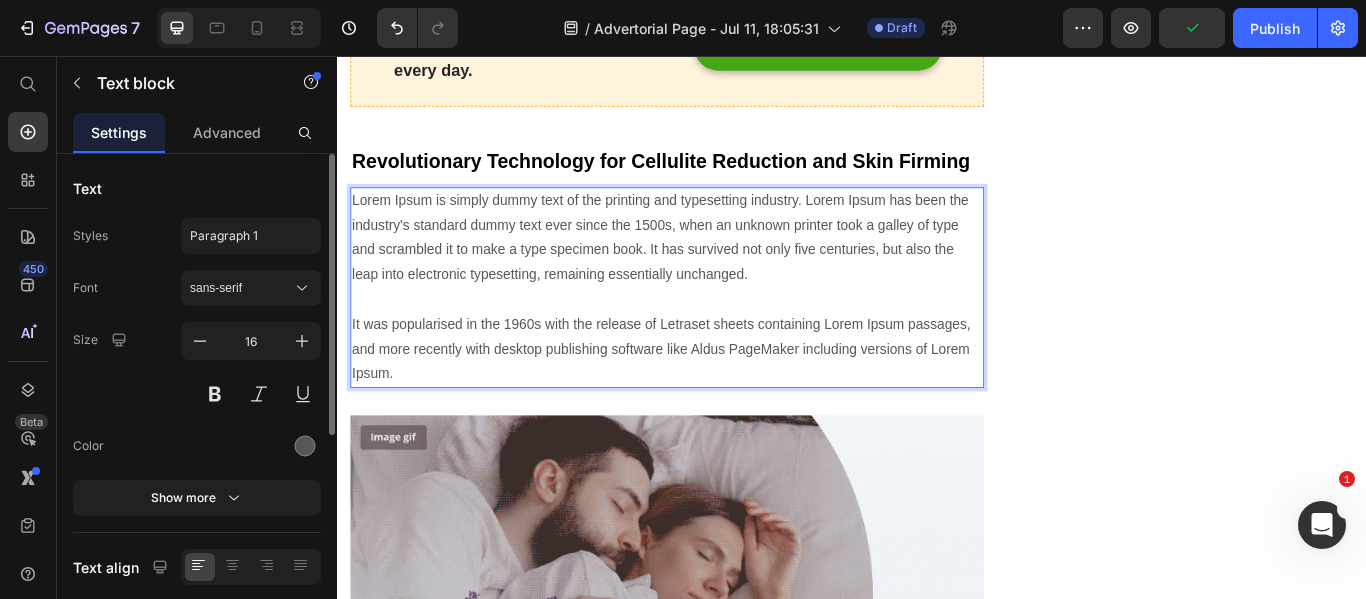 click on "Lorem Ipsum is simply dummy text of the printing and typesetting industry. Lorem Ipsum has been the industry's standard dummy text ever since the 1500s, when an unknown printer took a galley of type and scrambled it to make a type specimen book. It has survived not only five centuries, but also the leap into electronic typesetting, remaining essentially unchanged.  It was popularised in the 1960s with the release of Letraset sheets containing Lorem Ipsum passages, and more recently with desktop publishing software like Aldus PageMaker including versions of Lorem Ipsum." at bounding box center (721, 326) 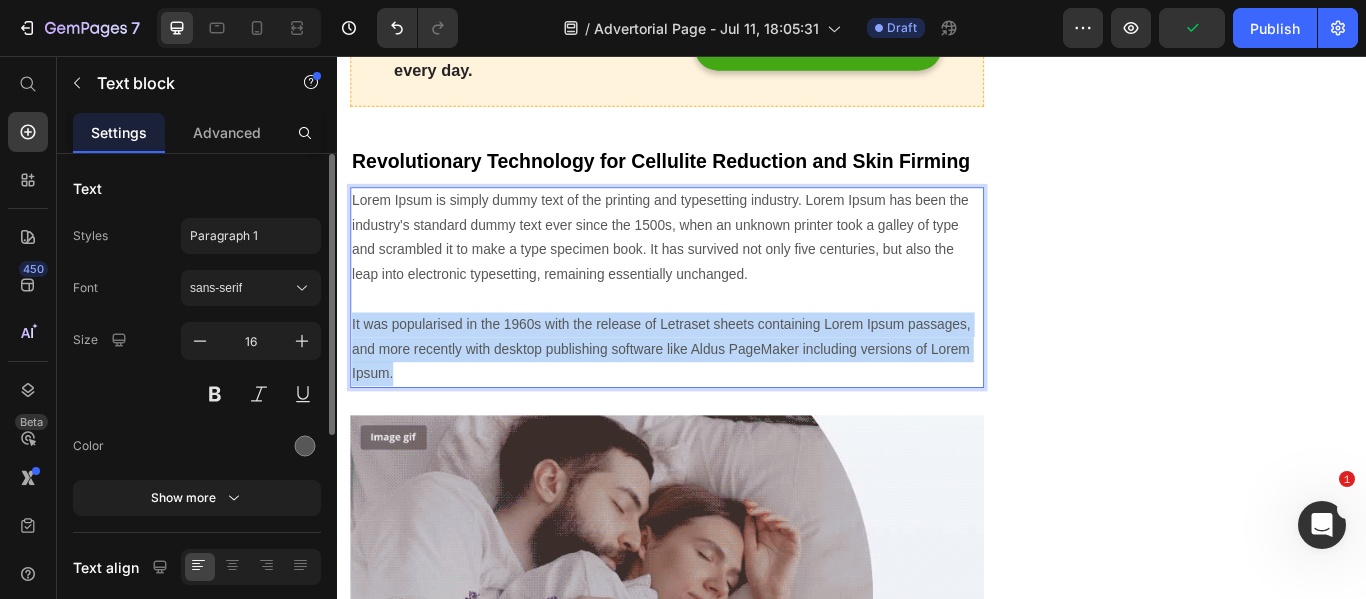 click on "Lorem Ipsum is simply dummy text of the printing and typesetting industry. Lorem Ipsum has been the industry's standard dummy text ever since the 1500s, when an unknown printer took a galley of type and scrambled it to make a type specimen book. It has survived not only five centuries, but also the leap into electronic typesetting, remaining essentially unchanged.  It was popularised in the 1960s with the release of Letraset sheets containing Lorem Ipsum passages, and more recently with desktop publishing software like Aldus PageMaker including versions of Lorem Ipsum." at bounding box center [721, 326] 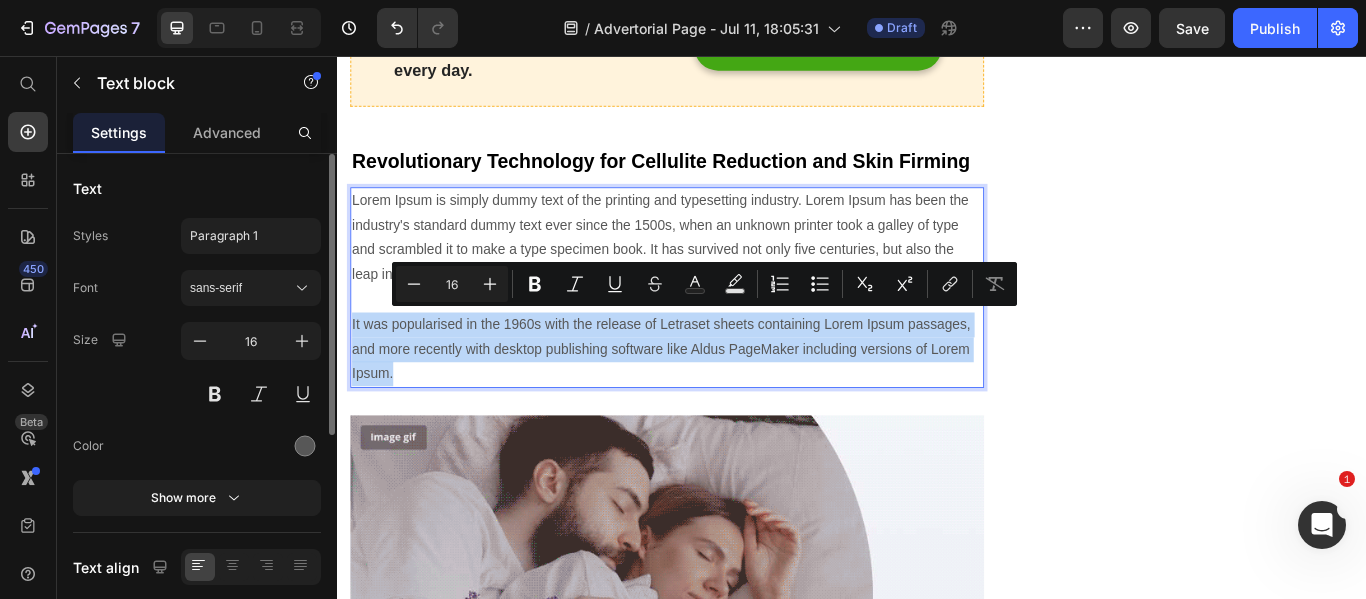 click on "Lorem Ipsum is simply dummy text of the printing and typesetting industry. Lorem Ipsum has been the industry's standard dummy text ever since the 1500s, when an unknown printer took a galley of type and scrambled it to make a type specimen book. It has survived not only five centuries, but also the leap into electronic typesetting, remaining essentially unchanged.  It was popularised in the 1960s with the release of Letraset sheets containing Lorem Ipsum passages, and more recently with desktop publishing software like Aldus PageMaker including versions of Lorem Ipsum." at bounding box center [721, 326] 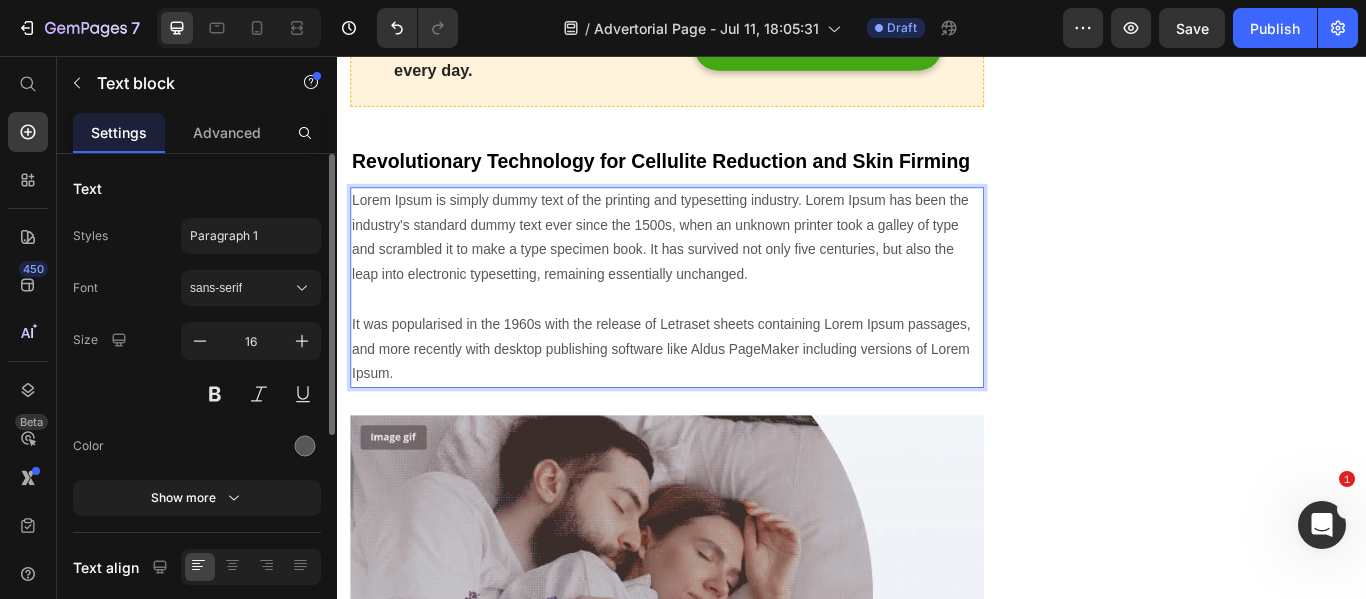 click on "Lorem Ipsum is simply dummy text of the printing and typesetting industry. Lorem Ipsum has been the industry's standard dummy text ever since the 1500s, when an unknown printer took a galley of type and scrambled it to make a type specimen book. It has survived not only five centuries, but also the leap into electronic typesetting, remaining essentially unchanged.  It was popularised in the 1960s with the release of Letraset sheets containing Lorem Ipsum passages, and more recently with desktop publishing software like Aldus PageMaker including versions of Lorem Ipsum." at bounding box center [721, 326] 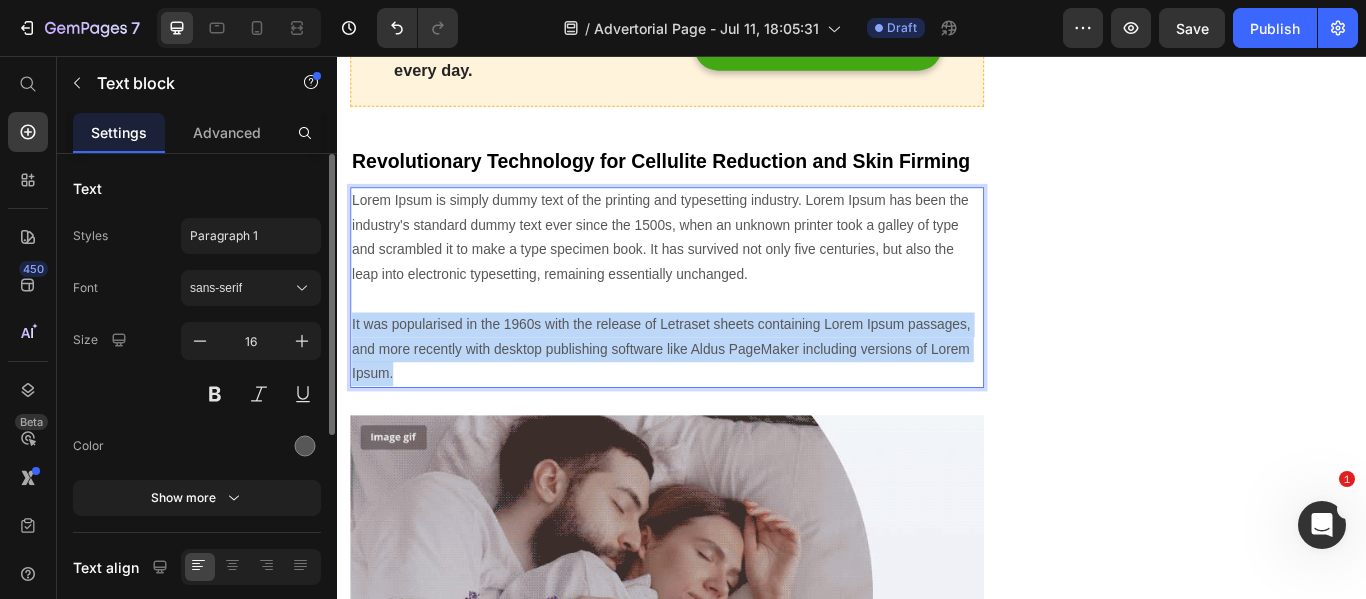 click on "Lorem Ipsum is simply dummy text of the printing and typesetting industry. Lorem Ipsum has been the industry's standard dummy text ever since the 1500s, when an unknown printer took a galley of type and scrambled it to make a type specimen book. It has survived not only five centuries, but also the leap into electronic typesetting, remaining essentially unchanged.  It was popularised in the 1960s with the release of Letraset sheets containing Lorem Ipsum passages, and more recently with desktop publishing software like Aldus PageMaker including versions of Lorem Ipsum." at bounding box center [721, 326] 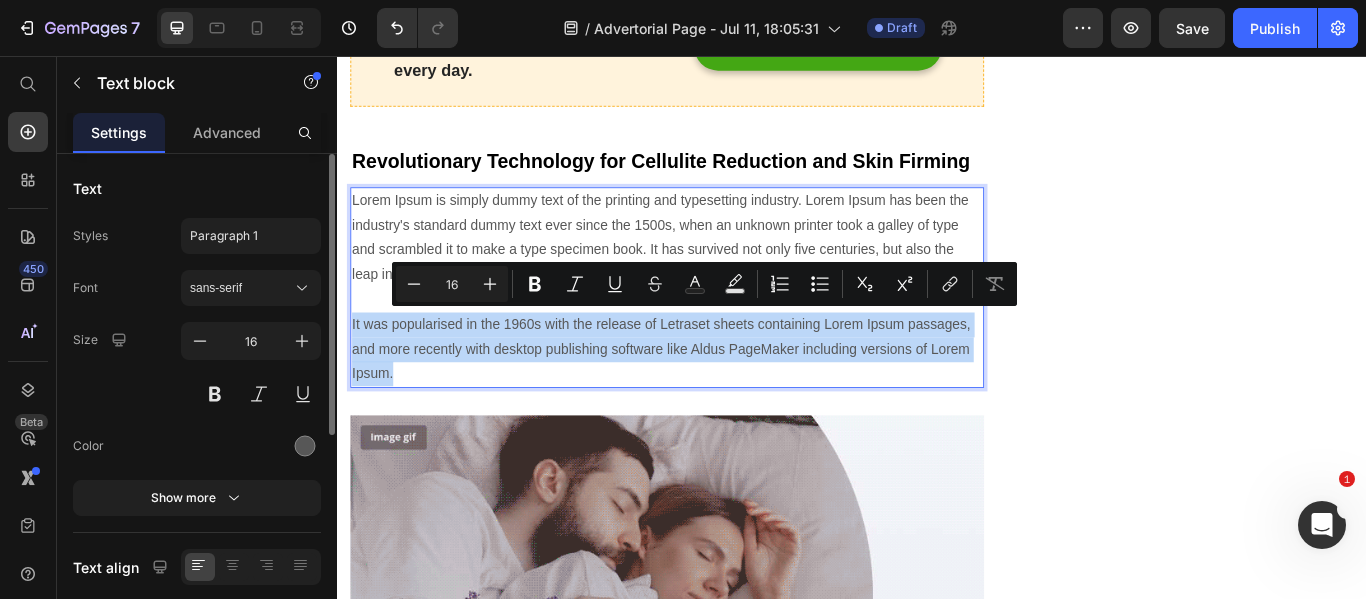 click on "Lorem Ipsum is simply dummy text of the printing and typesetting industry. Lorem Ipsum has been the industry's standard dummy text ever since the 1500s, when an unknown printer took a galley of type and scrambled it to make a type specimen book. It has survived not only five centuries, but also the leap into electronic typesetting, remaining essentially unchanged.  It was popularised in the 1960s with the release of Letraset sheets containing Lorem Ipsum passages, and more recently with desktop publishing software like Aldus PageMaker including versions of Lorem Ipsum." at bounding box center [721, 326] 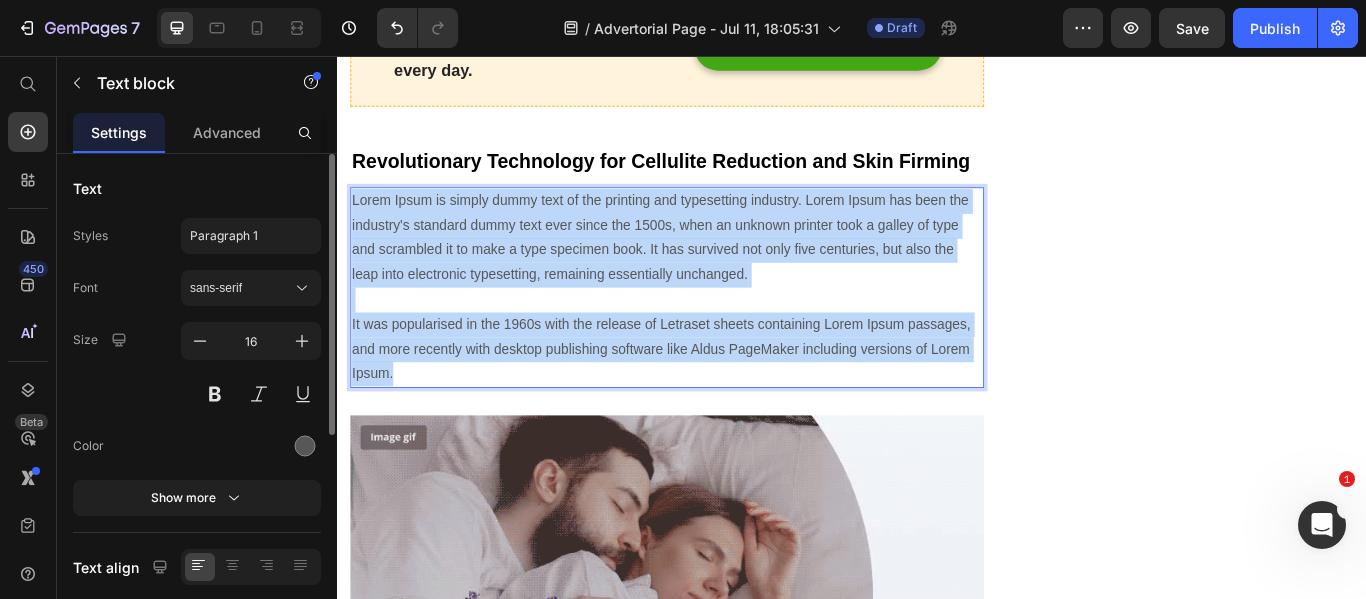 drag, startPoint x: 410, startPoint y: 414, endPoint x: 353, endPoint y: 211, distance: 210.85066 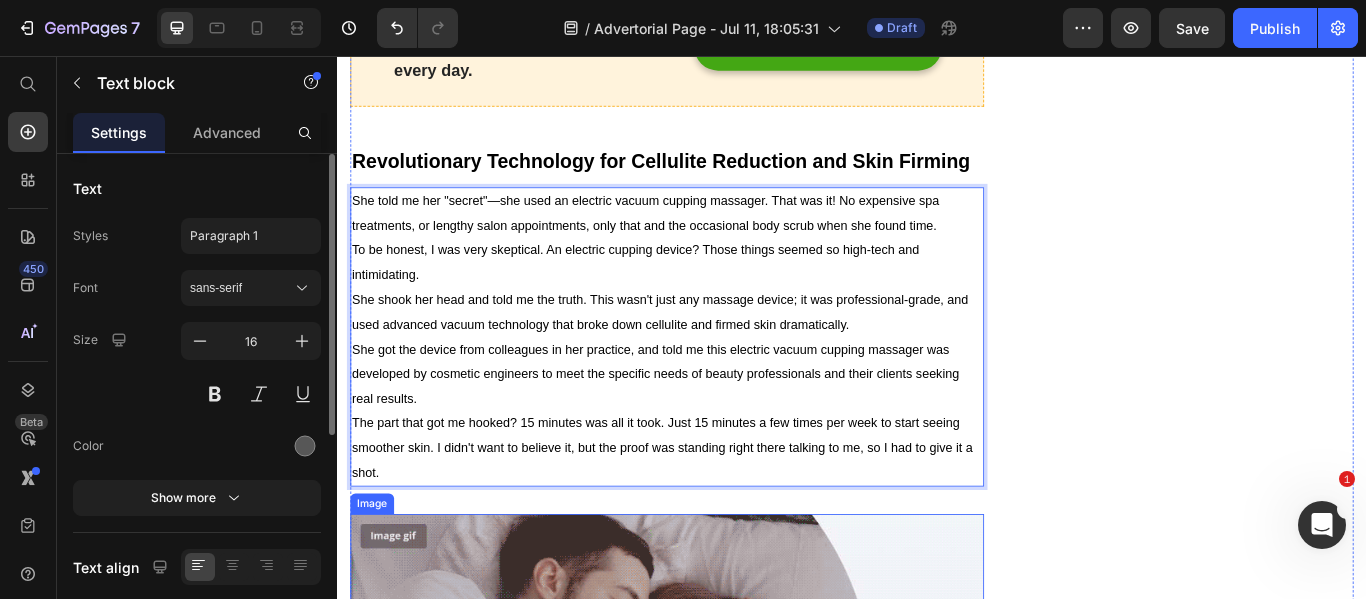 click at bounding box center [721, 797] 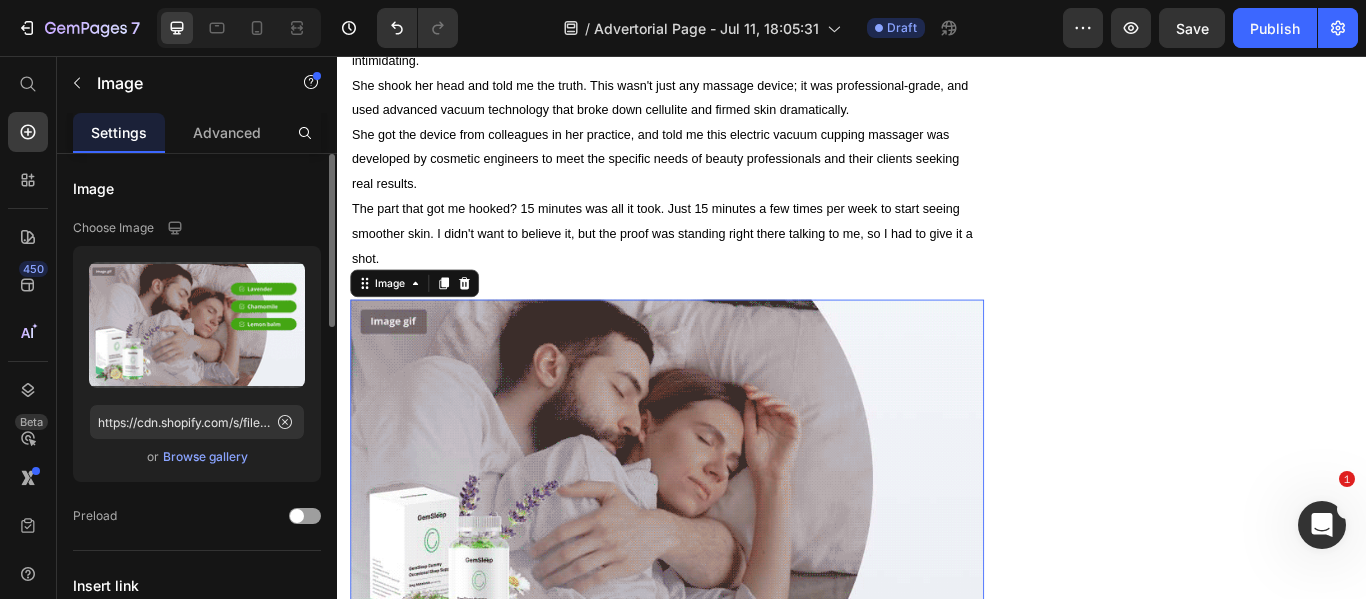 scroll, scrollTop: 1787, scrollLeft: 0, axis: vertical 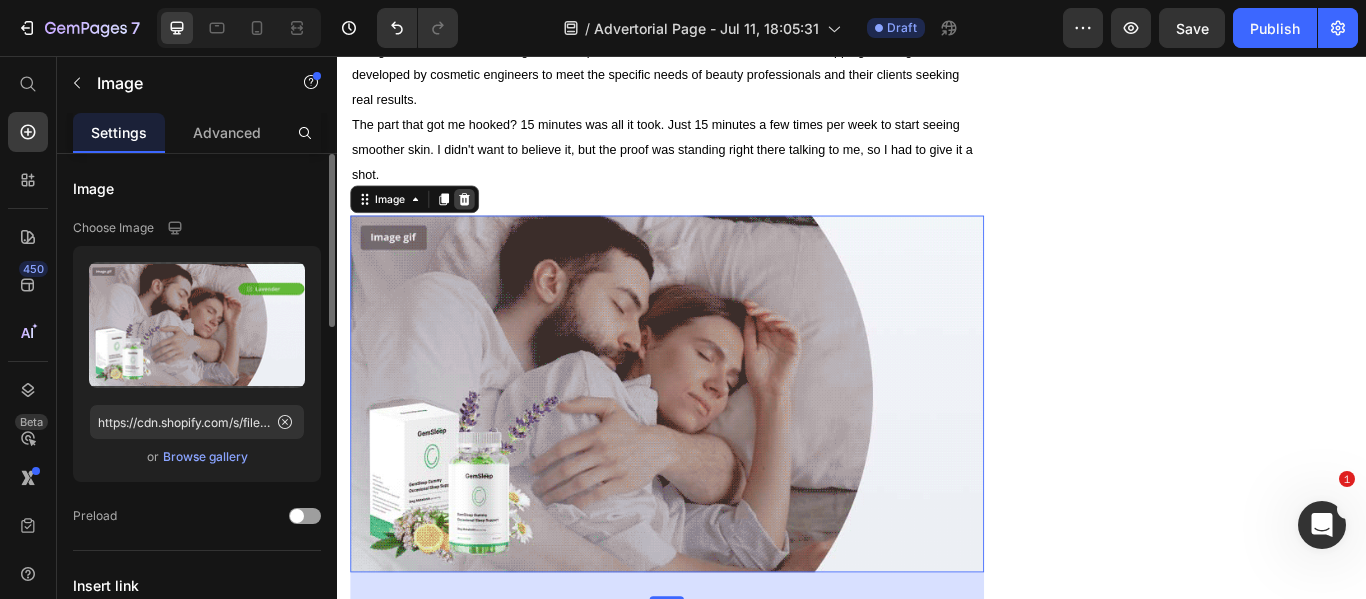 click at bounding box center (485, 223) 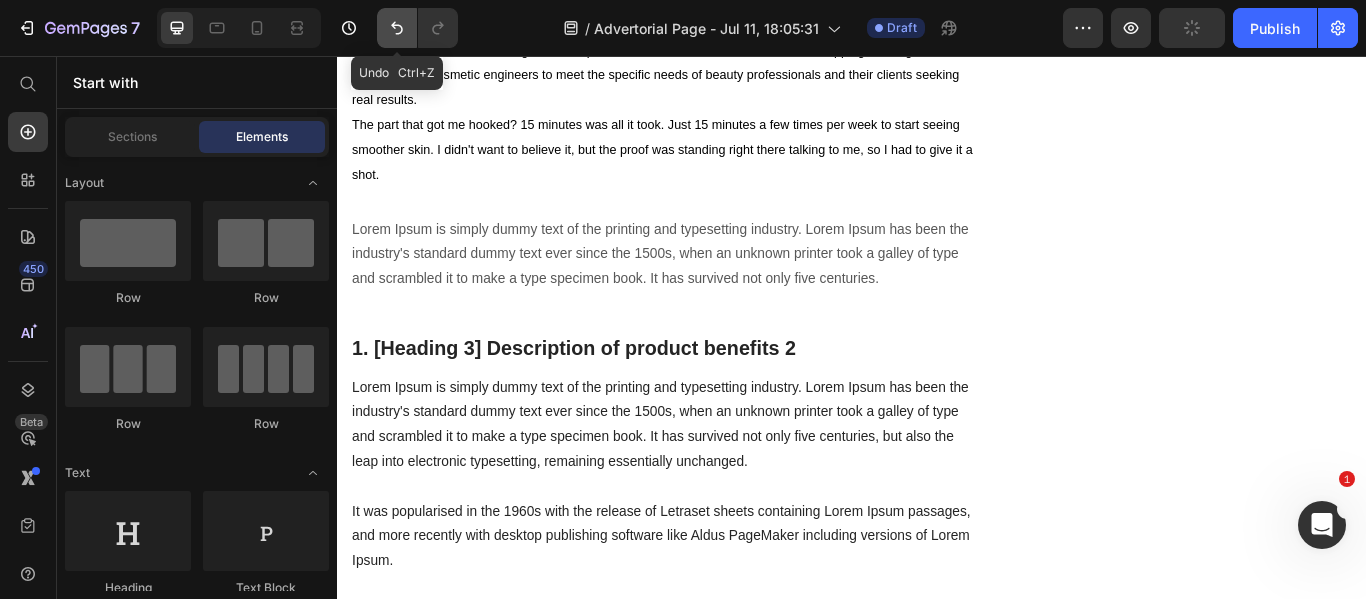click 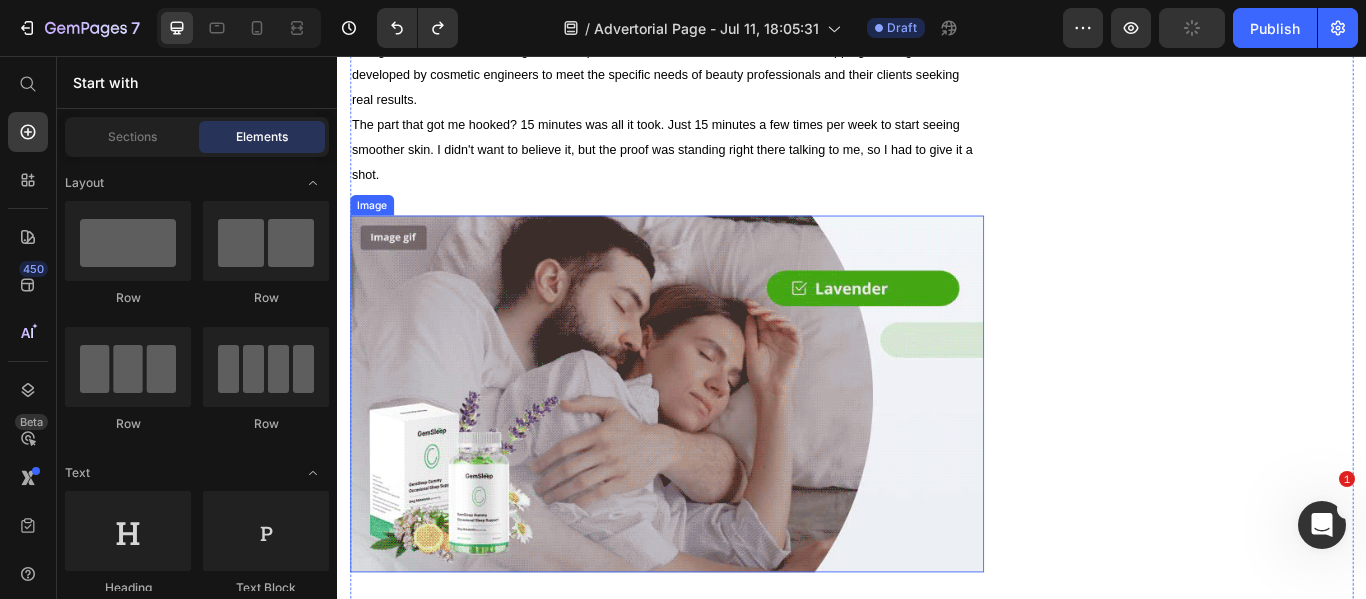 click at bounding box center [721, 449] 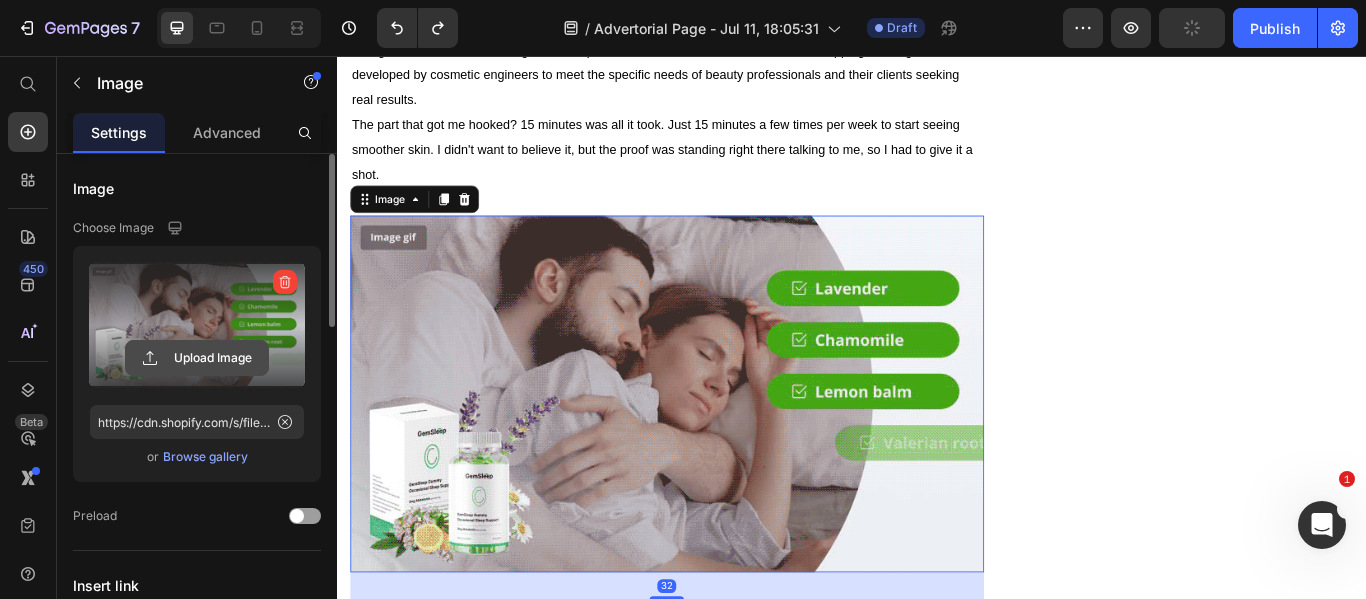 click 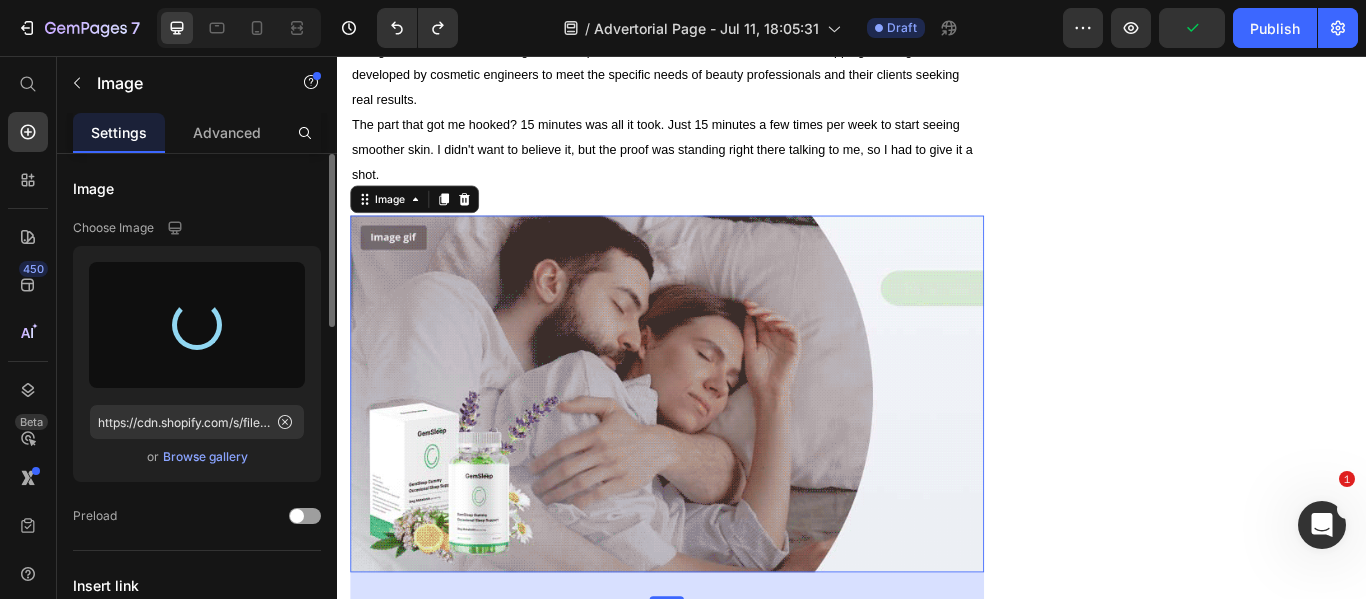 type on "https://cdn.shopify.com/s/files/1/0654/1282/5286/files/gempages_574882863443346544-99240a6c-1c79-4207-a0b4-beb751a432db.jpg" 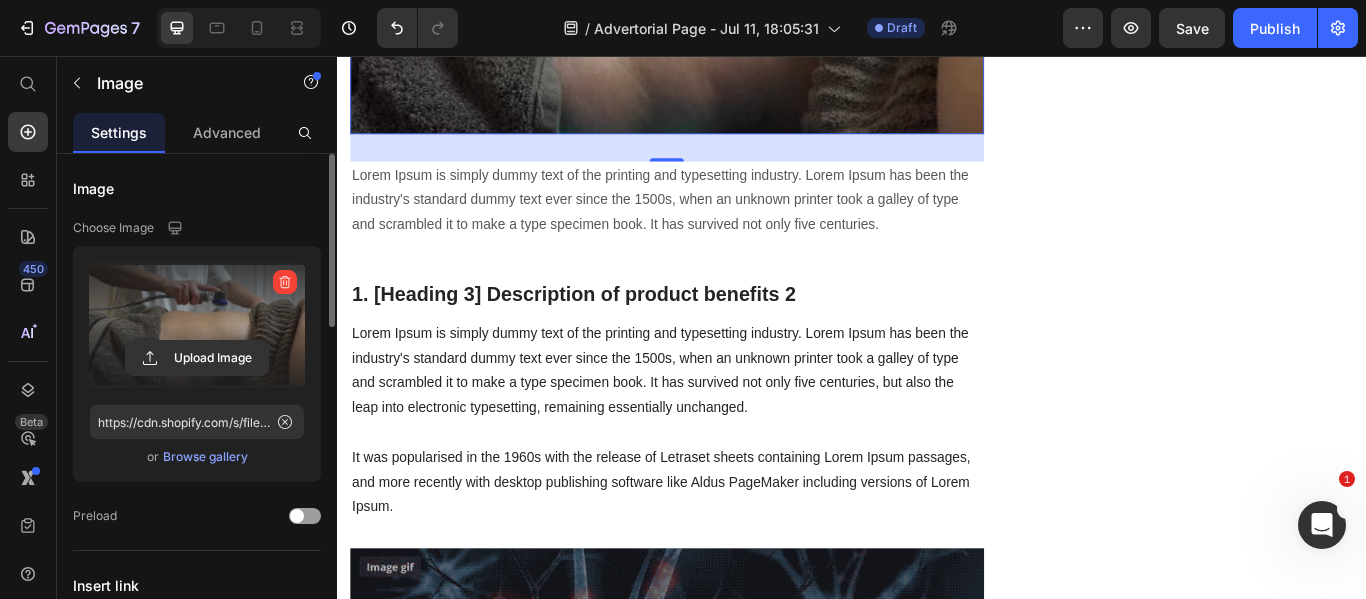 scroll, scrollTop: 2292, scrollLeft: 0, axis: vertical 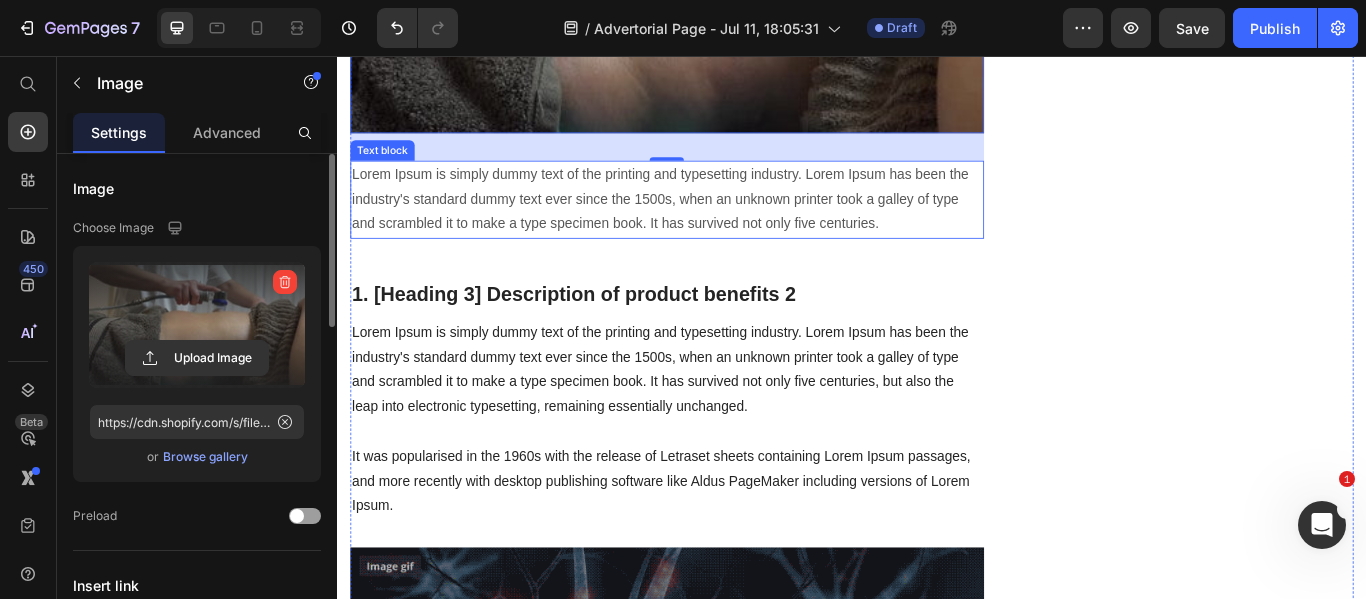 click on "Lorem Ipsum is simply dummy text of the printing and typesetting industry. Lorem Ipsum has been the industry's standard dummy text ever since the 1500s, when an unknown printer took a galley of type and scrambled it to make a type specimen book. It has survived not only five centuries." at bounding box center (721, 223) 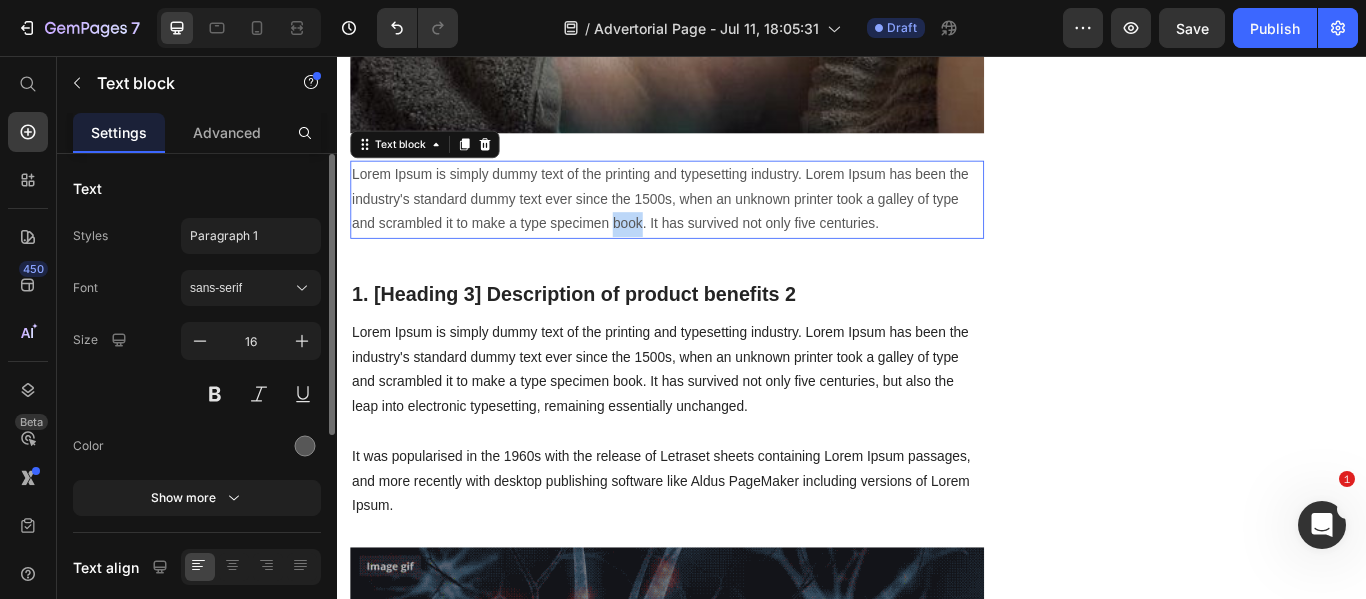 click on "Lorem Ipsum is simply dummy text of the printing and typesetting industry. Lorem Ipsum has been the industry's standard dummy text ever since the 1500s, when an unknown printer took a galley of type and scrambled it to make a type specimen book. It has survived not only five centuries." at bounding box center [721, 223] 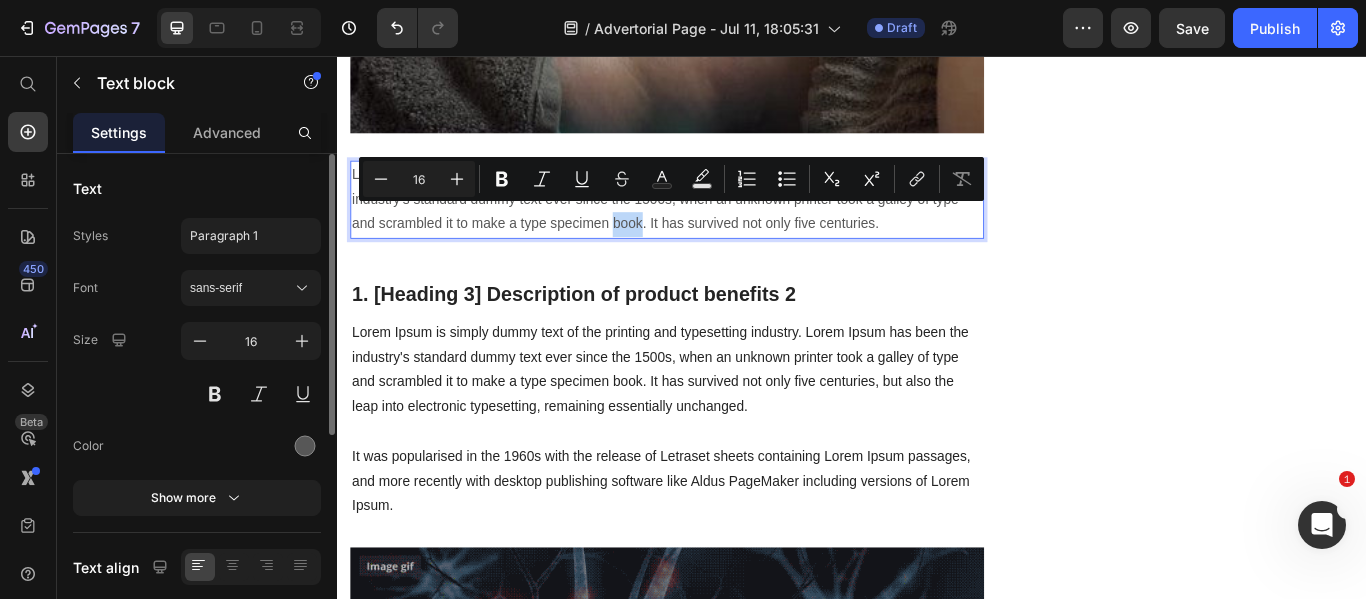 click on "Lorem Ipsum is simply dummy text of the printing and typesetting industry. Lorem Ipsum has been the industry's standard dummy text ever since the 1500s, when an unknown printer took a galley of type and scrambled it to make a type specimen book. It has survived not only five centuries." at bounding box center (721, 223) 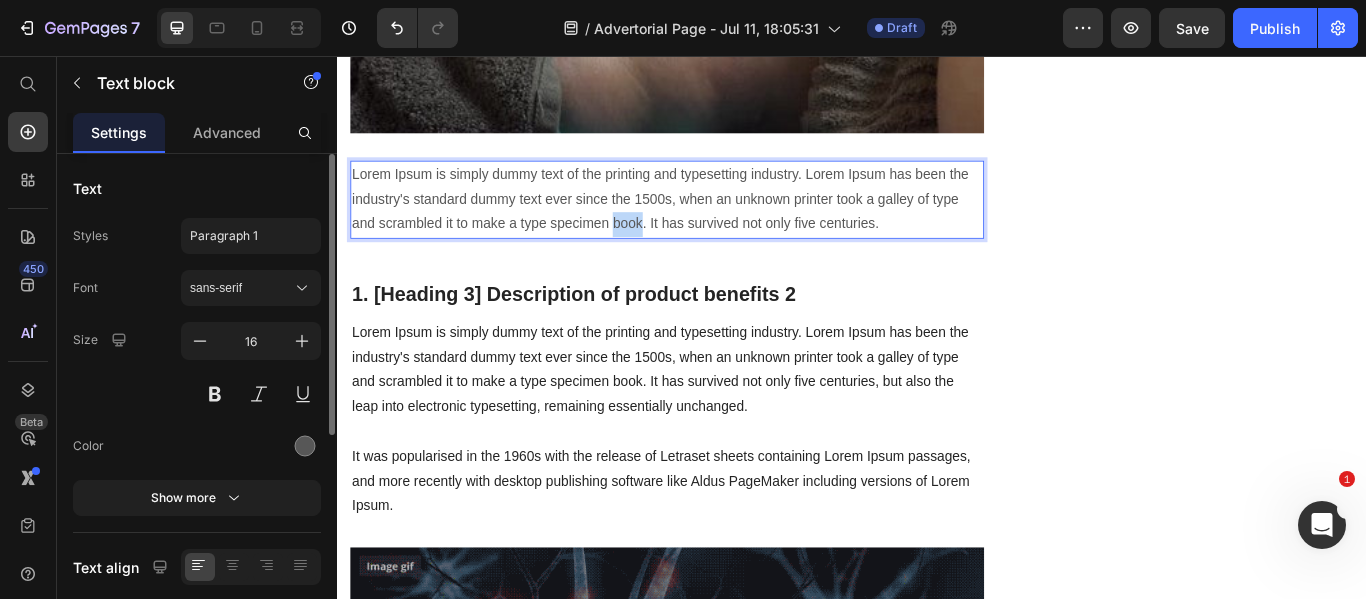click on "Lorem Ipsum is simply dummy text of the printing and typesetting industry. Lorem Ipsum has been the industry's standard dummy text ever since the 1500s, when an unknown printer took a galley of type and scrambled it to make a type specimen book. It has survived not only five centuries." at bounding box center (721, 223) 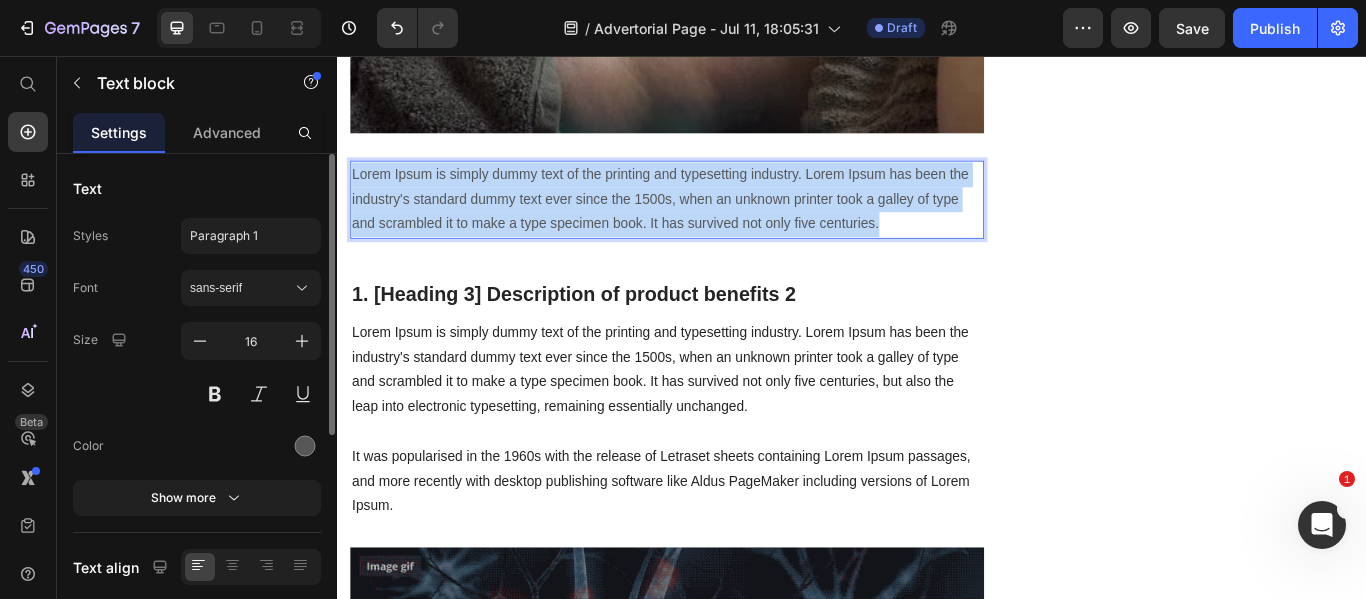 click on "Lorem Ipsum is simply dummy text of the printing and typesetting industry. Lorem Ipsum has been the industry's standard dummy text ever since the 1500s, when an unknown printer took a galley of type and scrambled it to make a type specimen book. It has survived not only five centuries." at bounding box center (721, 223) 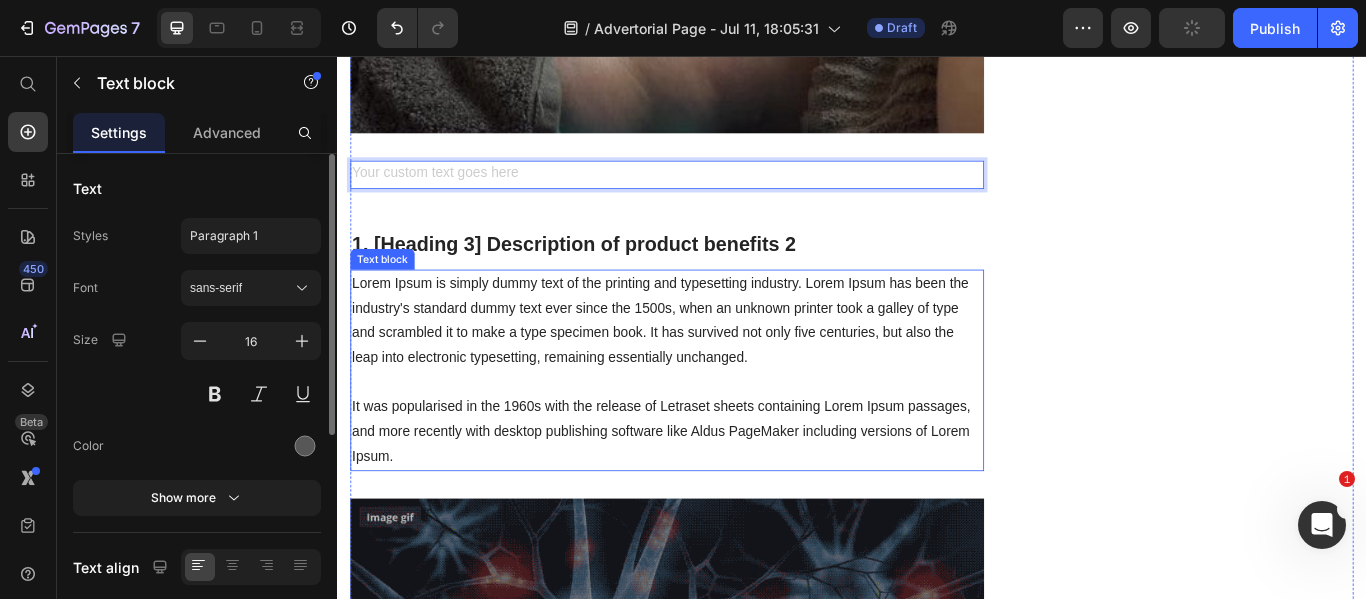 click on "Lorem Ipsum is simply dummy text of the printing and typesetting industry. Lorem Ipsum has been the industry's standard dummy text ever since the 1500s, when an unknown printer took a galley of type and scrambled it to make a type specimen book. It has survived not only five centuries, but also the leap into electronic typesetting, remaining essentially unchanged.  It was popularised in the 1960s with the release of Letraset sheets containing Lorem Ipsum passages, and more recently with desktop publishing software like Aldus PageMaker including versions of Lorem Ipsum." at bounding box center [721, 422] 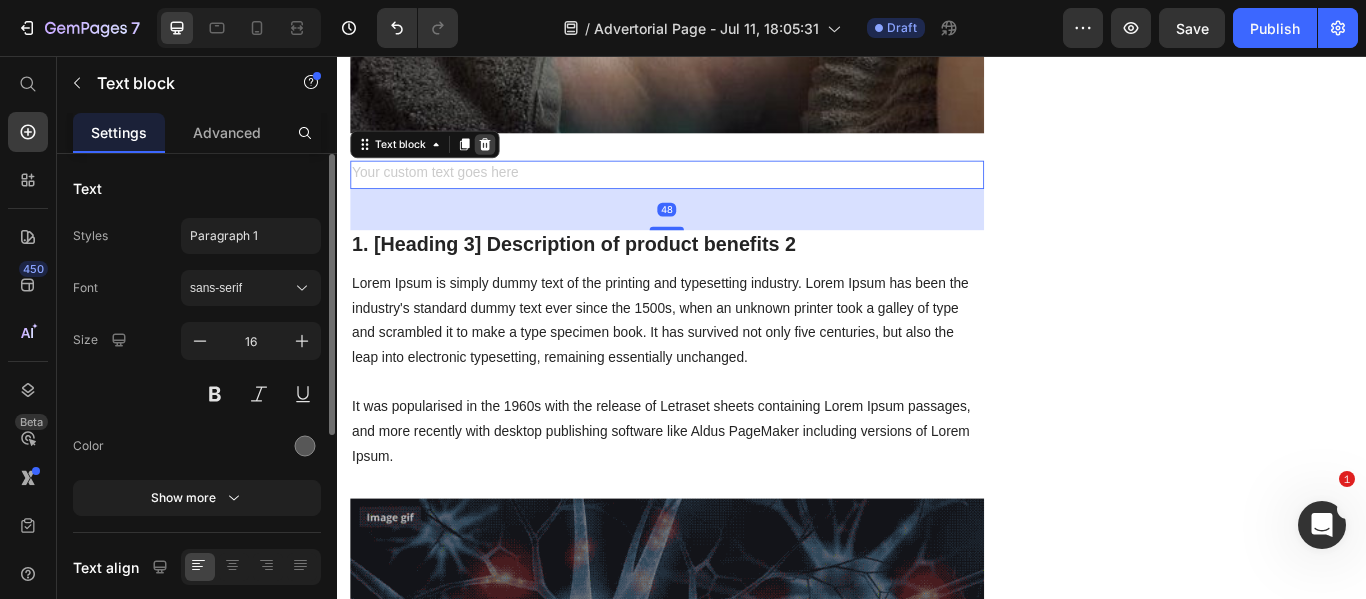 click at bounding box center [509, 159] 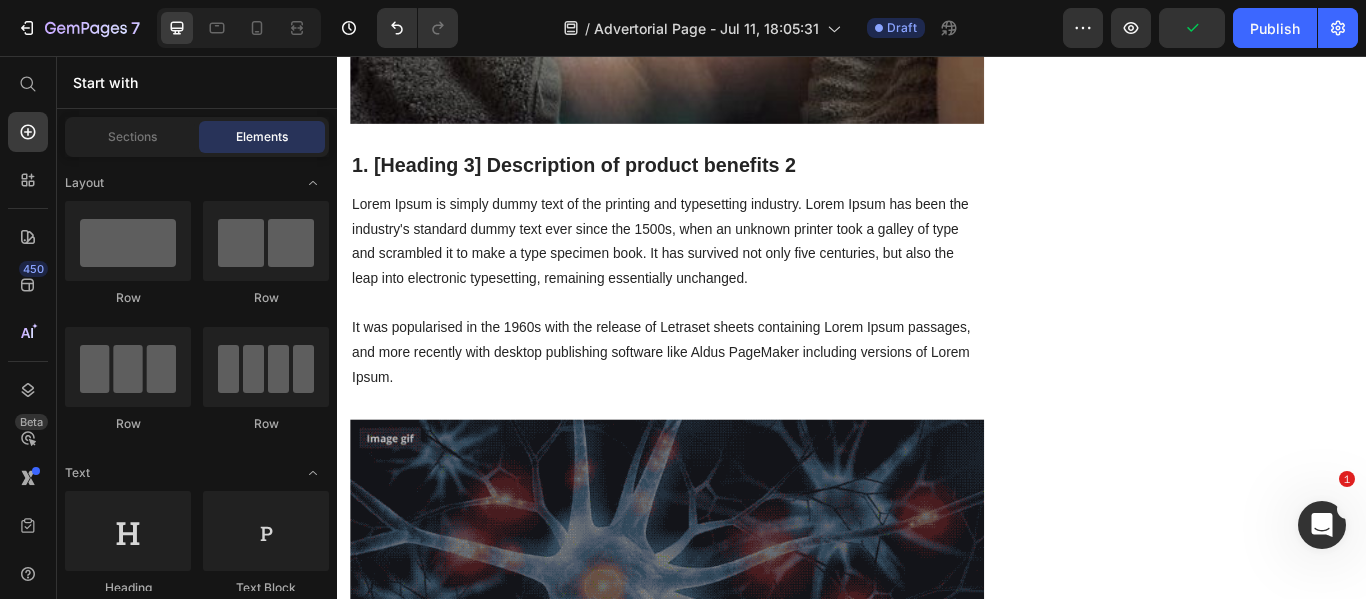 scroll, scrollTop: 2299, scrollLeft: 0, axis: vertical 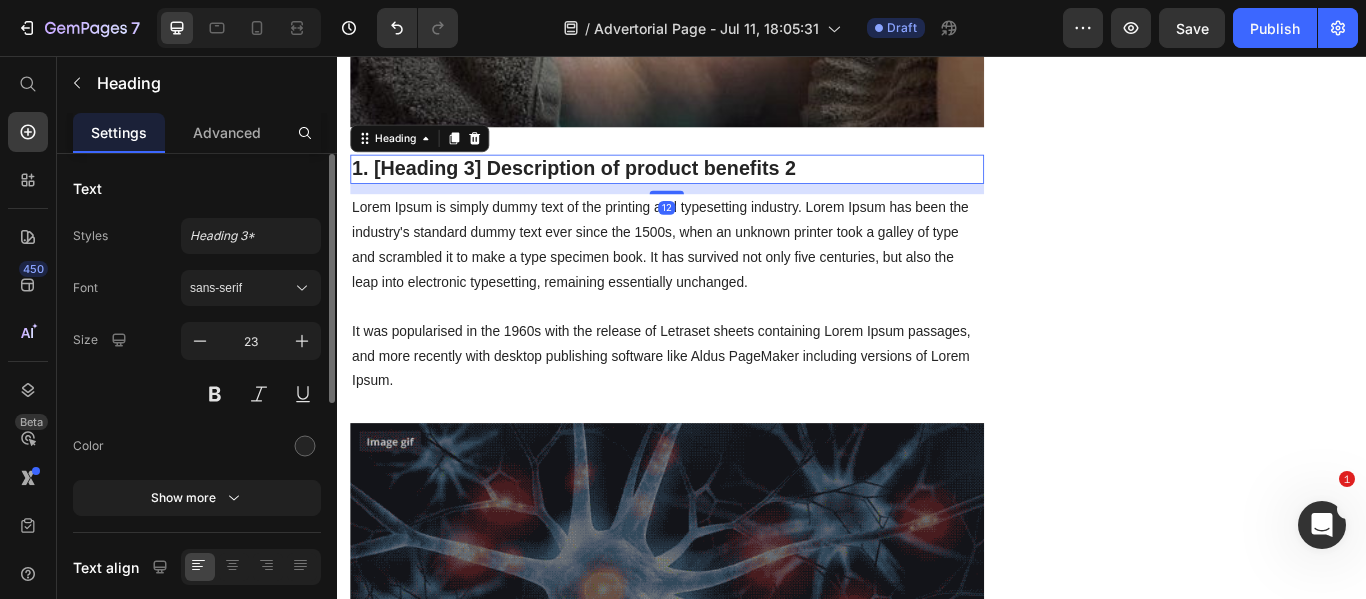 click on "1. [Heading 3] Description of product benefits 2" at bounding box center [721, 188] 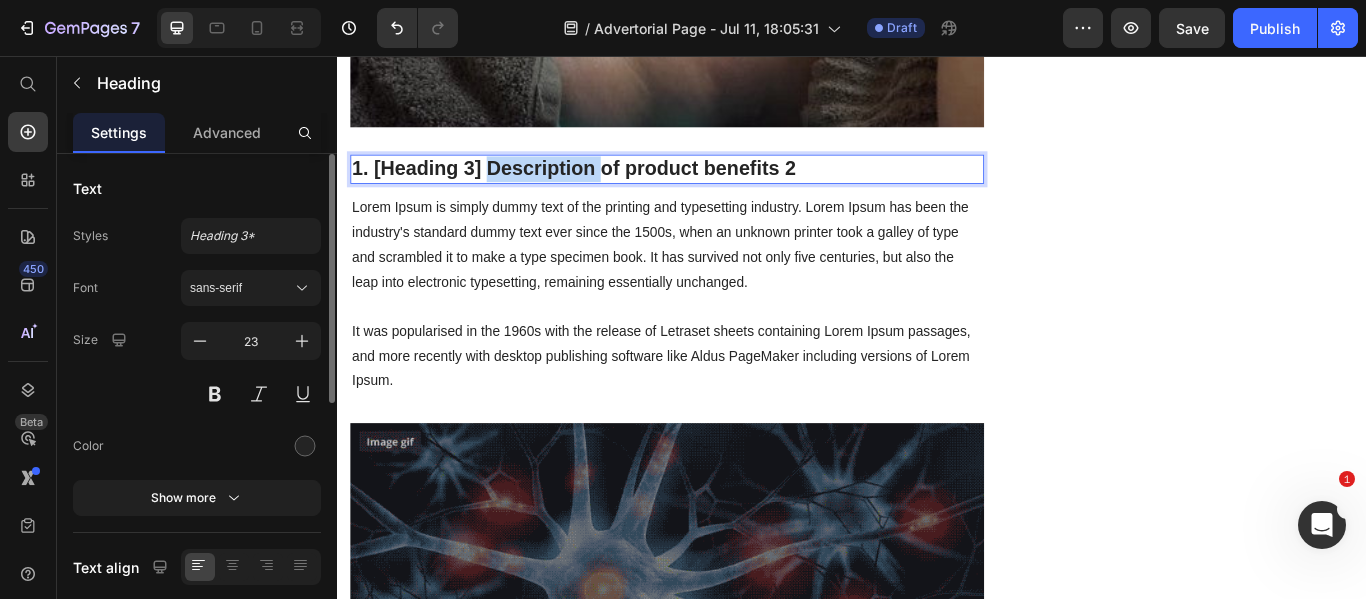 click on "1. [Heading 3] Description of product benefits 2" at bounding box center [721, 188] 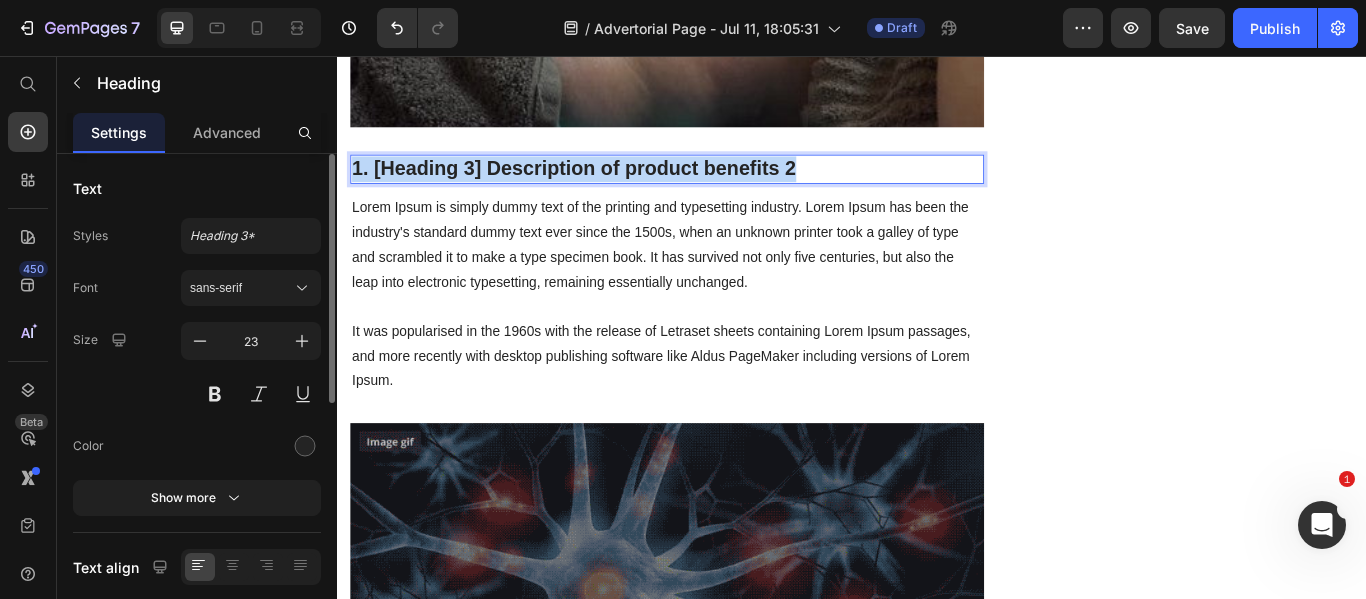 click on "1. [Heading 3] Description of product benefits 2" at bounding box center (721, 188) 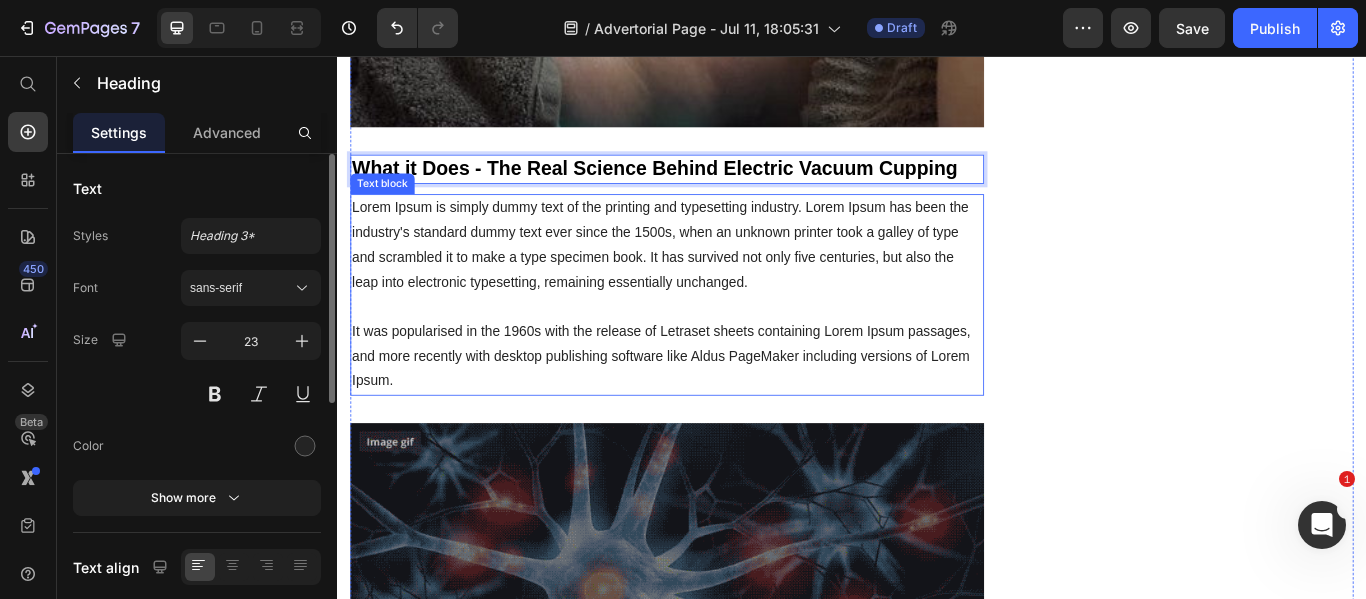 click on "Lorem Ipsum is simply dummy text of the printing and typesetting industry. Lorem Ipsum has been the industry's standard dummy text ever since the 1500s, when an unknown printer took a galley of type and scrambled it to make a type specimen book. It has survived not only five centuries, but also the leap into electronic typesetting, remaining essentially unchanged.  It was popularised in the 1960s with the release of Letraset sheets containing Lorem Ipsum passages, and more recently with desktop publishing software like Aldus PageMaker including versions of Lorem Ipsum." at bounding box center [721, 334] 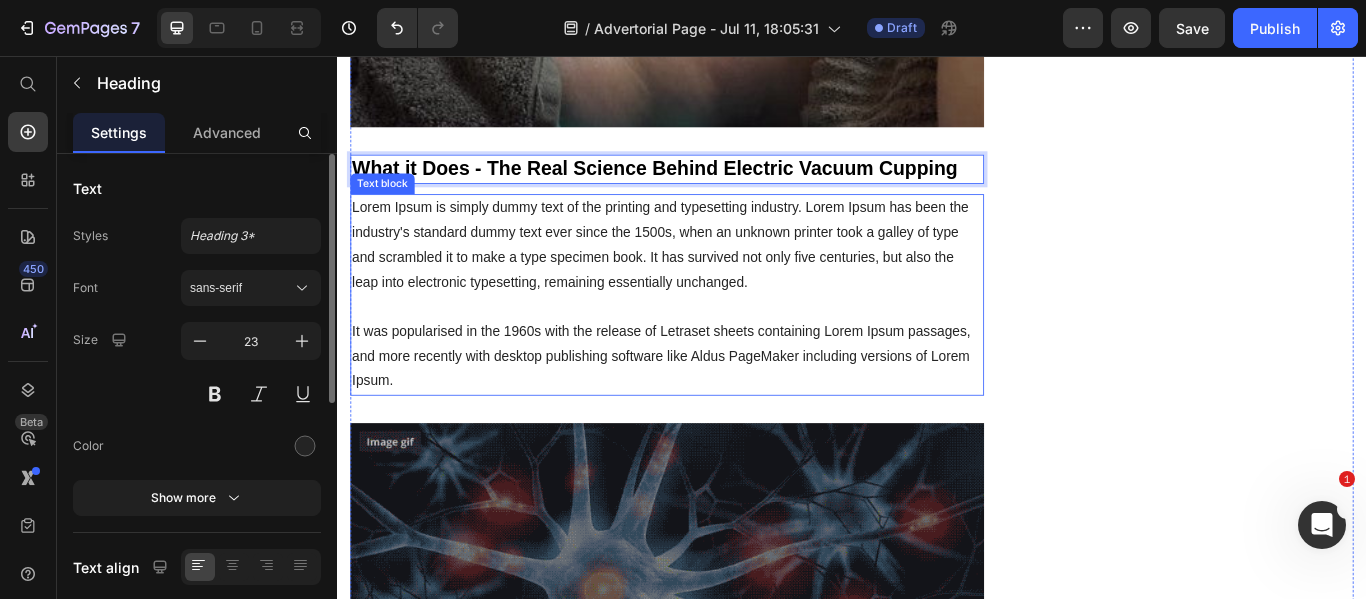 click on "Lorem Ipsum is simply dummy text of the printing and typesetting industry. Lorem Ipsum has been the industry's standard dummy text ever since the 1500s, when an unknown printer took a galley of type and scrambled it to make a type specimen book. It has survived not only five centuries, but also the leap into electronic typesetting, remaining essentially unchanged.  It was popularised in the 1960s with the release of Letraset sheets containing Lorem Ipsum passages, and more recently with desktop publishing software like Aldus PageMaker including versions of Lorem Ipsum." at bounding box center [721, 334] 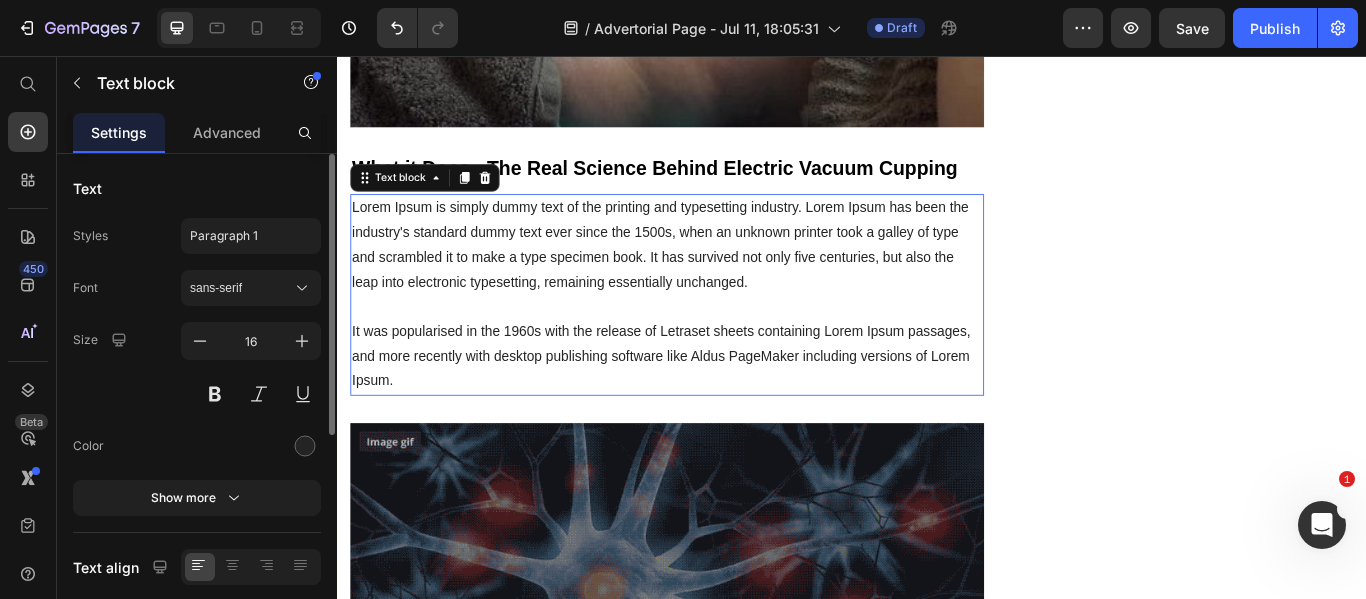 click on "Lorem Ipsum is simply dummy text of the printing and typesetting industry. Lorem Ipsum has been the industry's standard dummy text ever since the 1500s, when an unknown printer took a galley of type and scrambled it to make a type specimen book. It has survived not only five centuries, but also the leap into electronic typesetting, remaining essentially unchanged.  It was popularised in the 1960s with the release of Letraset sheets containing Lorem Ipsum passages, and more recently with desktop publishing software like Aldus PageMaker including versions of Lorem Ipsum." at bounding box center (721, 334) 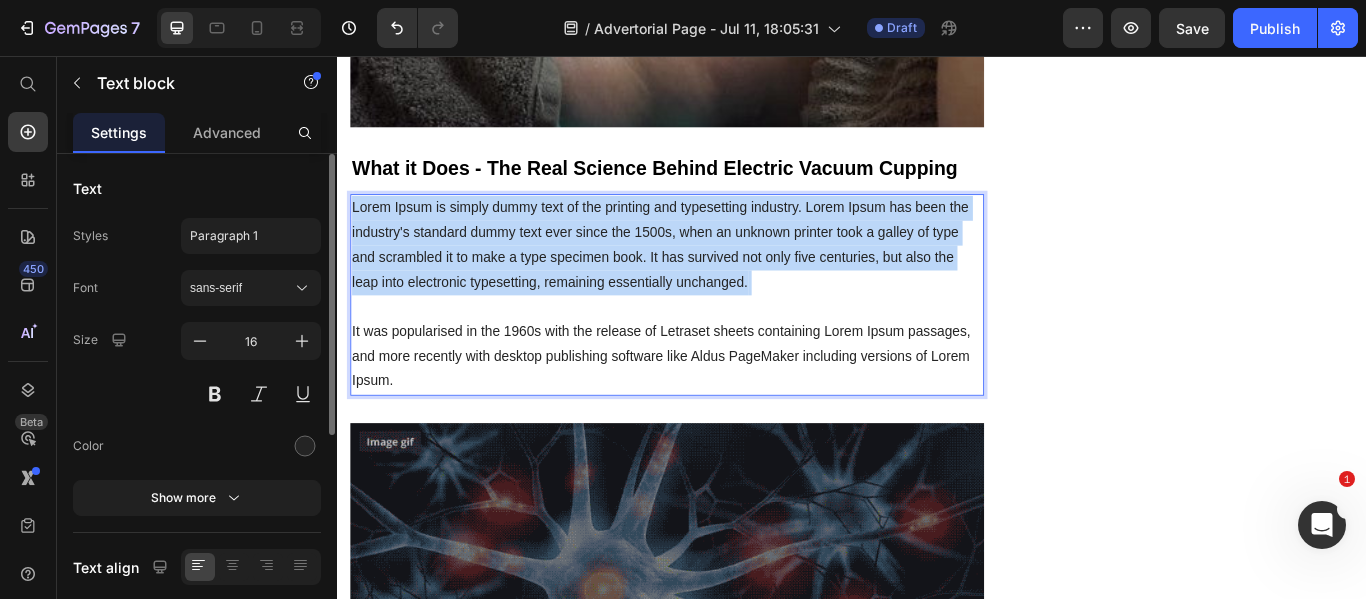click on "Lorem Ipsum is simply dummy text of the printing and typesetting industry. Lorem Ipsum has been the industry's standard dummy text ever since the 1500s, when an unknown printer took a galley of type and scrambled it to make a type specimen book. It has survived not only five centuries, but also the leap into electronic typesetting, remaining essentially unchanged.  It was popularised in the 1960s with the release of Letraset sheets containing Lorem Ipsum passages, and more recently with desktop publishing software like Aldus PageMaker including versions of Lorem Ipsum." at bounding box center (721, 334) 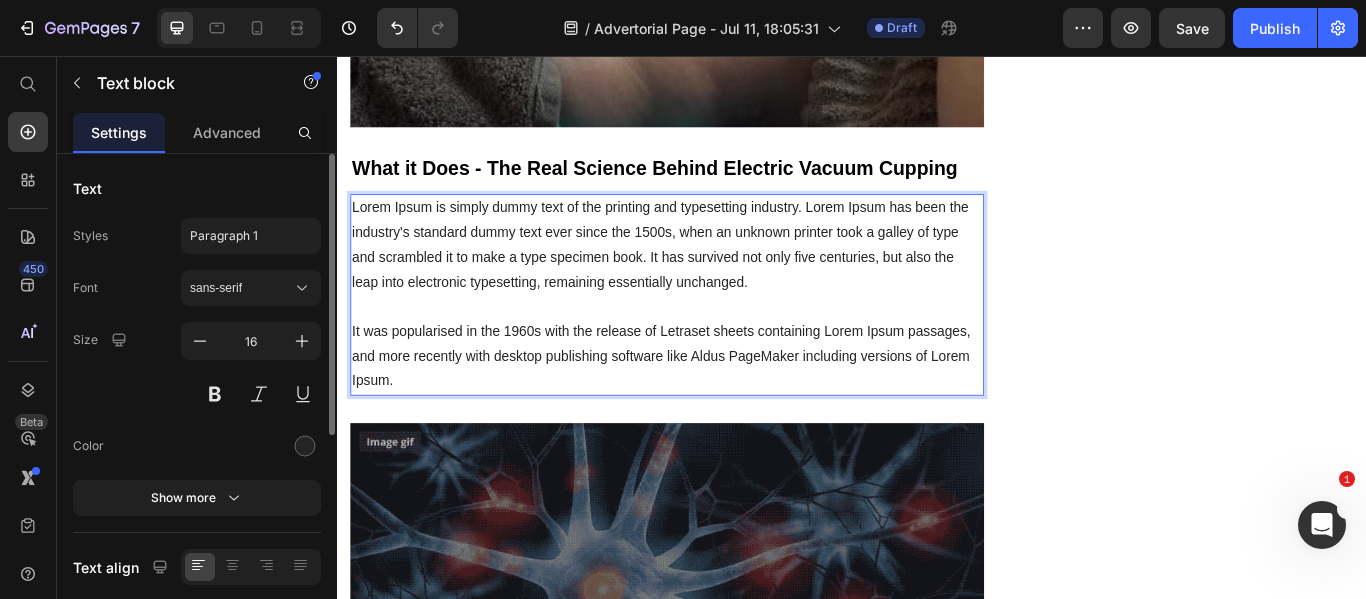click on "Lorem Ipsum is simply dummy text of the printing and typesetting industry. Lorem Ipsum has been the industry's standard dummy text ever since the 1500s, when an unknown printer took a galley of type and scrambled it to make a type specimen book. It has survived not only five centuries, but also the leap into electronic typesetting, remaining essentially unchanged.  It was popularised in the 1960s with the release of Letraset sheets containing Lorem Ipsum passages, and more recently with desktop publishing software like Aldus PageMaker including versions of Lorem Ipsum." at bounding box center [721, 334] 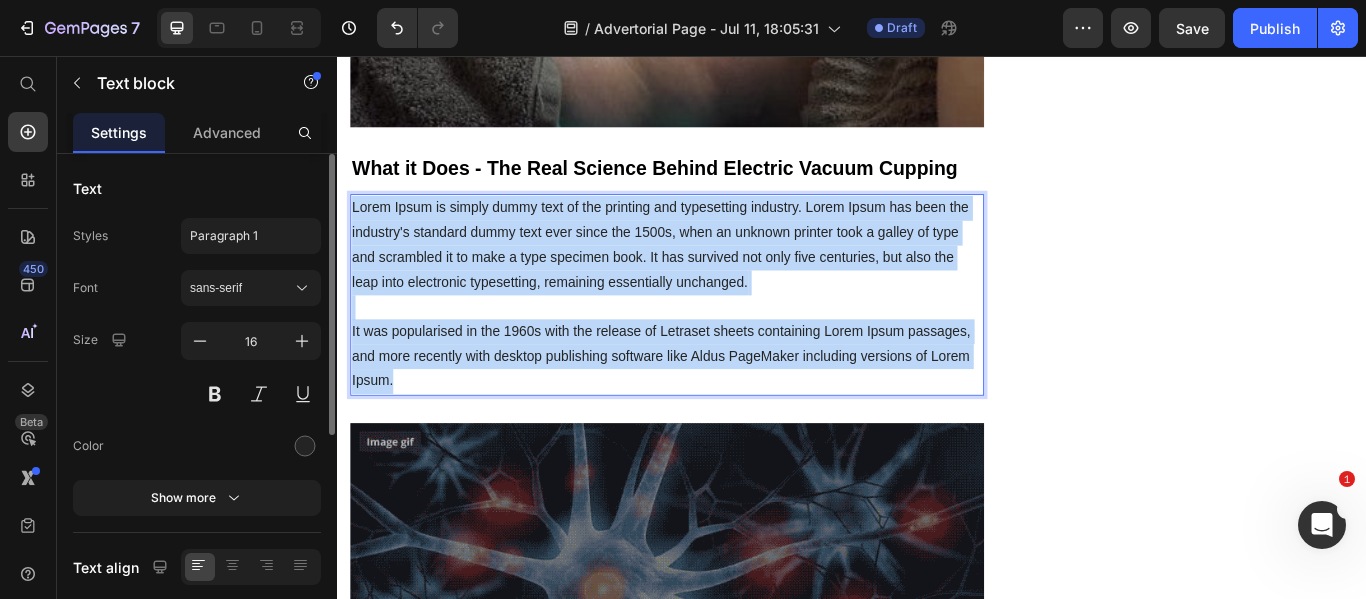 drag, startPoint x: 409, startPoint y: 417, endPoint x: 354, endPoint y: 208, distance: 216.1157 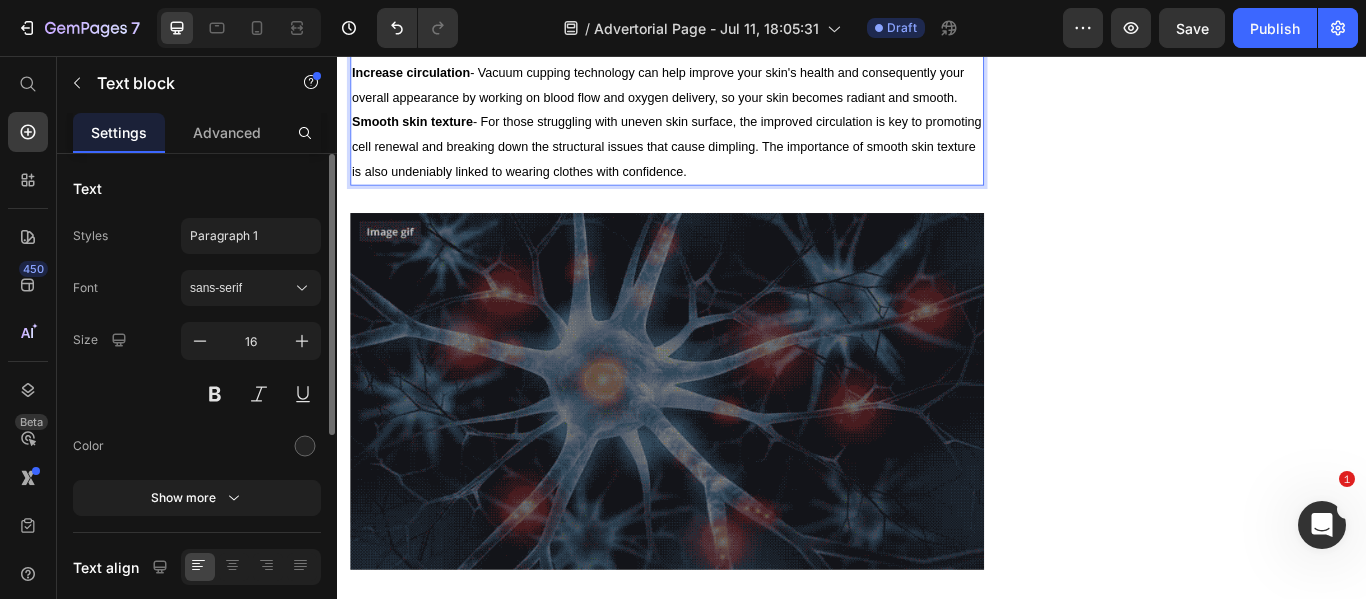 scroll, scrollTop: 3054, scrollLeft: 0, axis: vertical 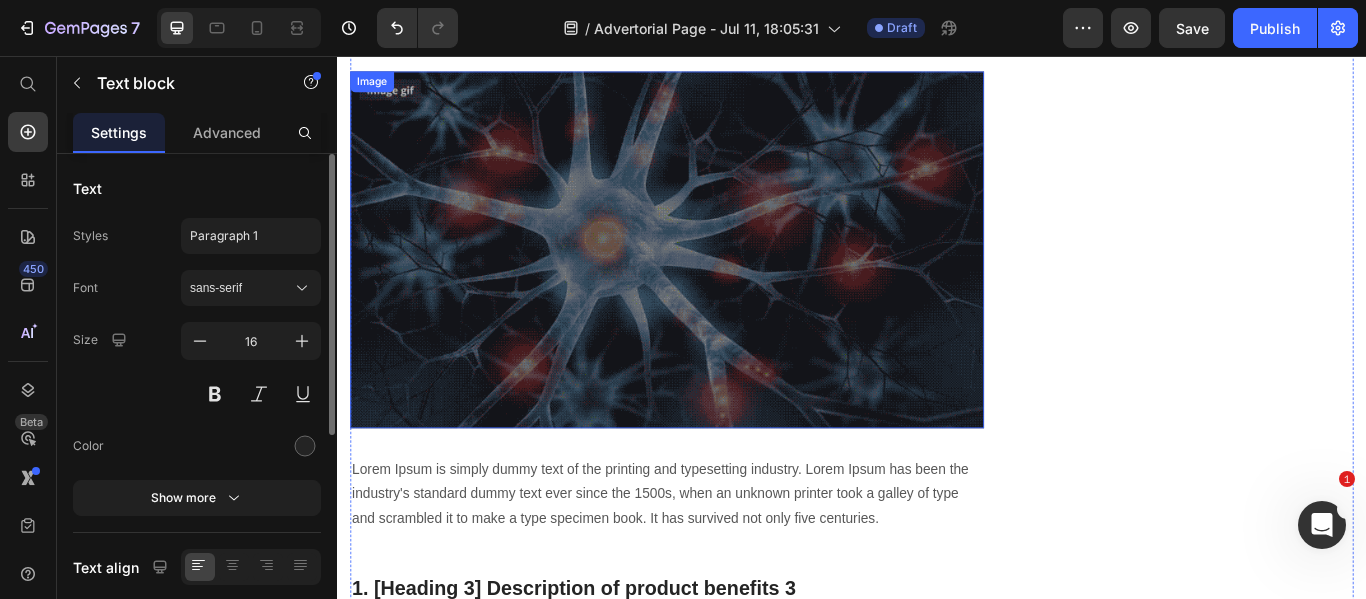 click at bounding box center (721, 281) 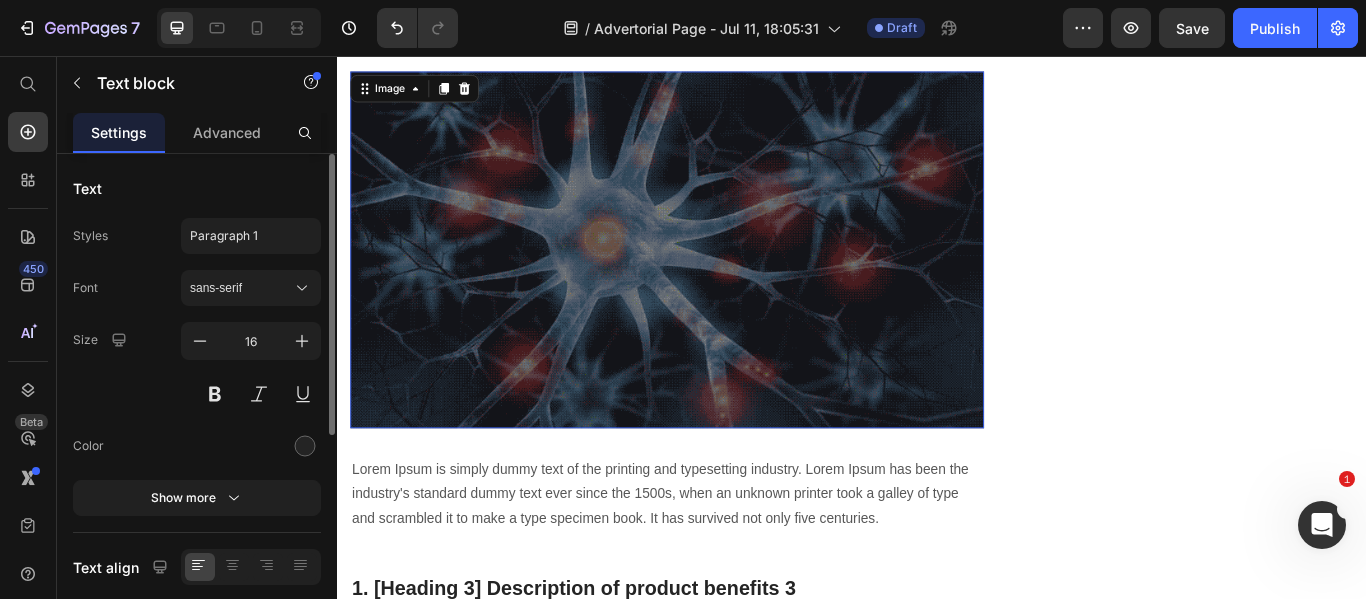 scroll, scrollTop: 0, scrollLeft: 0, axis: both 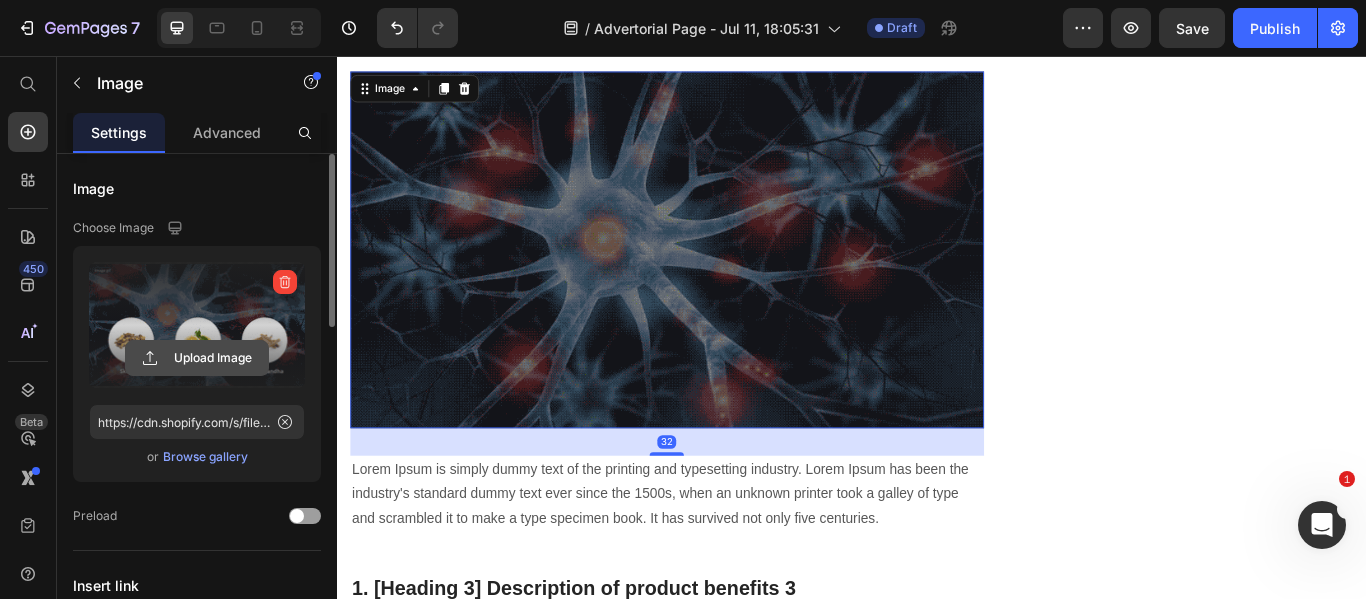 click 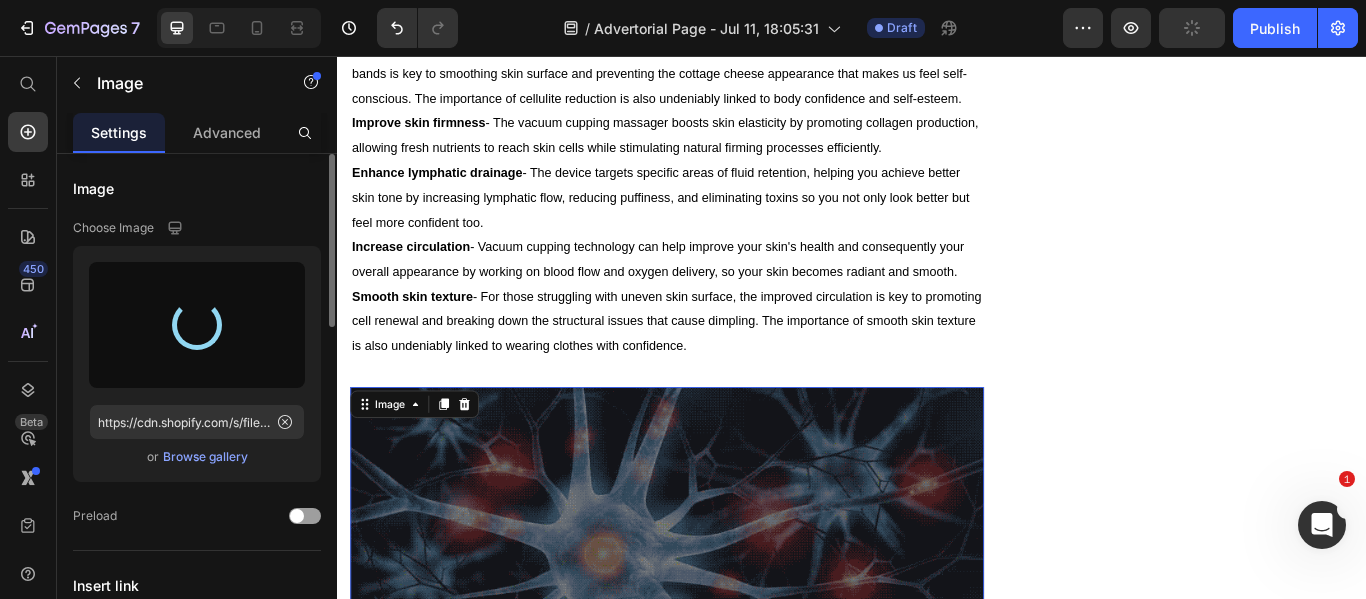scroll, scrollTop: 2653, scrollLeft: 0, axis: vertical 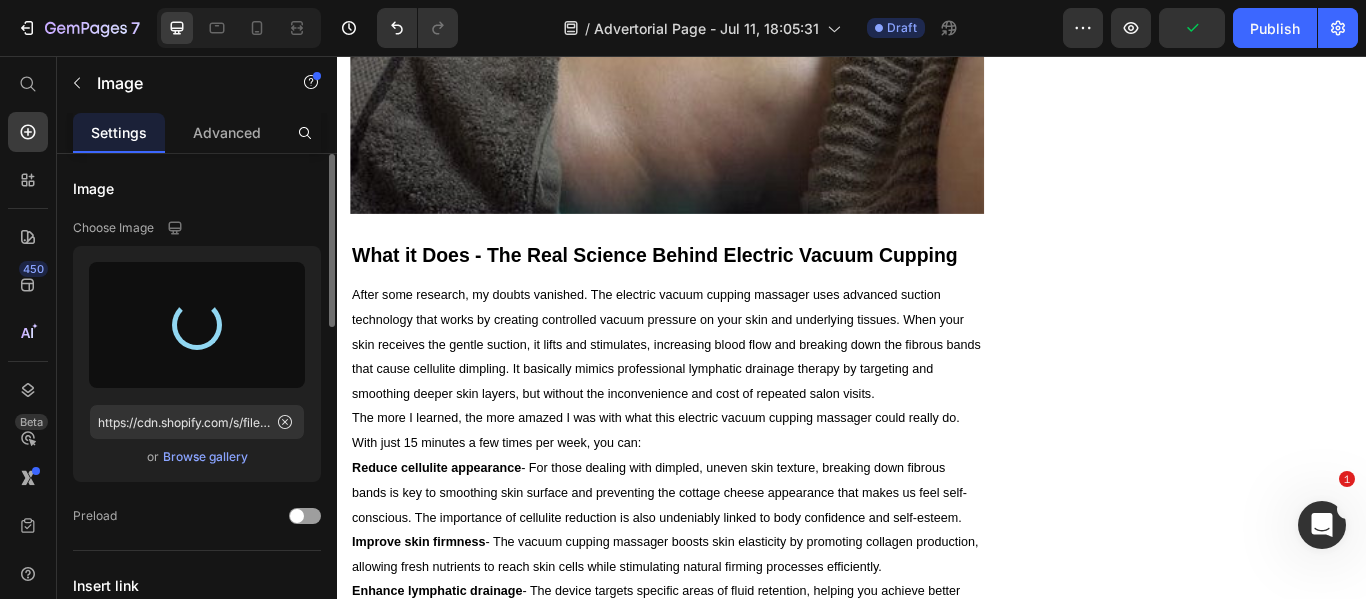 type on "https://cdn.shopify.com/s/files/1/0654/1282/5286/files/gempages_574882863443346544-5d7eecbe-e656-4172-a969-597558cbde42.jpg" 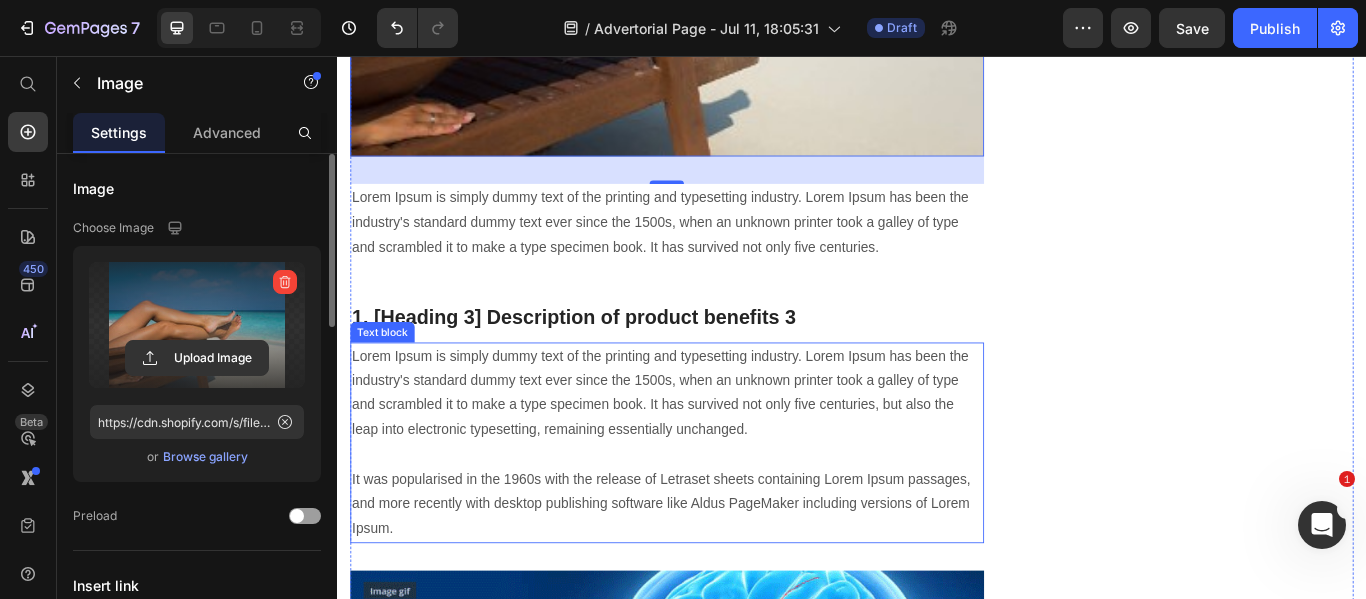 scroll, scrollTop: 3478, scrollLeft: 0, axis: vertical 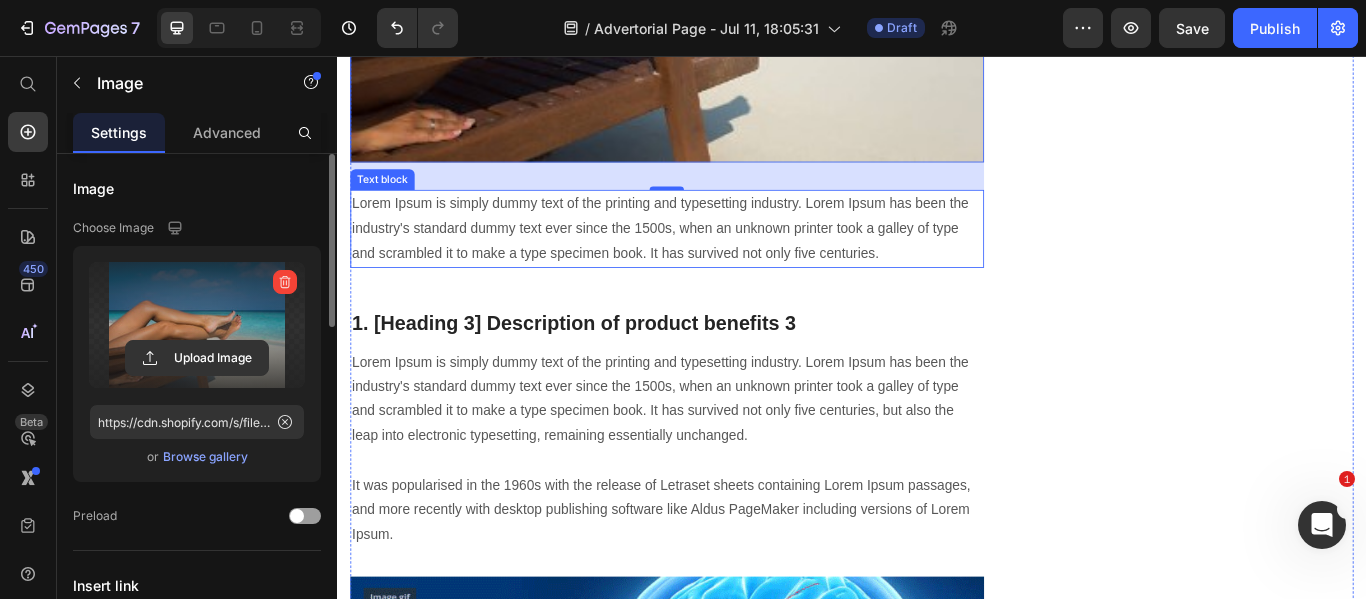 click on "Lorem Ipsum is simply dummy text of the printing and typesetting industry. Lorem Ipsum has been the industry's standard dummy text ever since the 1500s, when an unknown printer took a galley of type and scrambled it to make a type specimen book. It has survived not only five centuries." at bounding box center [721, 257] 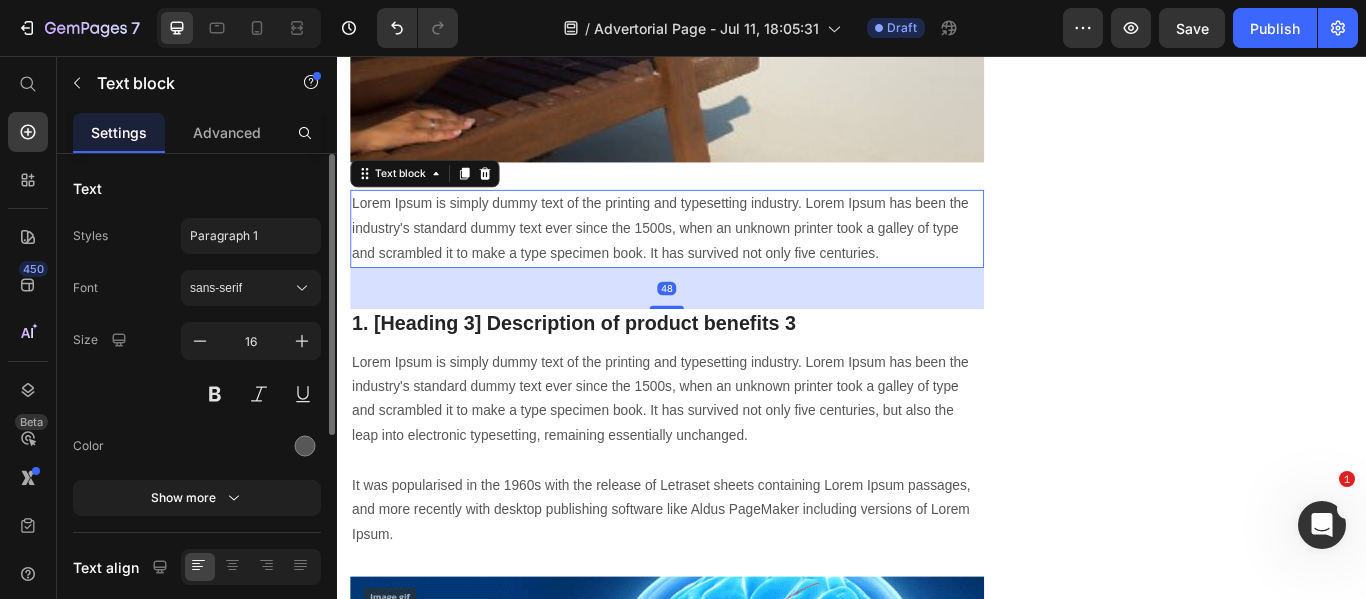 click on "Lorem Ipsum is simply dummy text of the printing and typesetting industry. Lorem Ipsum has been the industry's standard dummy text ever since the 1500s, when an unknown printer took a galley of type and scrambled it to make a type specimen book. It has survived not only five centuries." at bounding box center [721, 257] 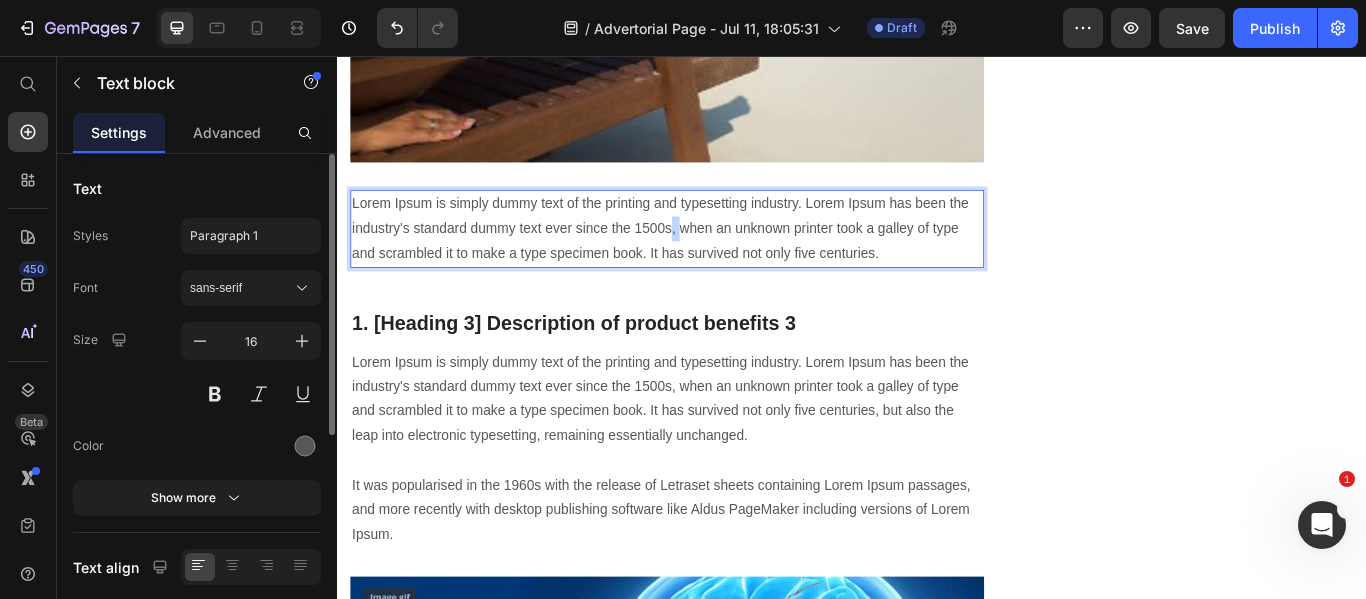 click on "Lorem Ipsum is simply dummy text of the printing and typesetting industry. Lorem Ipsum has been the industry's standard dummy text ever since the 1500s, when an unknown printer took a galley of type and scrambled it to make a type specimen book. It has survived not only five centuries." at bounding box center (721, 257) 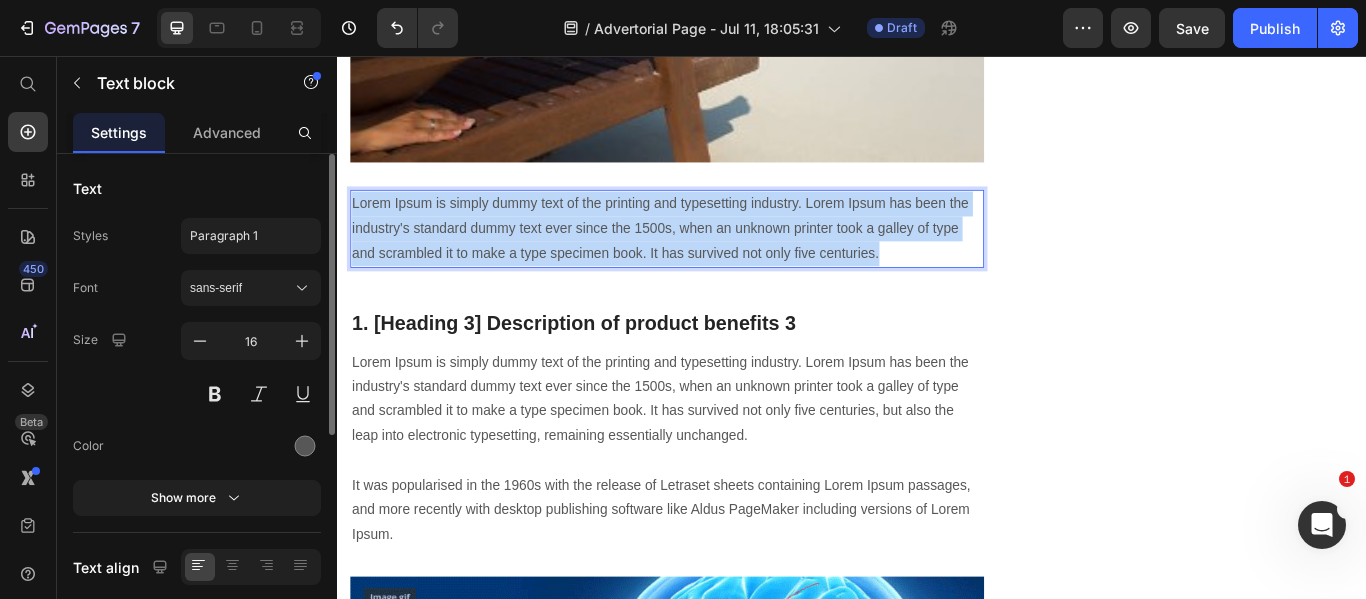click on "Lorem Ipsum is simply dummy text of the printing and typesetting industry. Lorem Ipsum has been the industry's standard dummy text ever since the 1500s, when an unknown printer took a galley of type and scrambled it to make a type specimen book. It has survived not only five centuries." at bounding box center [721, 257] 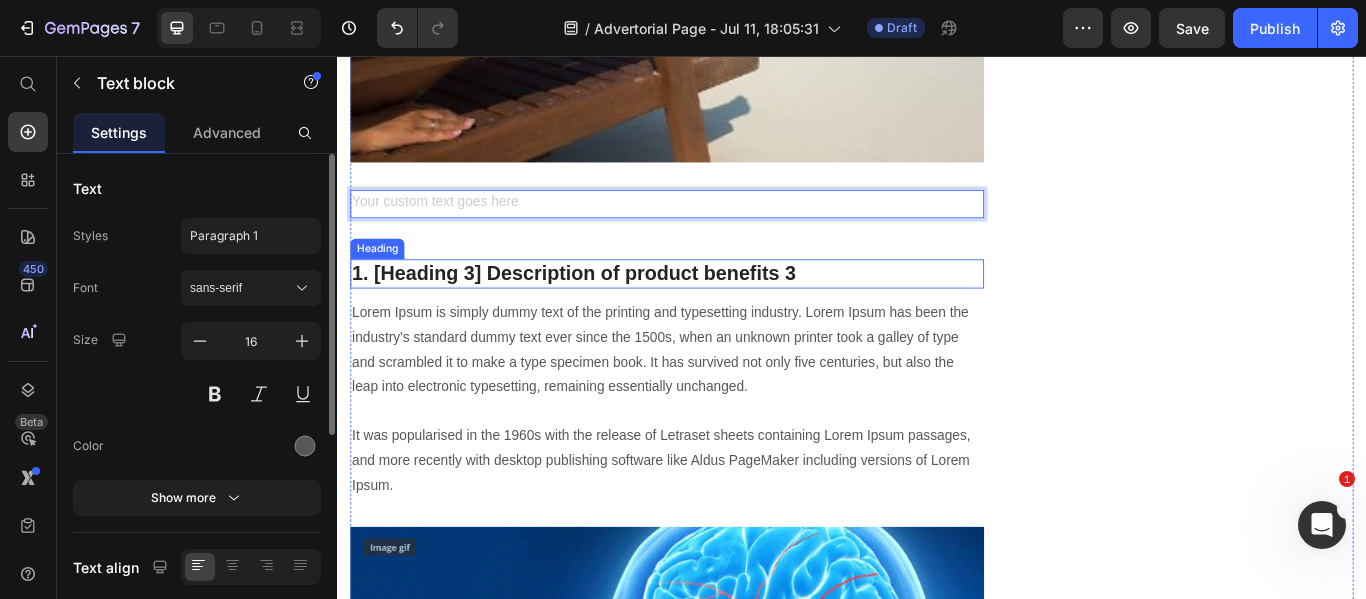 click on "1. [Heading 3] Description of product benefits 3" at bounding box center [721, 310] 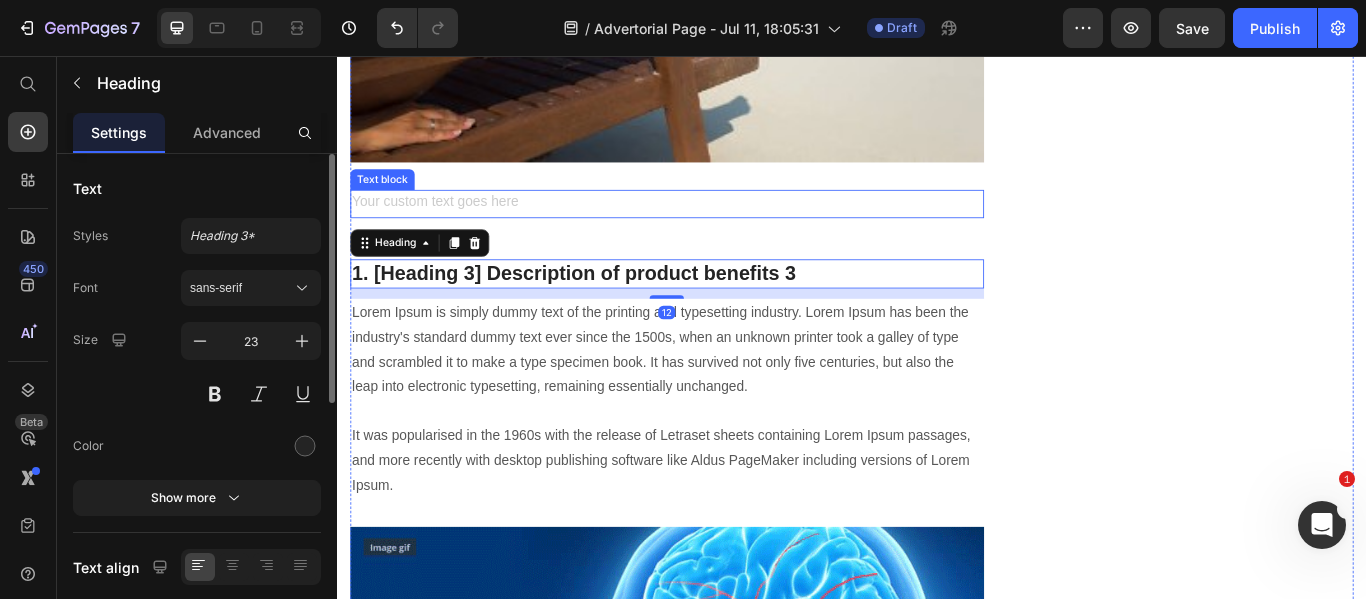 click at bounding box center [721, 228] 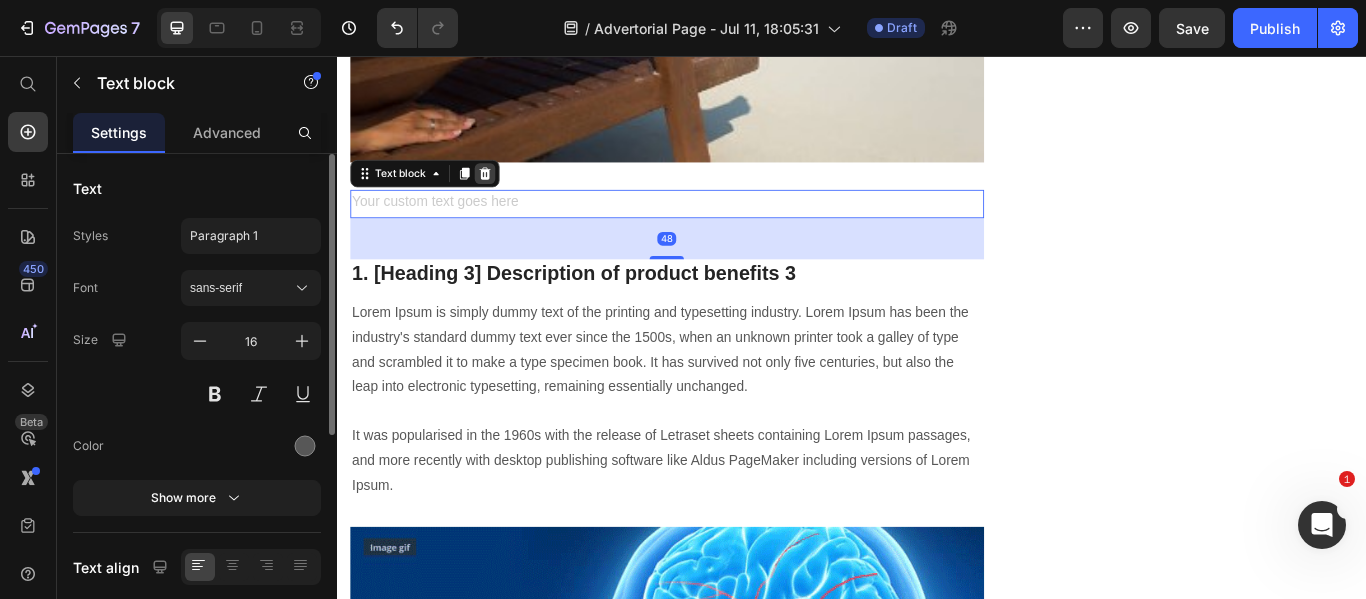 click 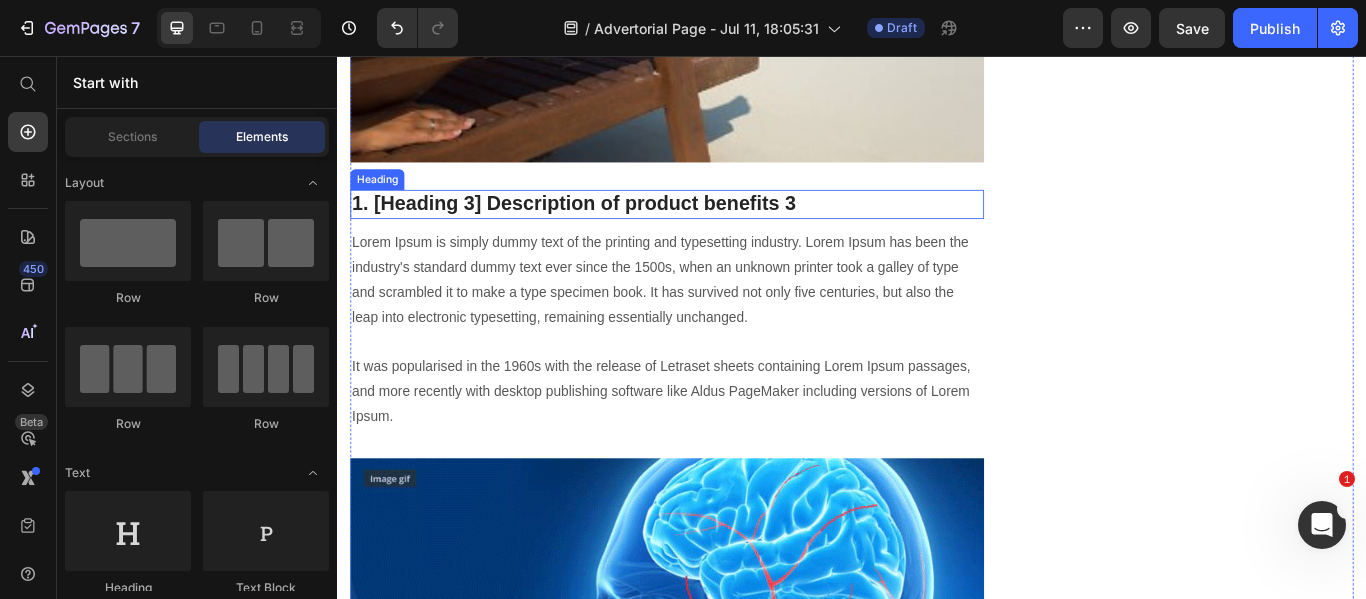 click on "1. [Heading 3] Description of product benefits 3" at bounding box center (721, 229) 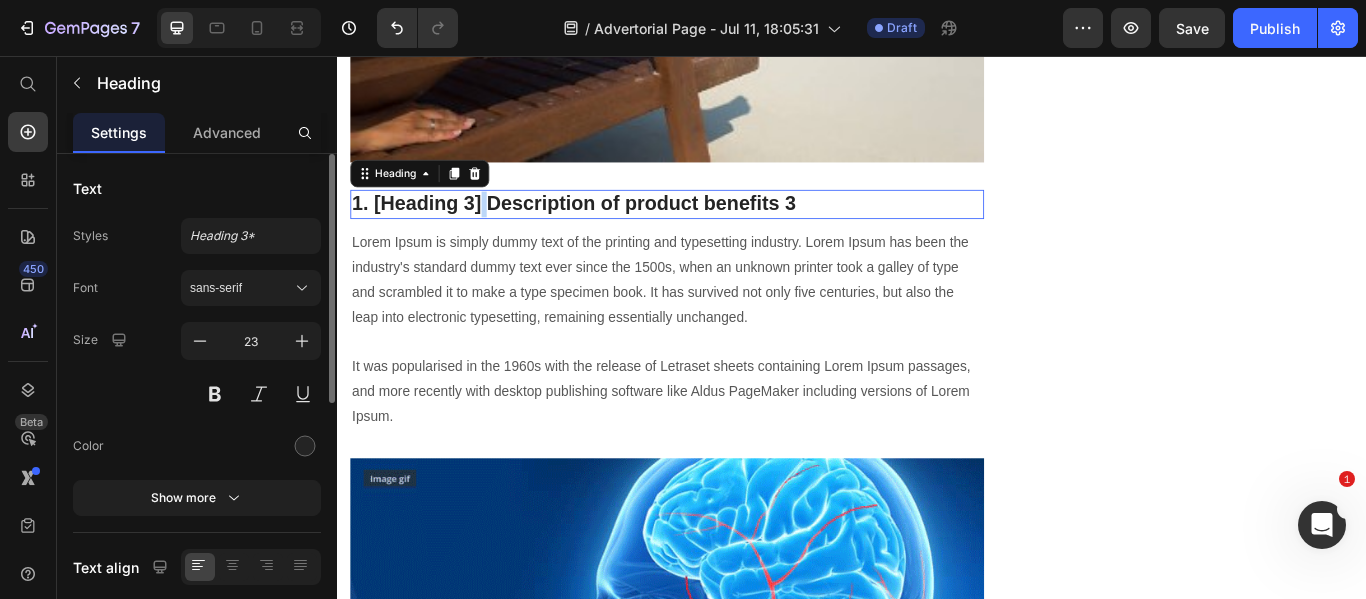 click on "1. [Heading 3] Description of product benefits 3" at bounding box center (721, 229) 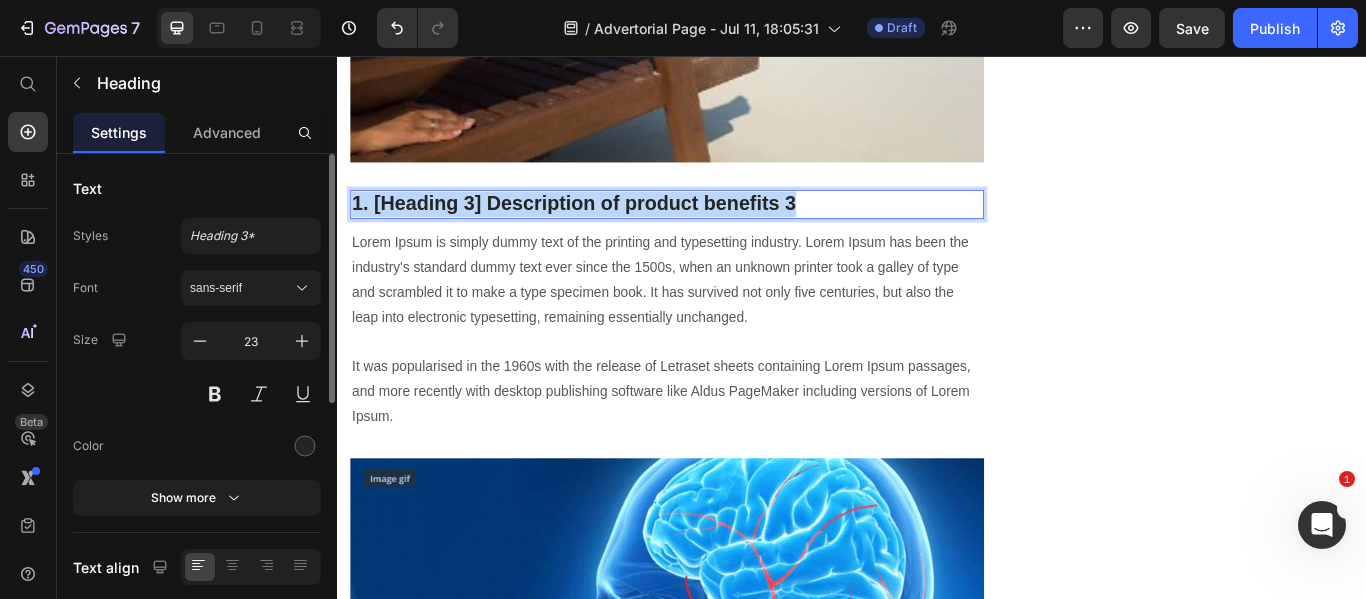 click on "1. [Heading 3] Description of product benefits 3" at bounding box center (721, 229) 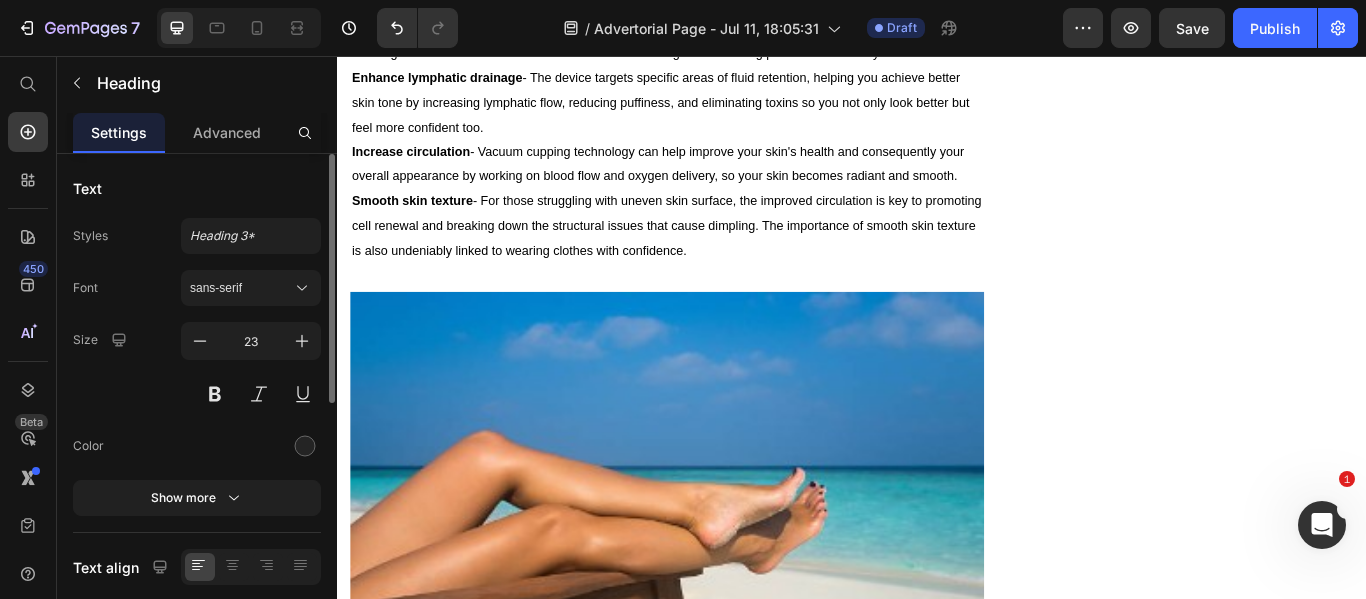 scroll, scrollTop: 2792, scrollLeft: 0, axis: vertical 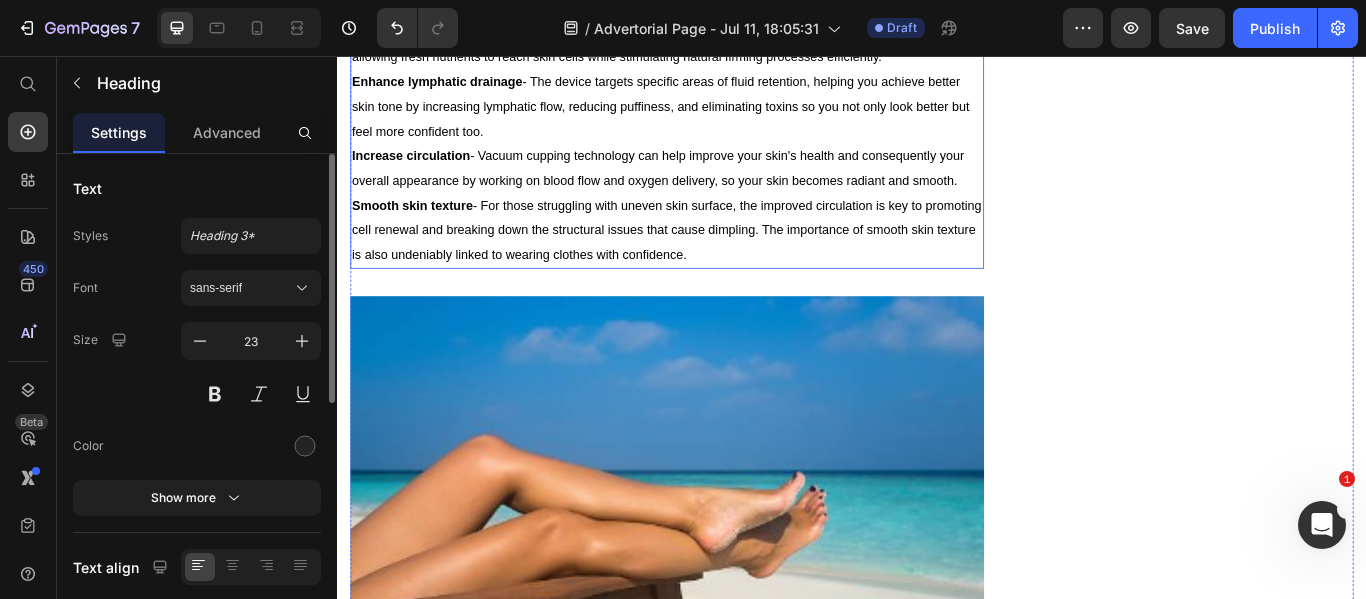 click on "Smooth skin texture  - For those struggling with uneven skin surface, the improved circulation is key to promoting cell renewal and breaking down the structural issues that cause dimpling. The importance of smooth skin texture is also undeniably linked to wearing clothes with confidence." at bounding box center (721, 259) 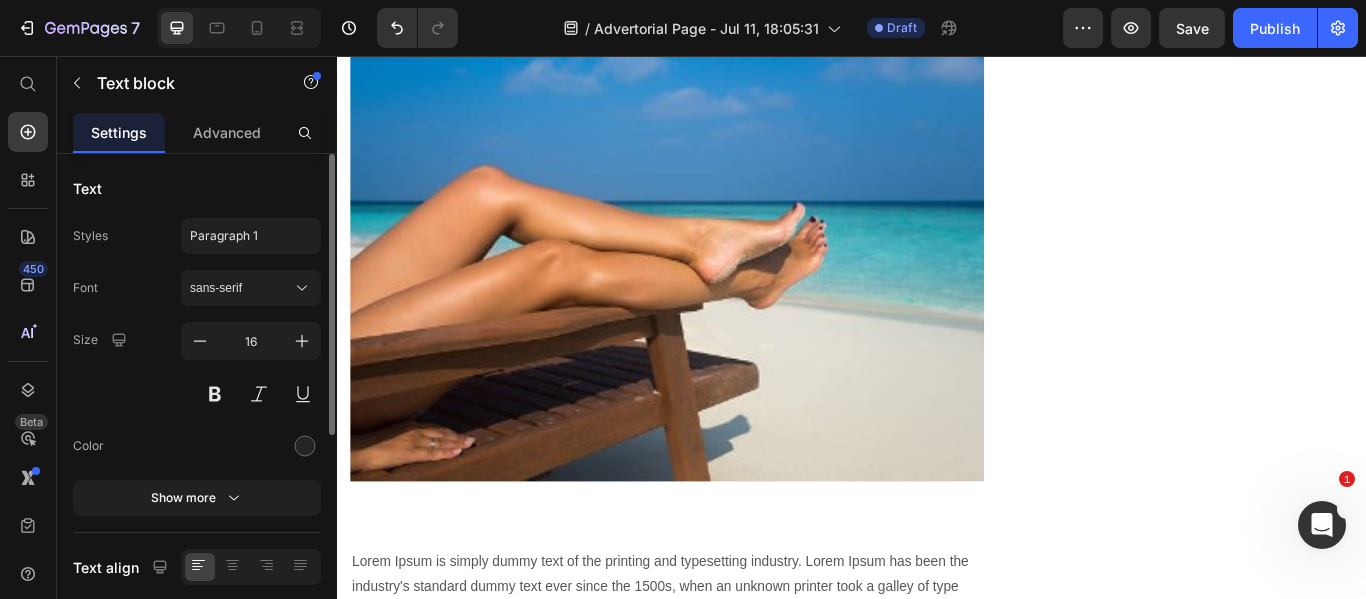 scroll, scrollTop: 3326, scrollLeft: 0, axis: vertical 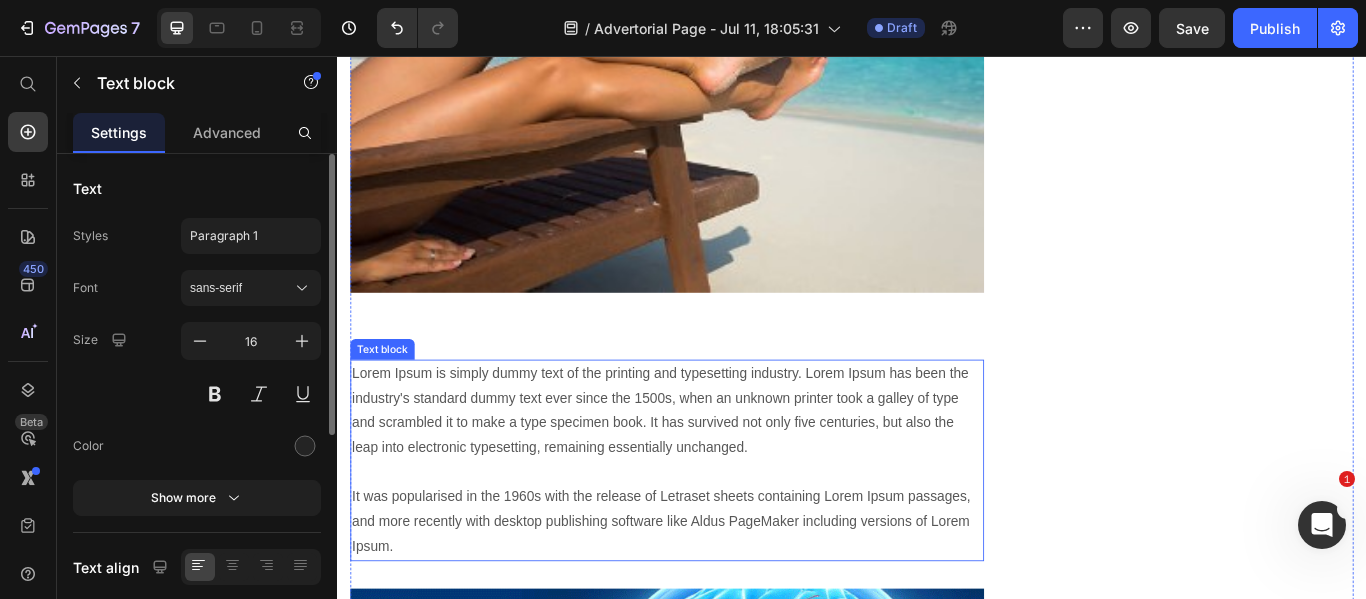 click on "Lorem Ipsum is simply dummy text of the printing and typesetting industry. Lorem Ipsum has been the industry's standard dummy text ever since the 1500s, when an unknown printer took a galley of type and scrambled it to make a type specimen book. It has survived not only five centuries, but also the leap into electronic typesetting, remaining essentially unchanged.  It was popularised in the 1960s with the release of Letraset sheets containing Lorem Ipsum passages, and more recently with desktop publishing software like Aldus PageMaker including versions of Lorem Ipsum." at bounding box center [721, 527] 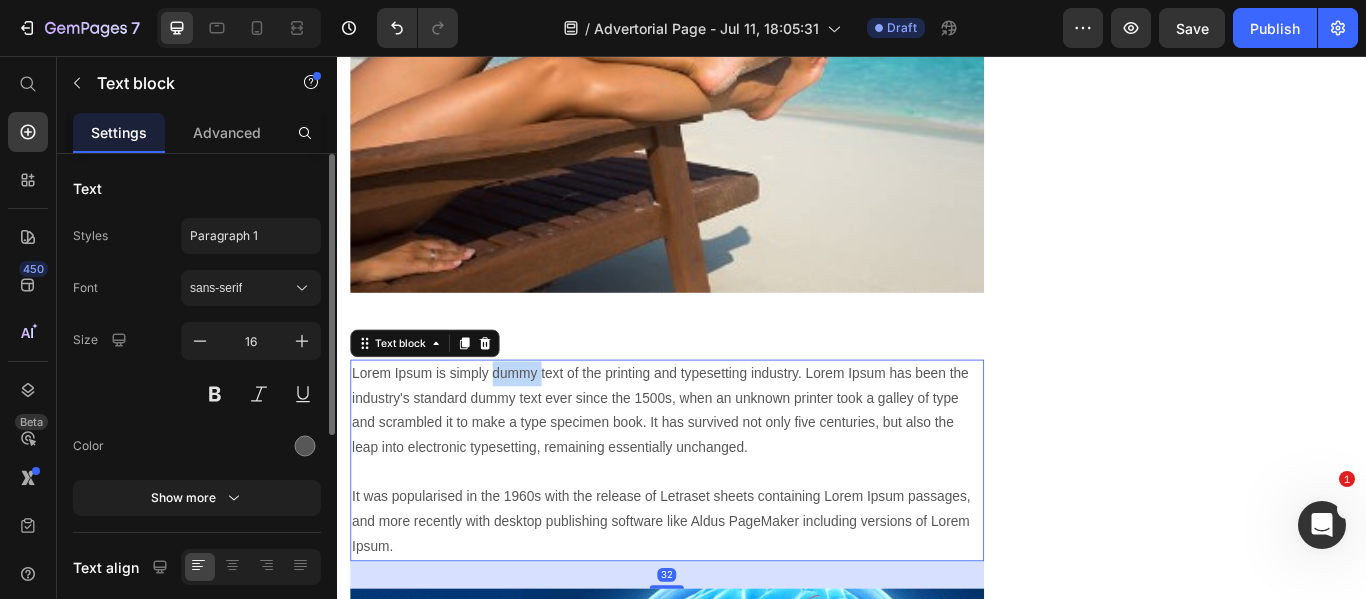 click on "Lorem Ipsum is simply dummy text of the printing and typesetting industry. Lorem Ipsum has been the industry's standard dummy text ever since the 1500s, when an unknown printer took a galley of type and scrambled it to make a type specimen book. It has survived not only five centuries, but also the leap into electronic typesetting, remaining essentially unchanged.  It was popularised in the 1960s with the release of Letraset sheets containing Lorem Ipsum passages, and more recently with desktop publishing software like Aldus PageMaker including versions of Lorem Ipsum." at bounding box center [721, 527] 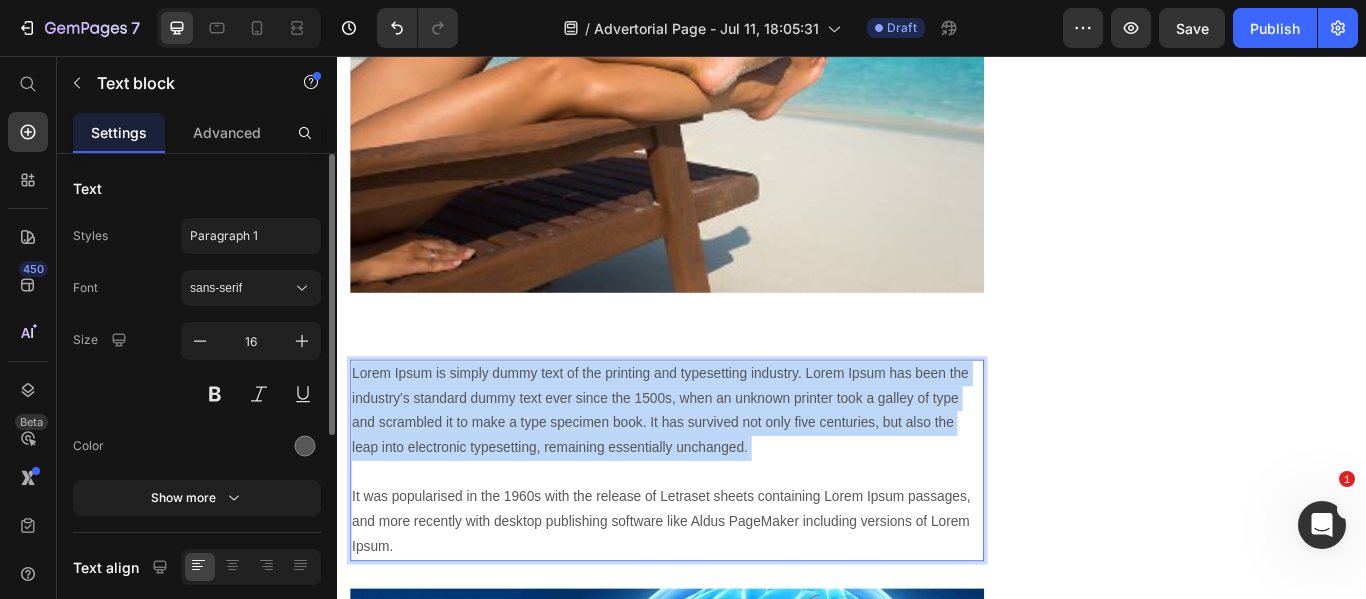 click on "Lorem Ipsum is simply dummy text of the printing and typesetting industry. Lorem Ipsum has been the industry's standard dummy text ever since the 1500s, when an unknown printer took a galley of type and scrambled it to make a type specimen book. It has survived not only five centuries, but also the leap into electronic typesetting, remaining essentially unchanged.  It was popularised in the 1960s with the release of Letraset sheets containing Lorem Ipsum passages, and more recently with desktop publishing software like Aldus PageMaker including versions of Lorem Ipsum." at bounding box center (721, 527) 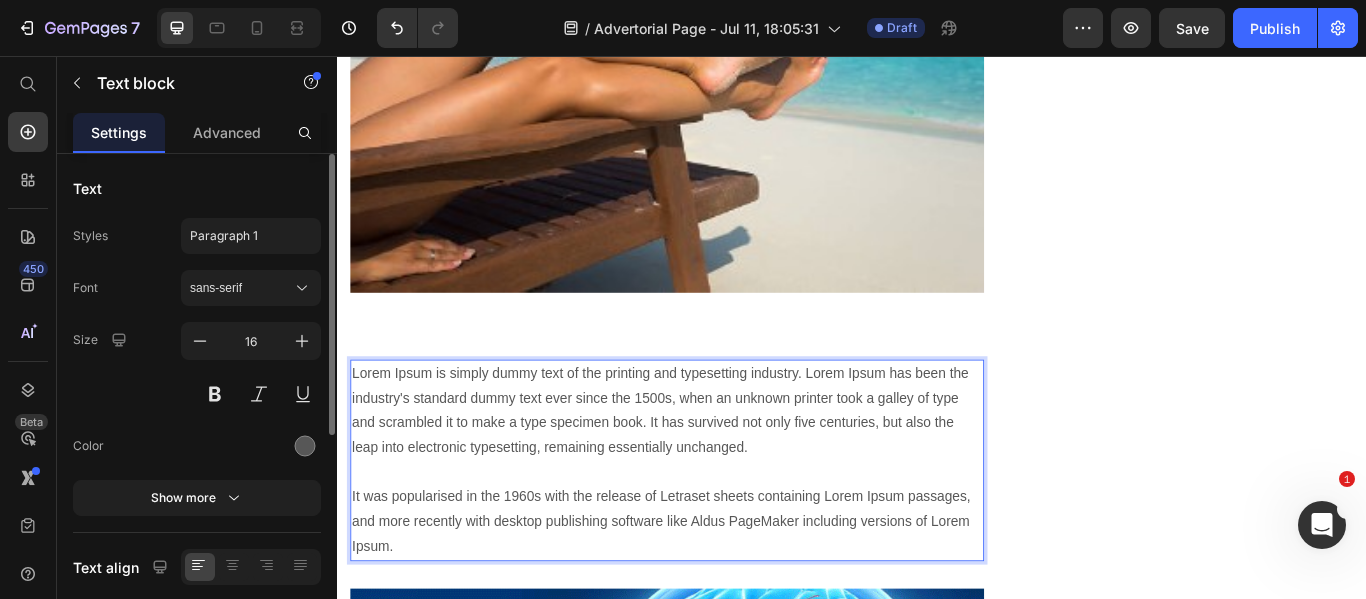 click on "Lorem Ipsum is simply dummy text of the printing and typesetting industry. Lorem Ipsum has been the industry's standard dummy text ever since the 1500s, when an unknown printer took a galley of type and scrambled it to make a type specimen book. It has survived not only five centuries, but also the leap into electronic typesetting, remaining essentially unchanged.  It was popularised in the 1960s with the release of Letraset sheets containing Lorem Ipsum passages, and more recently with desktop publishing software like Aldus PageMaker including versions of Lorem Ipsum." at bounding box center [721, 527] 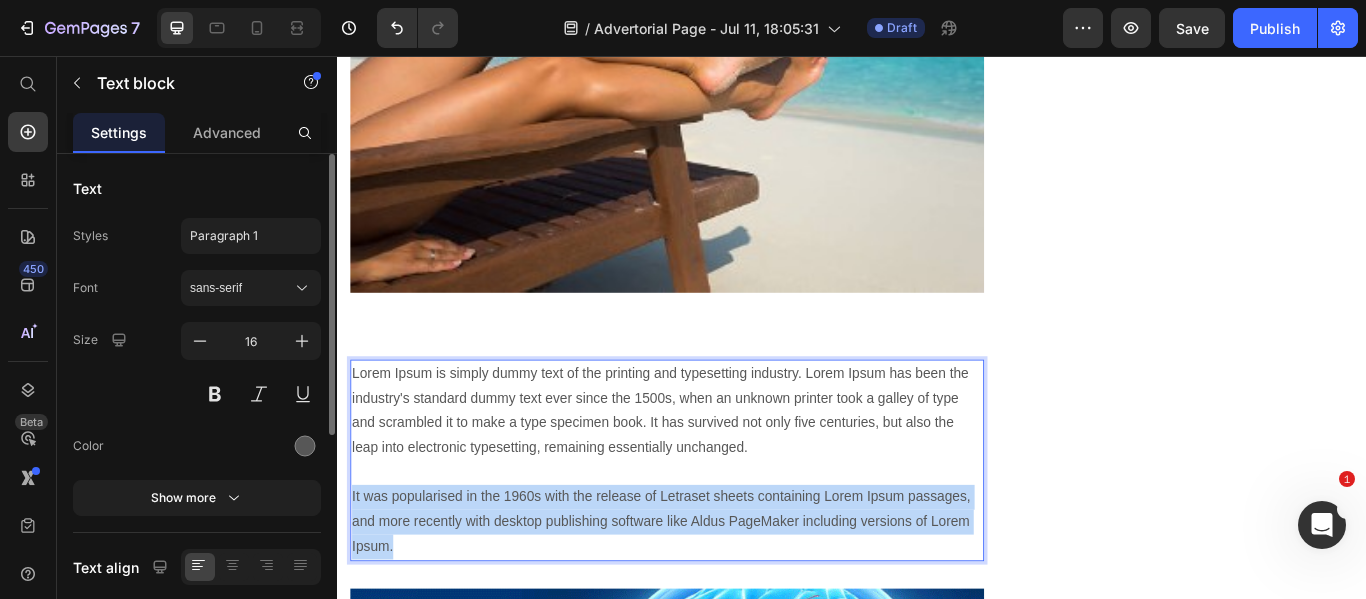 click on "Lorem Ipsum is simply dummy text of the printing and typesetting industry. Lorem Ipsum has been the industry's standard dummy text ever since the 1500s, when an unknown printer took a galley of type and scrambled it to make a type specimen book. It has survived not only five centuries, but also the leap into electronic typesetting, remaining essentially unchanged.  It was popularised in the 1960s with the release of Letraset sheets containing Lorem Ipsum passages, and more recently with desktop publishing software like Aldus PageMaker including versions of Lorem Ipsum." at bounding box center [721, 527] 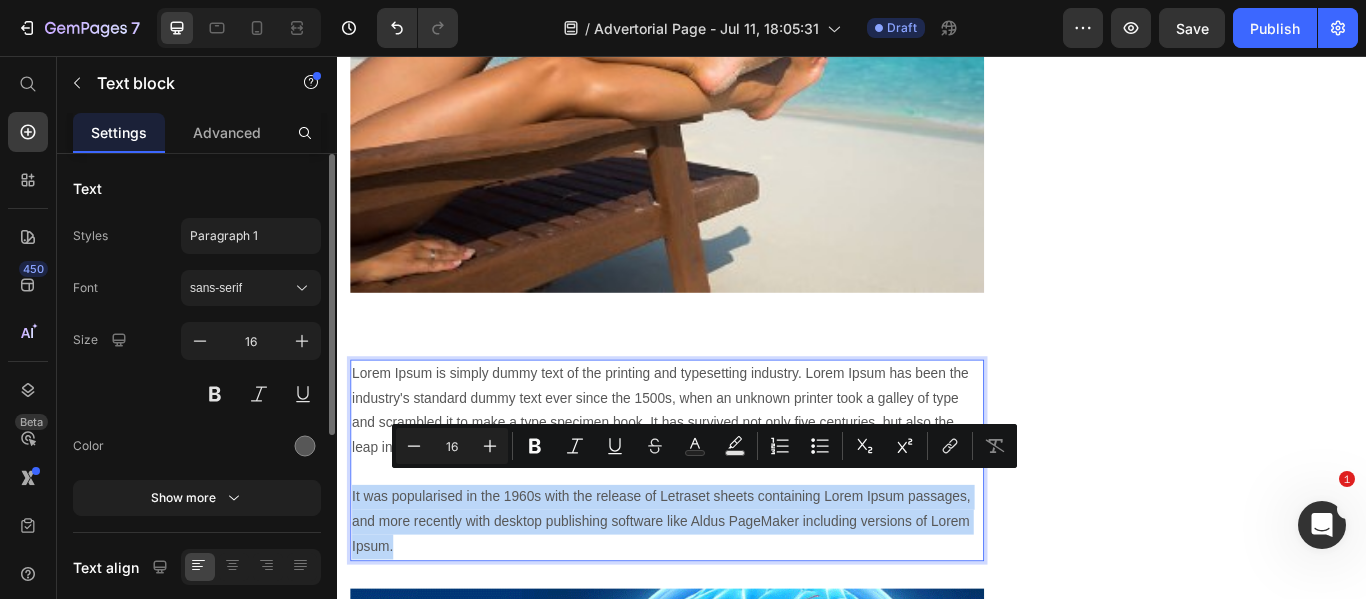 click on "Lorem Ipsum is simply dummy text of the printing and typesetting industry. Lorem Ipsum has been the industry's standard dummy text ever since the 1500s, when an unknown printer took a galley of type and scrambled it to make a type specimen book. It has survived not only five centuries, but also the leap into electronic typesetting, remaining essentially unchanged.  It was popularised in the 1960s with the release of Letraset sheets containing Lorem Ipsum passages, and more recently with desktop publishing software like Aldus PageMaker including versions of Lorem Ipsum." at bounding box center (721, 527) 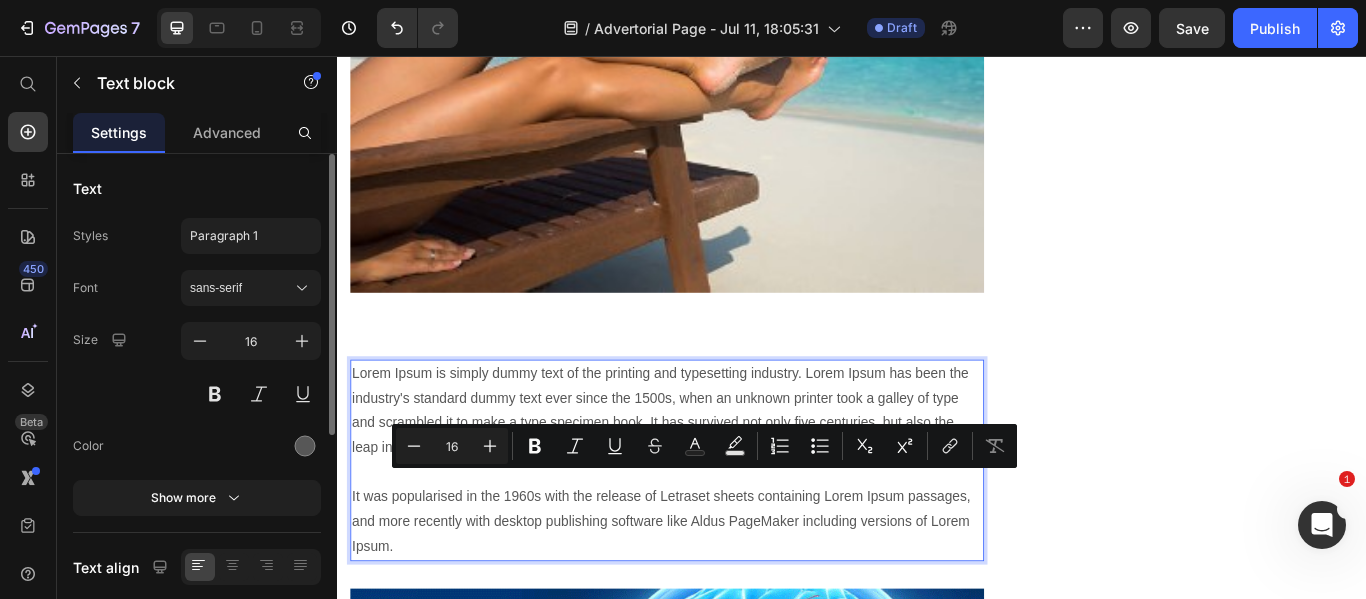 click on "Lorem Ipsum is simply dummy text of the printing and typesetting industry. Lorem Ipsum has been the industry's standard dummy text ever since the 1500s, when an unknown printer took a galley of type and scrambled it to make a type specimen book. It has survived not only five centuries, but also the leap into electronic typesetting, remaining essentially unchanged.  It was popularised in the 1960s with the release of Letraset sheets containing Lorem Ipsum passages, and more recently with desktop publishing software like Aldus PageMaker including versions of Lorem Ipsum." at bounding box center [721, 527] 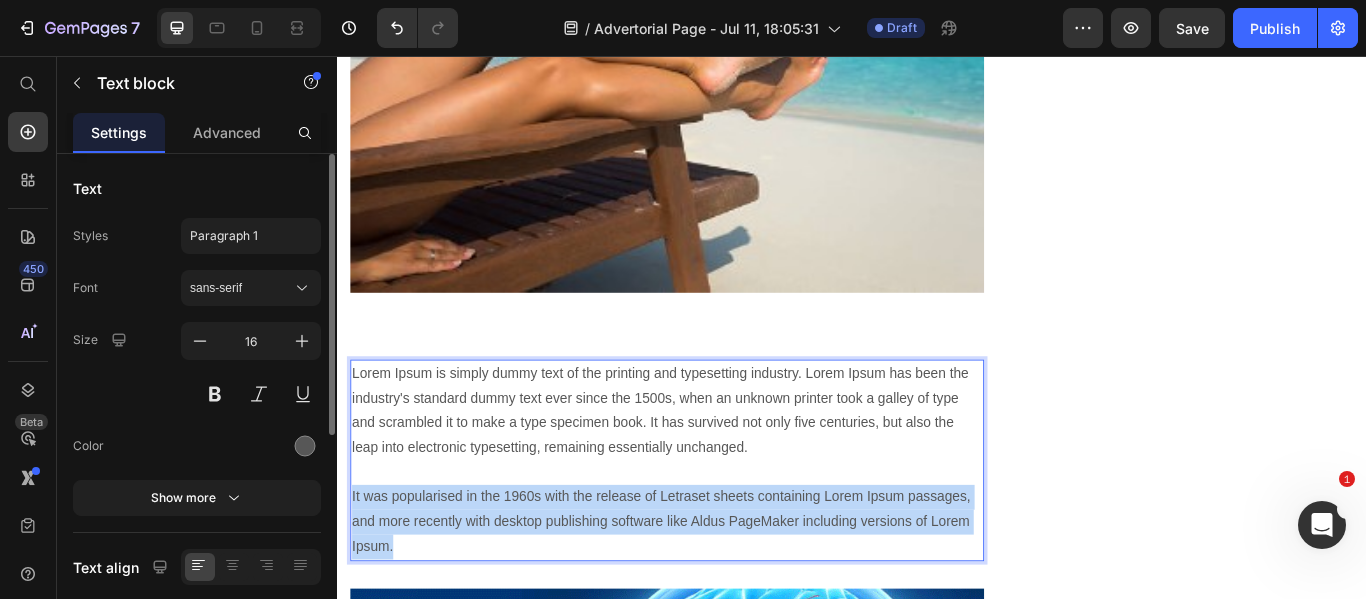 click on "Lorem Ipsum is simply dummy text of the printing and typesetting industry. Lorem Ipsum has been the industry's standard dummy text ever since the 1500s, when an unknown printer took a galley of type and scrambled it to make a type specimen book. It has survived not only five centuries, but also the leap into electronic typesetting, remaining essentially unchanged.  It was popularised in the 1960s with the release of Letraset sheets containing Lorem Ipsum passages, and more recently with desktop publishing software like Aldus PageMaker including versions of Lorem Ipsum." at bounding box center [721, 527] 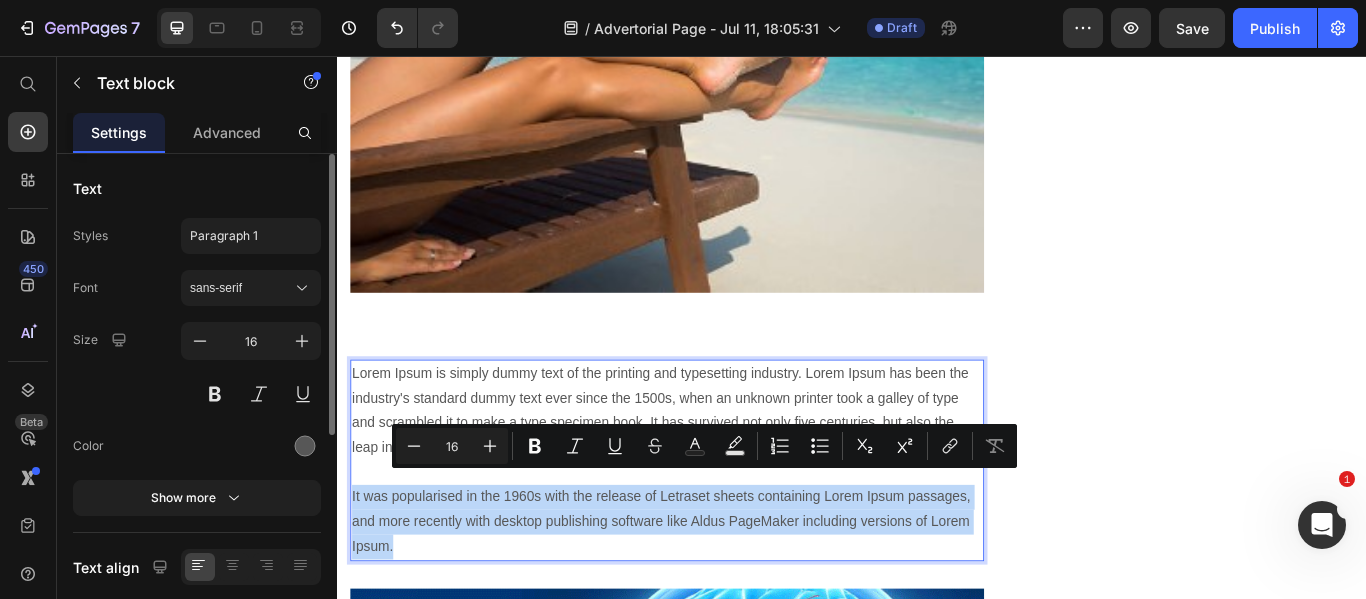 click on "Lorem Ipsum is simply dummy text of the printing and typesetting industry. Lorem Ipsum has been the industry's standard dummy text ever since the 1500s, when an unknown printer took a galley of type and scrambled it to make a type specimen book. It has survived not only five centuries, but also the leap into electronic typesetting, remaining essentially unchanged.  It was popularised in the 1960s with the release of Letraset sheets containing Lorem Ipsum passages, and more recently with desktop publishing software like Aldus PageMaker including versions of Lorem Ipsum." at bounding box center (721, 527) 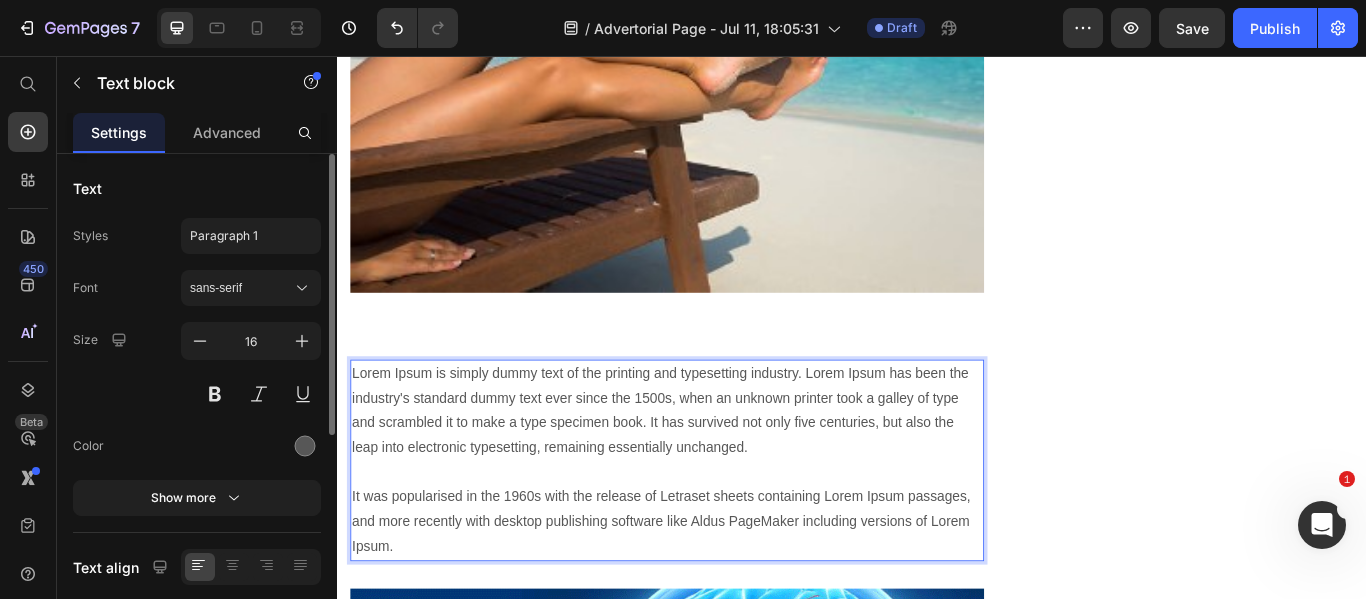 click on "Lorem Ipsum is simply dummy text of the printing and typesetting industry. Lorem Ipsum has been the industry's standard dummy text ever since the 1500s, when an unknown printer took a galley of type and scrambled it to make a type specimen book. It has survived not only five centuries, but also the leap into electronic typesetting, remaining essentially unchanged.  It was popularised in the 1960s with the release of Letraset sheets containing Lorem Ipsum passages, and more recently with desktop publishing software like Aldus PageMaker including versions of Lorem Ipsum." at bounding box center [721, 527] 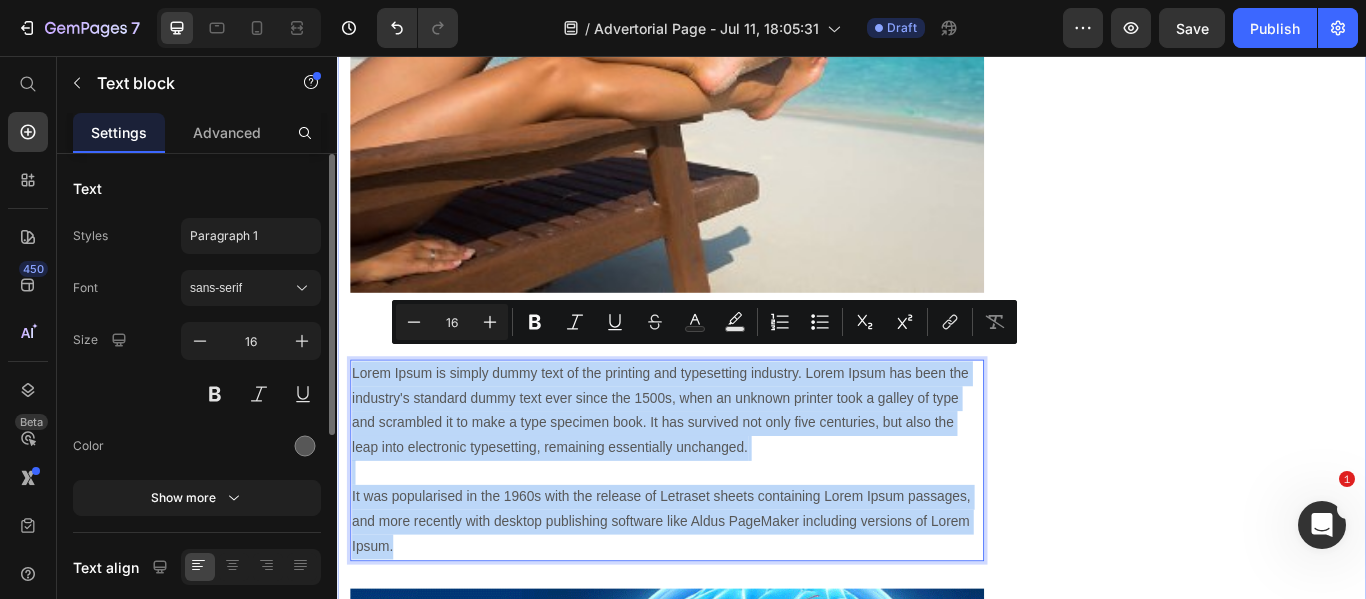 drag, startPoint x: 408, startPoint y: 605, endPoint x: 347, endPoint y: 405, distance: 209.09567 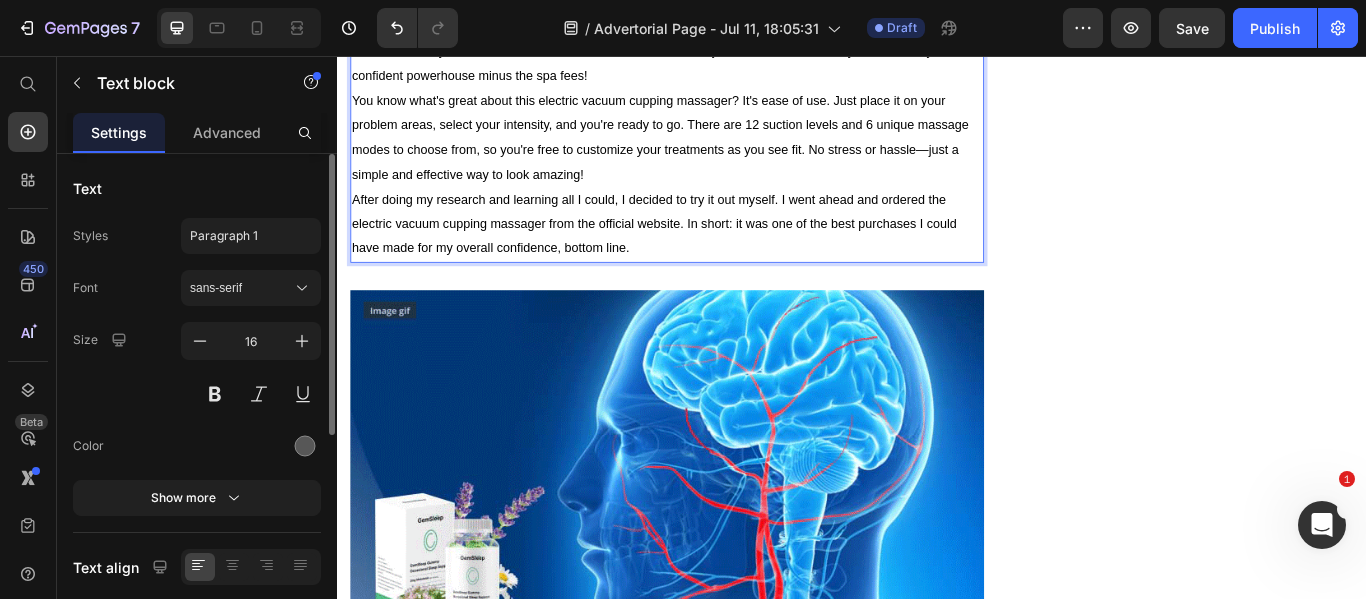 scroll, scrollTop: 3974, scrollLeft: 0, axis: vertical 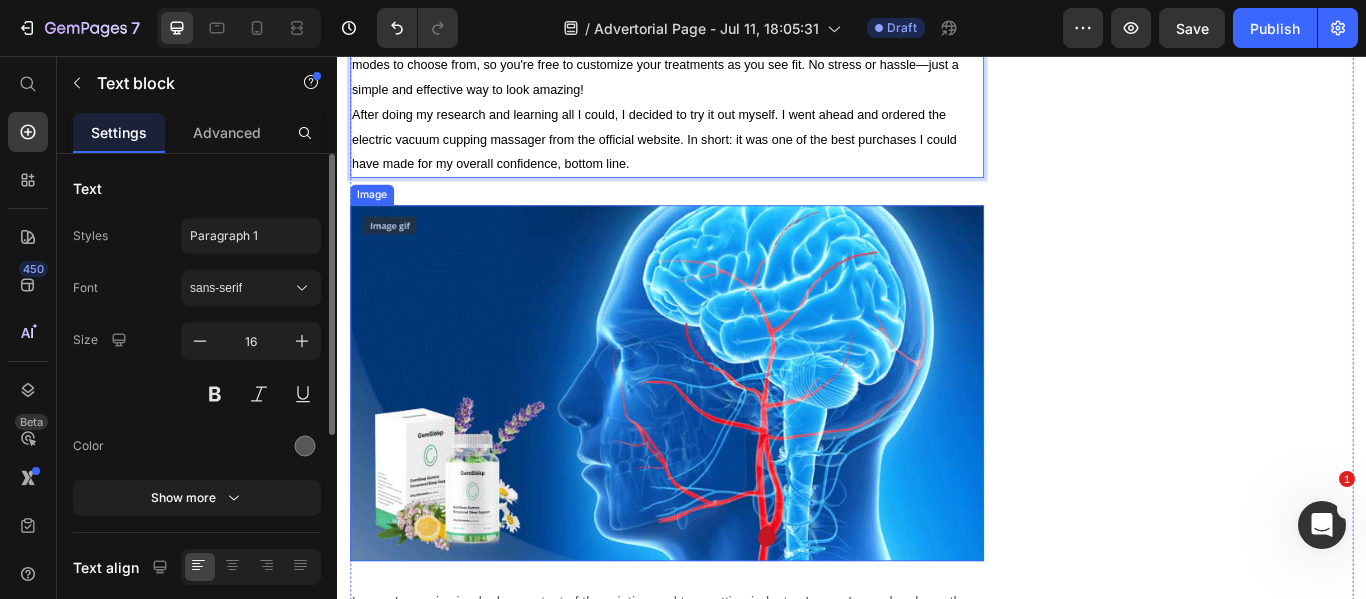 click at bounding box center (721, 437) 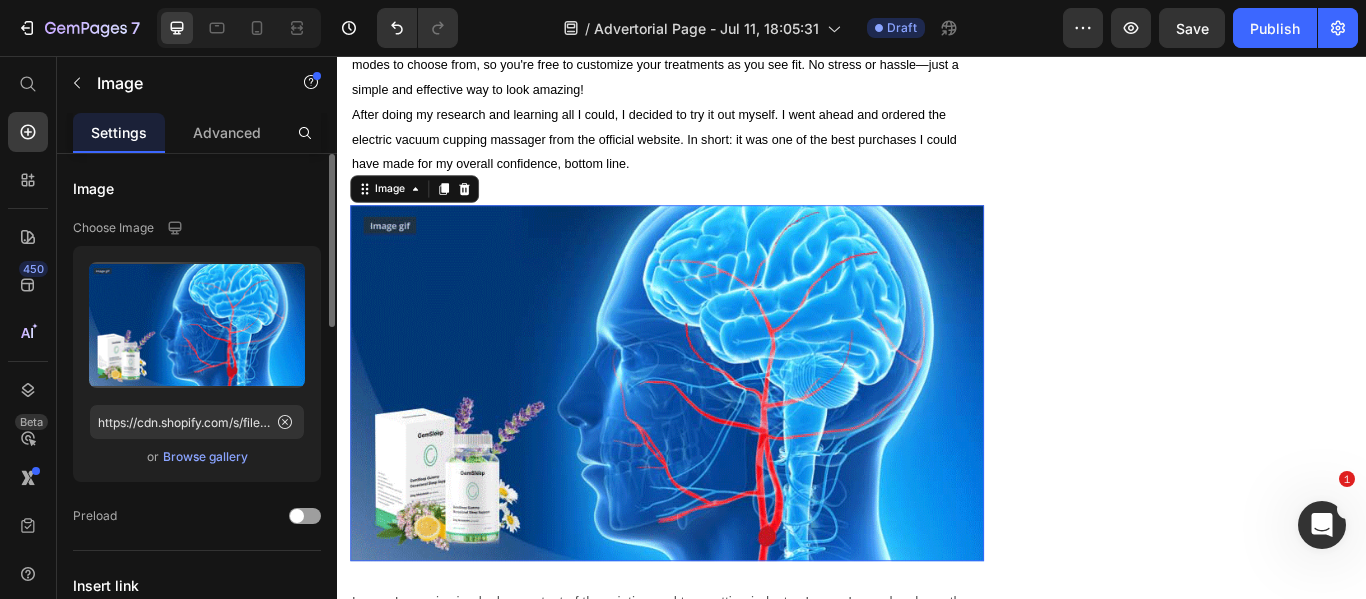scroll, scrollTop: 0, scrollLeft: 0, axis: both 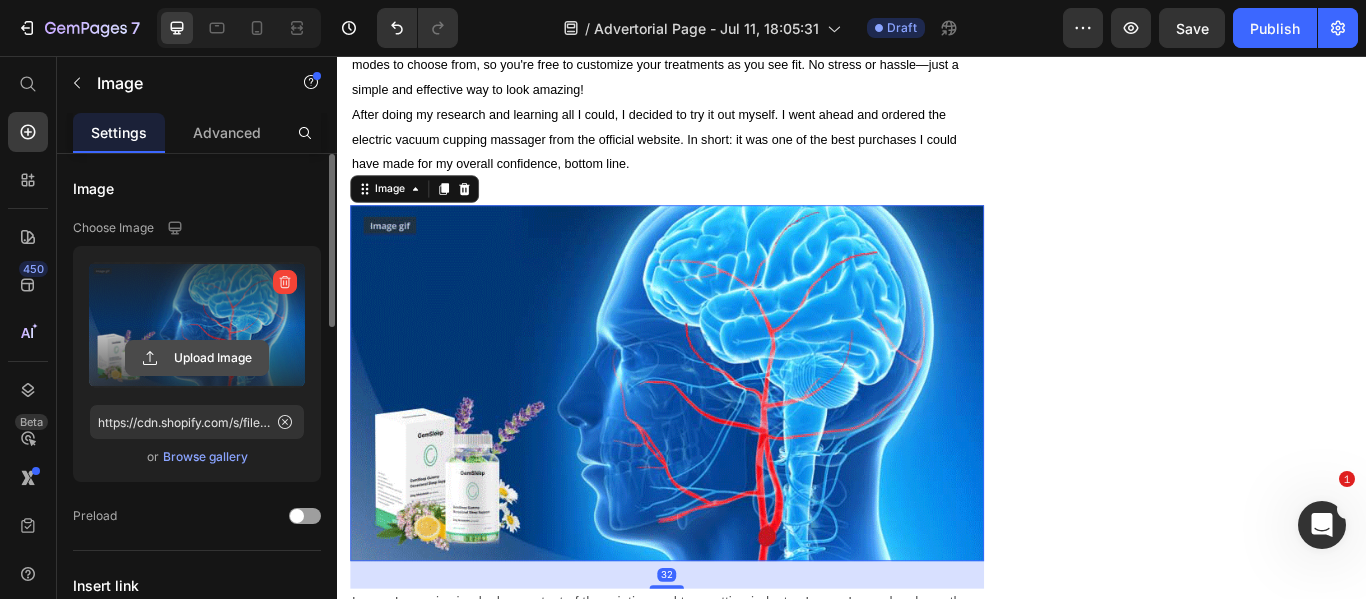 click 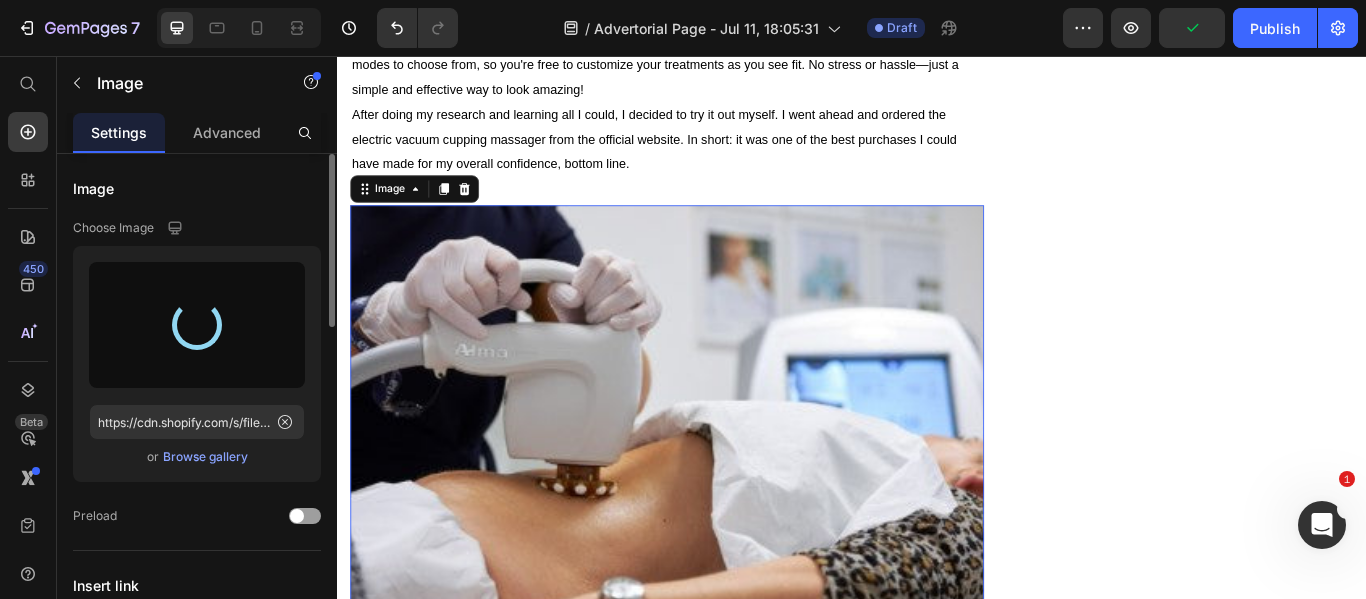 type on "https://cdn.shopify.com/s/files/1/0654/1282/5286/files/gempages_574882863443346544-15eaccb8-6edc-454e-908b-5a19853f552b.jpg" 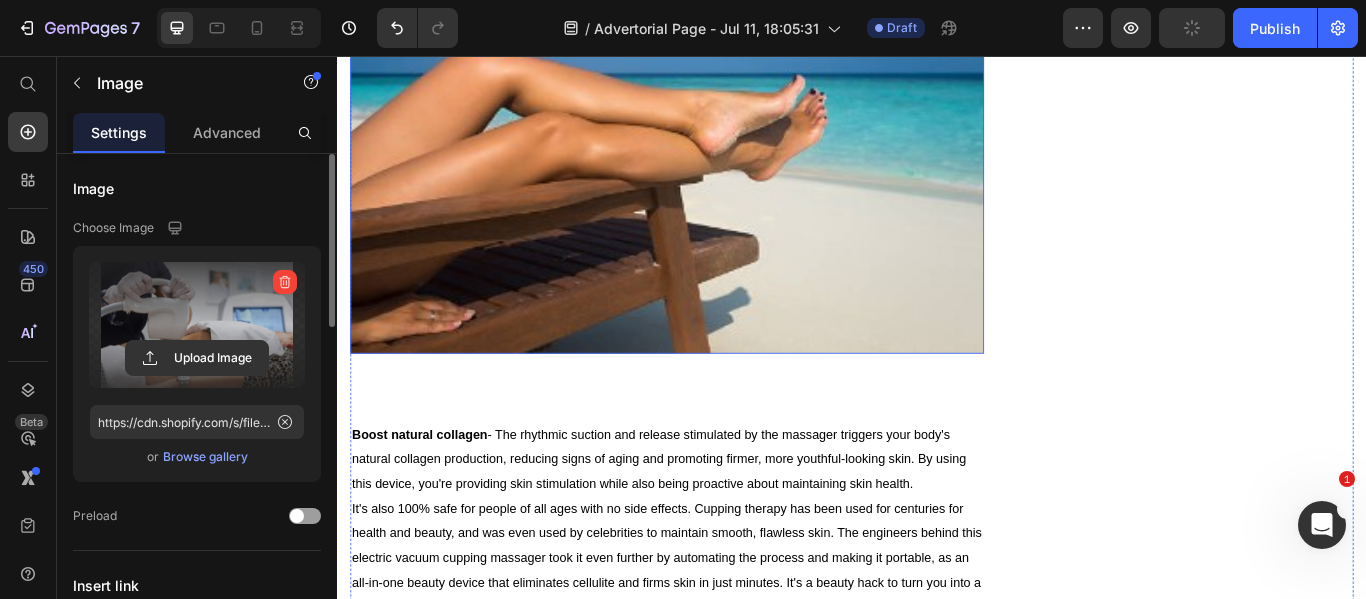 scroll, scrollTop: 3307, scrollLeft: 0, axis: vertical 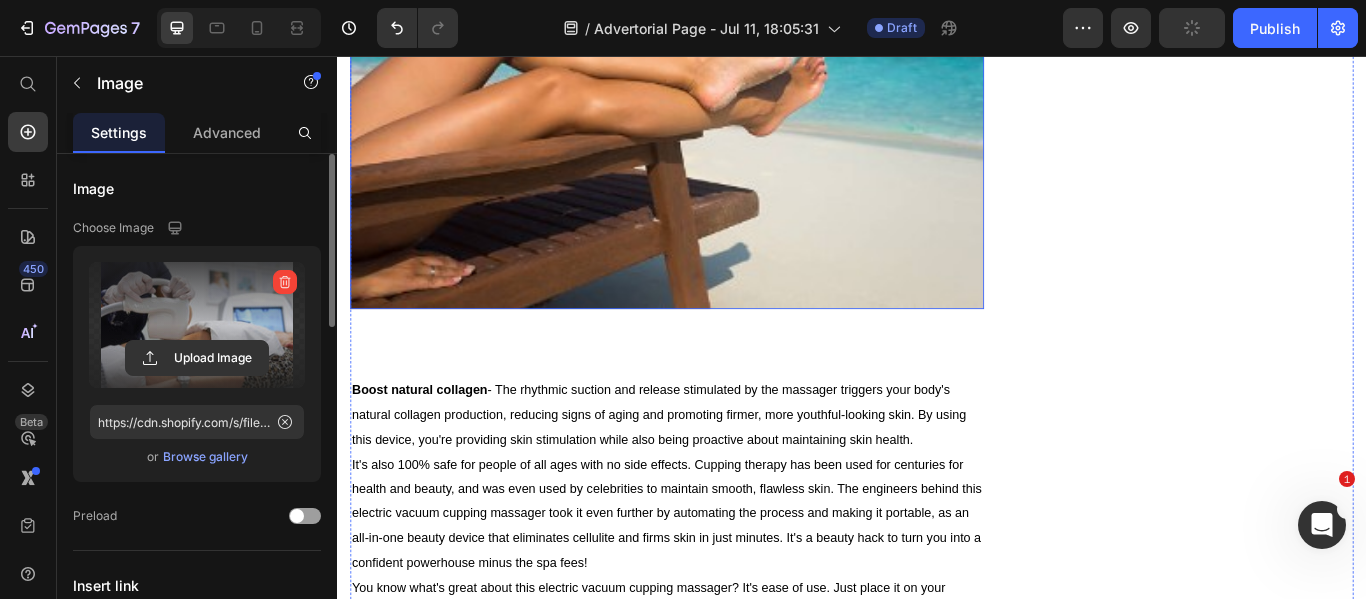 click at bounding box center (721, 86) 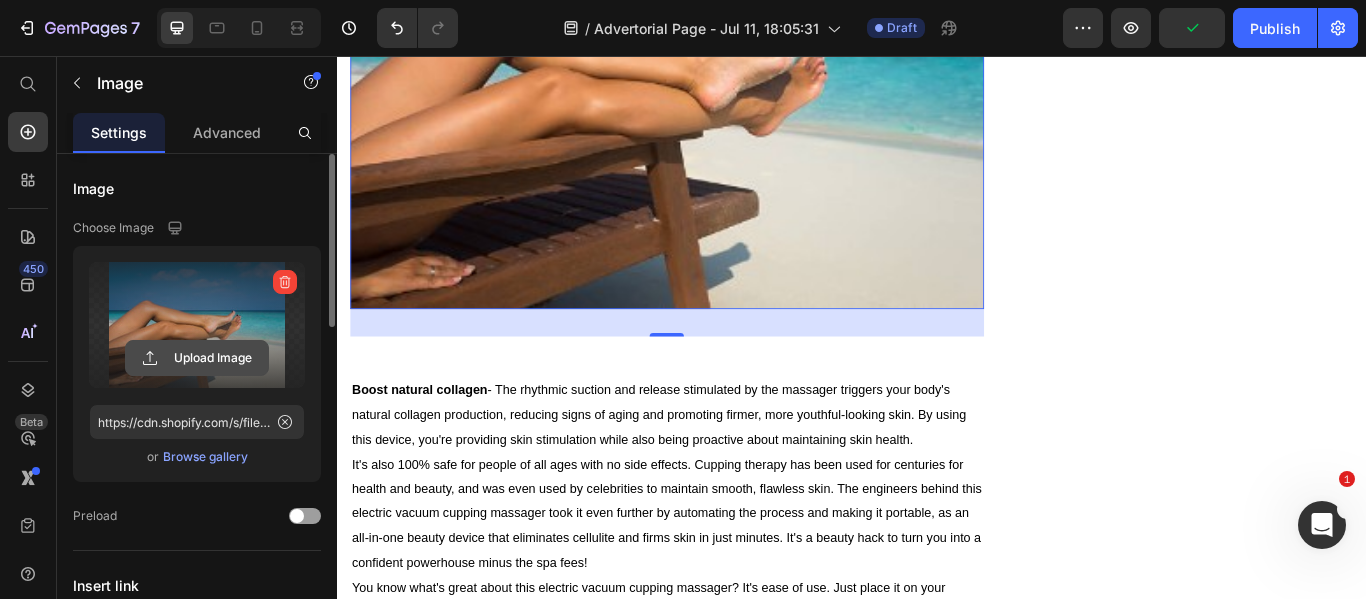click 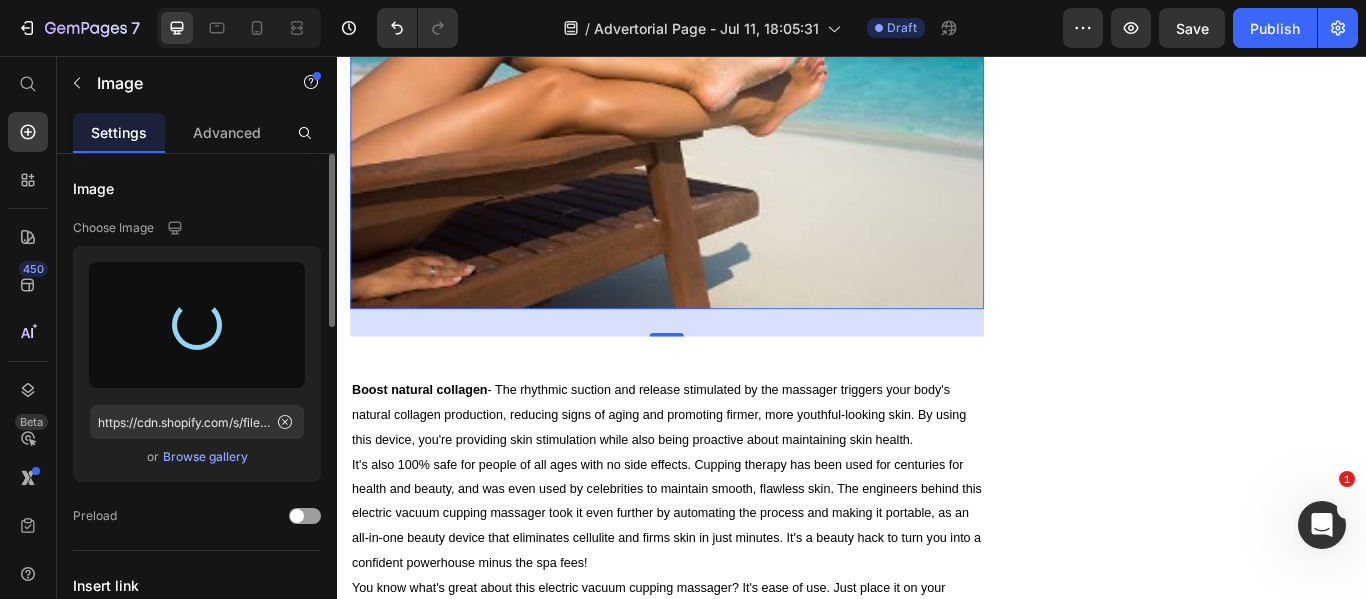 type on "https://cdn.shopify.com/s/files/1/0654/1282/5286/files/gempages_574882863443346544-15eaccb8-6edc-454e-908b-5a19853f552b.jpg" 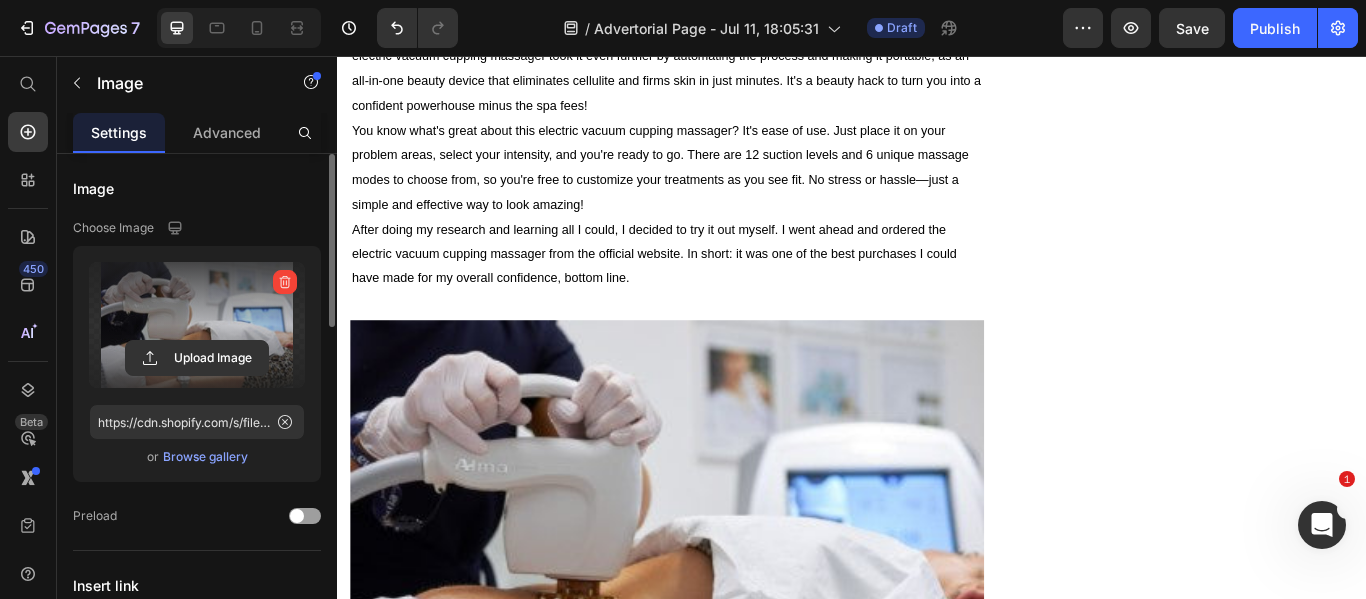 scroll, scrollTop: 3899, scrollLeft: 0, axis: vertical 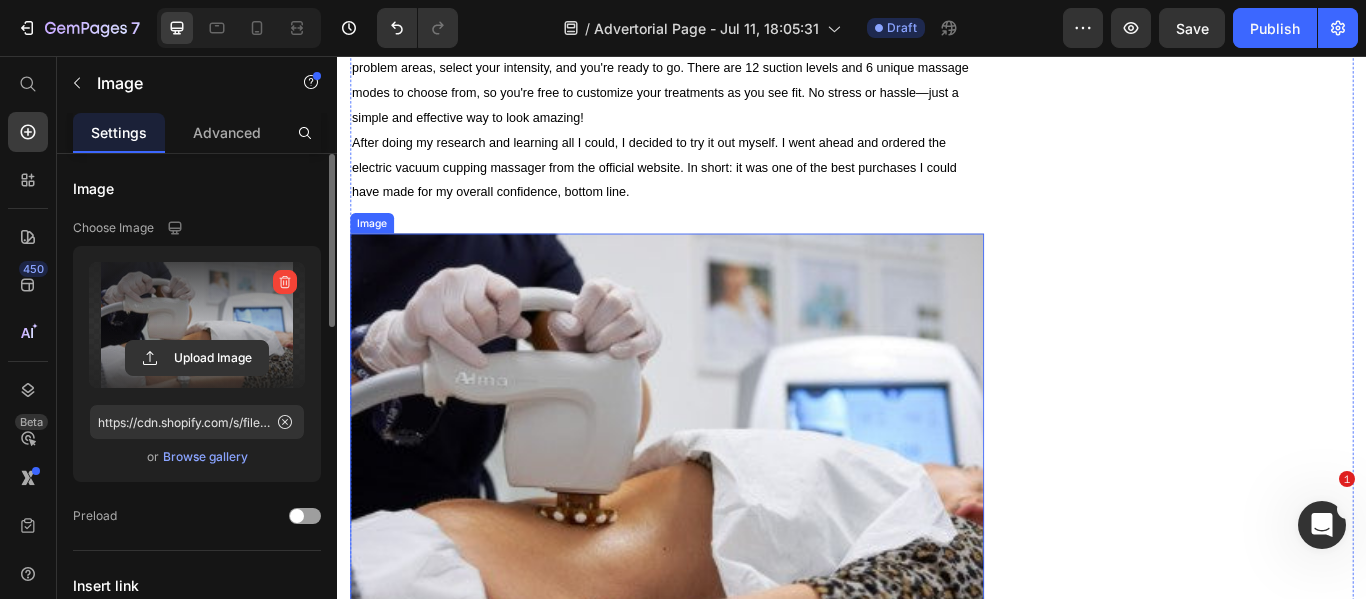 click at bounding box center (721, 507) 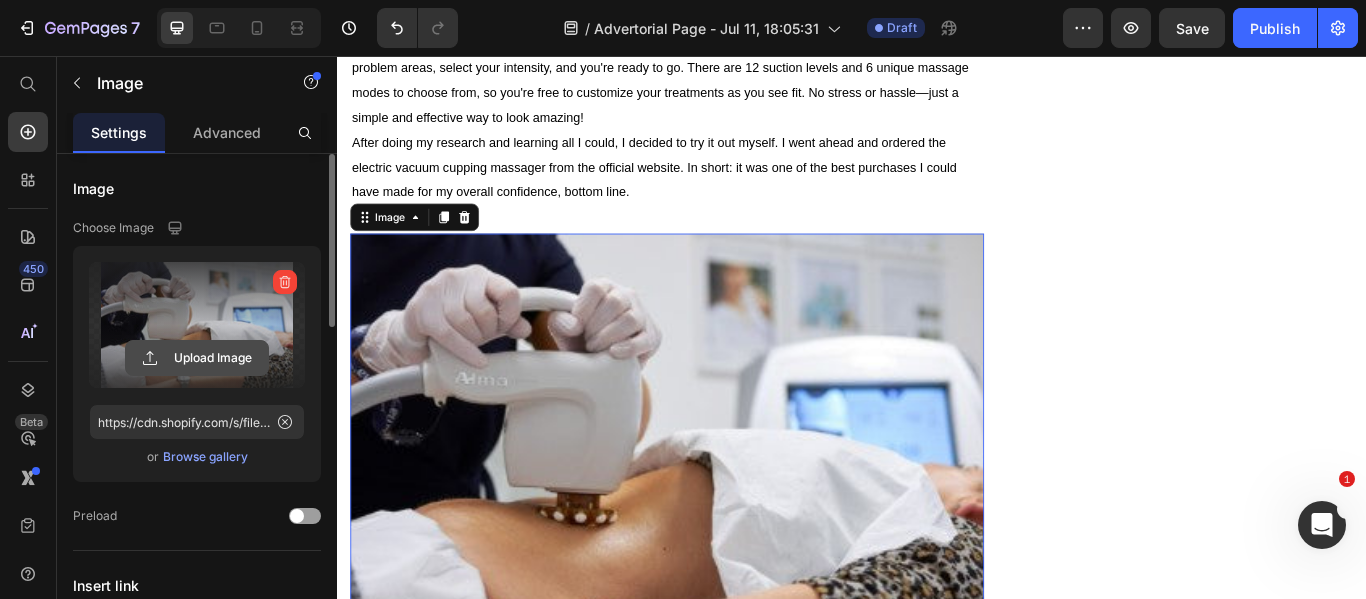 click 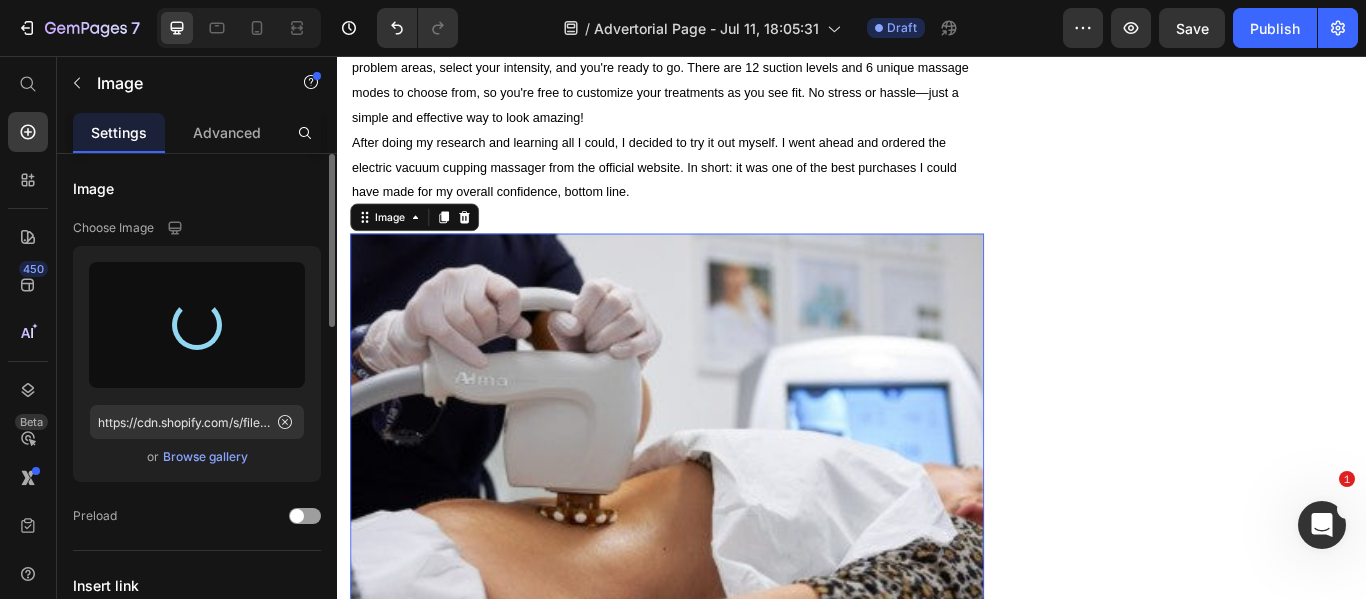 type on "https://cdn.shopify.com/s/files/1/0654/1282/5286/files/gempages_574882863443346544-5d7eecbe-e656-4172-a969-597558cbde42.jpg" 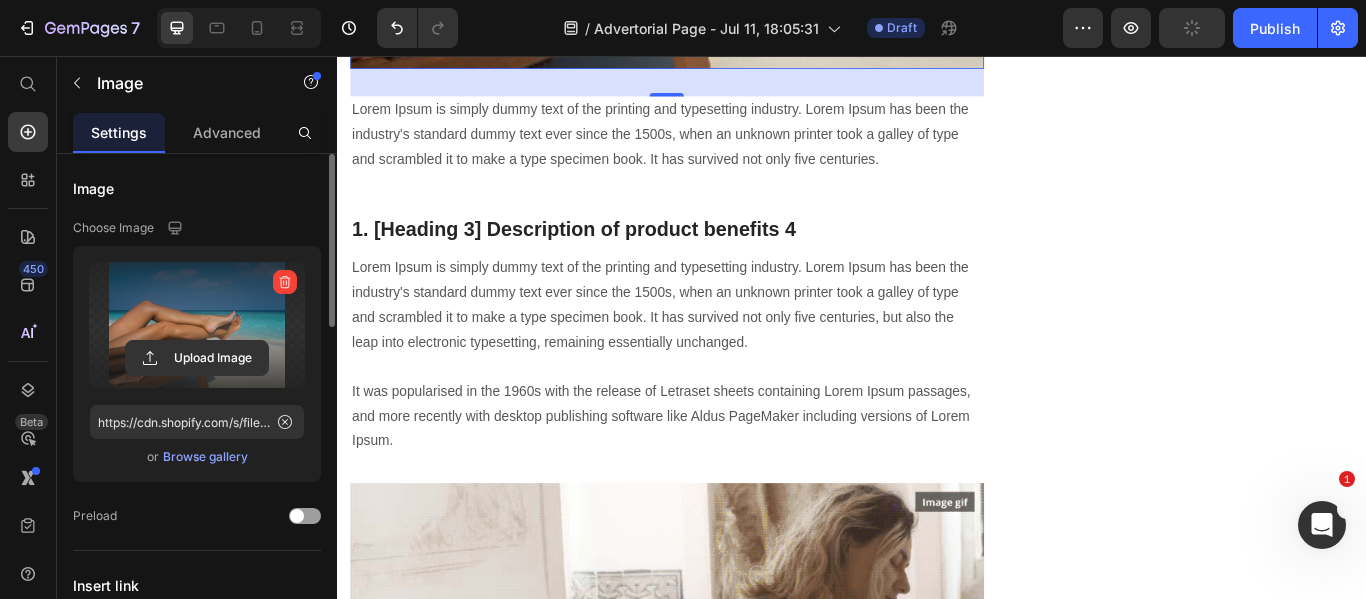 scroll, scrollTop: 4622, scrollLeft: 0, axis: vertical 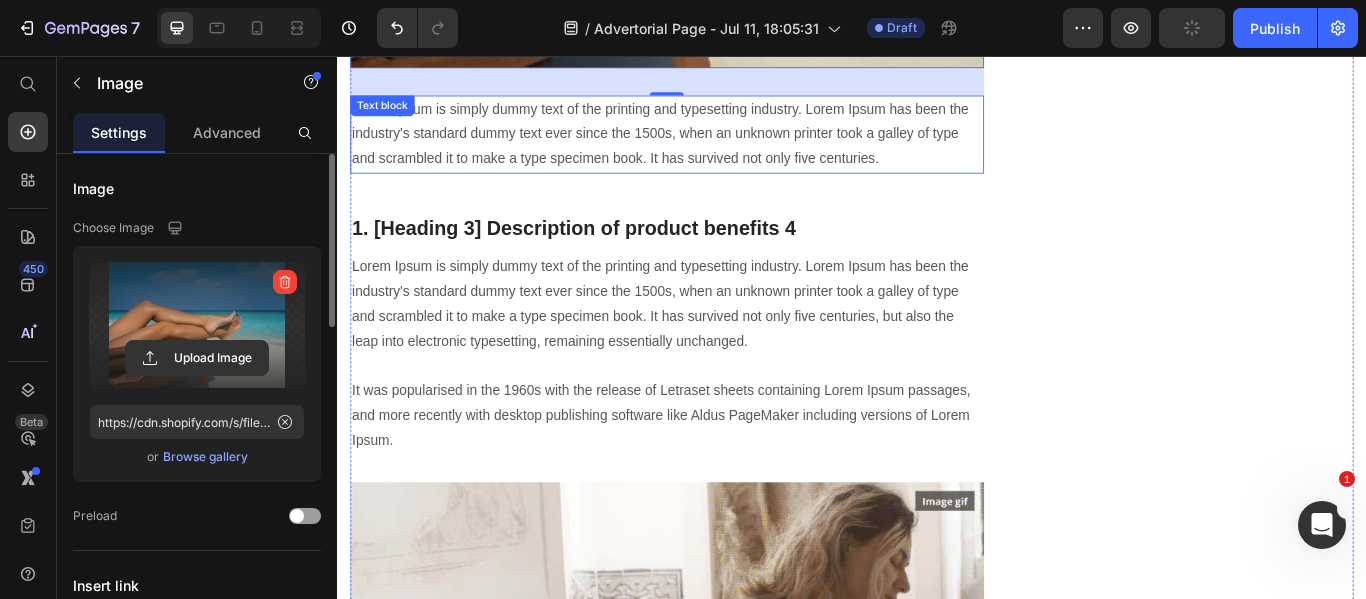 click on "Lorem Ipsum is simply dummy text of the printing and typesetting industry. Lorem Ipsum has been the industry's standard dummy text ever since the 1500s, when an unknown printer took a galley of type and scrambled it to make a type specimen book. It has survived not only five centuries." at bounding box center [721, 147] 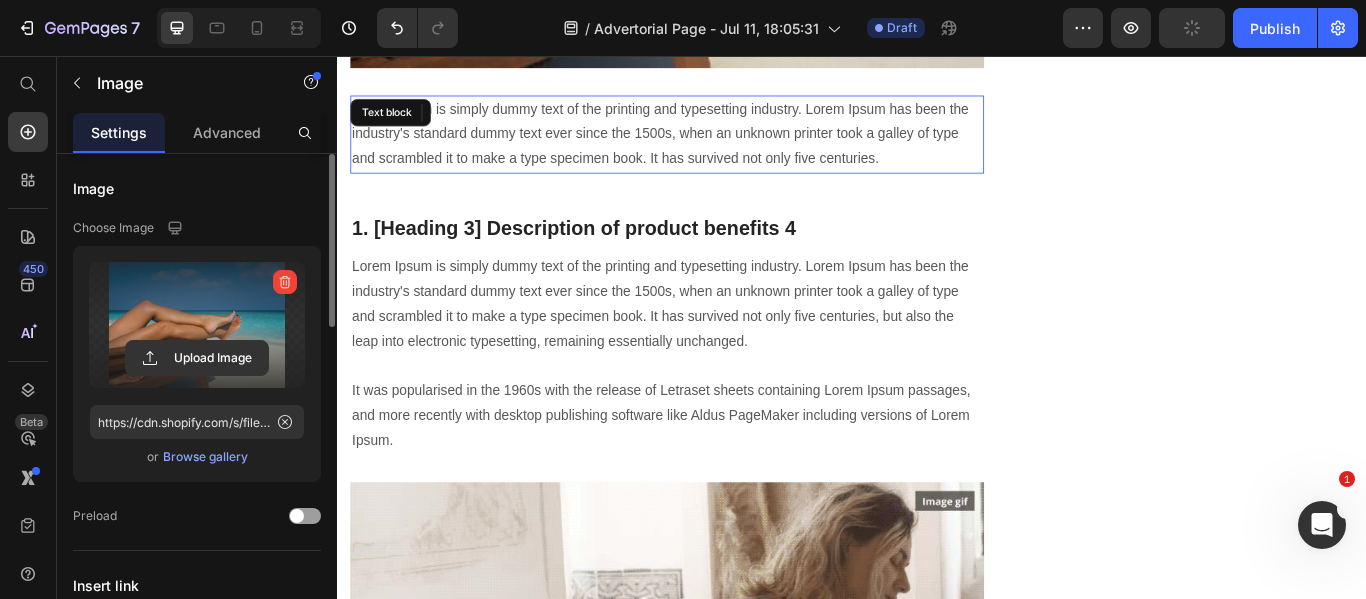 click on "Lorem Ipsum is simply dummy text of the printing and typesetting industry. Lorem Ipsum has been the industry's standard dummy text ever since the 1500s, when an unknown printer took a galley of type and scrambled it to make a type specimen book. It has survived not only five centuries." at bounding box center [721, 147] 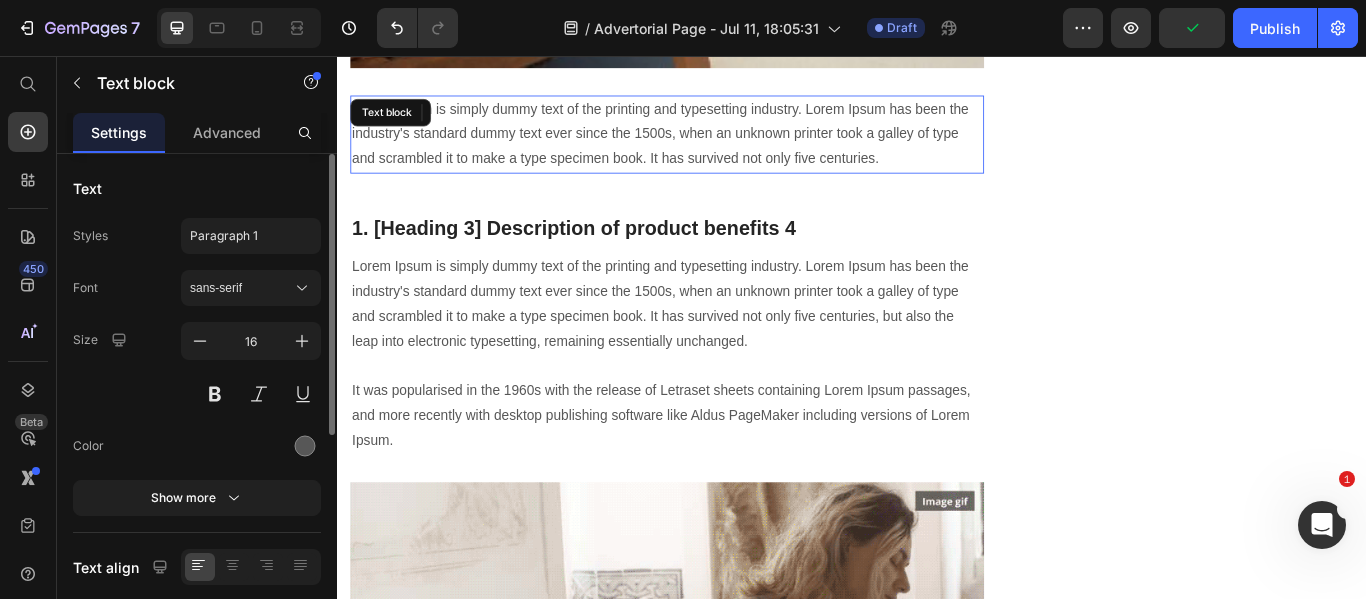 click on "Lorem Ipsum is simply dummy text of the printing and typesetting industry. Lorem Ipsum has been the industry's standard dummy text ever since the 1500s, when an unknown printer took a galley of type and scrambled it to make a type specimen book. It has survived not only five centuries." at bounding box center [721, 147] 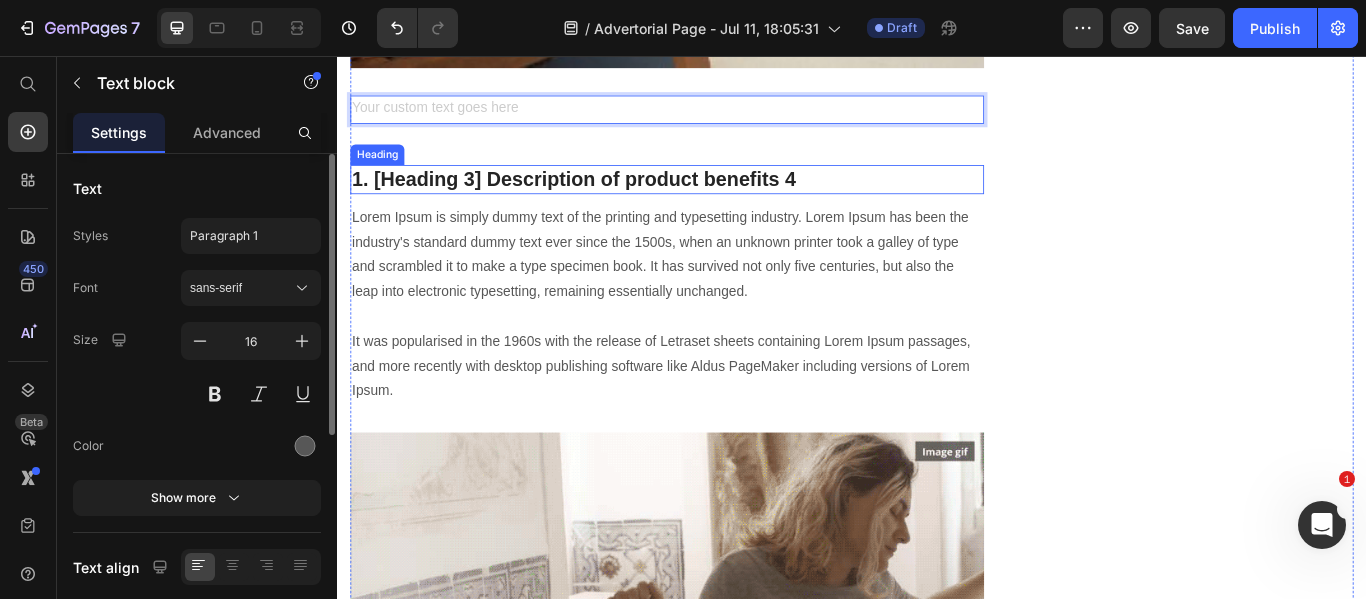 click on "1. [Heading 3] Description of product benefits 4" at bounding box center [721, 200] 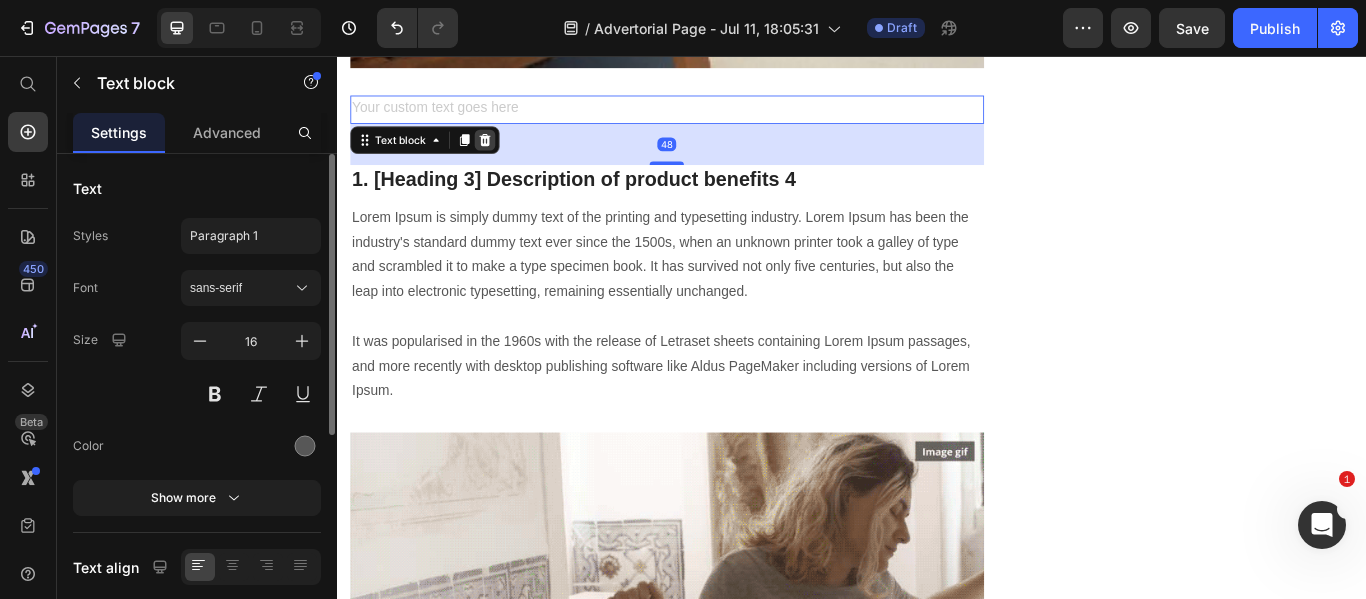 click 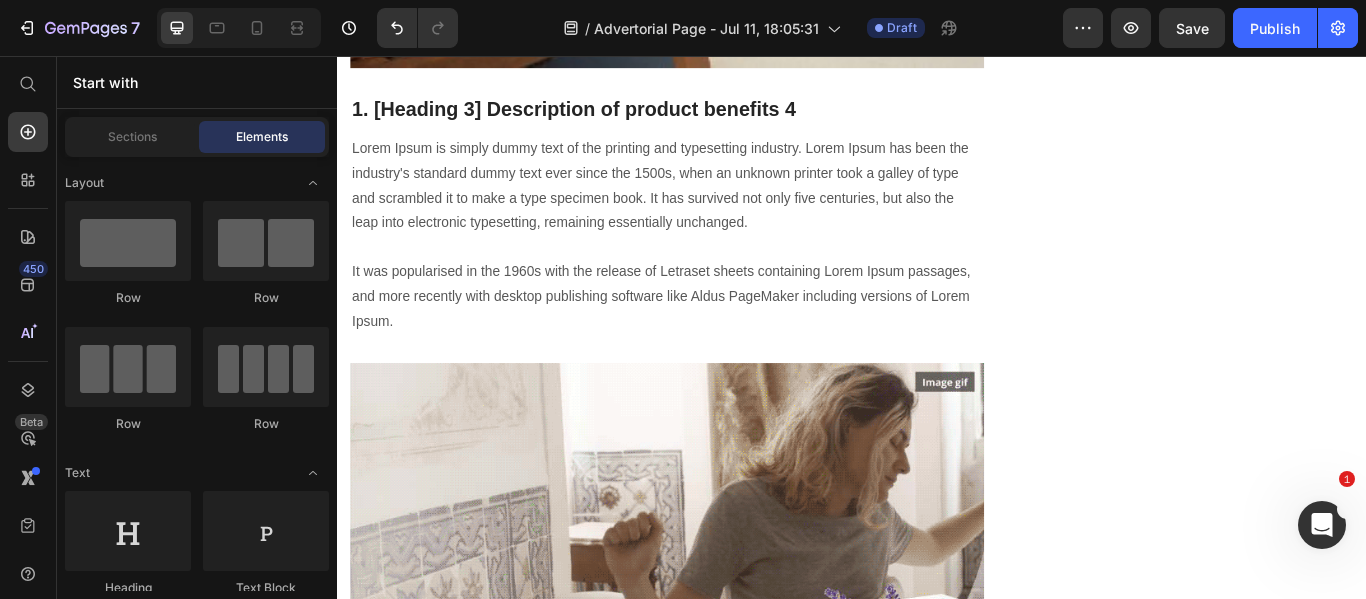 scroll, scrollTop: 4541, scrollLeft: 0, axis: vertical 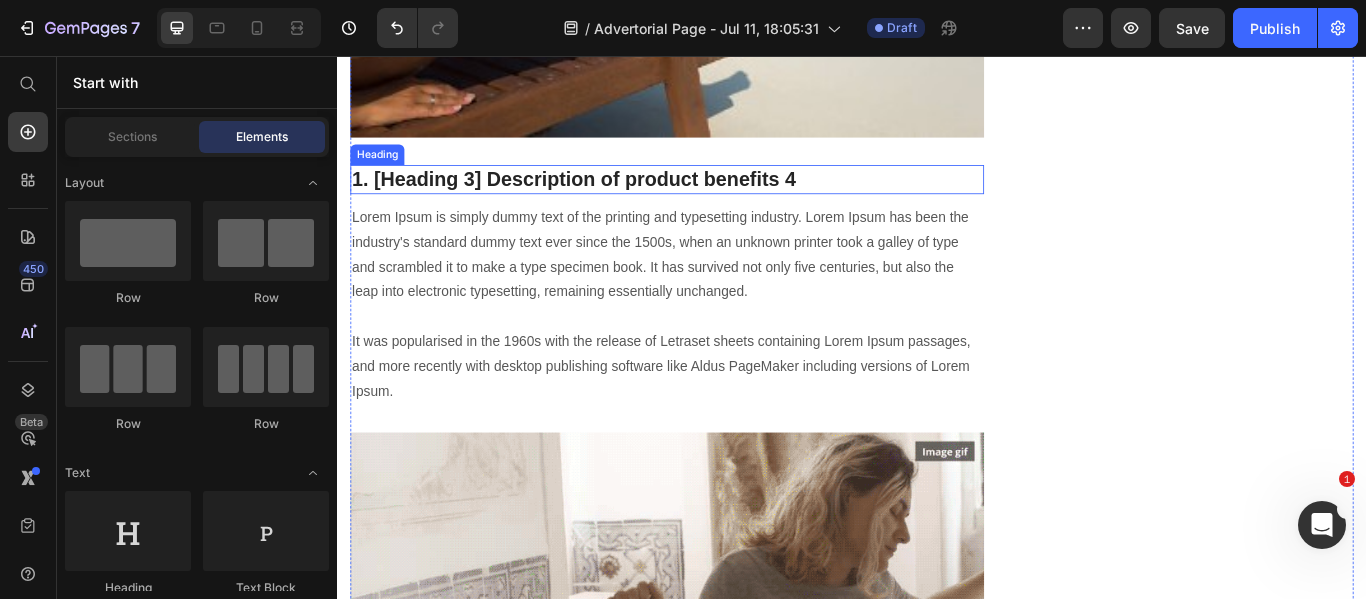 click on "1. [Heading 3] Description of product benefits 4" at bounding box center [721, 200] 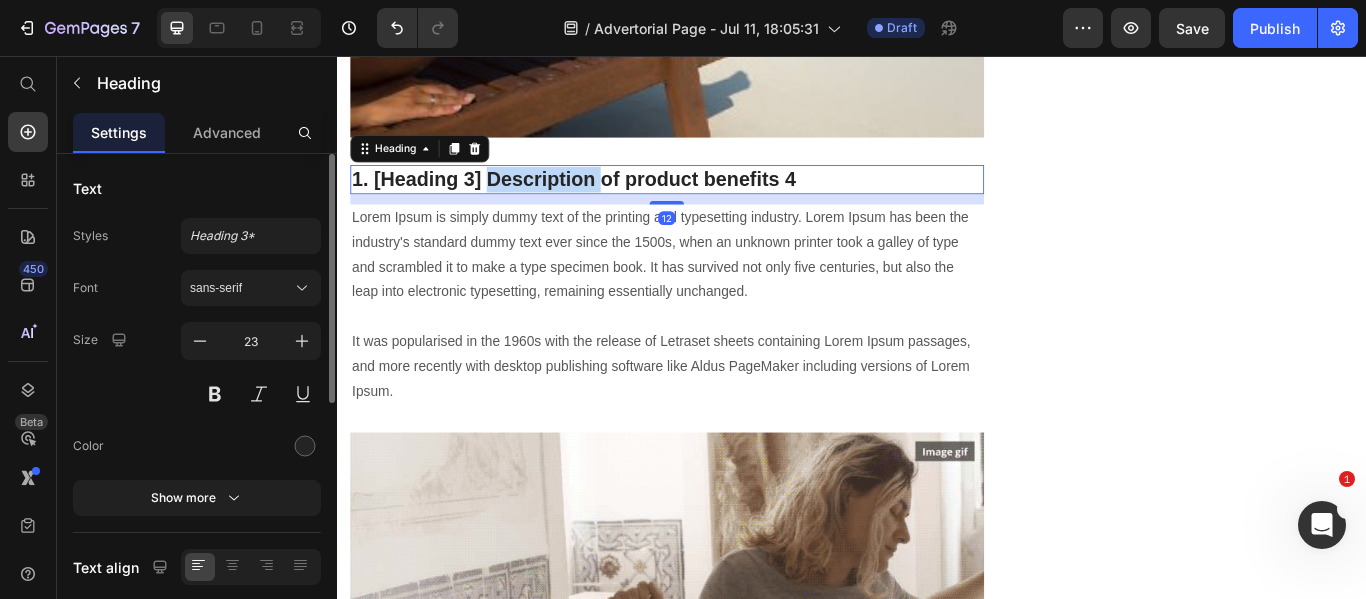 click on "1. [Heading 3] Description of product benefits 4" at bounding box center [721, 200] 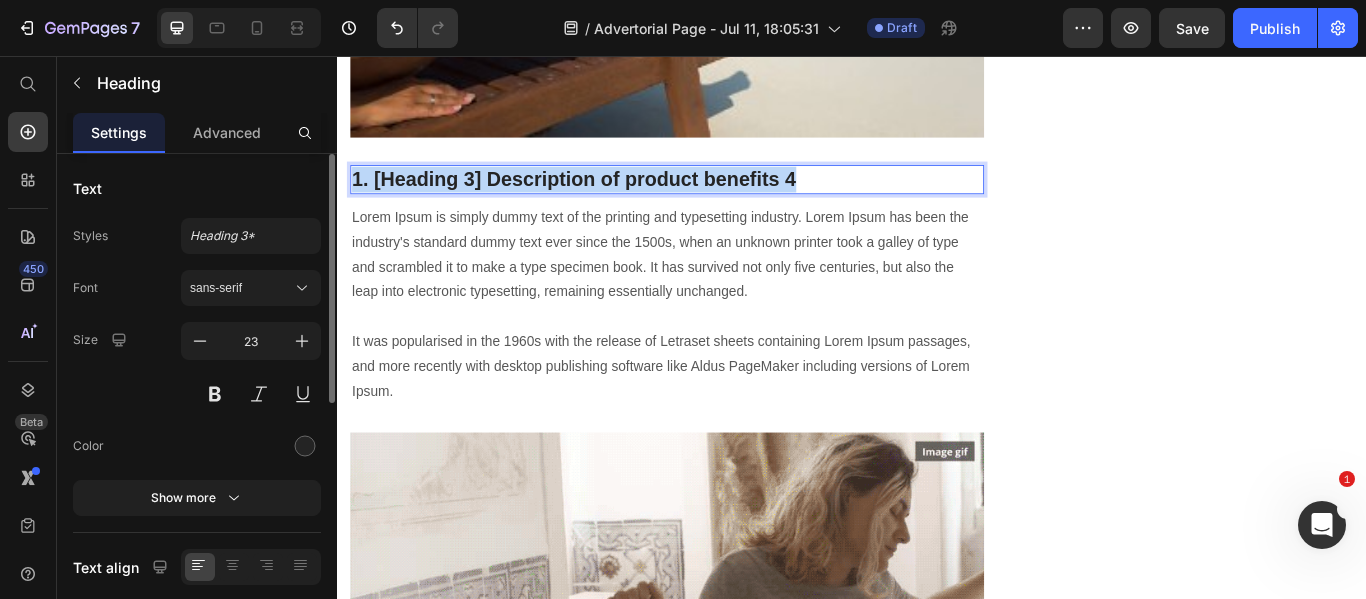 click on "1. [Heading 3] Description of product benefits 4" at bounding box center [721, 200] 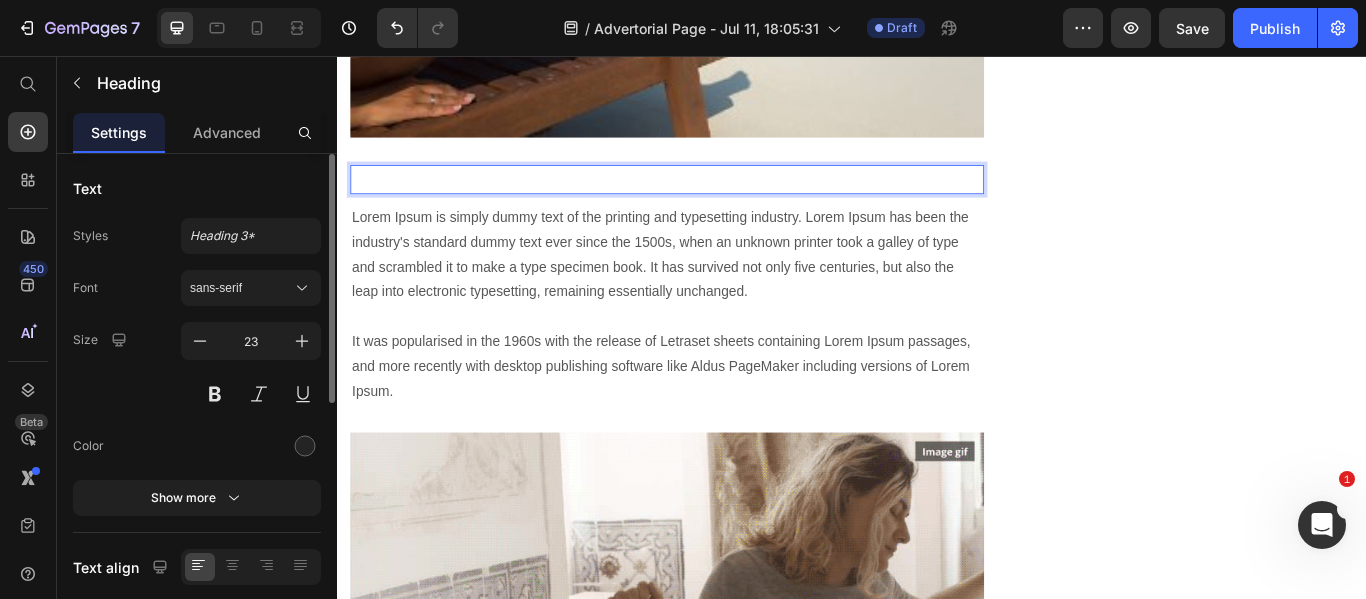 click at bounding box center [721, 200] 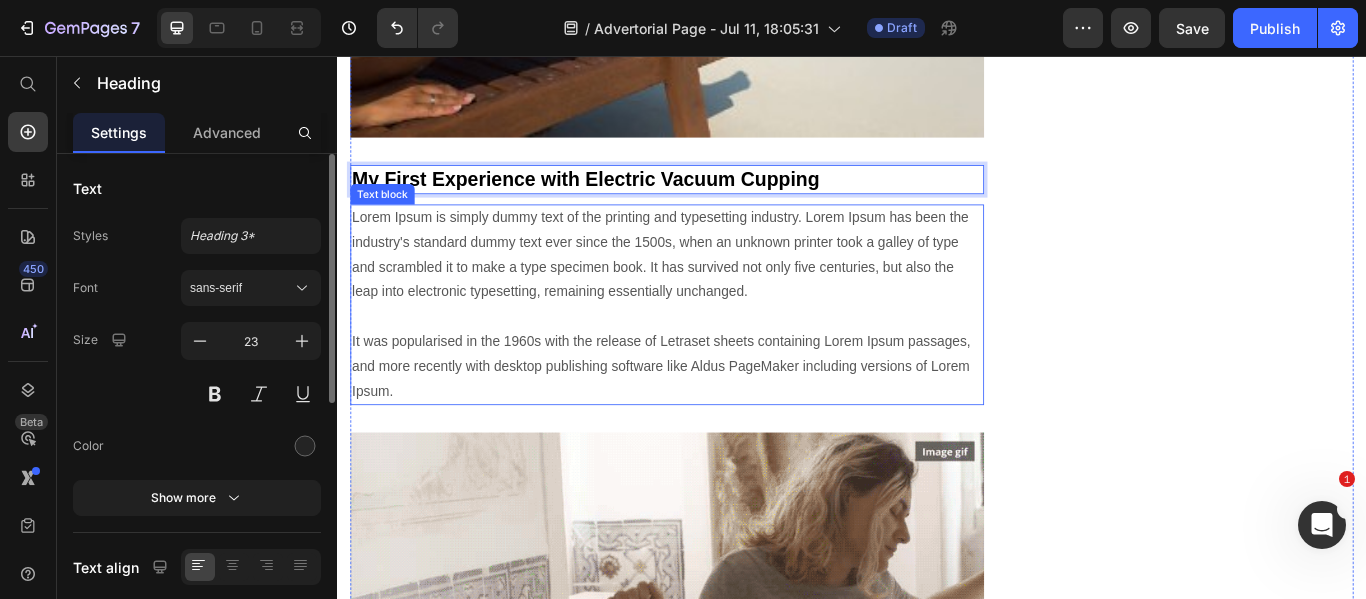 click on "Lorem Ipsum is simply dummy text of the printing and typesetting industry. Lorem Ipsum has been the industry's standard dummy text ever since the 1500s, when an unknown printer took a galley of type and scrambled it to make a type specimen book. It has survived not only five centuries, but also the leap into electronic typesetting, remaining essentially unchanged.  It was popularised in the 1960s with the release of Letraset sheets containing Lorem Ipsum passages, and more recently with desktop publishing software like Aldus PageMaker including versions of Lorem Ipsum." at bounding box center [721, 346] 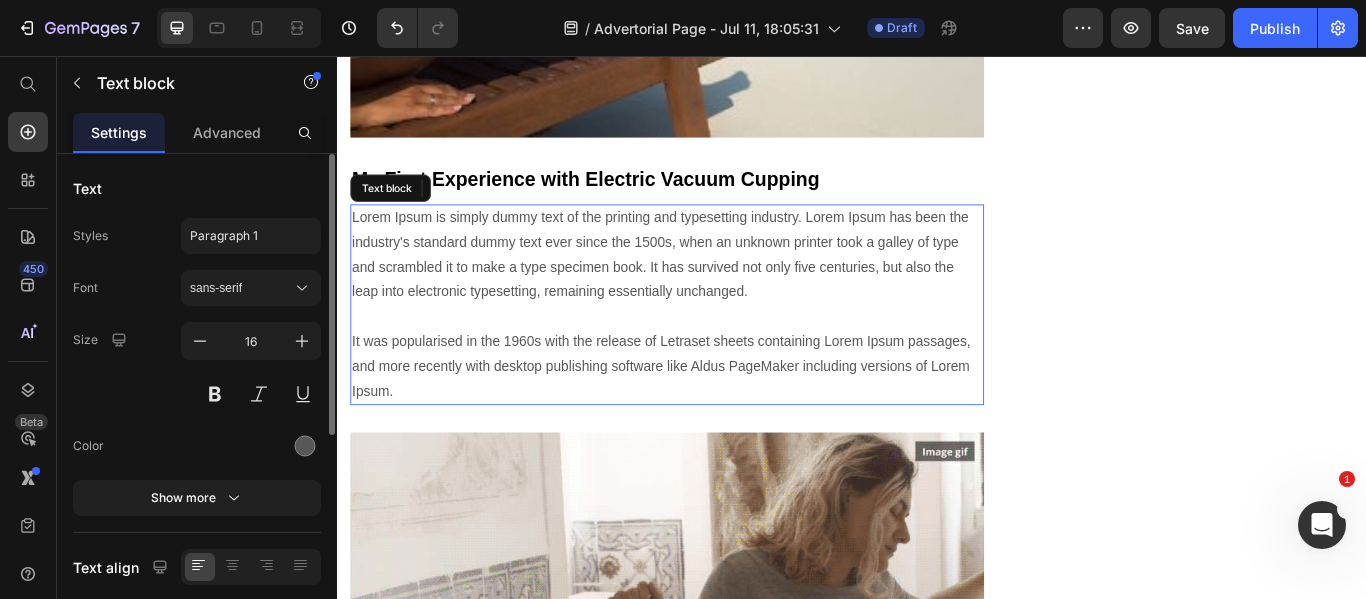 click on "Lorem Ipsum is simply dummy text of the printing and typesetting industry. Lorem Ipsum has been the industry's standard dummy text ever since the 1500s, when an unknown printer took a galley of type and scrambled it to make a type specimen book. It has survived not only five centuries, but also the leap into electronic typesetting, remaining essentially unchanged.  It was popularised in the 1960s with the release of Letraset sheets containing Lorem Ipsum passages, and more recently with desktop publishing software like Aldus PageMaker including versions of Lorem Ipsum." at bounding box center [721, 346] 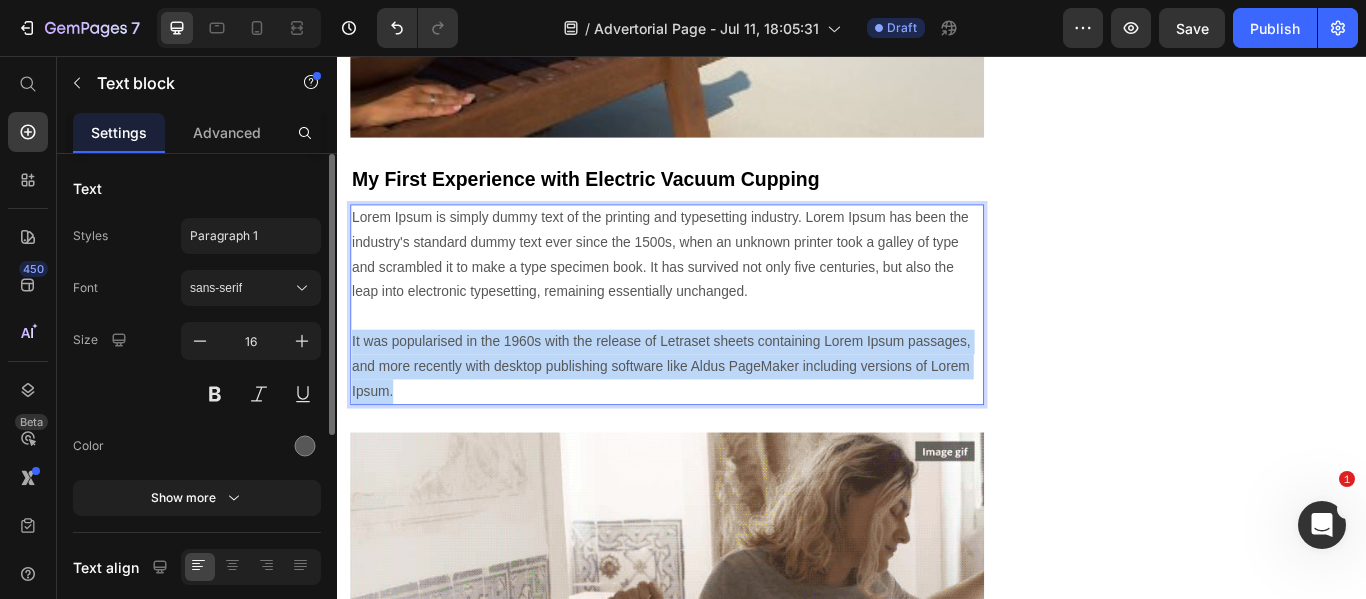 click on "Lorem Ipsum is simply dummy text of the printing and typesetting industry. Lorem Ipsum has been the industry's standard dummy text ever since the 1500s, when an unknown printer took a galley of type and scrambled it to make a type specimen book. It has survived not only five centuries, but also the leap into electronic typesetting, remaining essentially unchanged.  It was popularised in the 1960s with the release of Letraset sheets containing Lorem Ipsum passages, and more recently with desktop publishing software like Aldus PageMaker including versions of Lorem Ipsum." at bounding box center (721, 346) 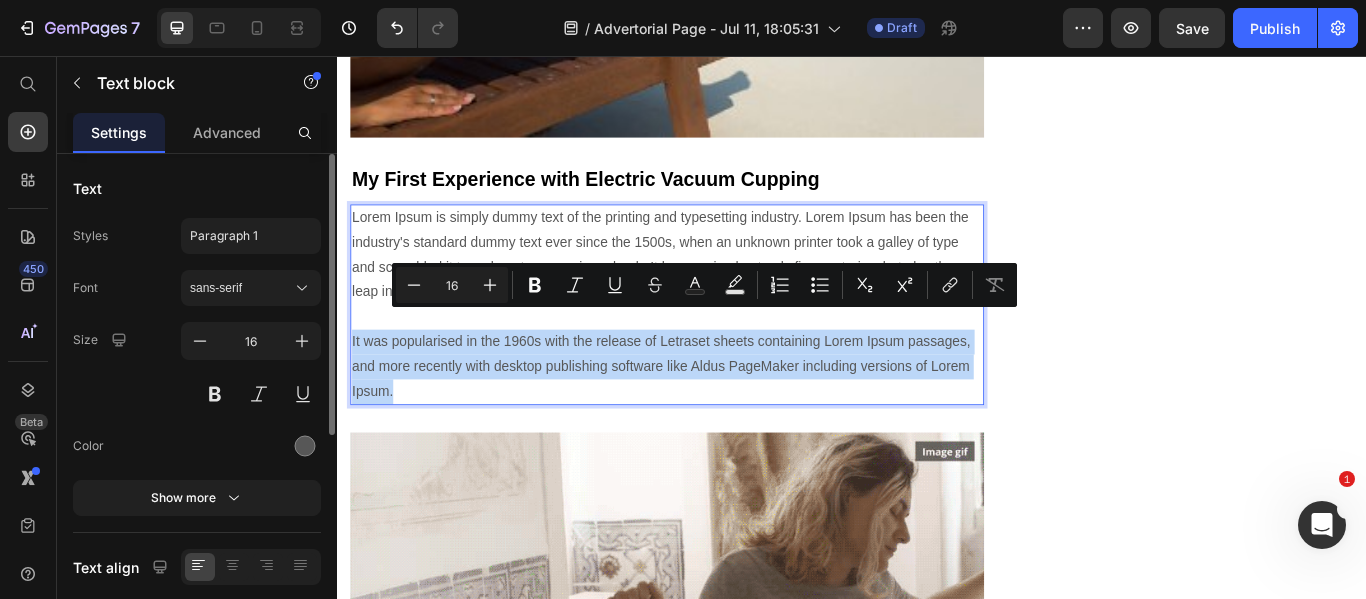 click on "Lorem Ipsum is simply dummy text of the printing and typesetting industry. Lorem Ipsum has been the industry's standard dummy text ever since the 1500s, when an unknown printer took a galley of type and scrambled it to make a type specimen book. It has survived not only five centuries, but also the leap into electronic typesetting, remaining essentially unchanged.  It was popularised in the 1960s with the release of Letraset sheets containing Lorem Ipsum passages, and more recently with desktop publishing software like Aldus PageMaker including versions of Lorem Ipsum." at bounding box center [721, 346] 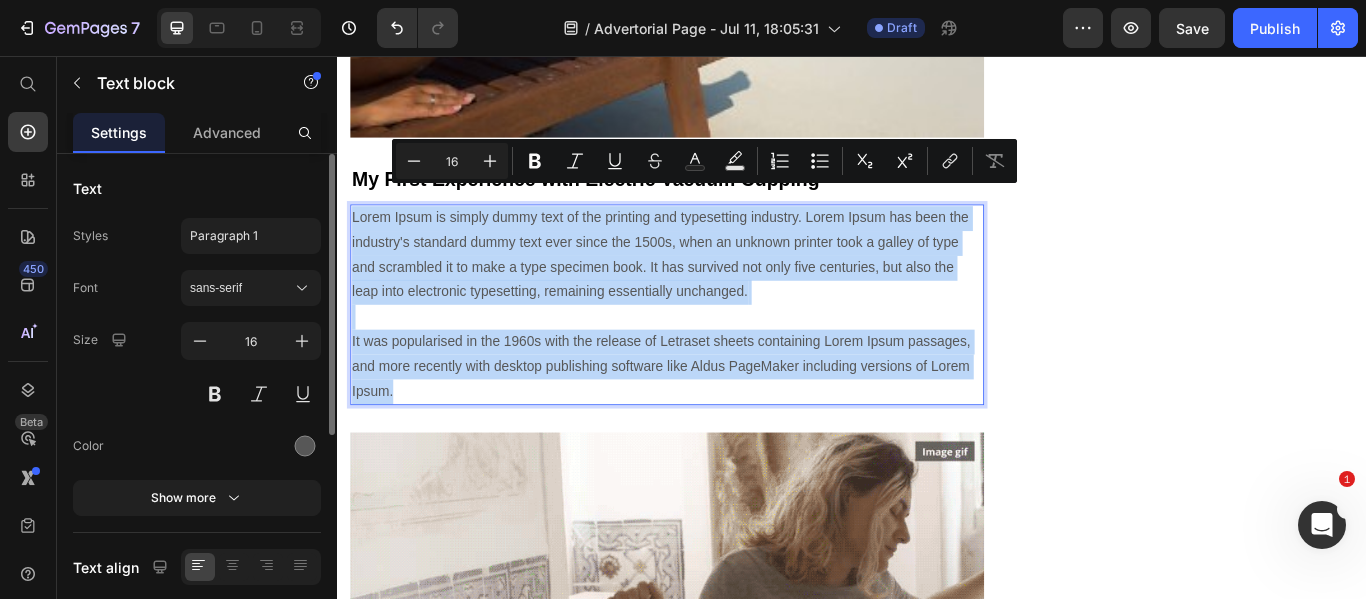 drag, startPoint x: 415, startPoint y: 416, endPoint x: 334, endPoint y: 223, distance: 209.30838 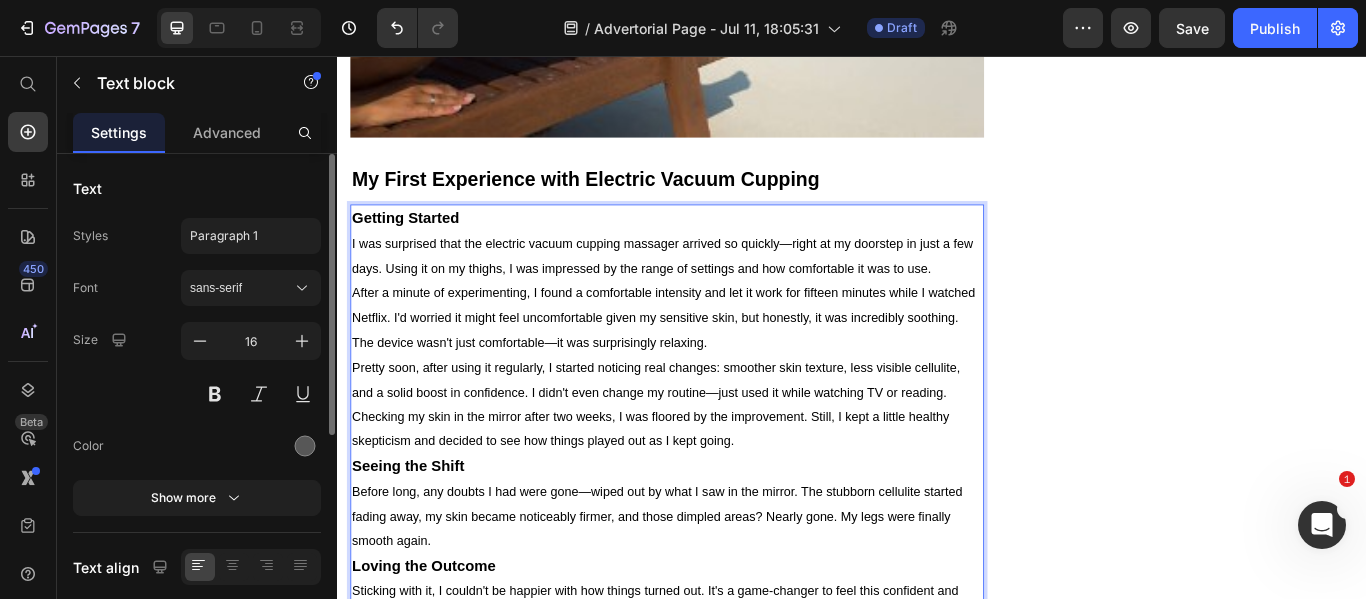 scroll, scrollTop: 4621, scrollLeft: 0, axis: vertical 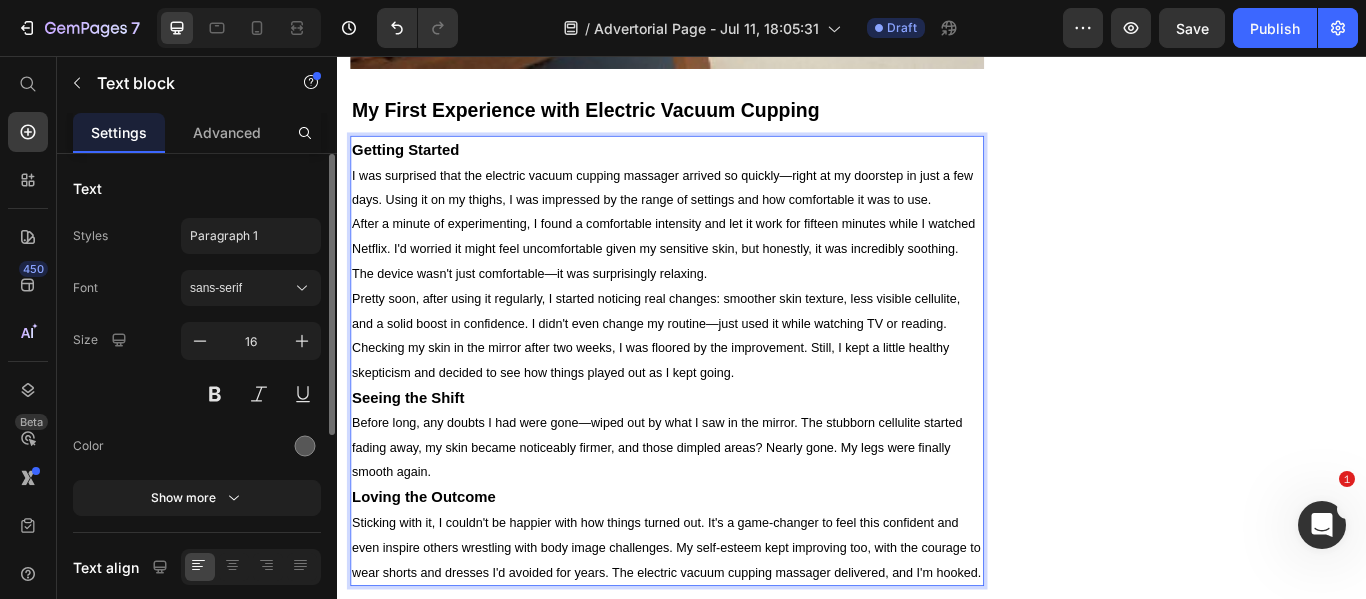 click on "Before long, any doubts I had were gone—wiped out by what I saw in the mirror. The stubborn cellulite started fading away, my skin became noticeably firmer, and those dimpled areas? Nearly gone. My legs were finally smooth again." at bounding box center [721, 513] 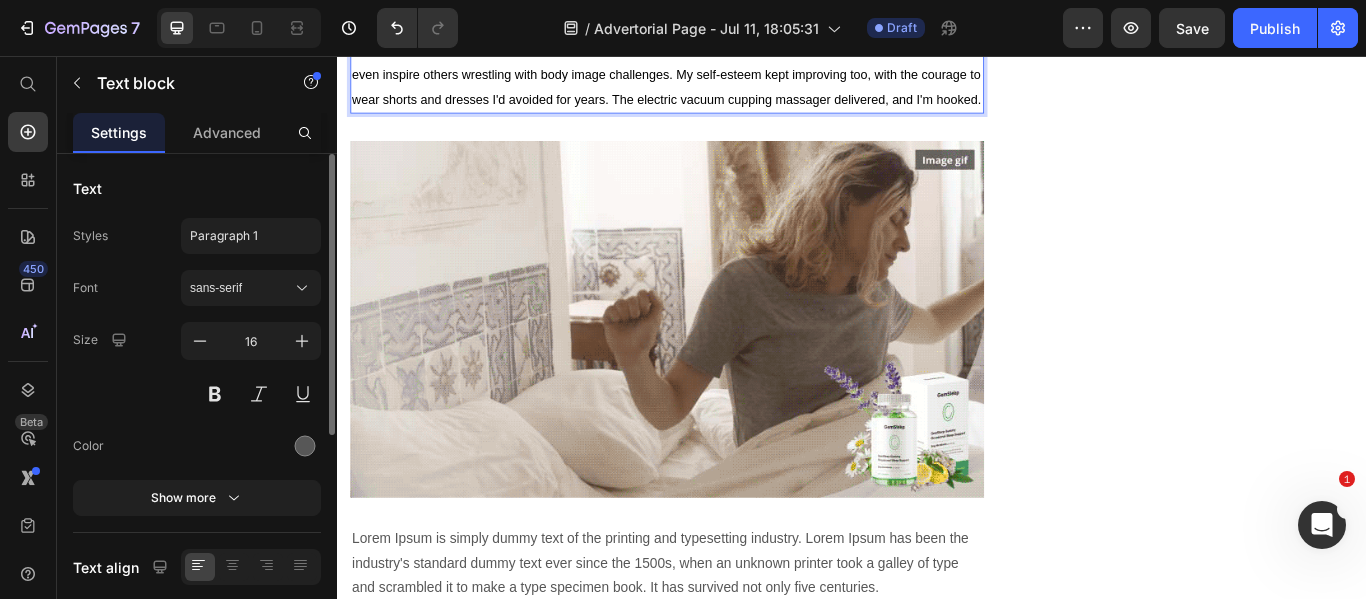scroll, scrollTop: 5173, scrollLeft: 0, axis: vertical 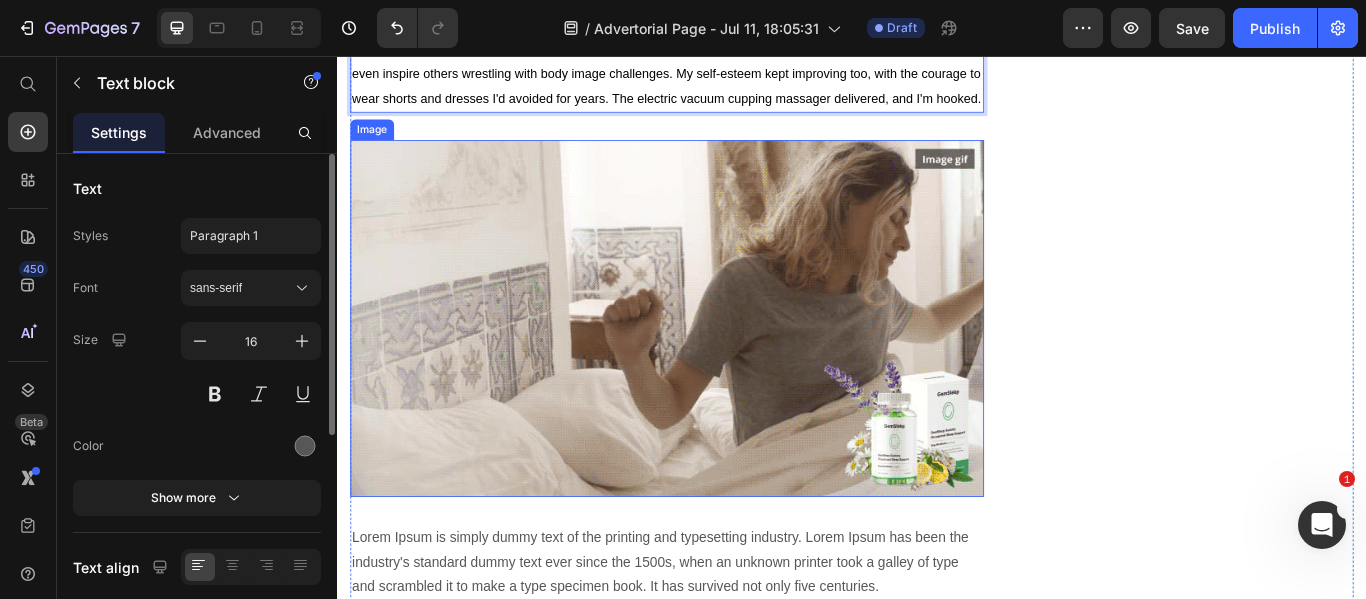 click at bounding box center [721, 361] 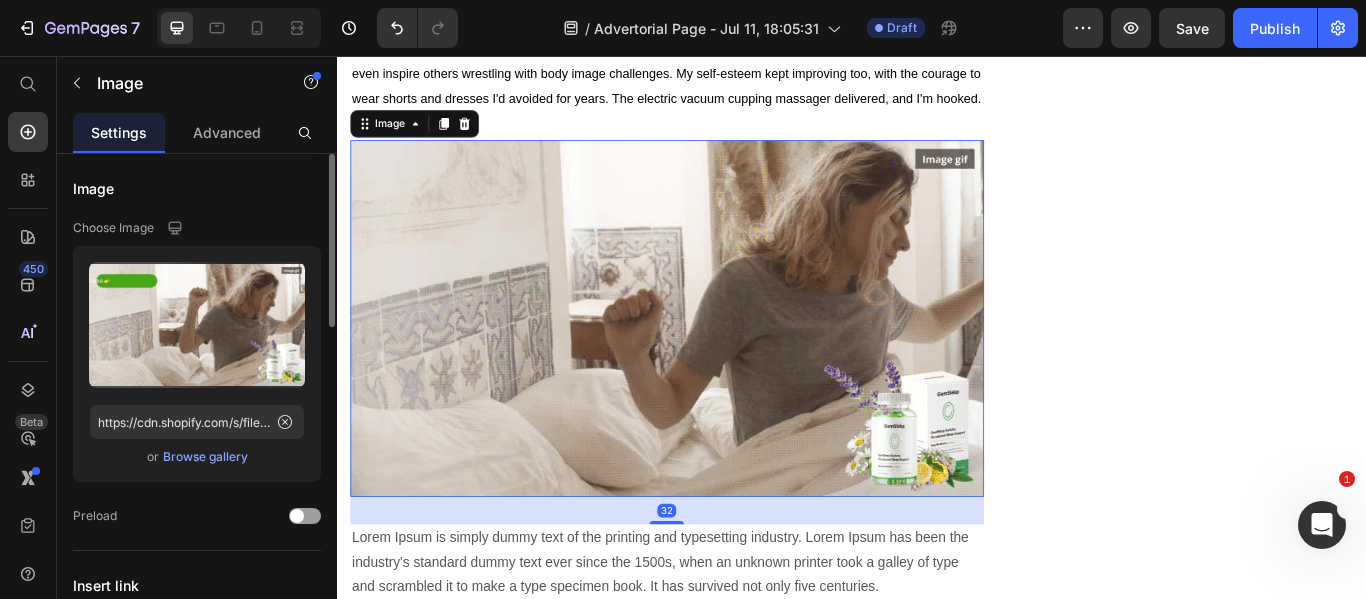 scroll, scrollTop: 0, scrollLeft: 0, axis: both 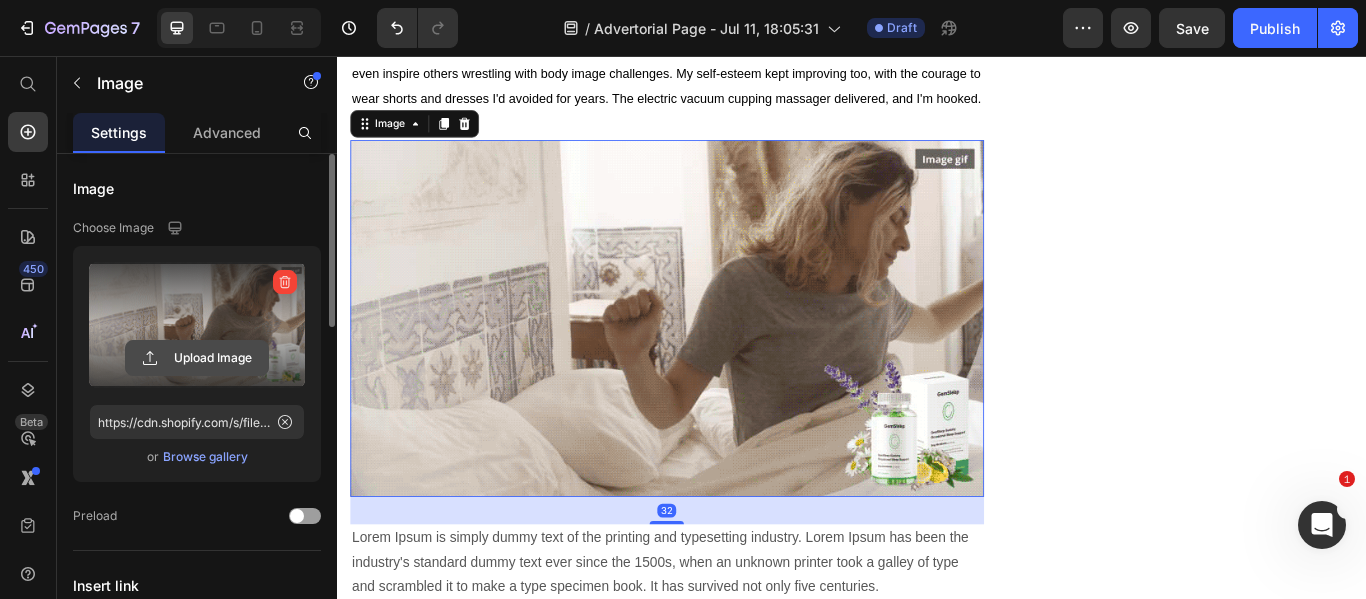 click 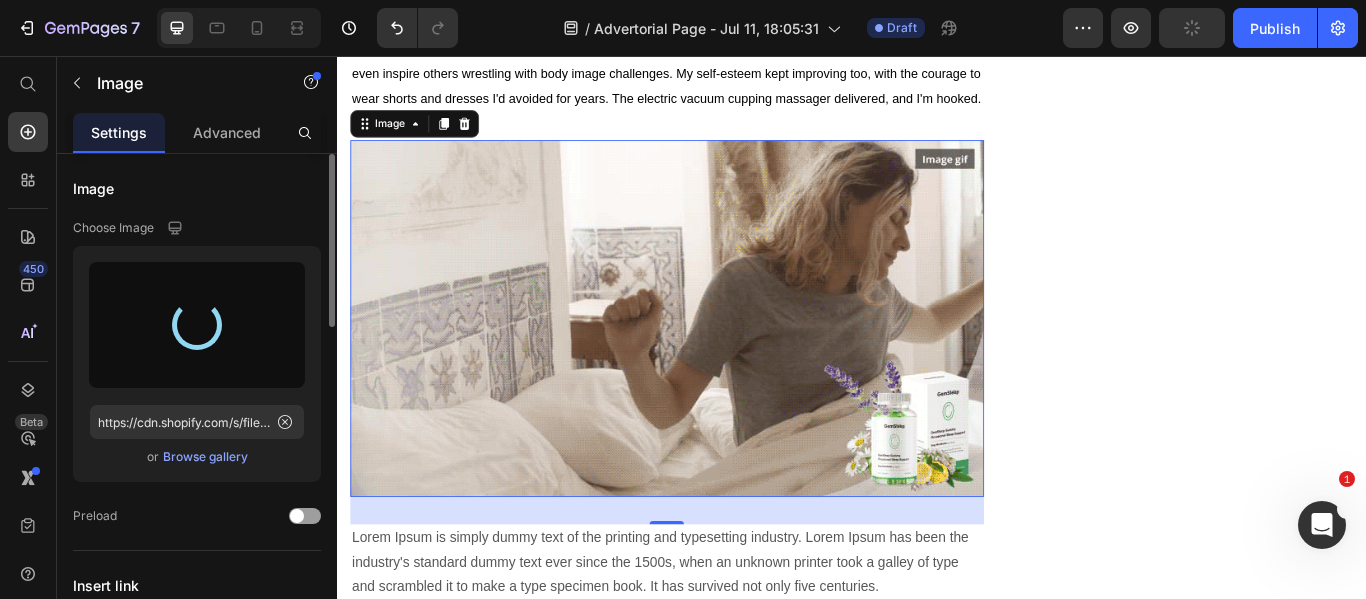 type on "https://cdn.shopify.com/s/files/1/0654/1282/5286/files/gempages_574882863443346544-5d7eecbe-e656-4172-a969-597558cbde42.jpg" 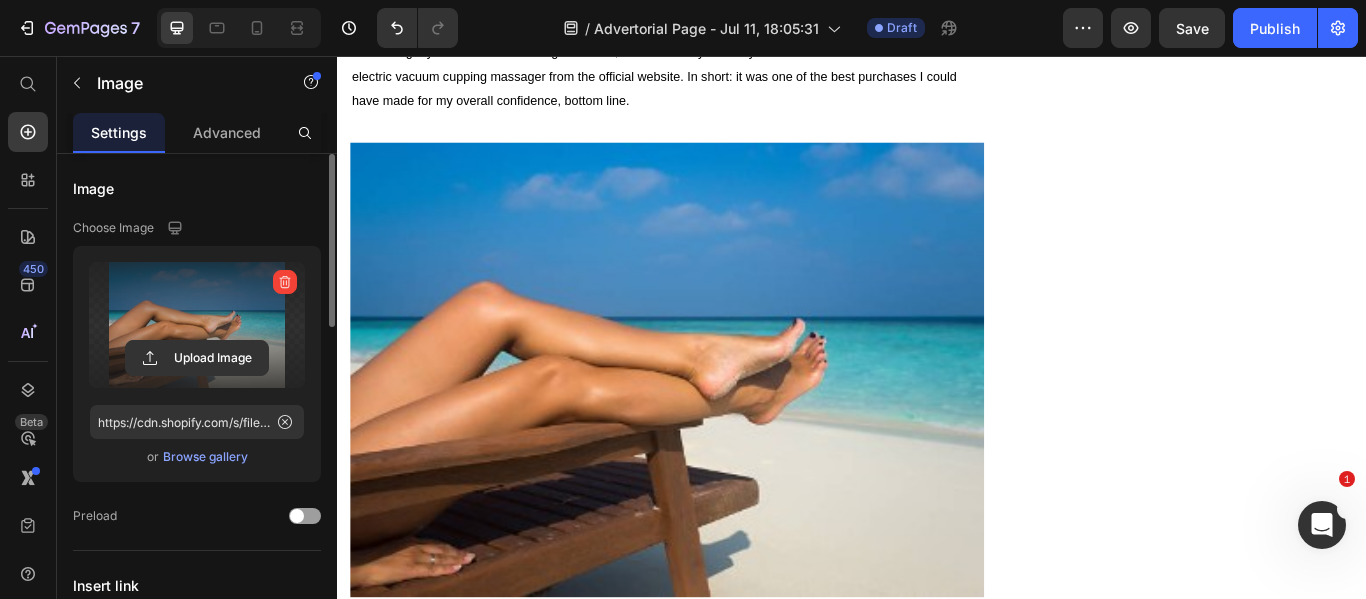 scroll, scrollTop: 3990, scrollLeft: 0, axis: vertical 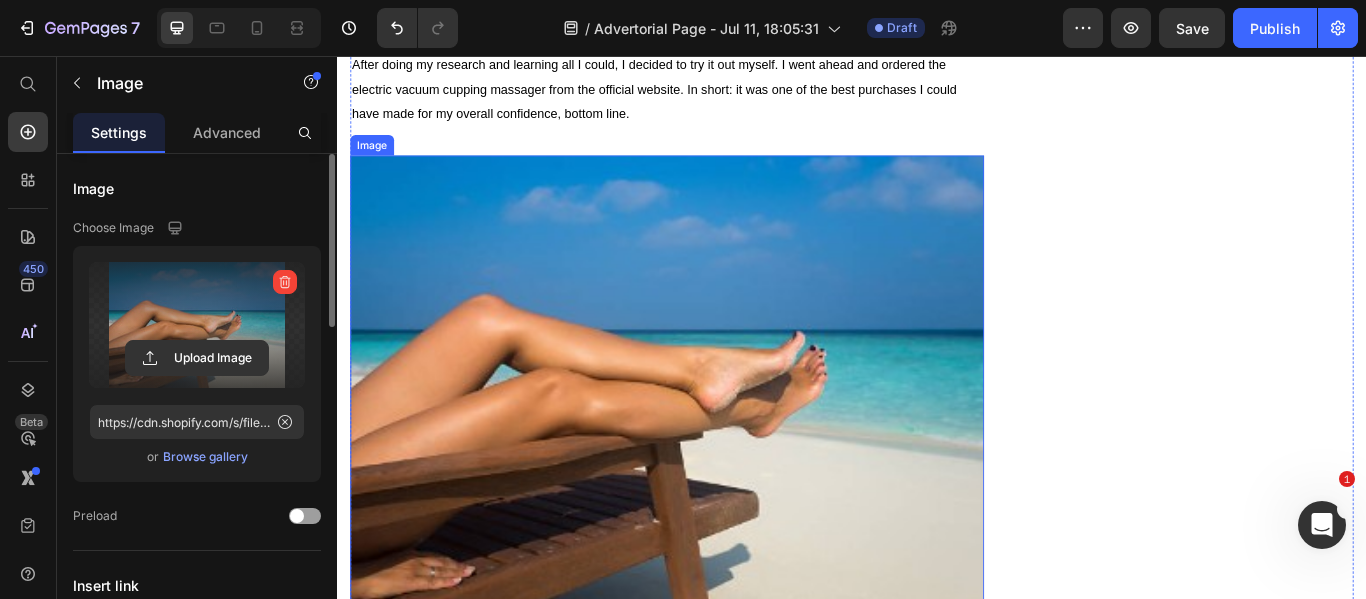 click at bounding box center [721, 437] 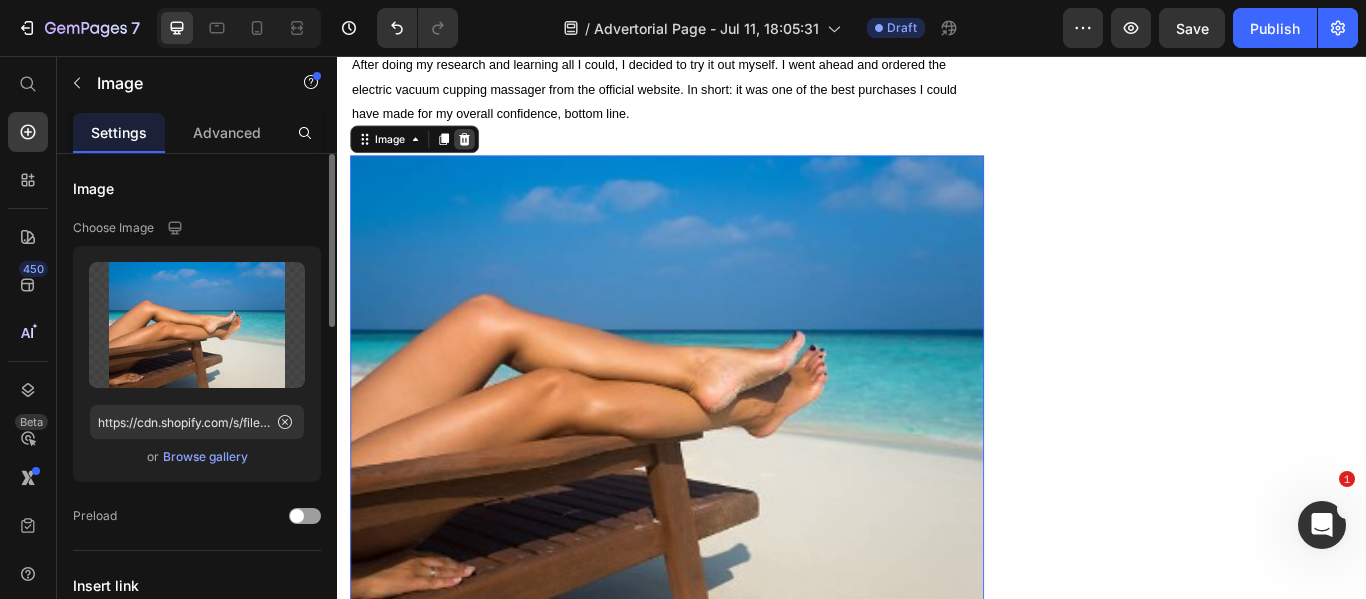 click 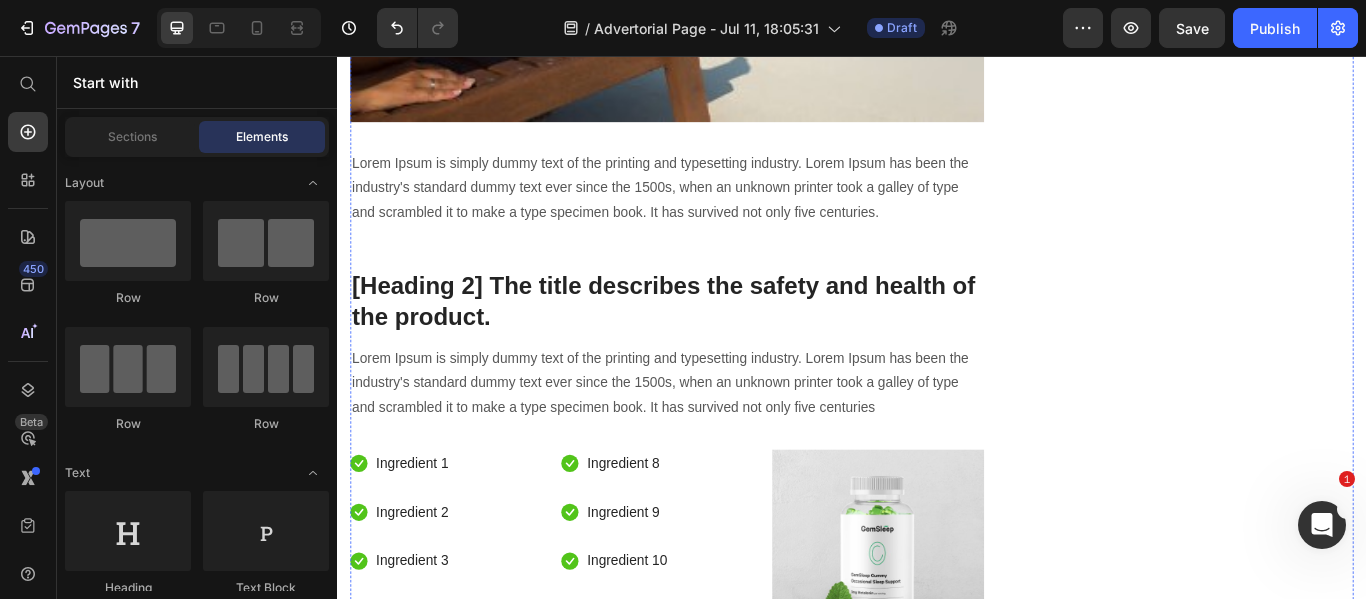 scroll, scrollTop: 5173, scrollLeft: 0, axis: vertical 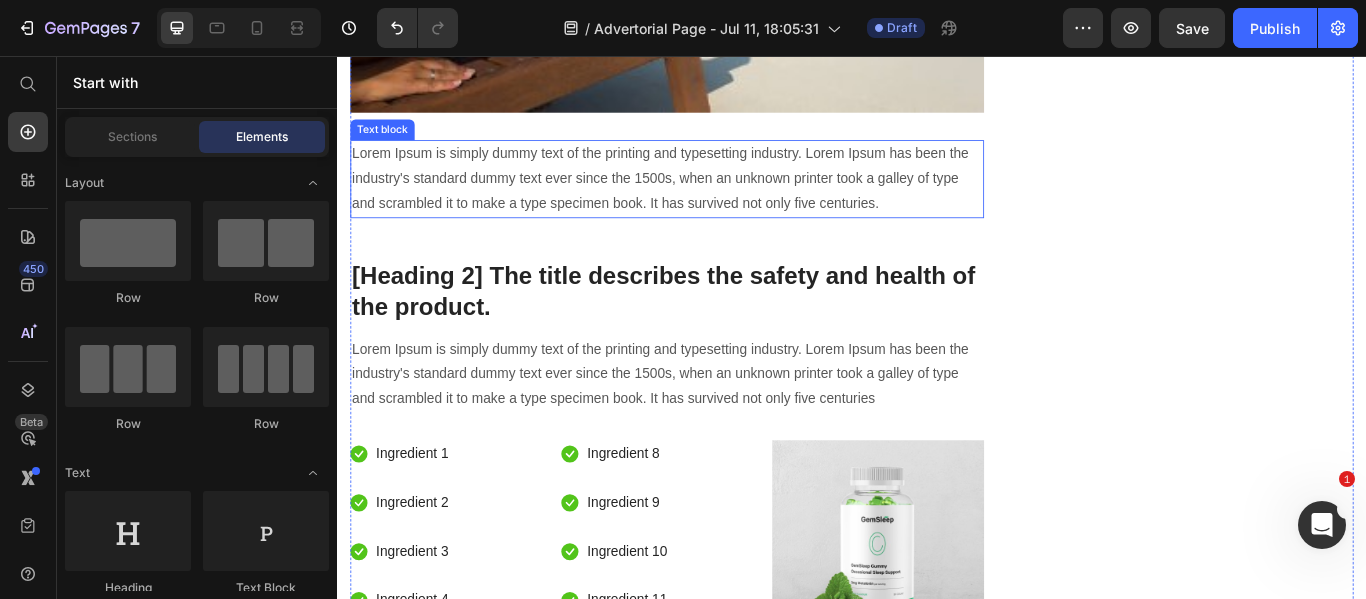 click on "Lorem Ipsum is simply dummy text of the printing and typesetting industry. Lorem Ipsum has been the industry's standard dummy text ever since the 1500s, when an unknown printer took a galley of type and scrambled it to make a type specimen book. It has survived not only five centuries." at bounding box center [721, 199] 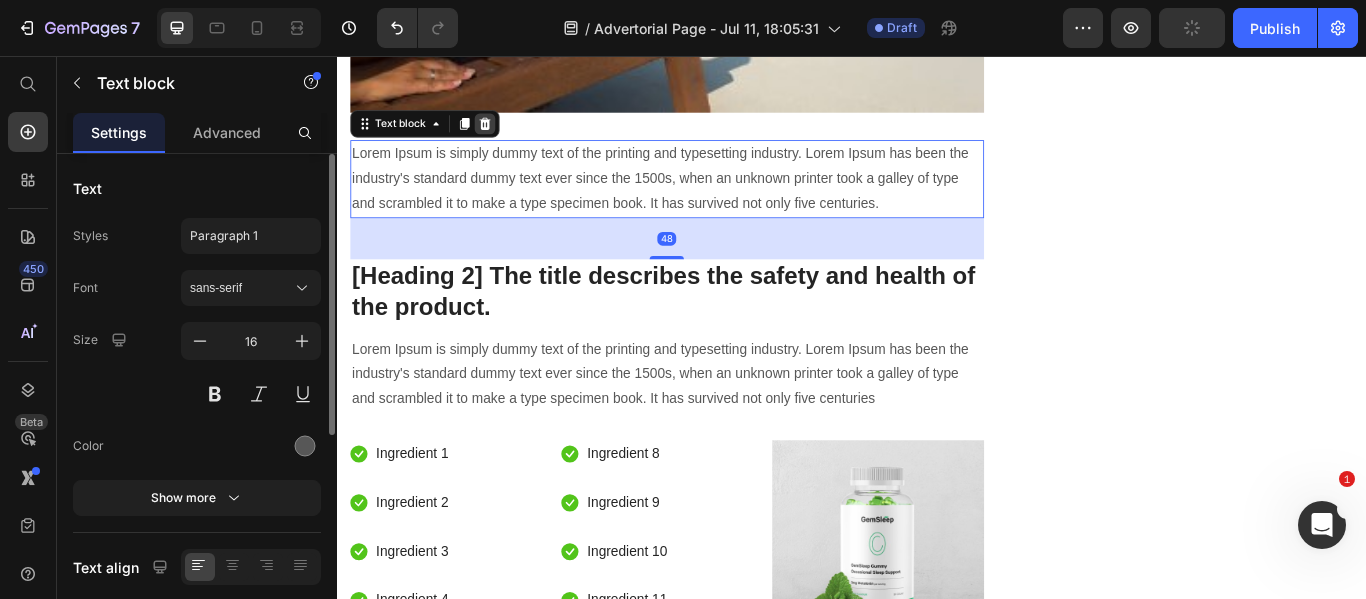 click 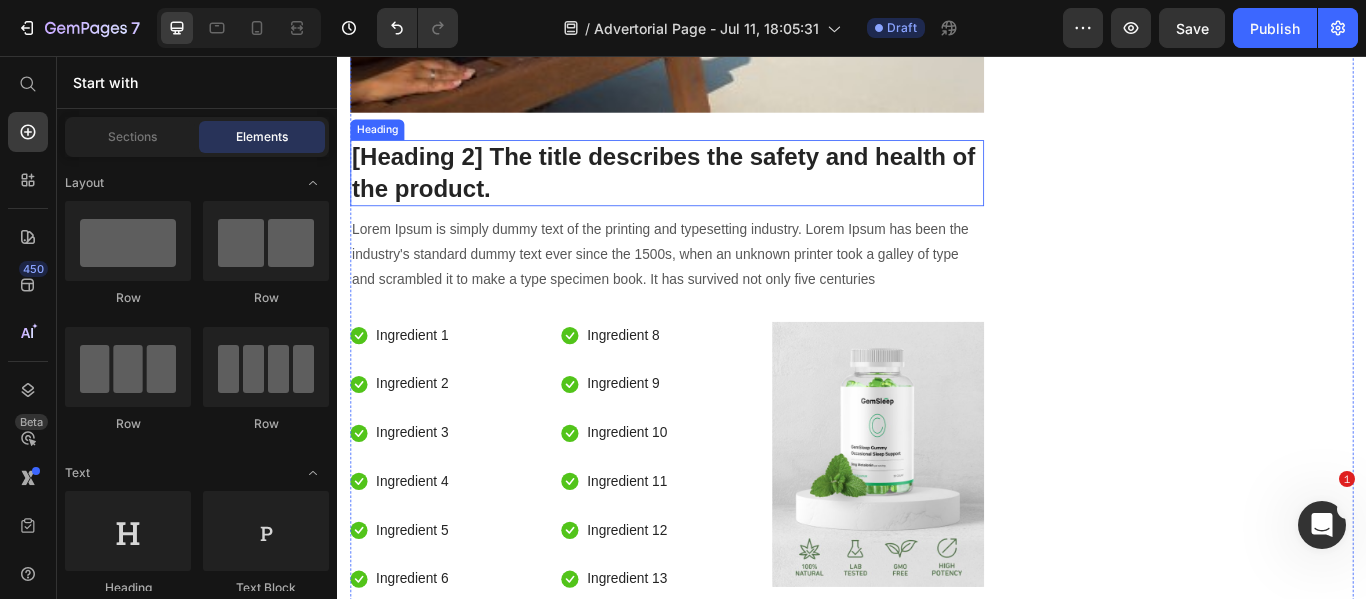 click on "[Heading 2] The title describes the safety and health of the product." at bounding box center (721, 192) 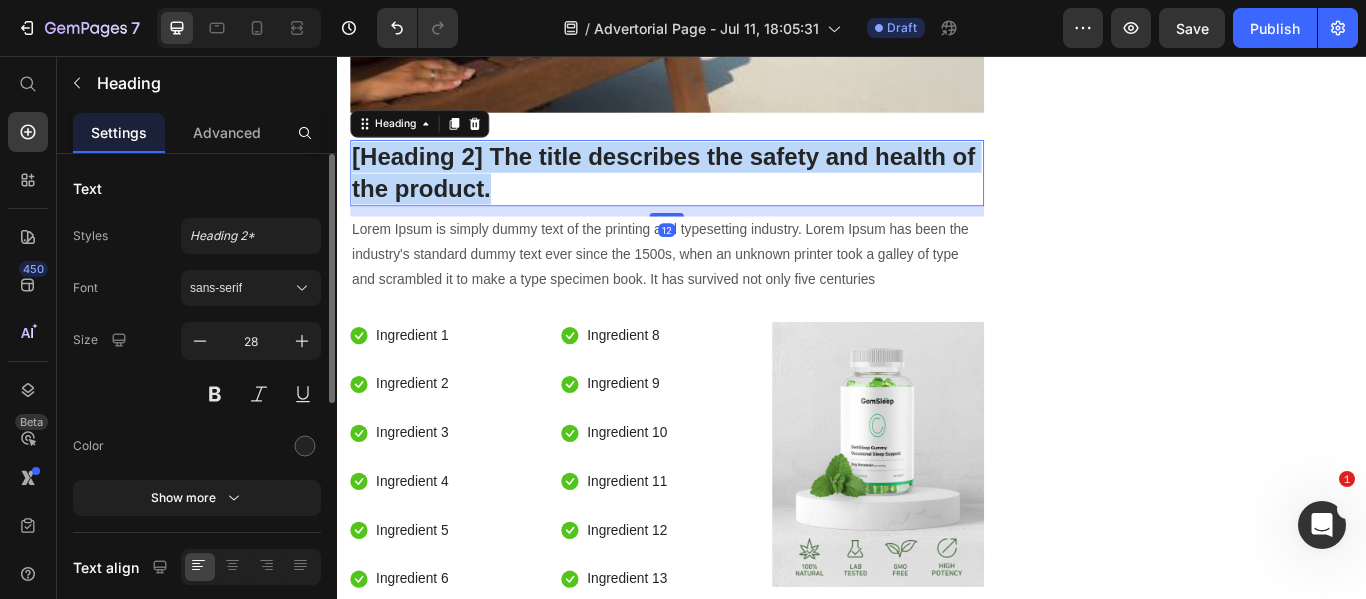 click on "[Heading 2] The title describes the safety and health of the product." at bounding box center [721, 192] 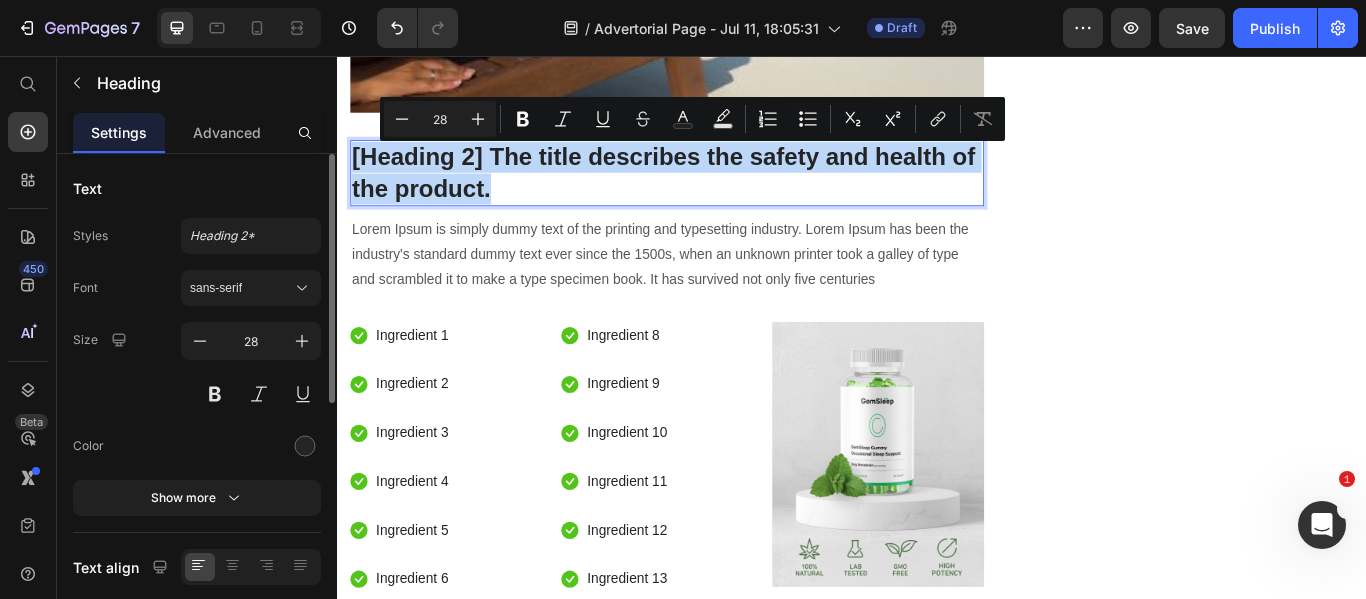 click on "[Heading 2] The title describes the safety and health of the product." at bounding box center (721, 192) 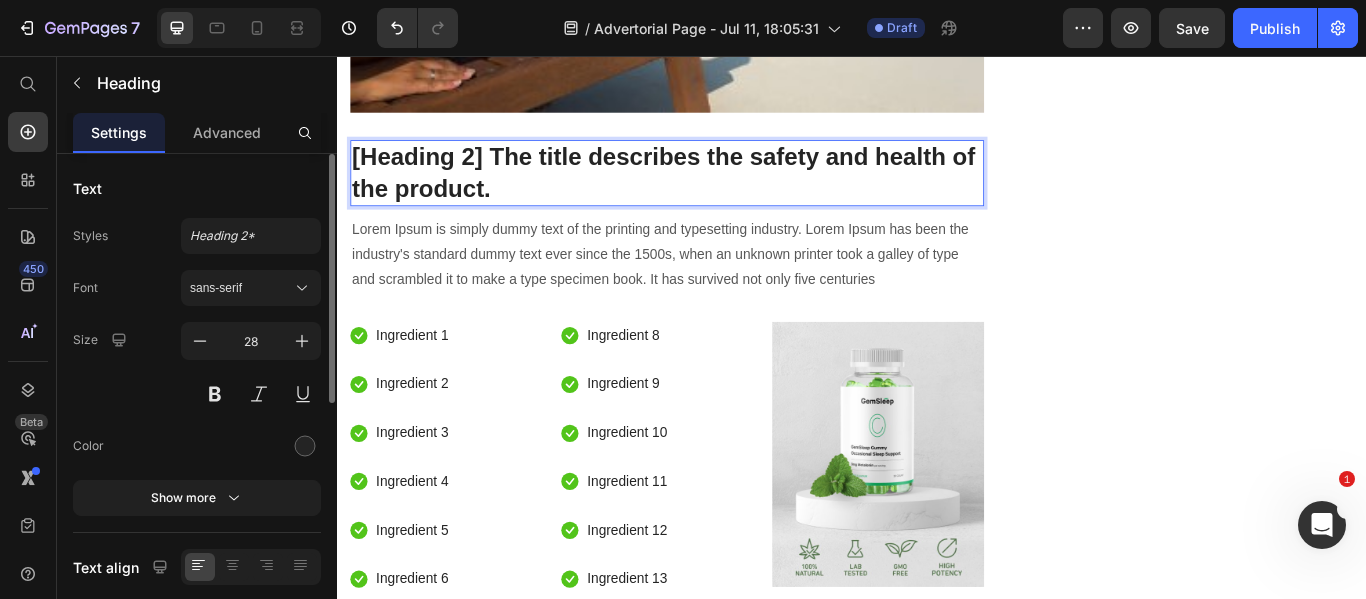 click on "[Heading 2] The title describes the safety and health of the product." at bounding box center (721, 192) 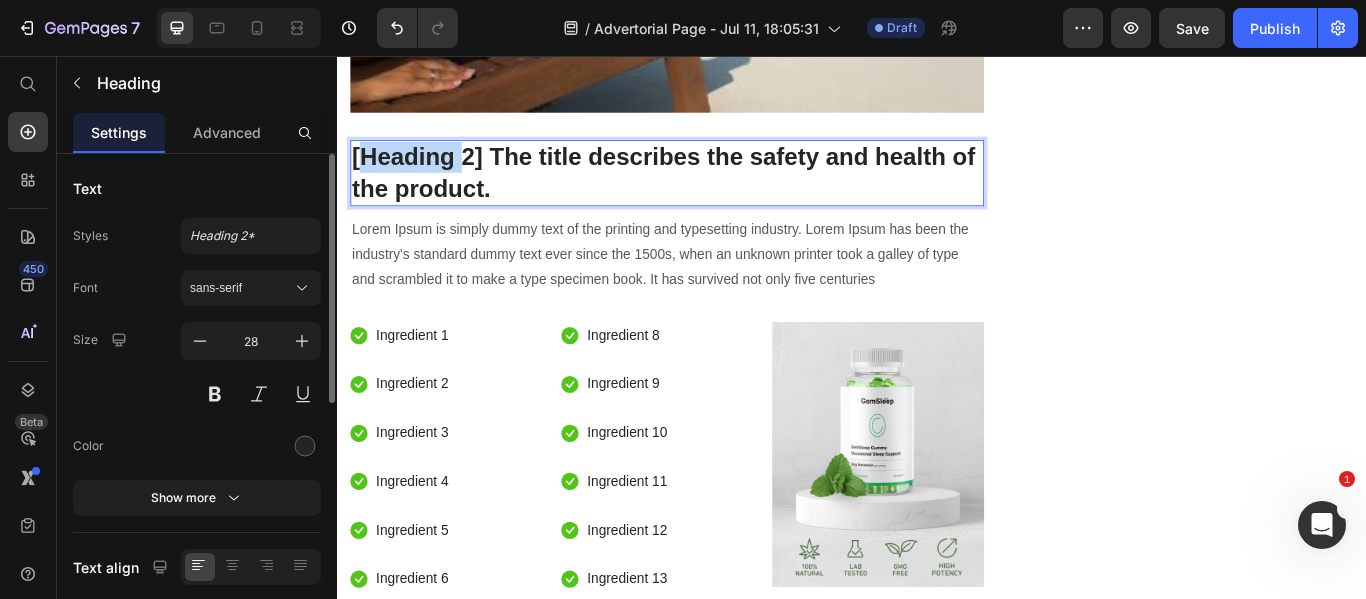 click on "[Heading 2] The title describes the safety and health of the product." at bounding box center (721, 192) 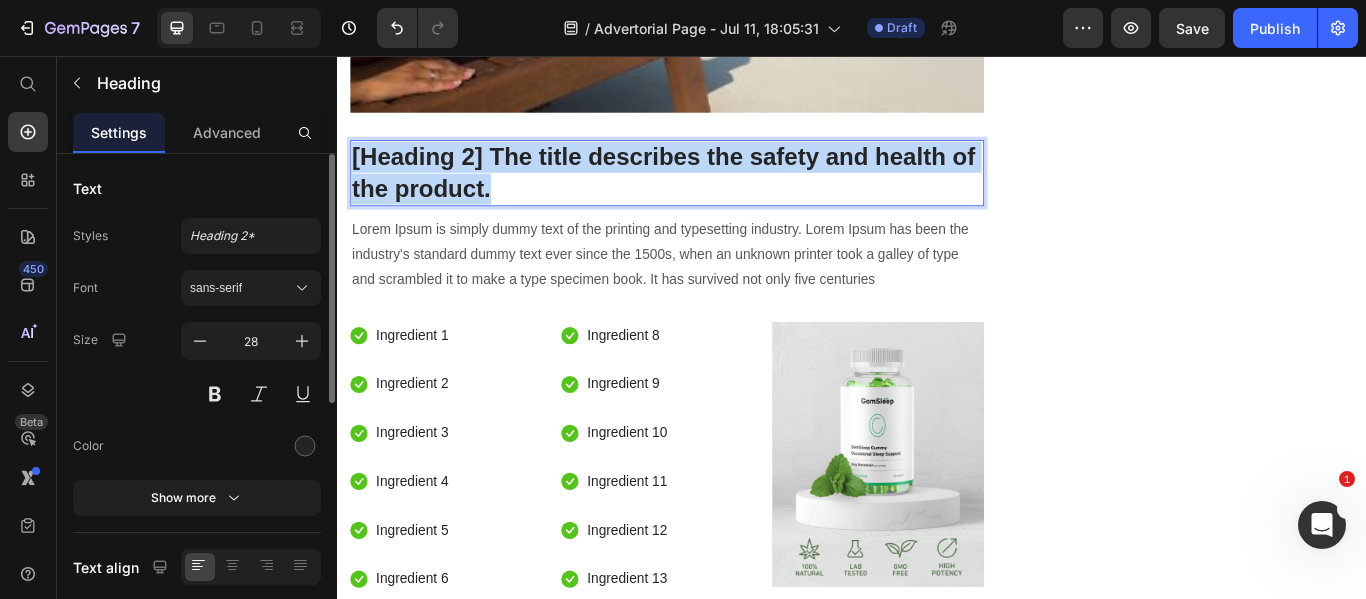 click on "[Heading 2] The title describes the safety and health of the product." at bounding box center (721, 192) 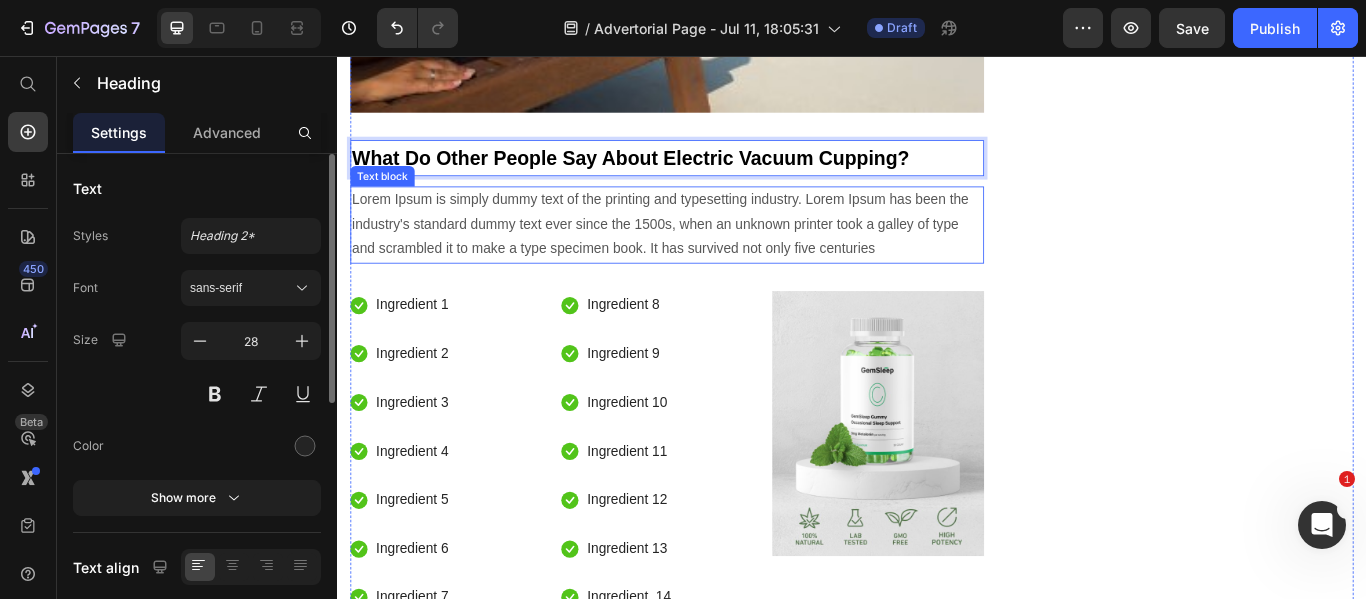 click on "Lorem Ipsum is simply dummy text of the printing and typesetting industry. Lorem Ipsum has been the industry's standard dummy text ever since the 1500s, when an unknown printer took a galley of type and scrambled it to make a type specimen book. It has survived not only five centuries" at bounding box center [721, 253] 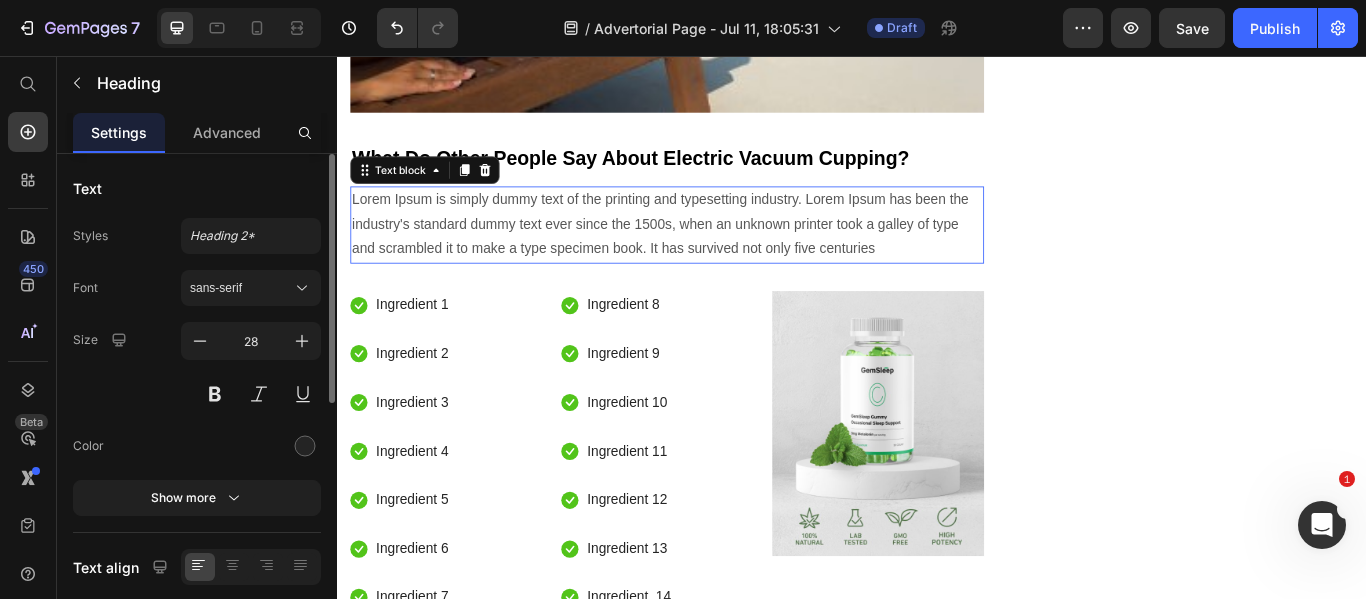 click on "Lorem Ipsum is simply dummy text of the printing and typesetting industry. Lorem Ipsum has been the industry's standard dummy text ever since the 1500s, when an unknown printer took a galley of type and scrambled it to make a type specimen book. It has survived not only five centuries" at bounding box center (721, 253) 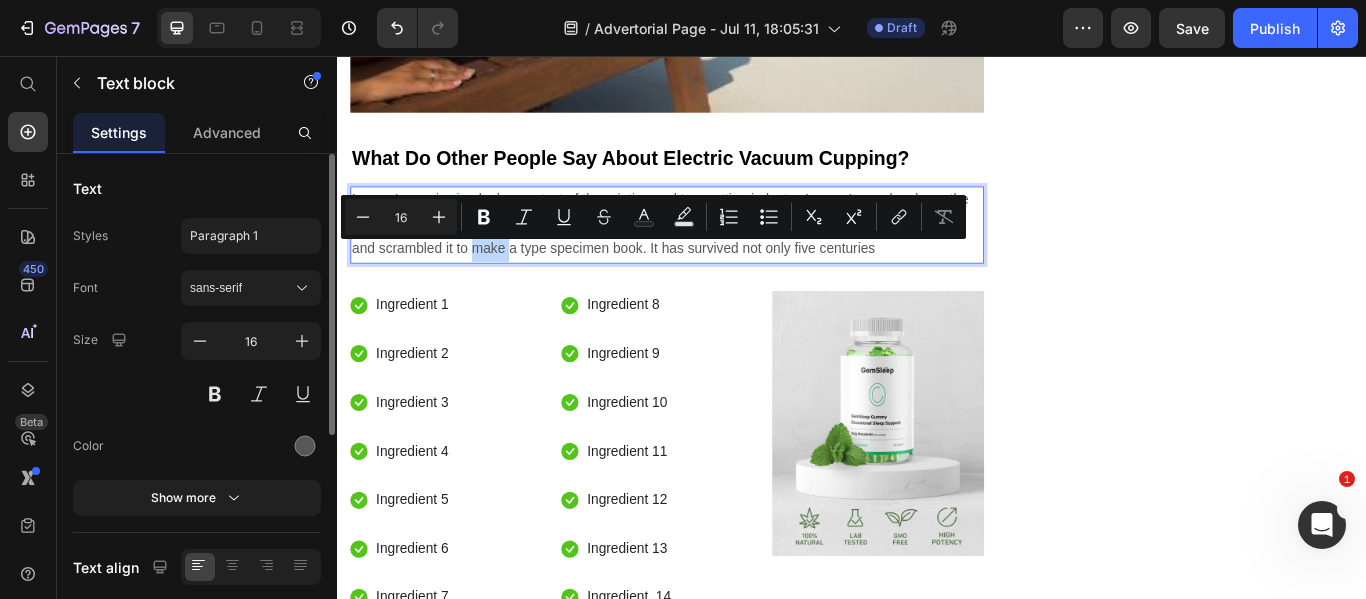click on "Lorem Ipsum is simply dummy text of the printing and typesetting industry. Lorem Ipsum has been the industry's standard dummy text ever since the 1500s, when an unknown printer took a galley of type and scrambled it to make a type specimen book. It has survived not only five centuries" at bounding box center (721, 253) 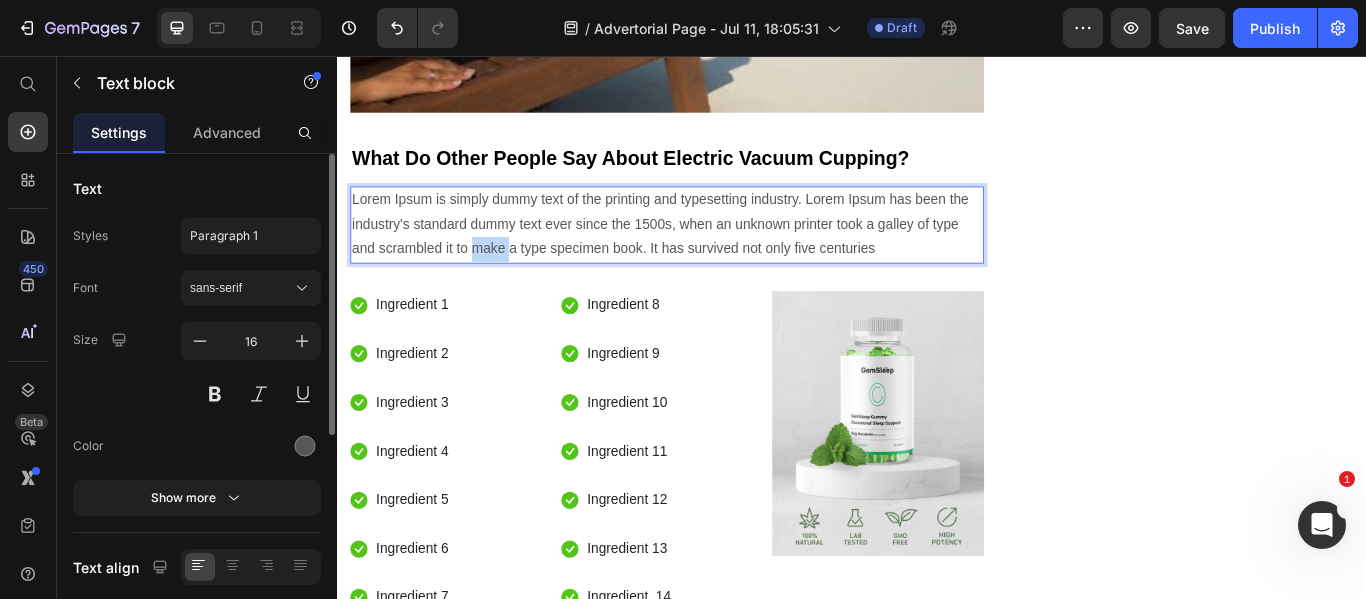 click on "Lorem Ipsum is simply dummy text of the printing and typesetting industry. Lorem Ipsum has been the industry's standard dummy text ever since the 1500s, when an unknown printer took a galley of type and scrambled it to make a type specimen book. It has survived not only five centuries" at bounding box center (721, 253) 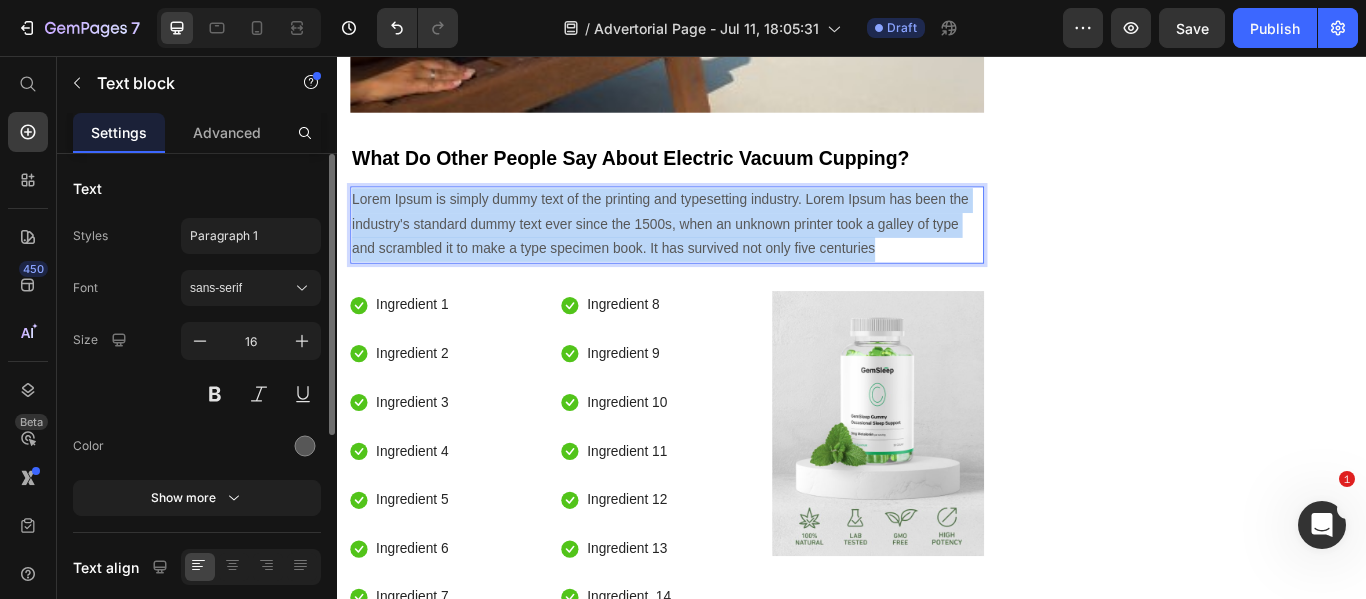 click on "Lorem Ipsum is simply dummy text of the printing and typesetting industry. Lorem Ipsum has been the industry's standard dummy text ever since the 1500s, when an unknown printer took a galley of type and scrambled it to make a type specimen book. It has survived not only five centuries" at bounding box center [721, 253] 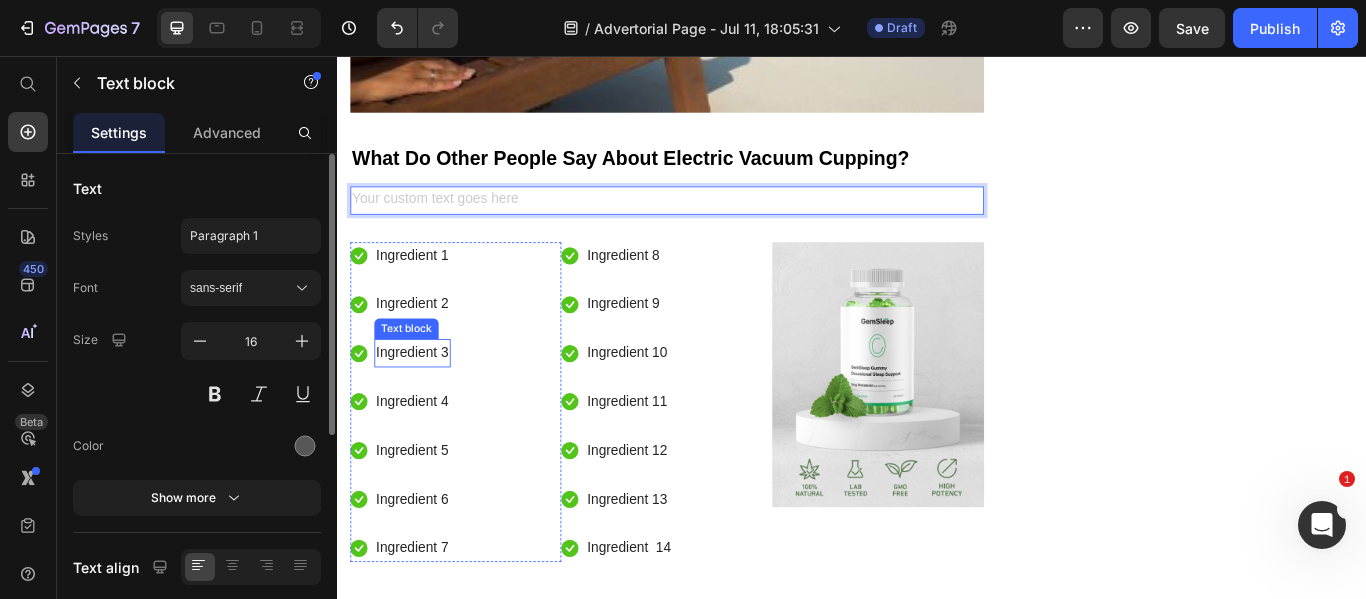 click on "Icon Ingredient 1 Text block
Icon Ingredient 2 Text block
Icon Ingredient 3 Text block
Icon Ingredient 4 Text block
Icon Ingredient 5 Text block
Icon Ingredient 6 Text block
Icon Ingredient 7 Text block" at bounding box center (410, 460) 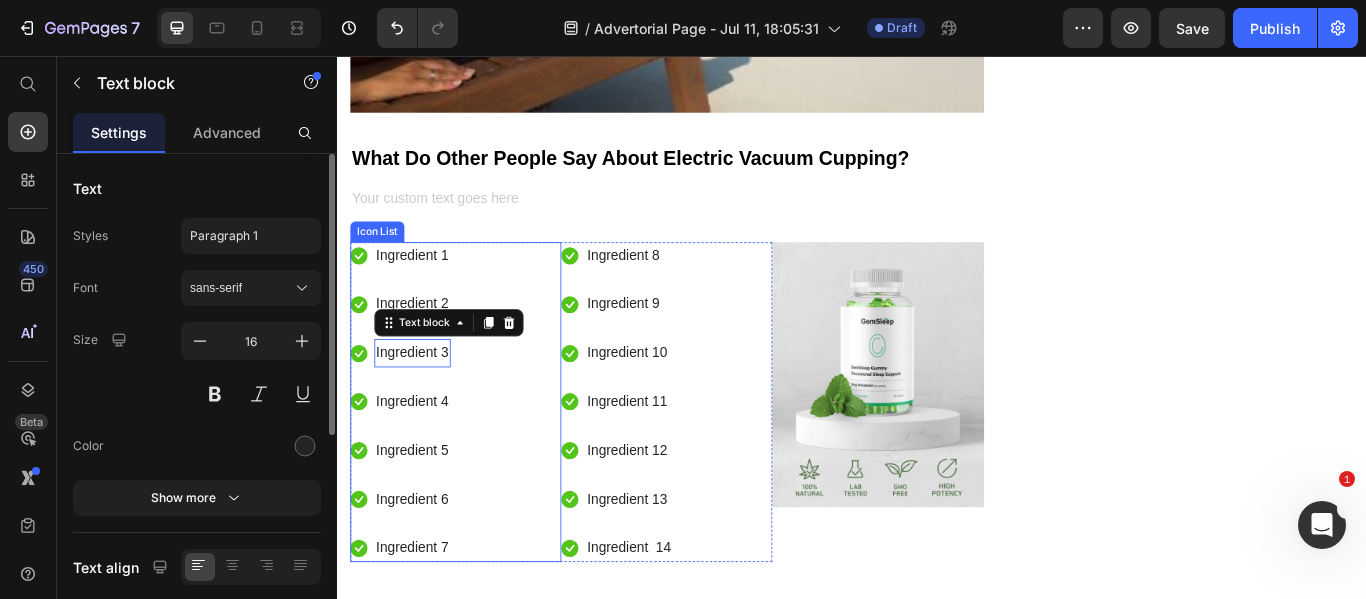click on "Icon Ingredient 1 Text block
Icon Ingredient 2 Text block
Icon Ingredient 3 Text block   0
Icon Ingredient 4 Text block
Icon Ingredient 5 Text block
Icon Ingredient 6 Text block
Icon Ingredient 7 Text block" at bounding box center [475, 460] 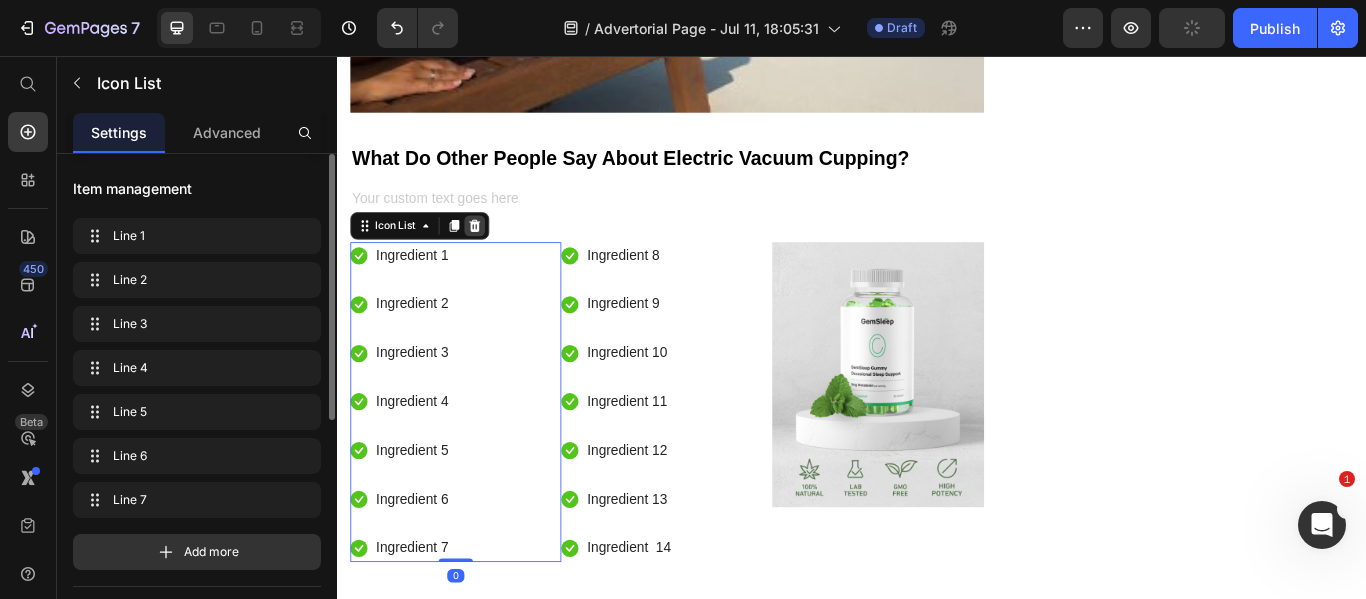 click 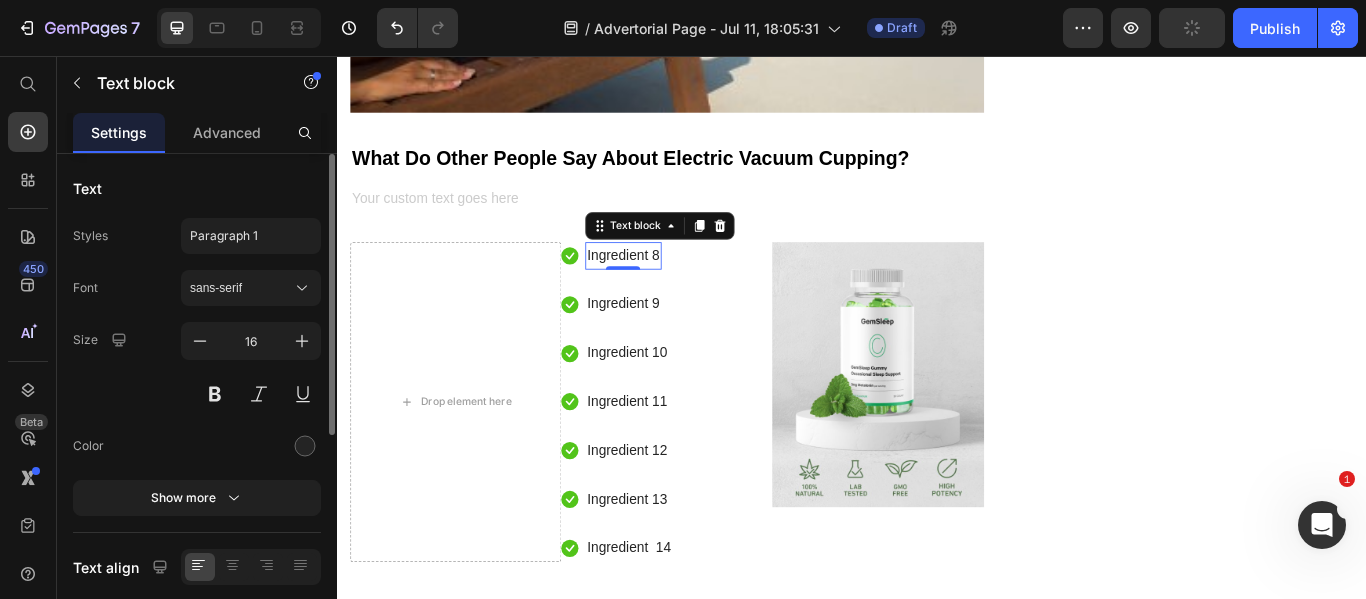 click on "Ingredient 8" at bounding box center [670, 289] 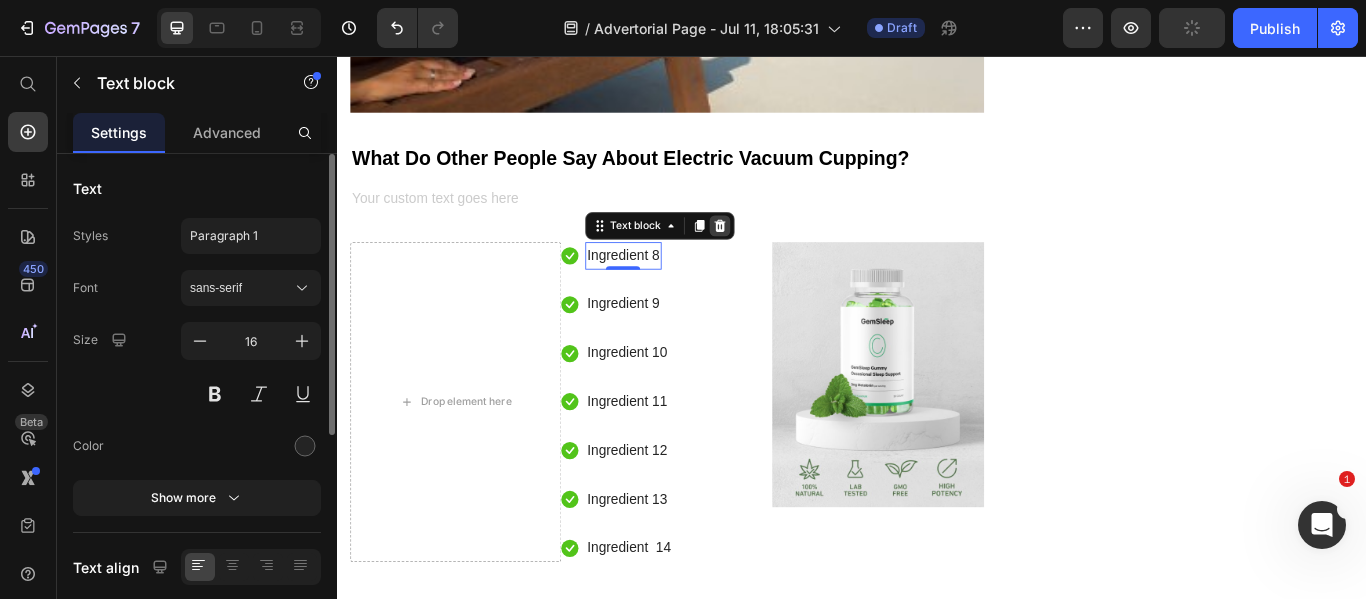click 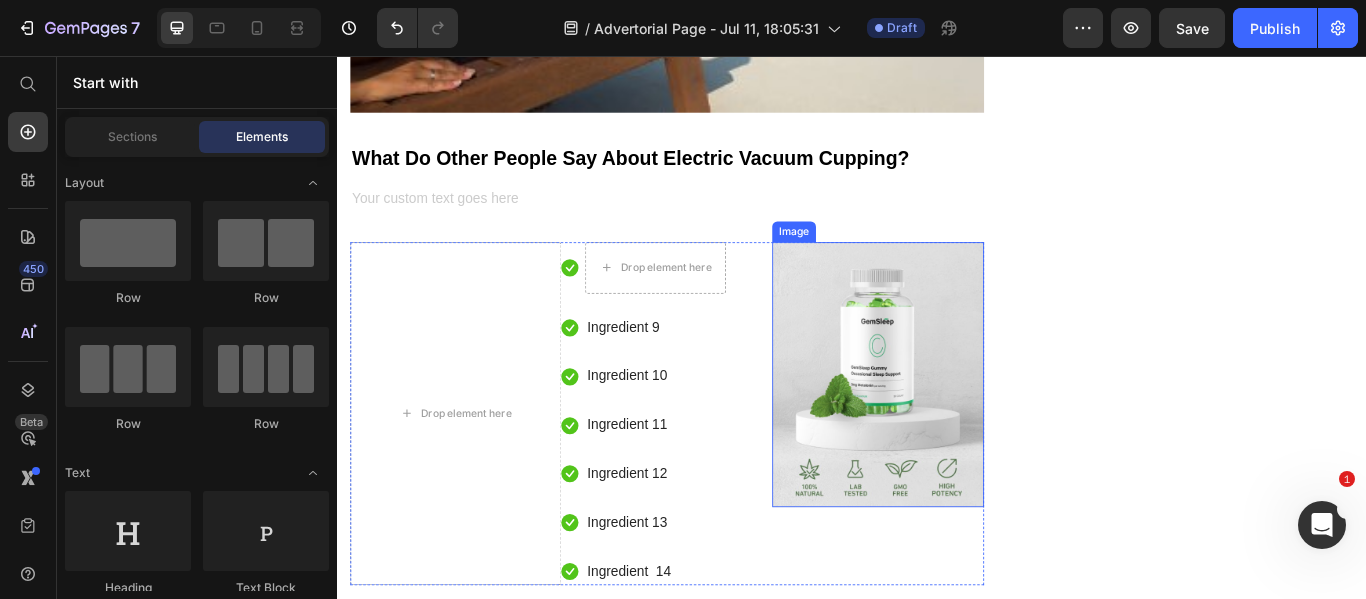click at bounding box center (967, 427) 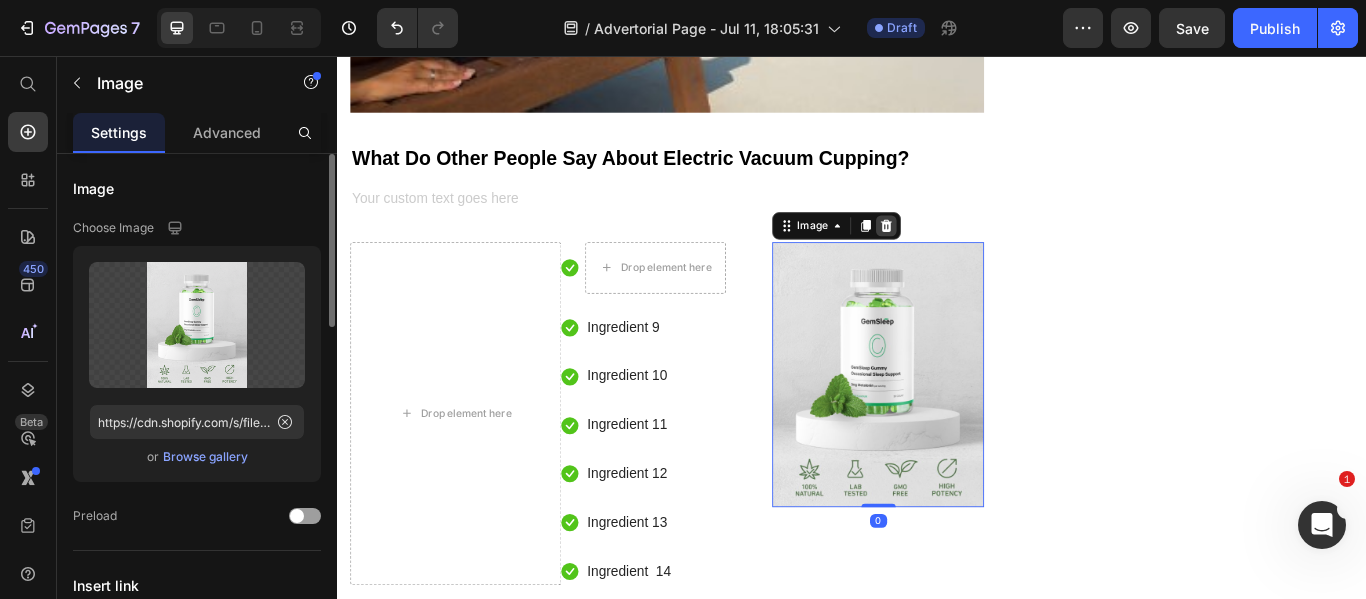 click 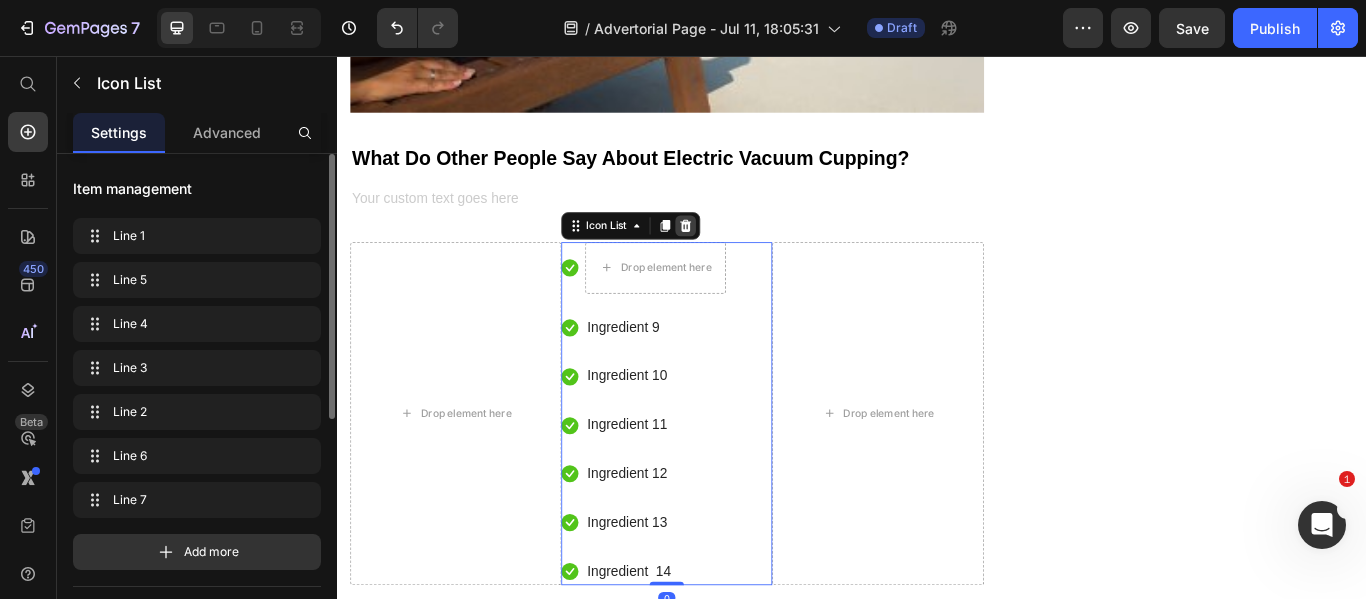click 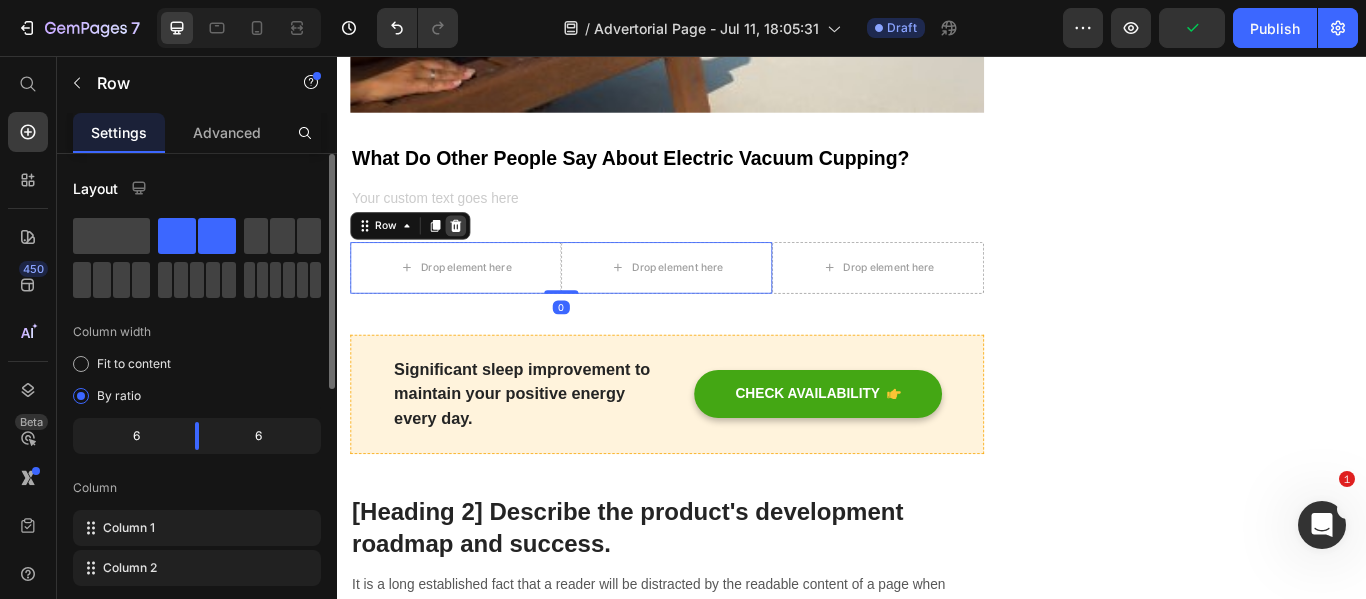 click 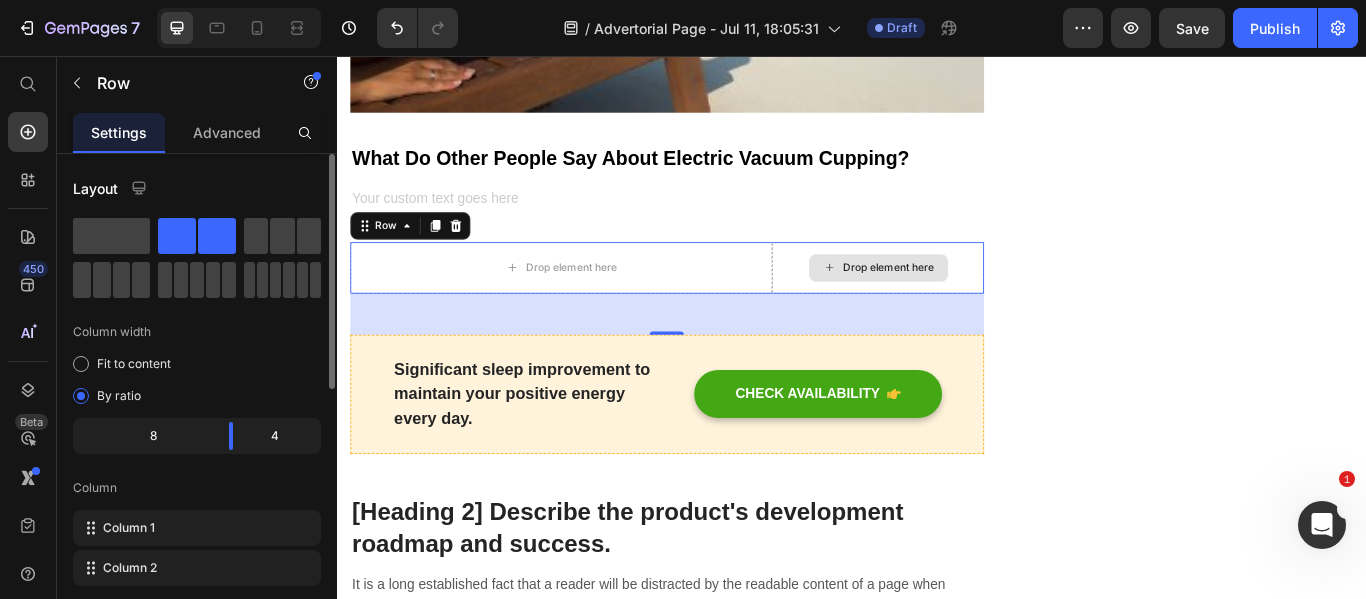 click on "Drop element here" at bounding box center (967, 303) 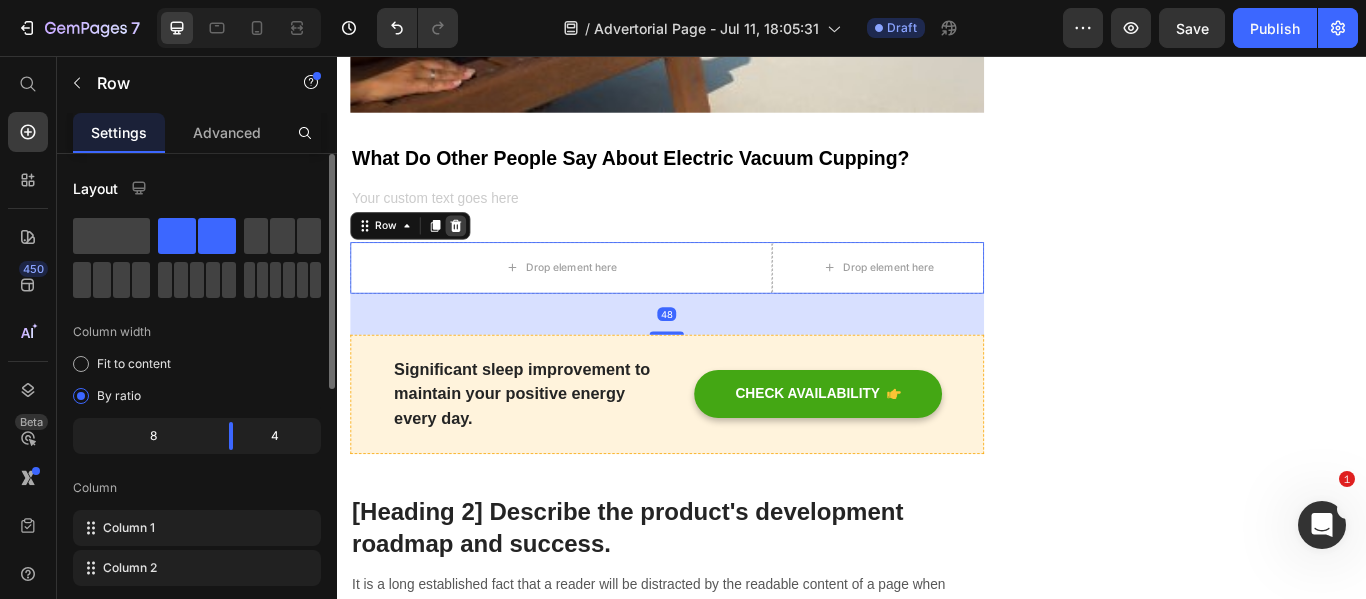 click 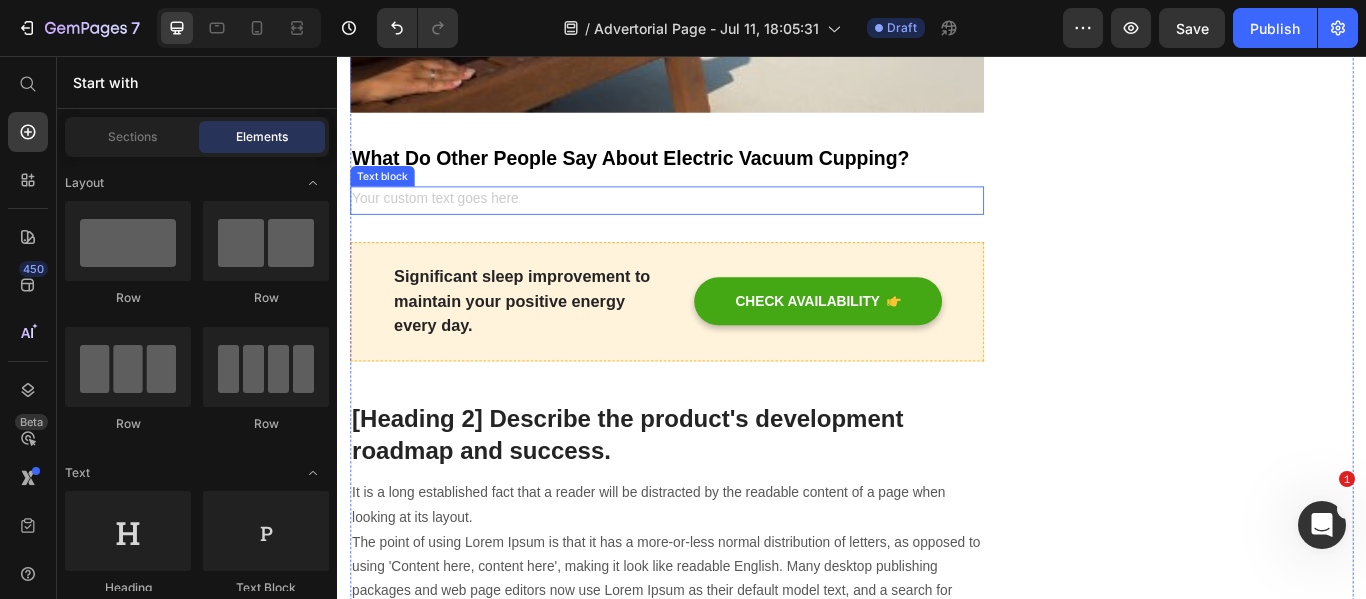 click at bounding box center [721, 224] 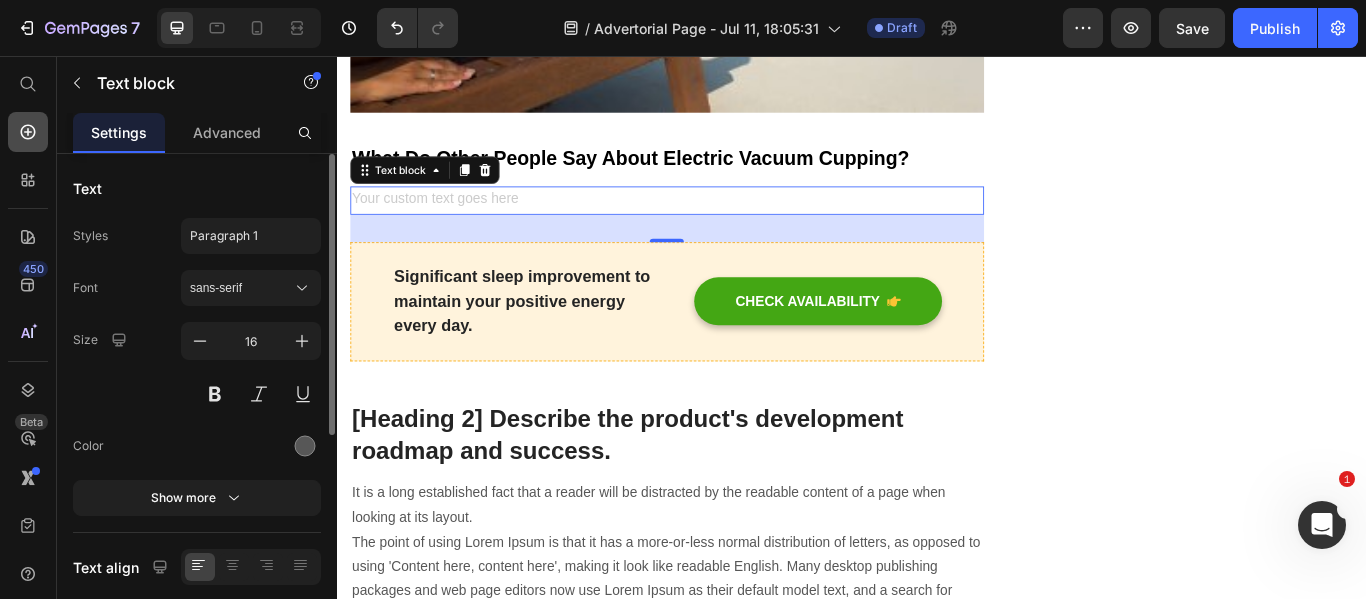 click 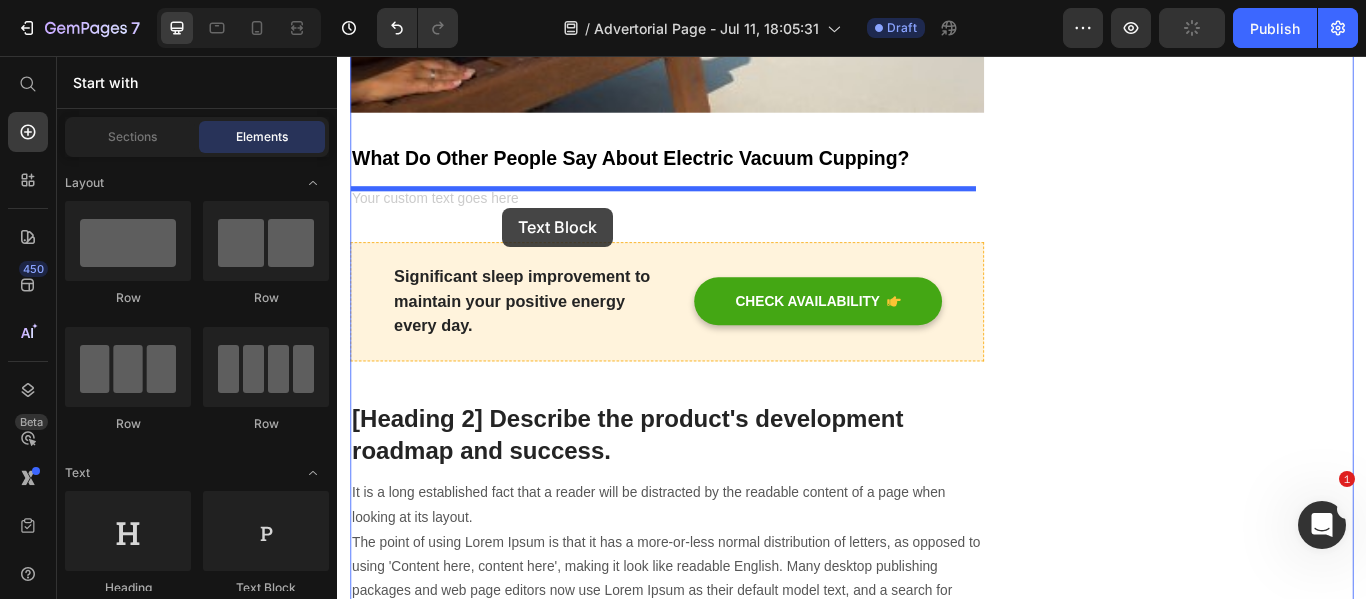 drag, startPoint x: 585, startPoint y: 573, endPoint x: 528, endPoint y: 226, distance: 351.6504 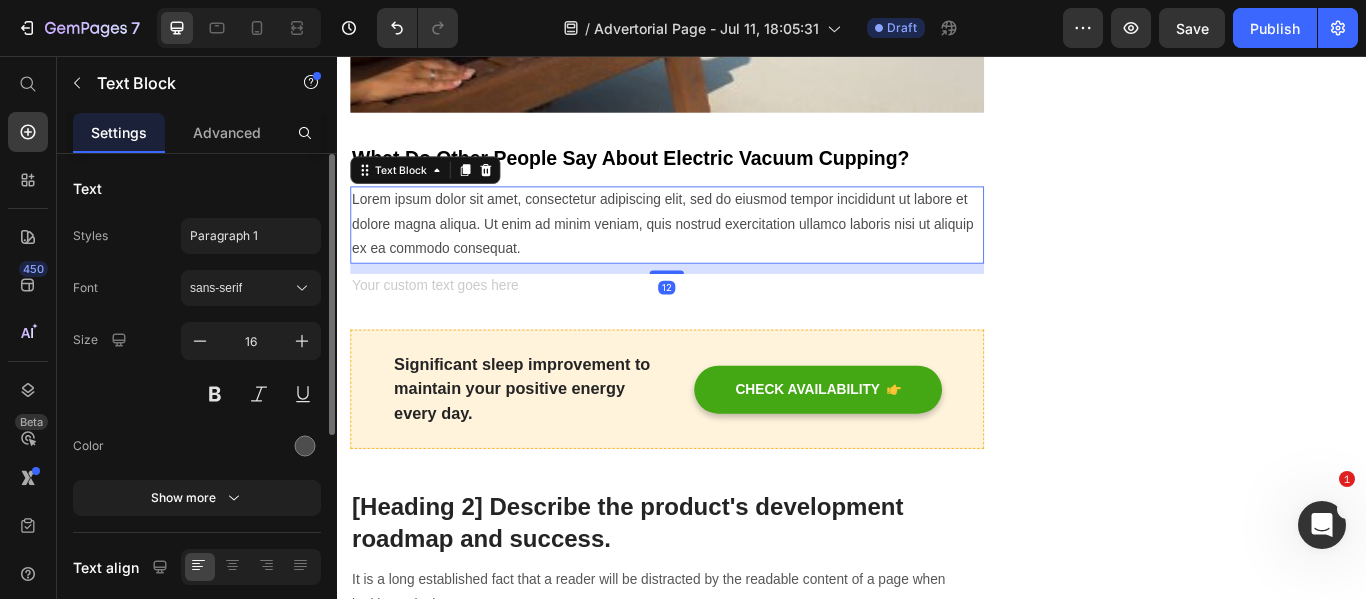 click on "Lorem ipsum dolor sit amet, consectetur adipiscing elit, sed do eiusmod tempor incididunt ut labore et dolore magna aliqua. Ut enim ad minim veniam, quis nostrud exercitation ullamco laboris nisi ut aliquip ex ea commodo consequat." at bounding box center (721, 253) 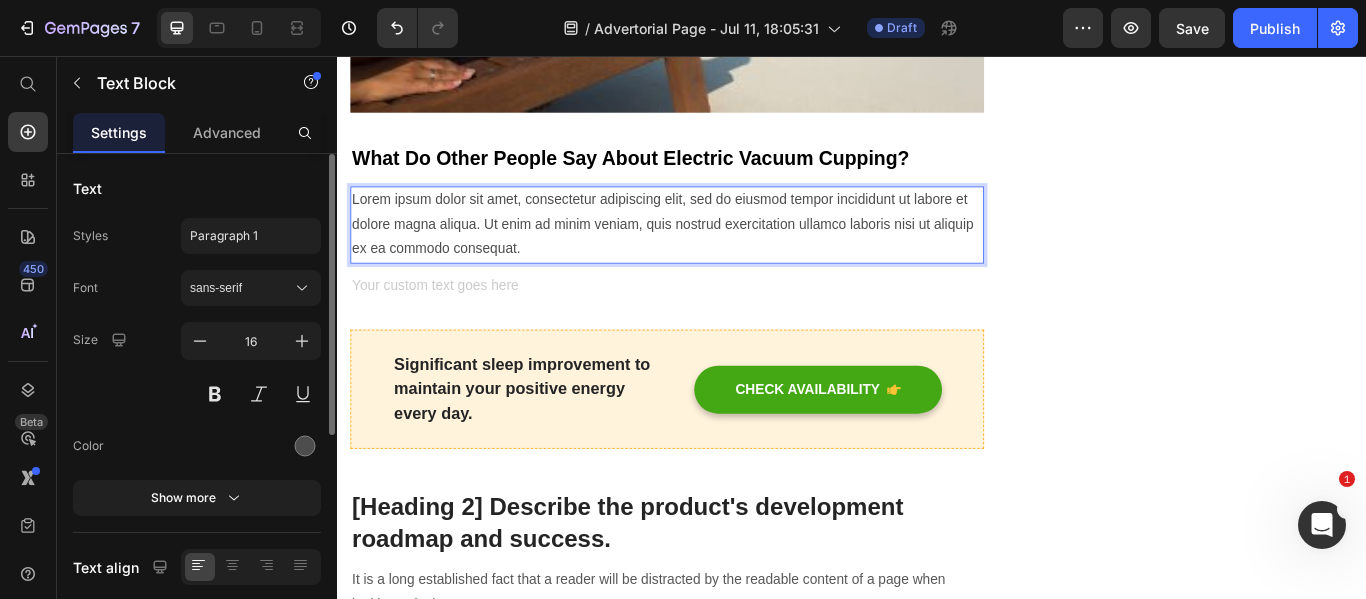 click on "Lorem ipsum dolor sit amet, consectetur adipiscing elit, sed do eiusmod tempor incididunt ut labore et dolore magna aliqua. Ut enim ad minim veniam, quis nostrud exercitation ullamco laboris nisi ut aliquip ex ea commodo consequat." at bounding box center (721, 253) 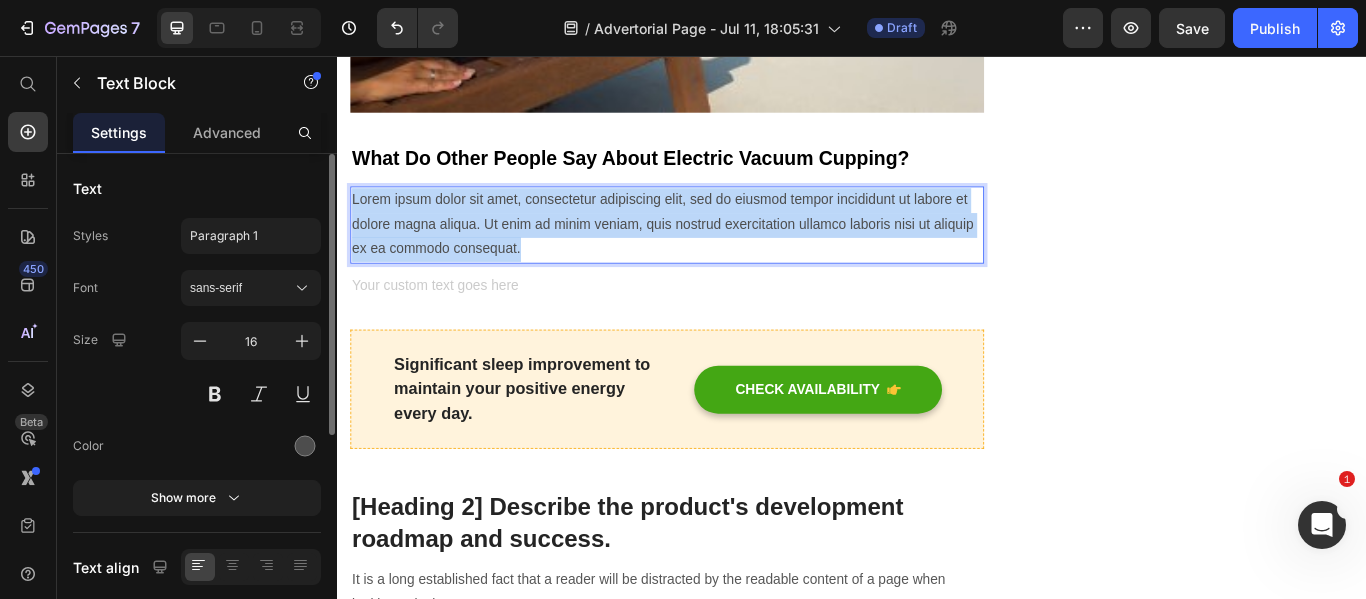 click on "Lorem ipsum dolor sit amet, consectetur adipiscing elit, sed do eiusmod tempor incididunt ut labore et dolore magna aliqua. Ut enim ad minim veniam, quis nostrud exercitation ullamco laboris nisi ut aliquip ex ea commodo consequat." at bounding box center (721, 253) 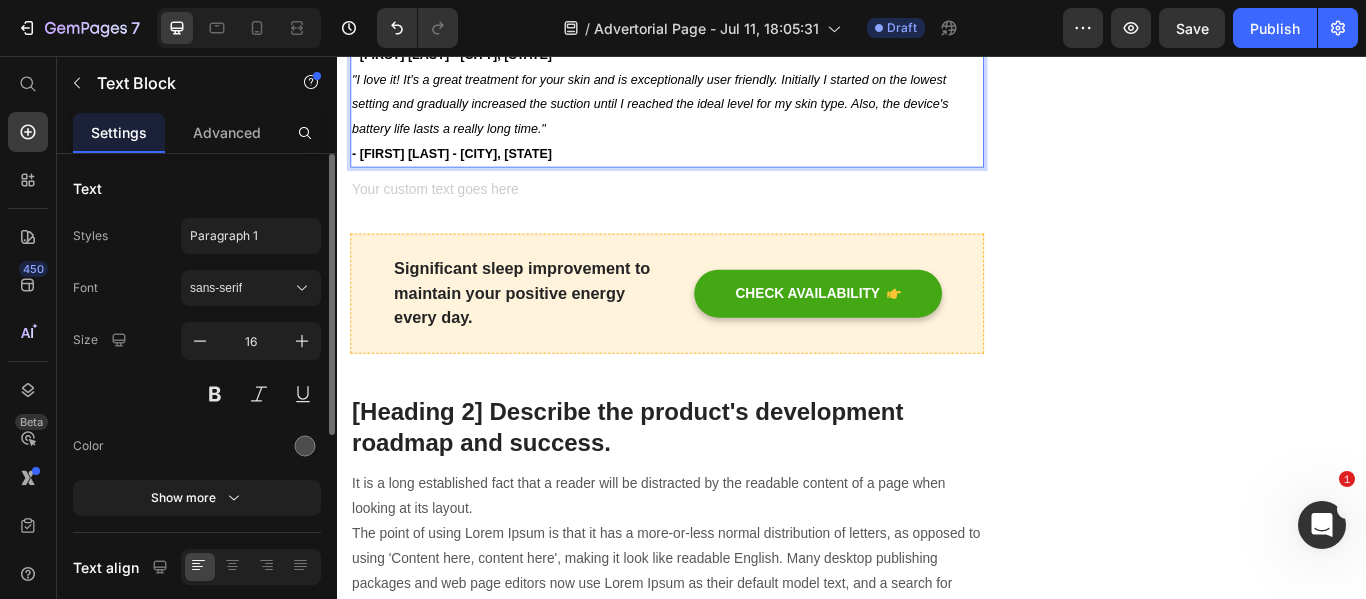 scroll, scrollTop: 5691, scrollLeft: 0, axis: vertical 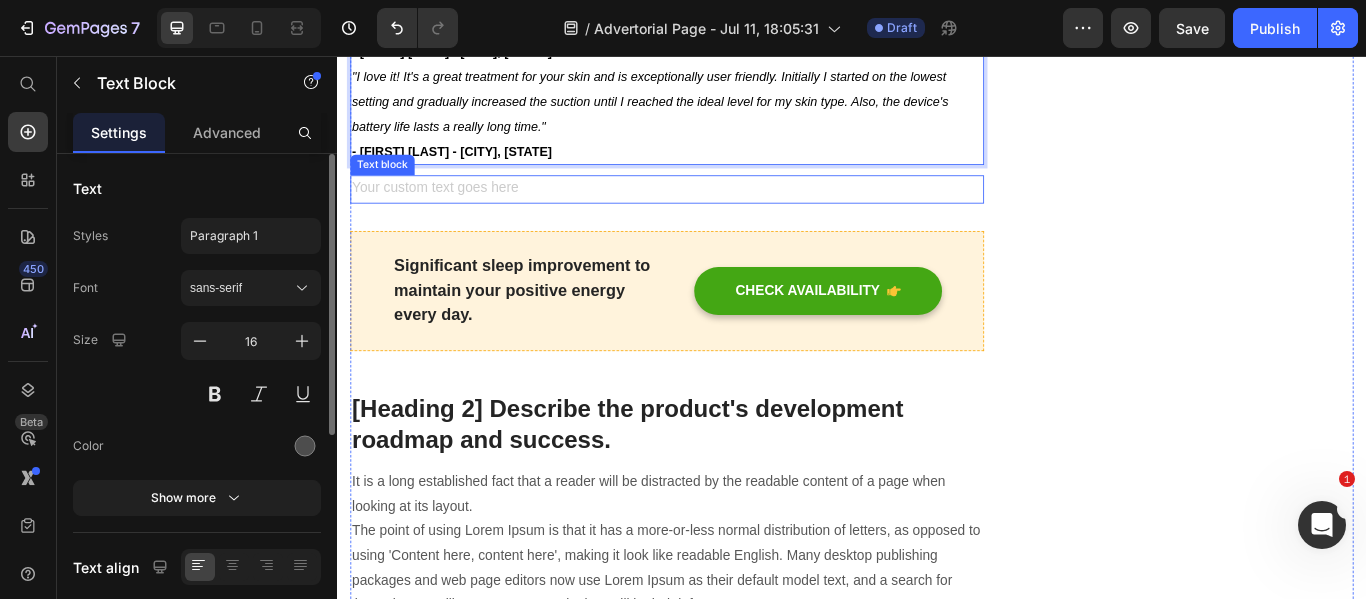 click at bounding box center (721, 211) 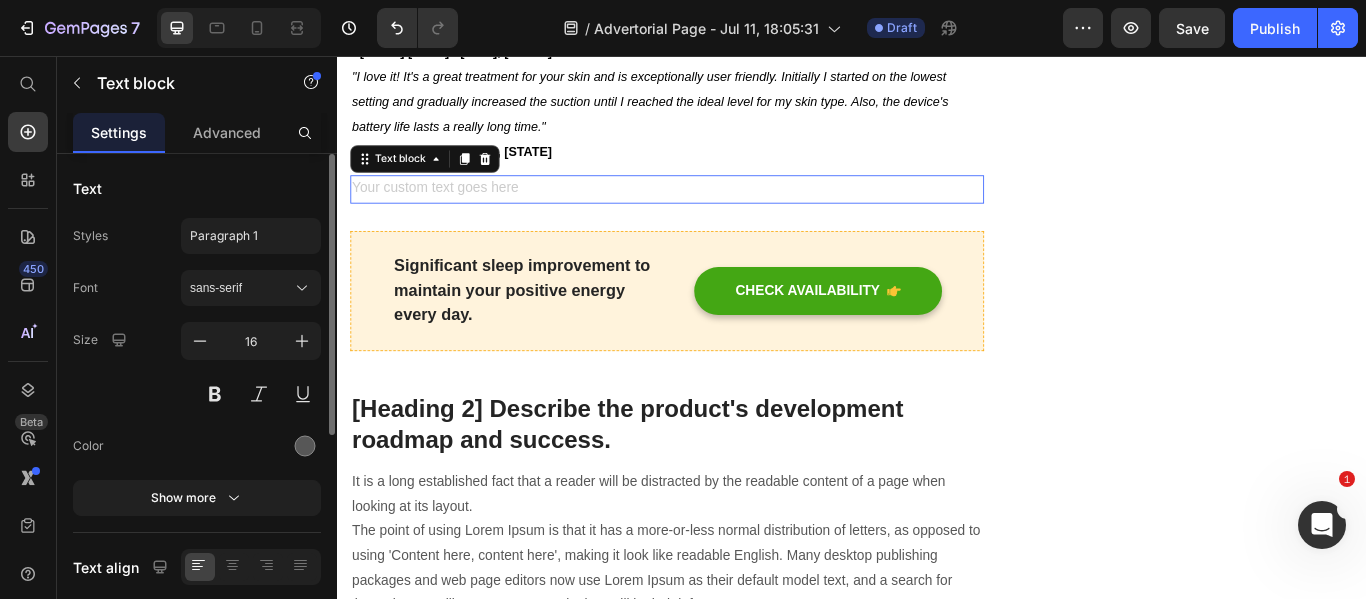 scroll, scrollTop: 0, scrollLeft: 0, axis: both 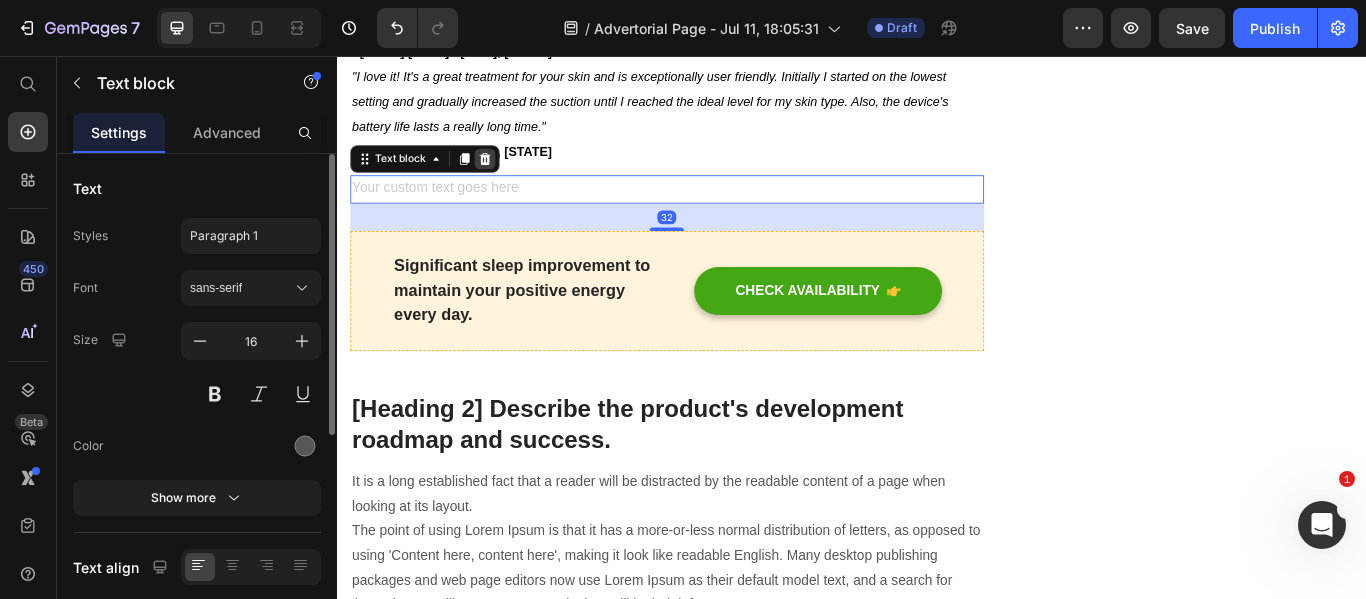 click 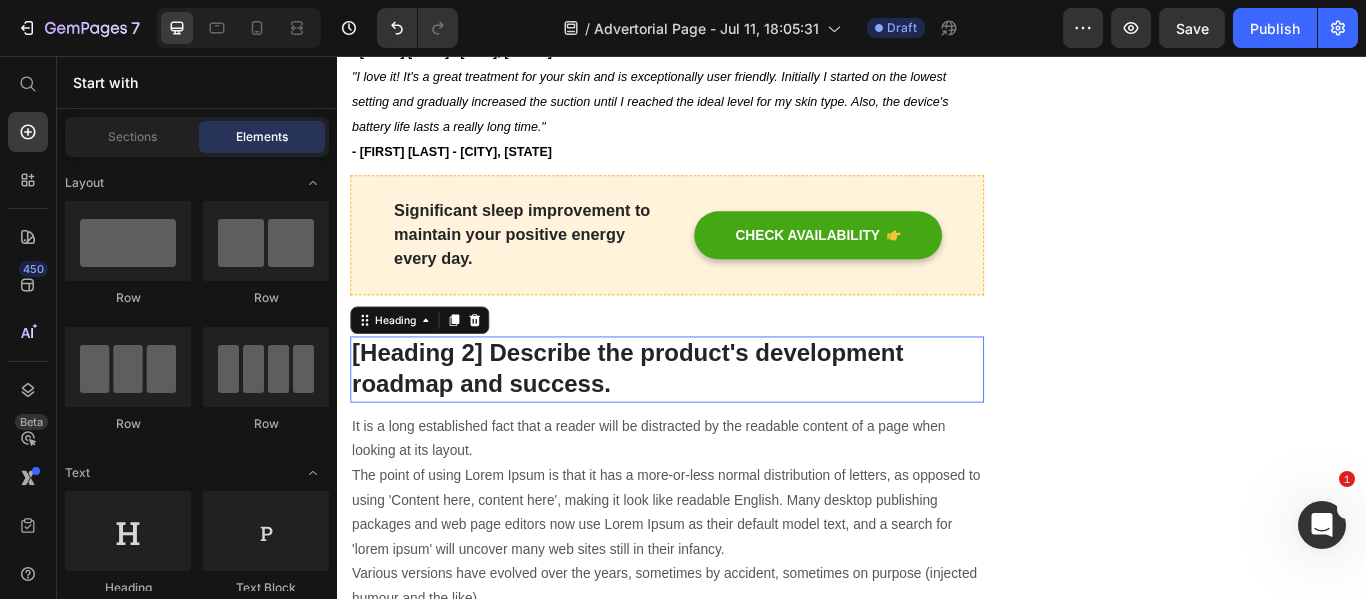 click on "[Heading 2] Describe the product's development roadmap and success." at bounding box center (721, 421) 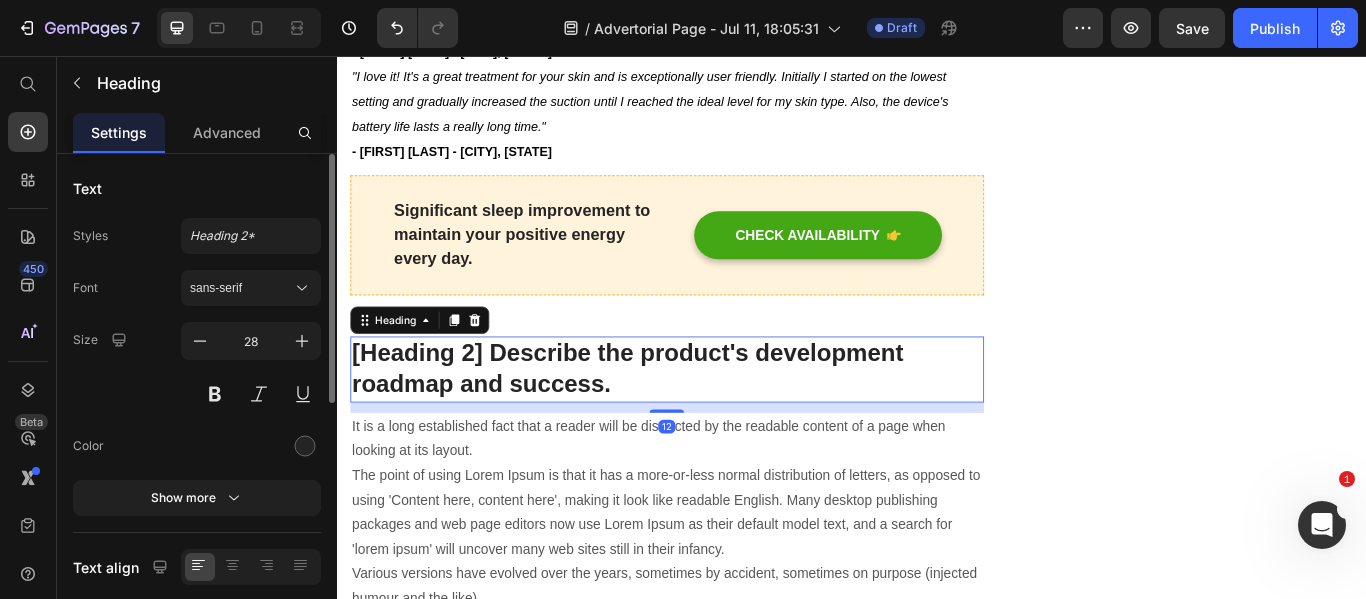 click on "[Heading 2] Describe the product's development roadmap and success." at bounding box center (721, 421) 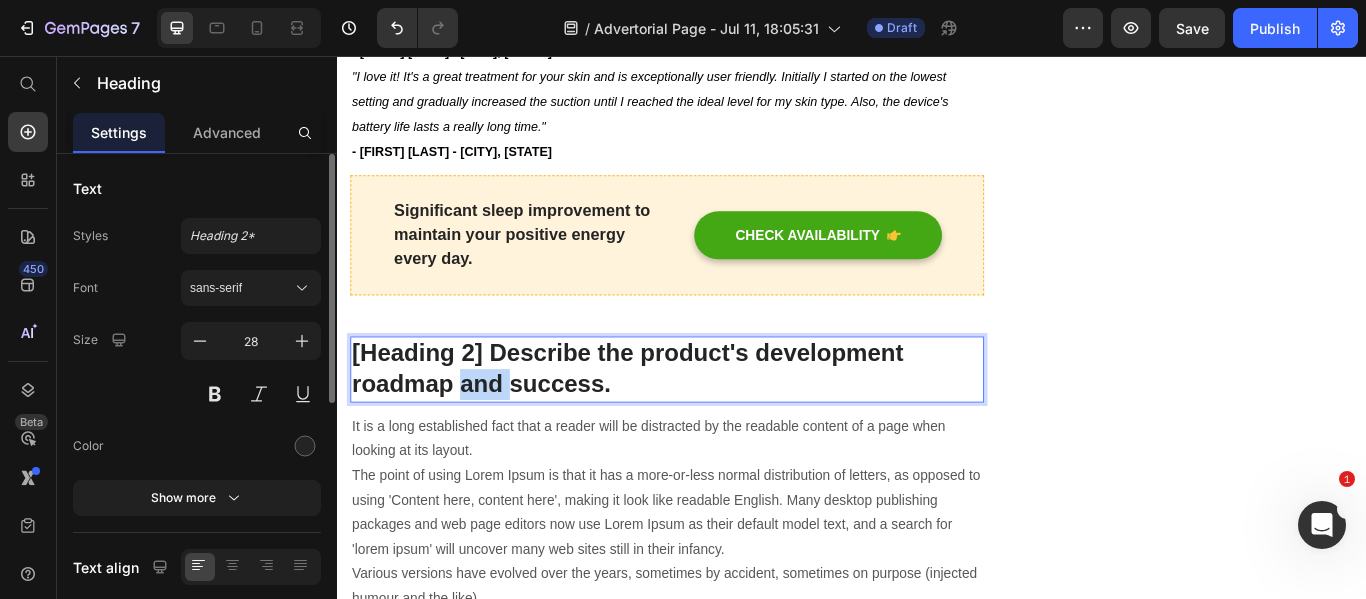 click on "[Heading 2] Describe the product's development roadmap and success." at bounding box center [721, 421] 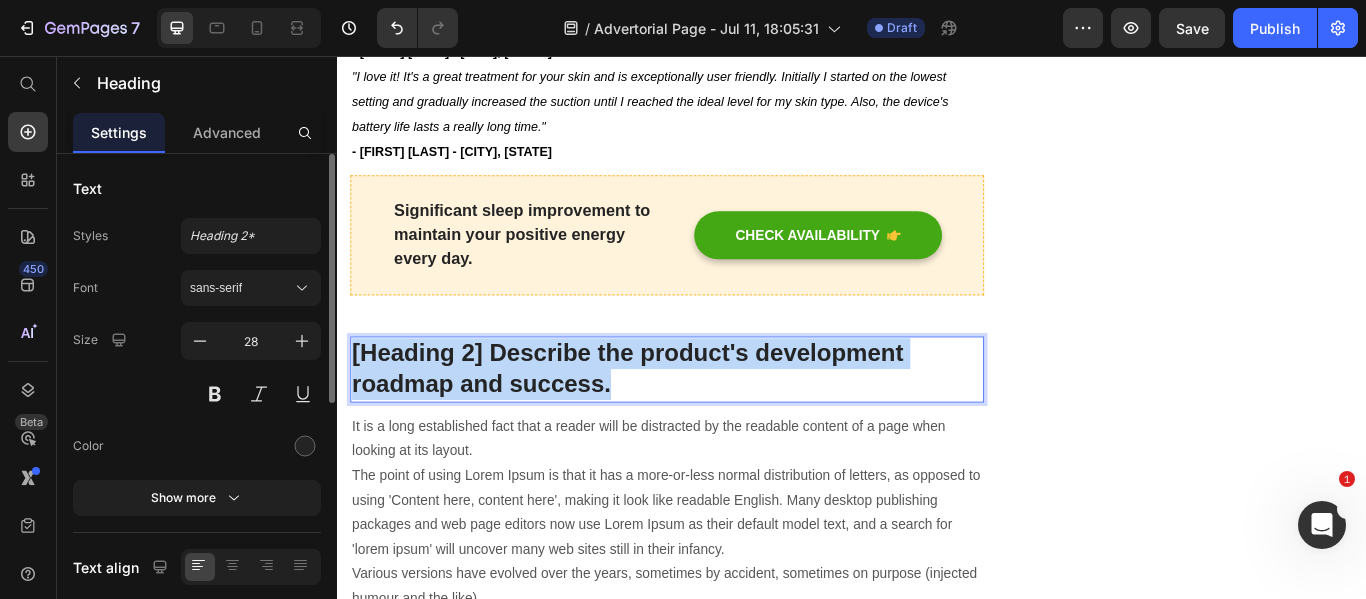 click on "[Heading 2] Describe the product's development roadmap and success." at bounding box center (721, 421) 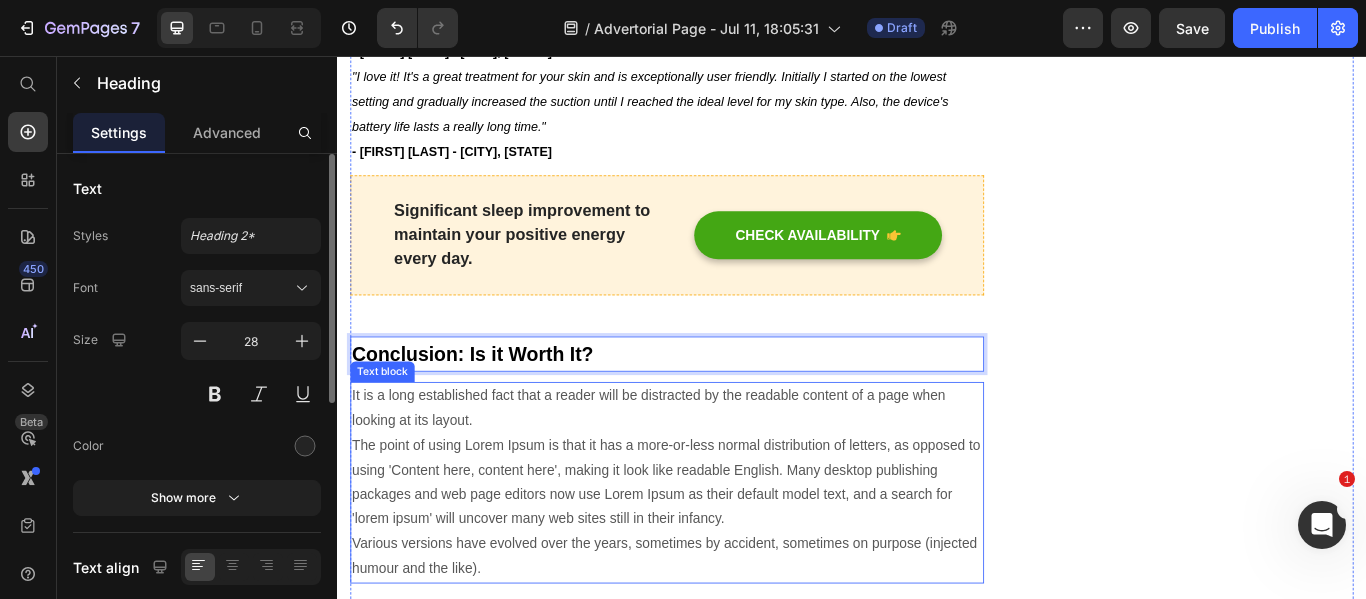 click on "It is a long established fact that a reader will be distracted by the readable content of a page when looking at its layout.  The point of using Lorem Ipsum is that it has a more-or-less normal distribution of letters, as opposed to using 'Content here, content here', making it look like readable English. Many desktop publishing packages and web page editors now use Lorem Ipsum as their default model text, and a search for 'lorem ipsum' will uncover many web sites still in their infancy.  Various versions have evolved over the years, sometimes by accident, sometimes on purpose (injected humour and the like)." at bounding box center (721, 553) 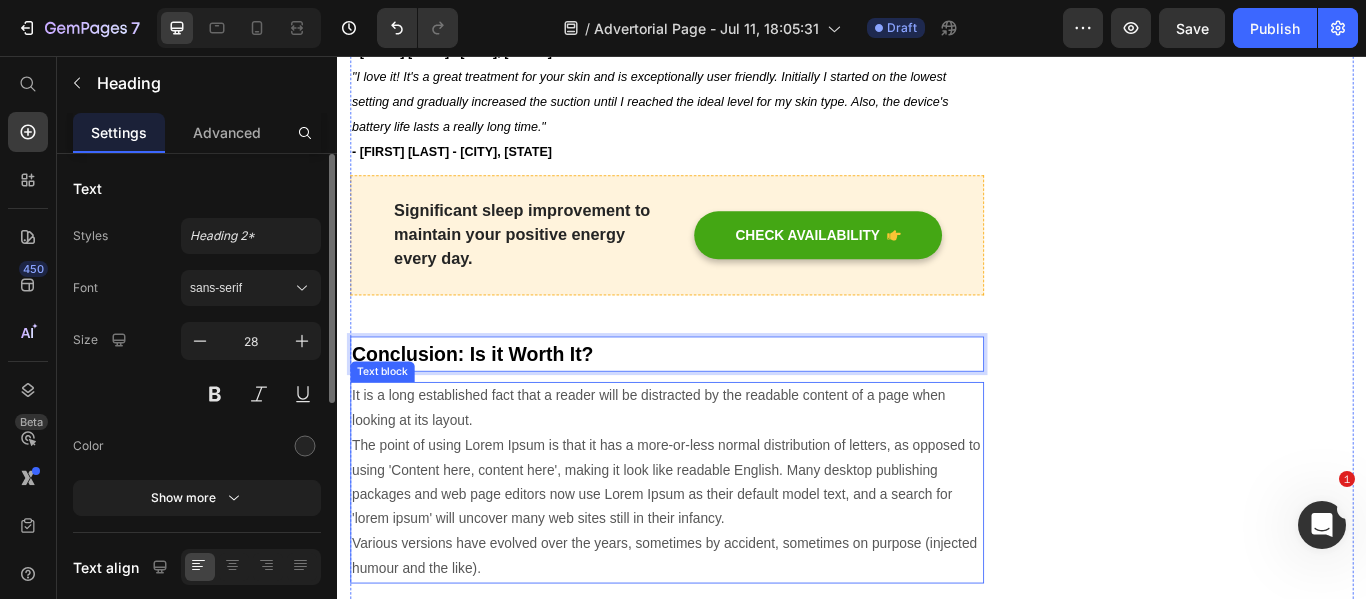 click on "It is a long established fact that a reader will be distracted by the readable content of a page when looking at its layout.  The point of using Lorem Ipsum is that it has a more-or-less normal distribution of letters, as opposed to using 'Content here, content here', making it look like readable English. Many desktop publishing packages and web page editors now use Lorem Ipsum as their default model text, and a search for 'lorem ipsum' will uncover many web sites still in their infancy.  Various versions have evolved over the years, sometimes by accident, sometimes on purpose (injected humour and the like)." at bounding box center [721, 553] 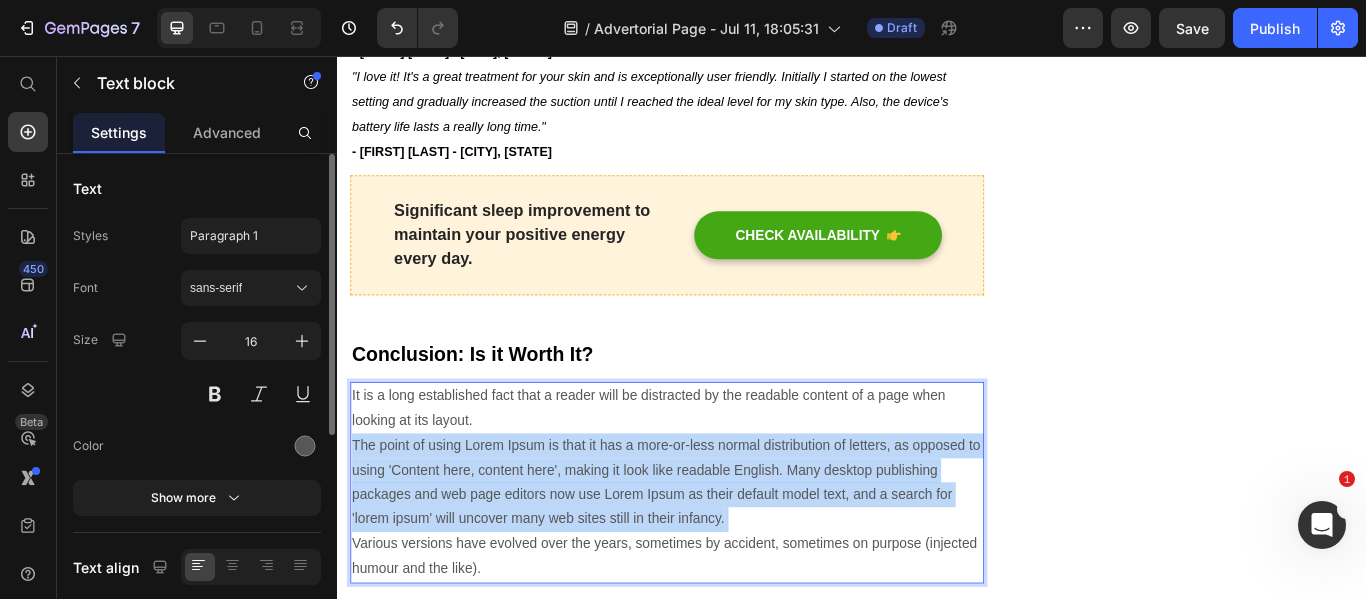 click on "It is a long established fact that a reader will be distracted by the readable content of a page when looking at its layout.  The point of using Lorem Ipsum is that it has a more-or-less normal distribution of letters, as opposed to using 'Content here, content here', making it look like readable English. Many desktop publishing packages and web page editors now use Lorem Ipsum as their default model text, and a search for 'lorem ipsum' will uncover many web sites still in their infancy.  Various versions have evolved over the years, sometimes by accident, sometimes on purpose (injected humour and the like)." at bounding box center (721, 553) 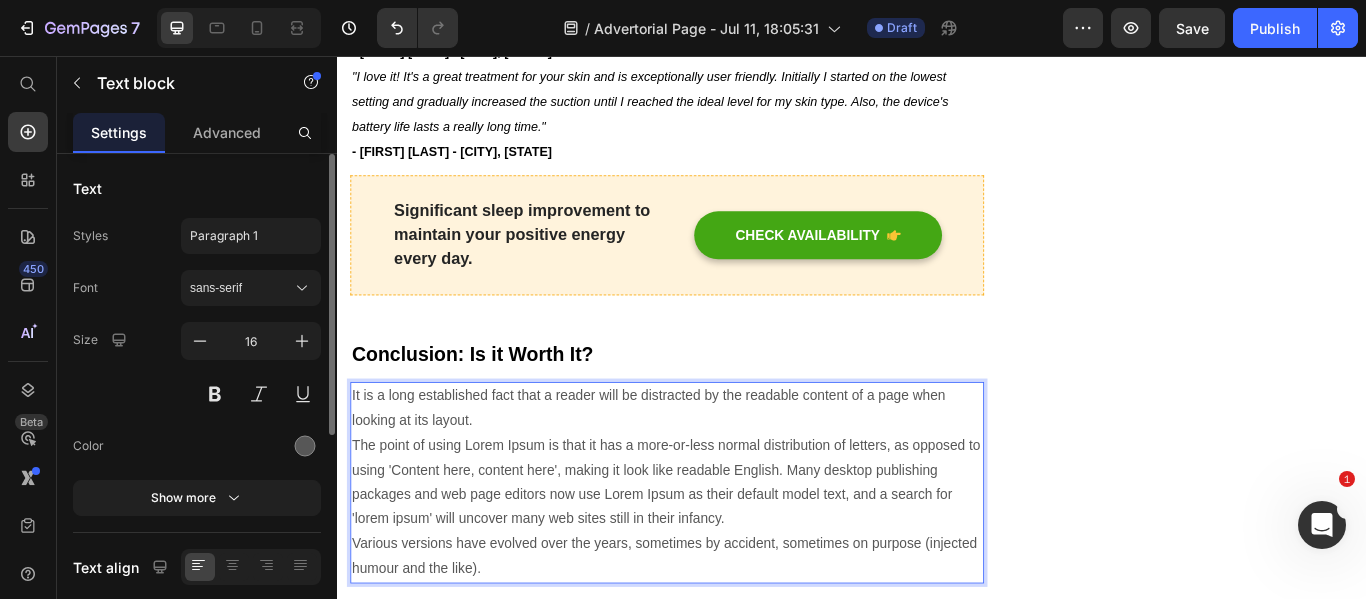 click on "It is a long established fact that a reader will be distracted by the readable content of a page when looking at its layout.  The point of using Lorem Ipsum is that it has a more-or-less normal distribution of letters, as opposed to using 'Content here, content here', making it look like readable English. Many desktop publishing packages and web page editors now use Lorem Ipsum as their default model text, and a search for 'lorem ipsum' will uncover many web sites still in their infancy.  Various versions have evolved over the years, sometimes by accident, sometimes on purpose (injected humour and the like)." at bounding box center (721, 553) 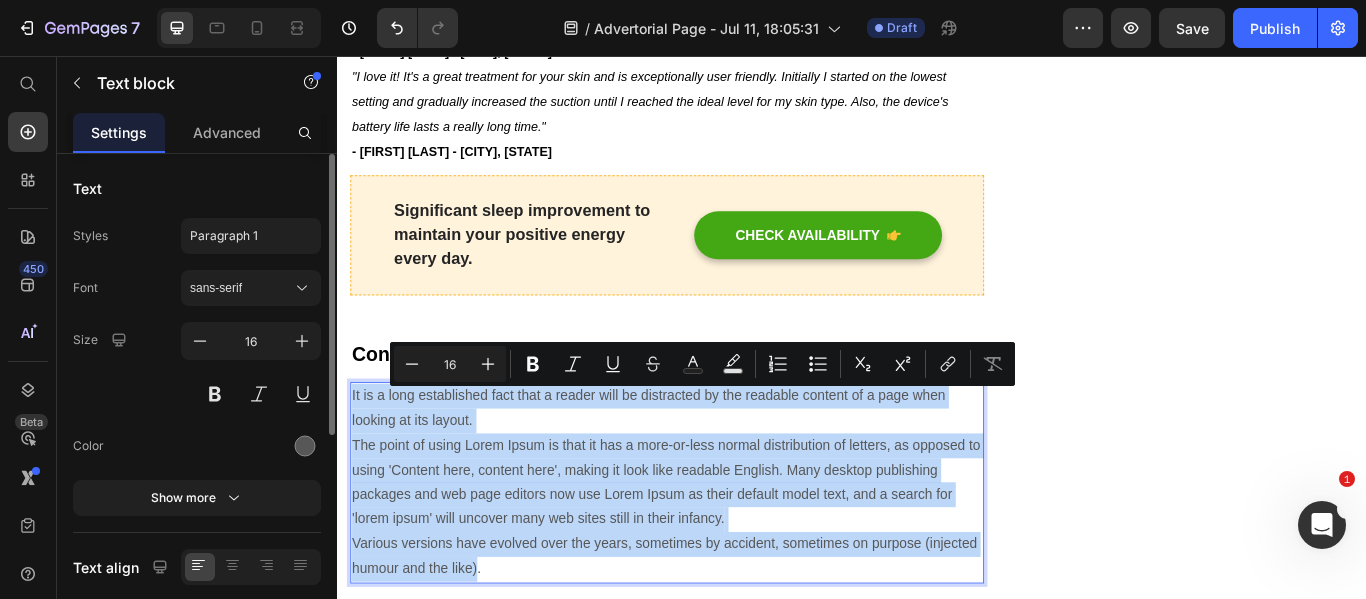 drag, startPoint x: 564, startPoint y: 656, endPoint x: 350, endPoint y: 444, distance: 301.2308 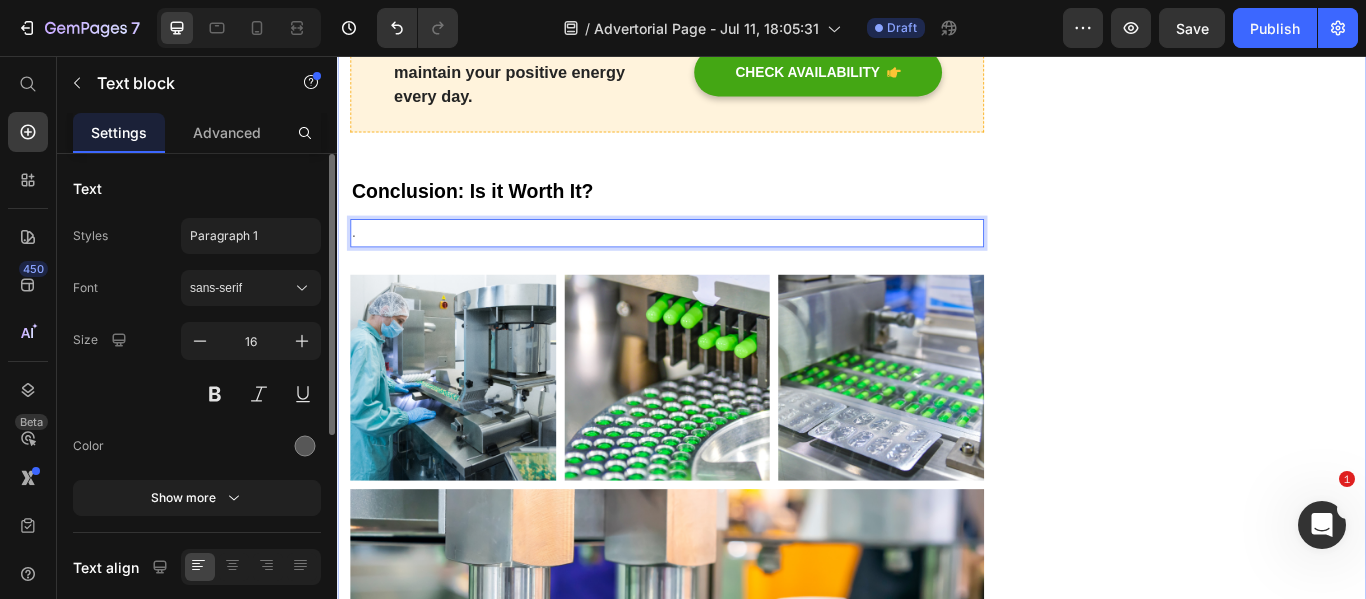 scroll, scrollTop: 5885, scrollLeft: 0, axis: vertical 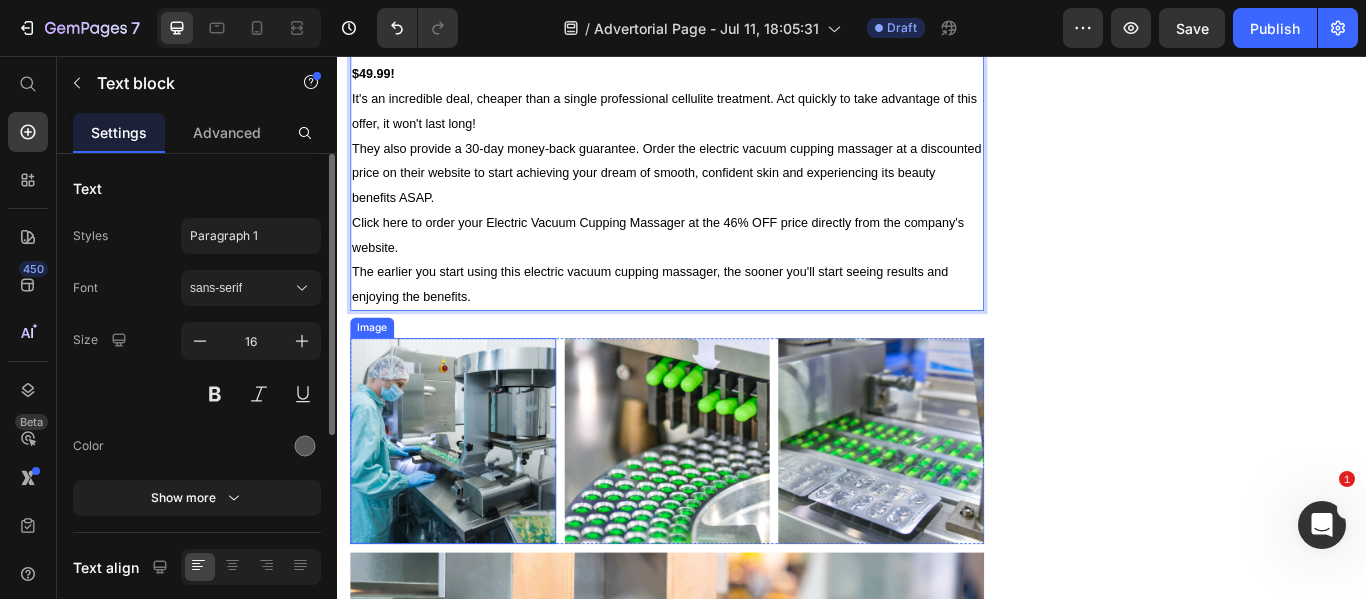 click at bounding box center [472, 505] 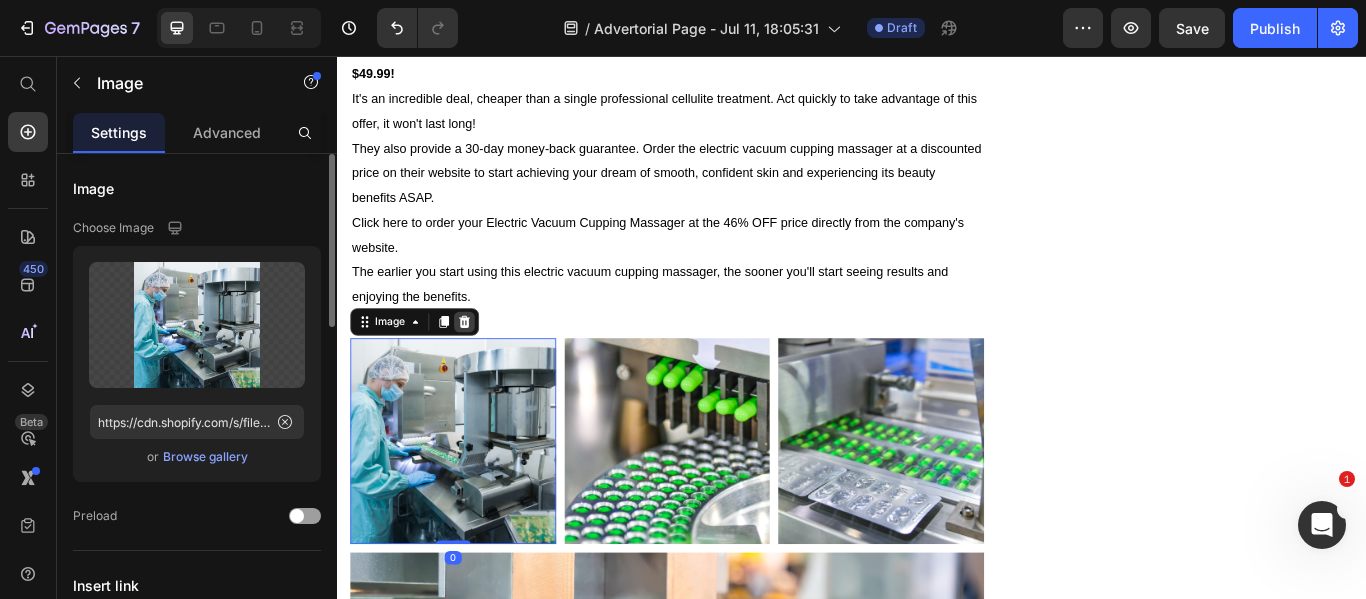 click 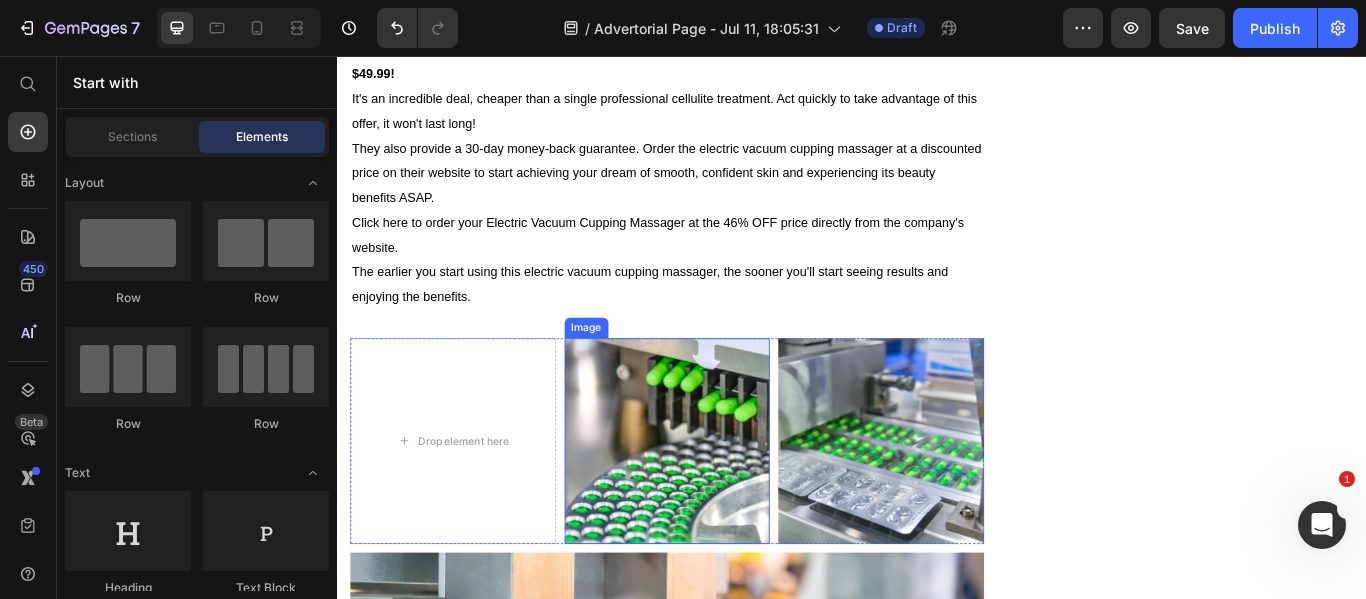 click at bounding box center (722, 505) 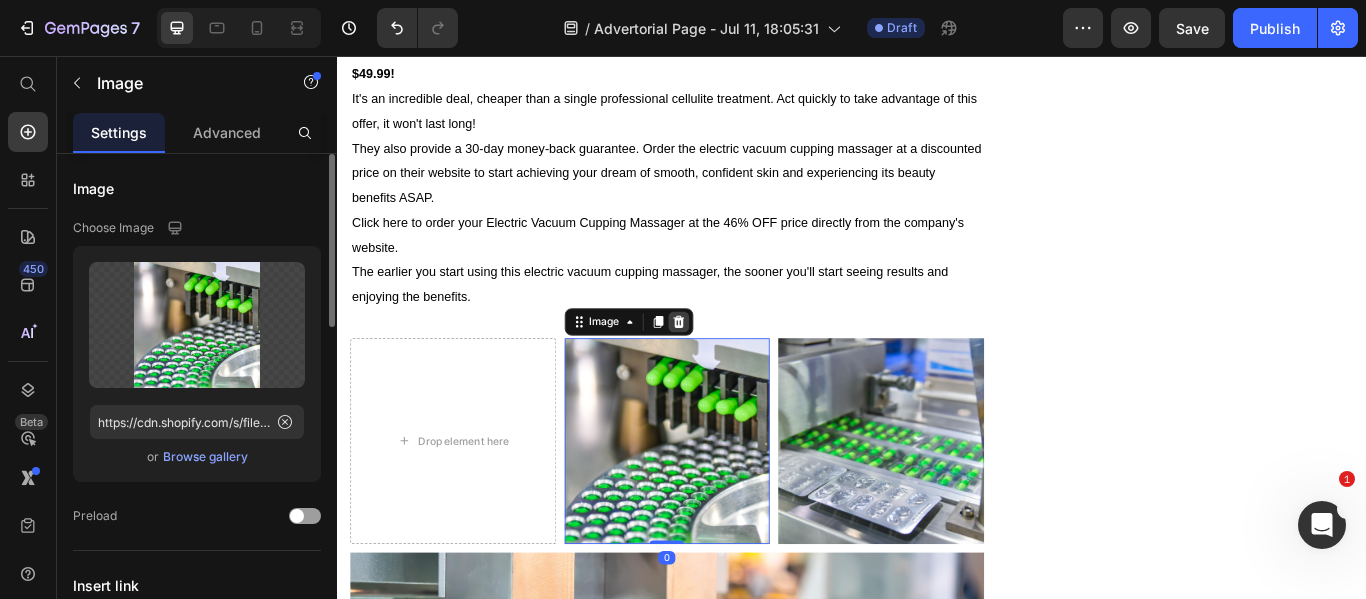click 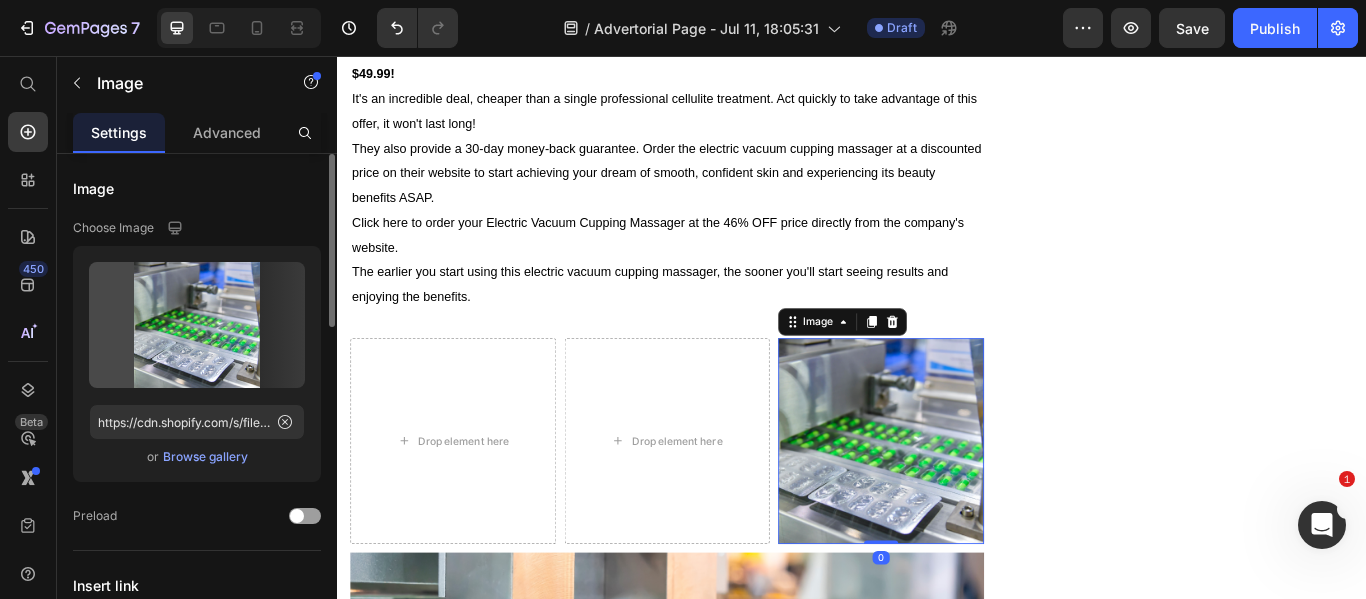 click at bounding box center (971, 505) 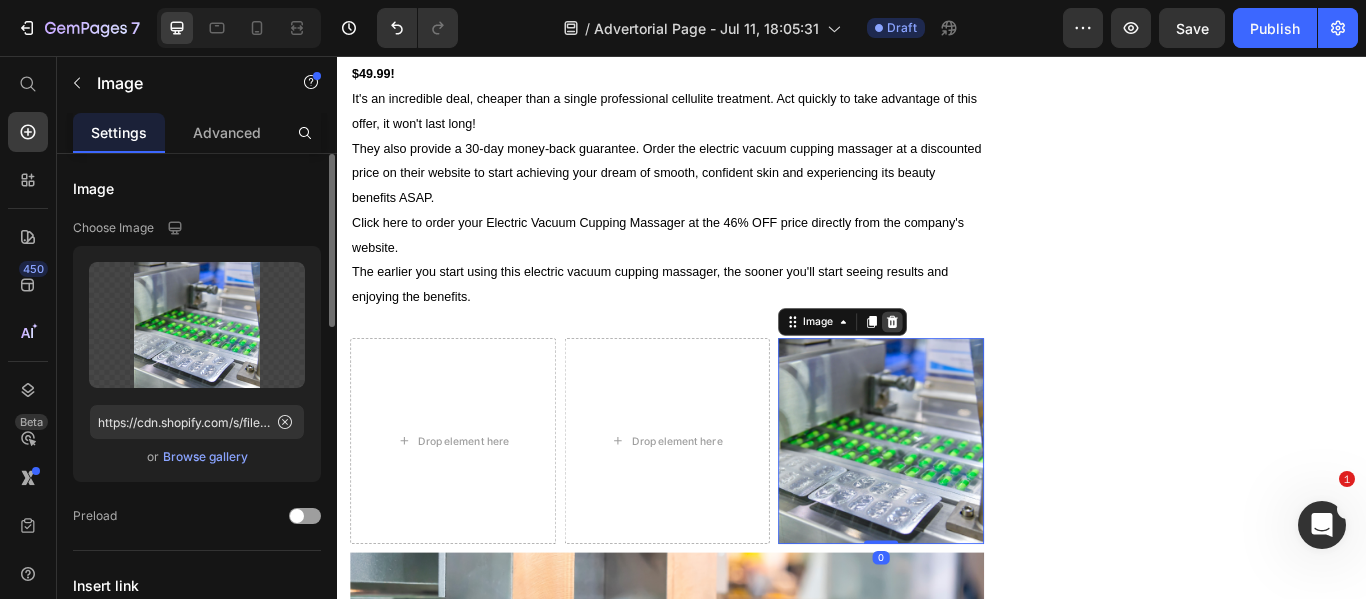 click 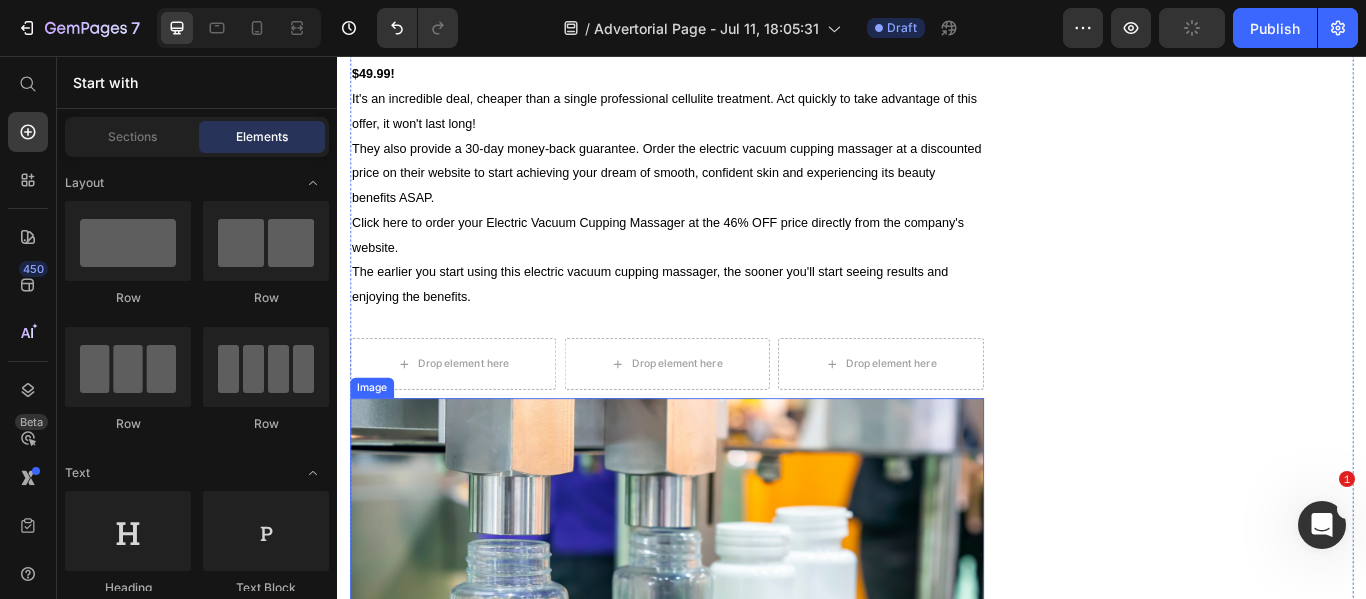 click at bounding box center (721, 701) 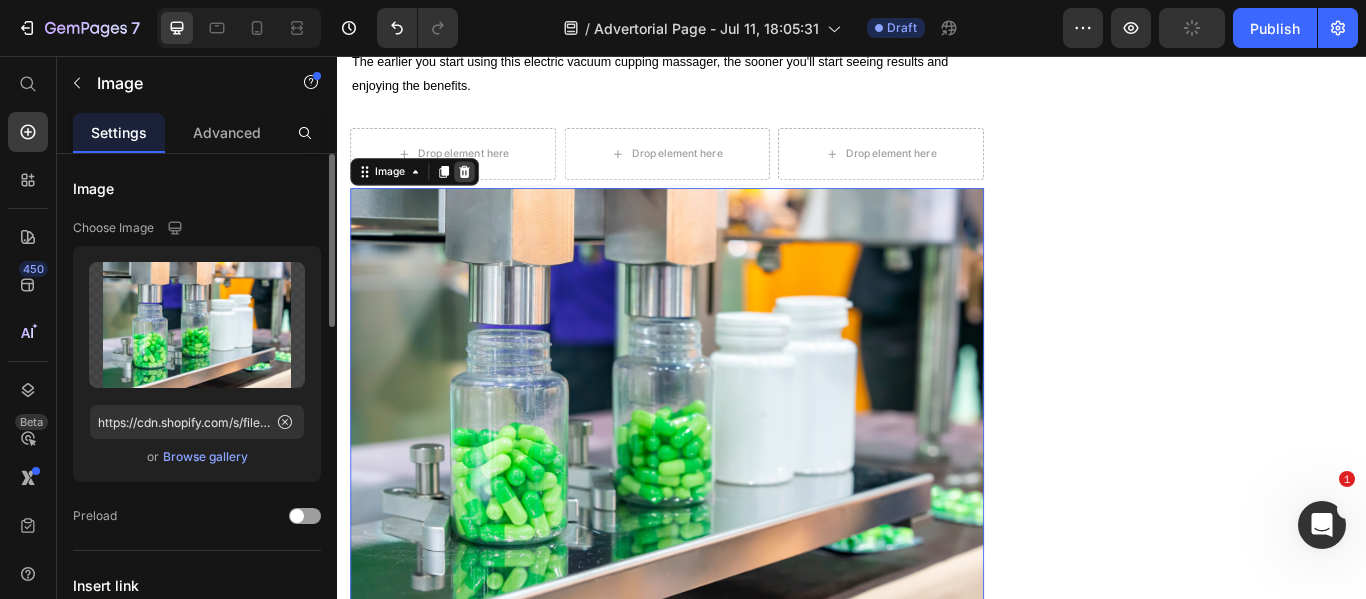 click 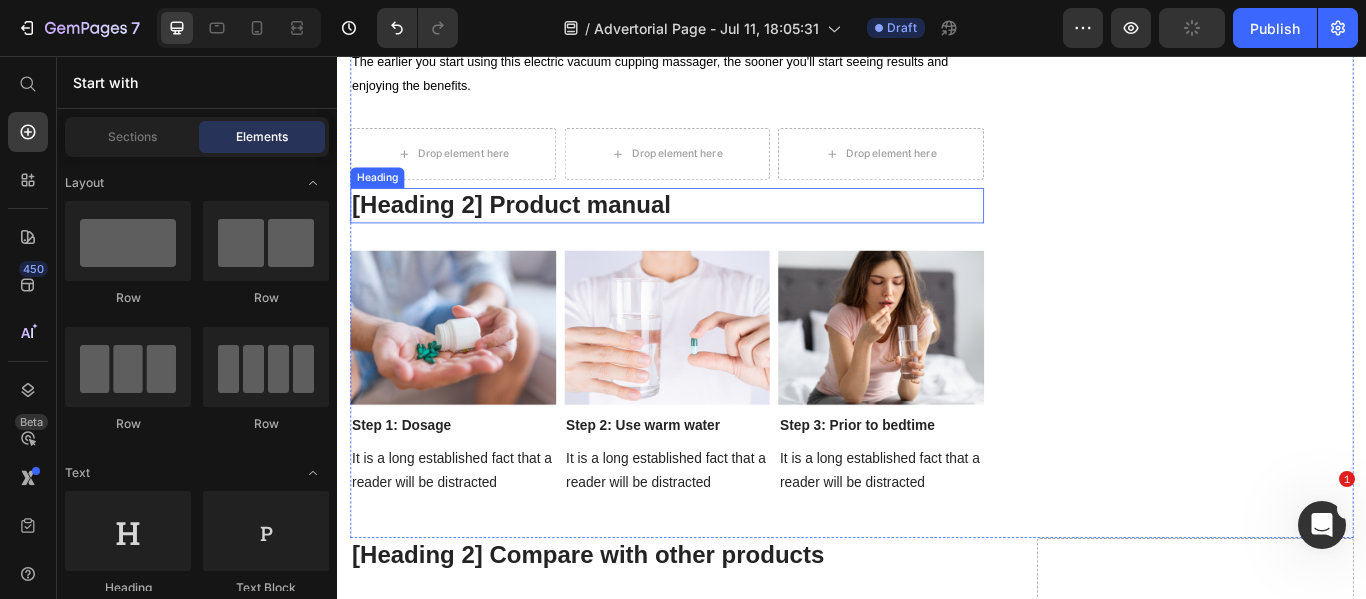 click on "[Heading 2] Product manual" at bounding box center [721, 230] 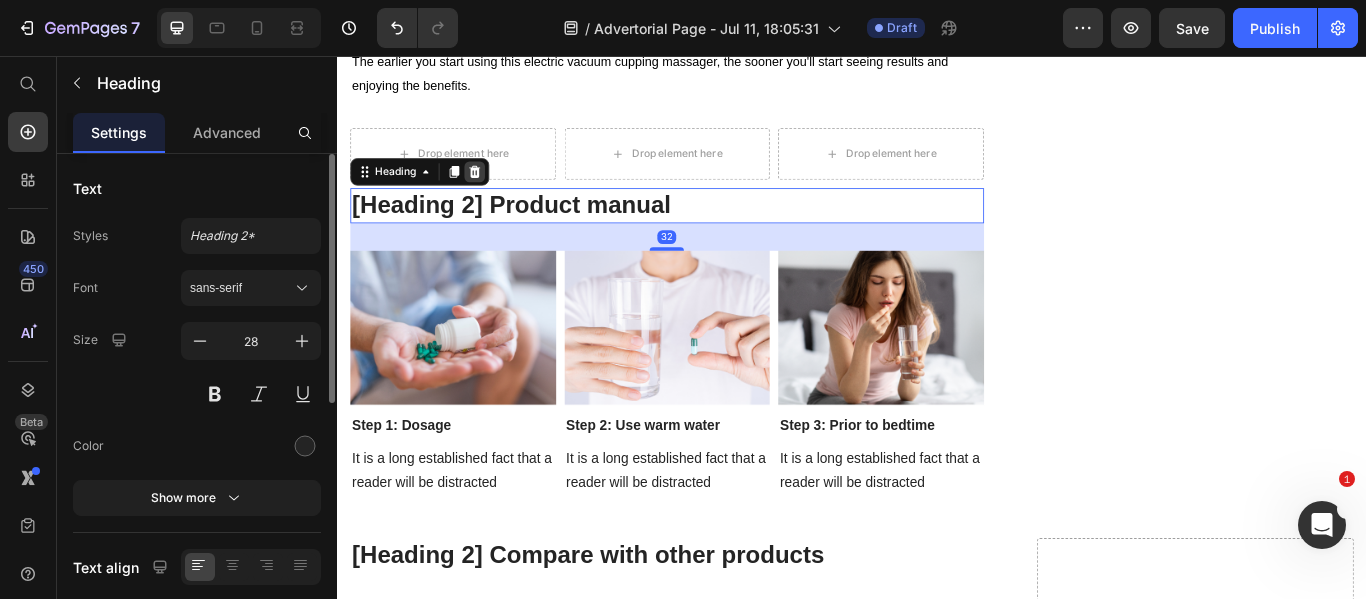 click 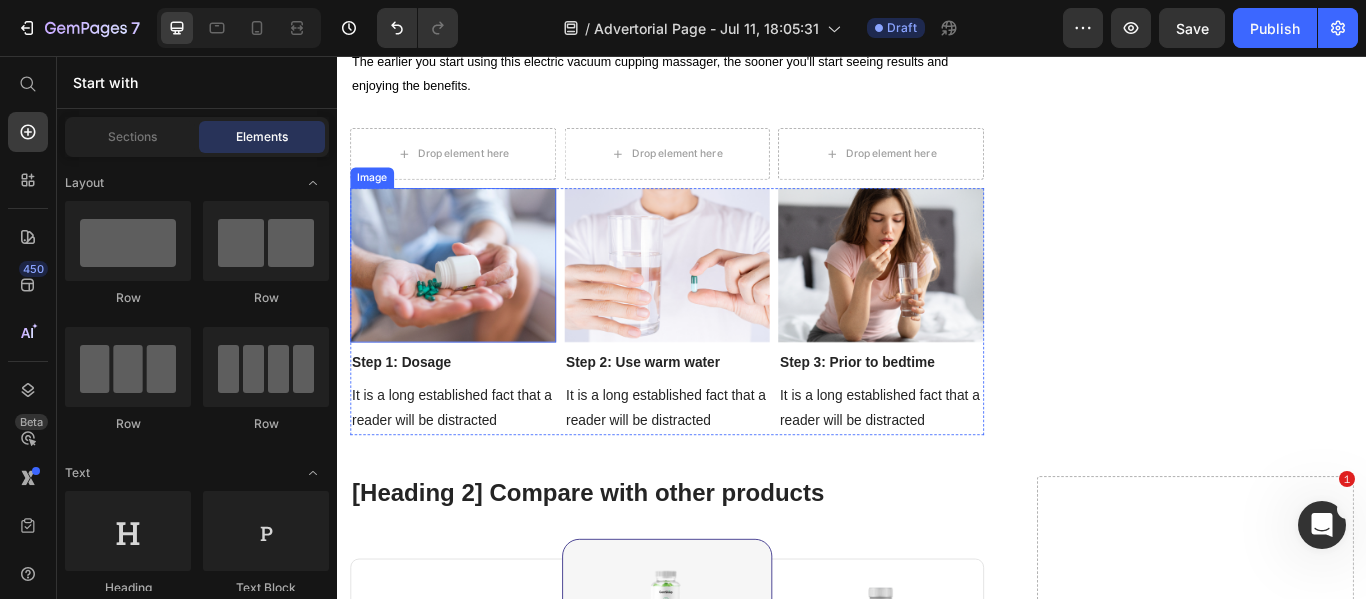 click at bounding box center (472, 300) 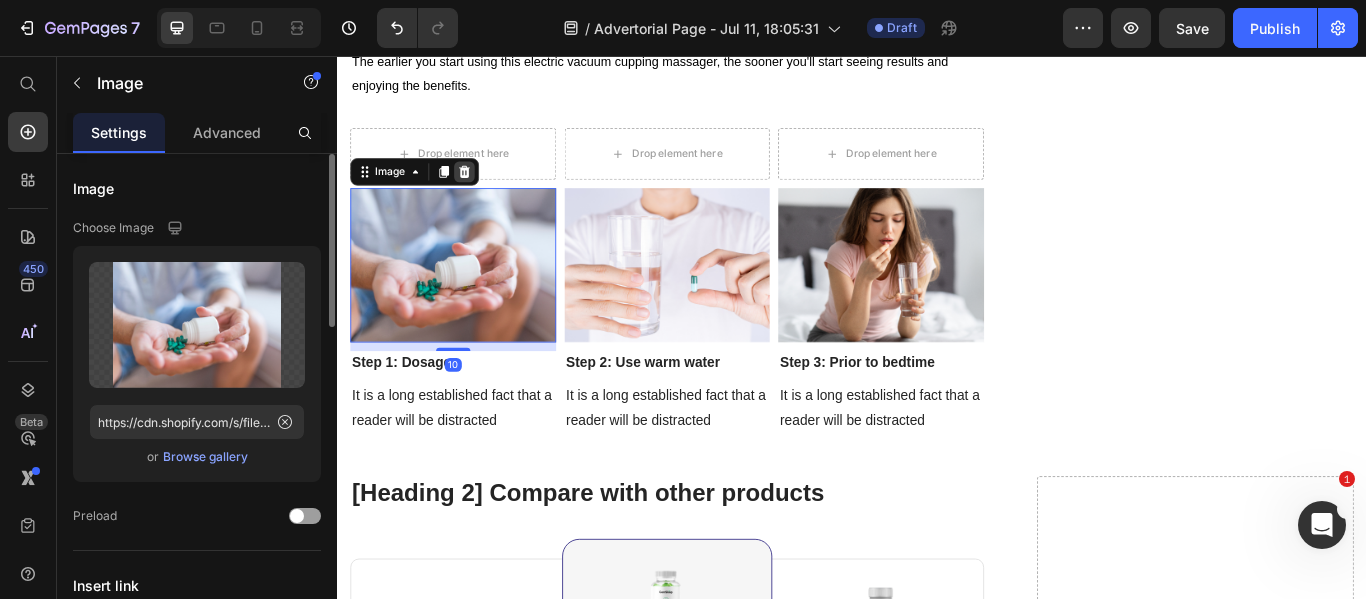 click 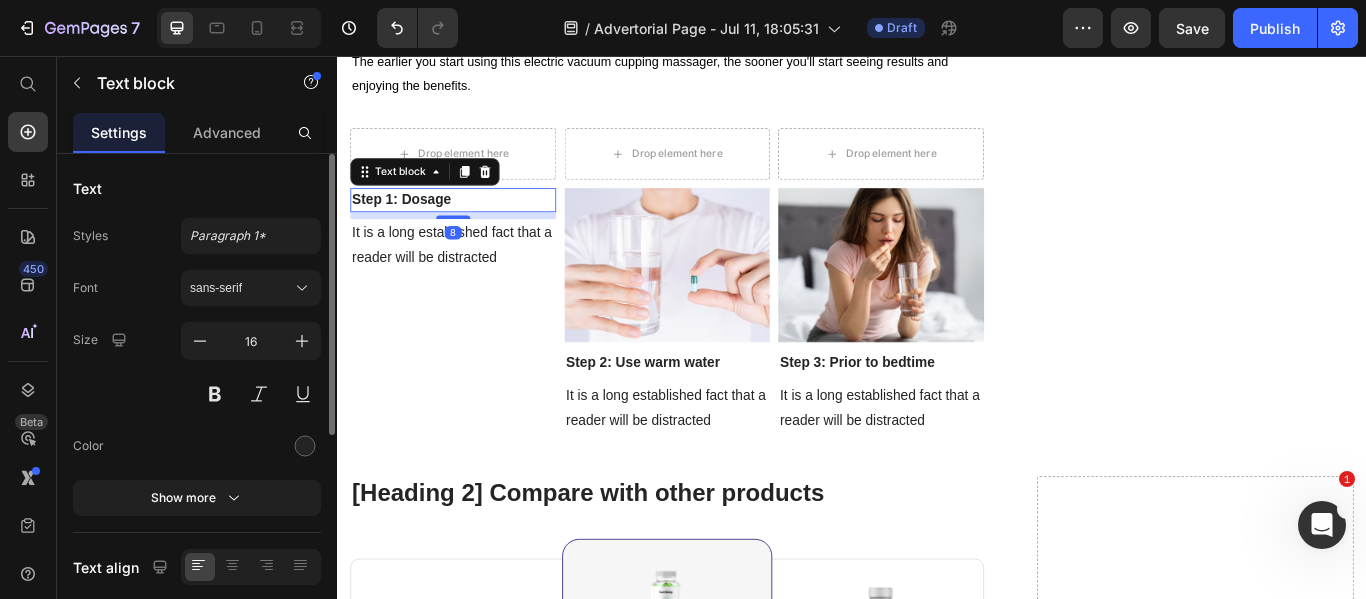 click on "Step 1: Dosage" at bounding box center (472, 224) 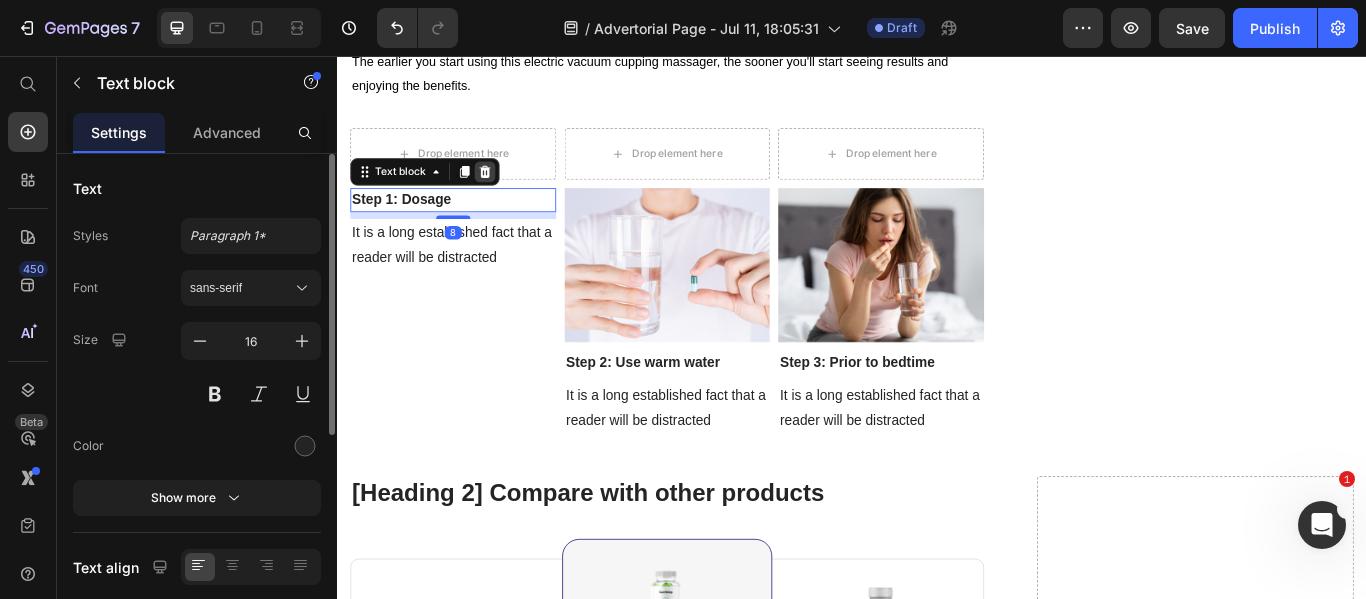 click 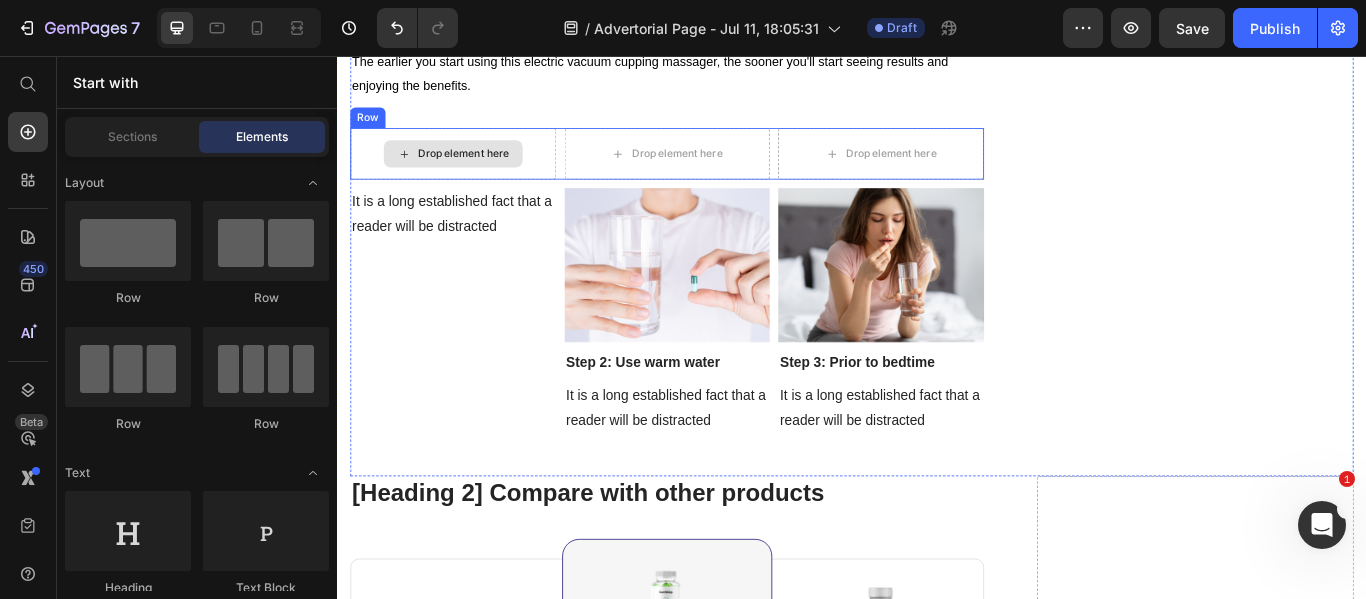 click on "Drop element here" at bounding box center (472, 170) 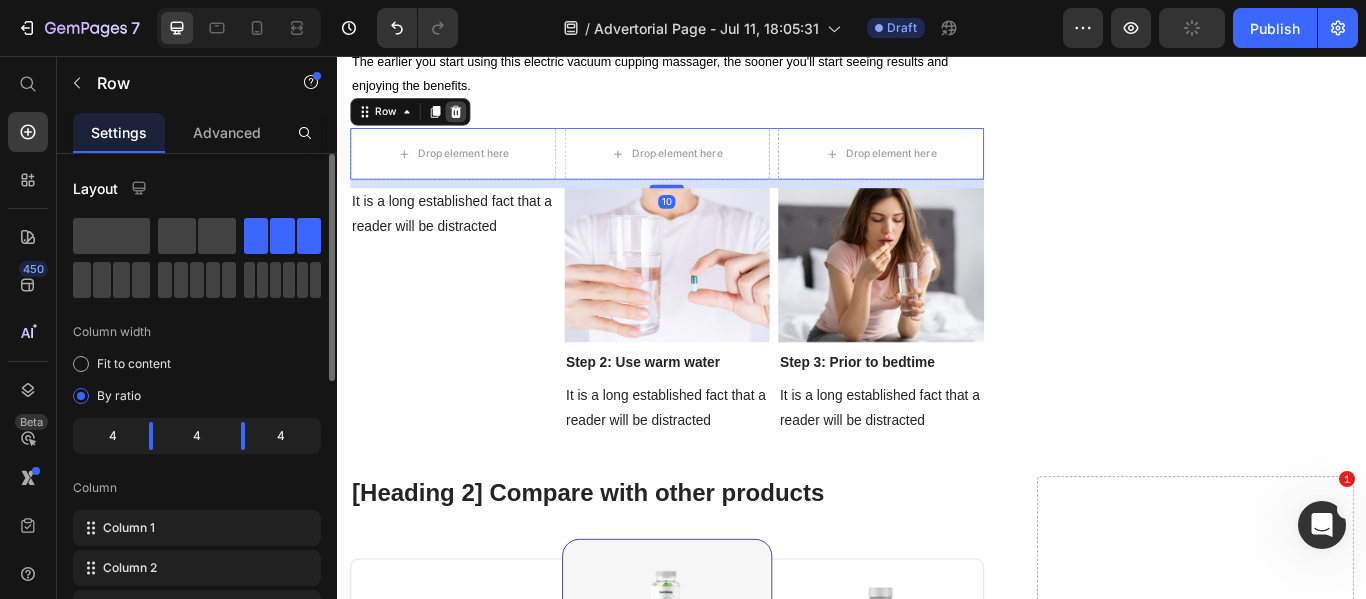 click 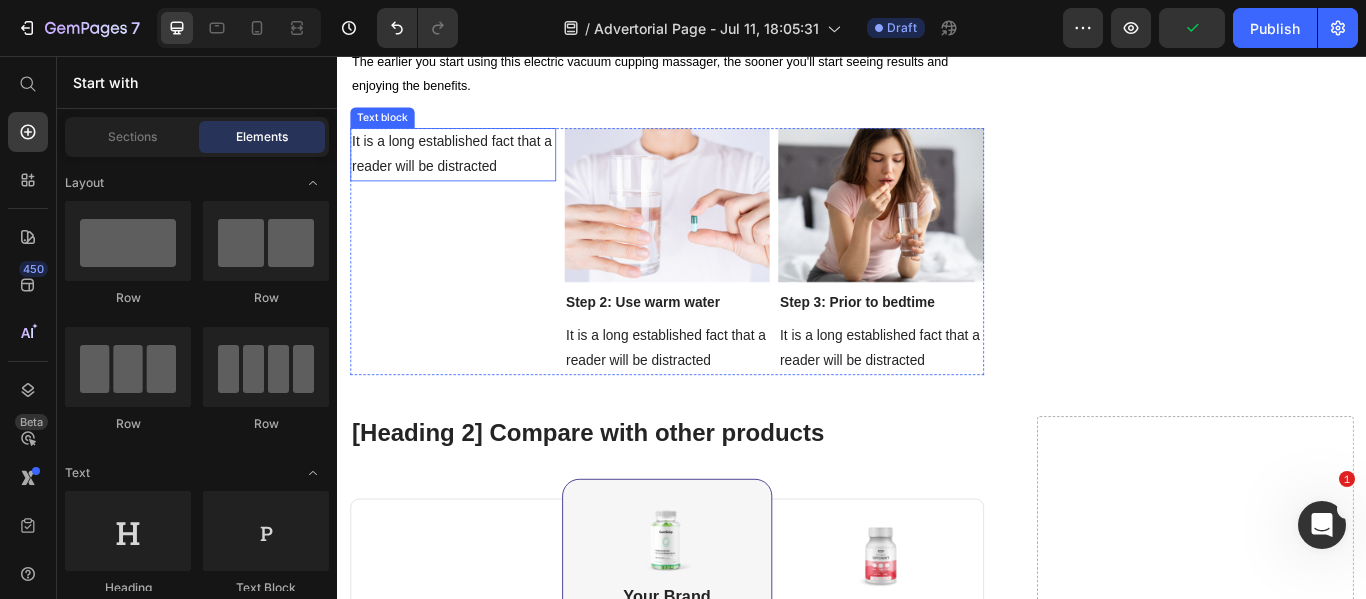 click on "It is a long established fact that a reader will be distracted" at bounding box center (472, 171) 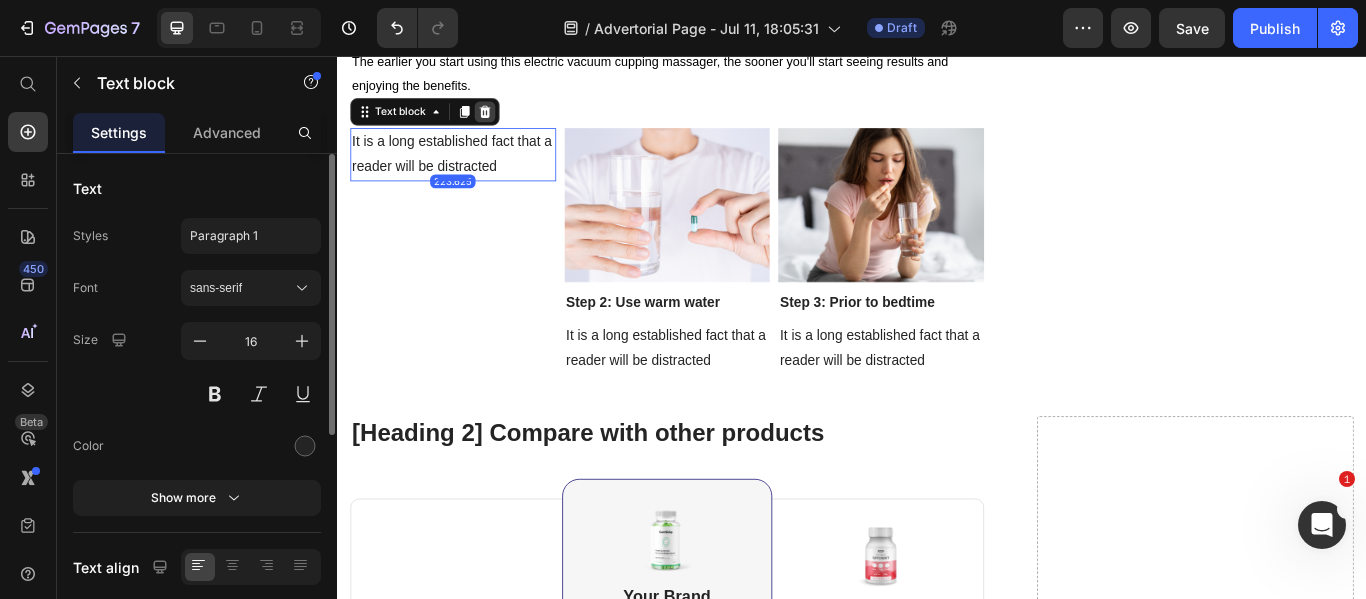 click 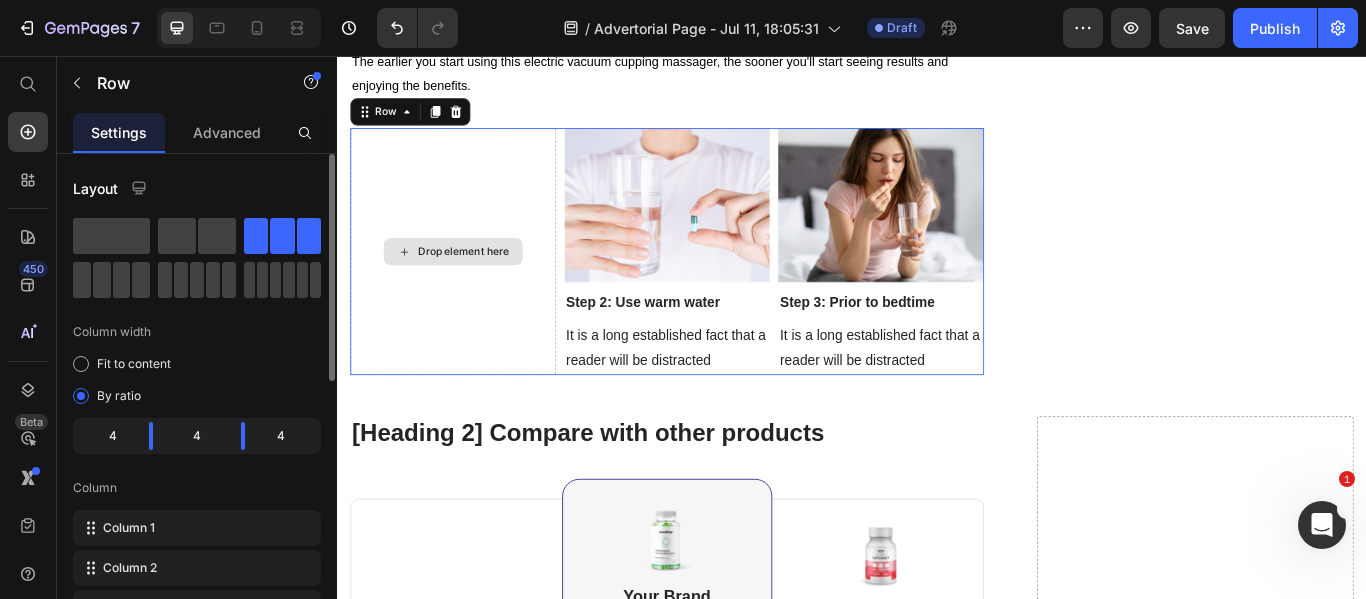 click on "Drop element here" at bounding box center [472, 284] 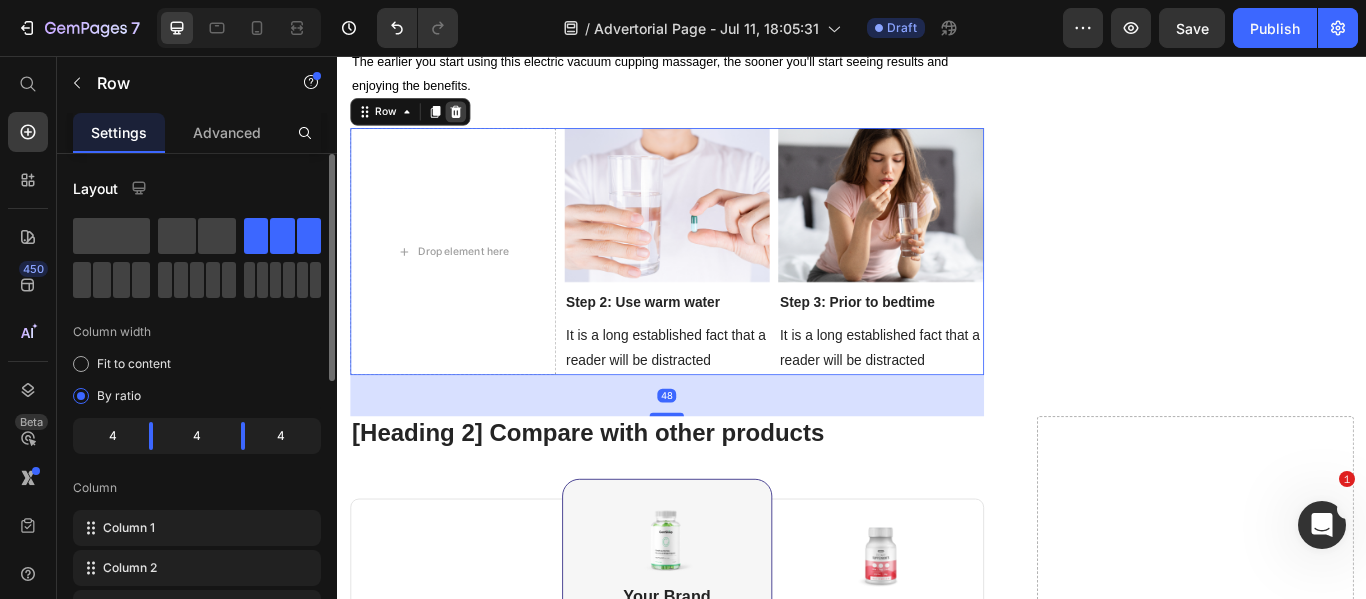 click 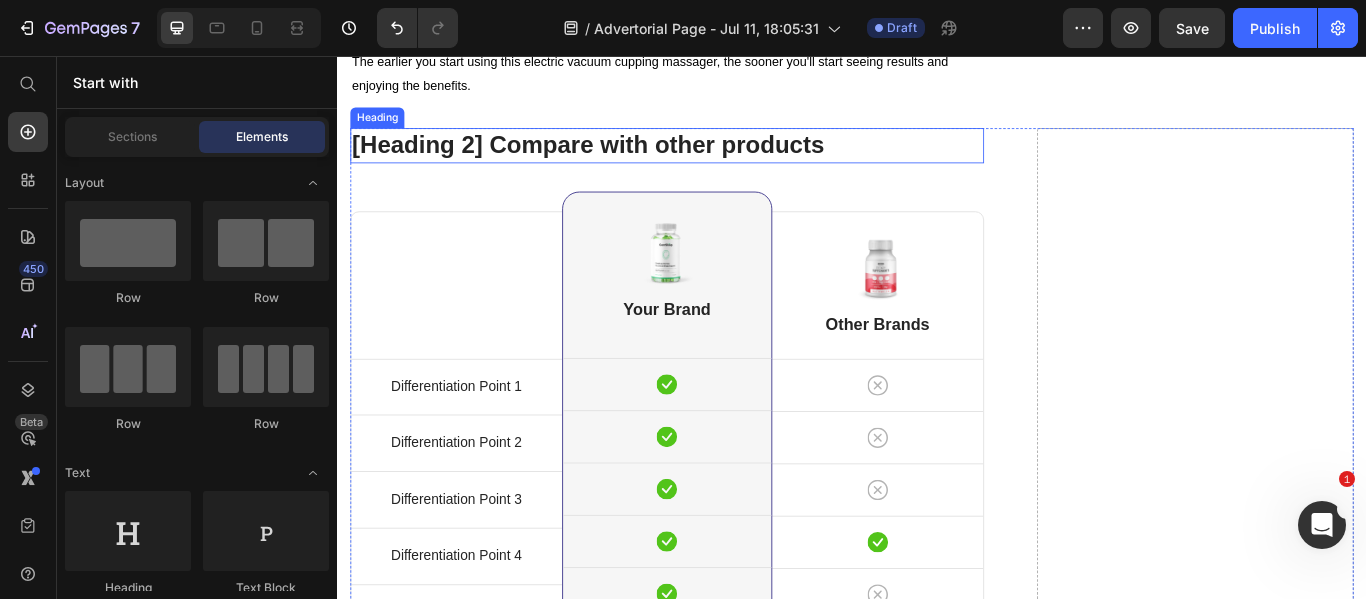 click on "[Heading 2] Compare with other products" at bounding box center (721, 160) 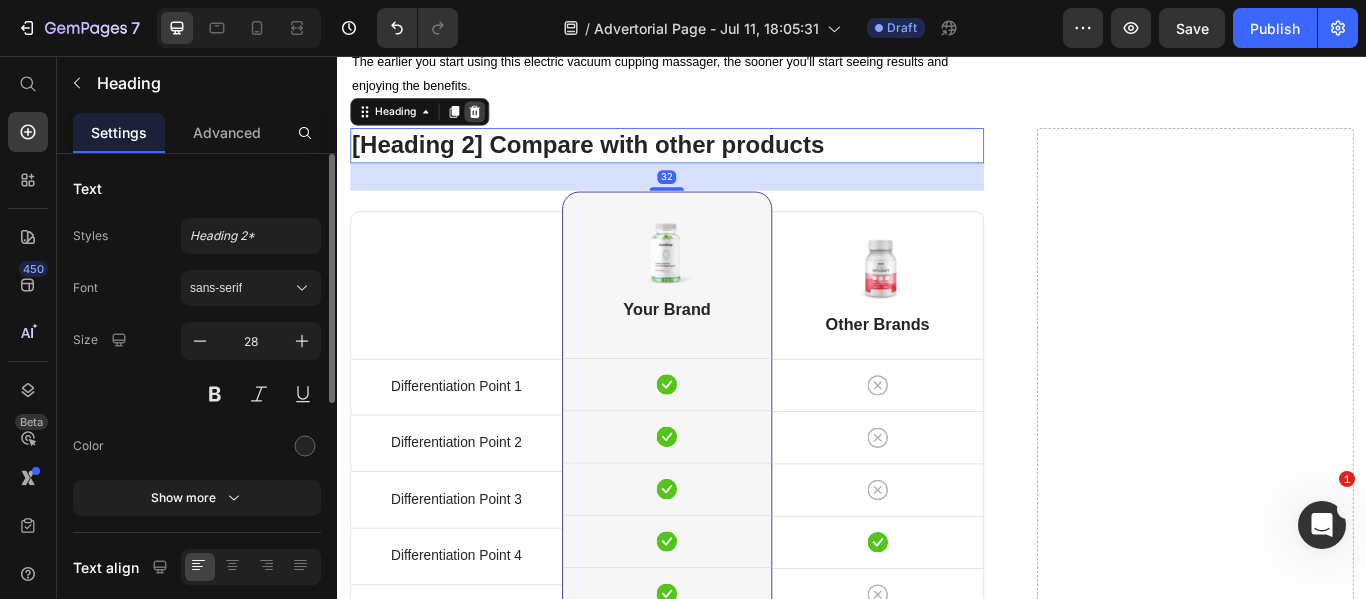 click 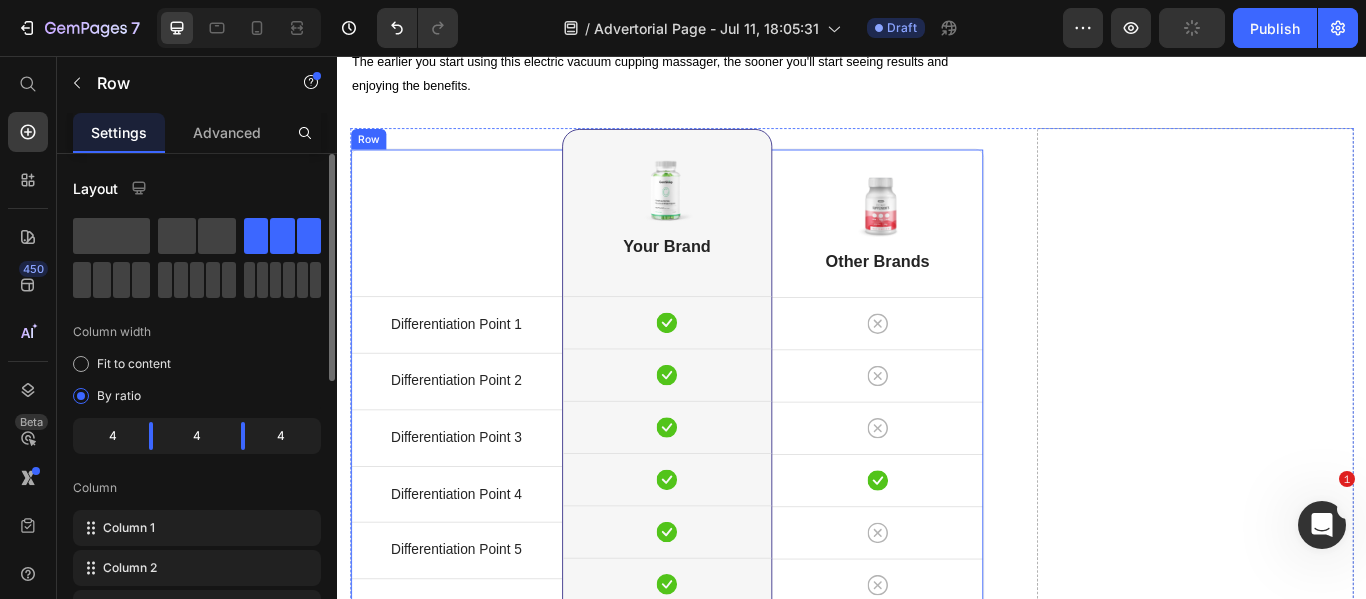 click on "Title Line Differentiation Point 1 Text block Row Differentiation Point 2 Text block Row Differentiation Point 3 Text block Row Differentiation Point 4 Text block Row Differentiation Point 5 Text block Row Differentiation Point 6 Text block Row Differentiation Point 7 Text block Row Differentiation Point 8 Text block Row" at bounding box center (476, 513) 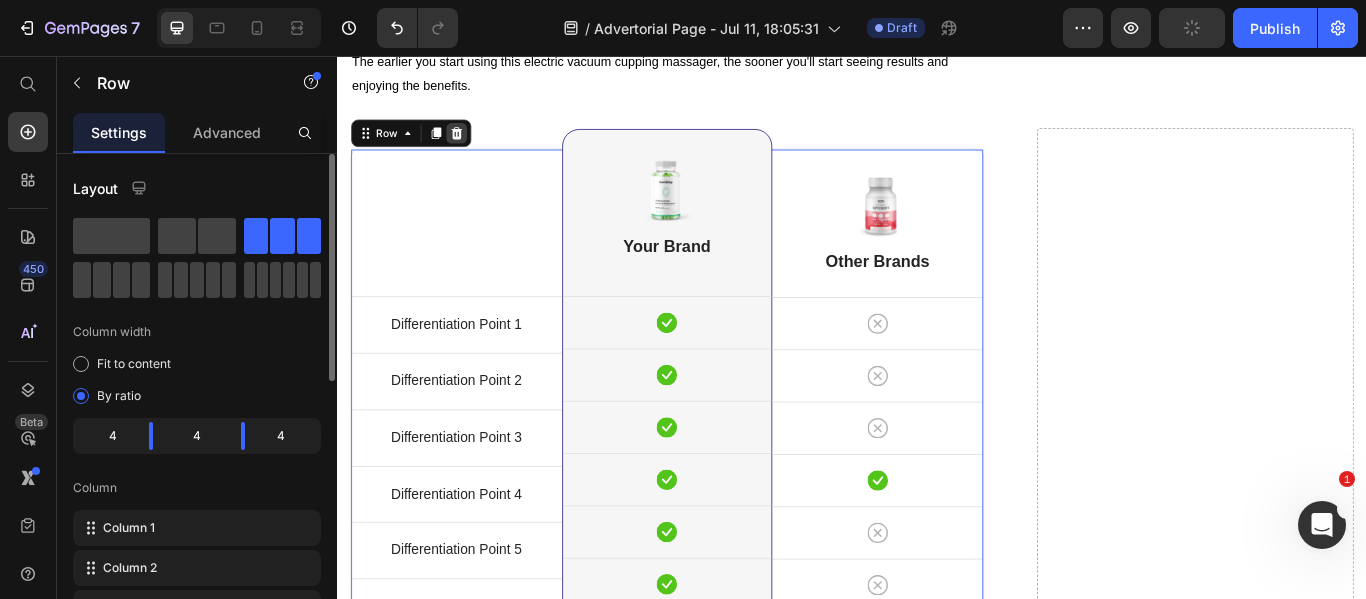 click 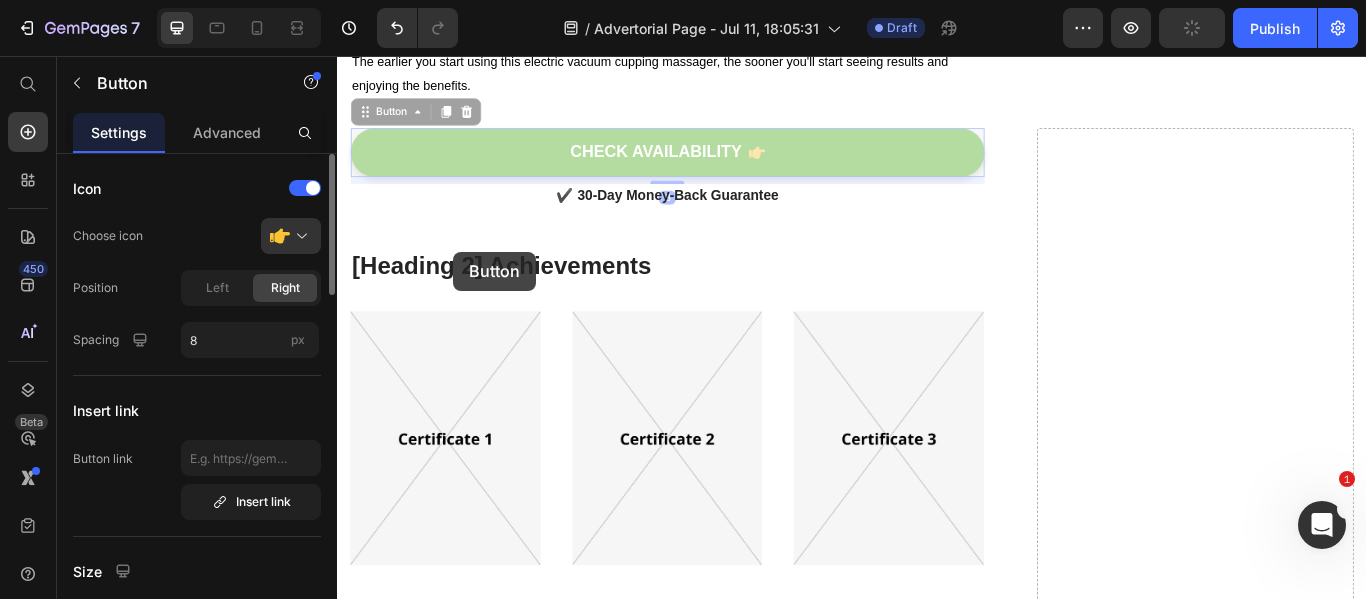 drag, startPoint x: 480, startPoint y: 152, endPoint x: 471, endPoint y: 289, distance: 137.2953 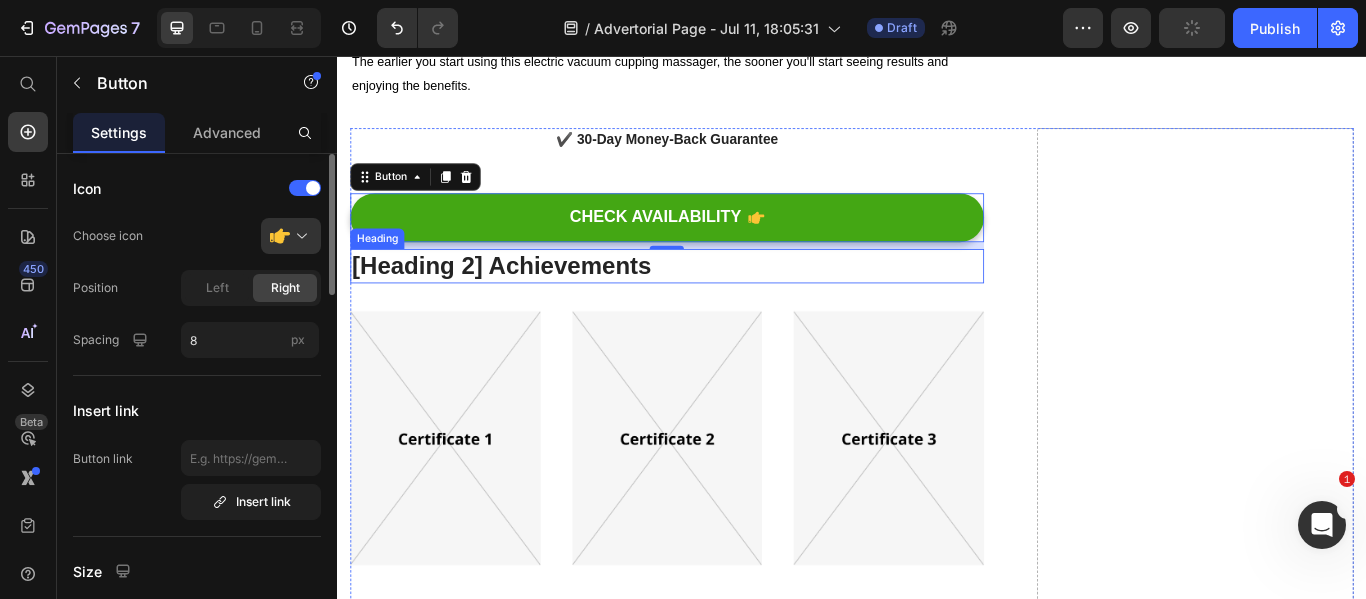 click on "[Heading 2] Achievements" at bounding box center (721, 301) 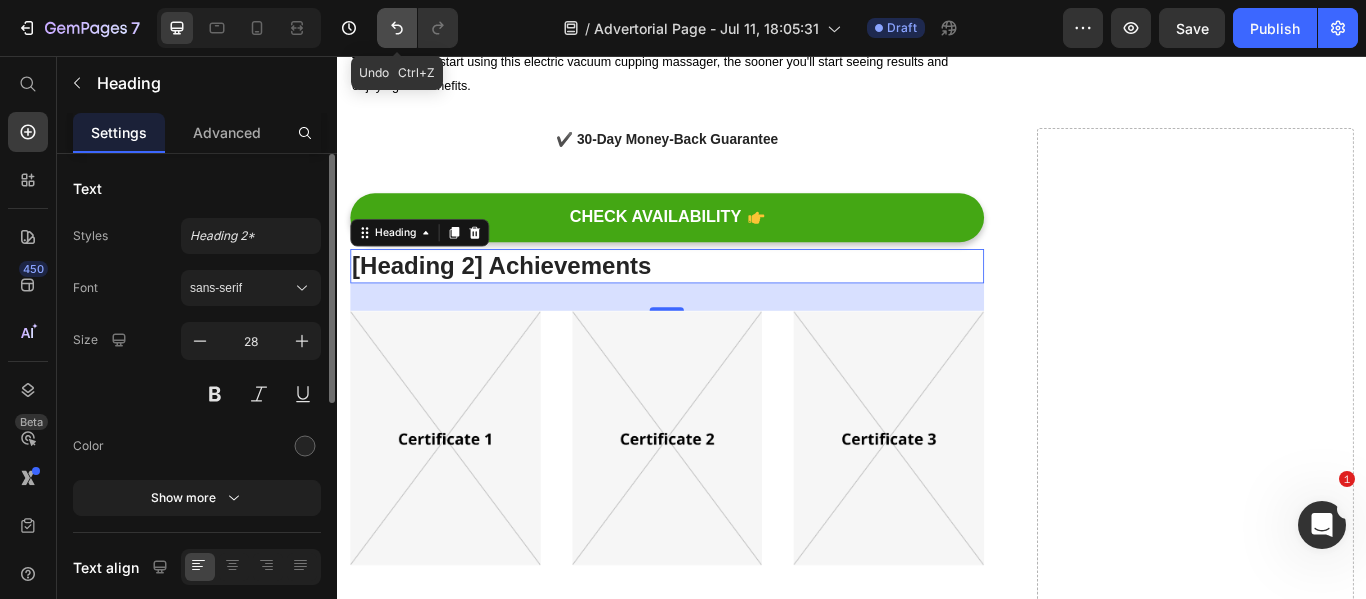 click 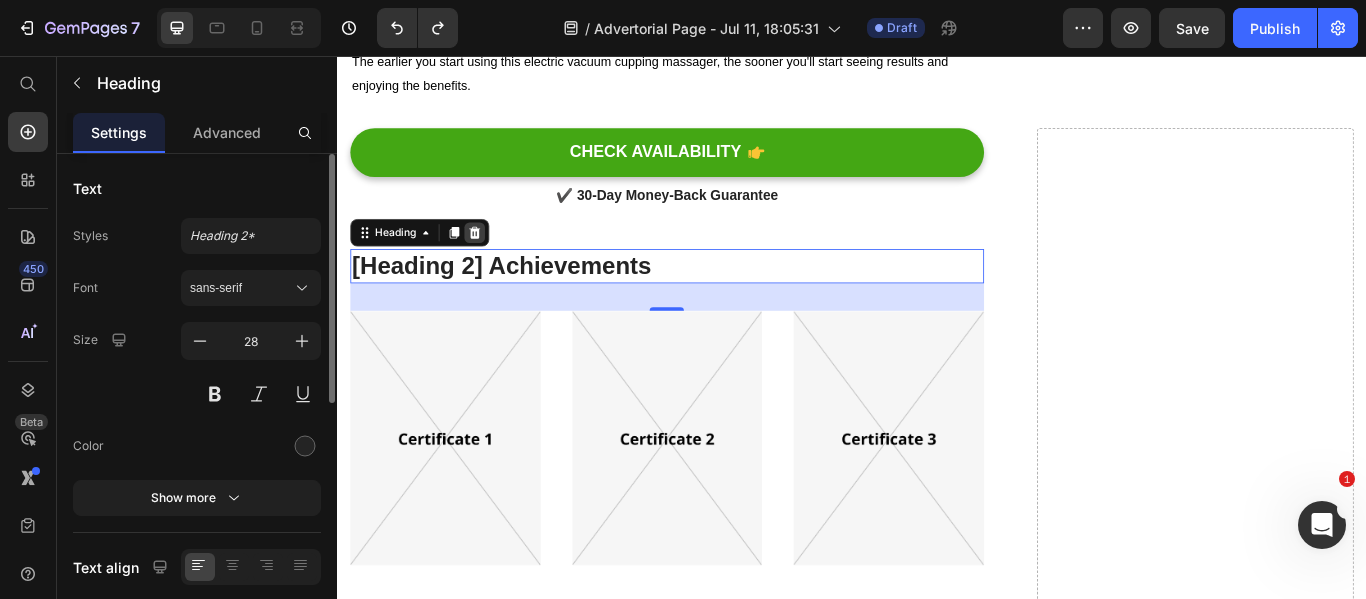 click at bounding box center (497, 262) 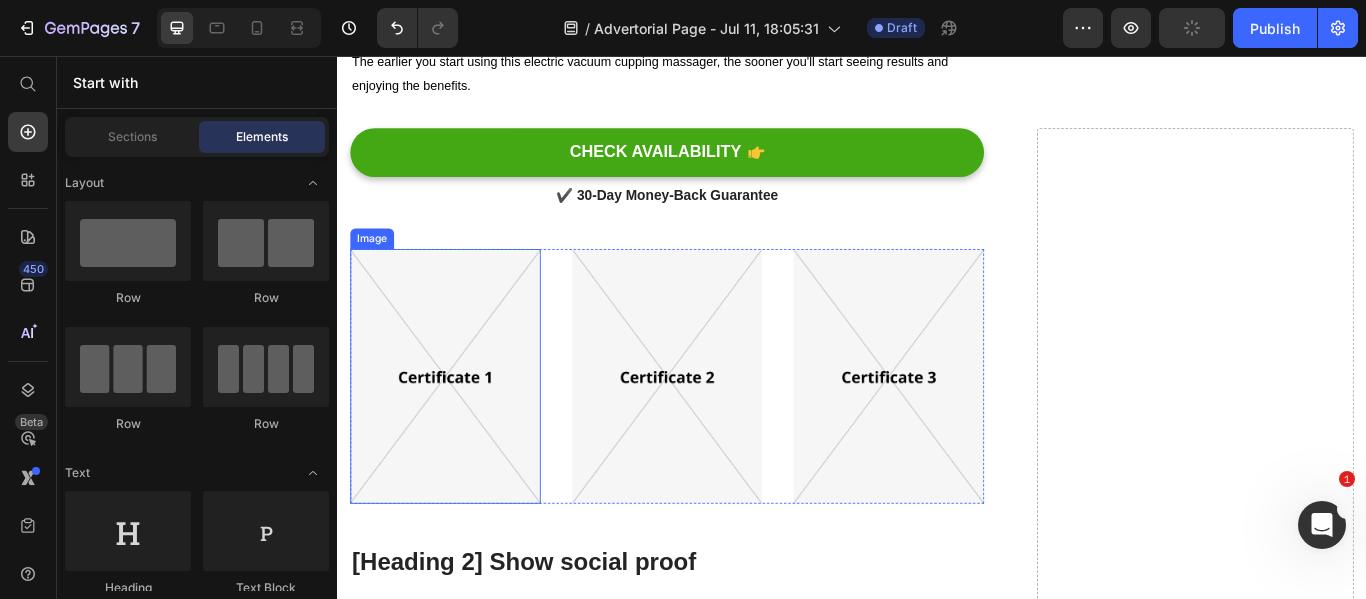 click at bounding box center (463, 429) 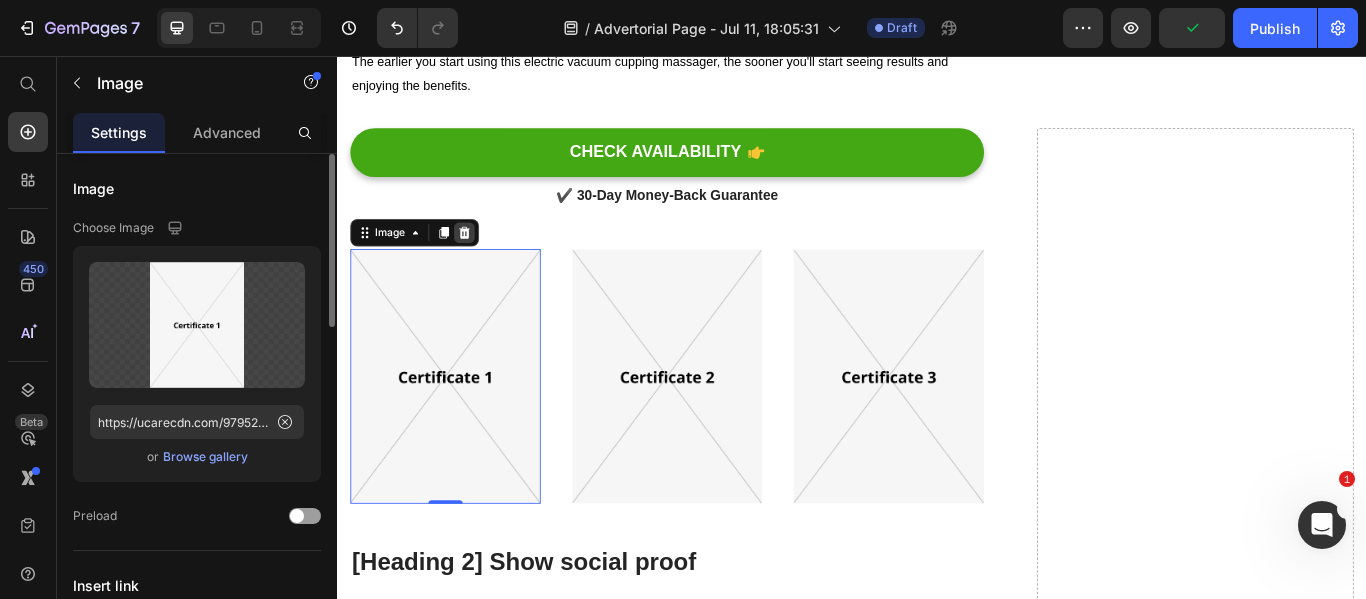 click 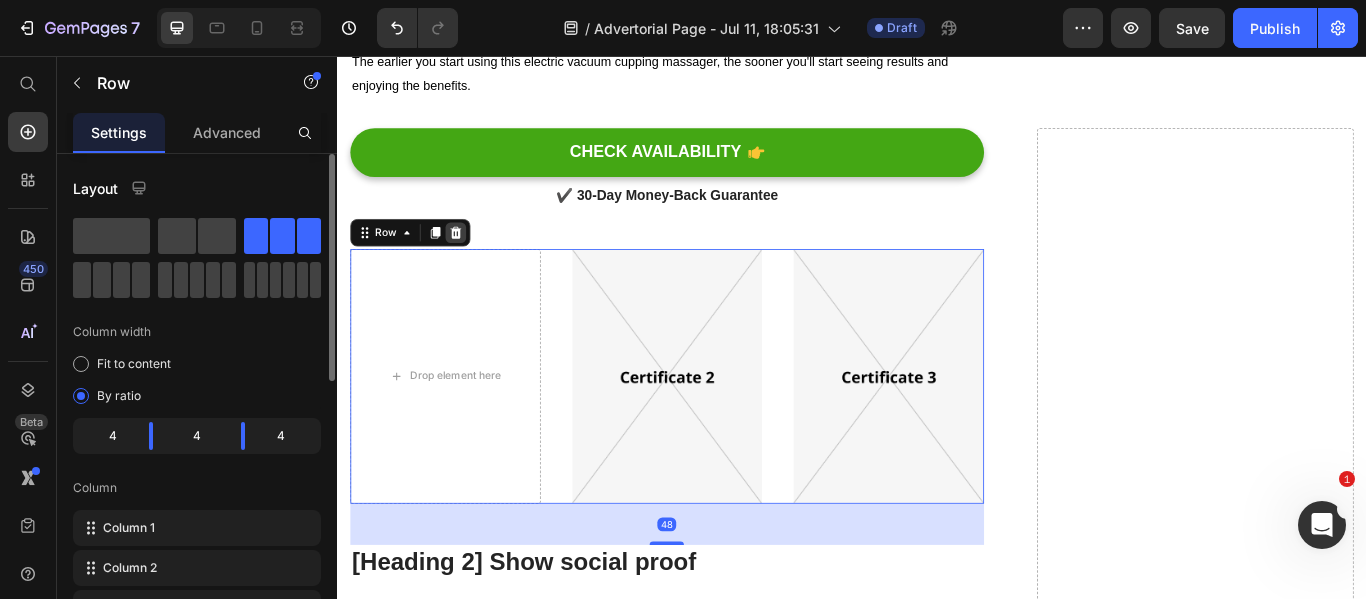 click 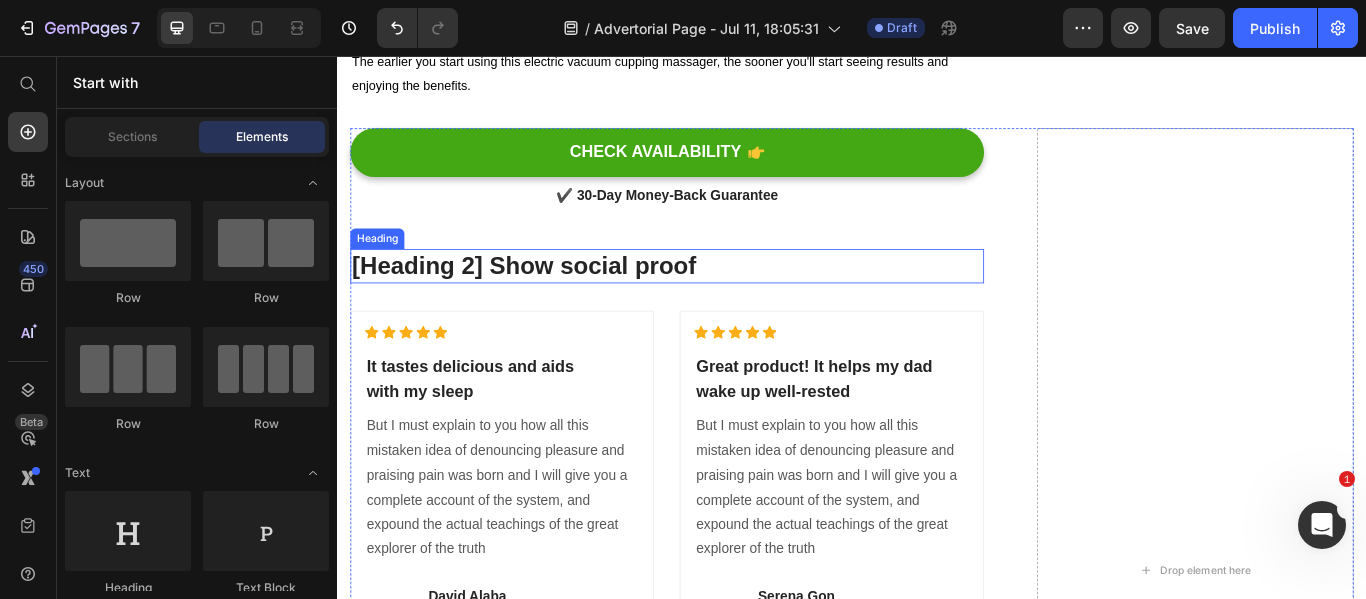click on "[Heading 2] Show social proof" at bounding box center (721, 301) 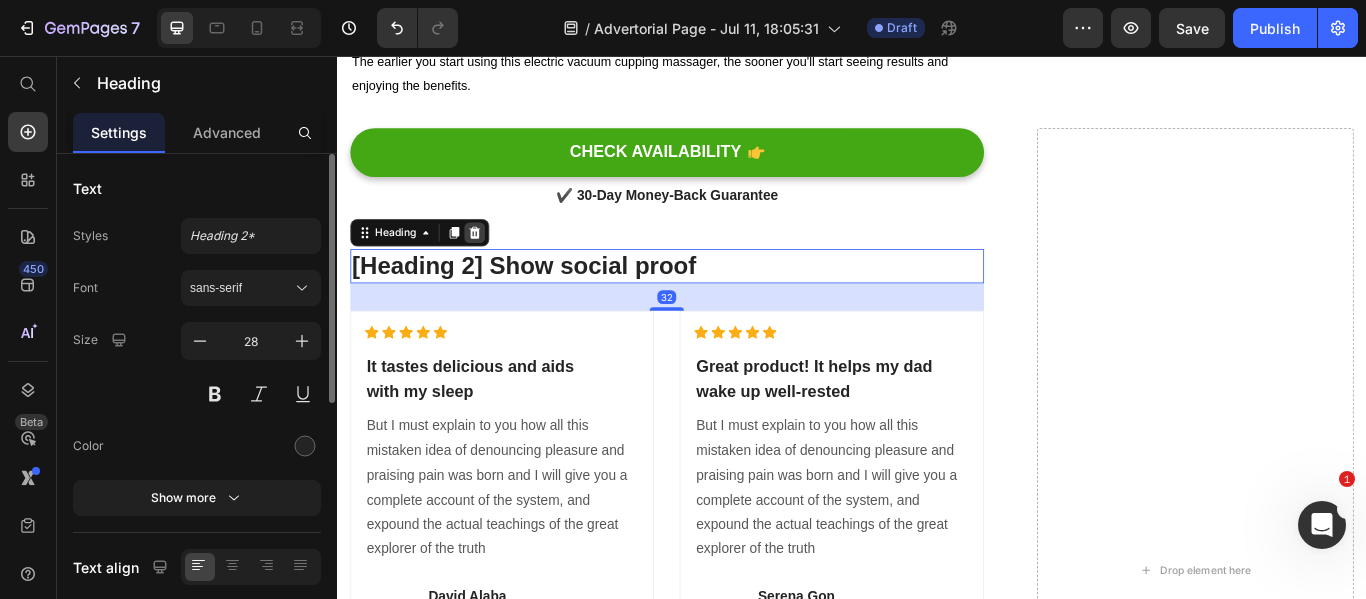 click 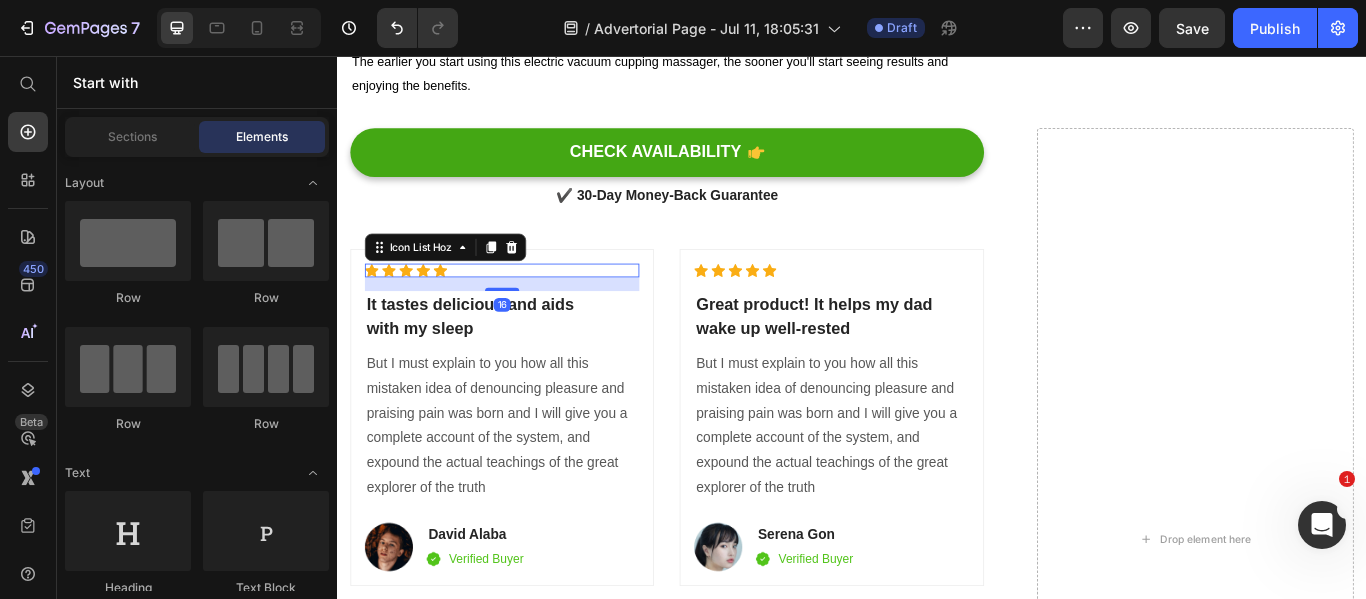 click on "Icon                Icon                Icon                Icon                Icon" at bounding box center (529, 306) 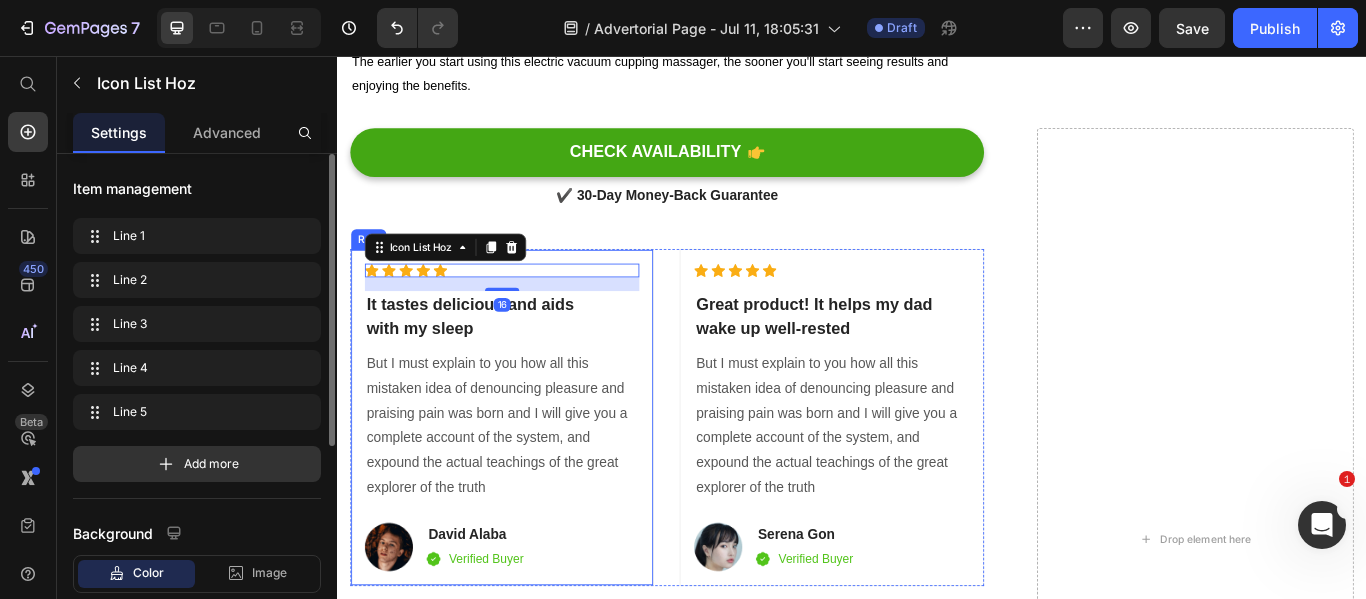 click on "Icon                Icon                Icon                Icon                Icon Icon List Hoz   16 It tastes delicious and aids with my sleep Heading But I must explain to you how all this mistaken idea of denouncing pleasure and praising pain was born and I will give you a complete account of the system, and expound the actual teachings of the great explorer of the truth Text block Image David Alaba Text block Image Verified Buyer Text block Row Row Row" at bounding box center (529, 477) 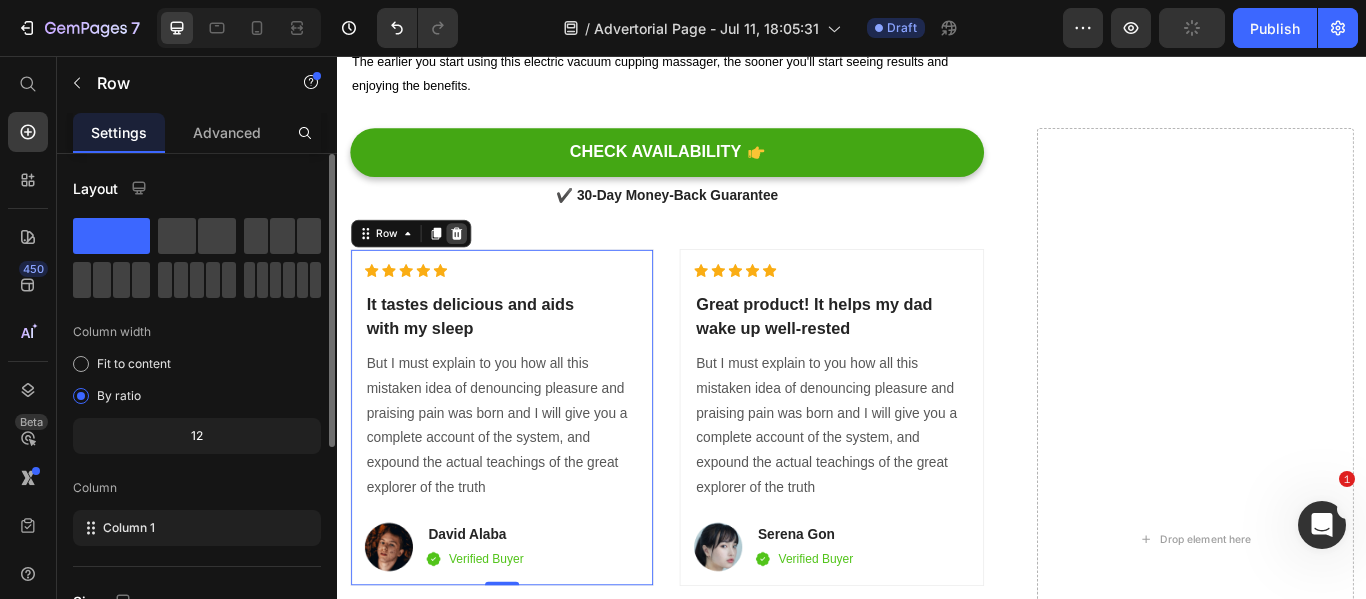 click 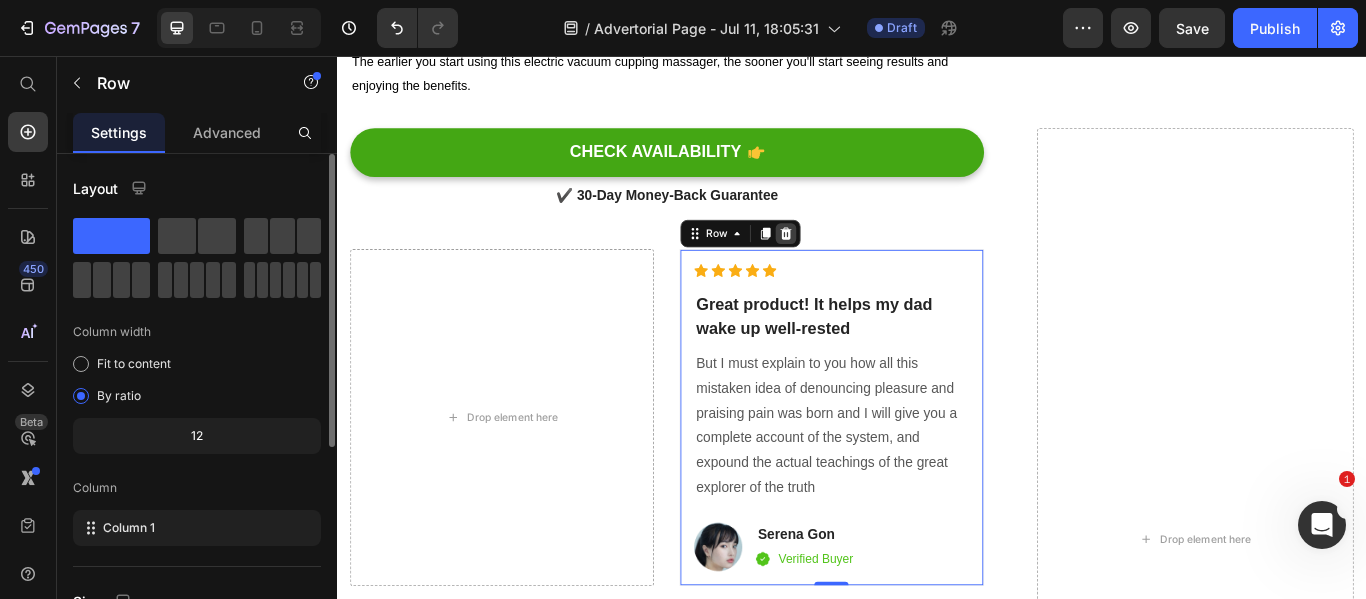 click 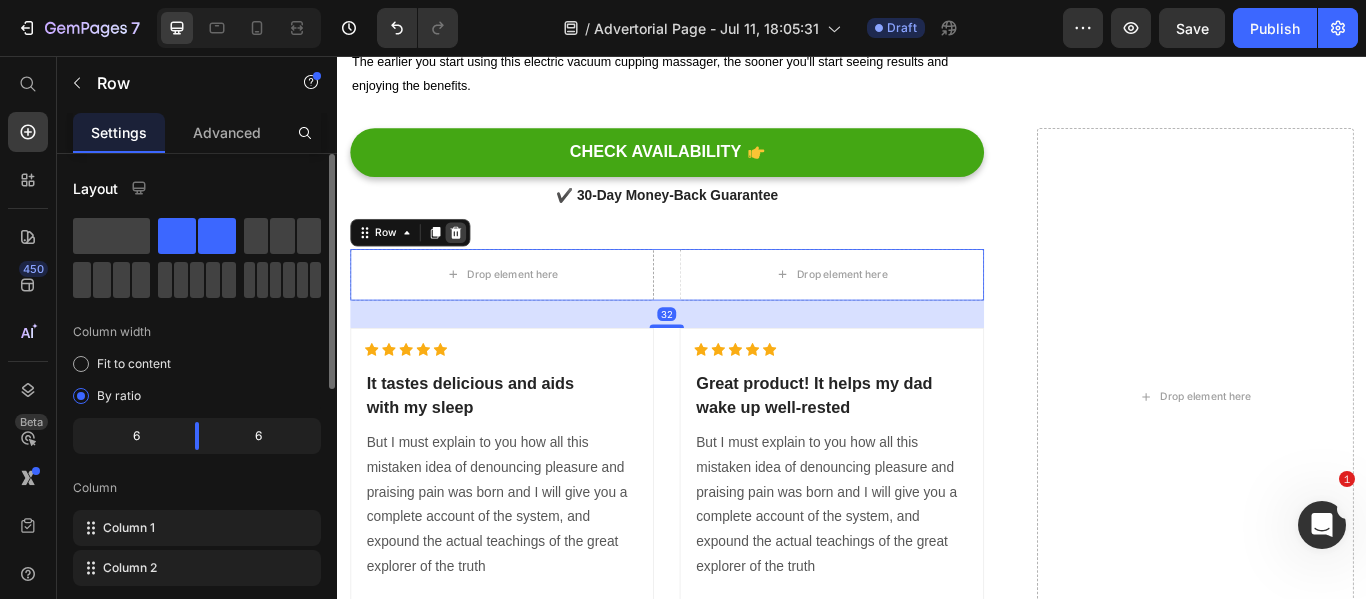 click at bounding box center [475, 262] 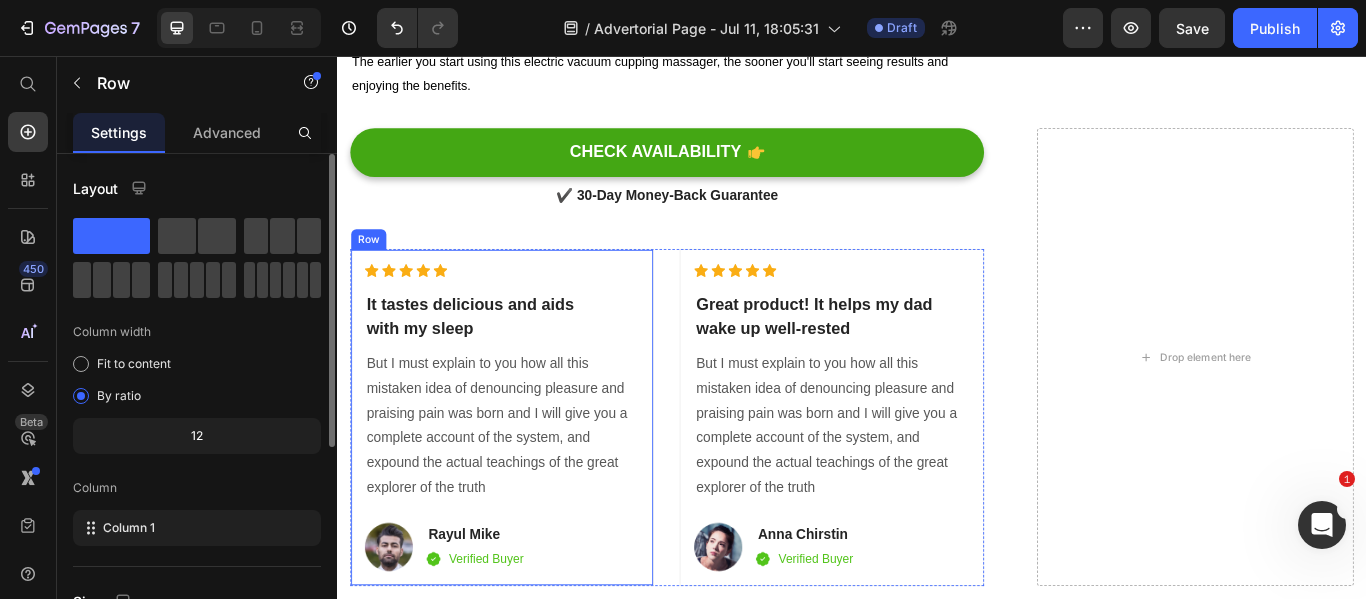 click on "Icon                Icon                Icon                Icon                Icon Icon List Hoz It tastes delicious and aids with my sleep Heading But I must explain to you how all this mistaken idea of denouncing pleasure and praising pain was born and I will give you a complete account of the system, and expound the actual teachings of the great explorer of the truth Text block Image [FIRST] [LAST] Text block Image Verified Buyer Text block Row Row Row" at bounding box center (529, 477) 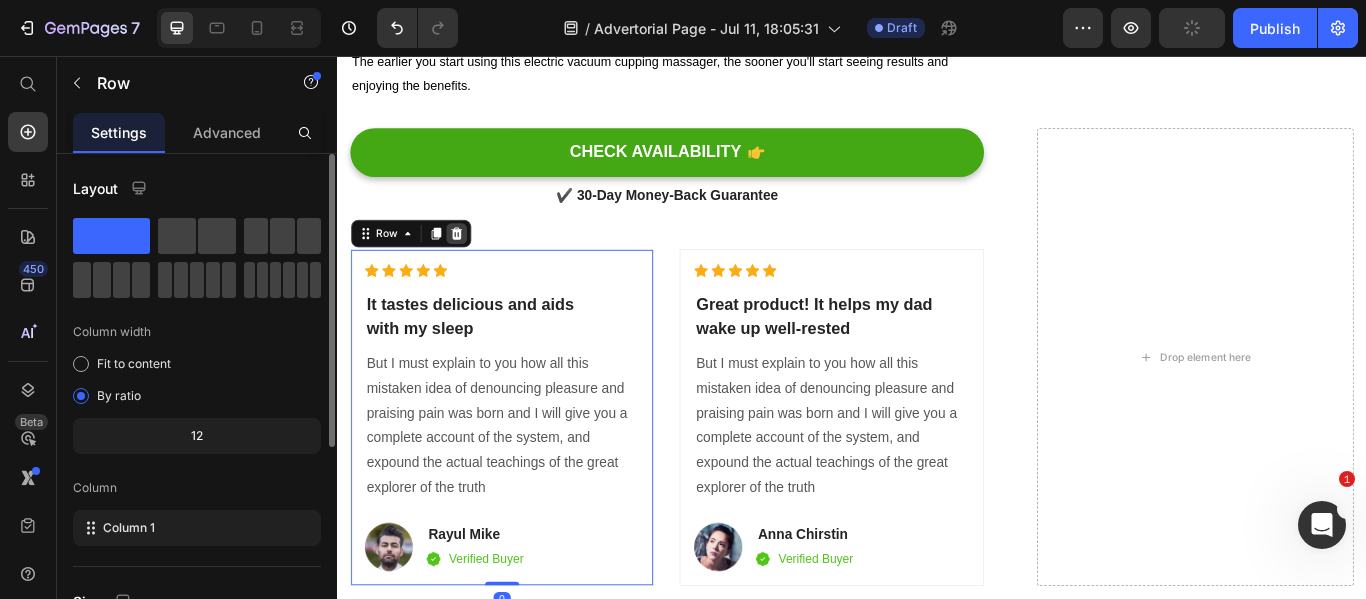 click 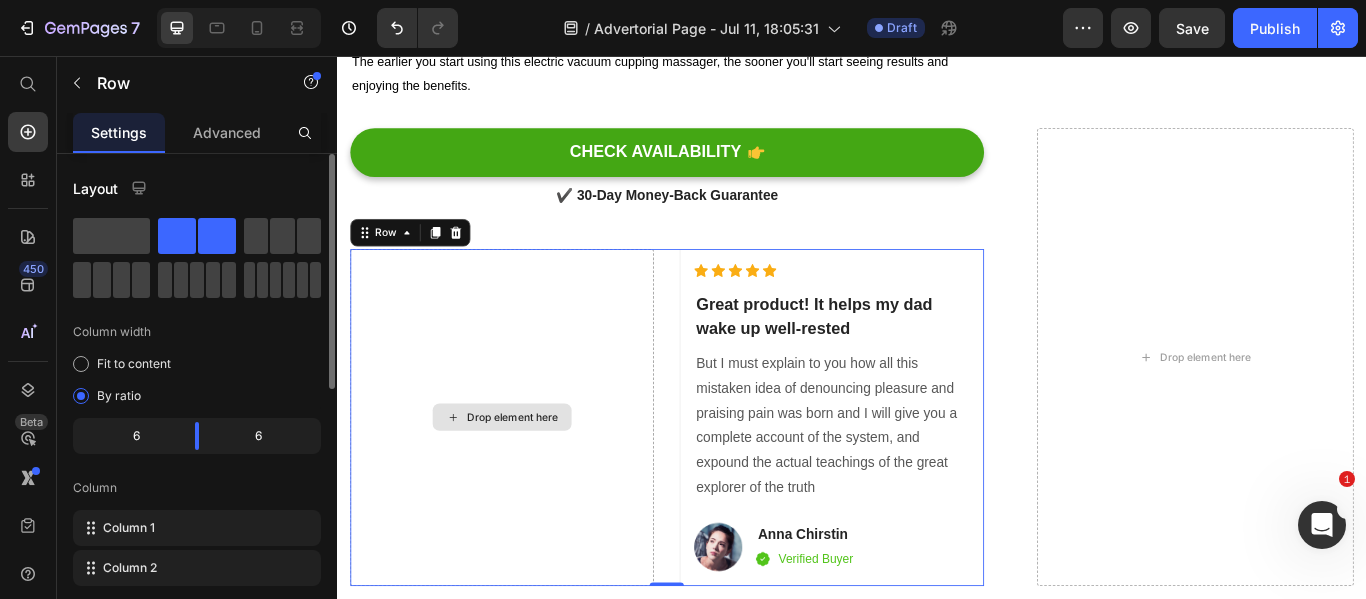 click on "Drop element here" at bounding box center [529, 477] 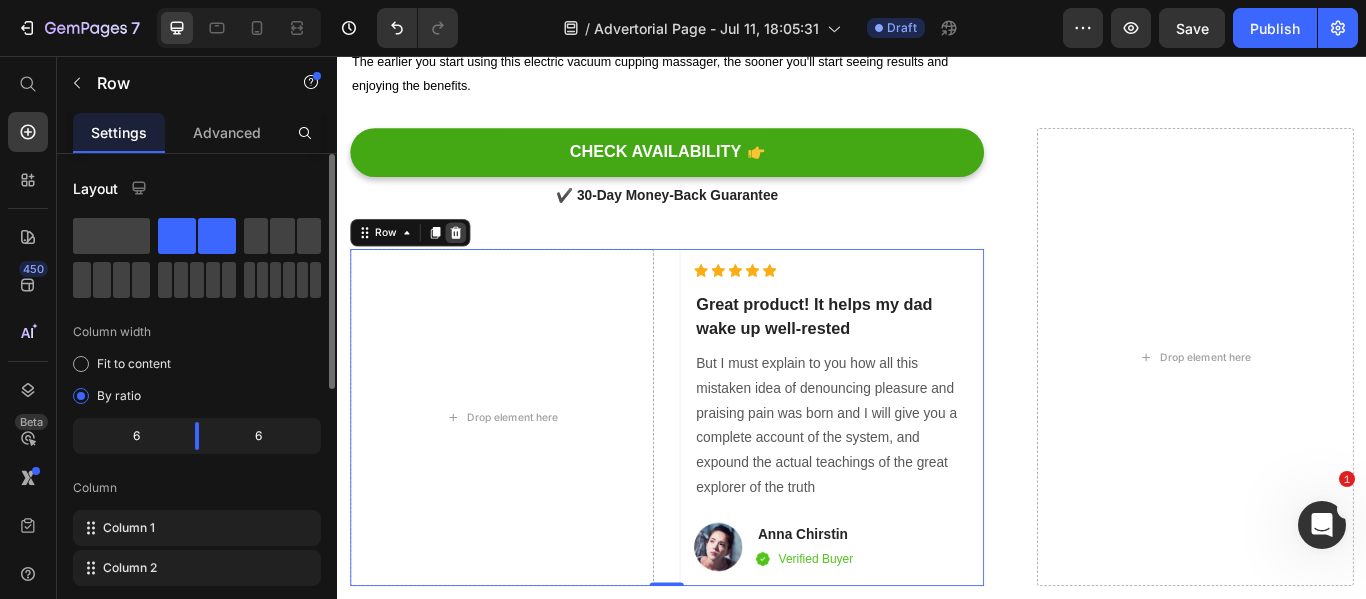 click 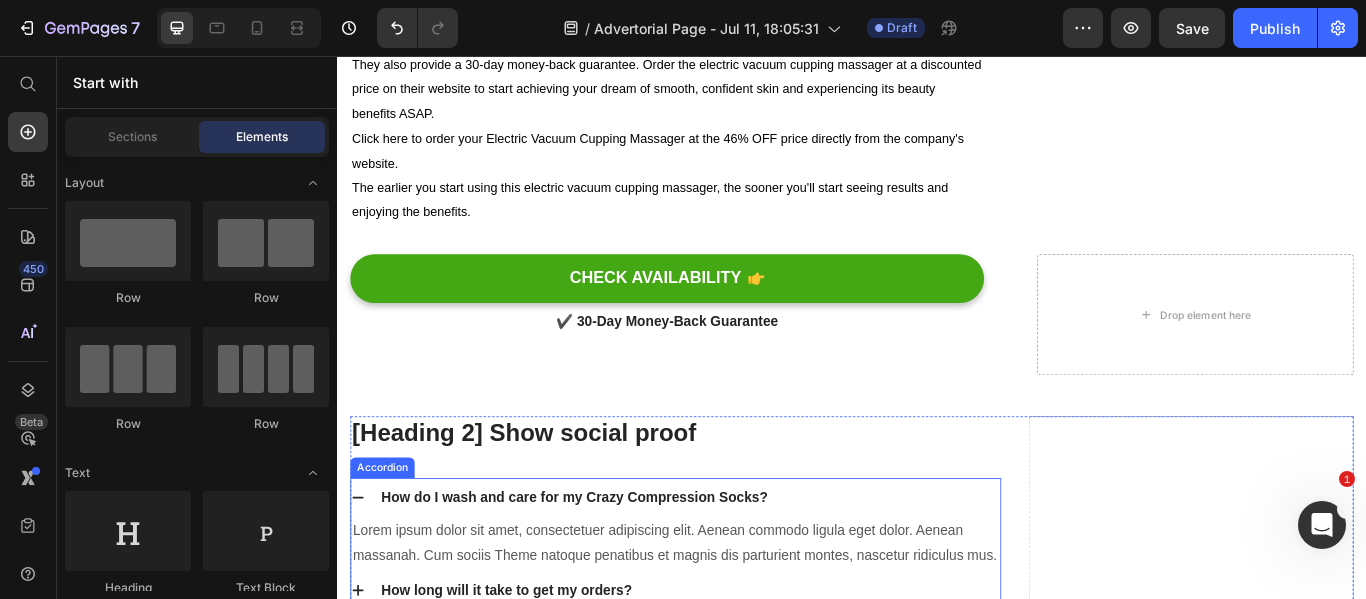 scroll, scrollTop: 6421, scrollLeft: 0, axis: vertical 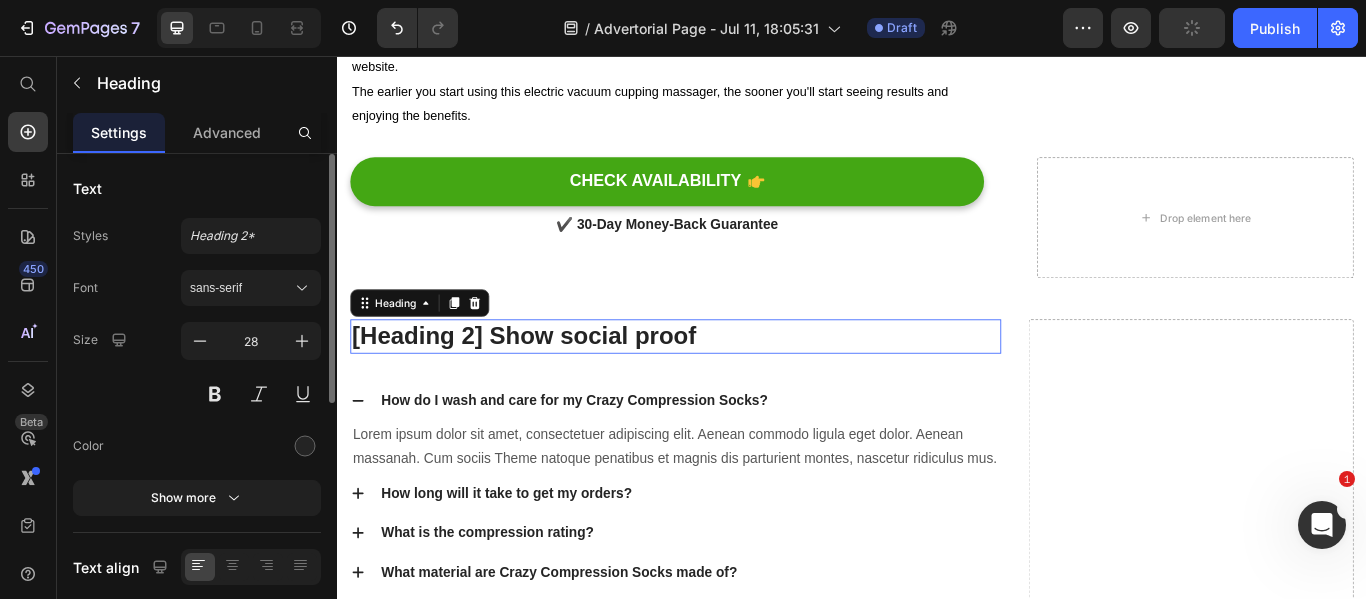 click on "[Heading 2] Show social proof" at bounding box center (731, 383) 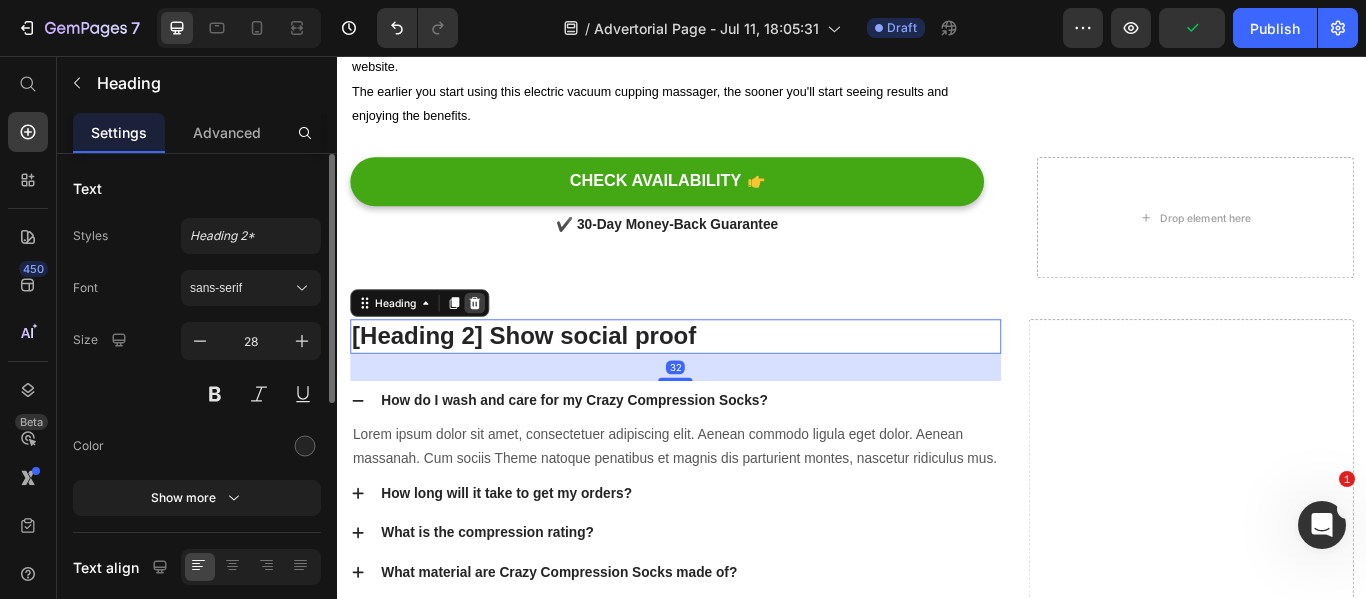 click 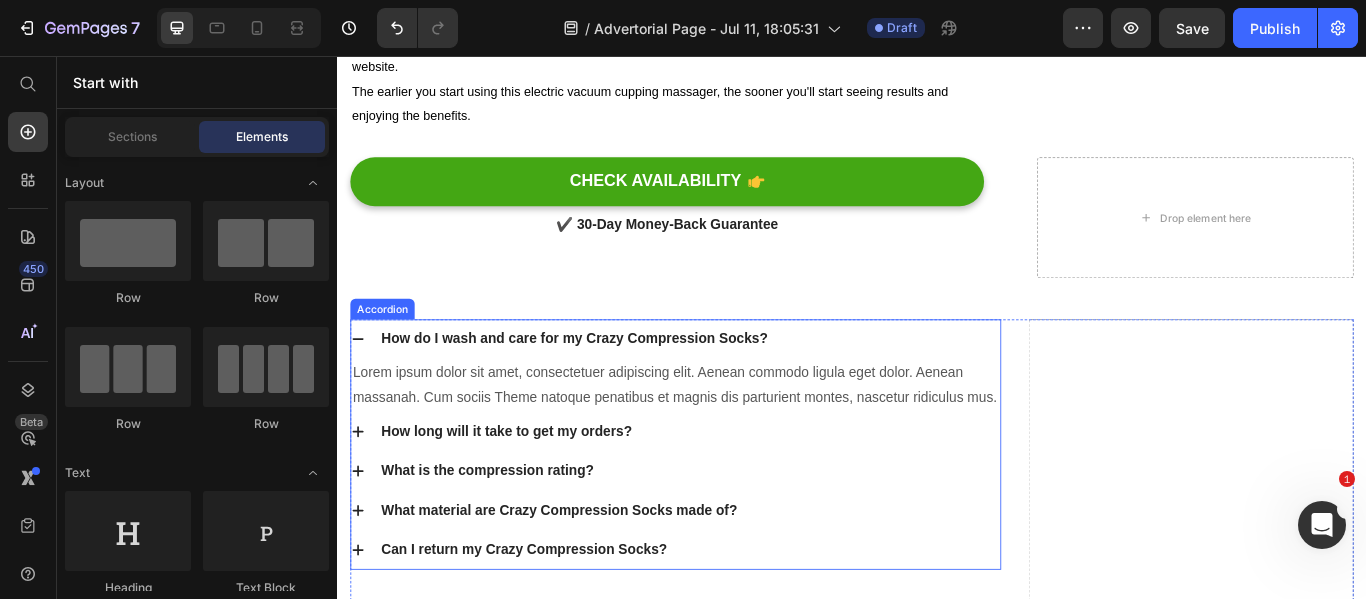 click on "How do I wash and care for my Crazy Compression Socks?" at bounding box center [747, 386] 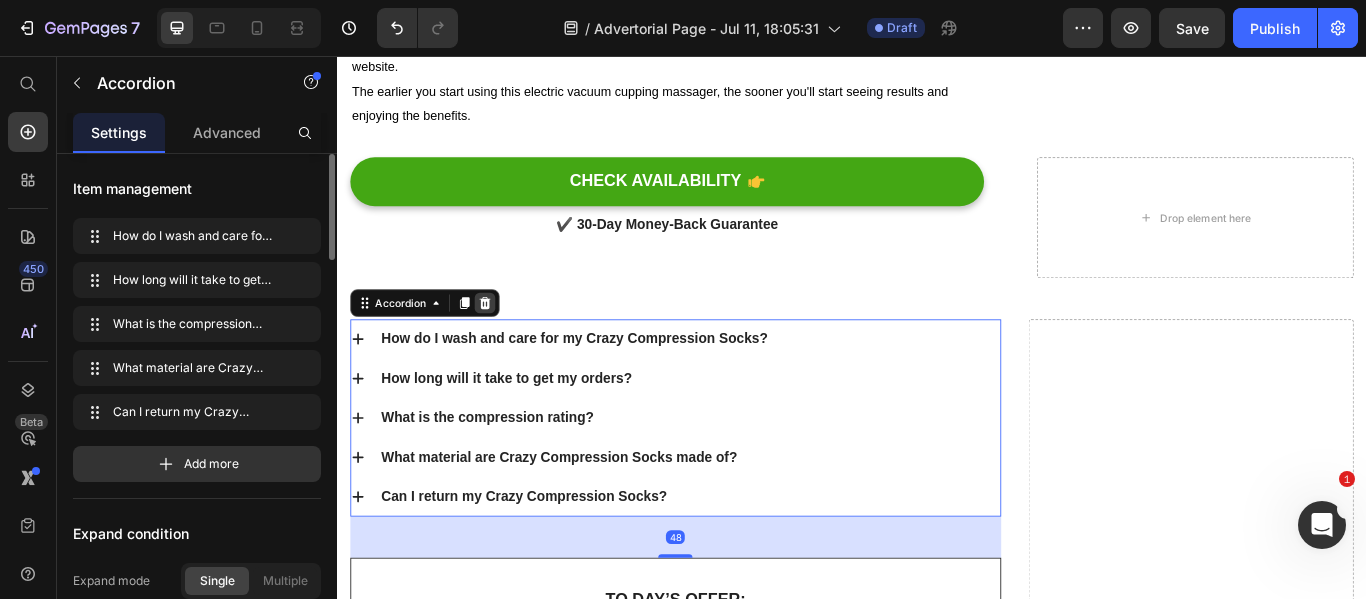 click 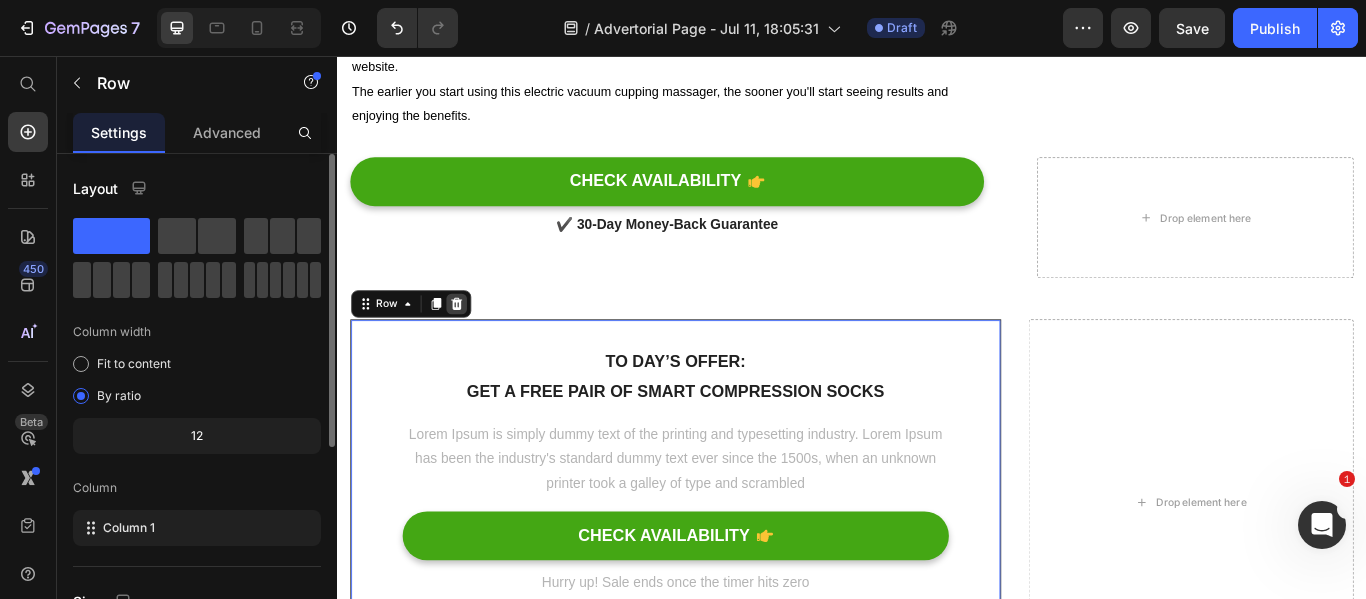 click 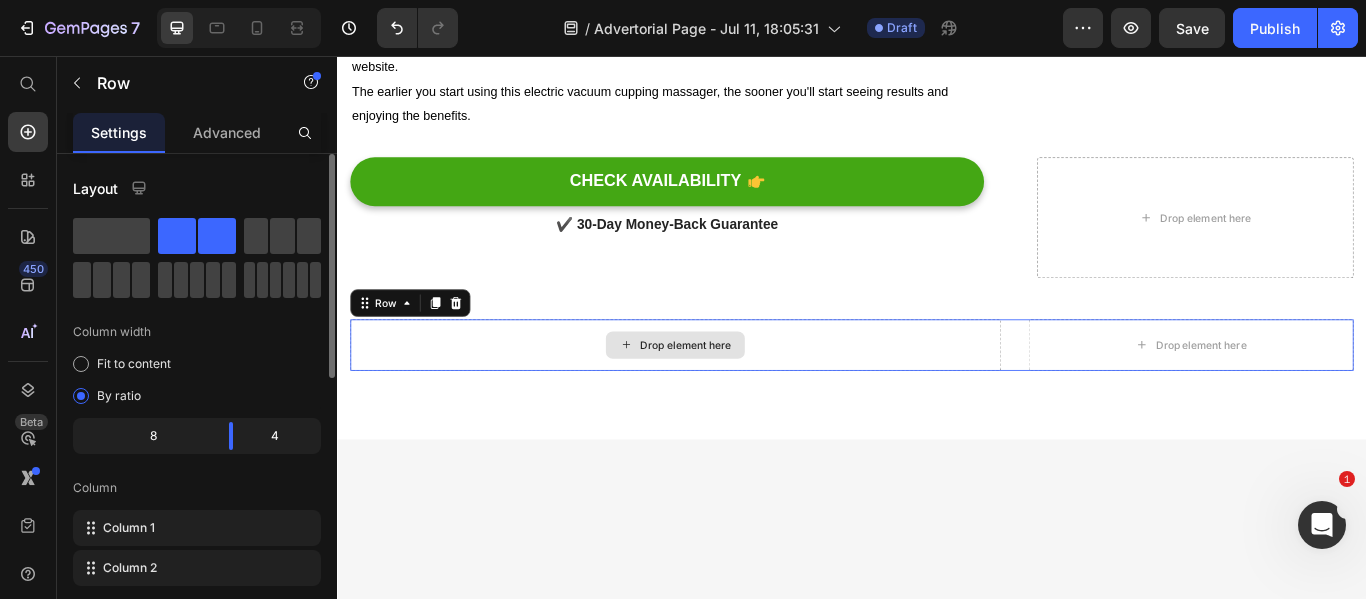 click on "Drop element here" at bounding box center [731, 393] 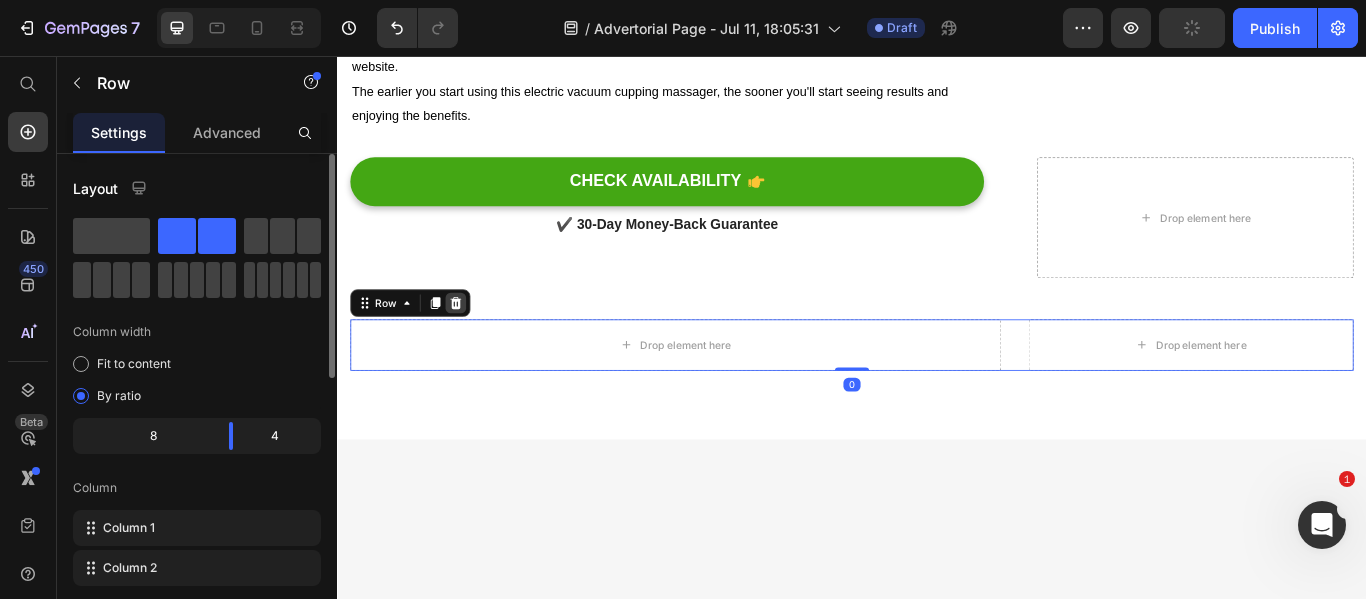 click 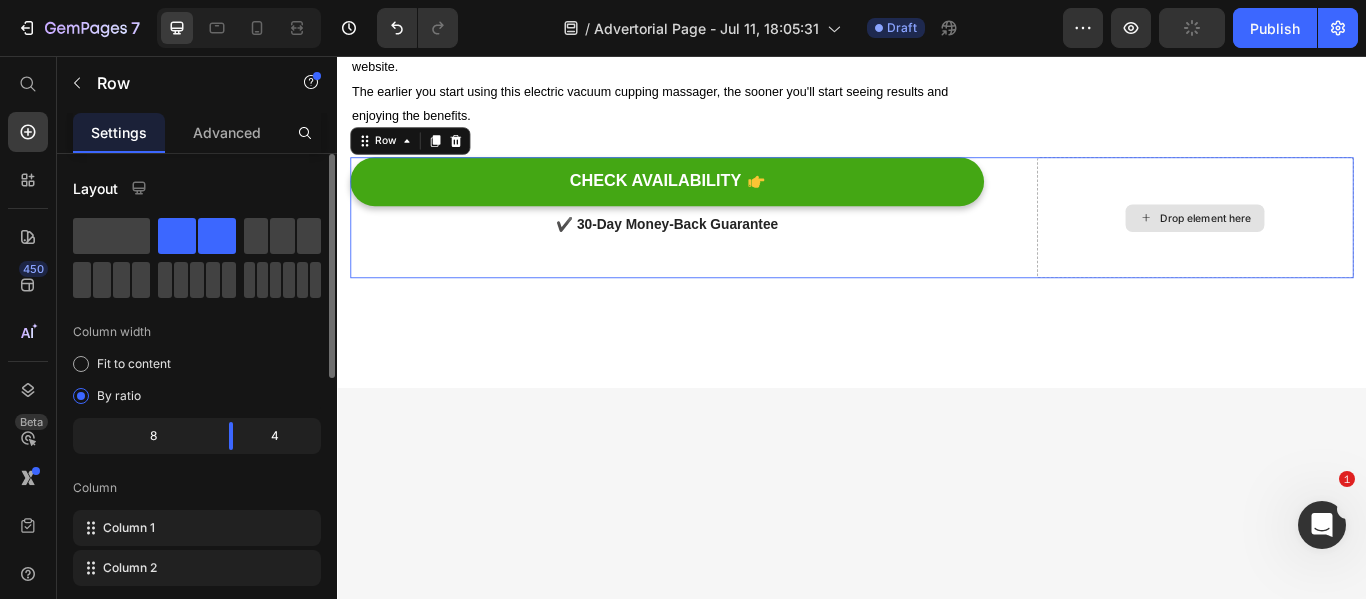 click on "Drop element here" at bounding box center [1337, 244] 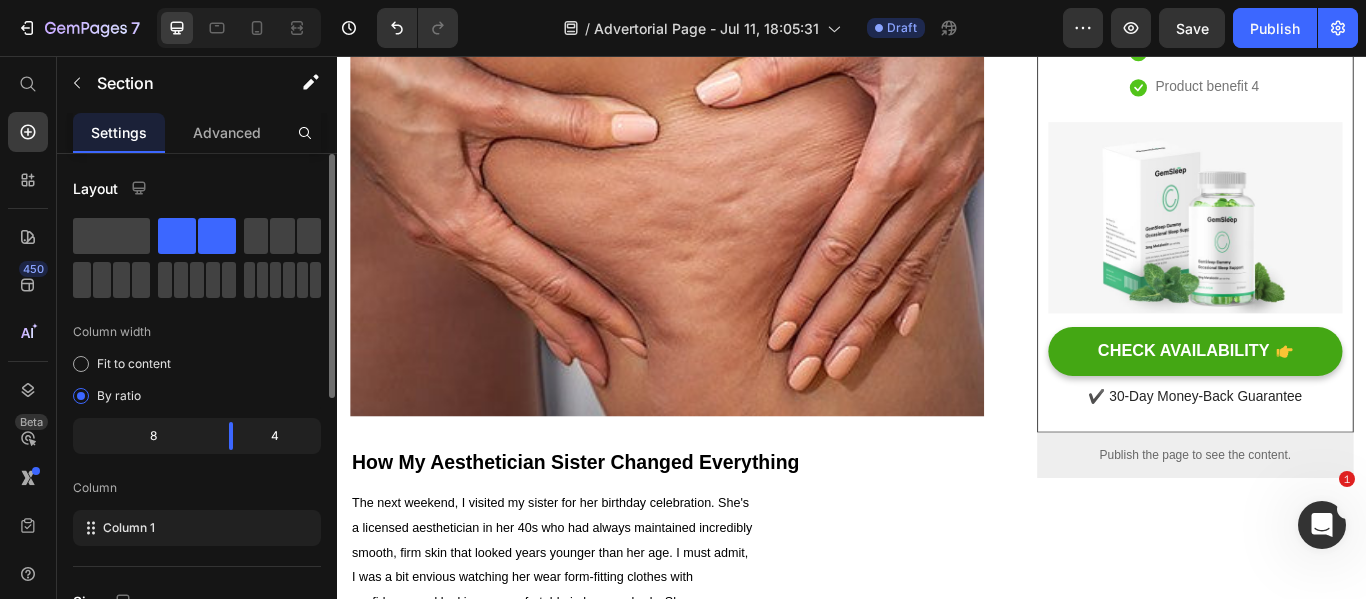 scroll, scrollTop: 0, scrollLeft: 0, axis: both 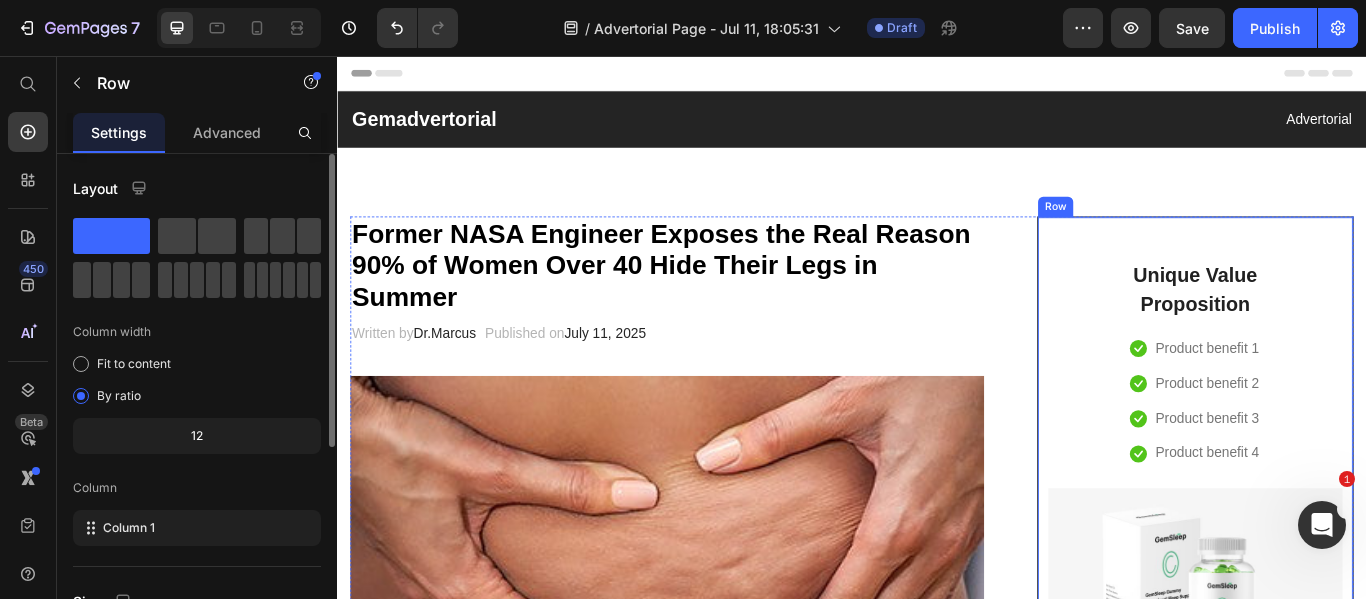 click on "Unique Value Proposition Heading
Icon Product benefit 1 Text block
Icon Product benefit 2 Text block
Icon Product benefit 3  Text block
Icon Product benefit 4   Text block Icon List Row Image  	   CHECK AVAILABILITY Button ✔️ 30-Day Money-Back Guarantee Text block Row" at bounding box center (1337, 582) 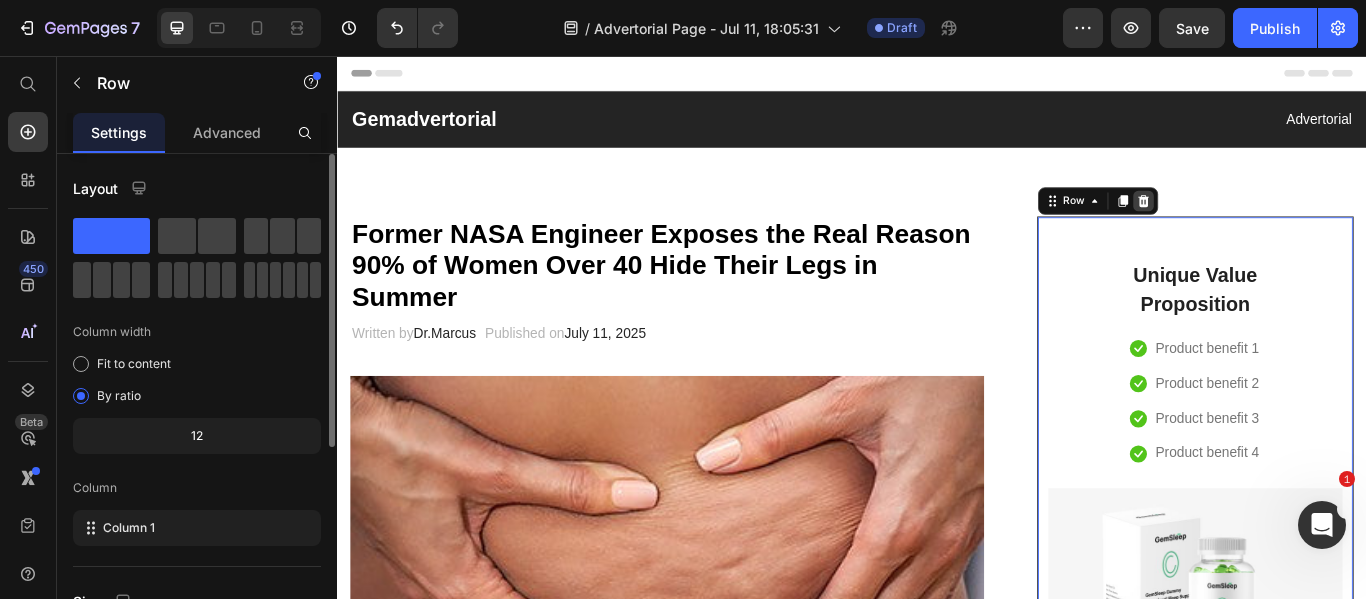 click 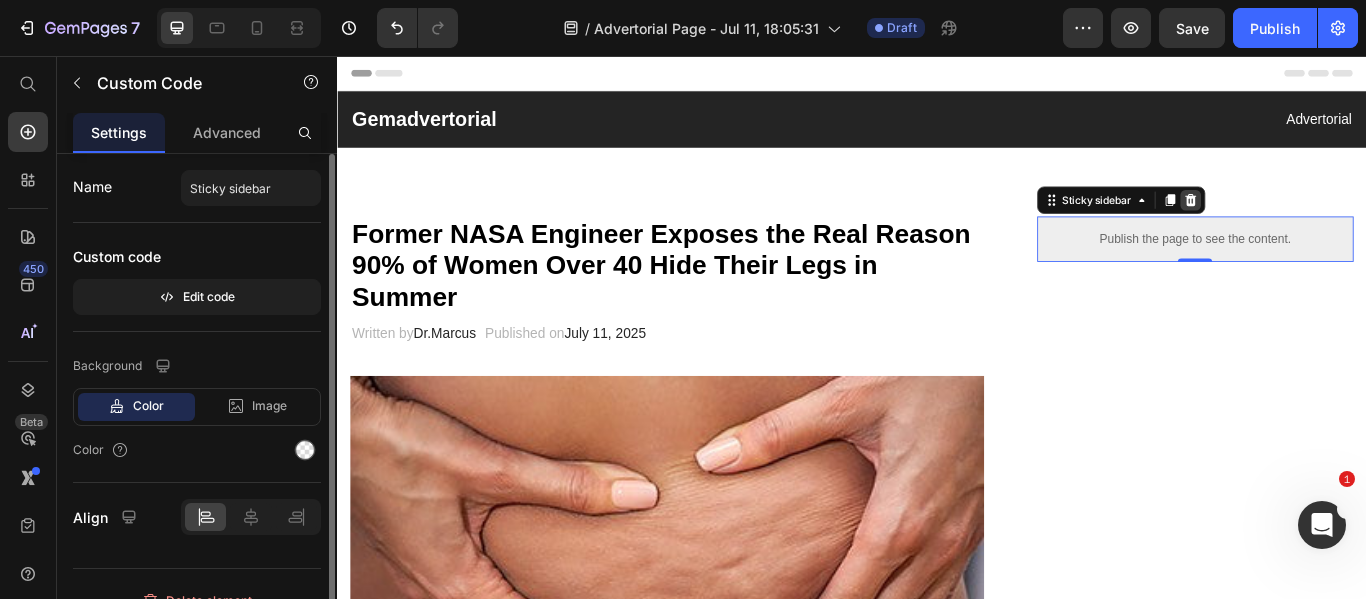 click 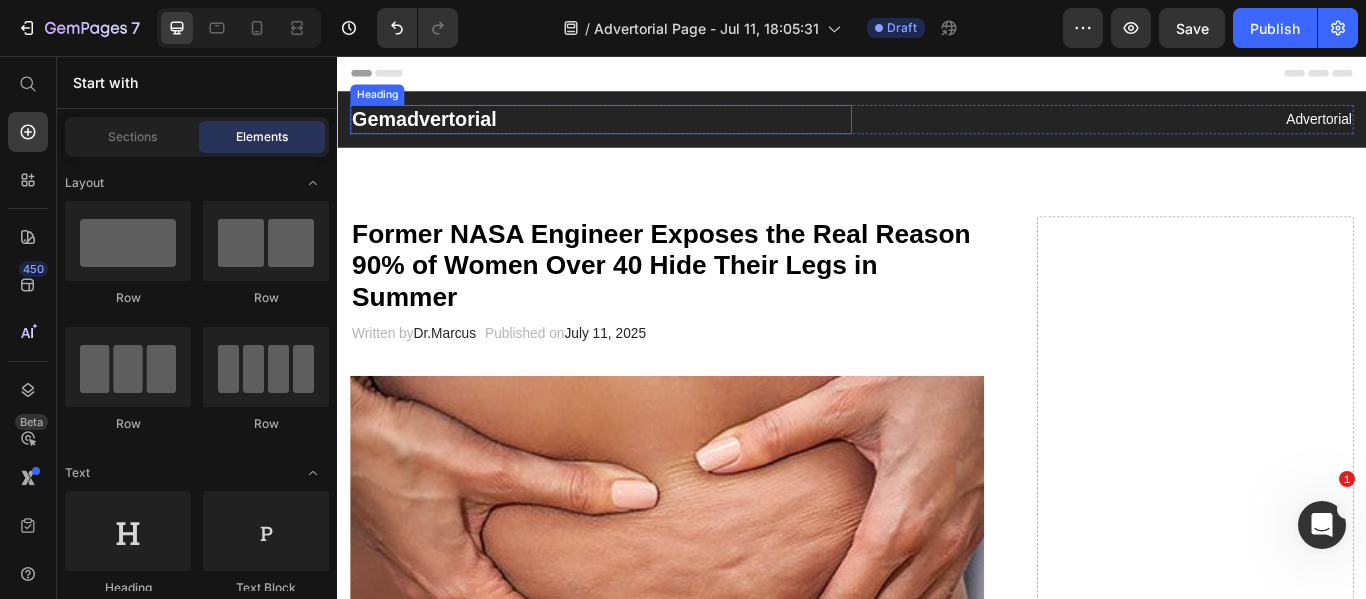 click on "Gemadvertorial" at bounding box center (644, 130) 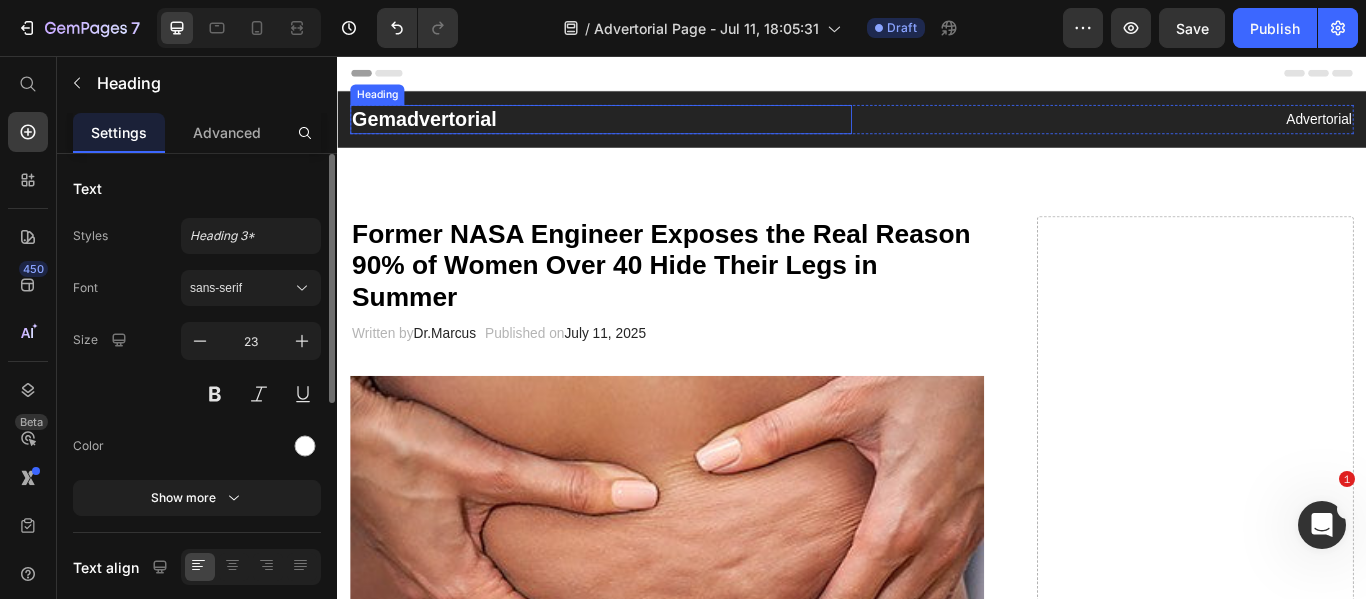 click on "Gemadvertorial" at bounding box center [644, 130] 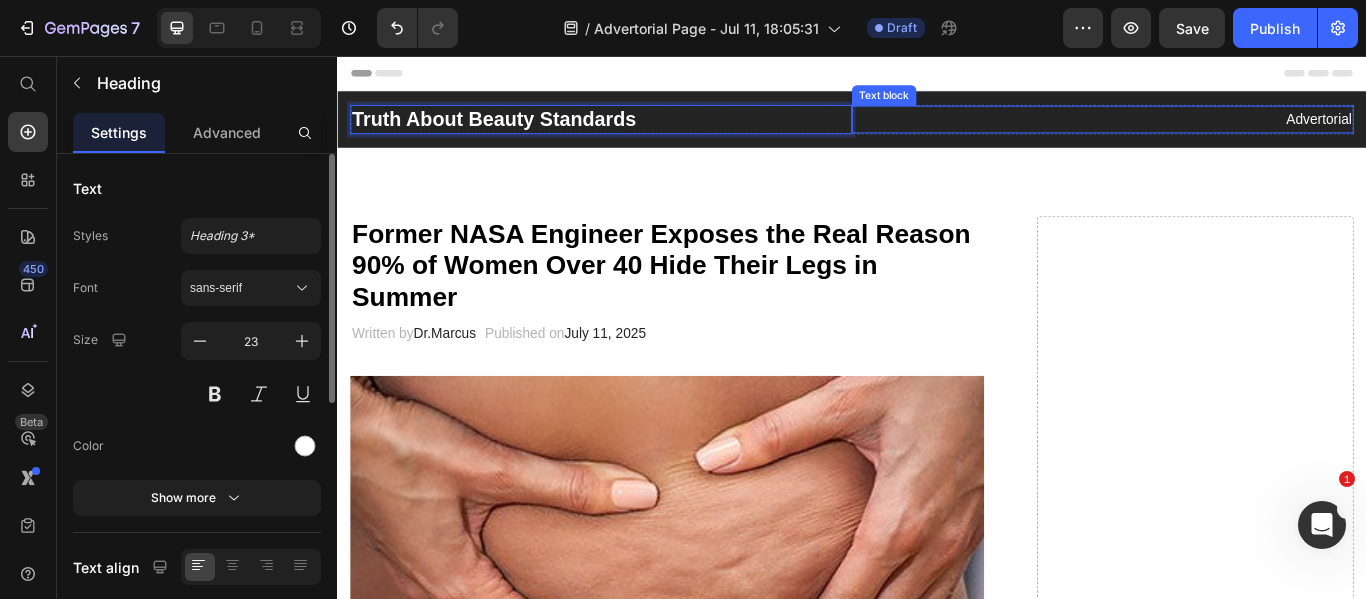 click on "Advertorial" at bounding box center [1229, 130] 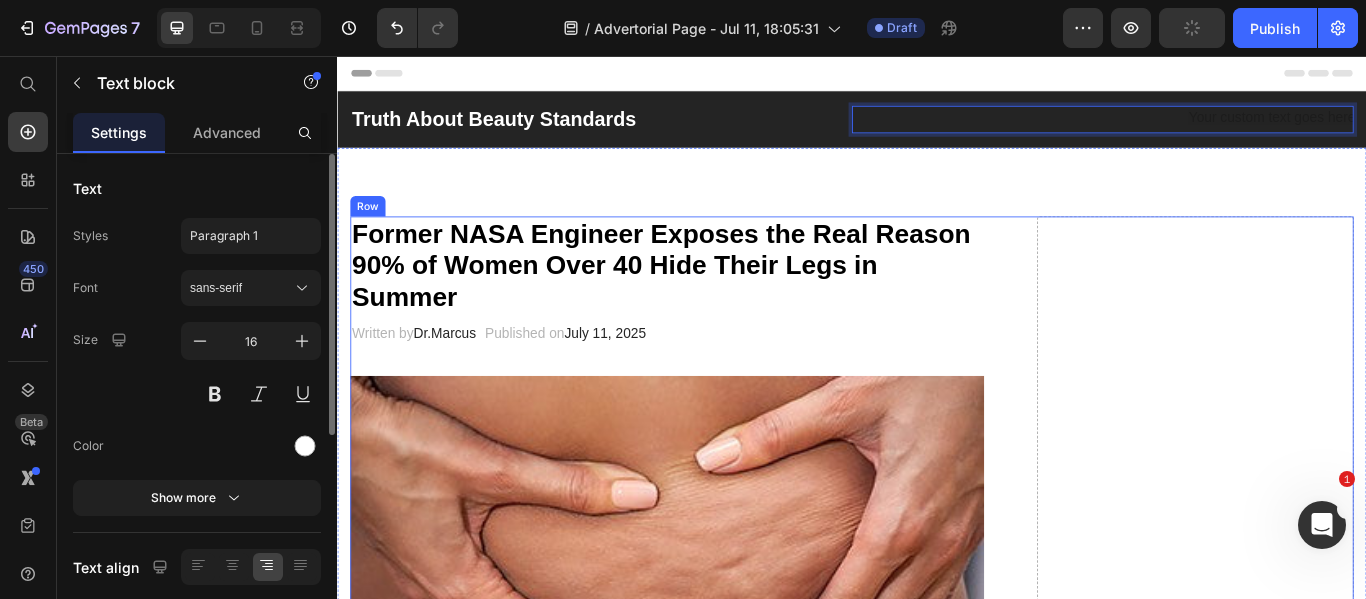 click on "Written by  Dr.Marcus   Text block Published on  July 11, 2025 Text block Row" at bounding box center (721, 380) 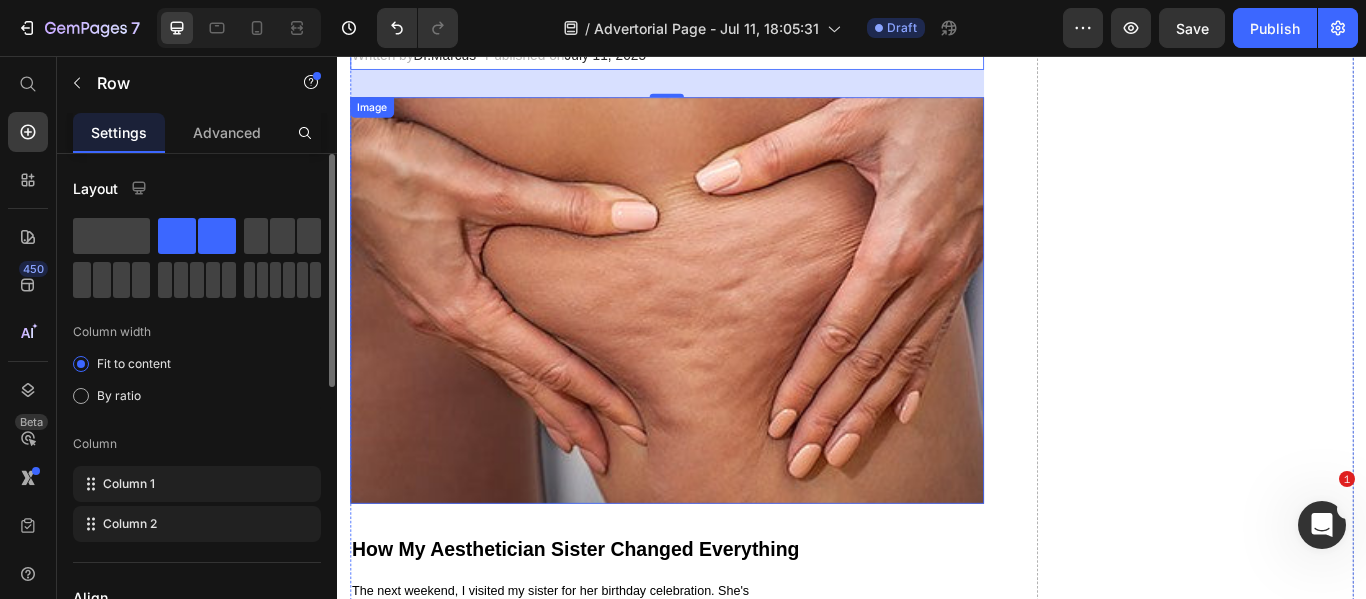 scroll, scrollTop: 121, scrollLeft: 0, axis: vertical 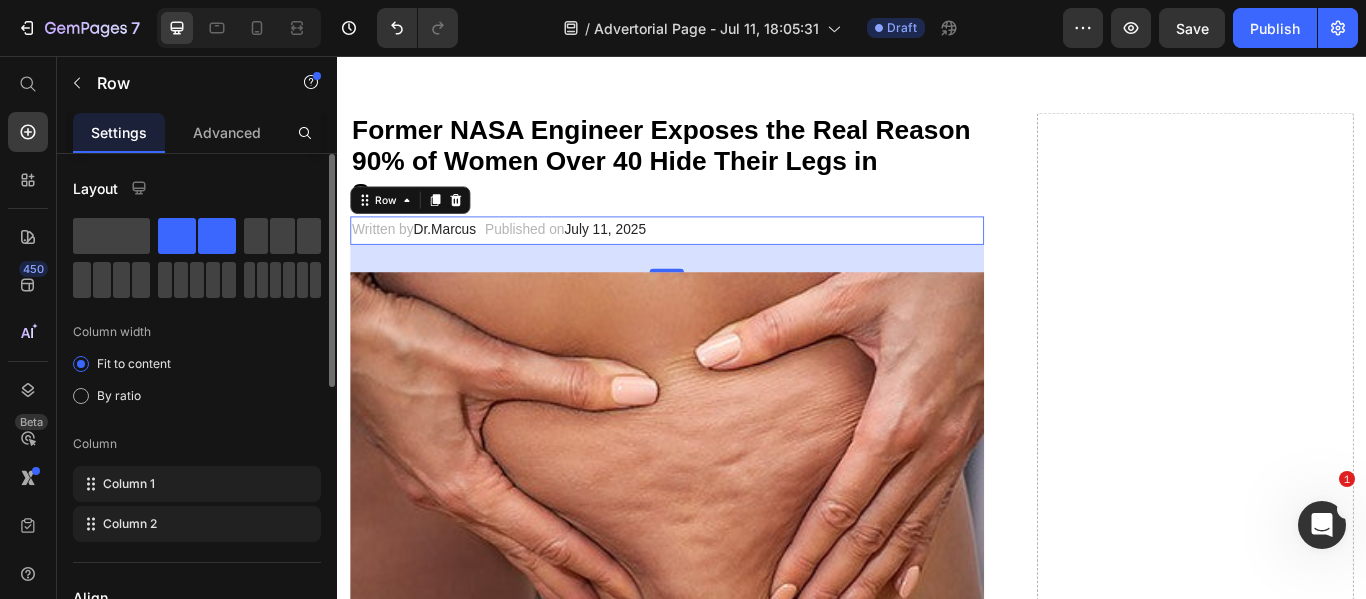 click on "32" at bounding box center [721, 292] 